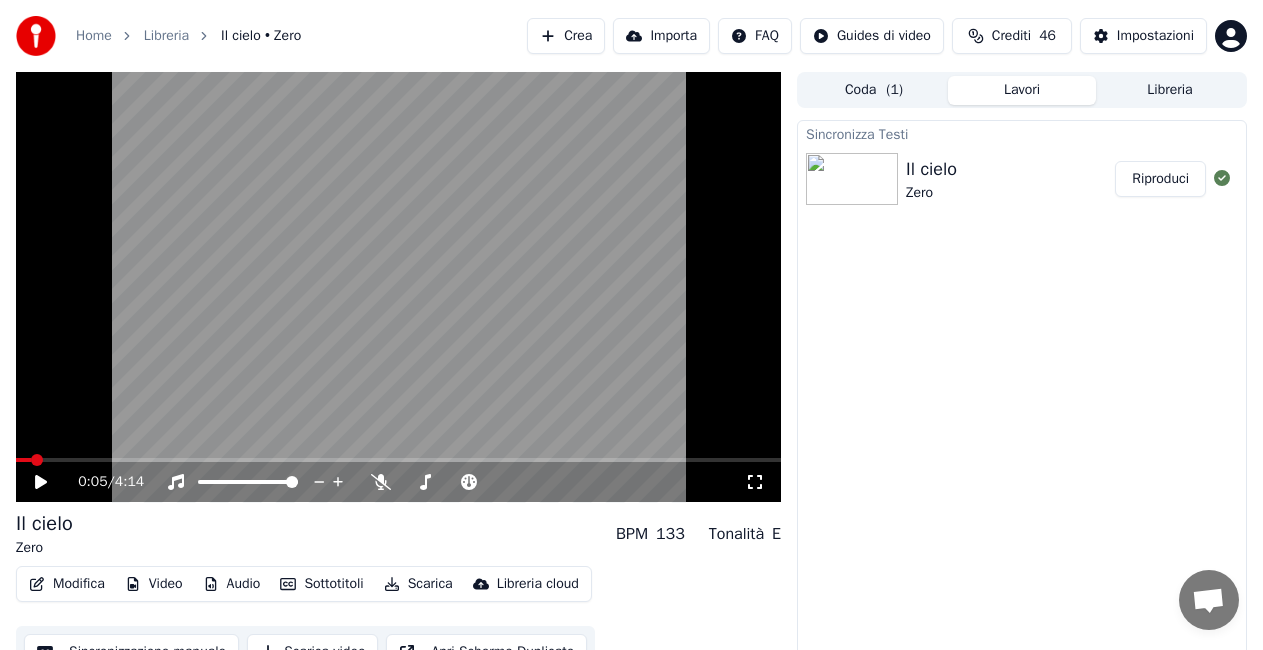 scroll, scrollTop: 0, scrollLeft: 0, axis: both 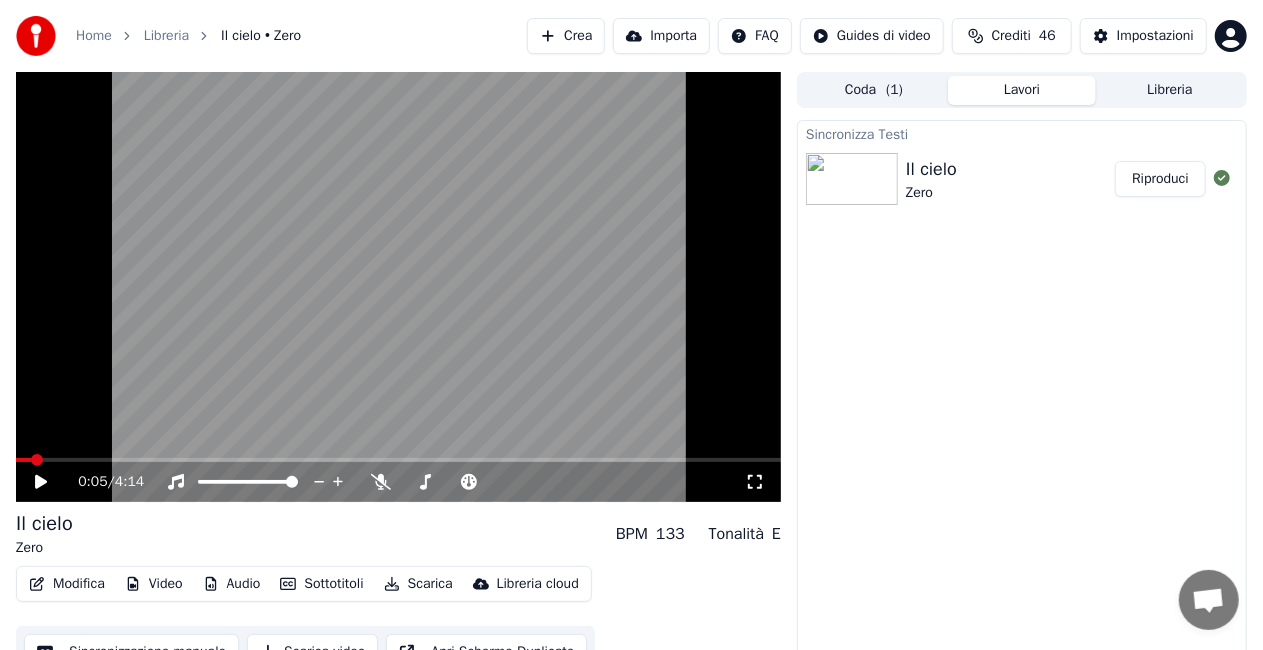 click 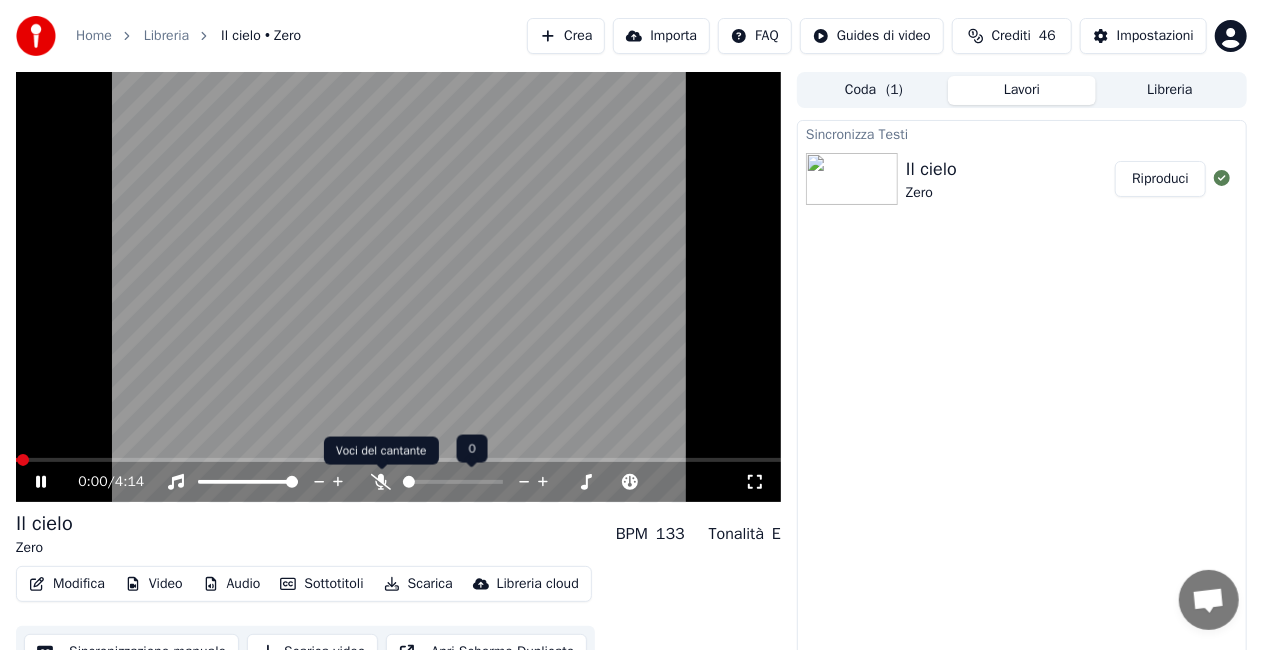 click 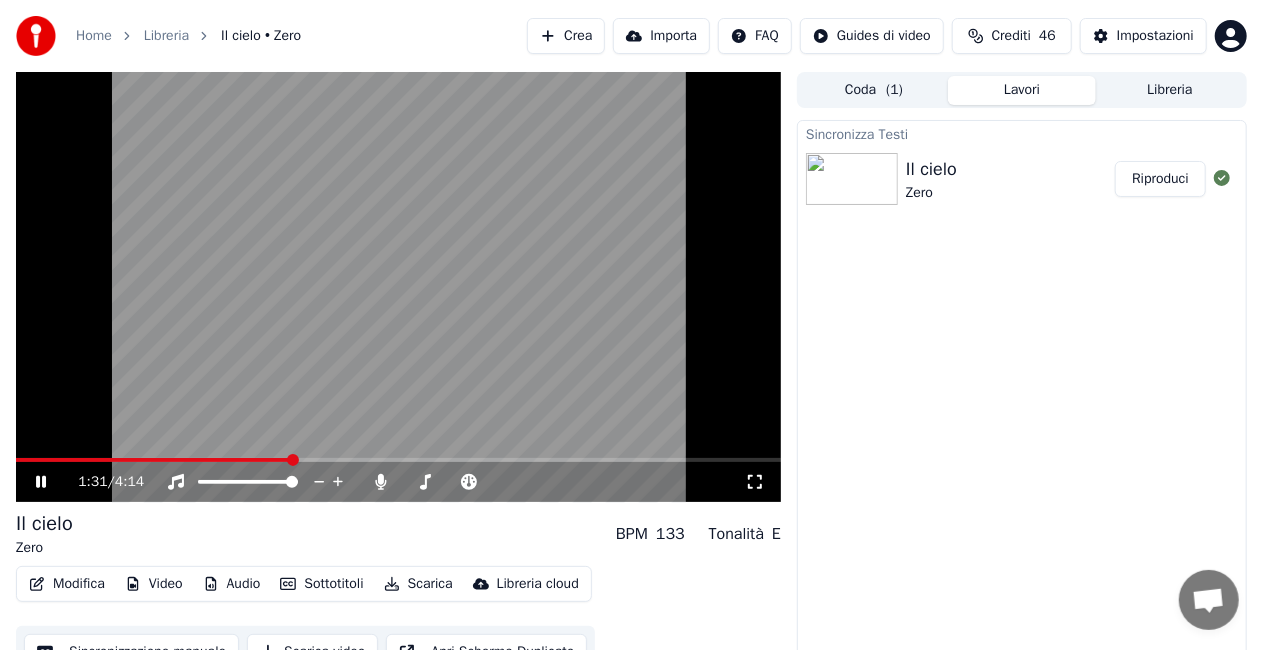 click on "Sincronizza Testi" at bounding box center [1022, 133] 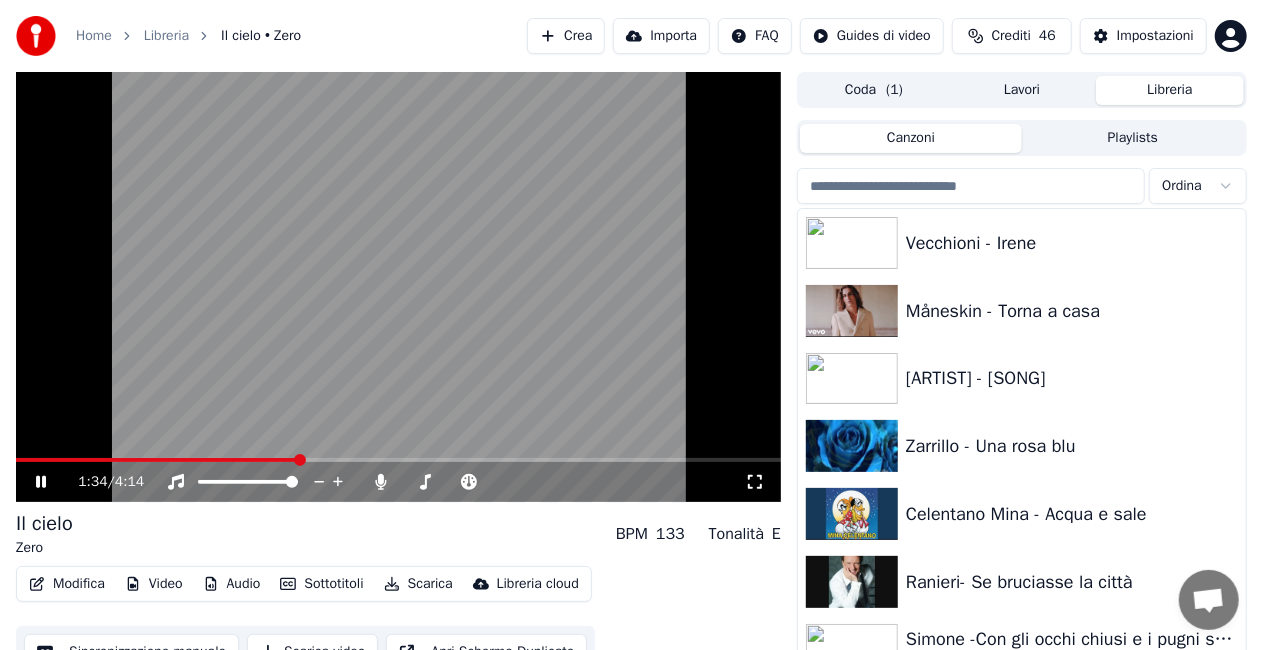 click on "Libreria" at bounding box center [1170, 90] 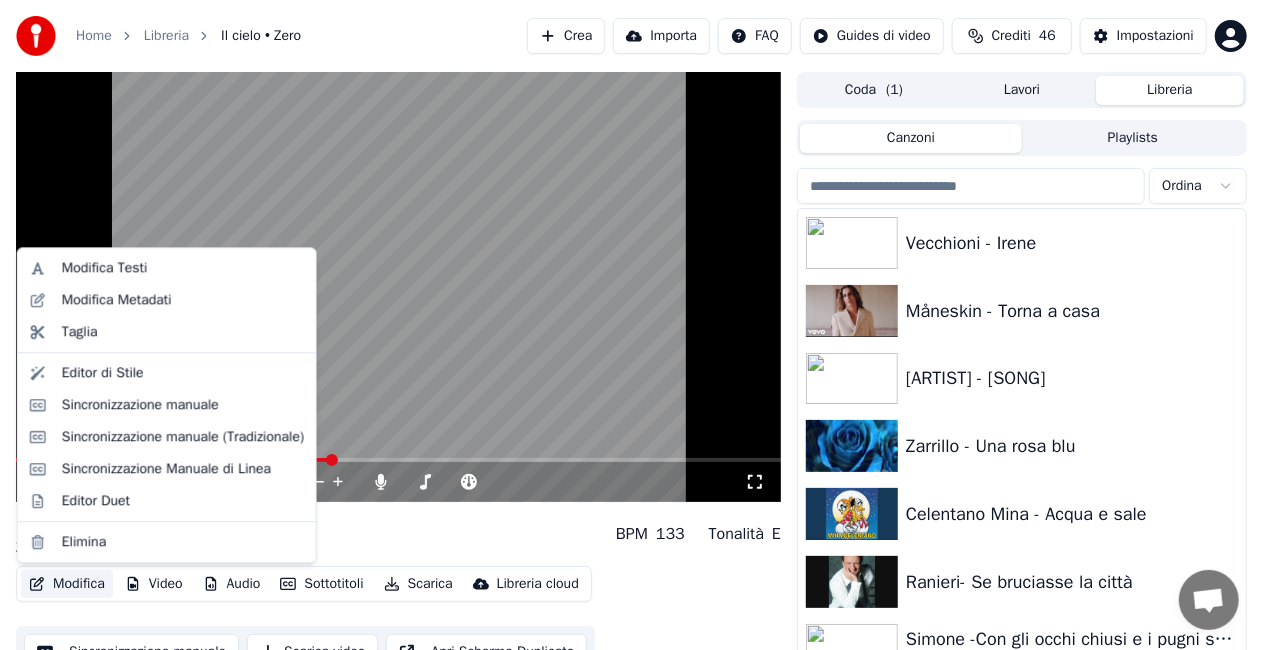 click on "Modifica" at bounding box center [67, 584] 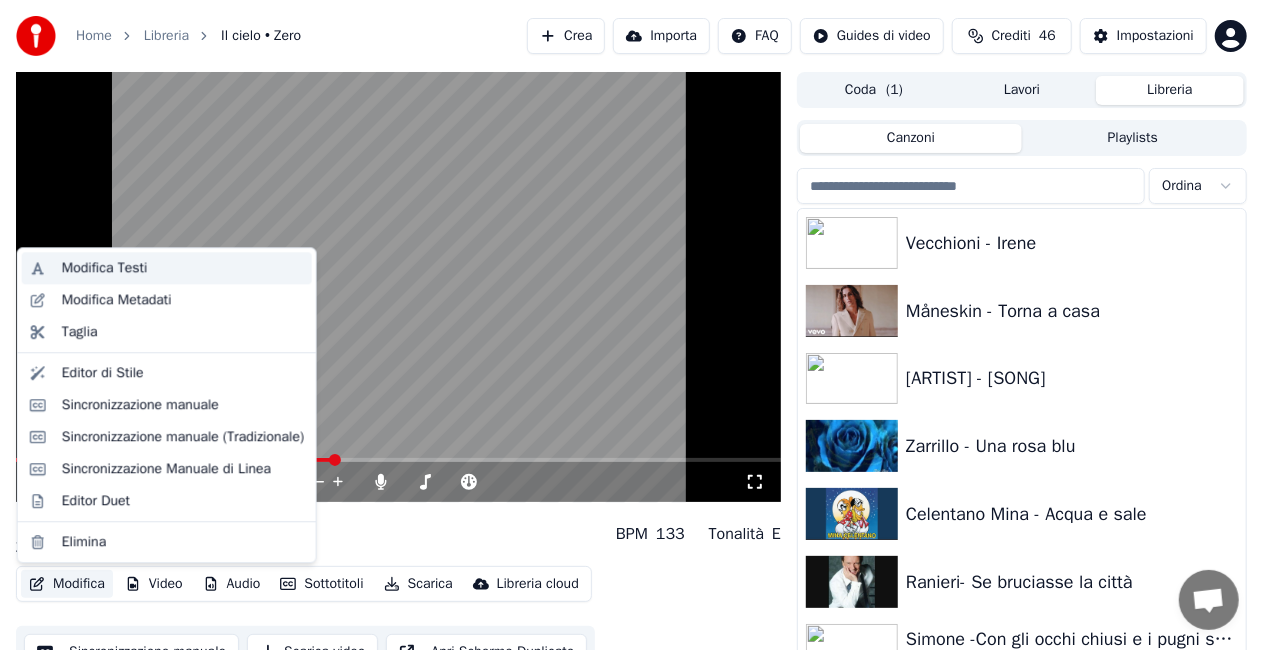 click on "Modifica Testi" at bounding box center (105, 268) 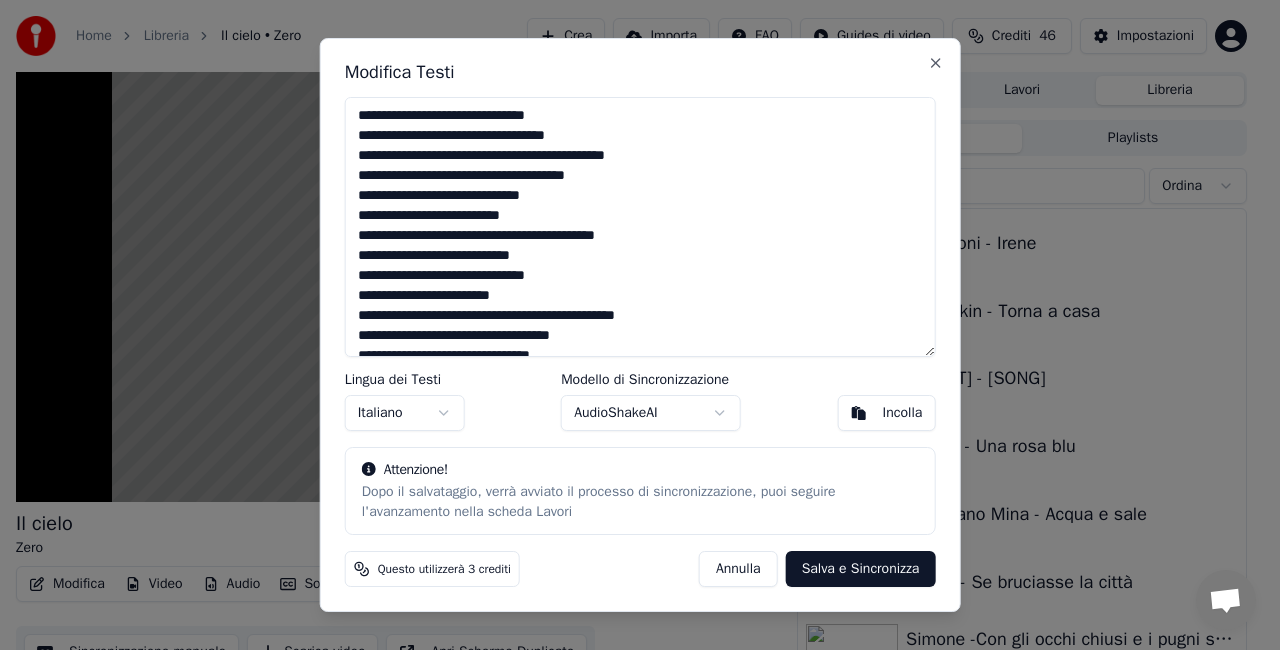 click on "**********" at bounding box center (640, 227) 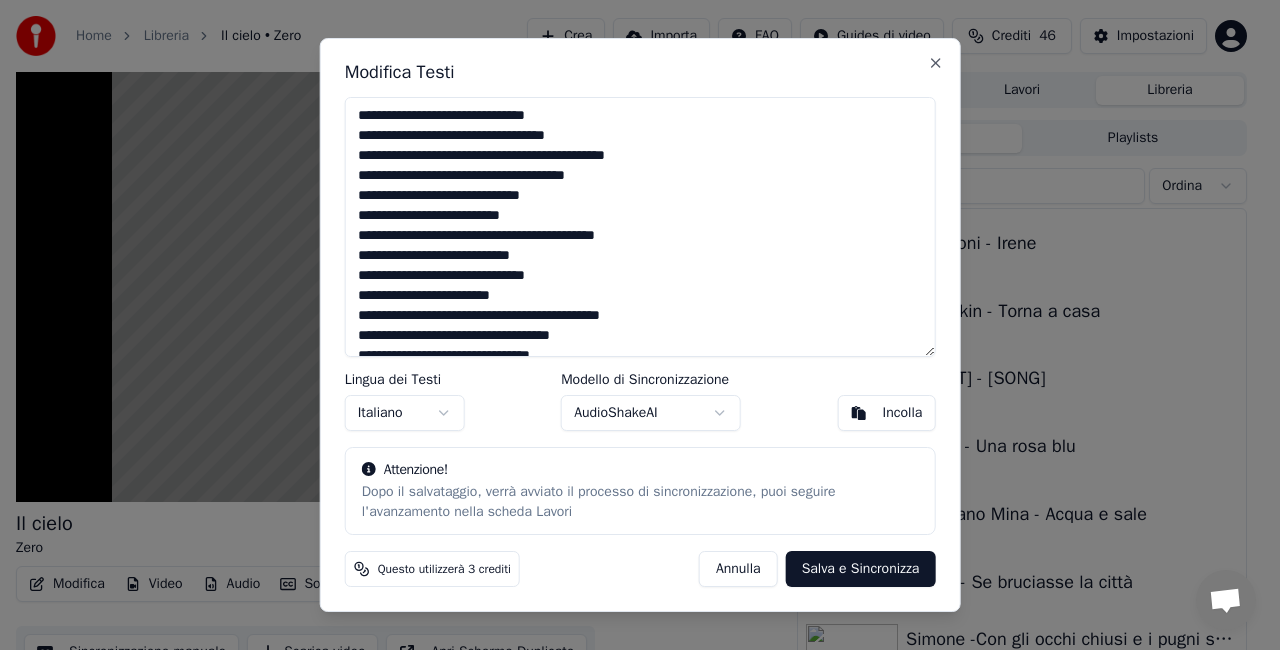 click on "Salva e Sincronizza" at bounding box center [861, 569] 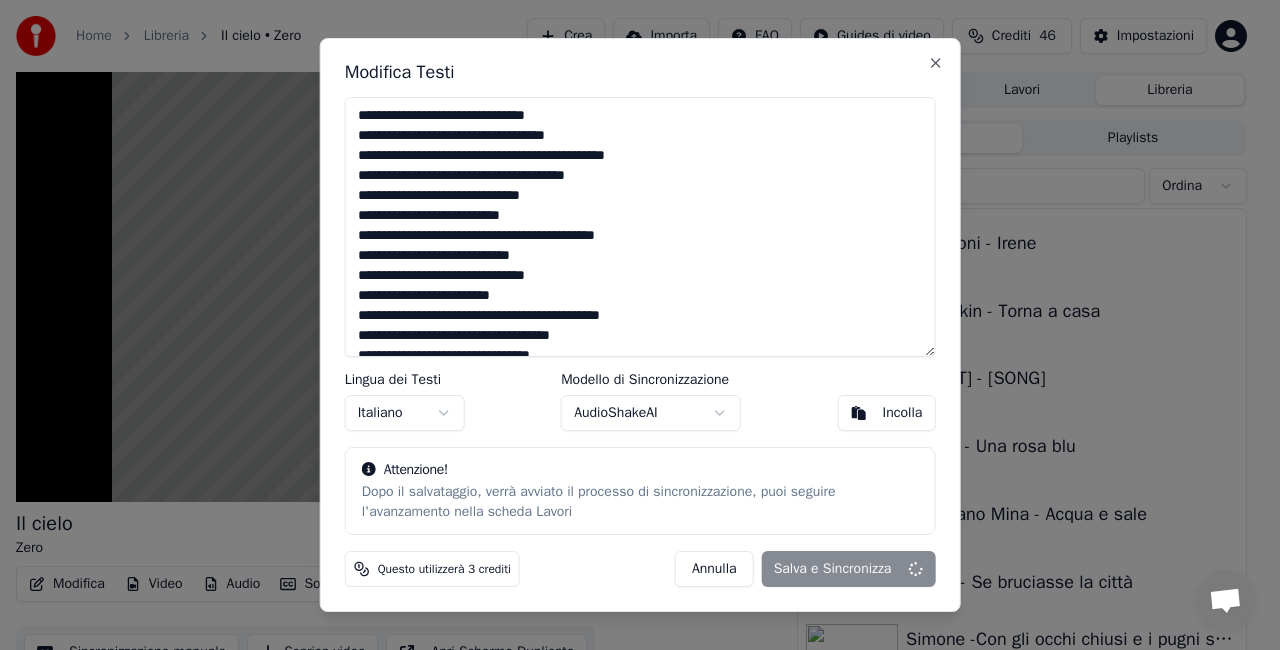 type on "**********" 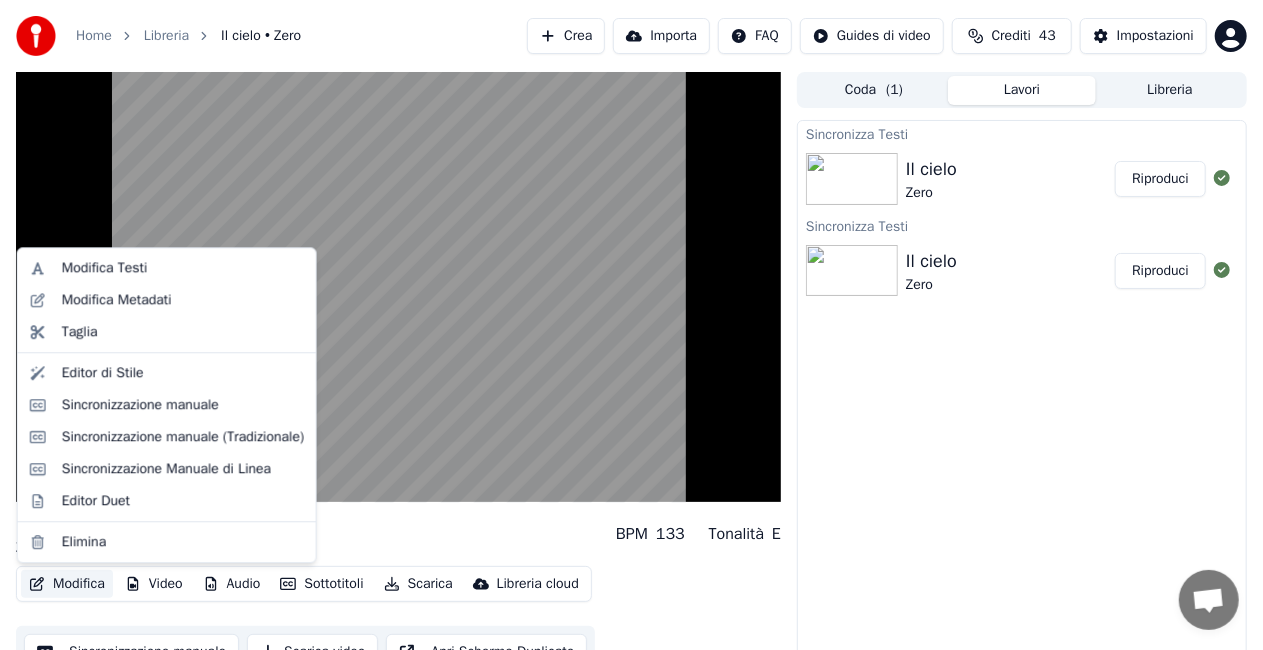 click on "Modifica" at bounding box center (67, 584) 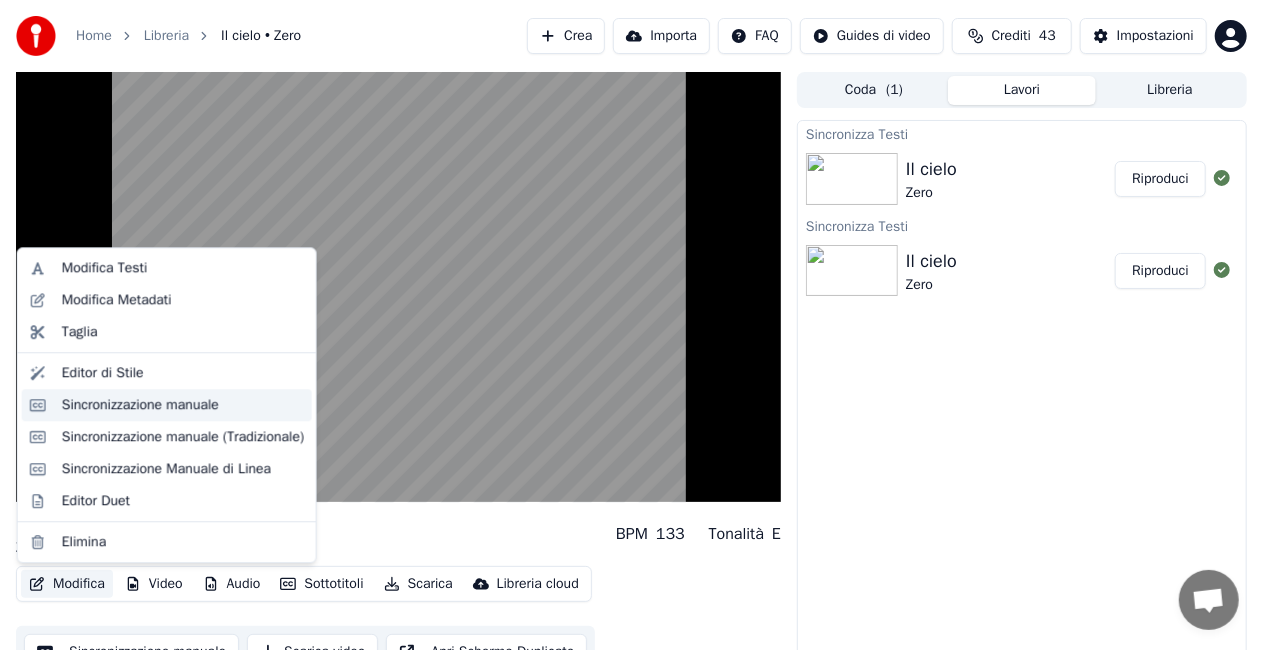 click on "Sincronizzazione manuale" at bounding box center [140, 405] 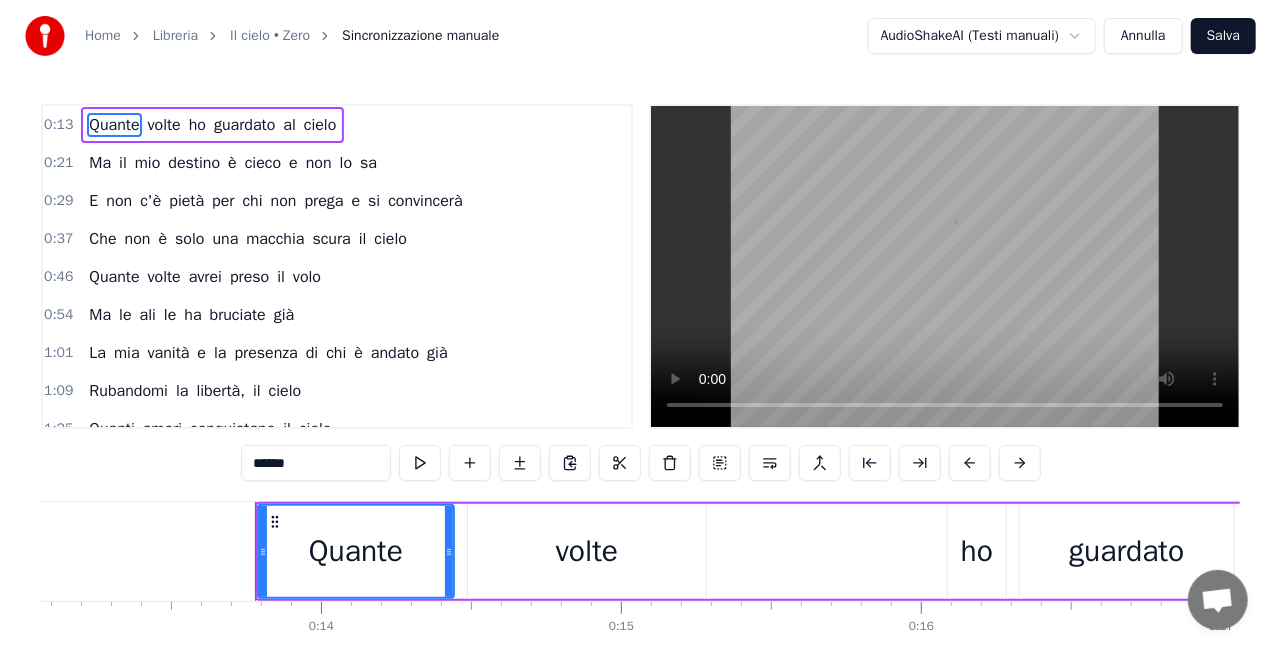 scroll, scrollTop: 0, scrollLeft: 4034, axis: horizontal 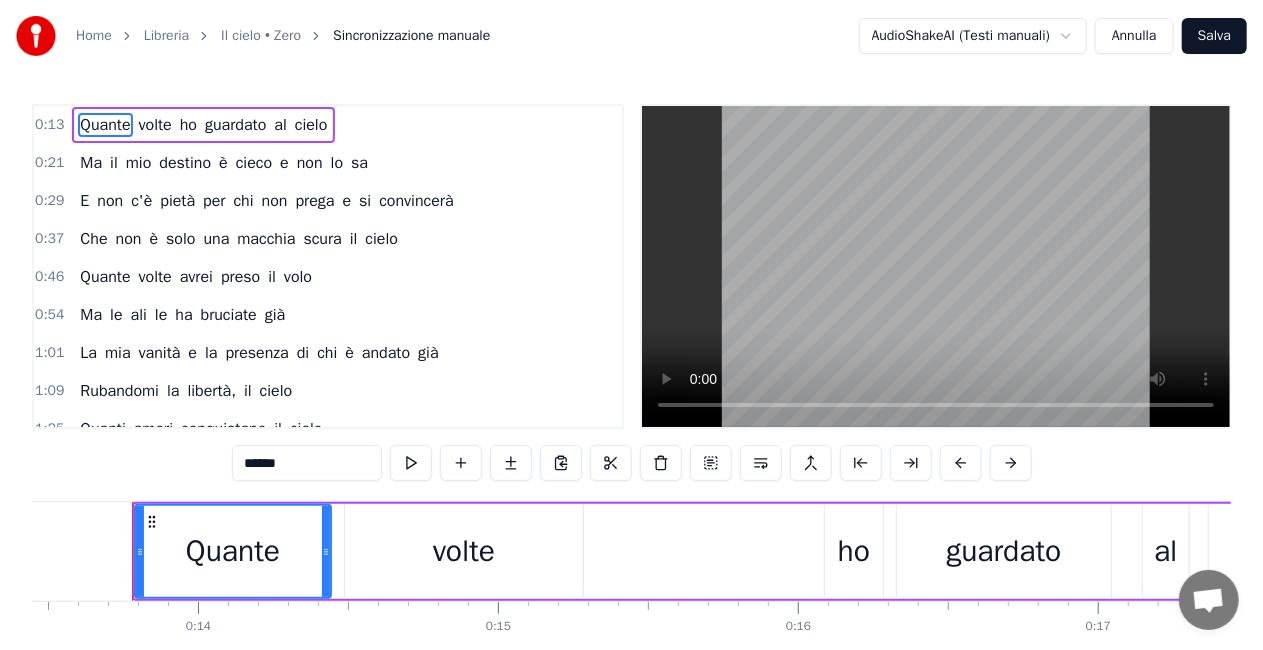 click on "Annulla" at bounding box center (1134, 36) 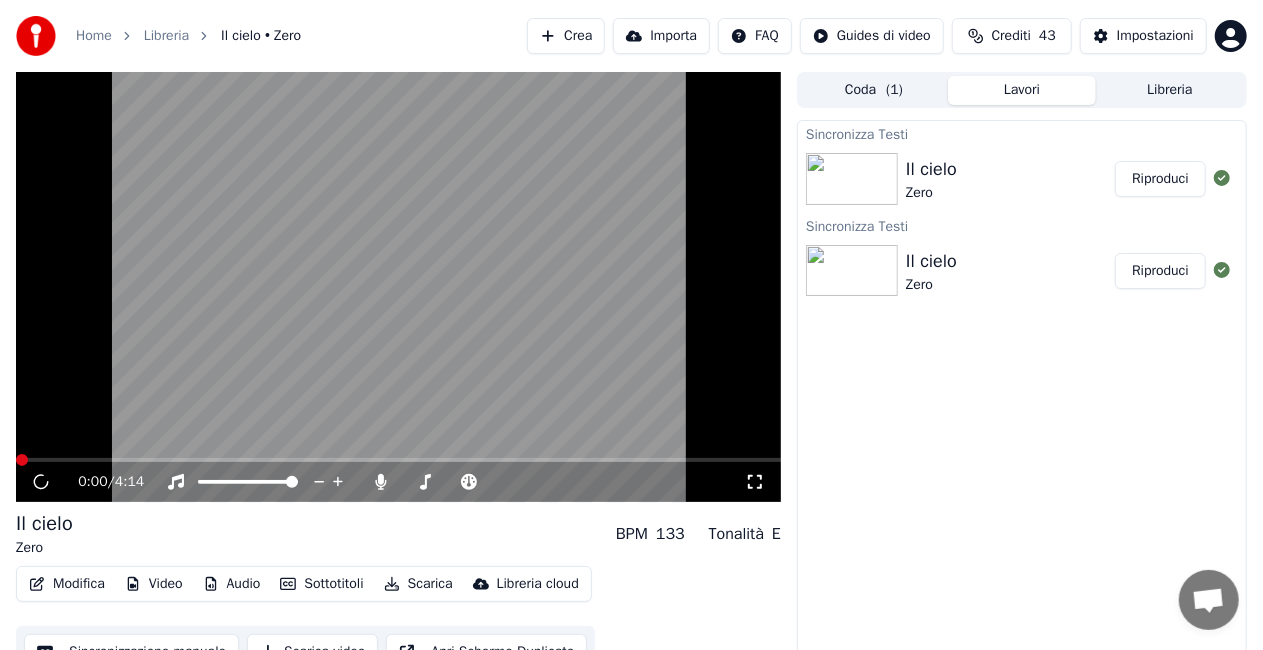 click on "Modifica" at bounding box center [67, 584] 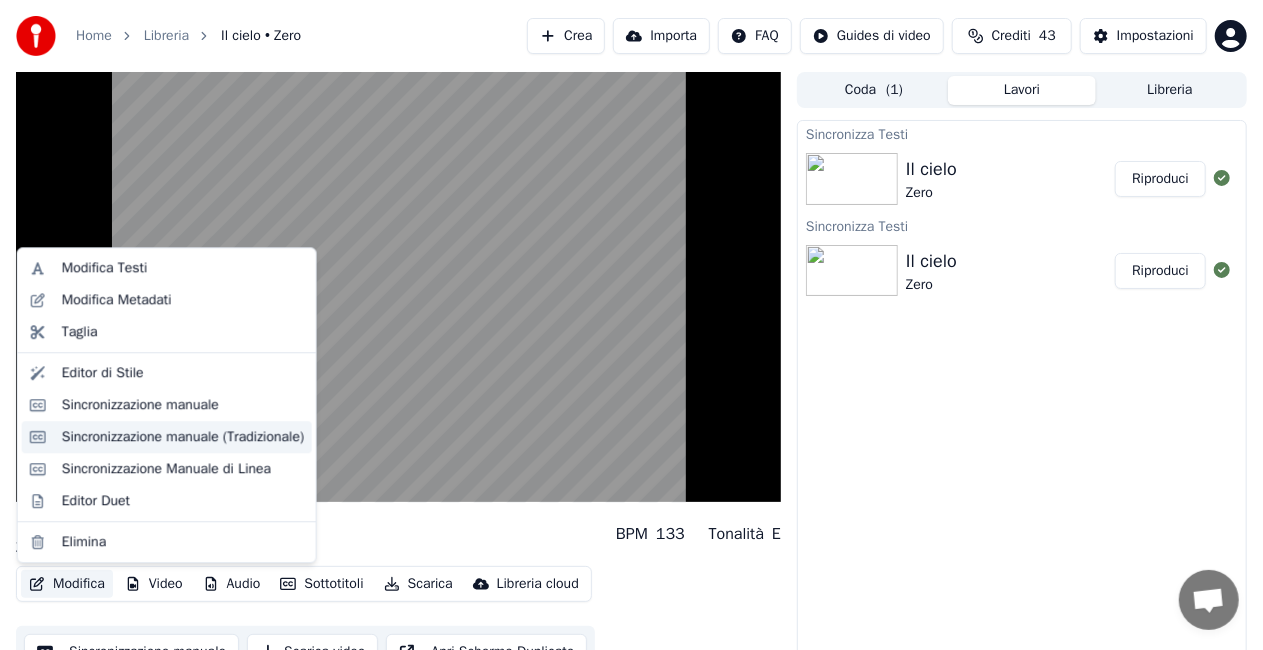 click on "Sincronizzazione manuale (Tradizionale)" at bounding box center [183, 437] 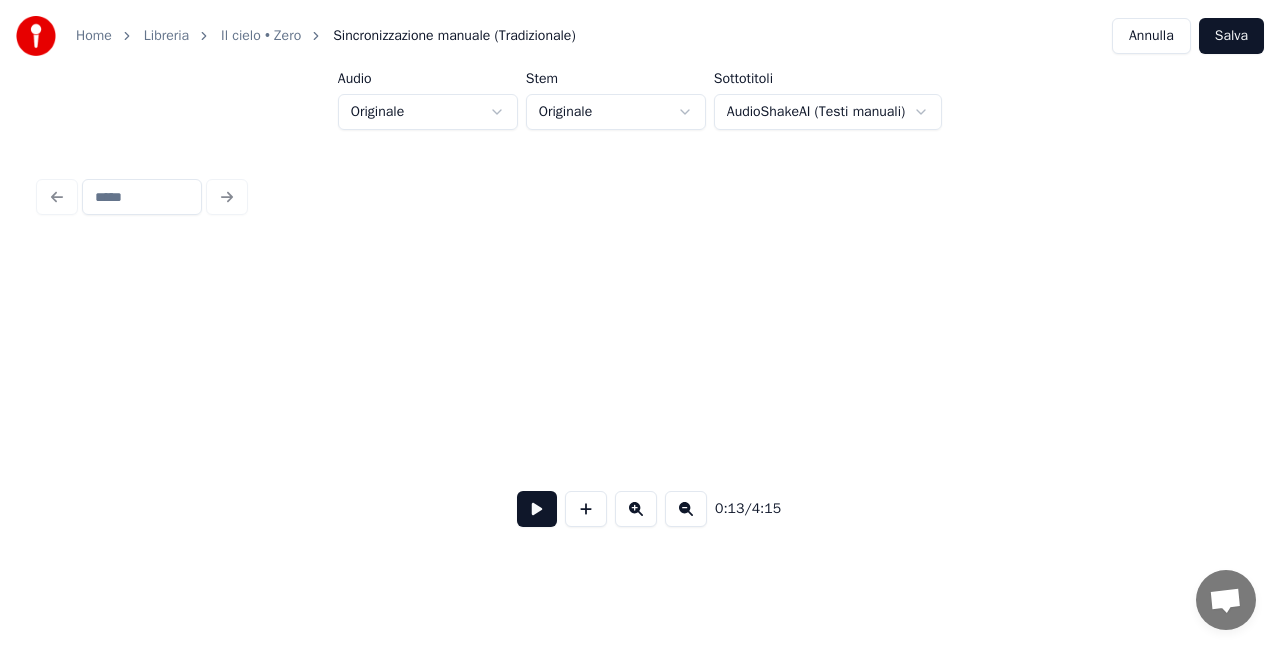 scroll, scrollTop: 0, scrollLeft: 2755, axis: horizontal 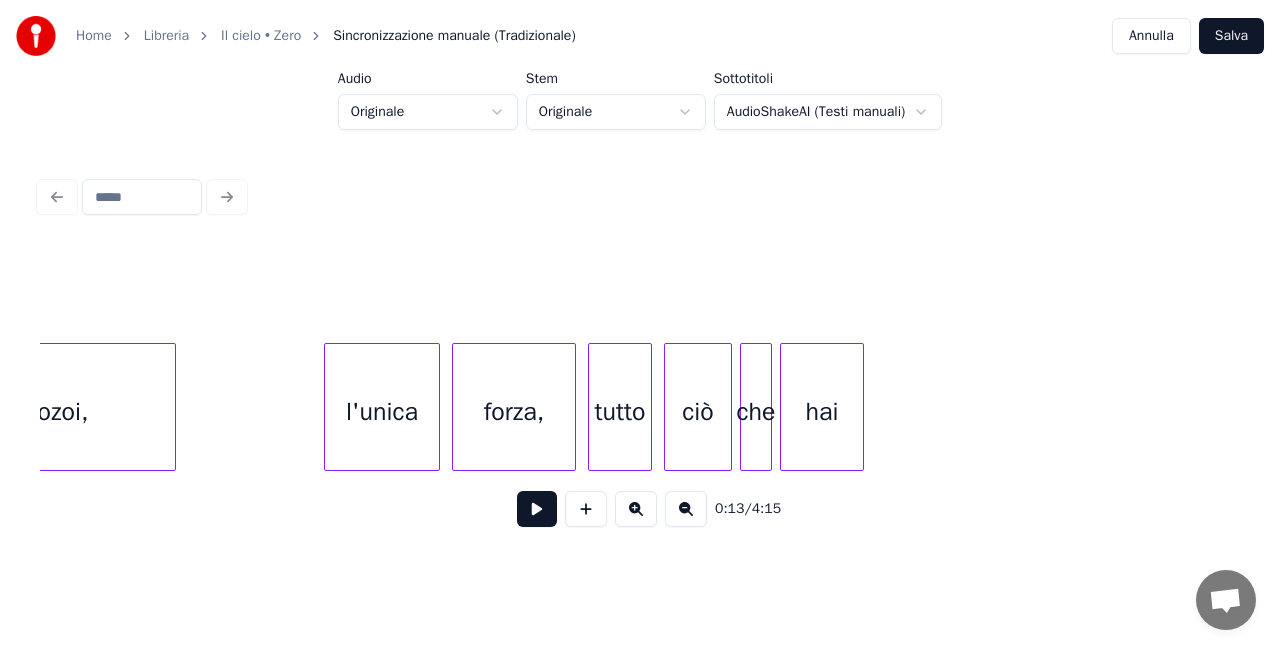 click at bounding box center [640, 293] 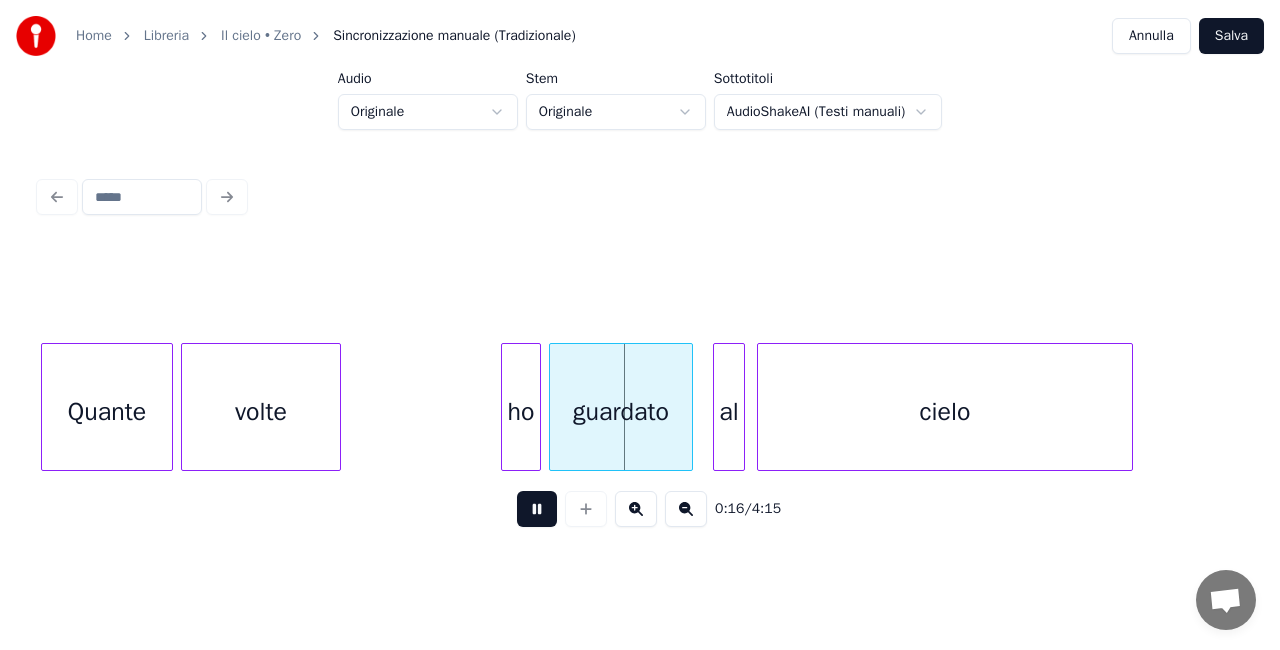 click at bounding box center (537, 509) 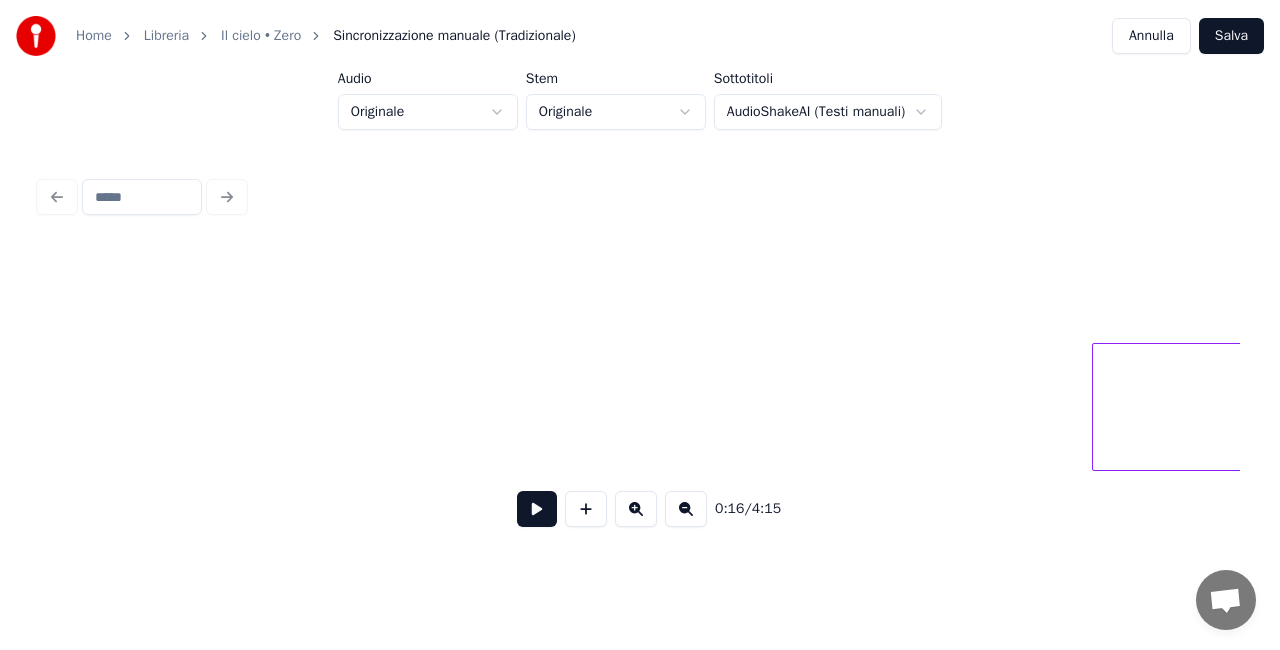 scroll, scrollTop: 0, scrollLeft: 29898, axis: horizontal 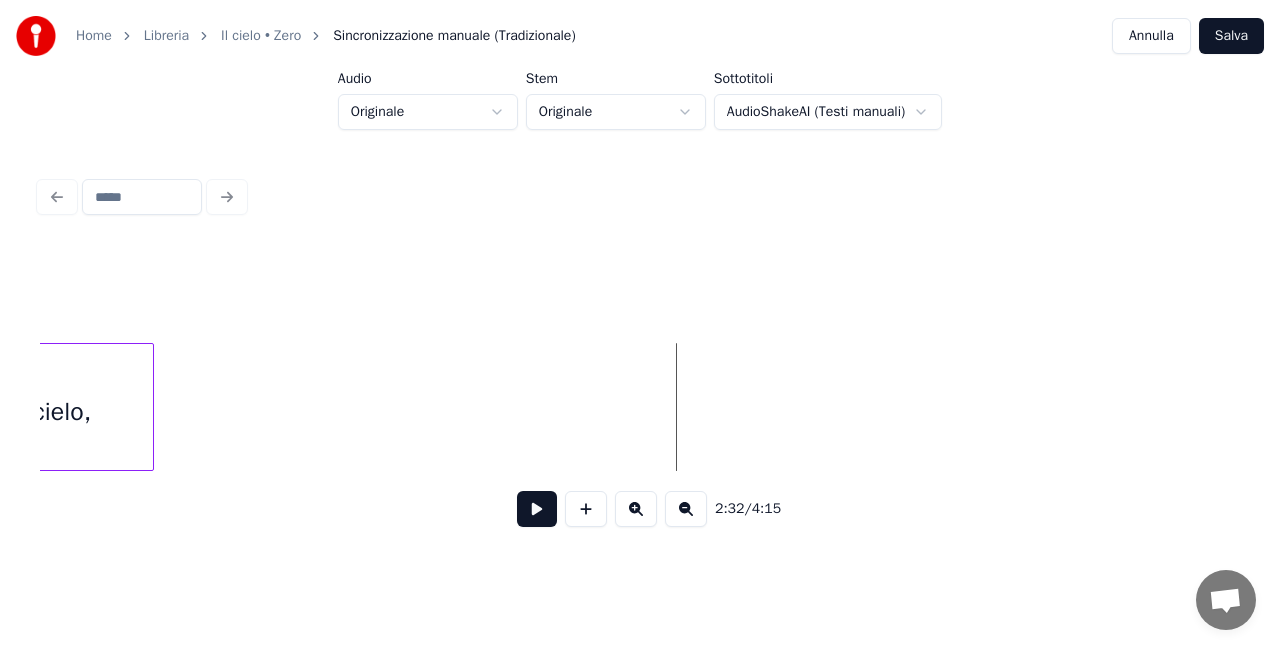 click on "cielo," at bounding box center (62, 412) 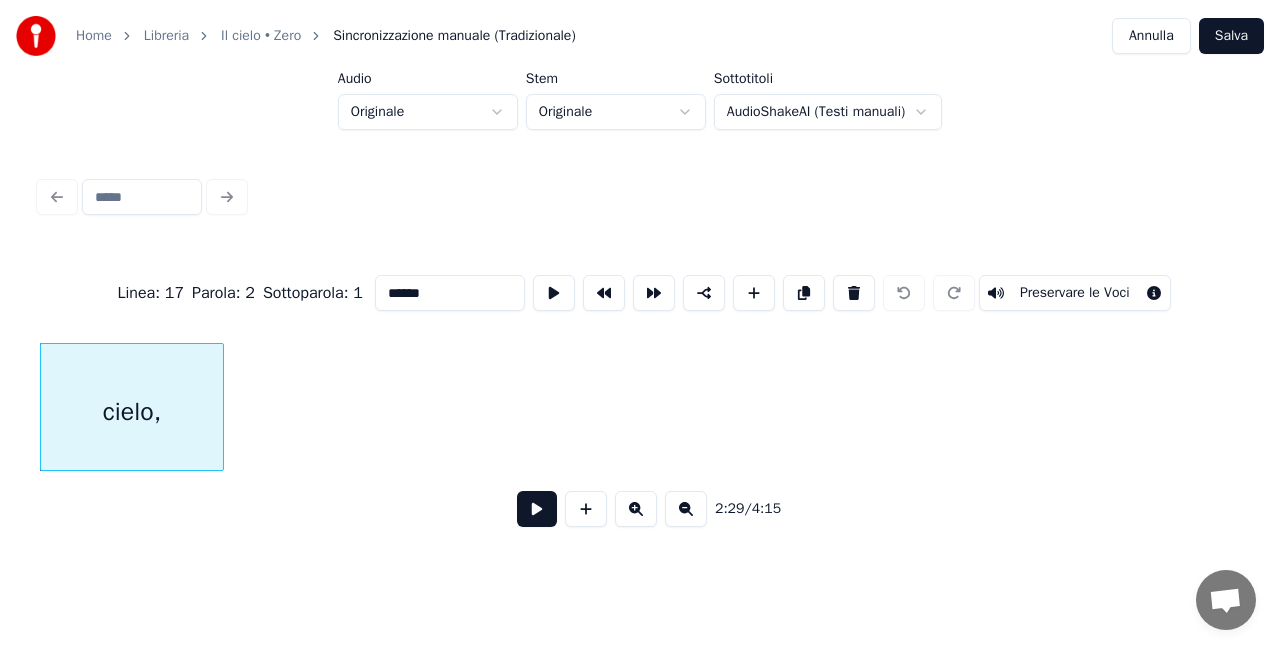 click at bounding box center [537, 509] 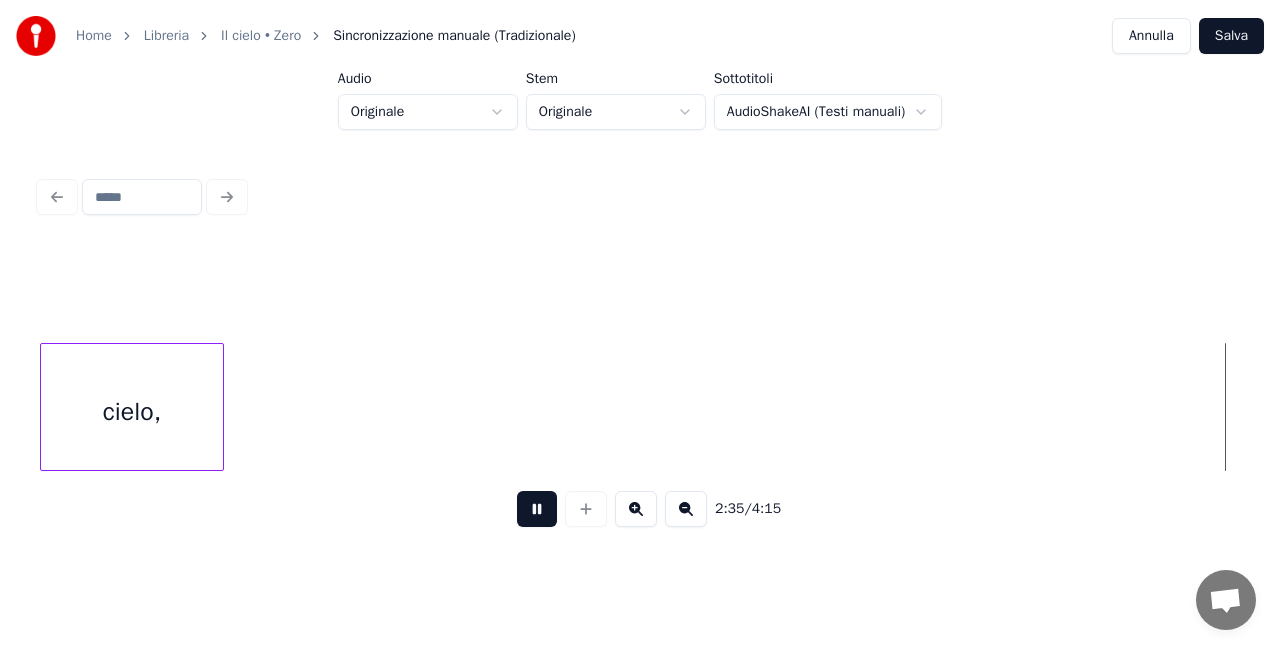 scroll, scrollTop: 0, scrollLeft: 31029, axis: horizontal 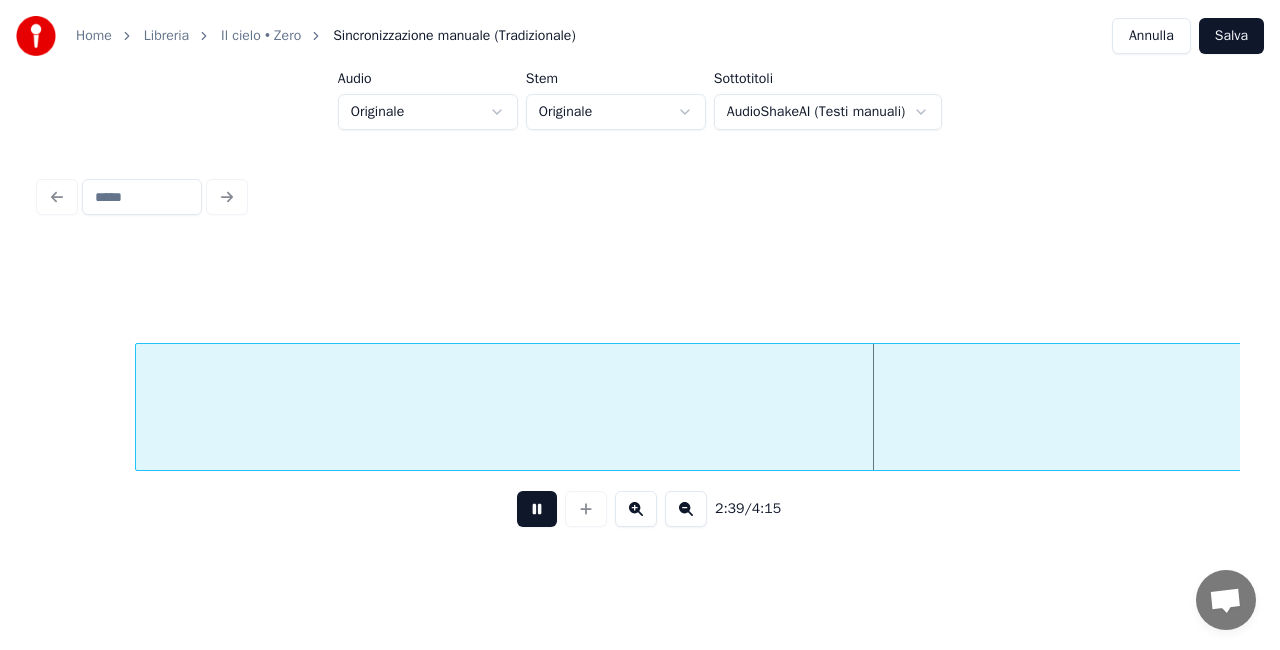 click at bounding box center [537, 509] 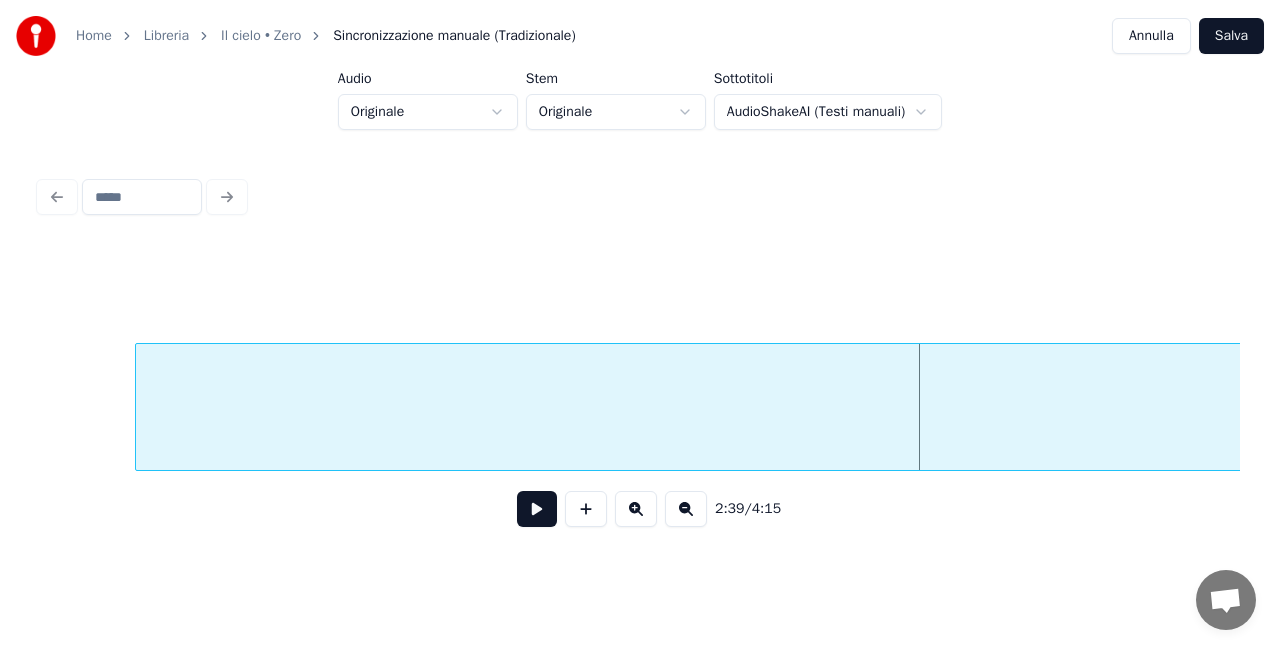 click at bounding box center (686, 509) 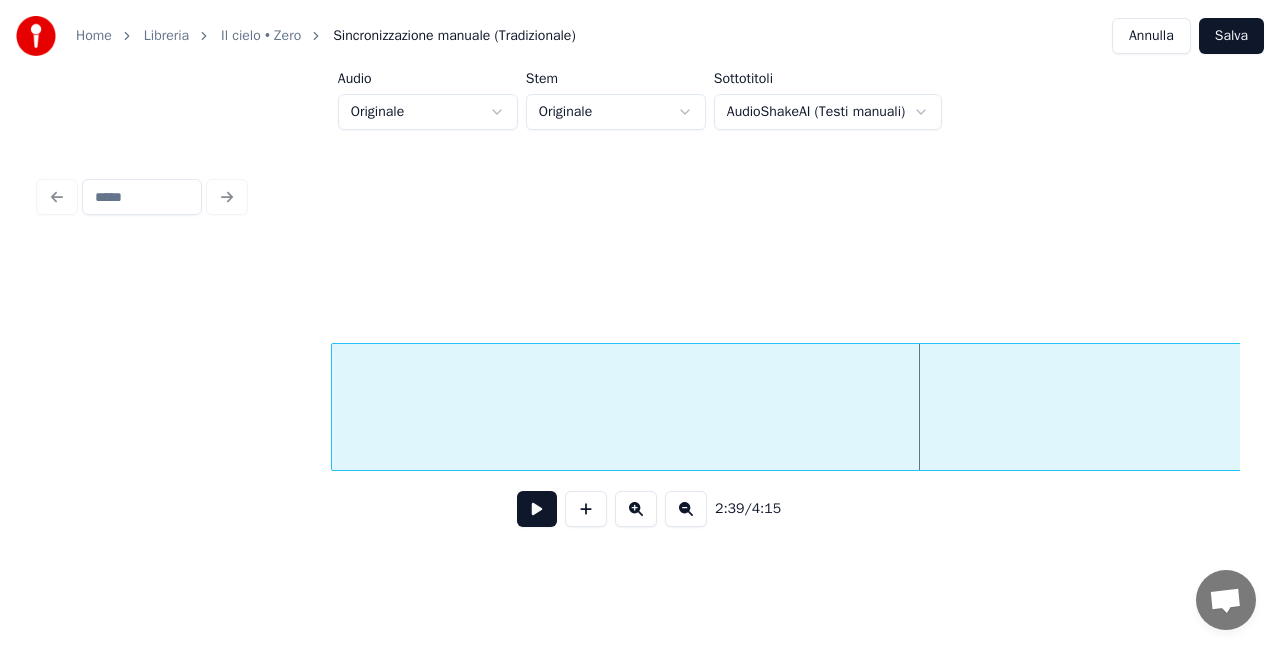 click at bounding box center [686, 509] 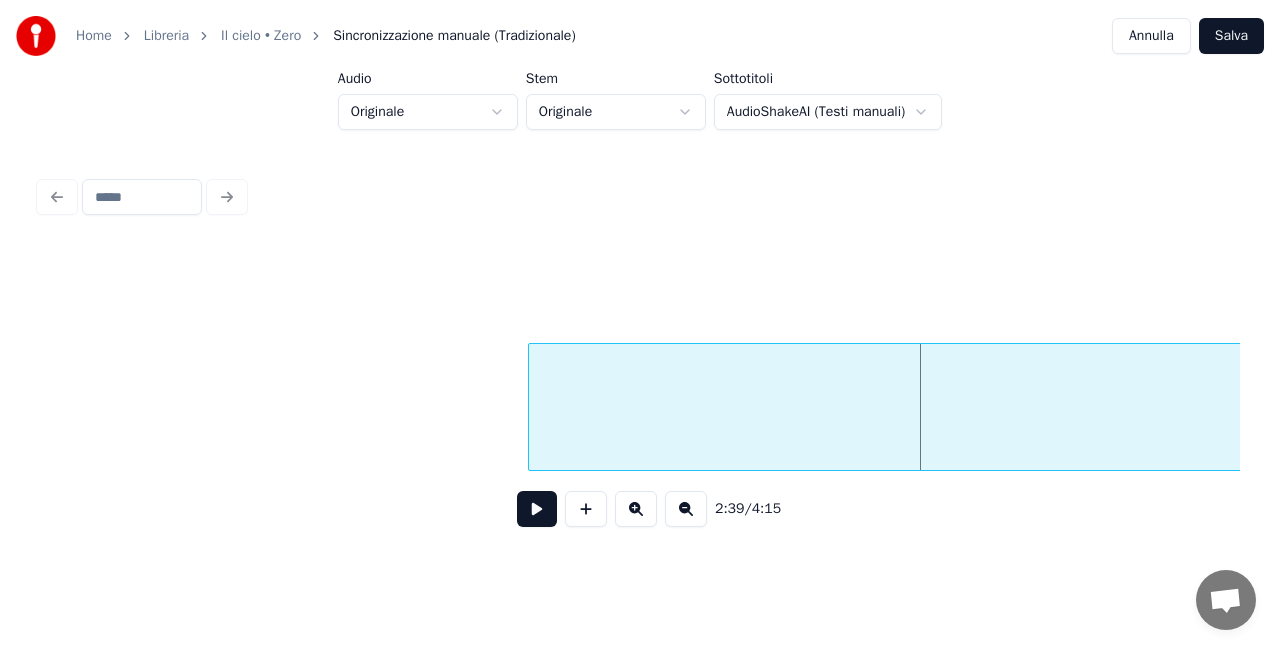 click at bounding box center [686, 509] 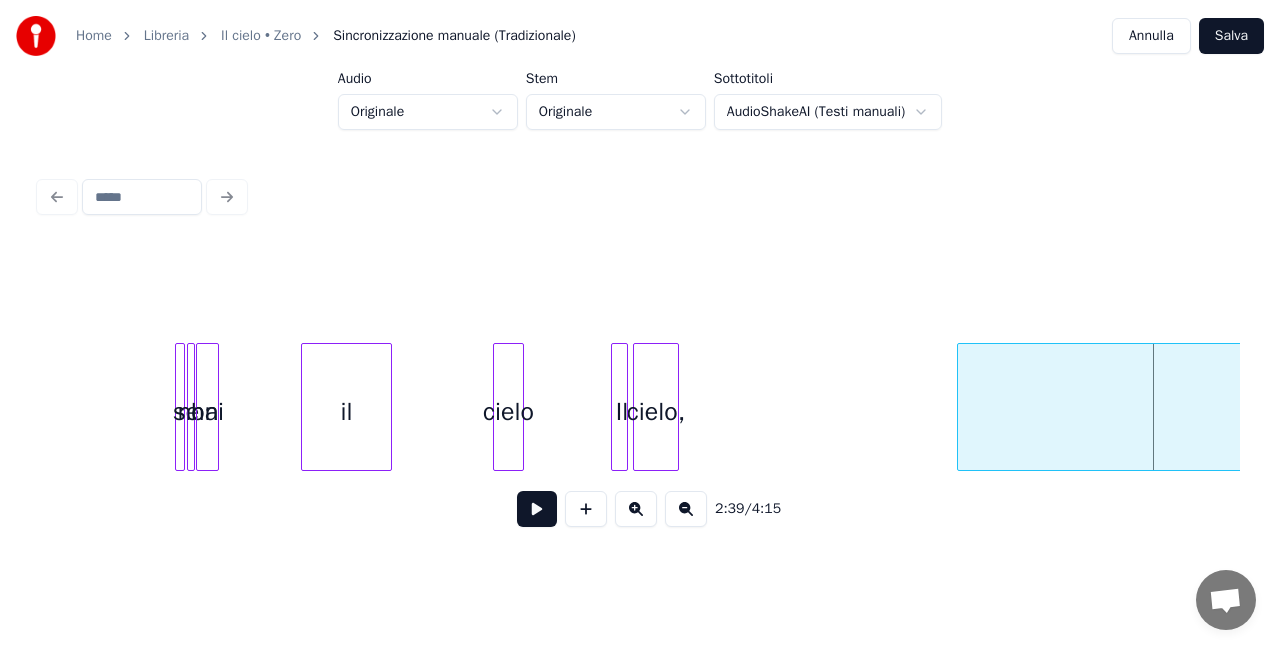scroll, scrollTop: 0, scrollLeft: 6820, axis: horizontal 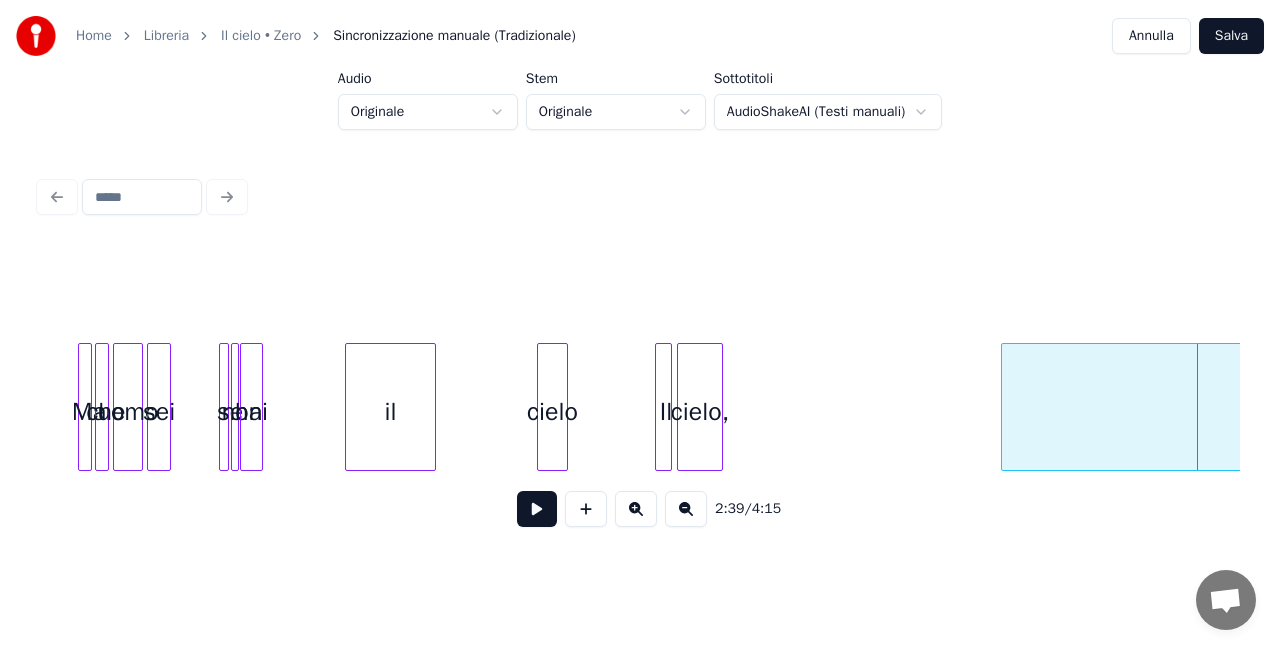 click on "hai" at bounding box center [251, 412] 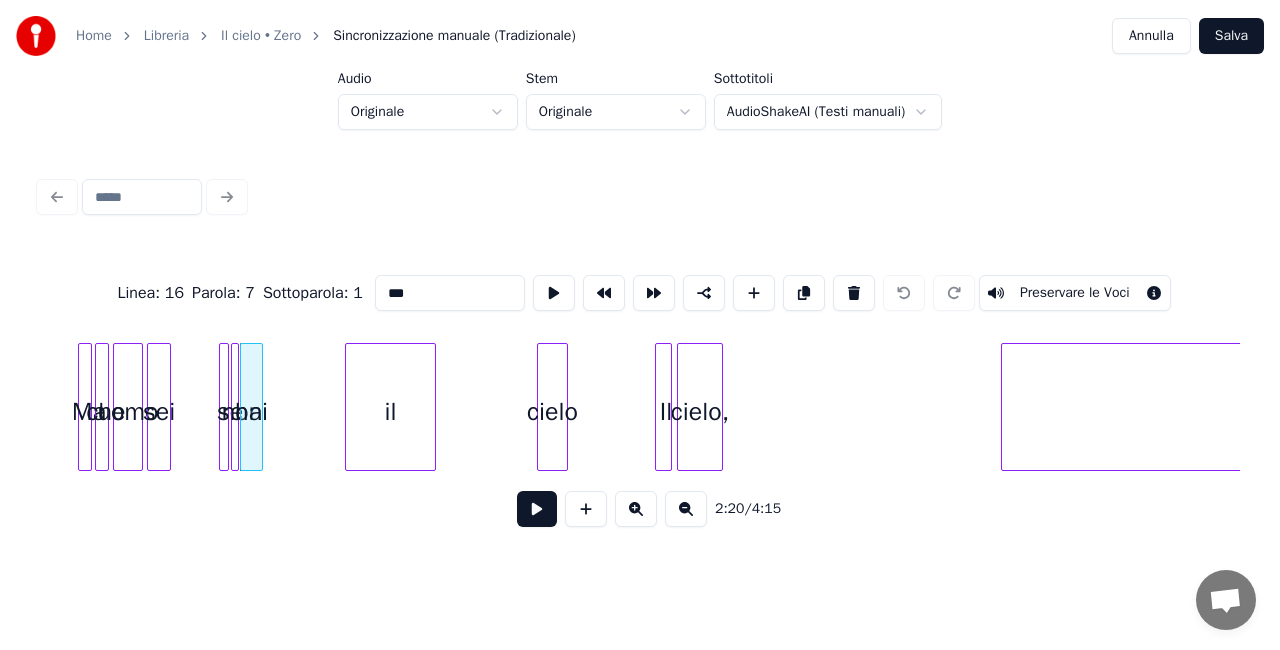 click at bounding box center [537, 509] 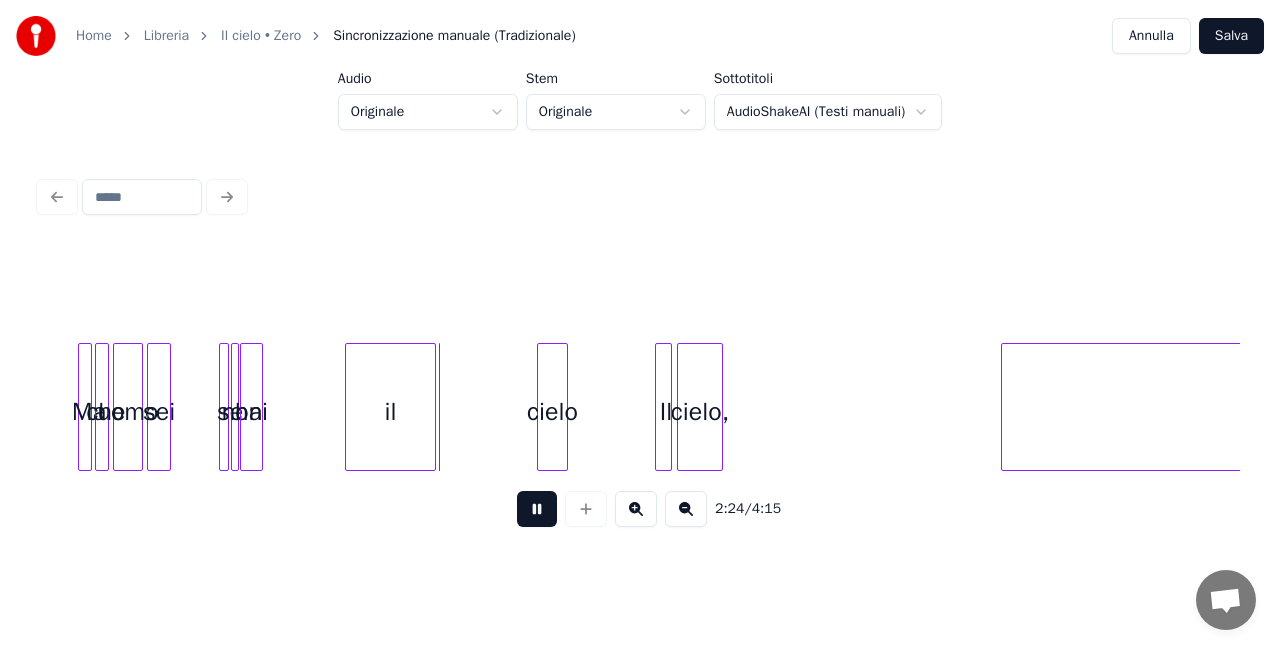 click at bounding box center (537, 509) 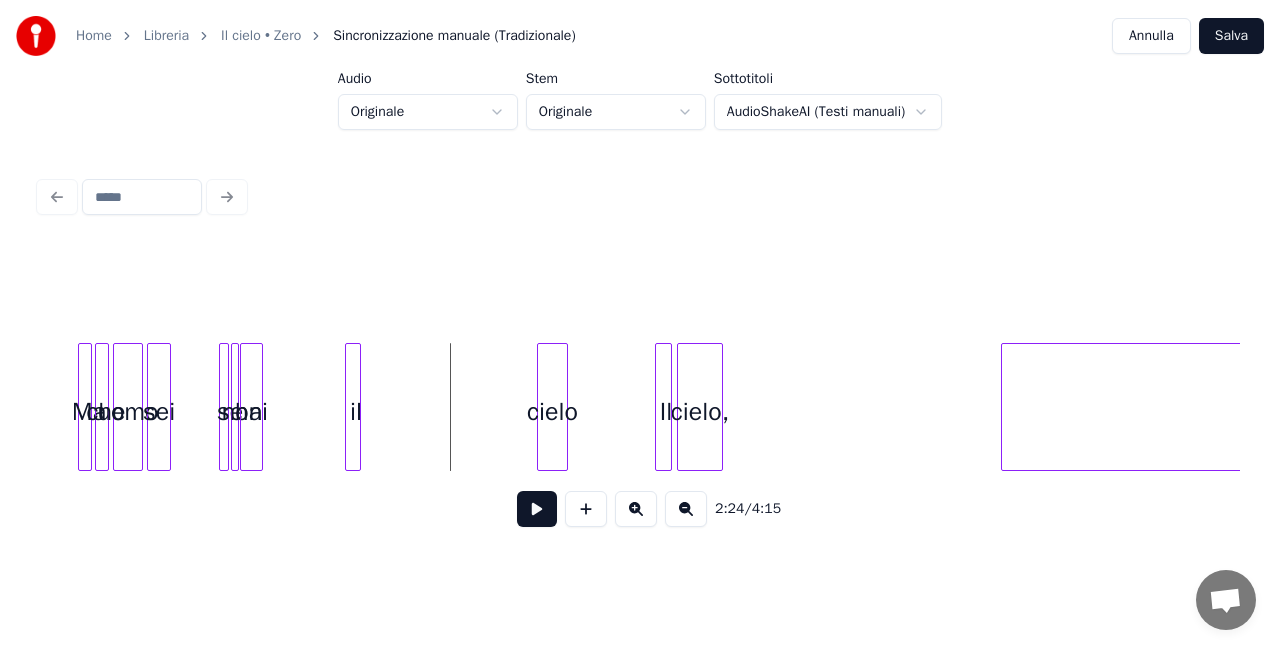 click at bounding box center (357, 407) 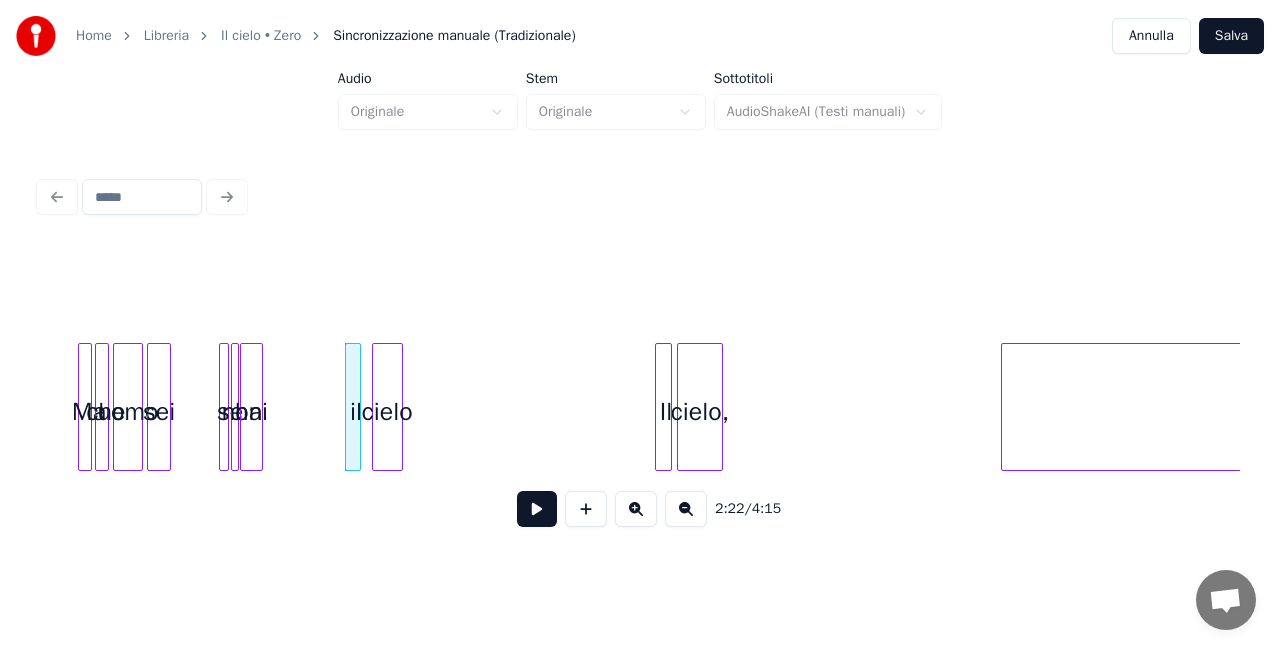 click on "cielo" at bounding box center (387, 412) 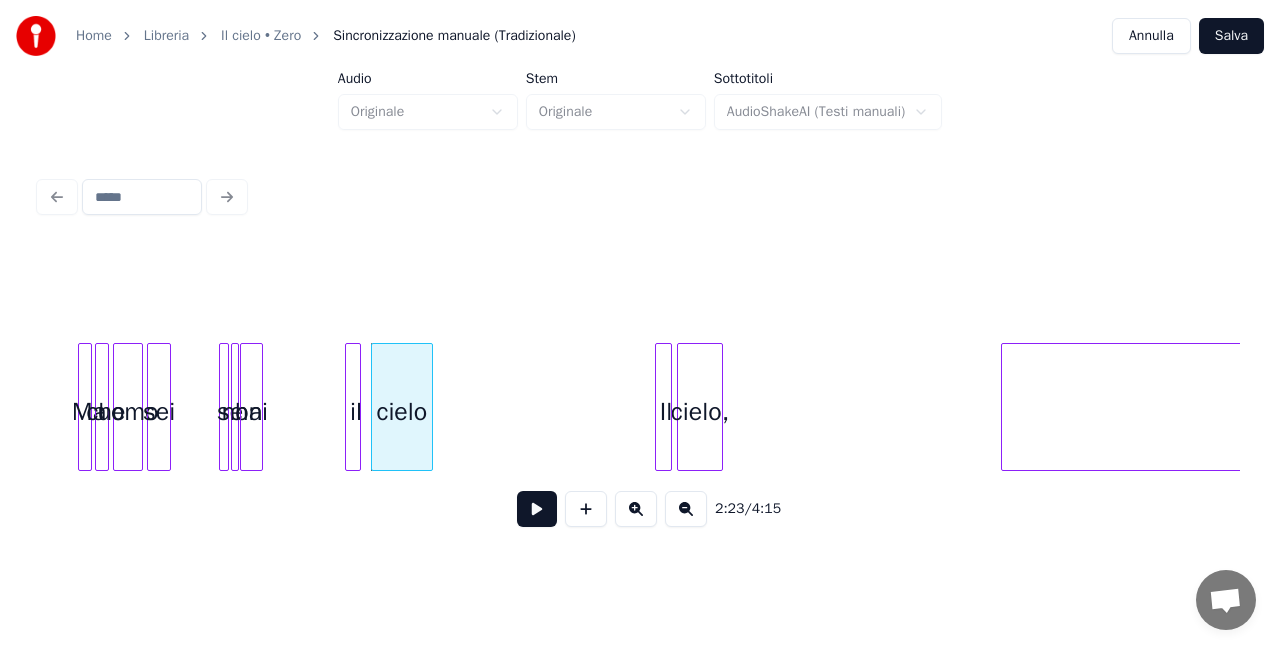 click at bounding box center [429, 407] 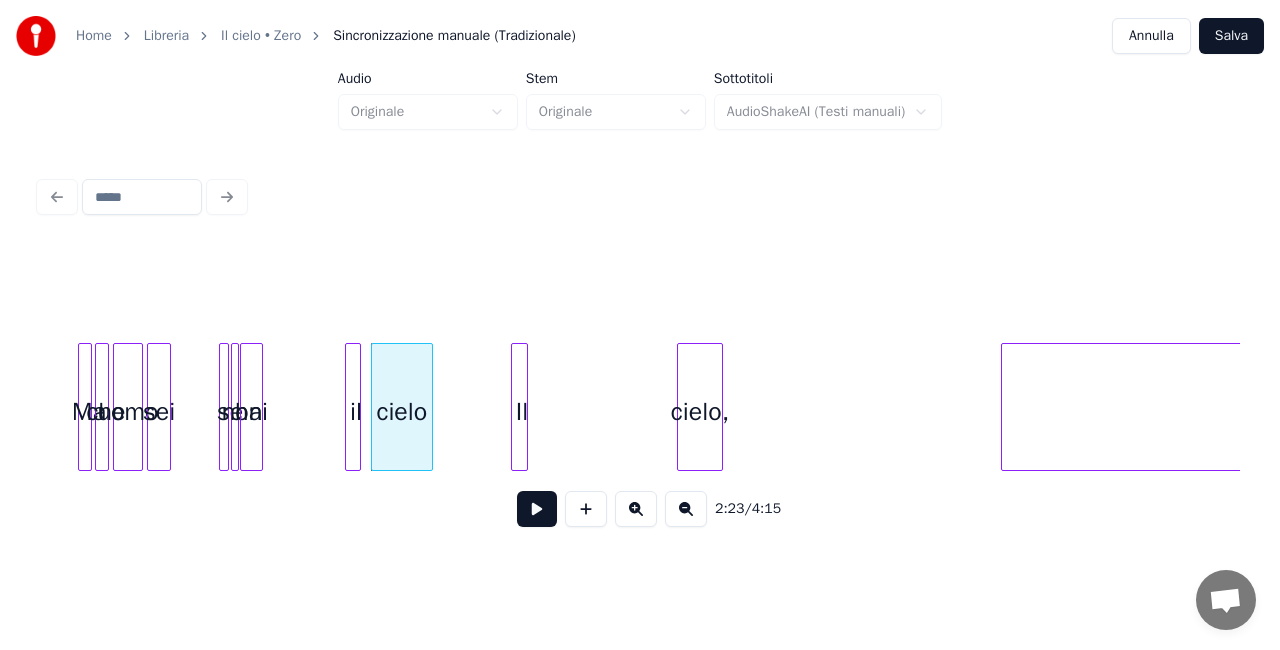 click on "Il" at bounding box center [522, 412] 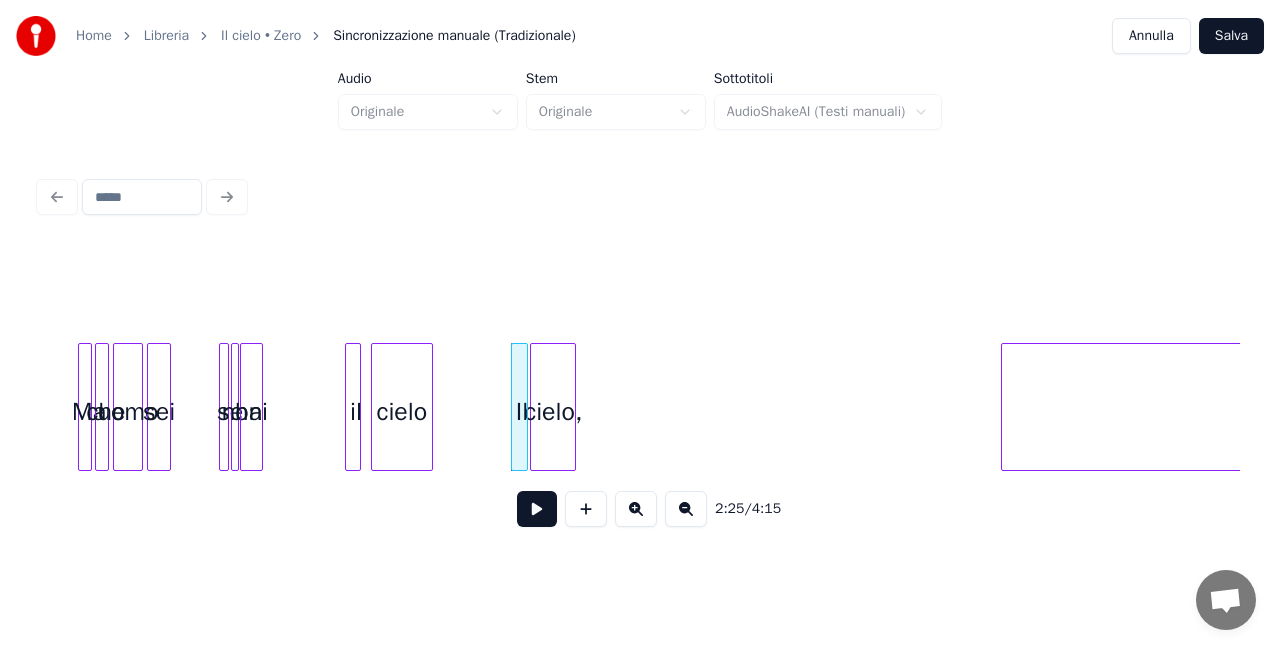 click on "cielo," at bounding box center [553, 412] 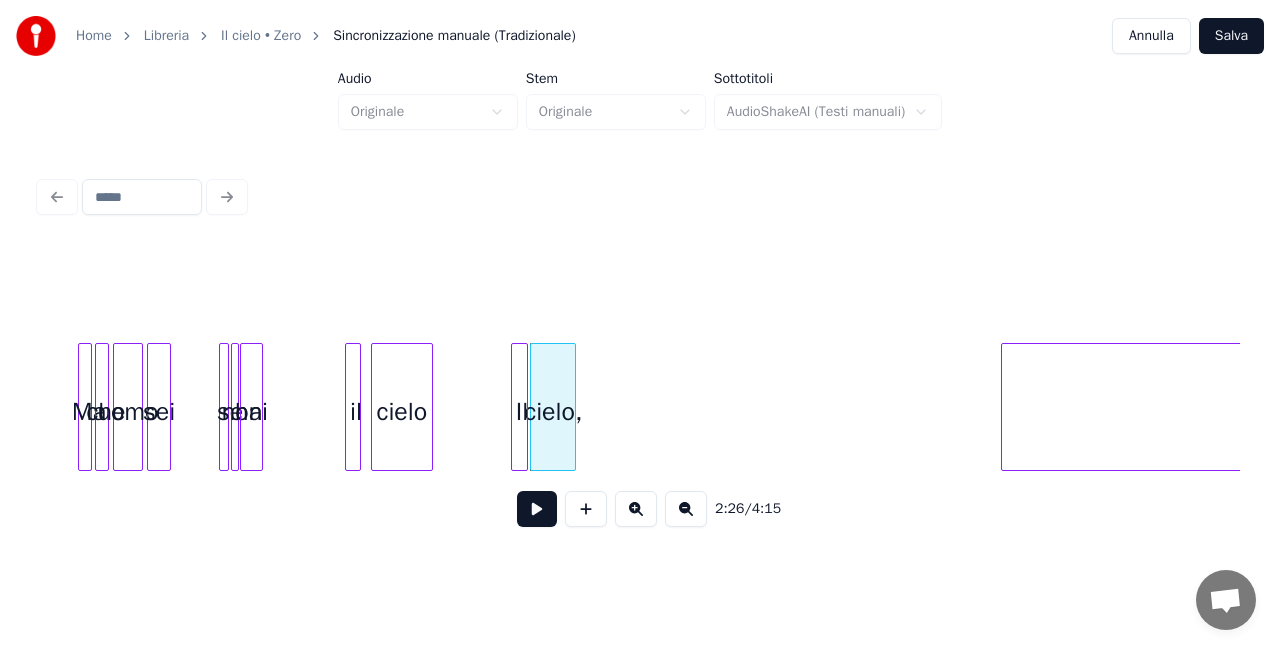click on "hai" at bounding box center [251, 412] 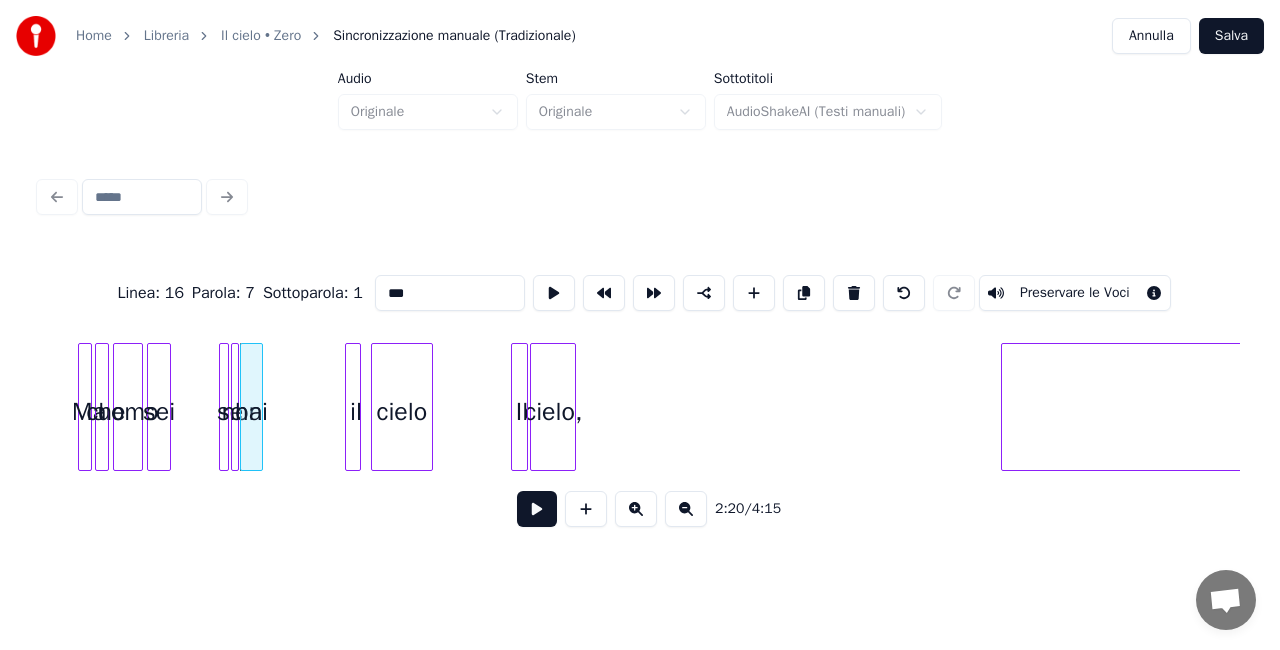 click at bounding box center (537, 509) 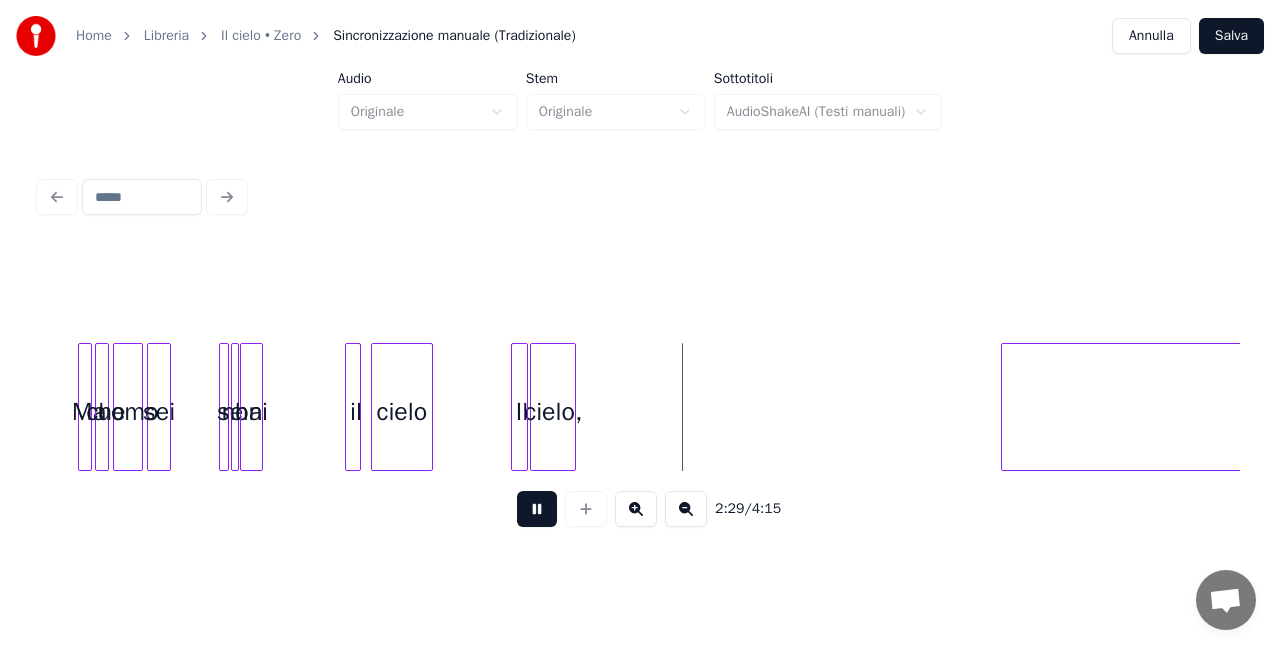click at bounding box center (537, 509) 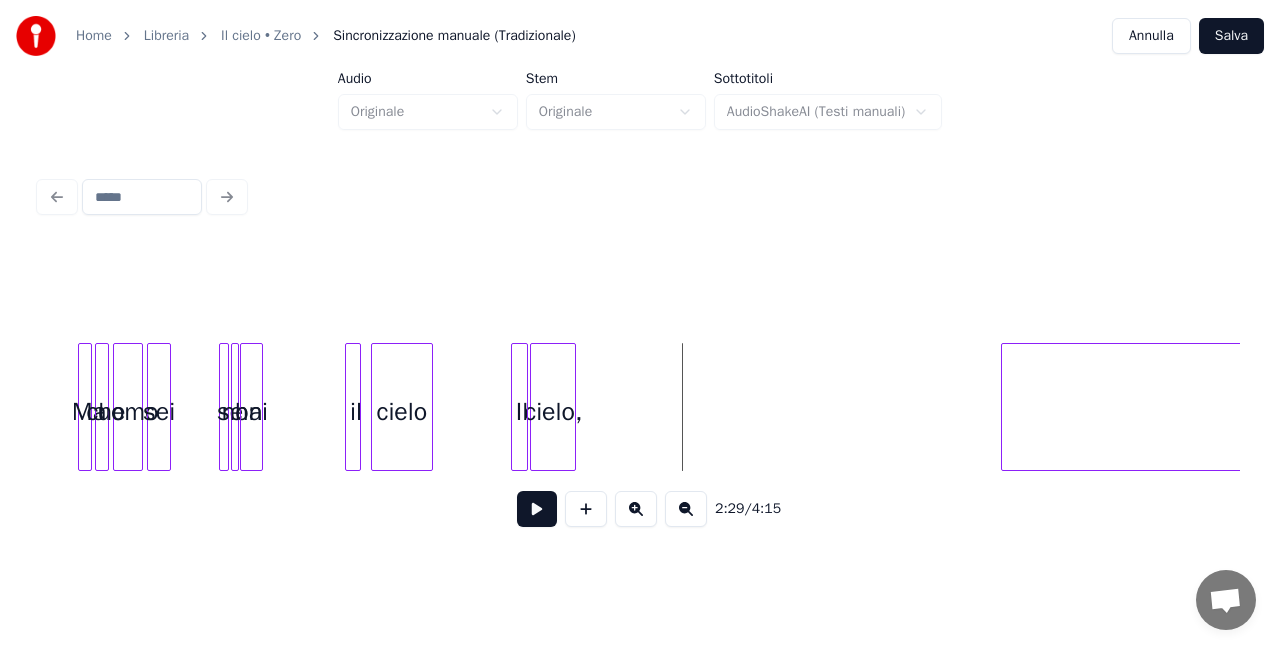scroll, scrollTop: 0, scrollLeft: 7392, axis: horizontal 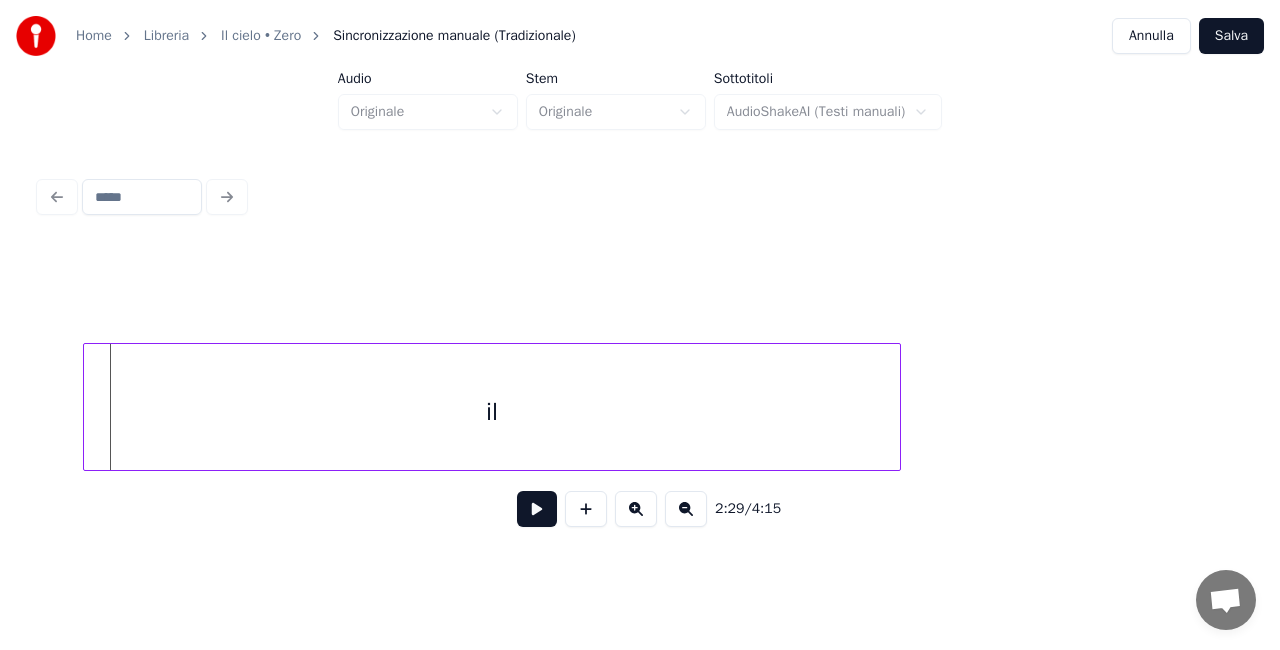 click on "il" at bounding box center [492, 412] 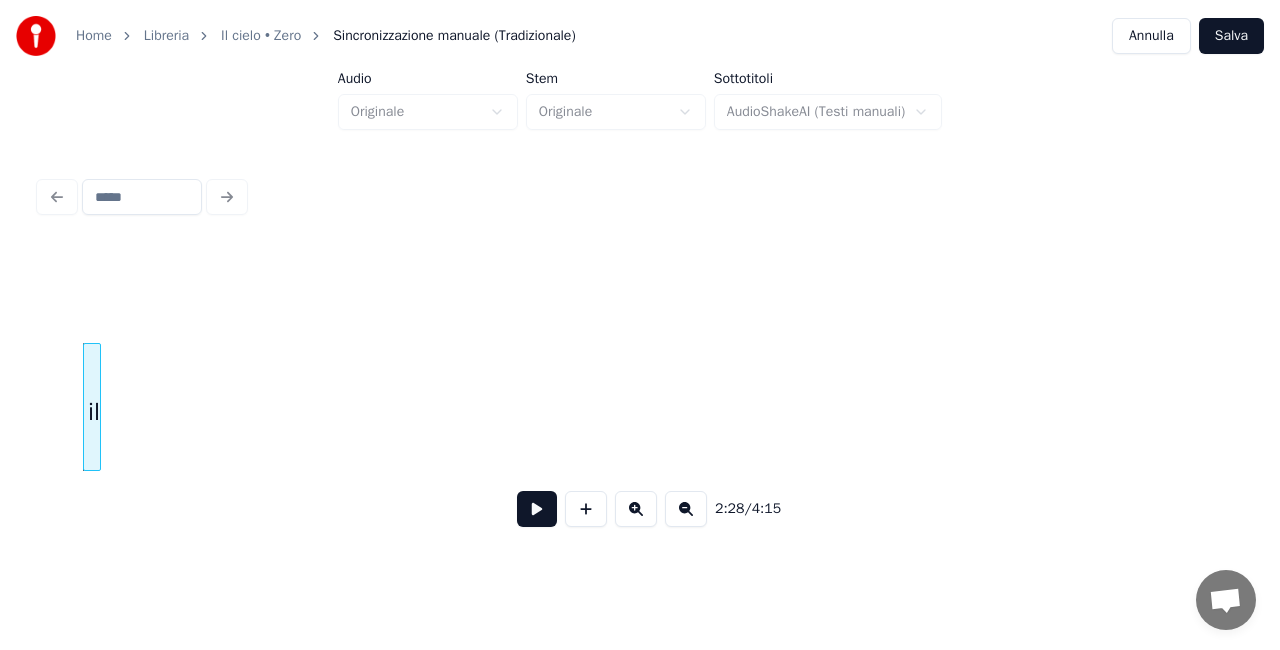 click at bounding box center (97, 407) 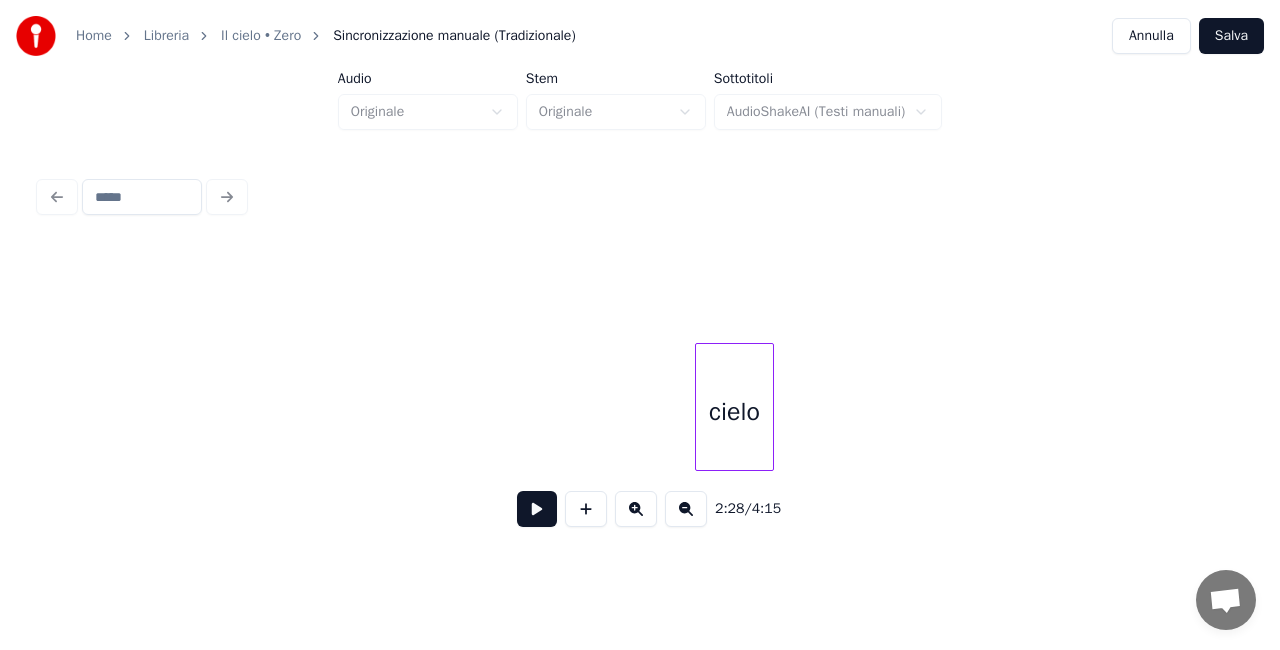 scroll, scrollTop: 0, scrollLeft: 8902, axis: horizontal 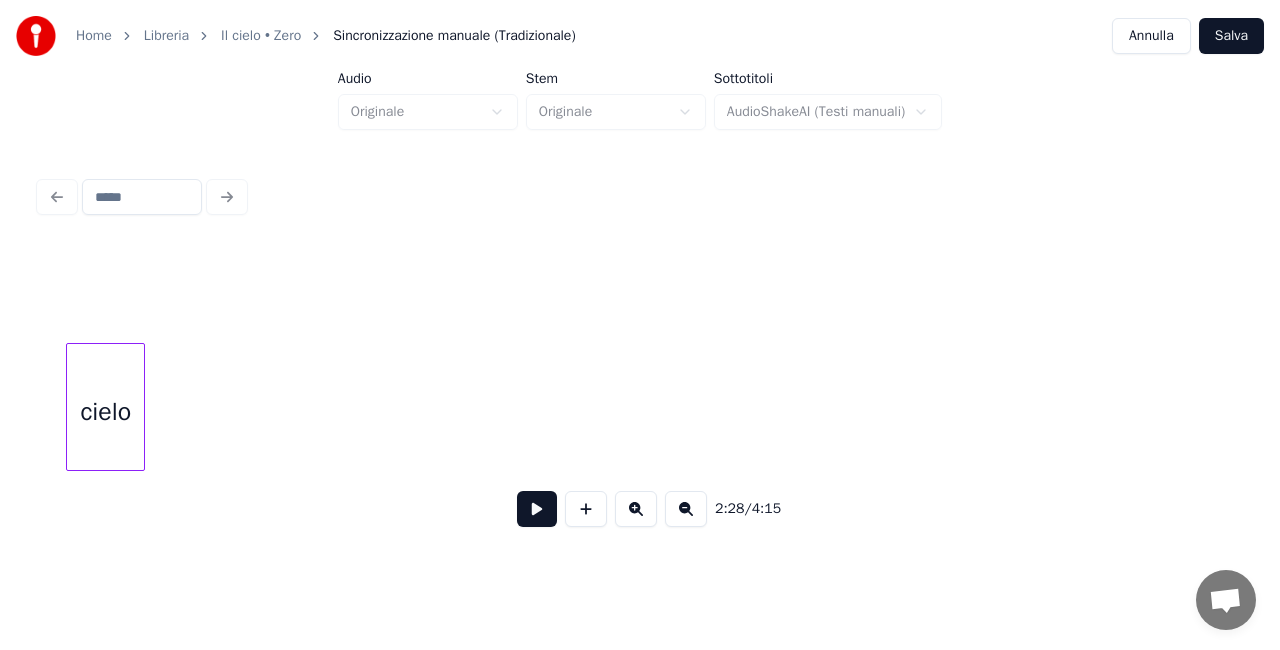 click on "cielo" at bounding box center [-2432, 407] 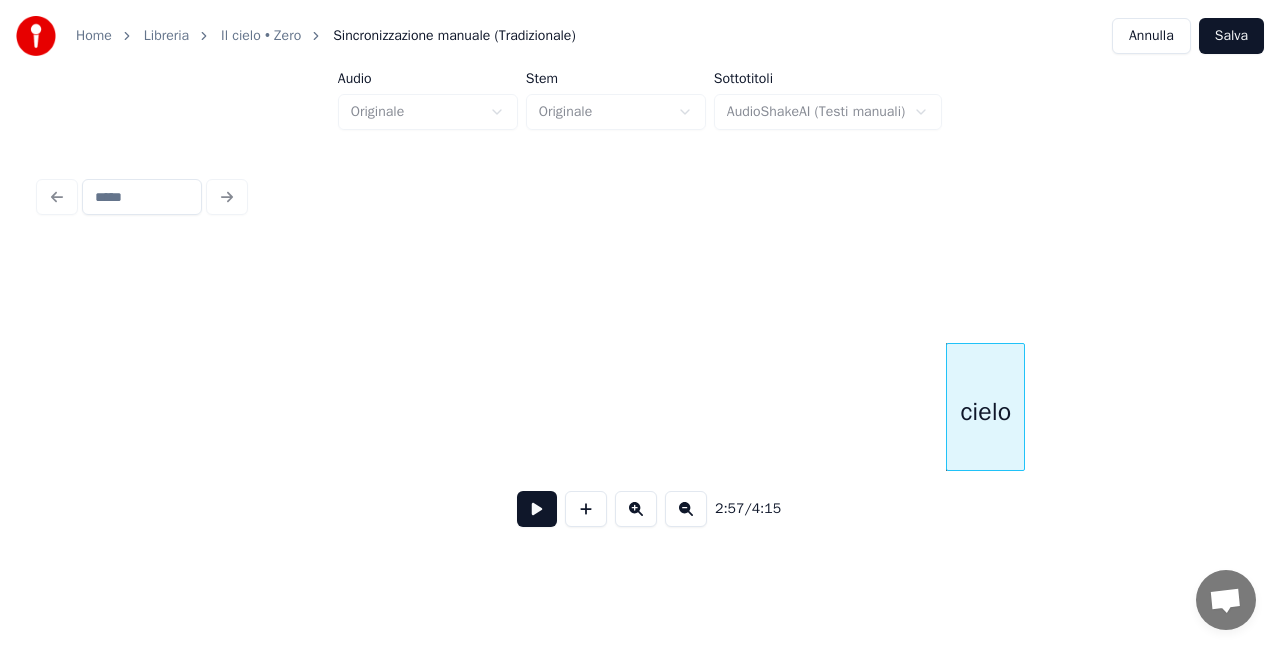 scroll, scrollTop: 0, scrollLeft: 7957, axis: horizontal 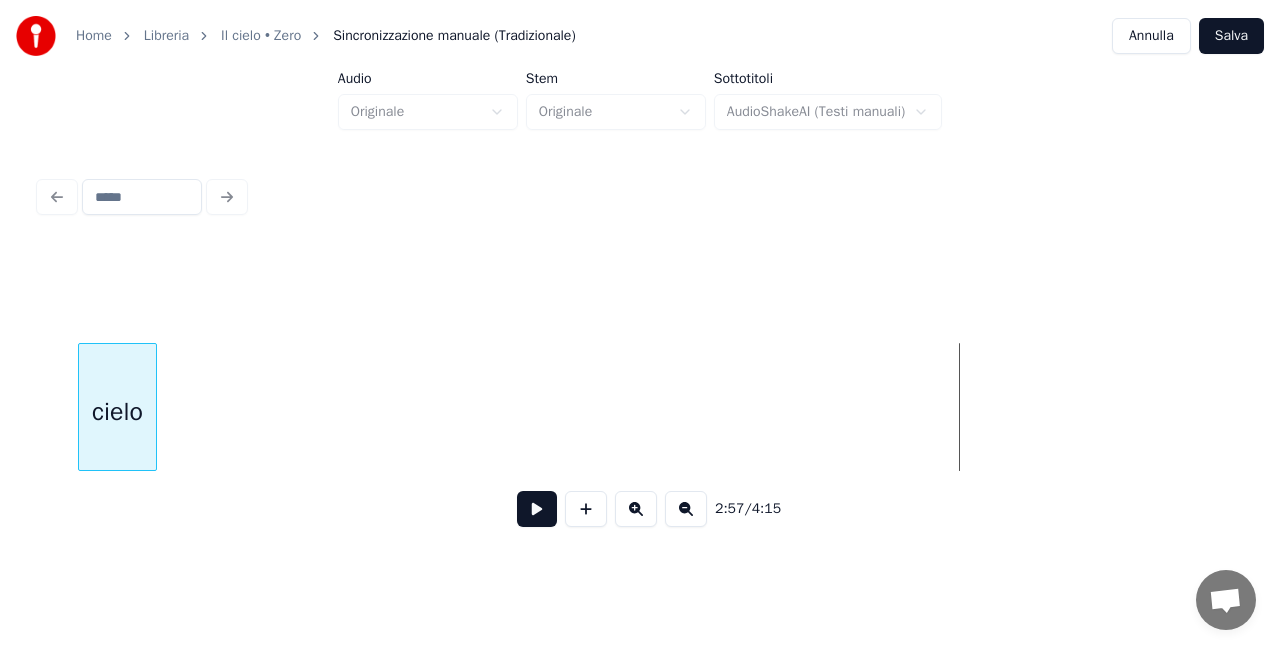 click on "cielo" at bounding box center (117, 412) 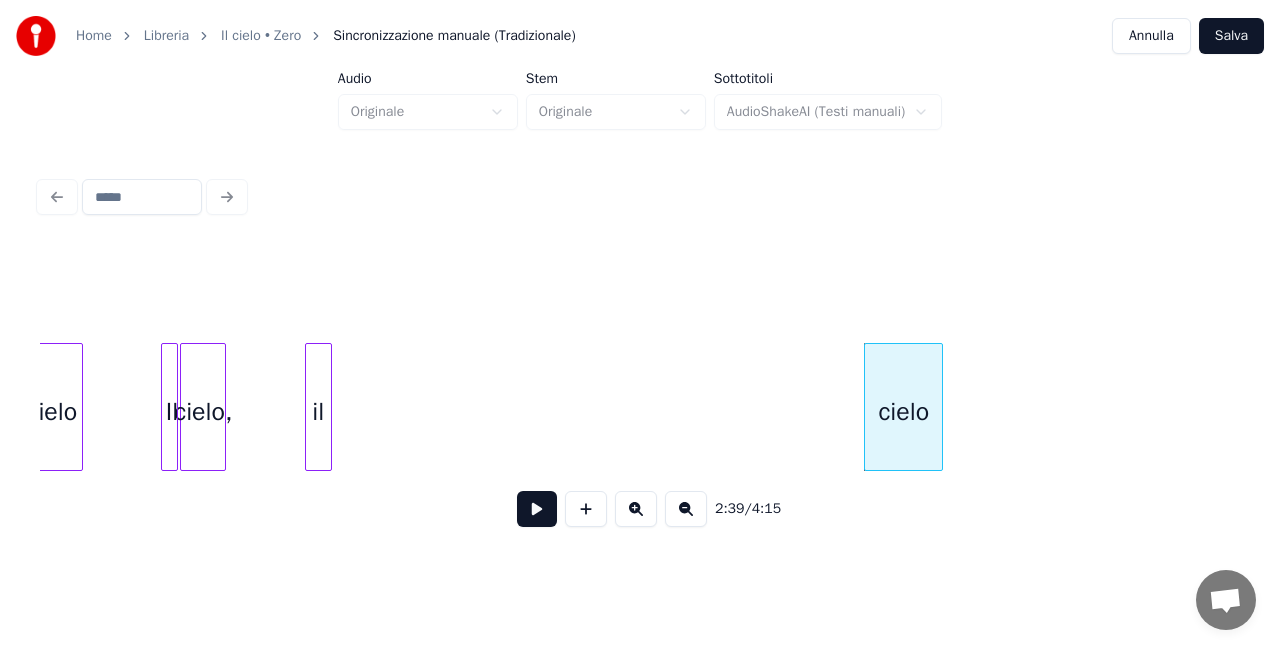 scroll, scrollTop: 0, scrollLeft: 7024, axis: horizontal 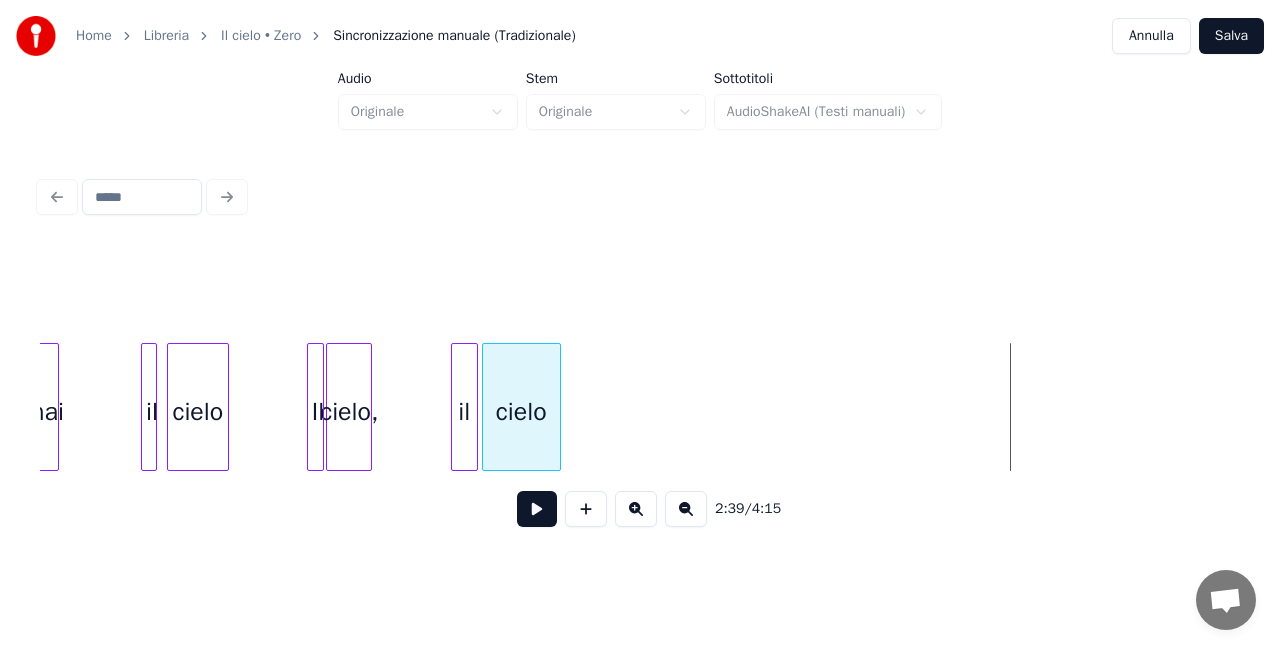 click on "cielo" at bounding box center [521, 412] 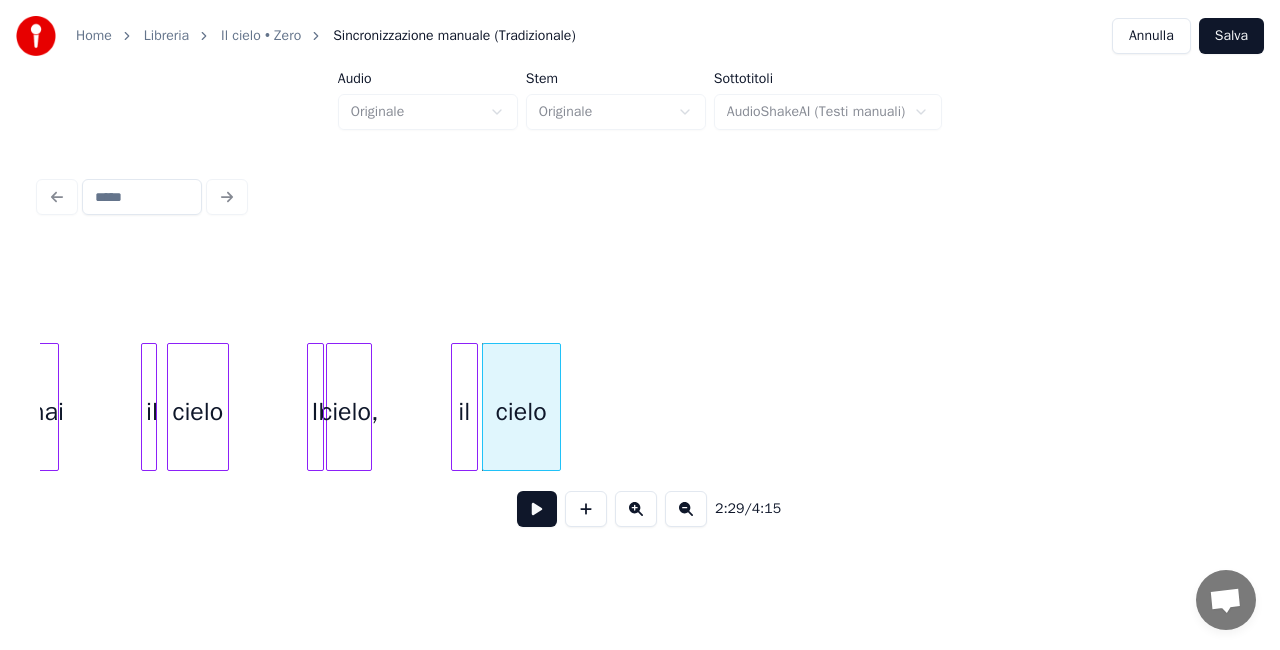 click at bounding box center [55, 407] 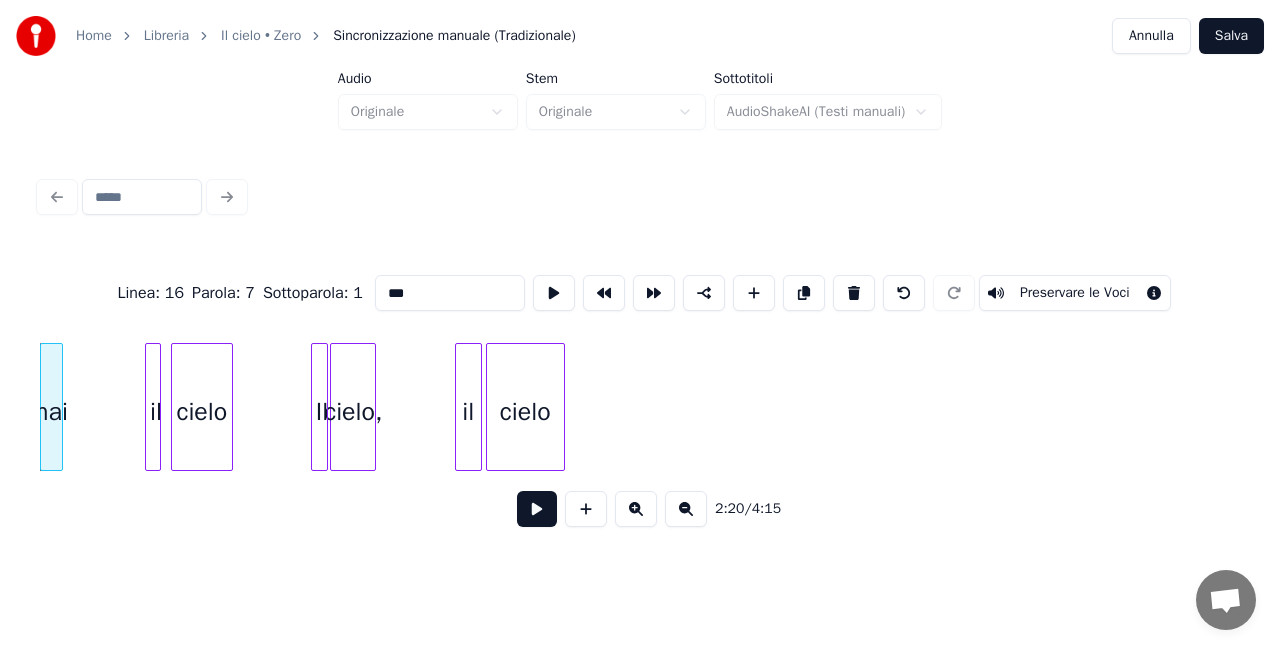 click at bounding box center (537, 509) 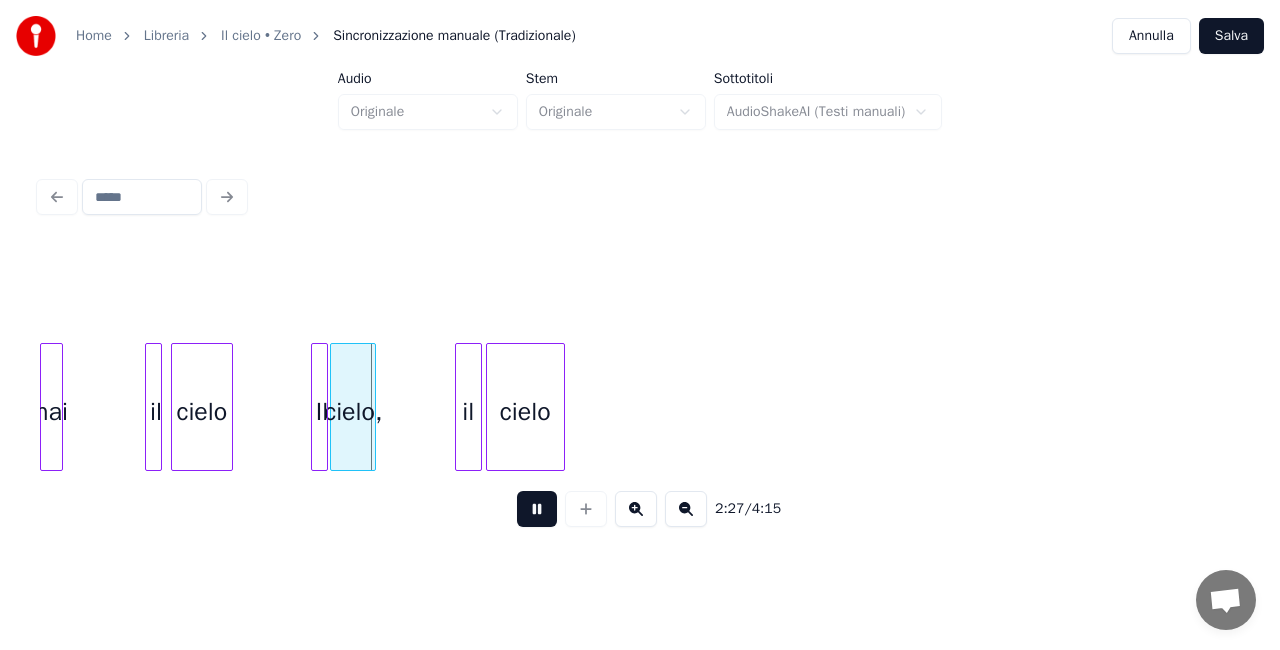 click at bounding box center [158, 407] 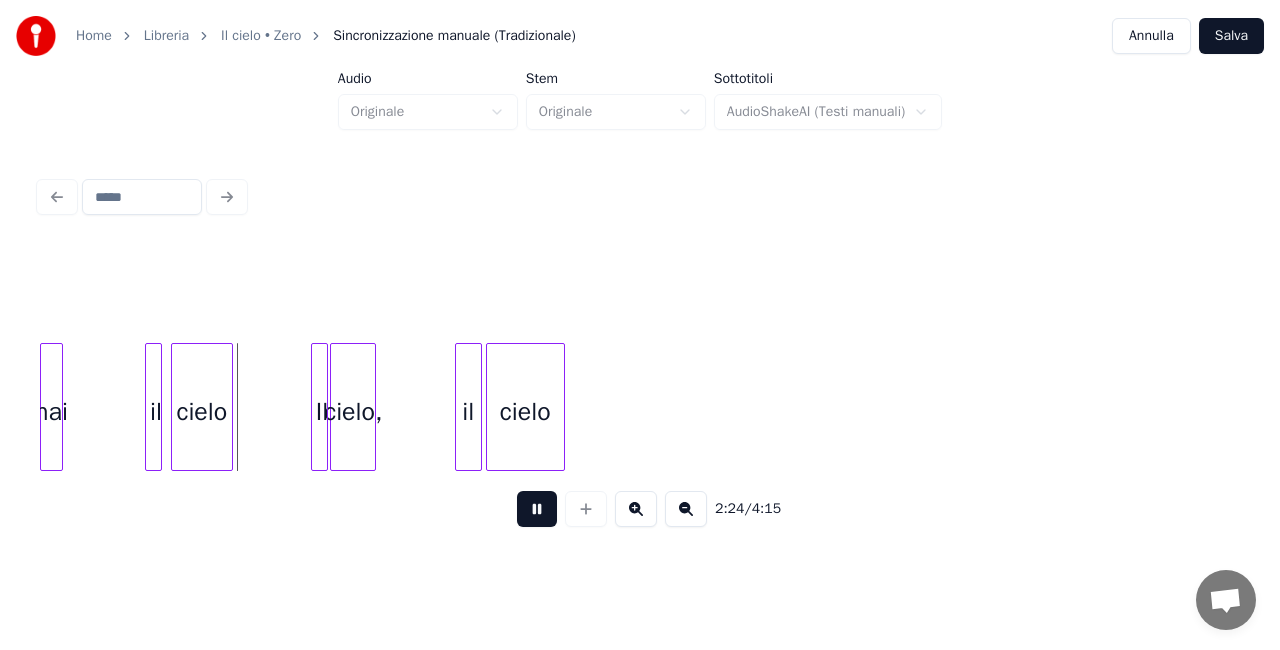 click on "il" at bounding box center (156, 412) 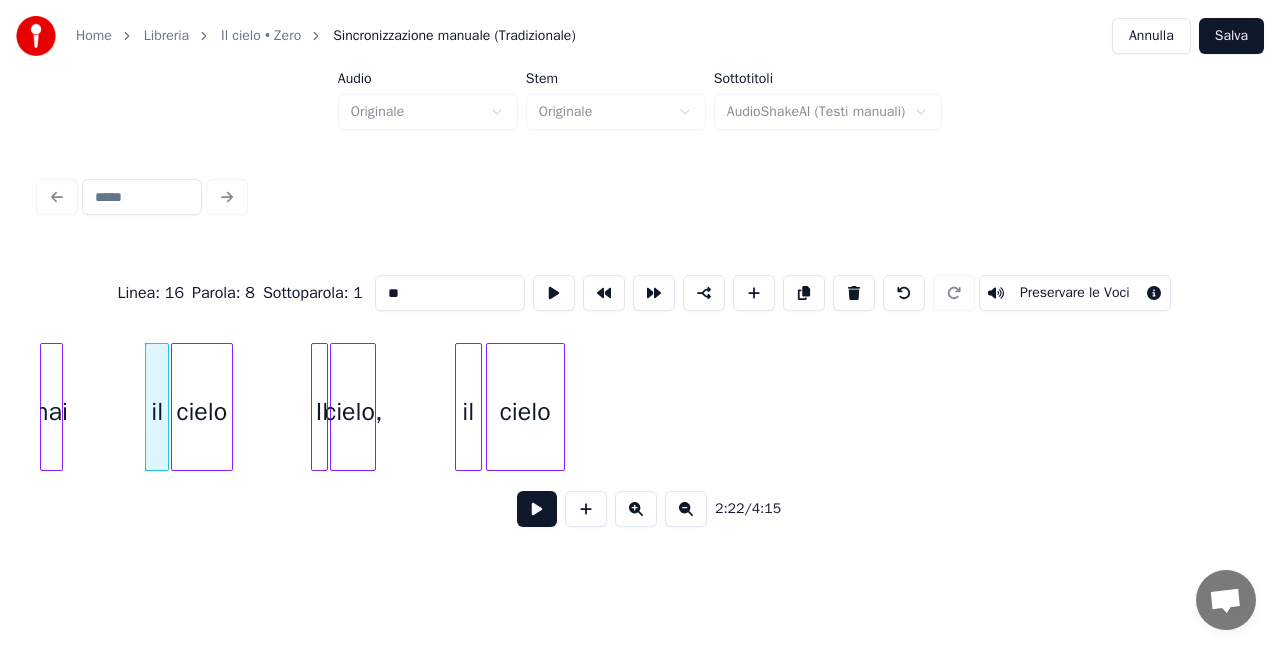 click at bounding box center (165, 407) 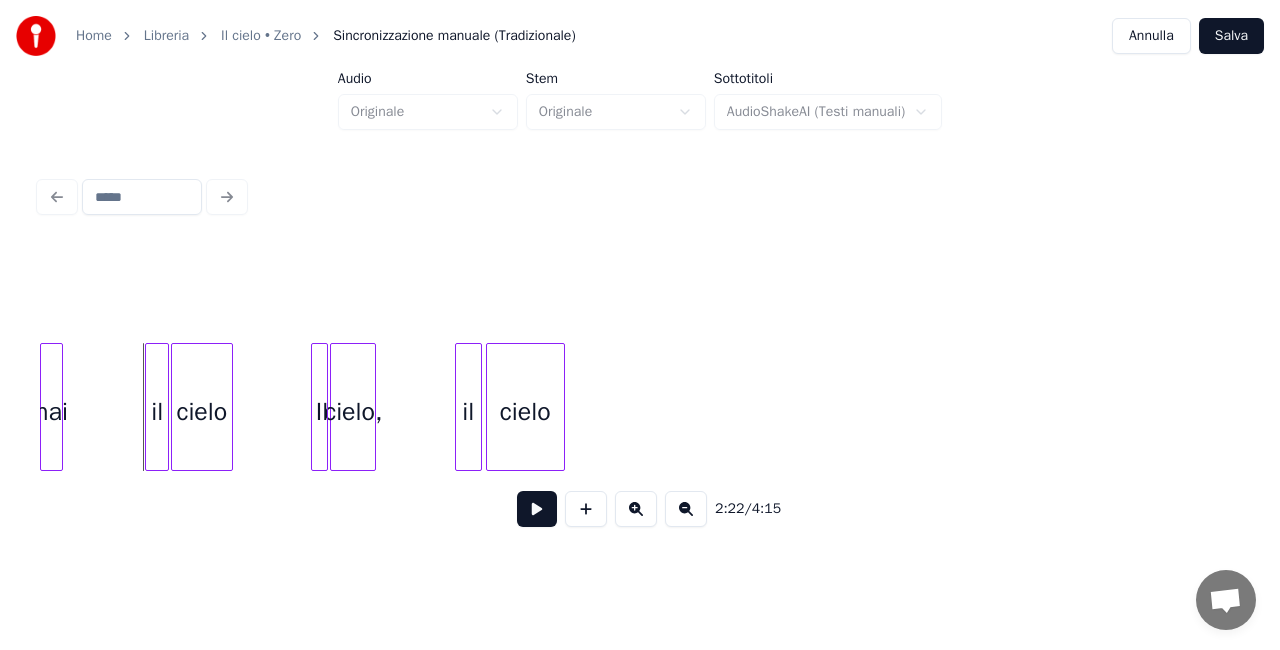 click at bounding box center (537, 509) 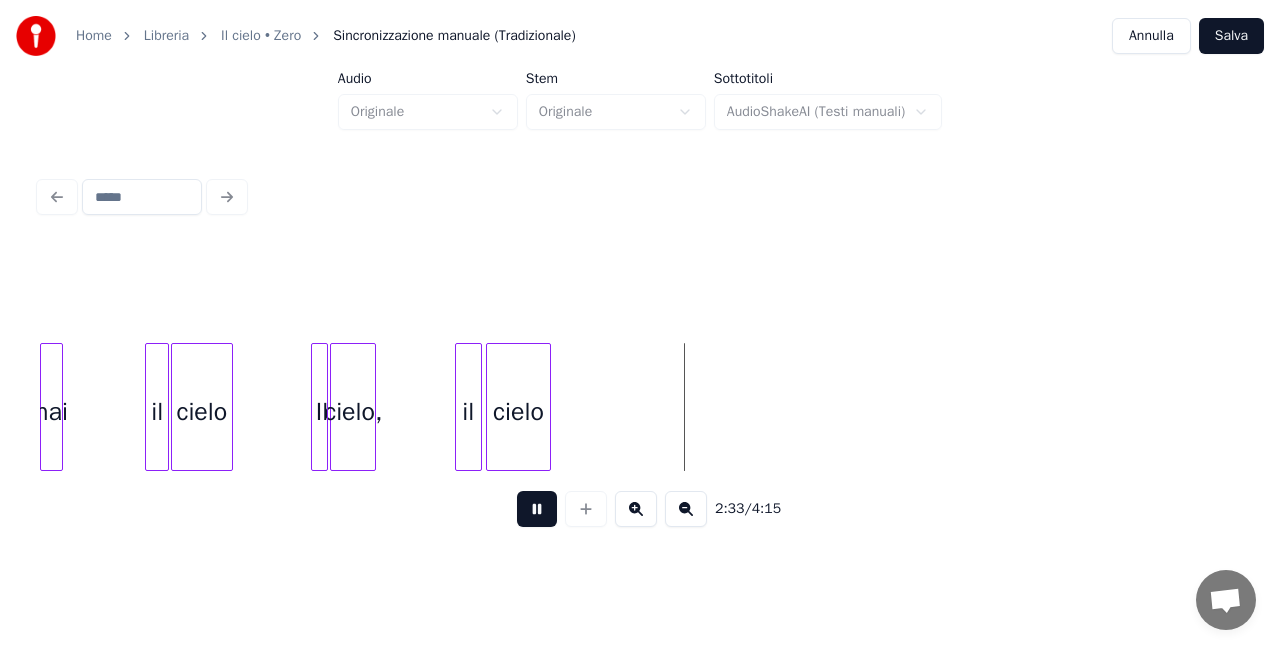 click at bounding box center [547, 407] 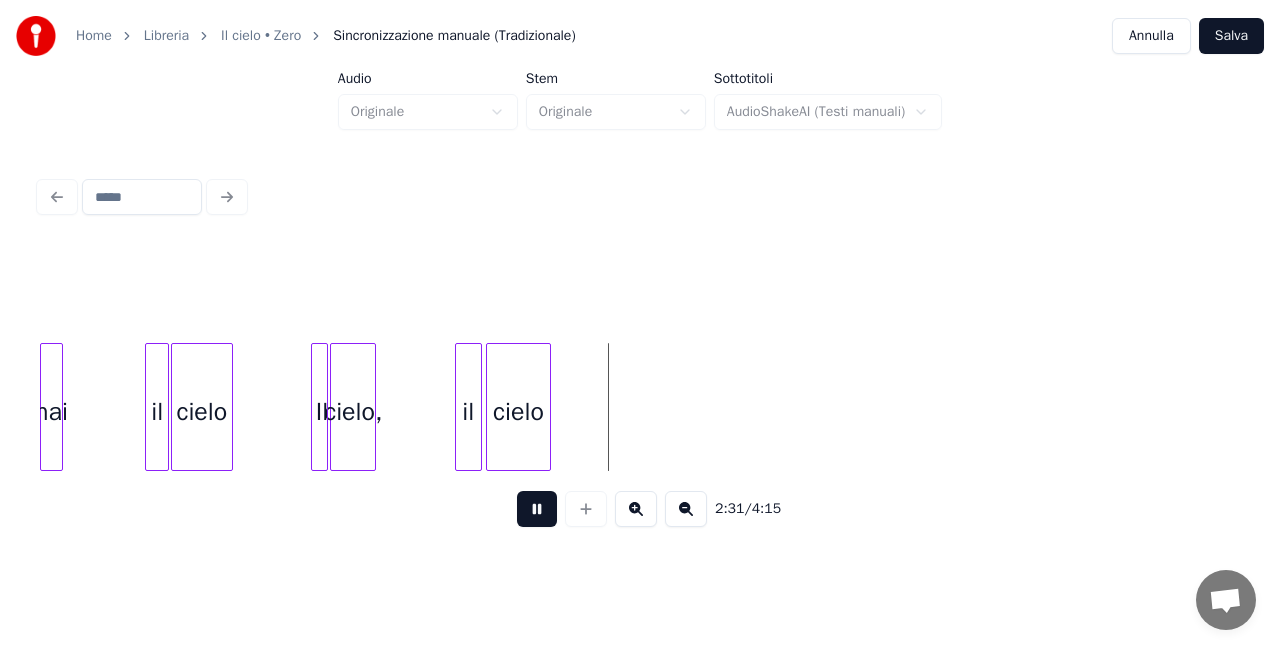 drag, startPoint x: 540, startPoint y: 521, endPoint x: 584, endPoint y: 556, distance: 56.22277 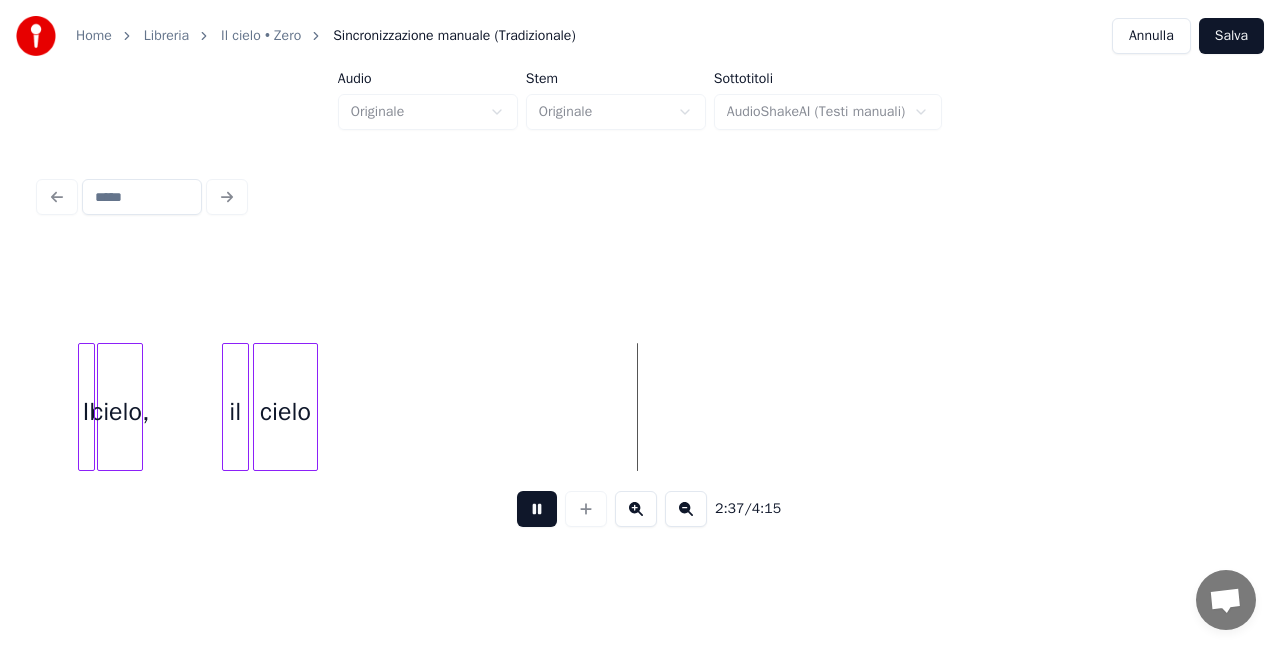 scroll, scrollTop: 0, scrollLeft: 7246, axis: horizontal 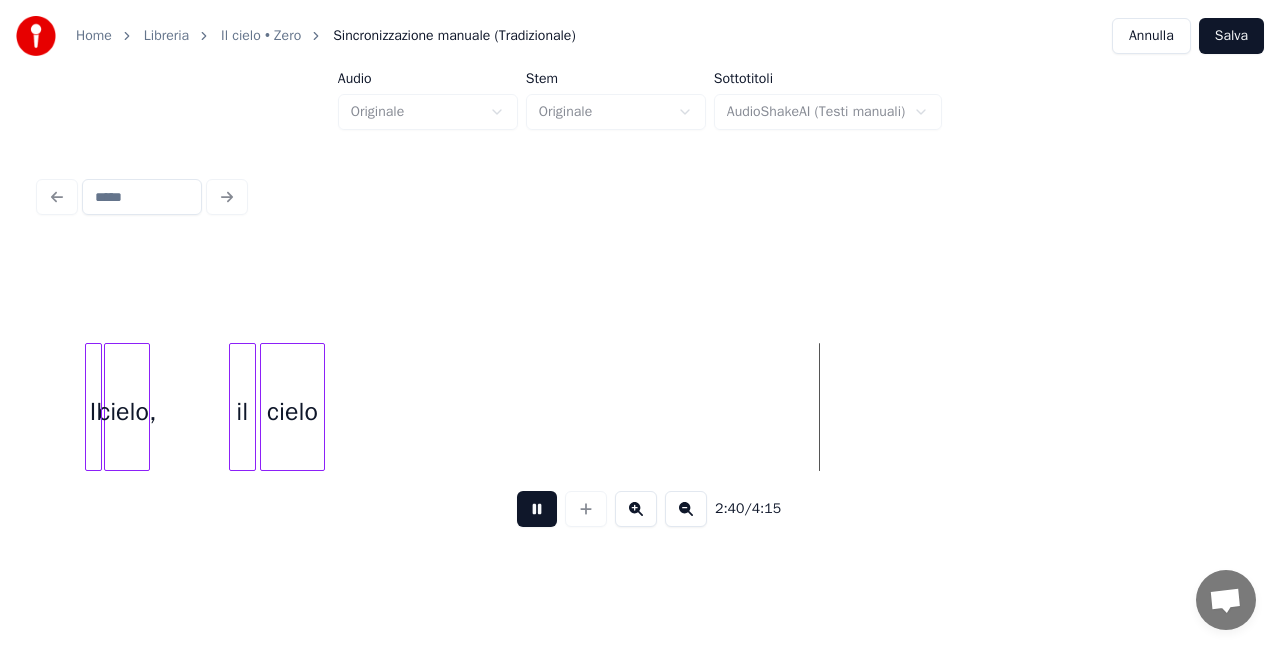 click at bounding box center [537, 509] 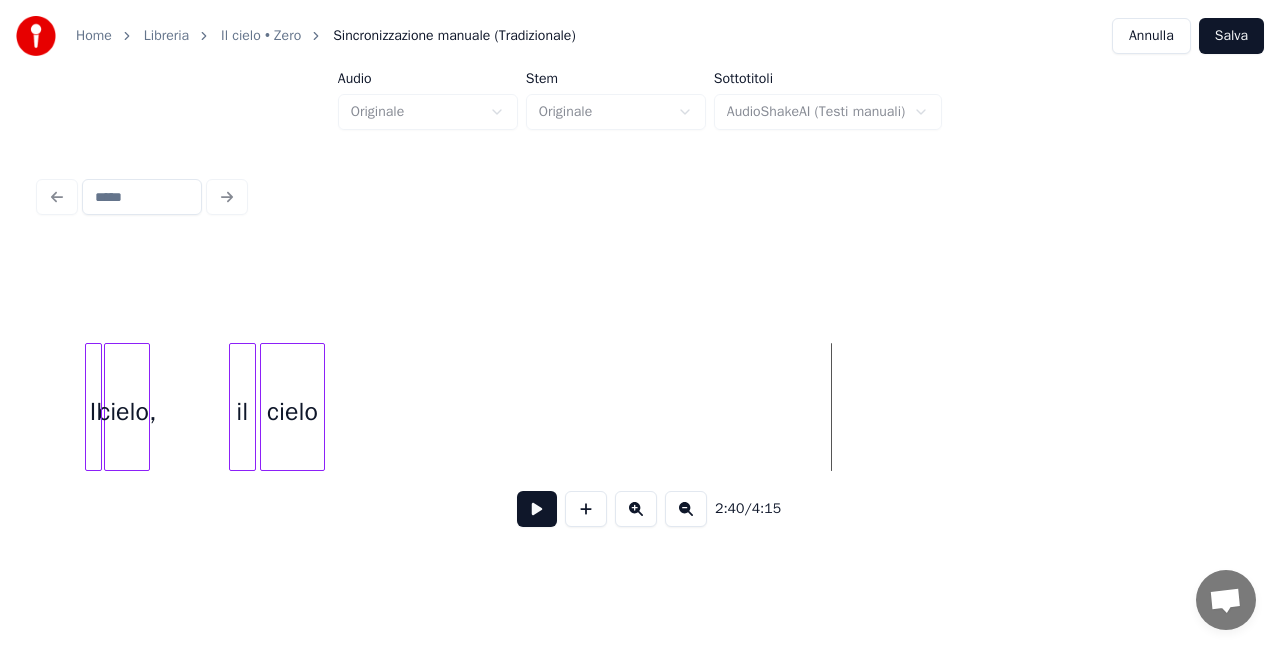 click on "Salva" at bounding box center [1231, 36] 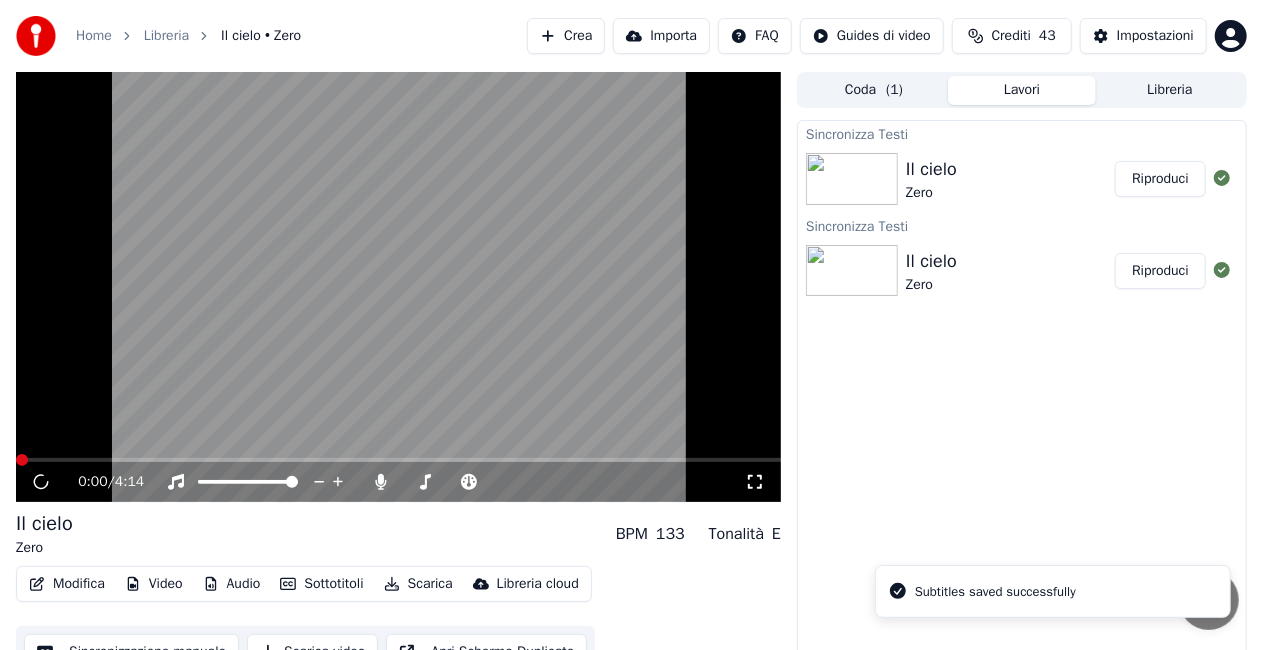 click on "Modifica" at bounding box center [67, 584] 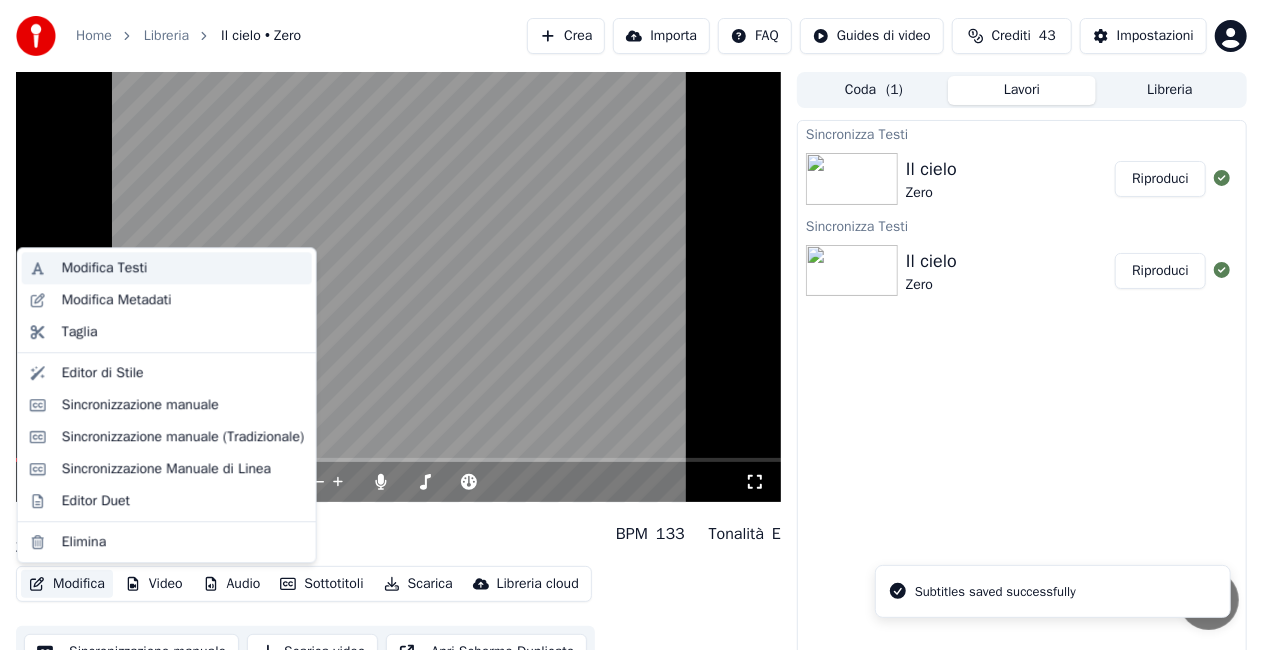 click on "Modifica Testi" at bounding box center (105, 268) 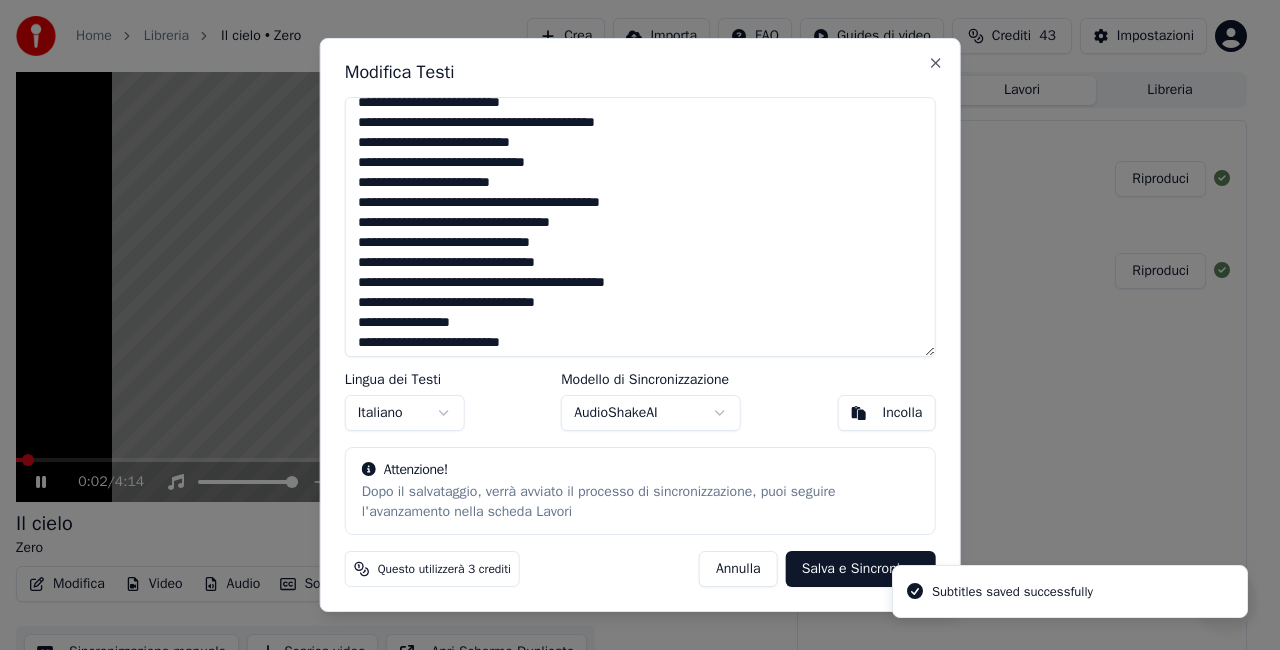 scroll, scrollTop: 136, scrollLeft: 0, axis: vertical 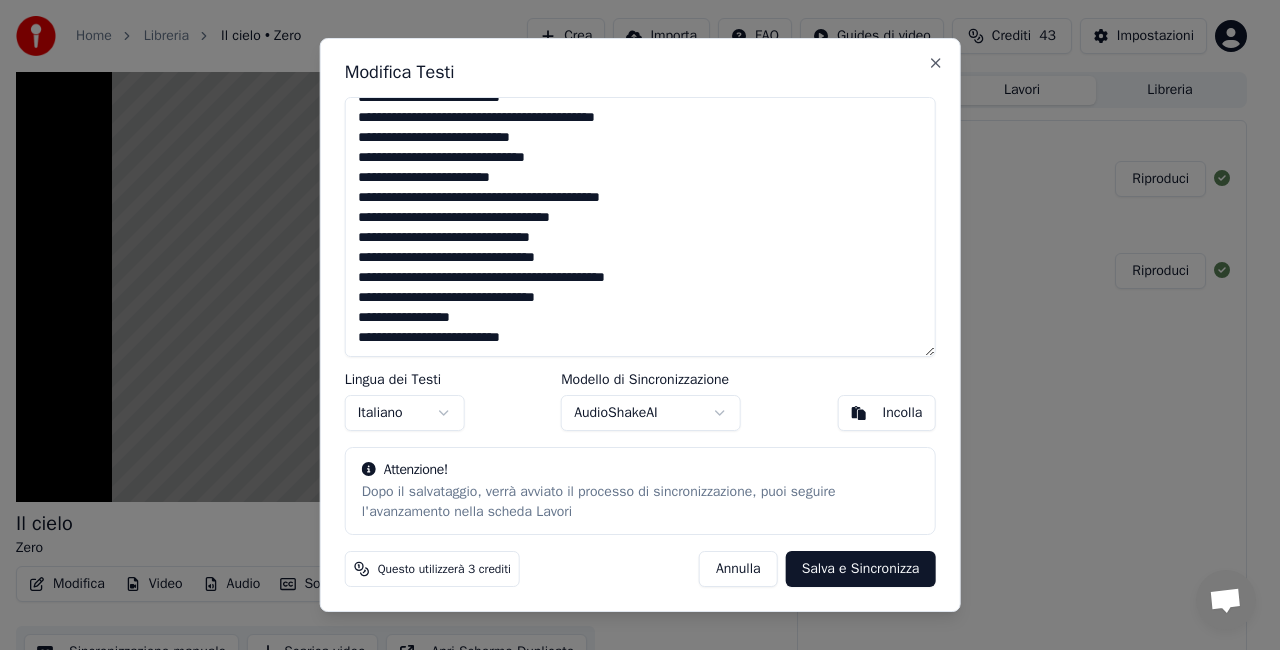 click on "**********" at bounding box center [640, 227] 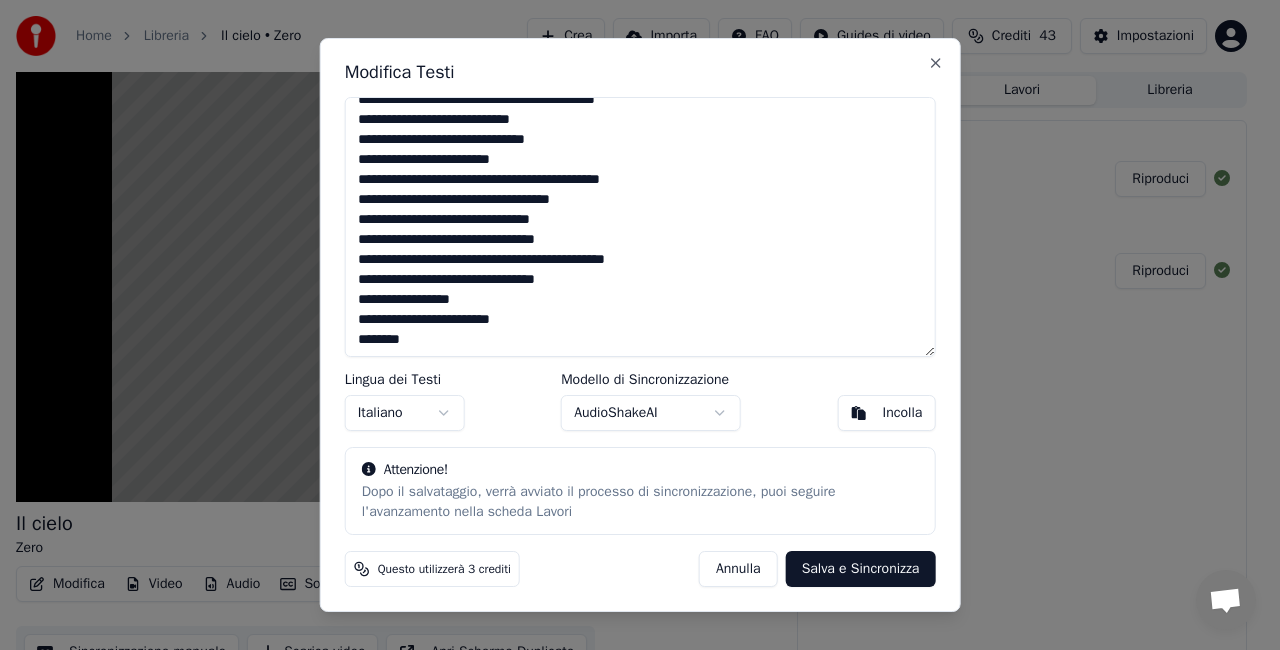 type on "**********" 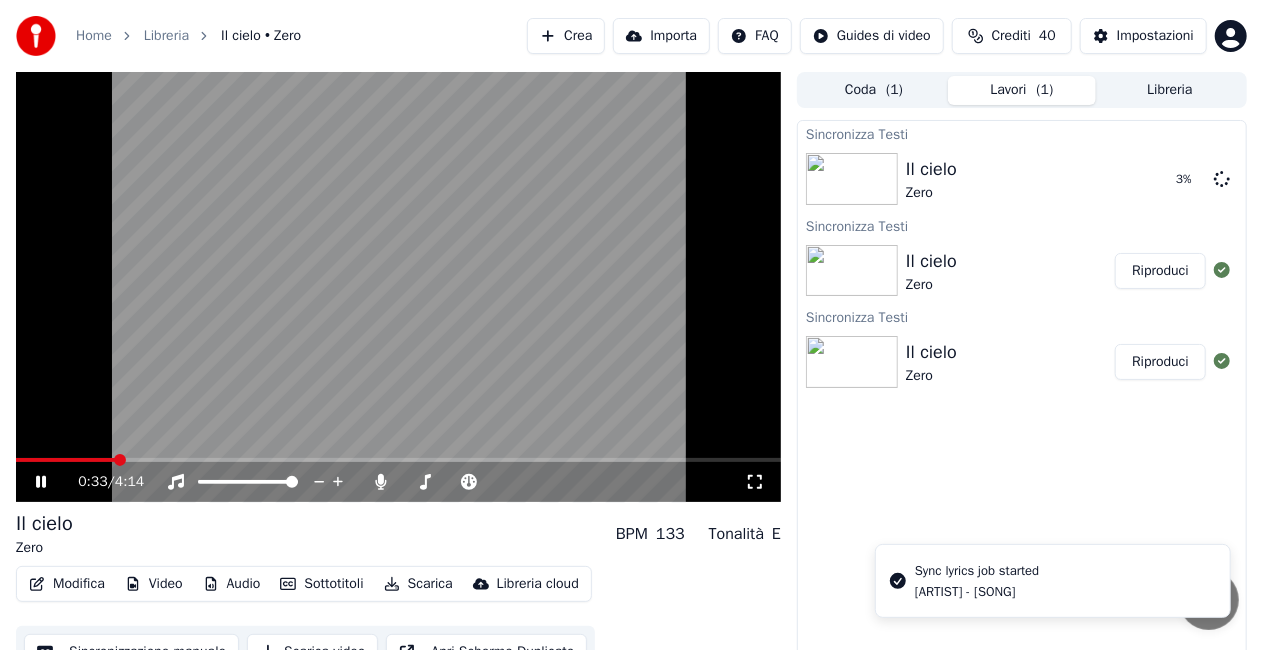click at bounding box center (398, 287) 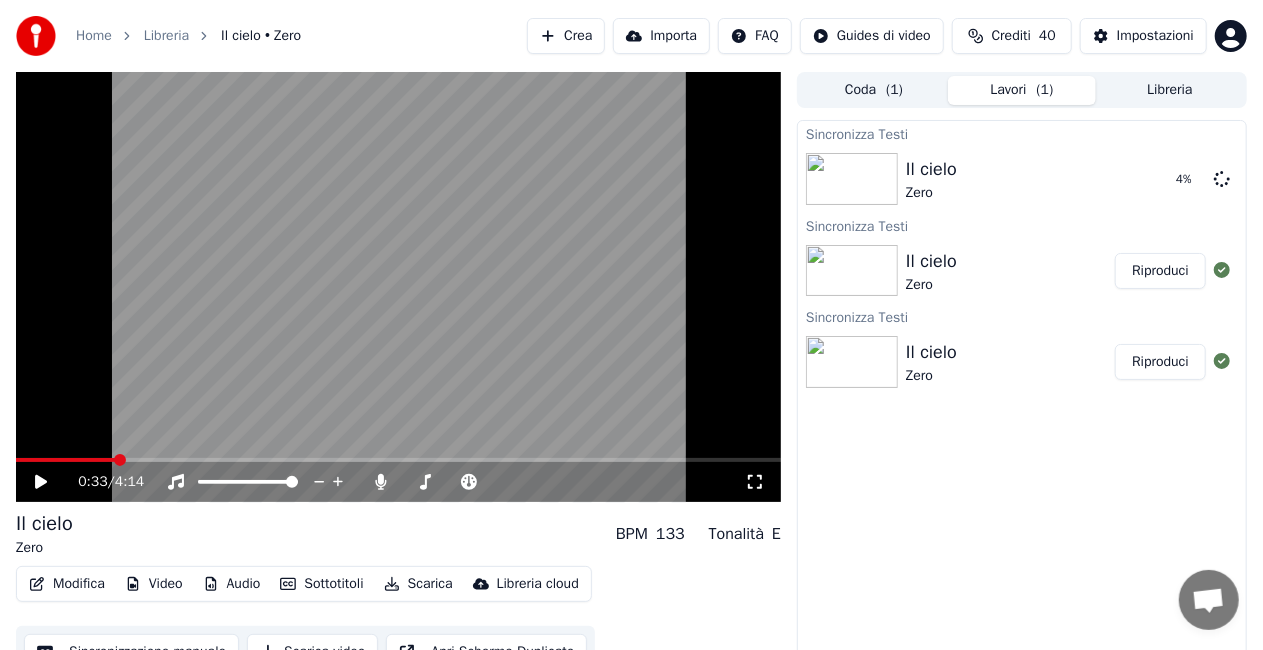 click on "Modifica" at bounding box center [67, 584] 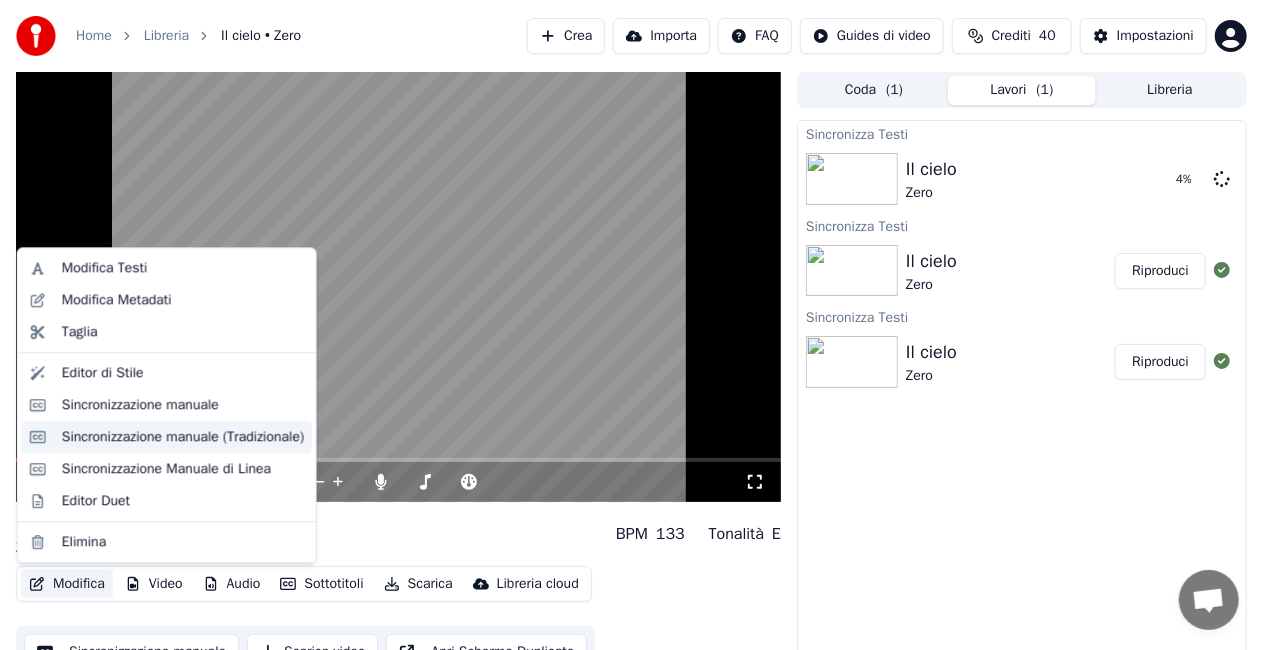 click on "Sincronizzazione manuale (Tradizionale)" at bounding box center [183, 437] 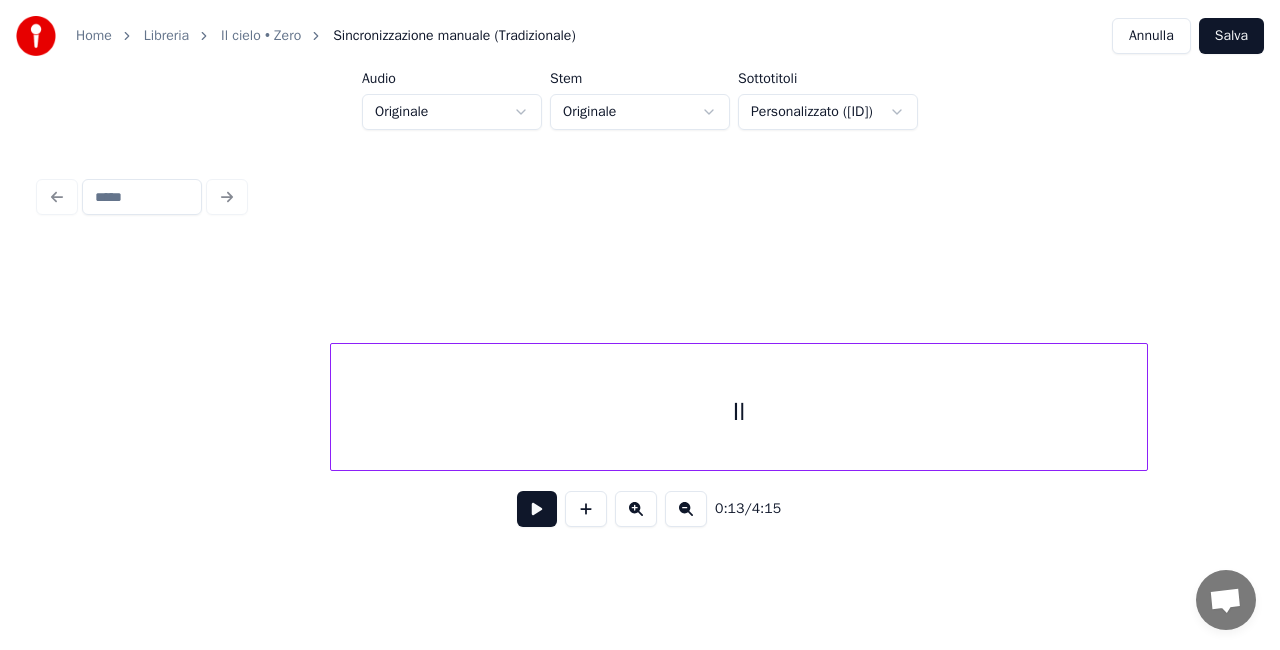 scroll, scrollTop: 0, scrollLeft: 10120, axis: horizontal 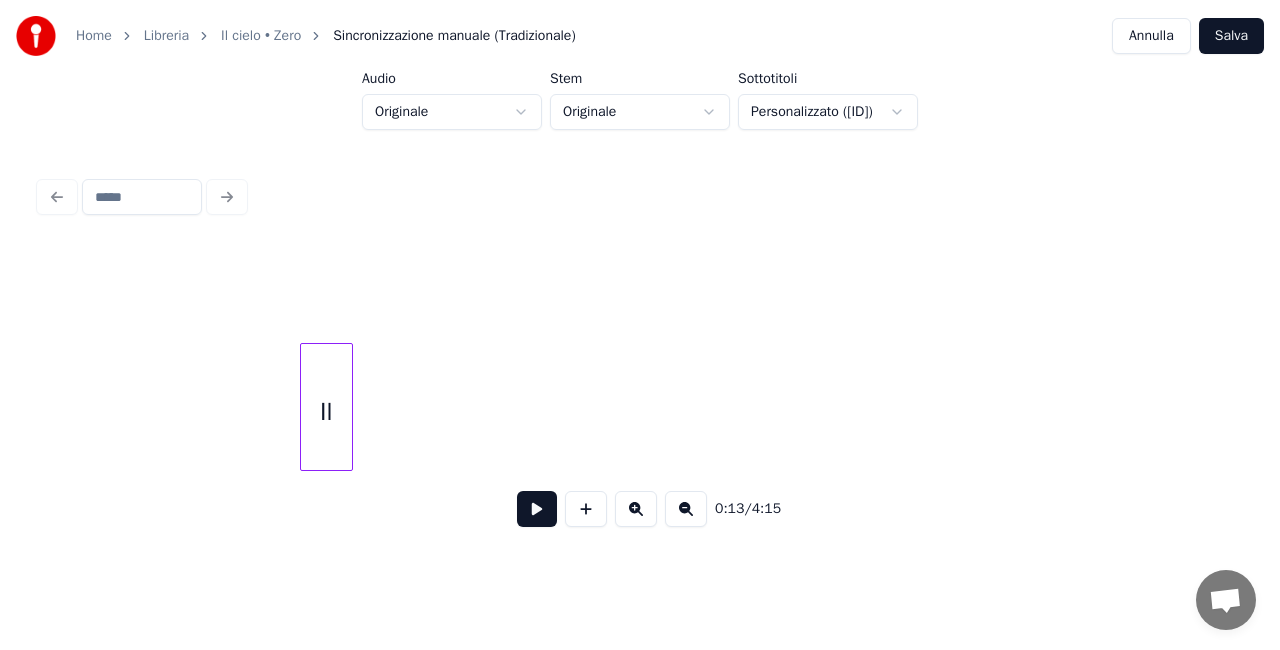 click at bounding box center (349, 407) 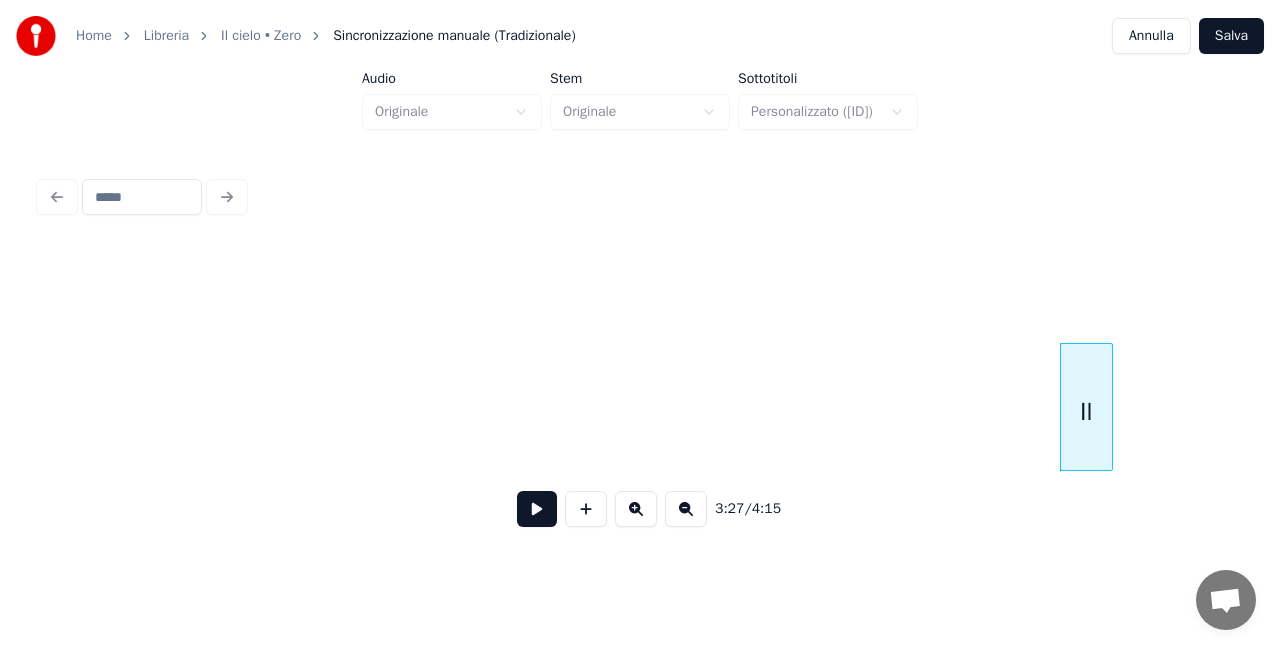 scroll, scrollTop: 0, scrollLeft: 9332, axis: horizontal 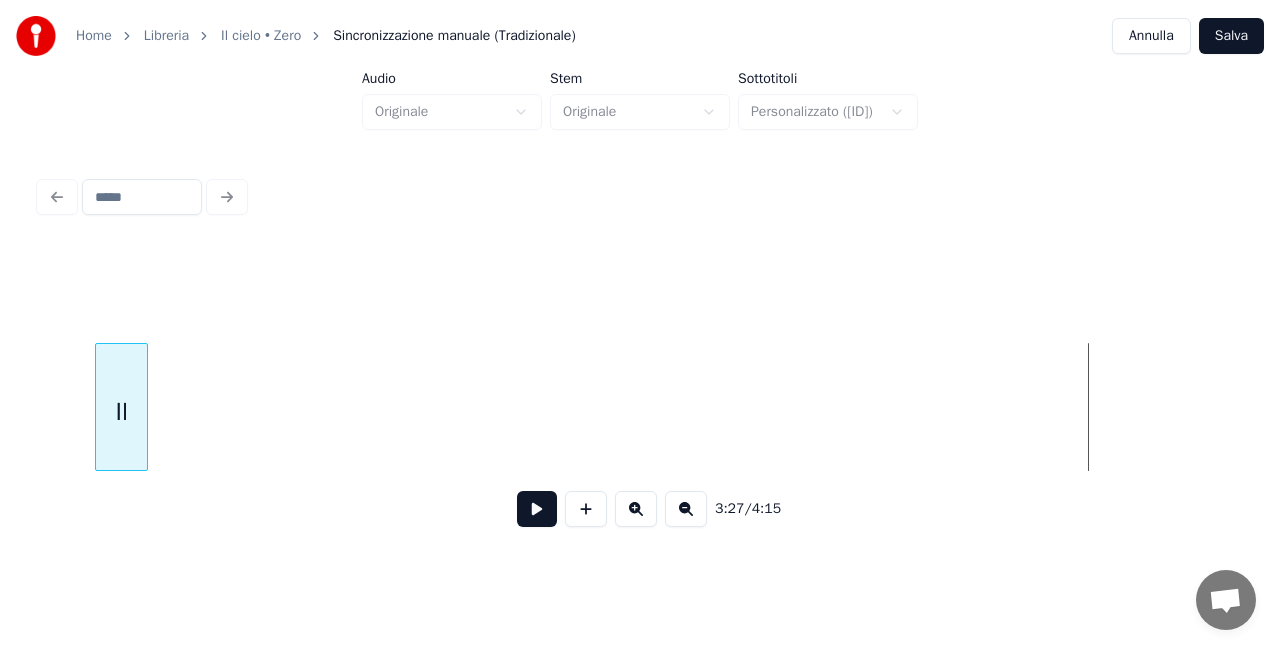 click on "Il" at bounding box center [121, 412] 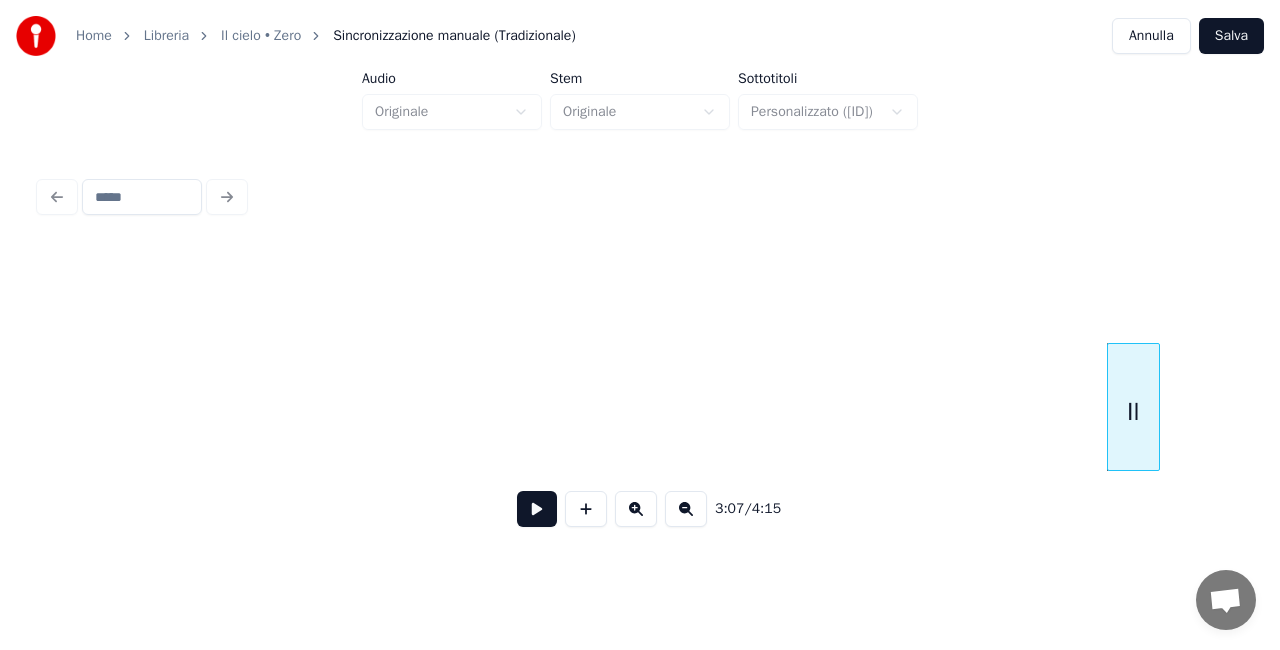 scroll, scrollTop: 0, scrollLeft: 8266, axis: horizontal 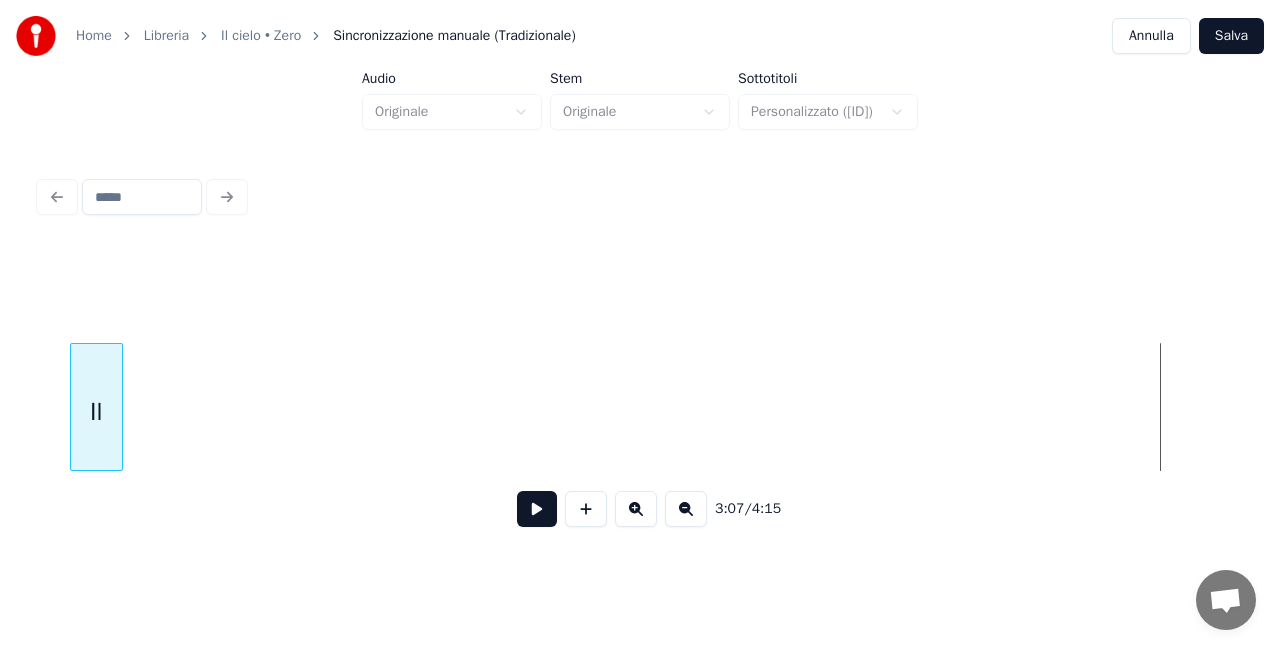 click on "Il" at bounding box center (96, 412) 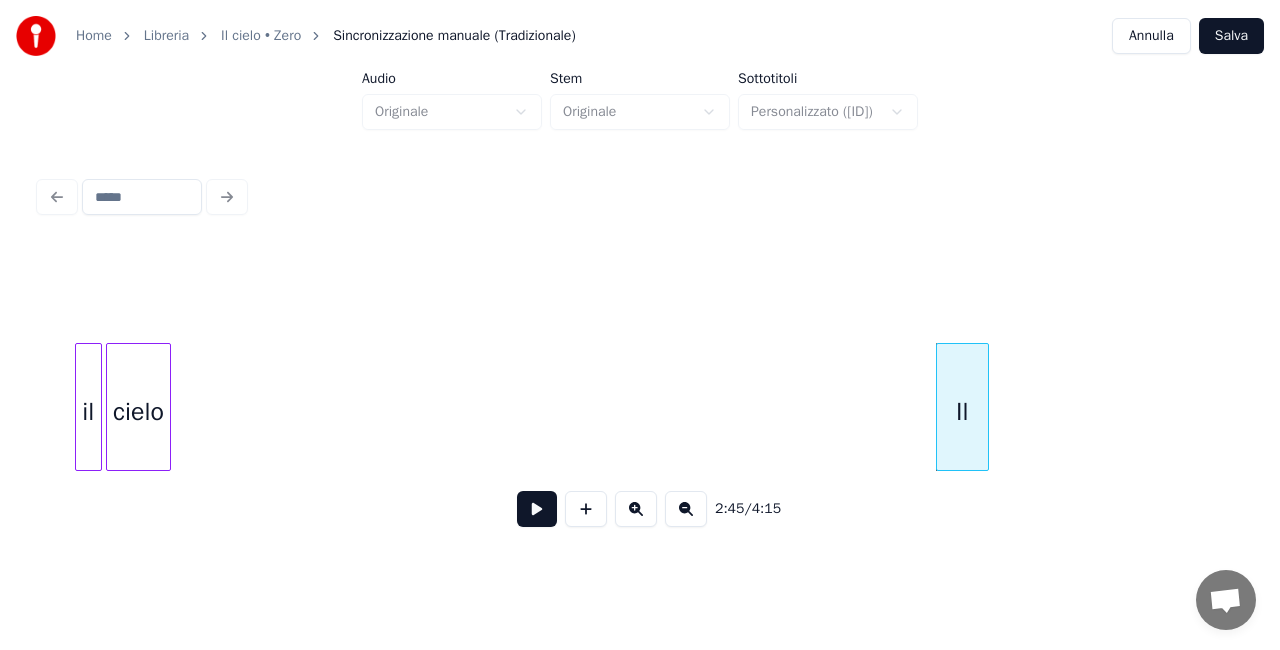 scroll, scrollTop: 0, scrollLeft: 7346, axis: horizontal 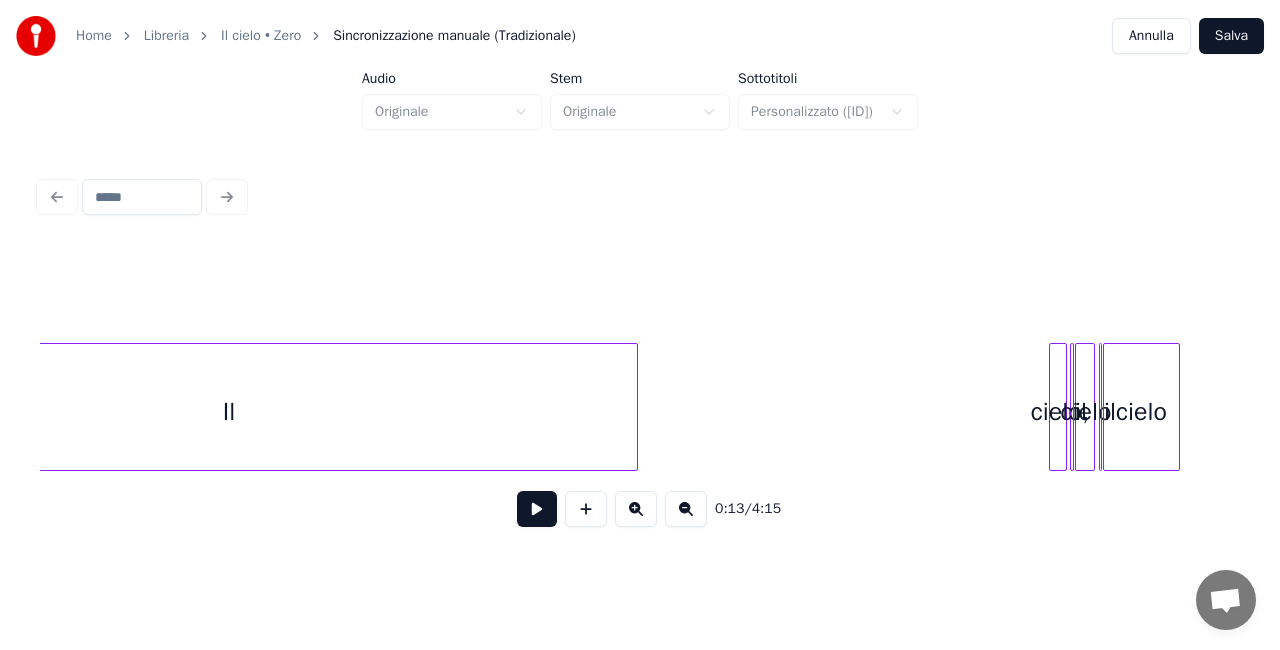 click at bounding box center (686, 509) 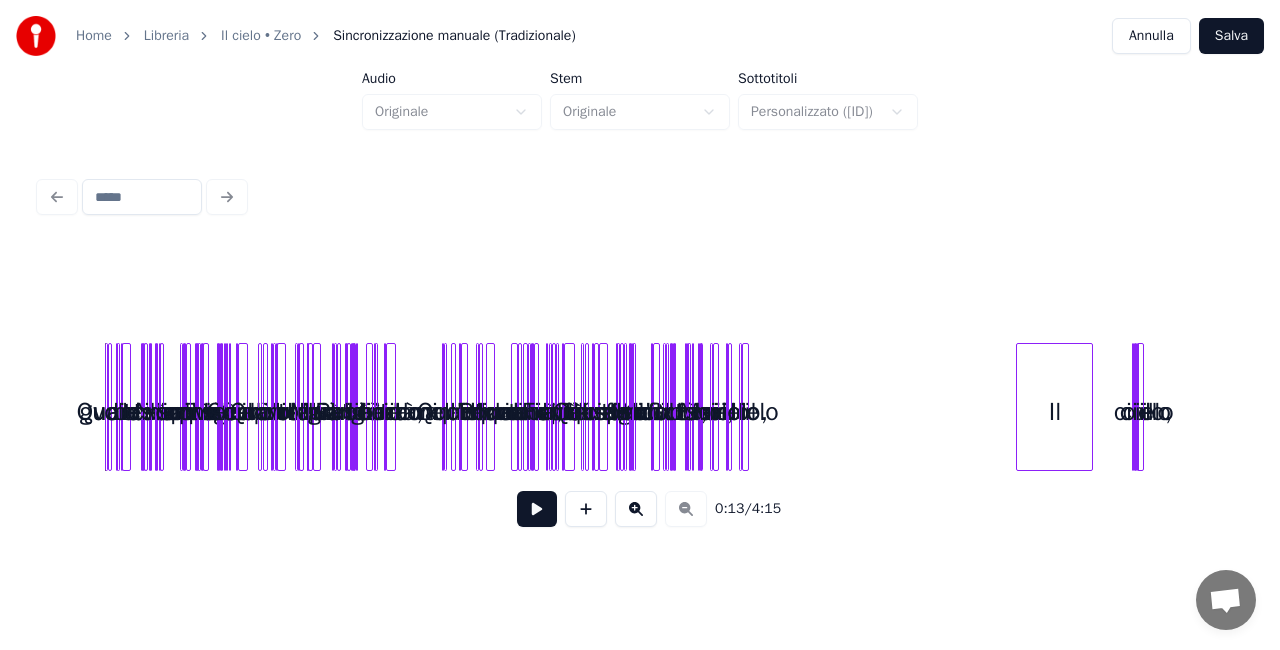 click at bounding box center [636, 509] 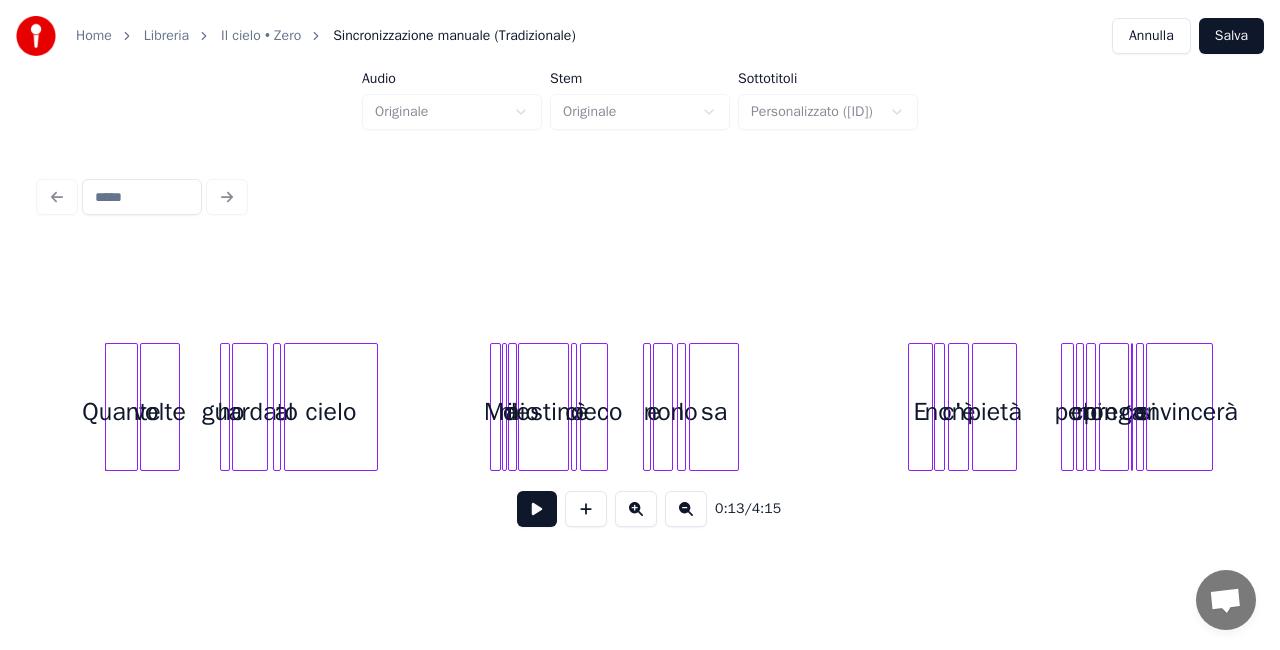 click at bounding box center (636, 509) 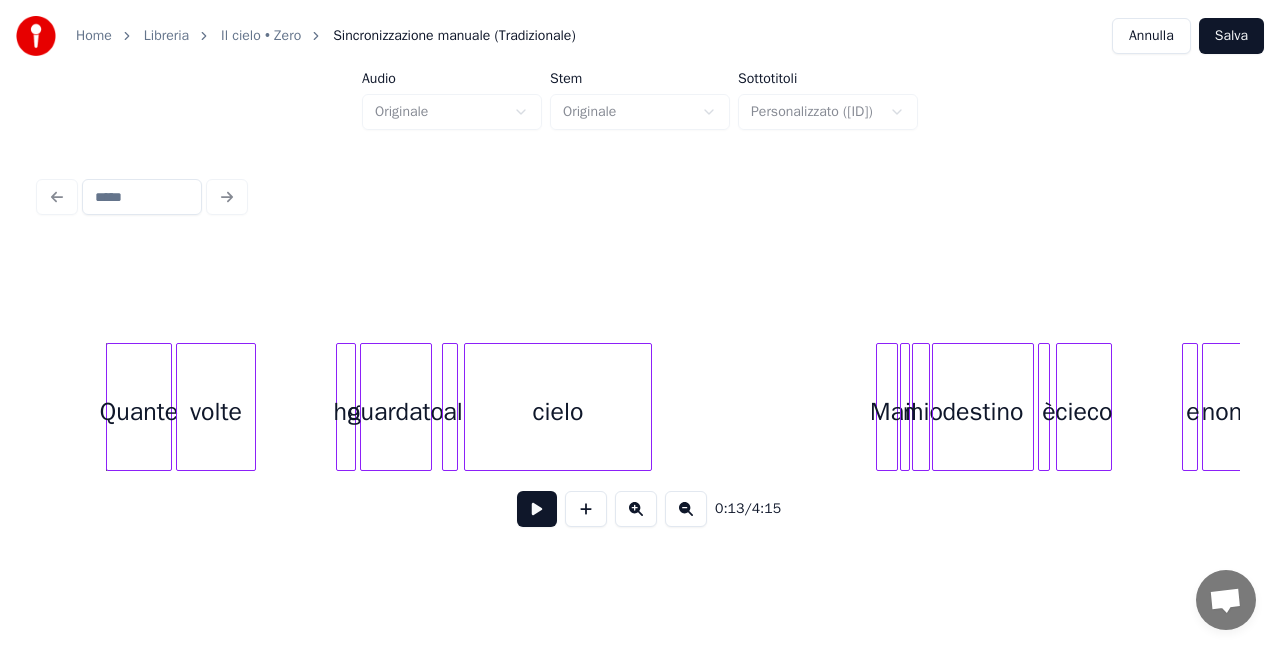 click at bounding box center [636, 509] 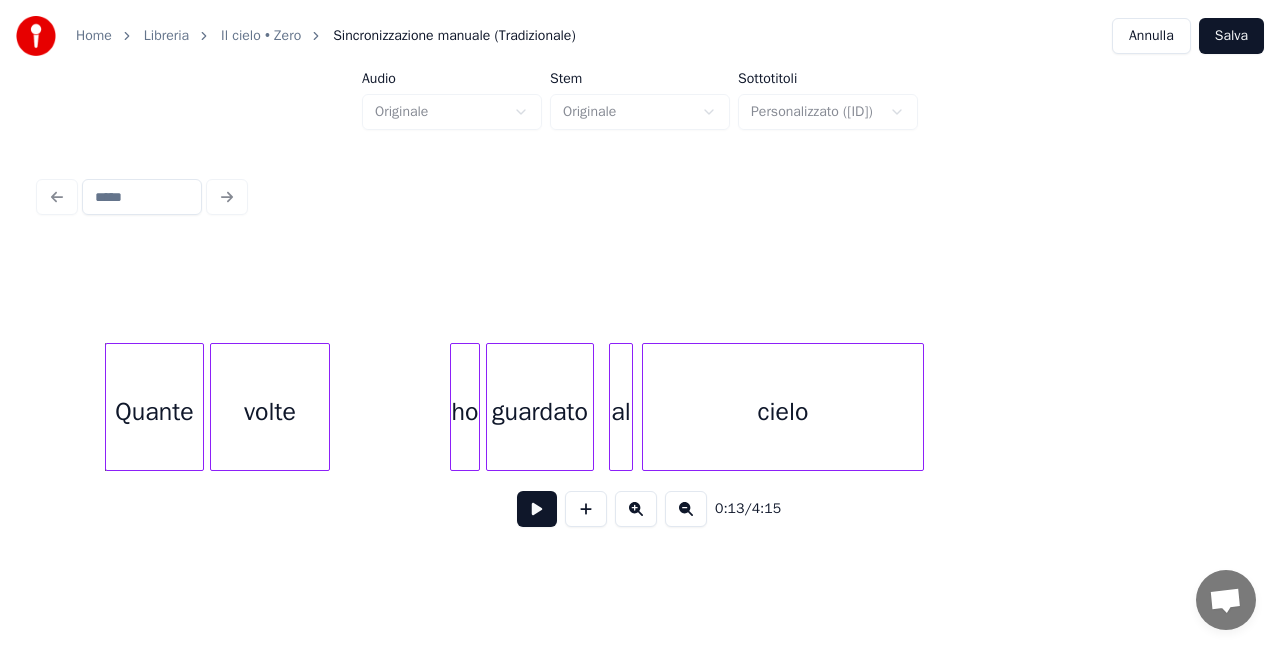 click at bounding box center [636, 509] 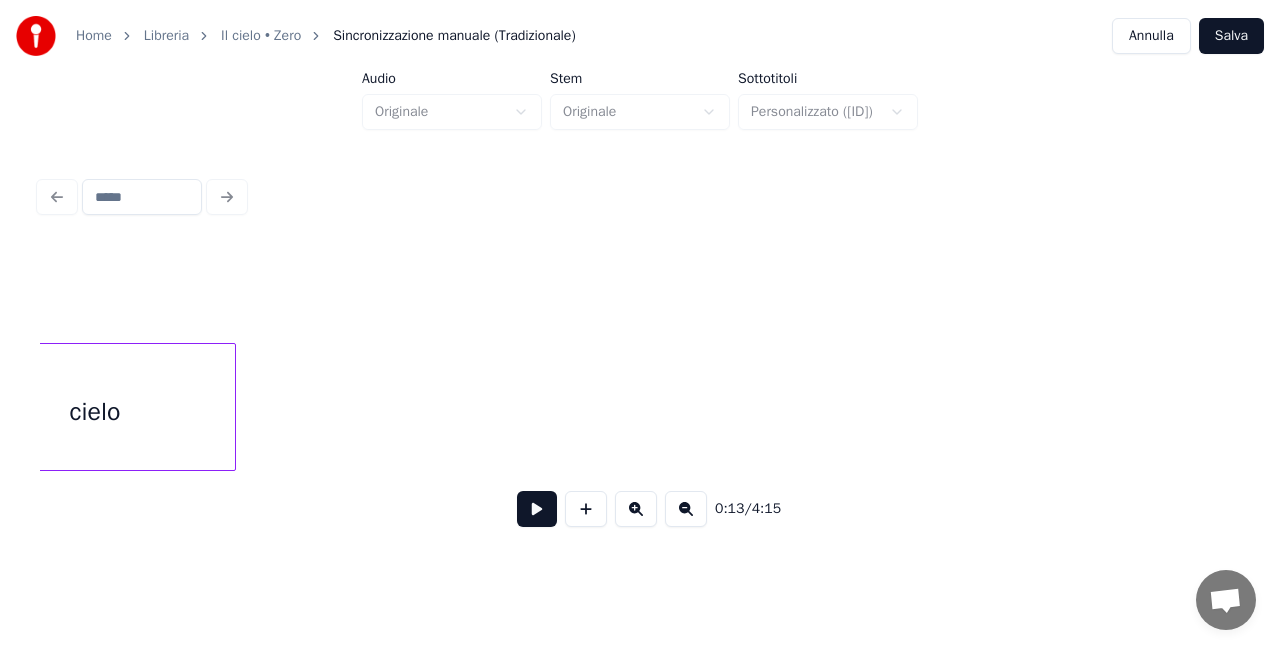click at bounding box center [636, 509] 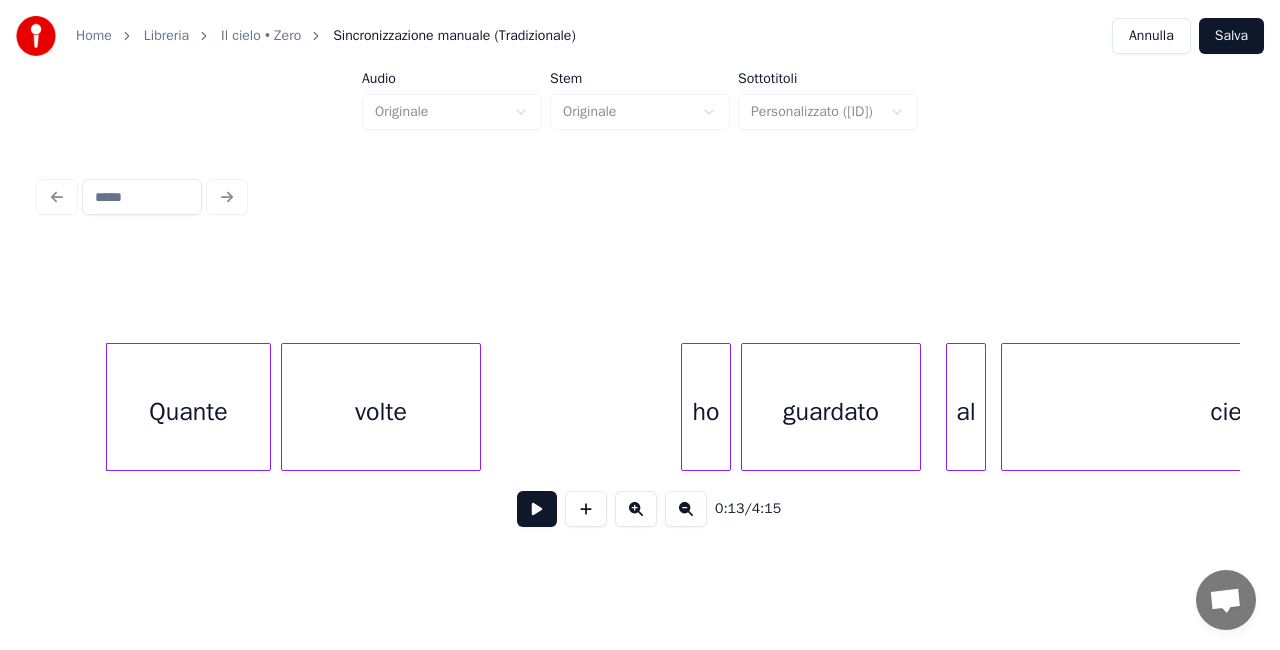 click at bounding box center (636, 509) 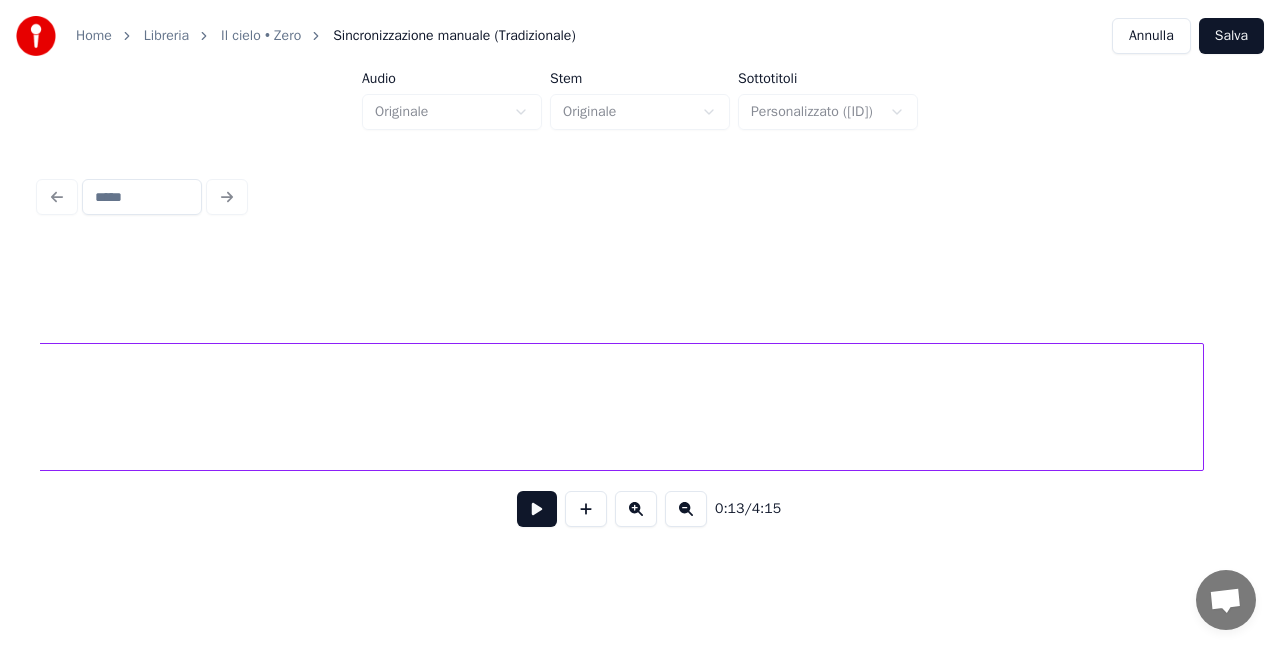 scroll, scrollTop: 0, scrollLeft: 66286, axis: horizontal 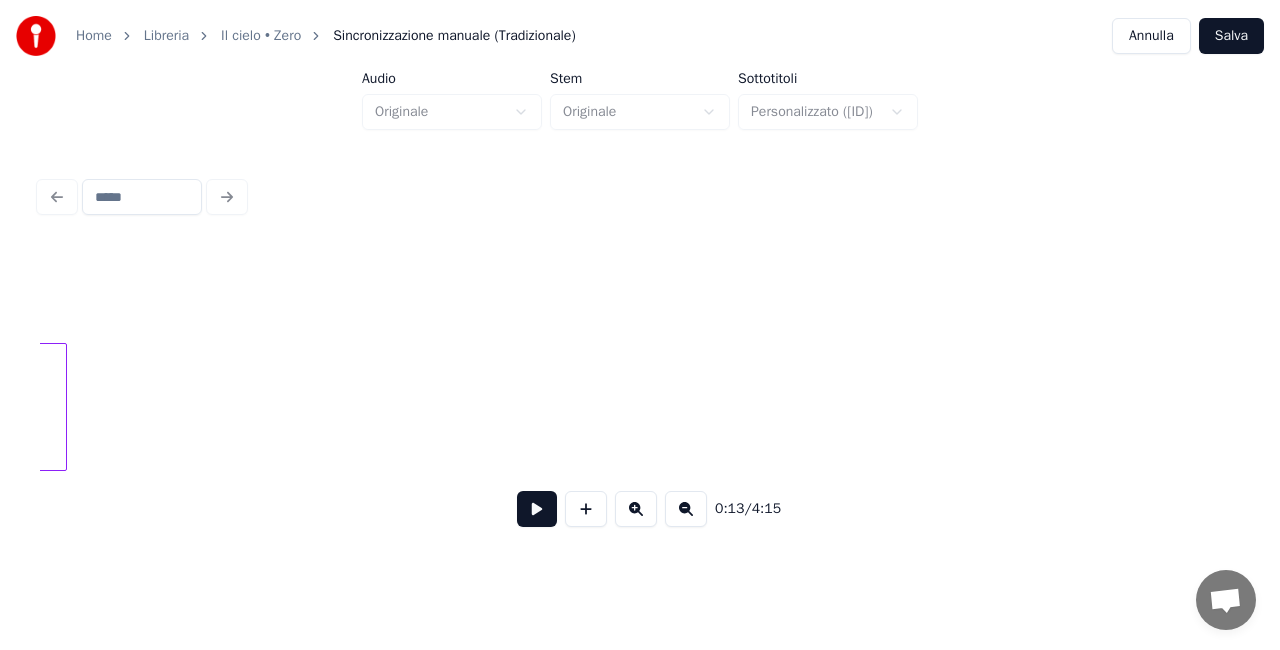 click on "Il" at bounding box center (640, 407) 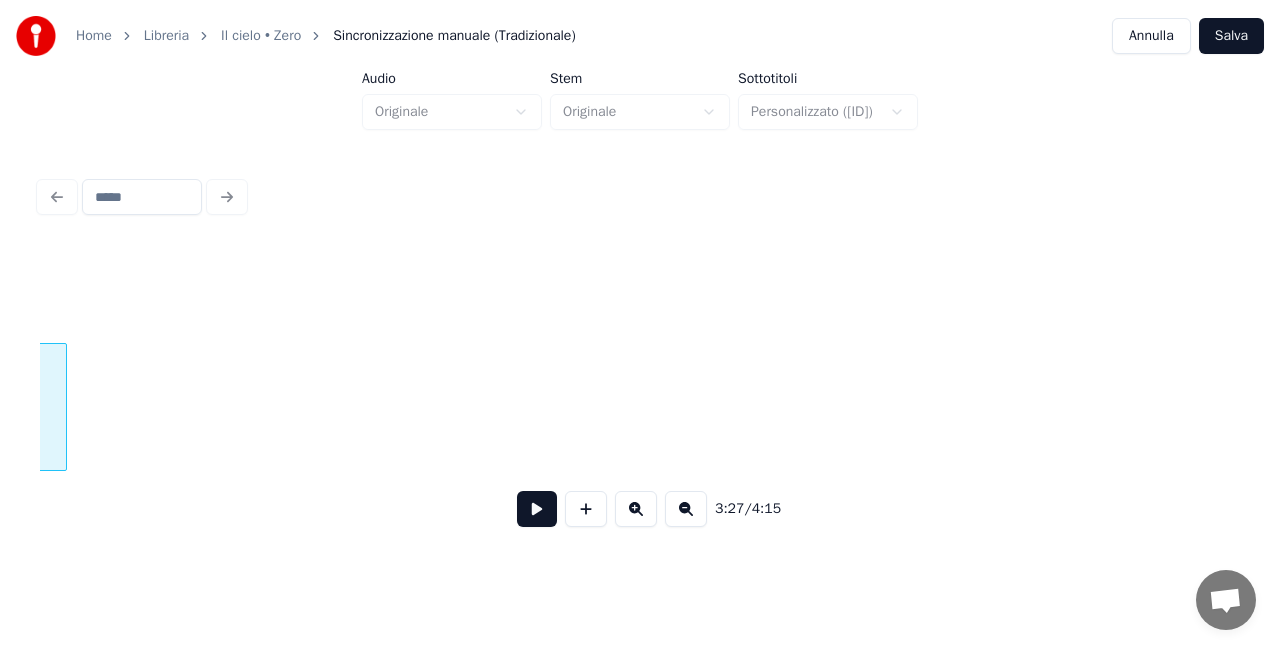scroll, scrollTop: 0, scrollLeft: 62280, axis: horizontal 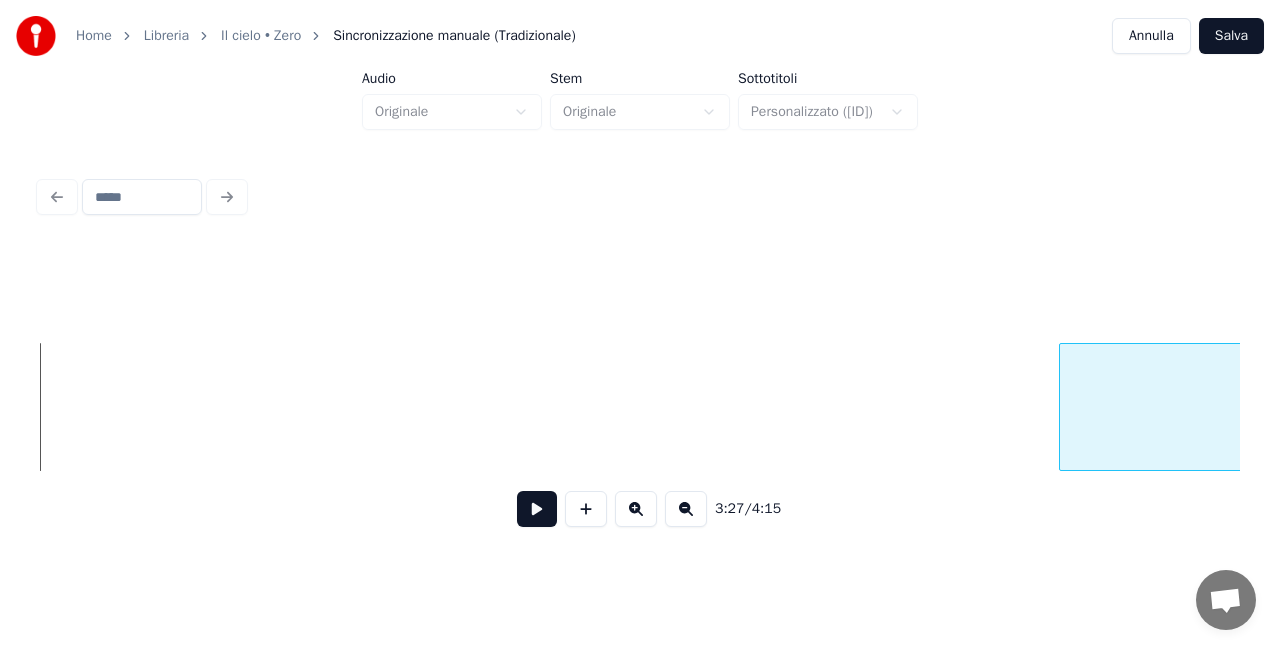 click at bounding box center (1063, 407) 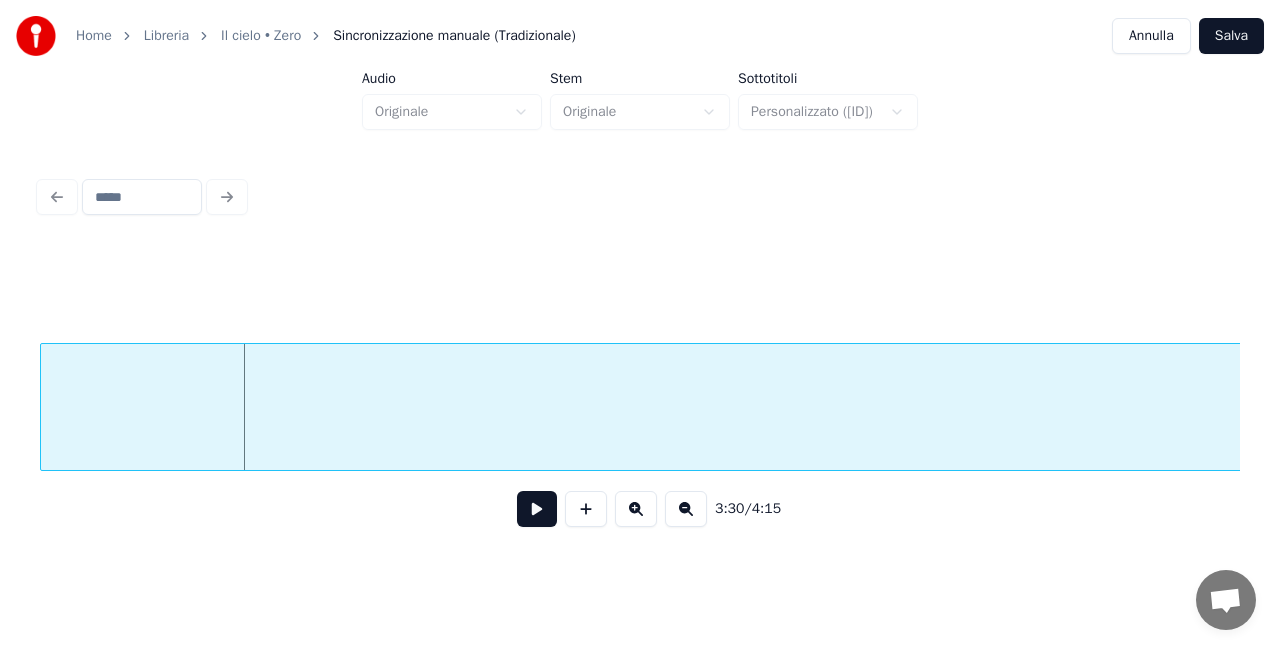 scroll, scrollTop: 0, scrollLeft: 63028, axis: horizontal 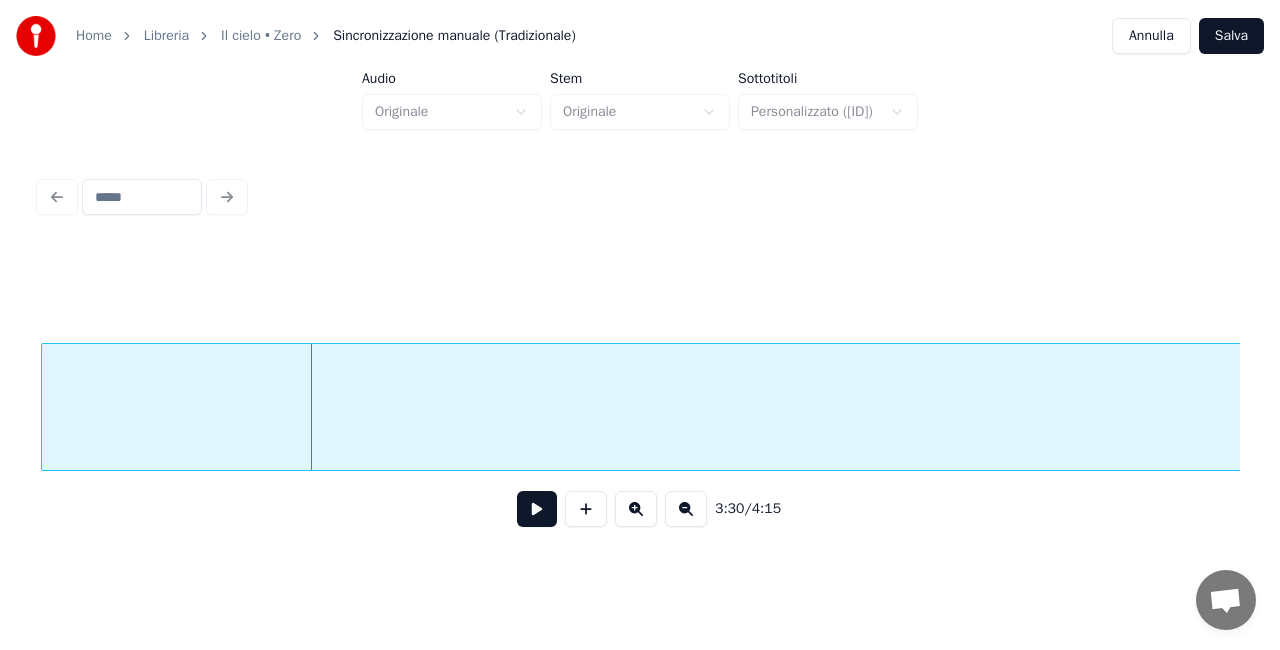 click on "Il" at bounding box center [1548, 412] 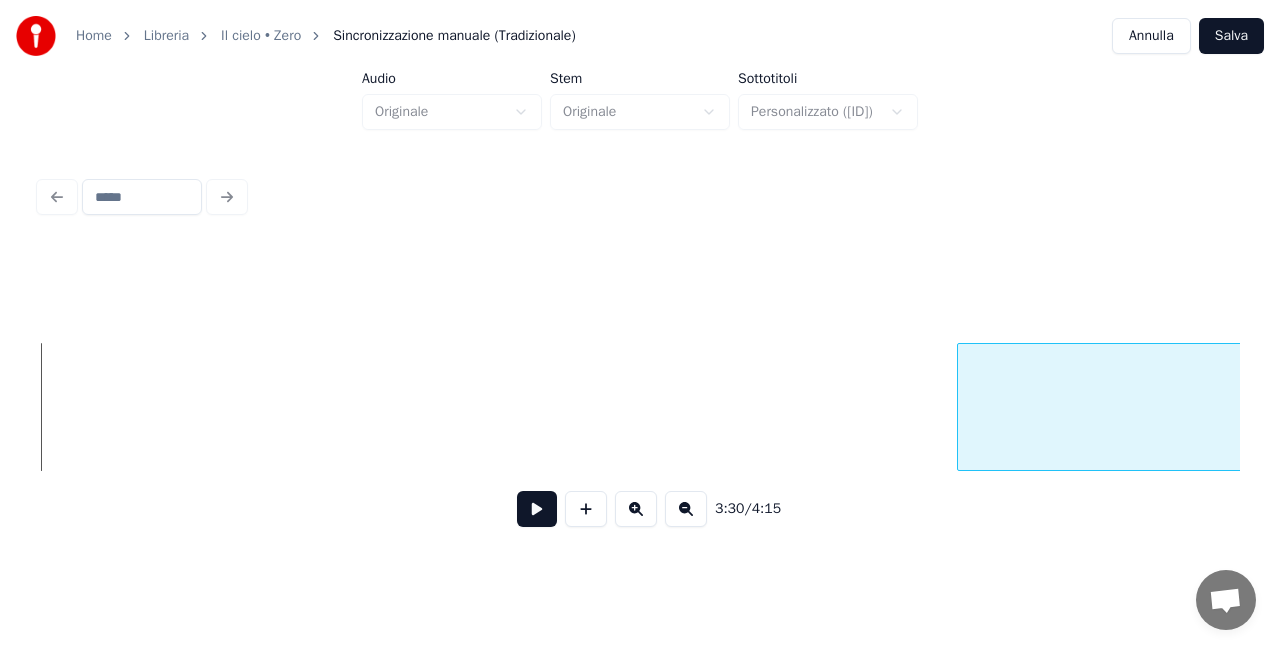 click at bounding box center [961, 407] 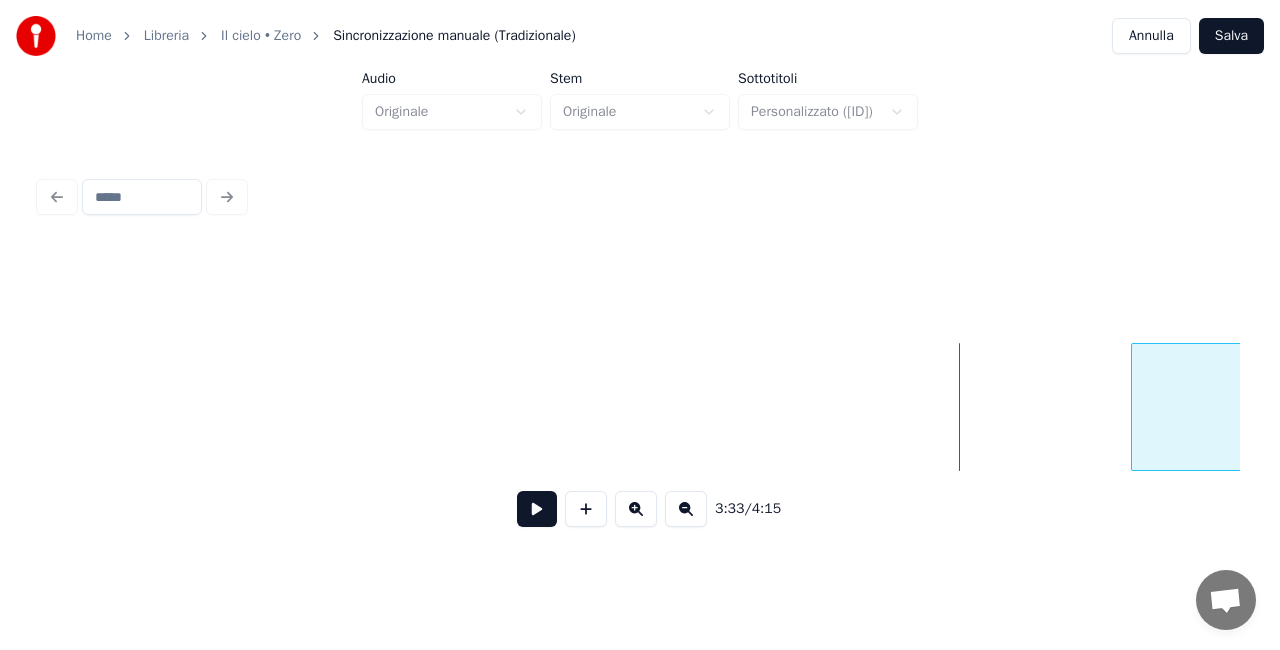 click at bounding box center (1135, 407) 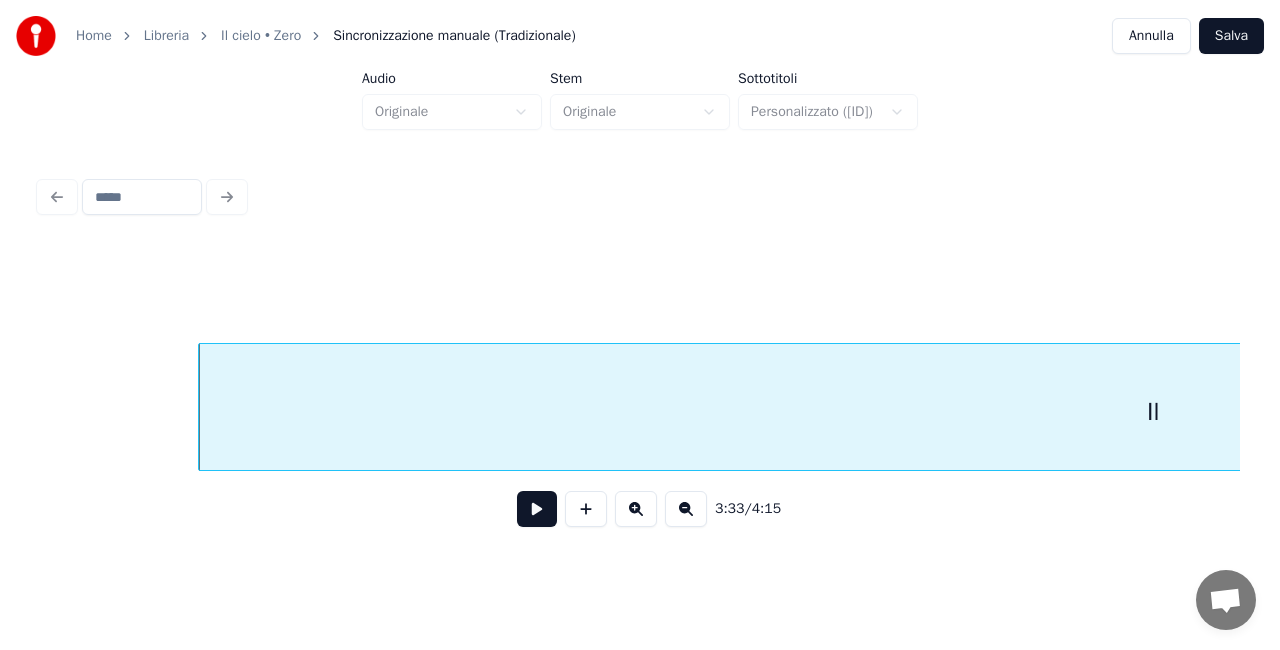 scroll, scrollTop: 0, scrollLeft: 64055, axis: horizontal 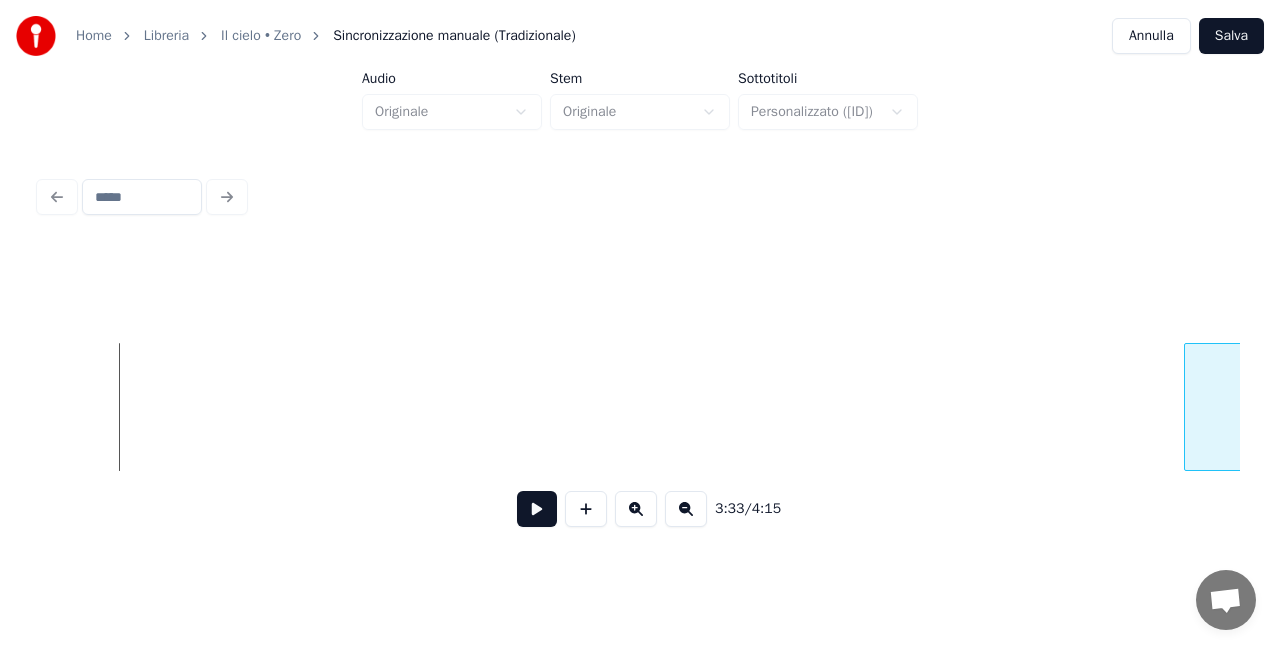 click at bounding box center (1188, 407) 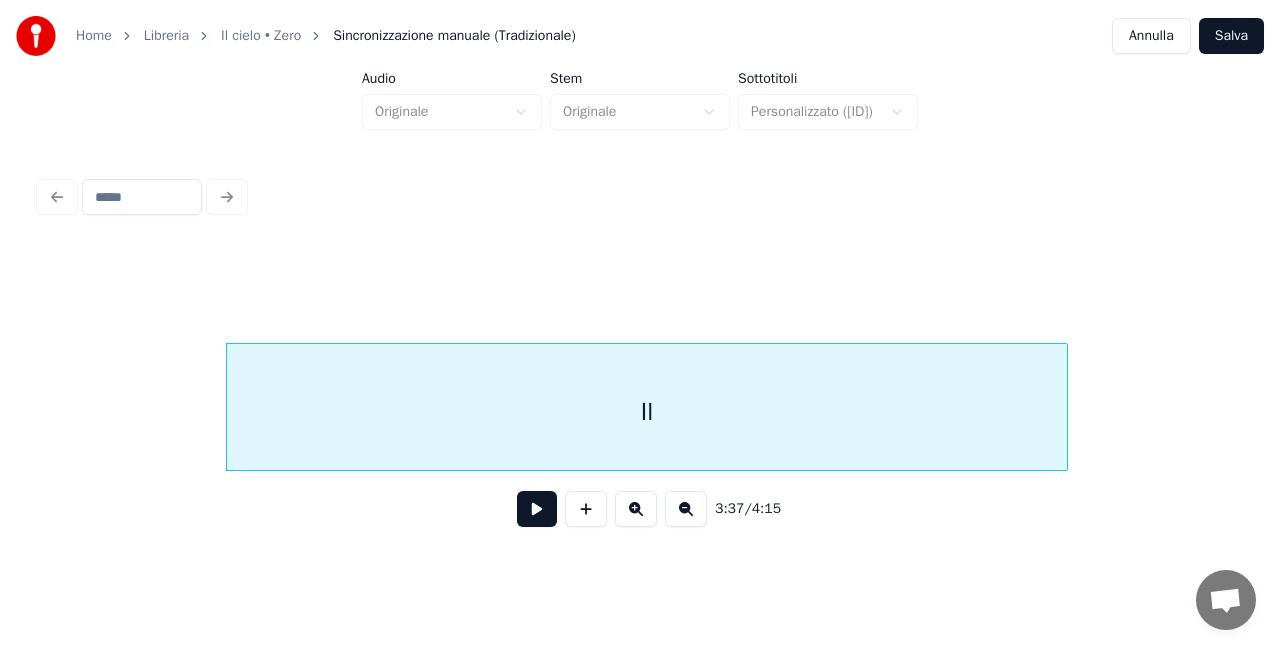 scroll, scrollTop: 0, scrollLeft: 65095, axis: horizontal 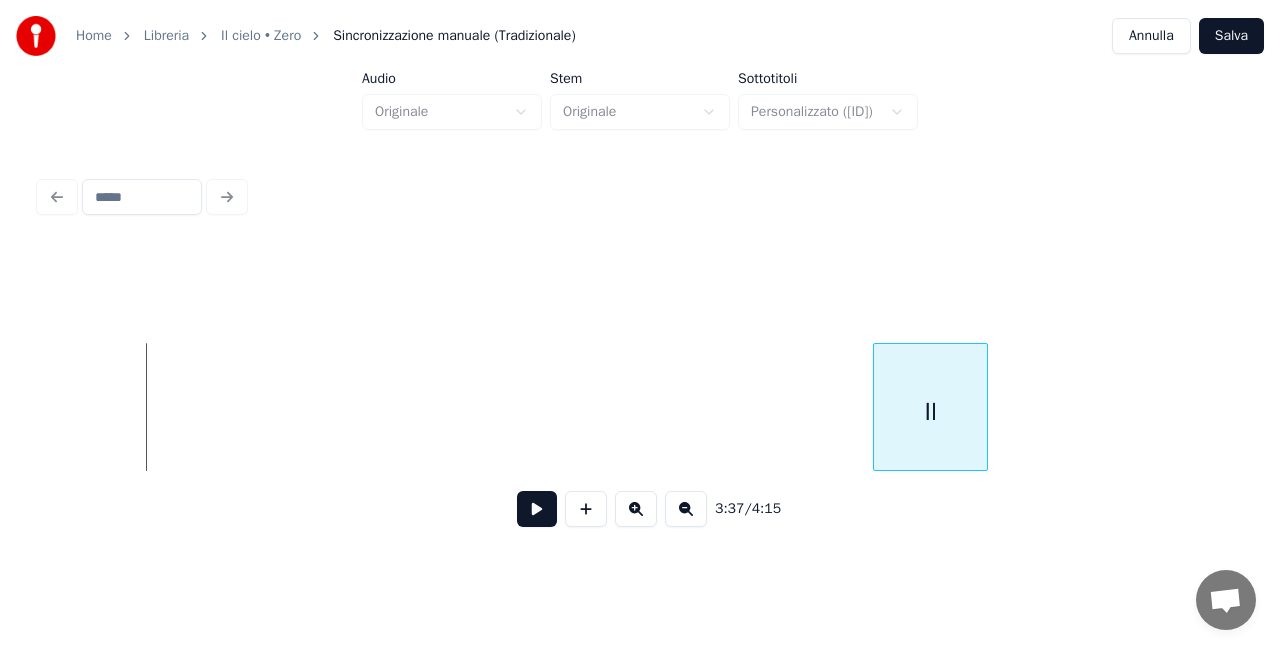 click at bounding box center (877, 407) 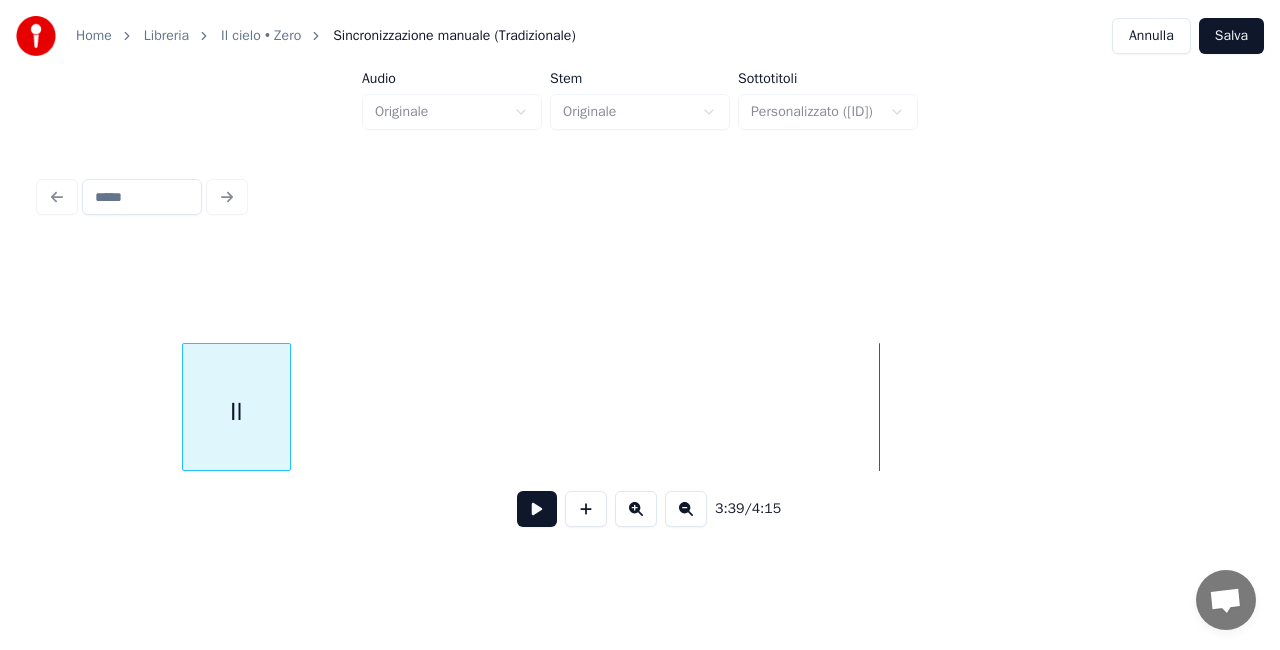 click on "Il" at bounding box center [236, 412] 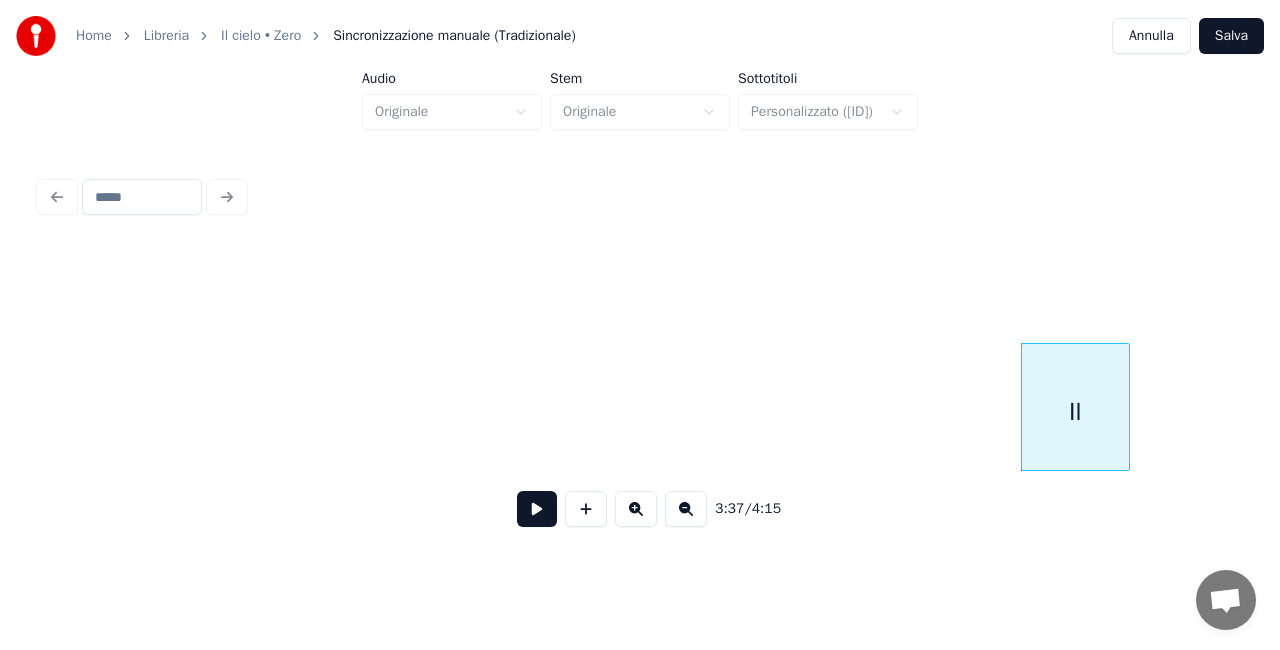 scroll, scrollTop: 0, scrollLeft: 64242, axis: horizontal 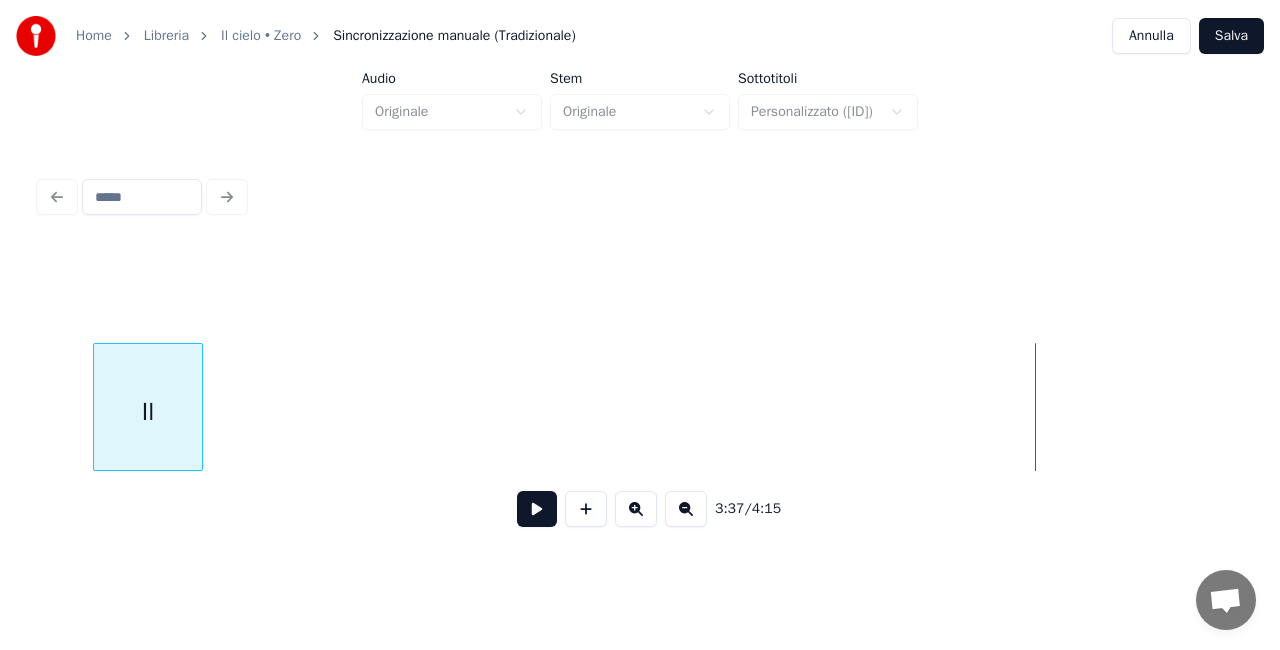 click on "Il" at bounding box center [147, 412] 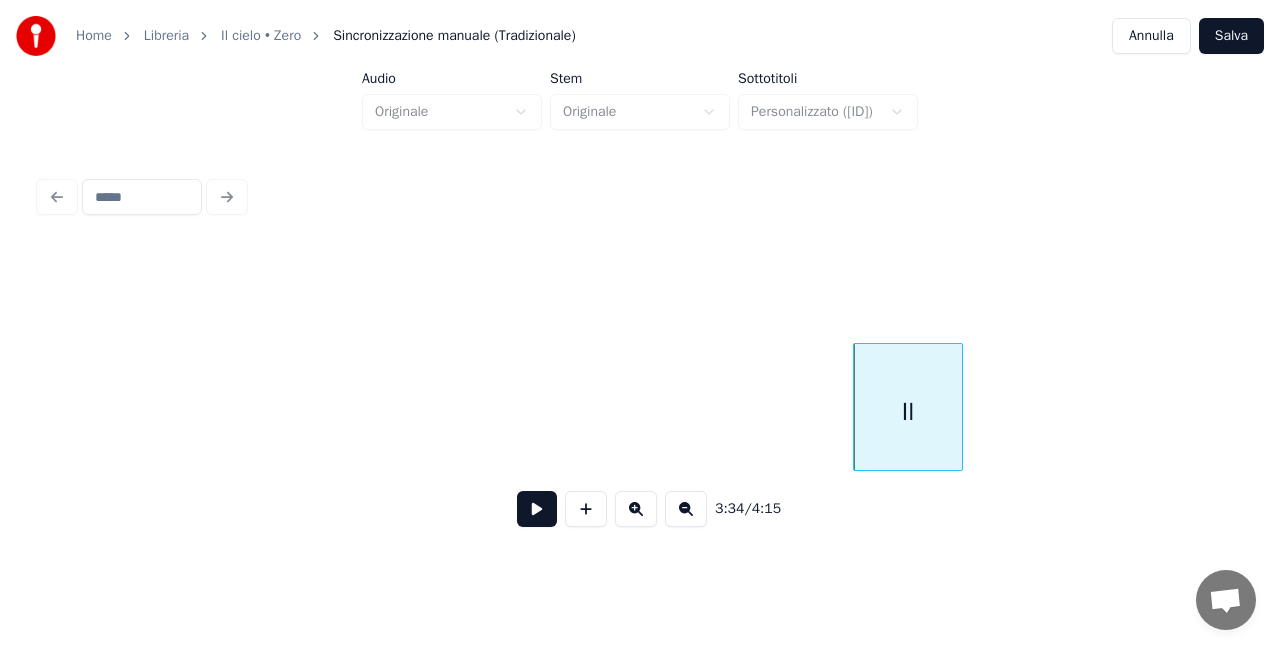 scroll, scrollTop: 0, scrollLeft: 63309, axis: horizontal 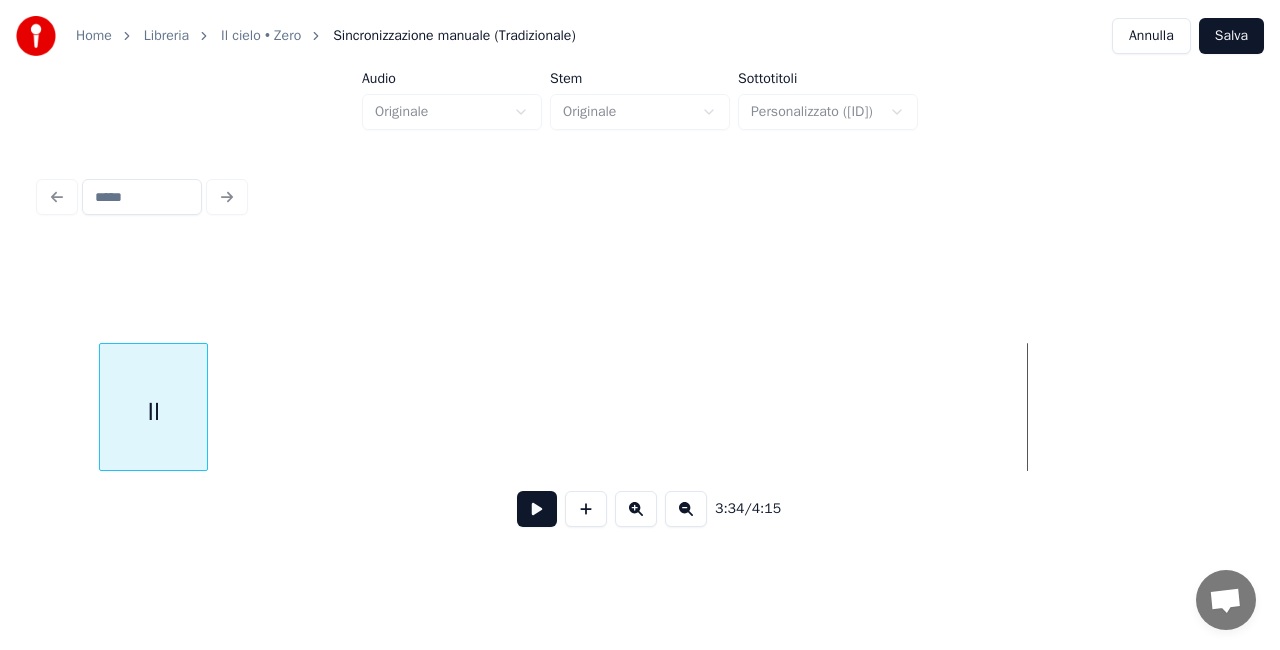 click on "Il" at bounding box center [153, 412] 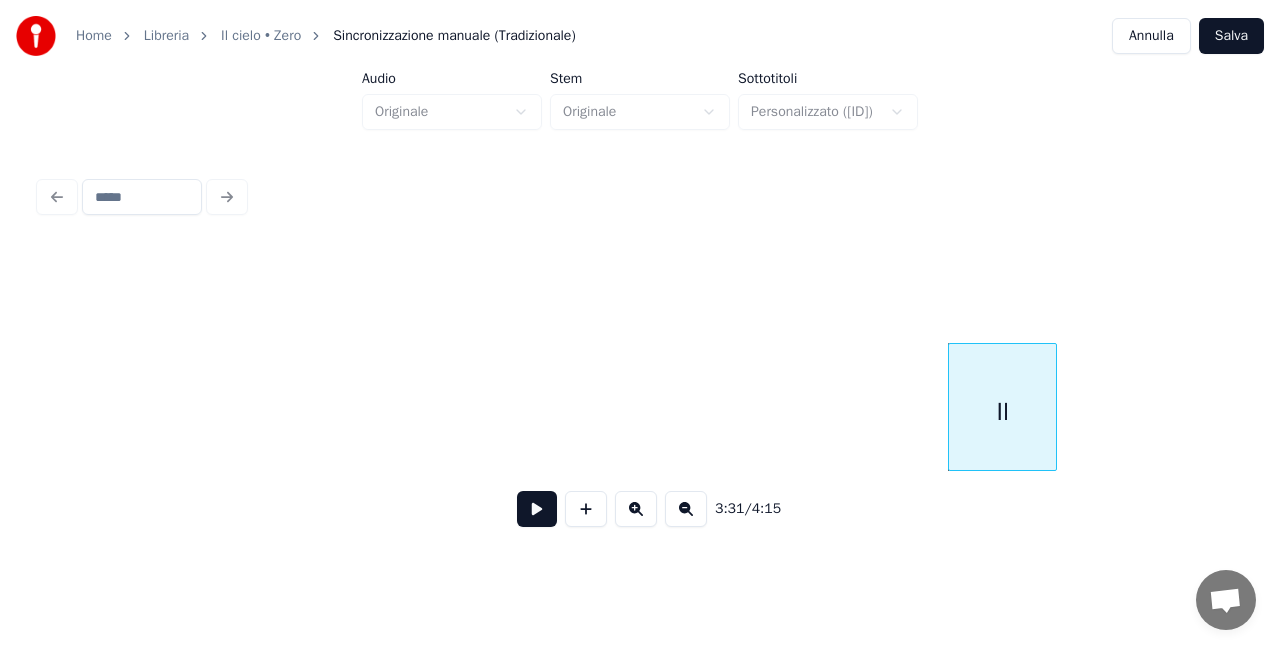scroll, scrollTop: 0, scrollLeft: 62442, axis: horizontal 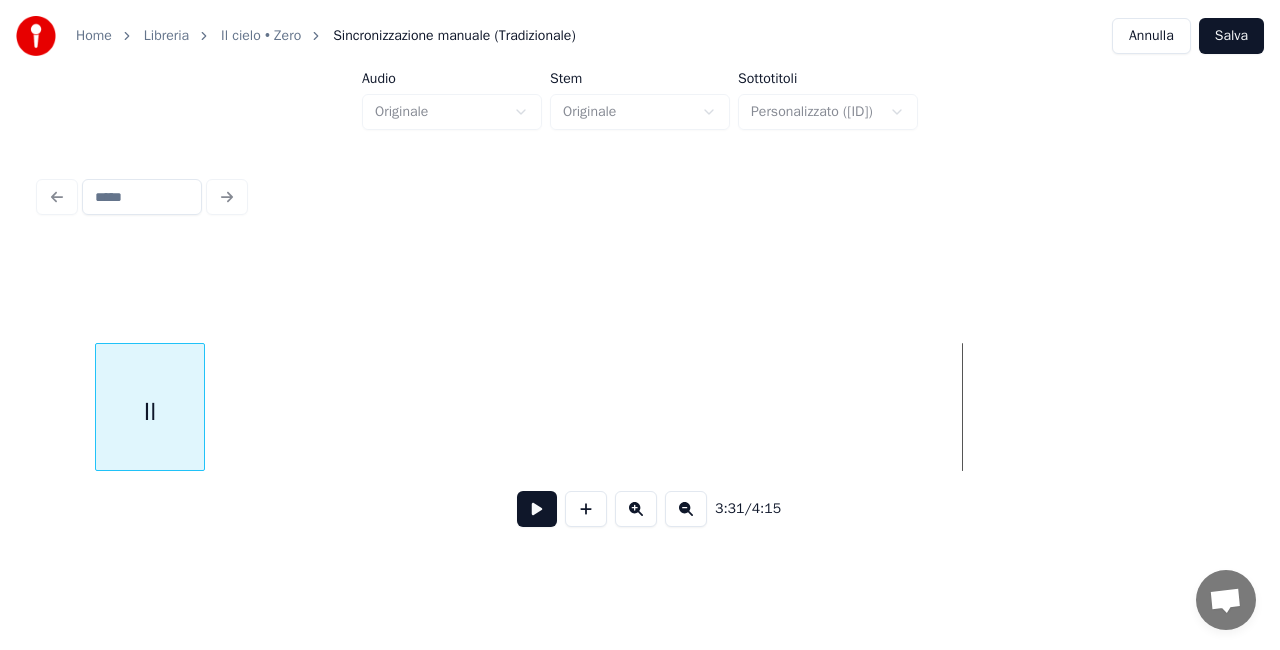 click on "Il" at bounding box center (149, 412) 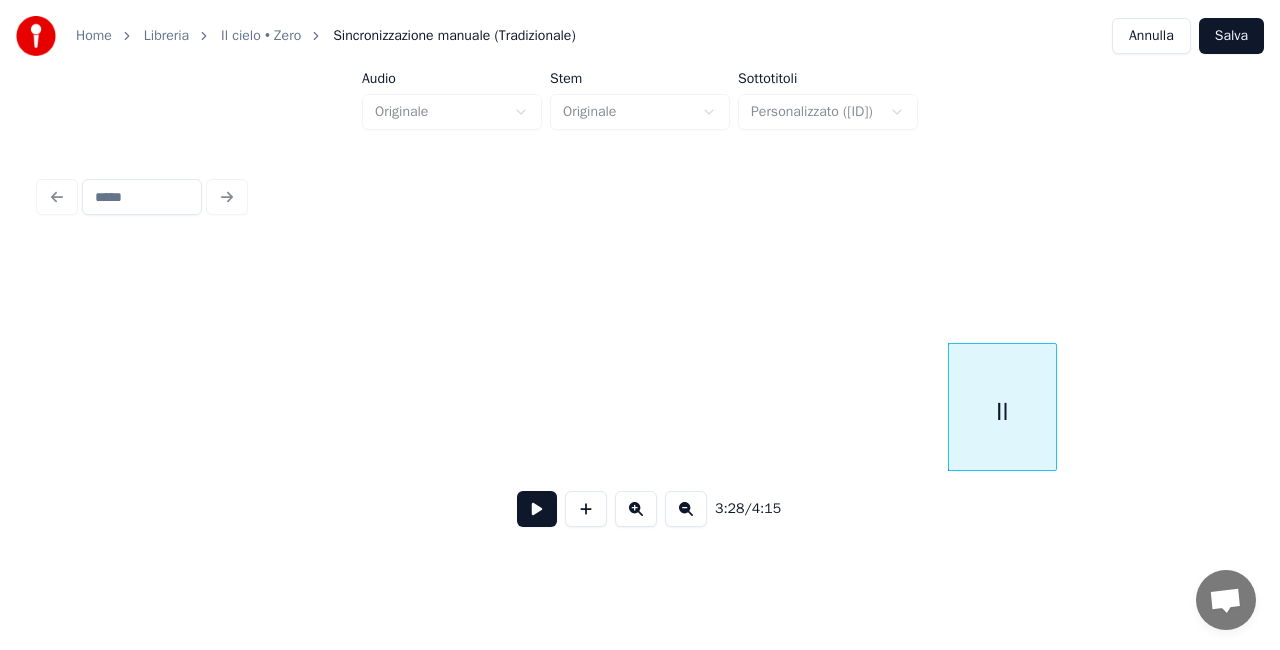 scroll, scrollTop: 0, scrollLeft: 61496, axis: horizontal 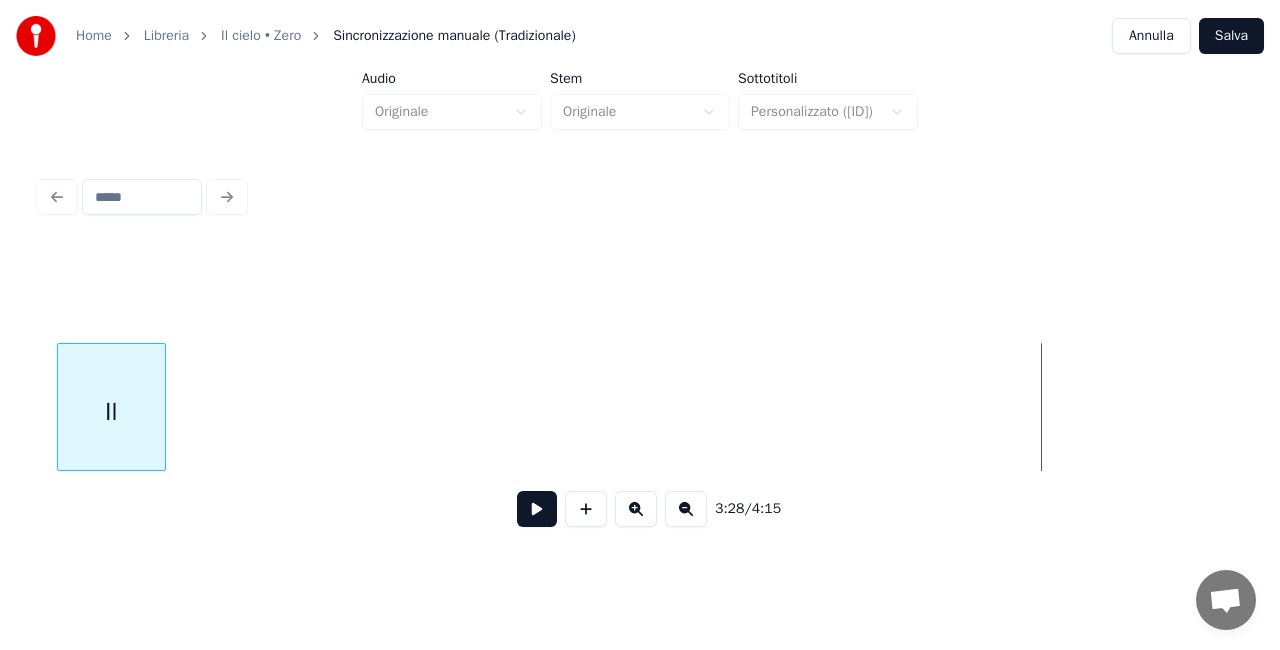 click on "Il" at bounding box center (111, 412) 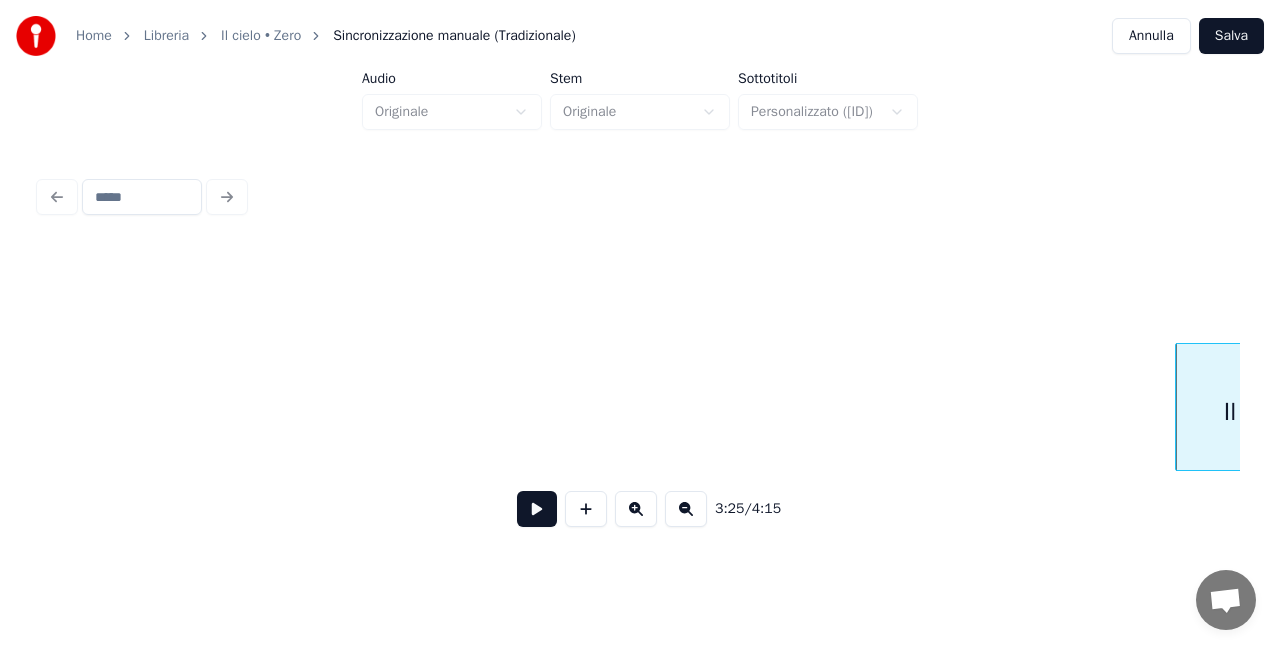 scroll, scrollTop: 0, scrollLeft: 60417, axis: horizontal 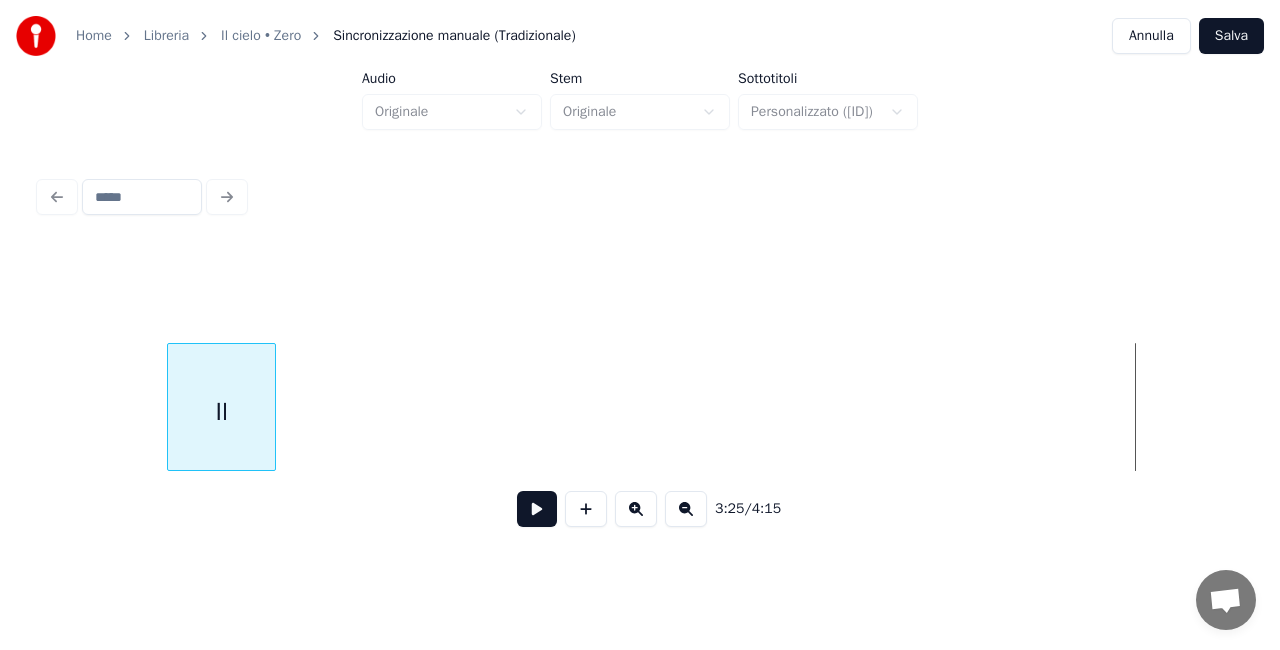 click on "Il" at bounding box center [221, 412] 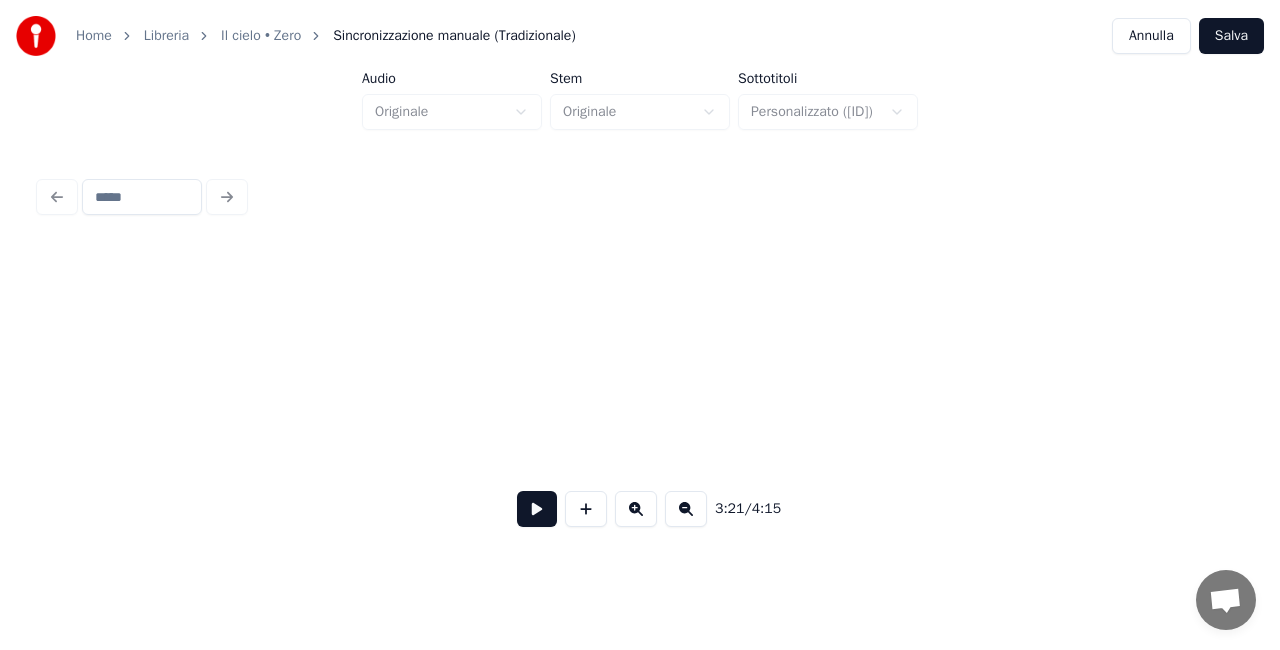 scroll, scrollTop: 0, scrollLeft: 59310, axis: horizontal 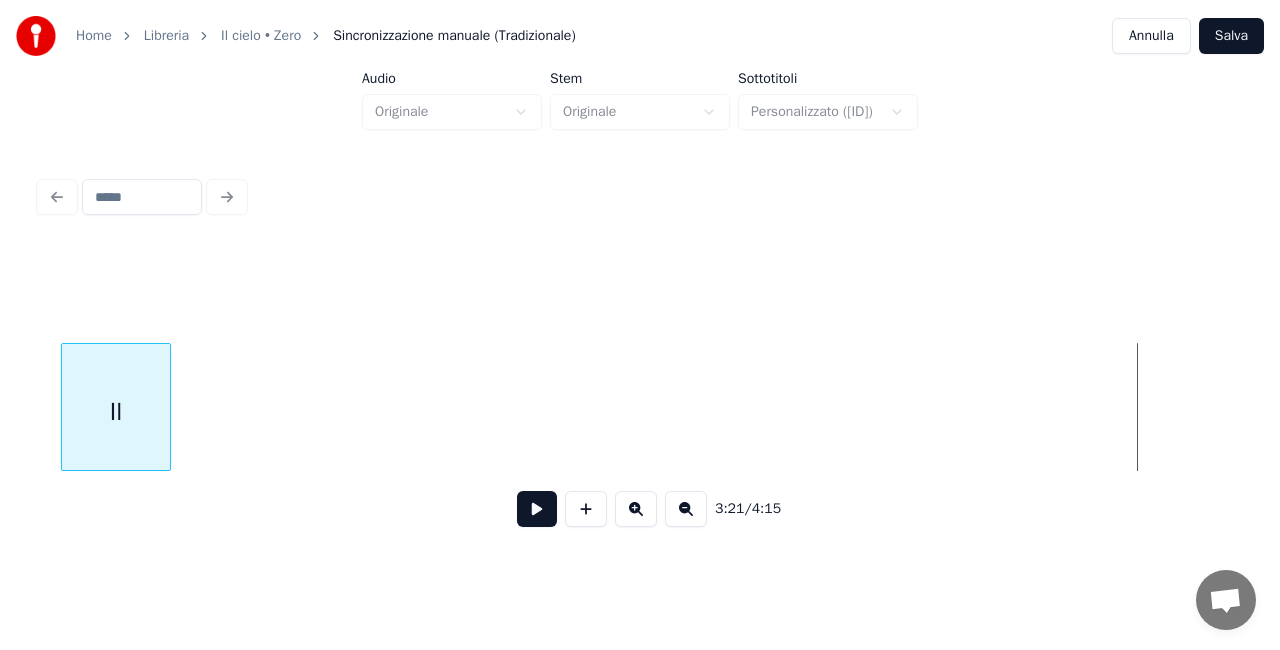 click on "Il" at bounding box center [115, 412] 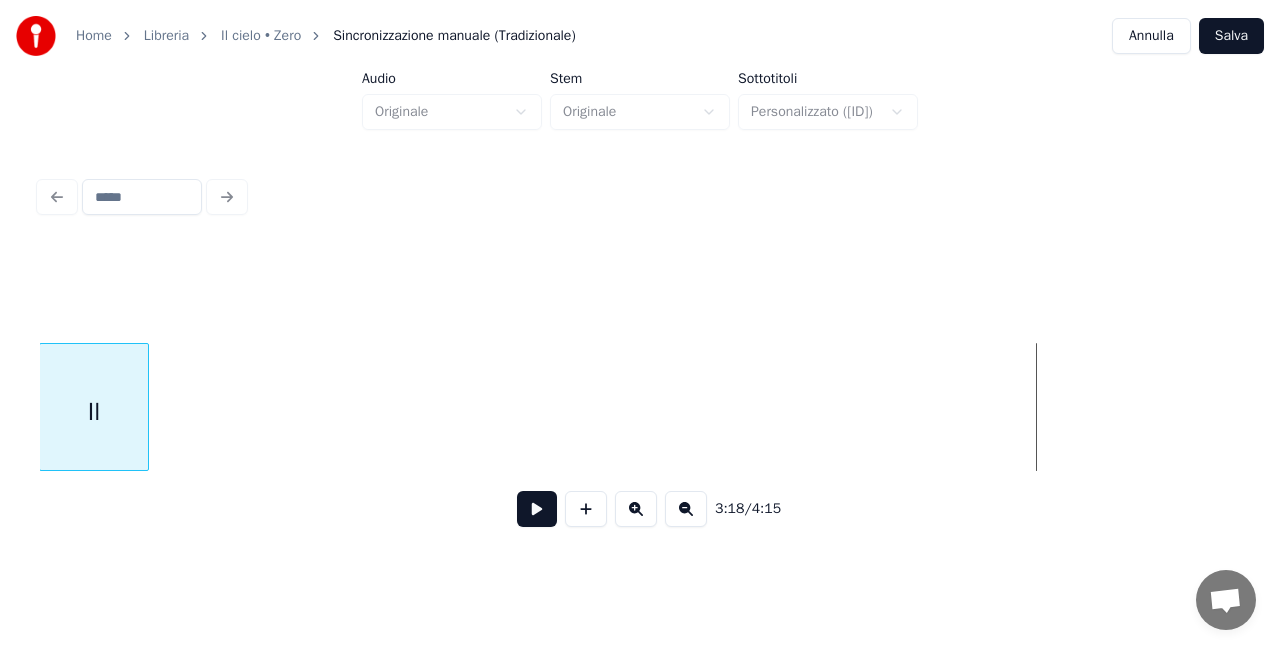 scroll, scrollTop: 0, scrollLeft: 58469, axis: horizontal 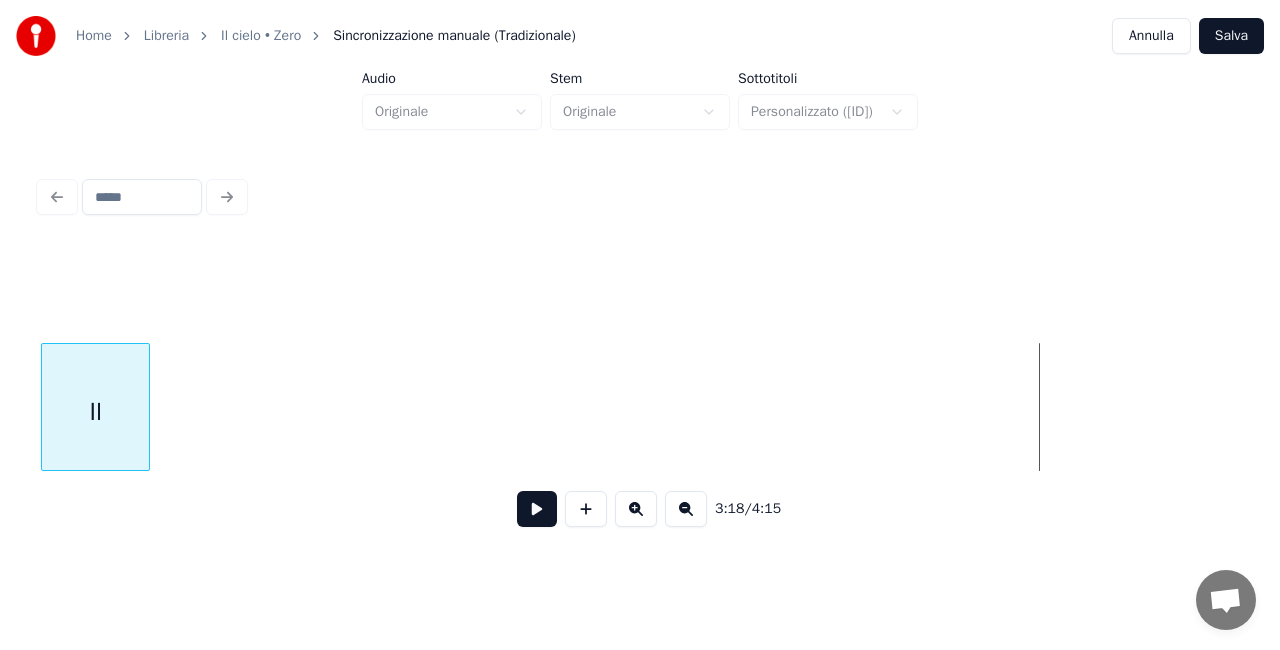 click on "Il" at bounding box center (95, 412) 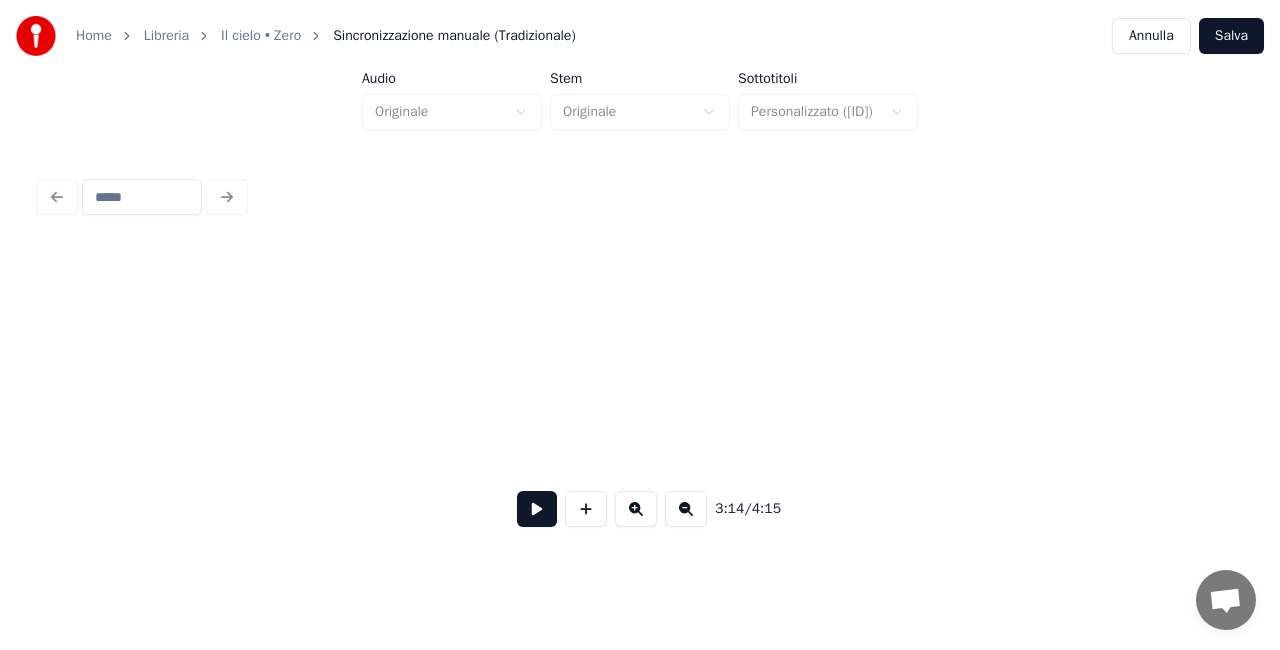 scroll, scrollTop: 0, scrollLeft: 52520, axis: horizontal 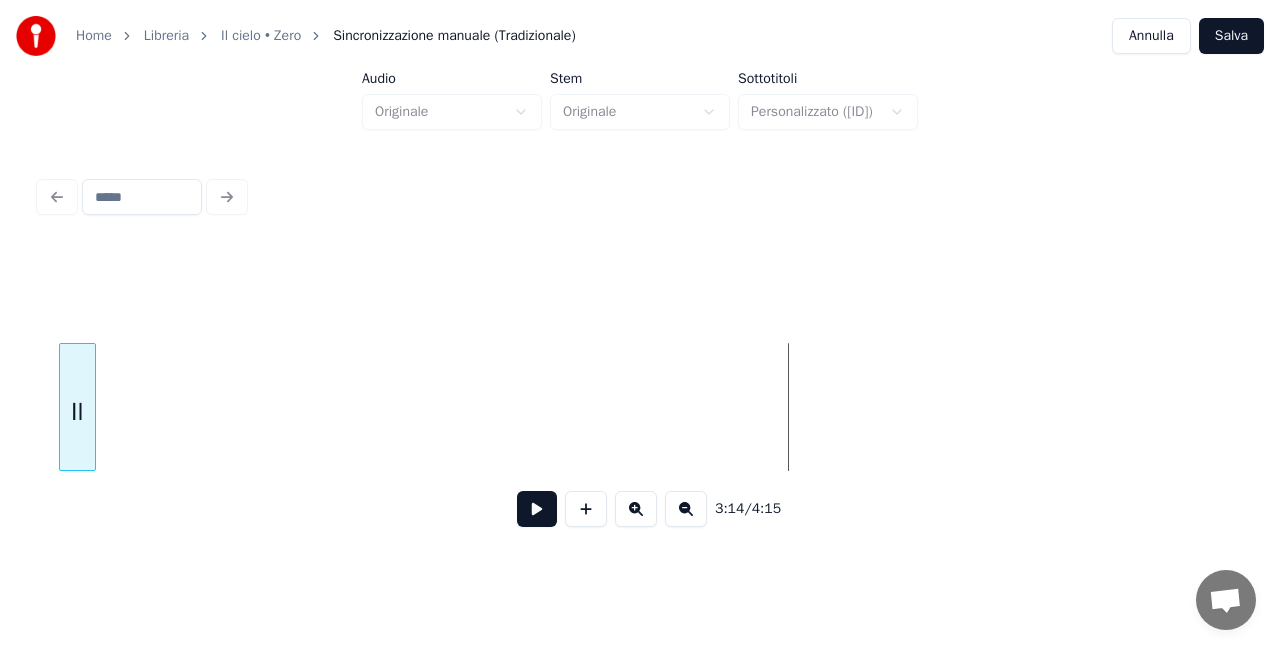click on "3:14  /  4:15" at bounding box center [640, 395] 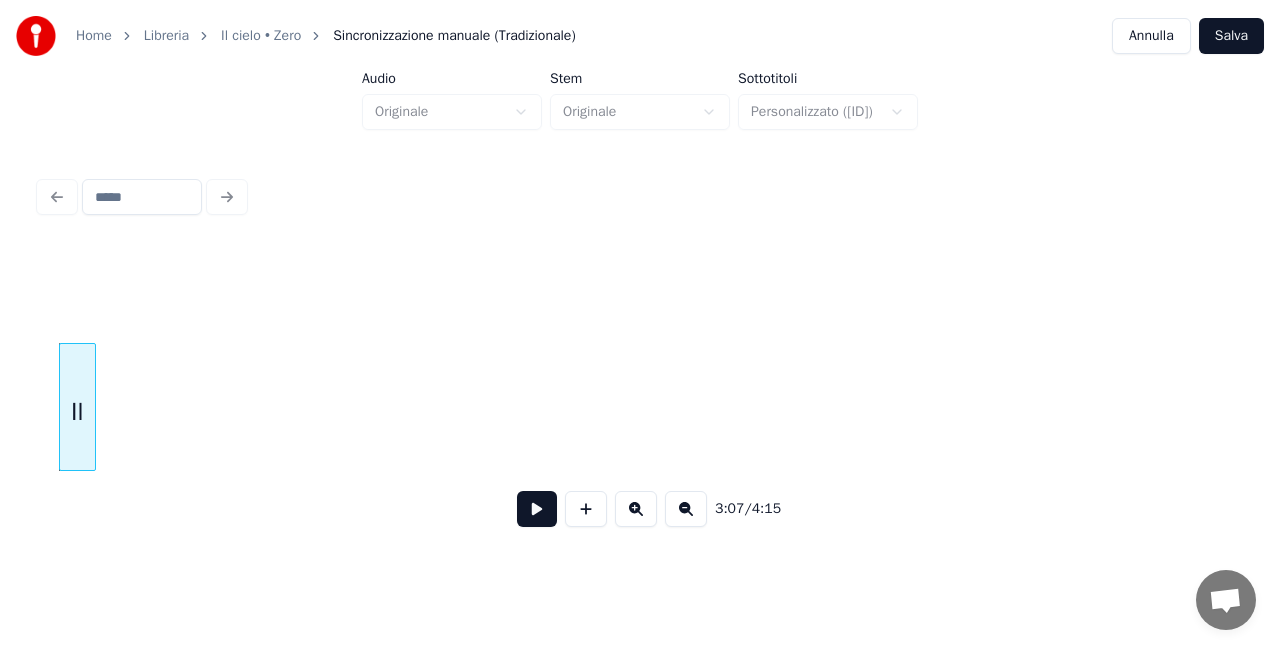 click at bounding box center [686, 509] 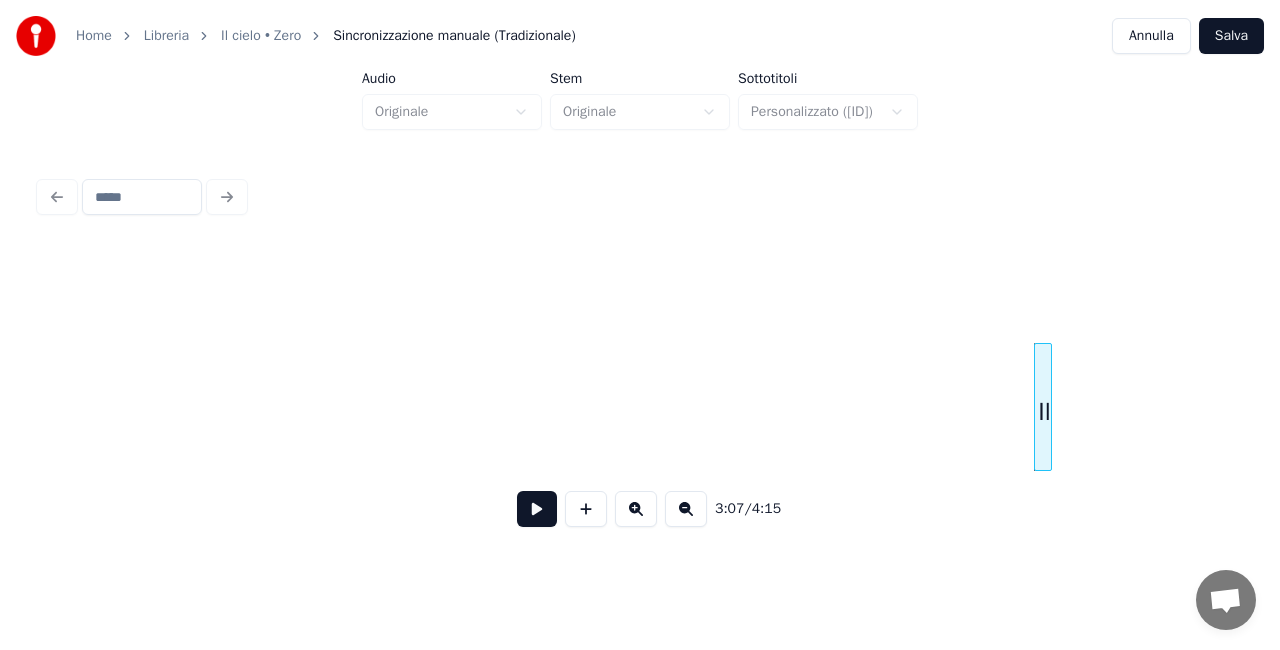 scroll, scrollTop: 0, scrollLeft: 8307, axis: horizontal 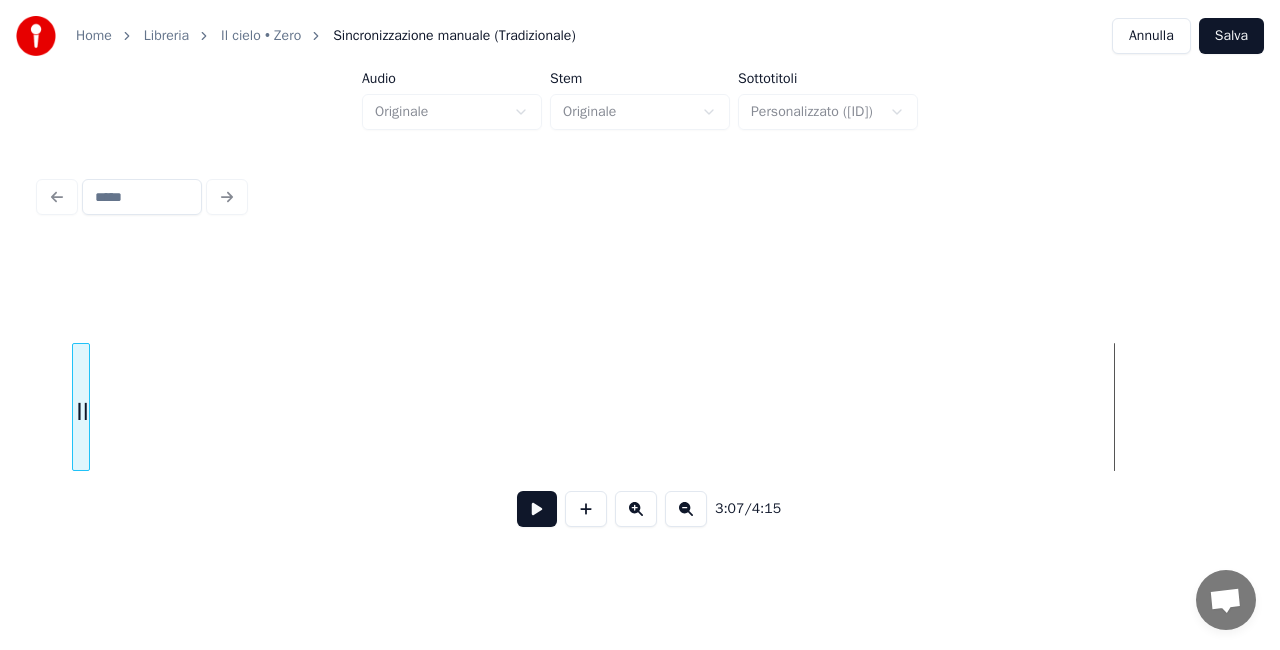 click on "Il" at bounding box center (83, 412) 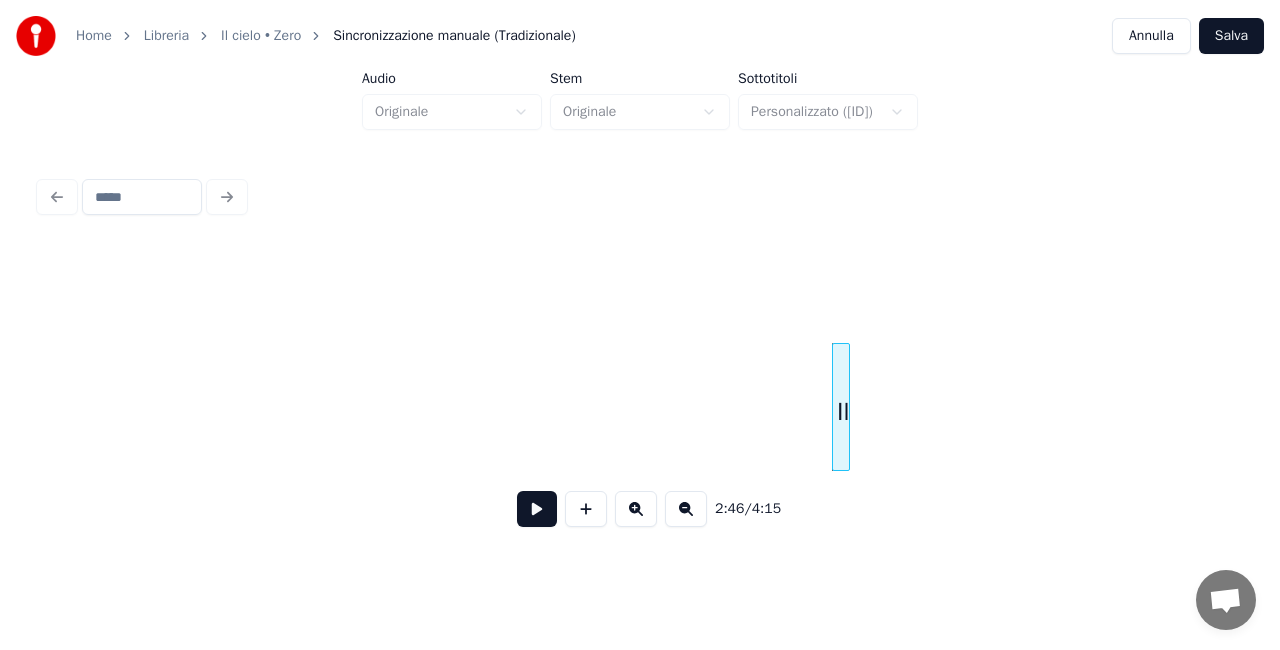 scroll, scrollTop: 0, scrollLeft: 7374, axis: horizontal 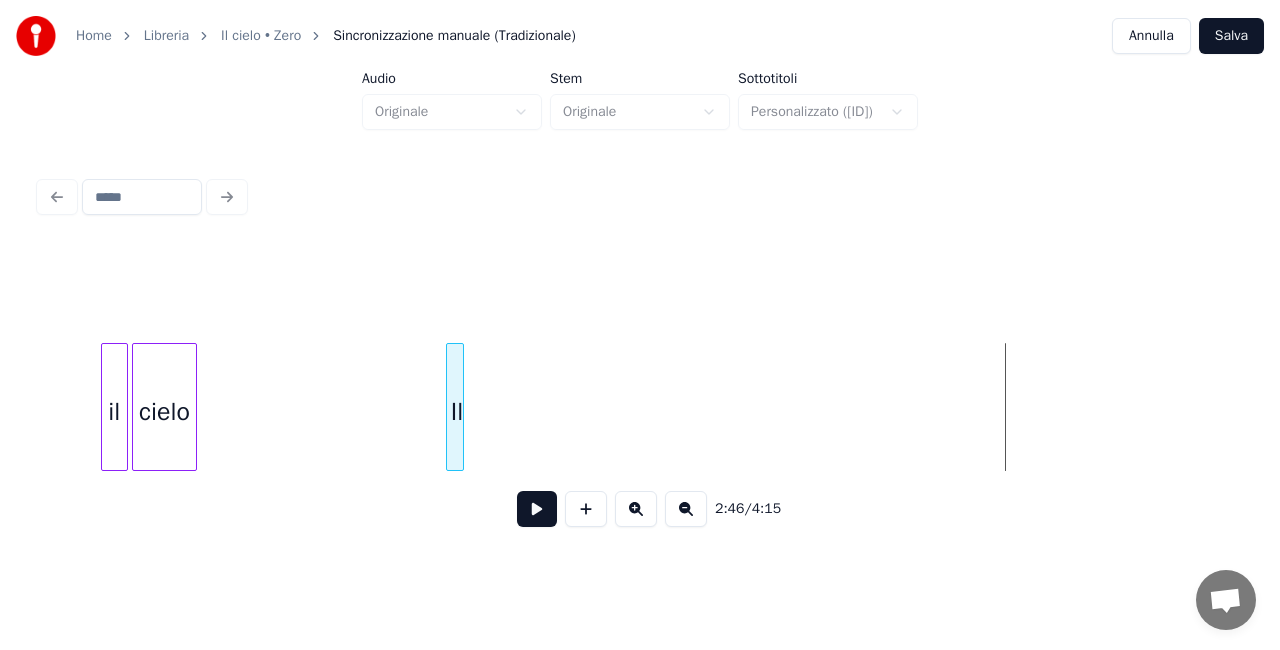 click on "Il" at bounding box center (457, 412) 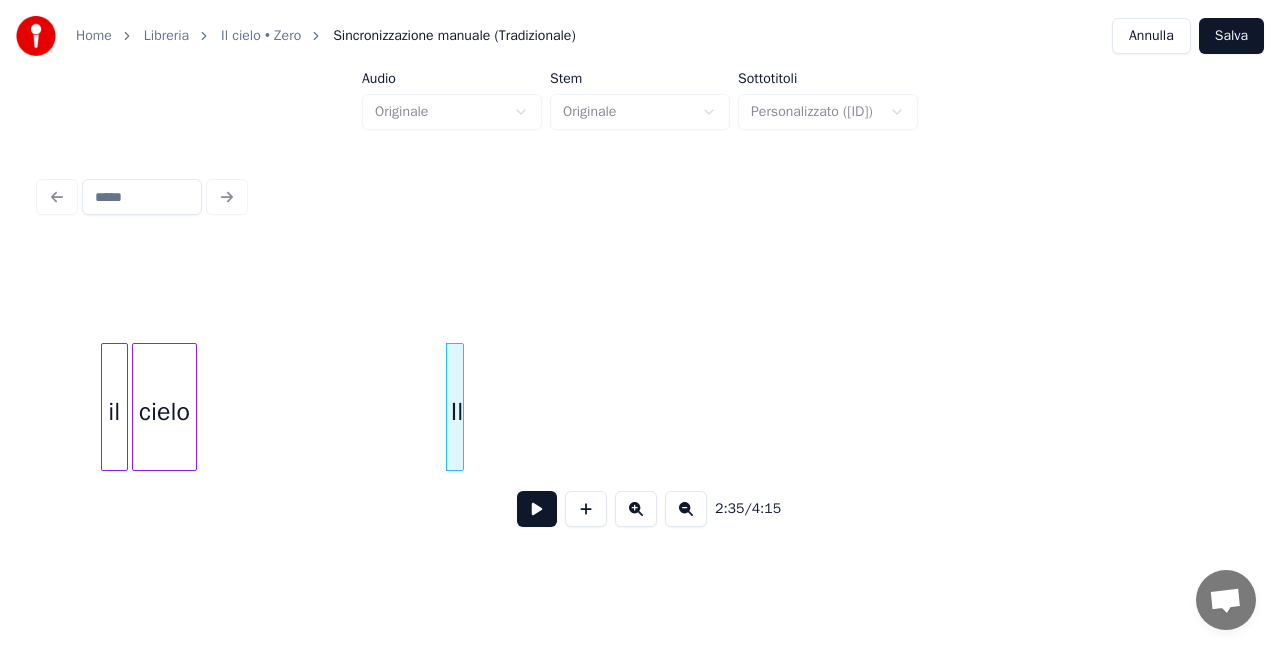 click on "Il cielo il" at bounding box center [-956, 407] 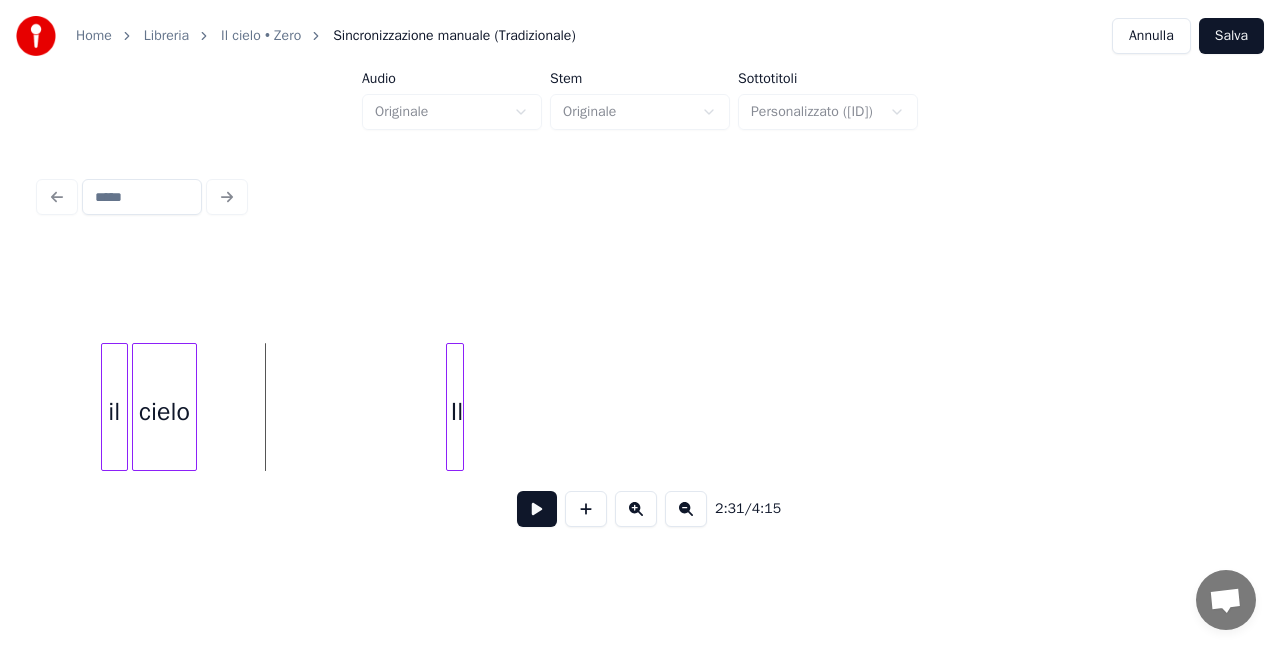 click on "cielo" at bounding box center [165, 412] 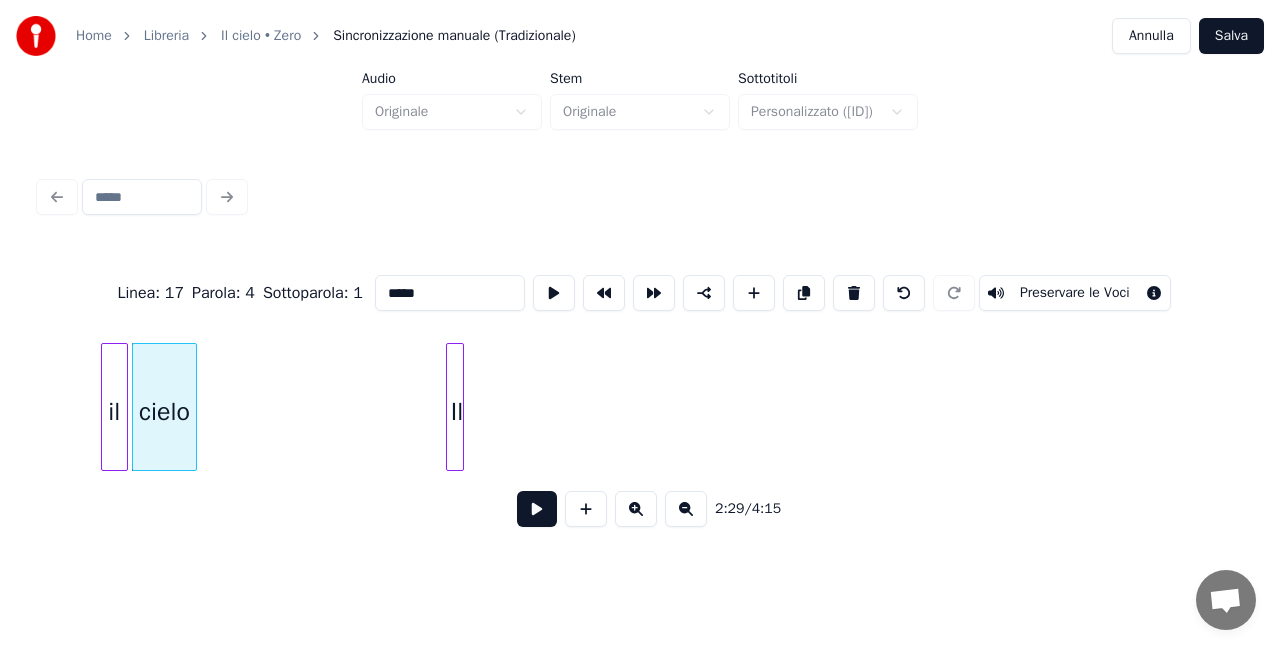 click at bounding box center (537, 509) 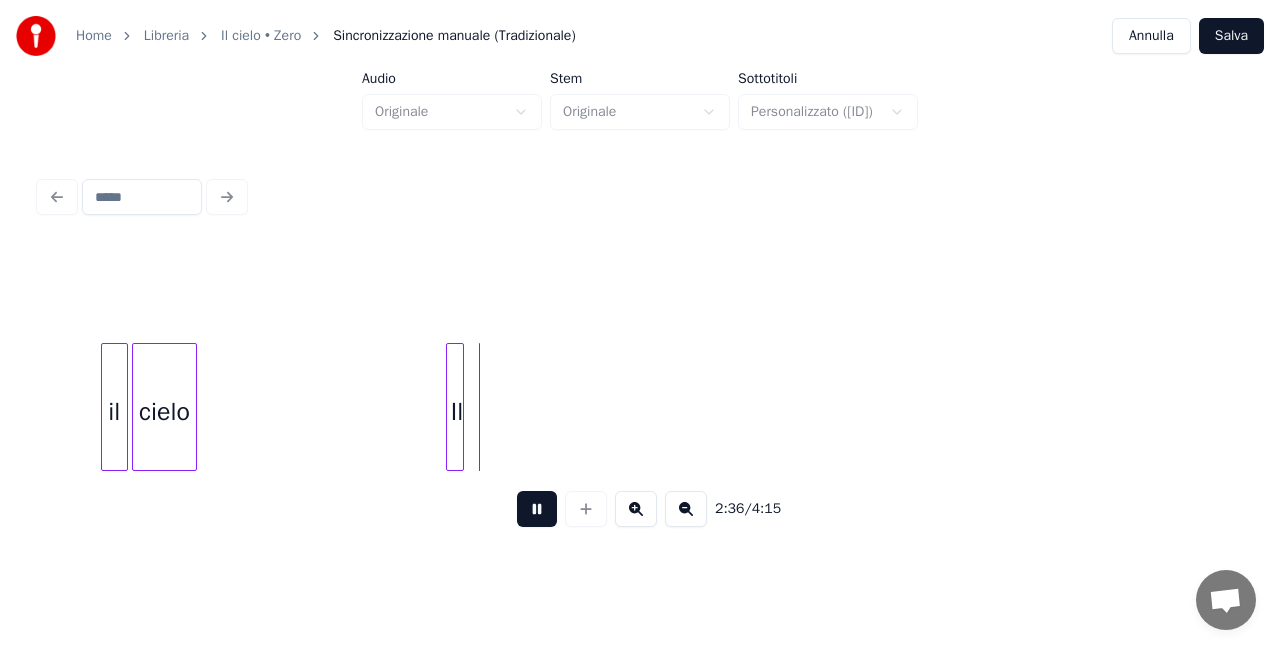 click at bounding box center [537, 509] 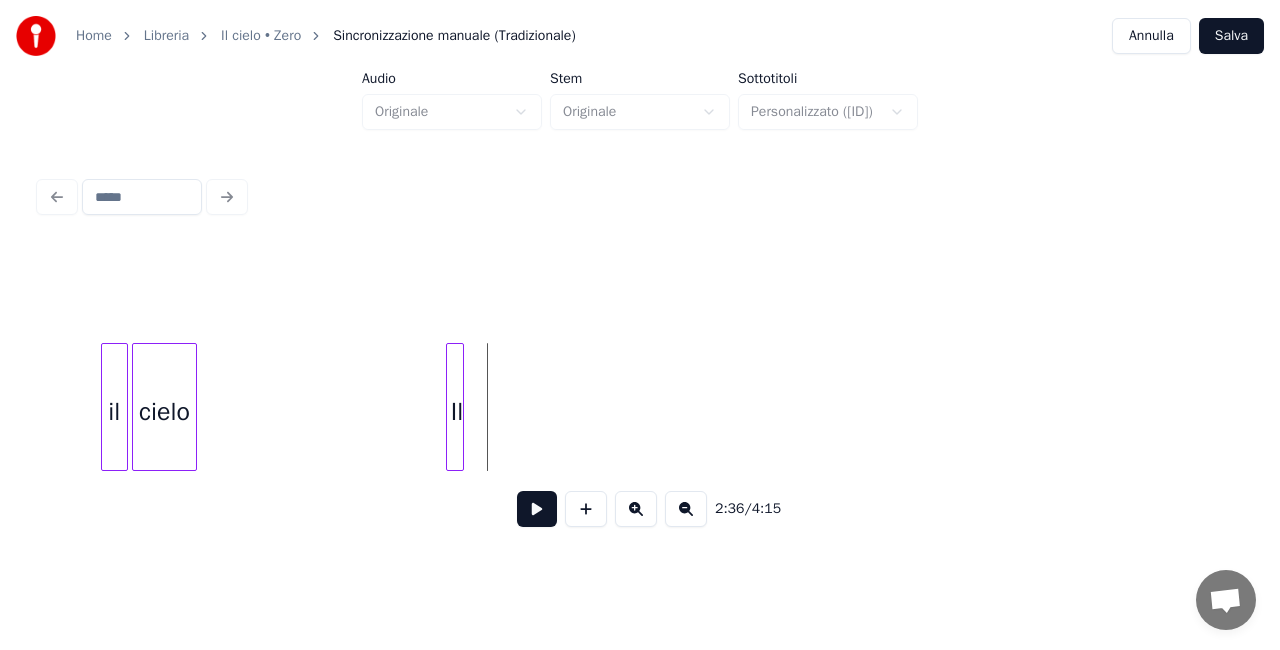 click at bounding box center (686, 509) 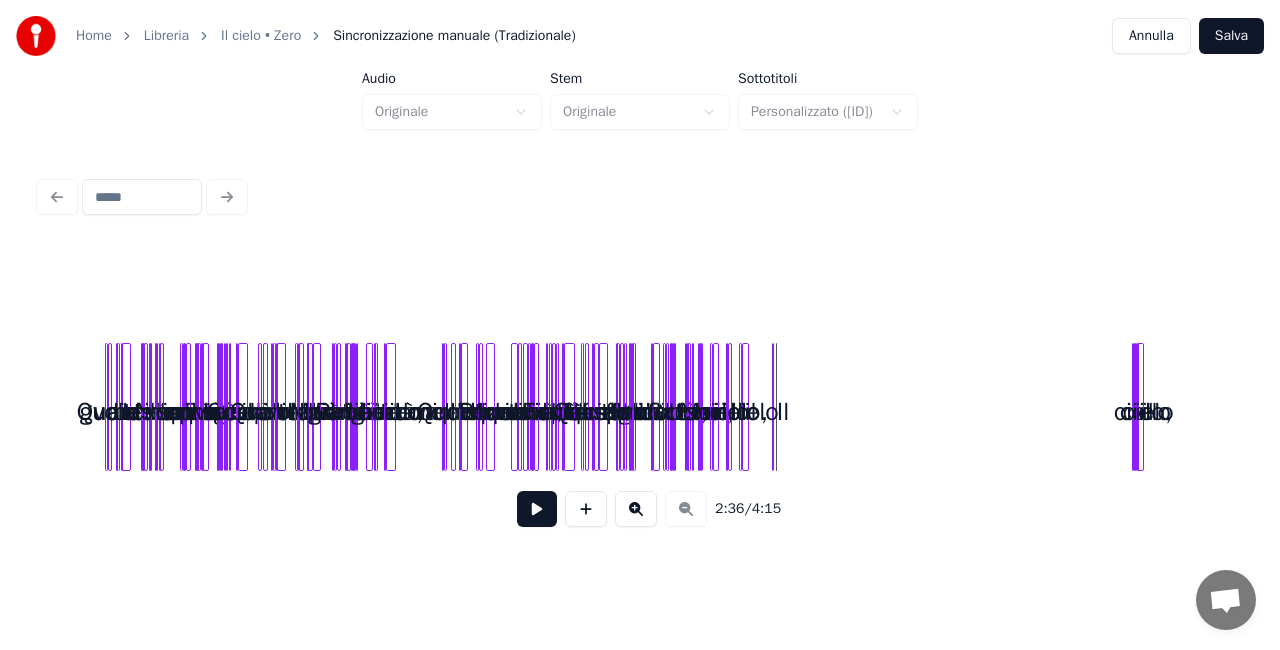 click at bounding box center (636, 509) 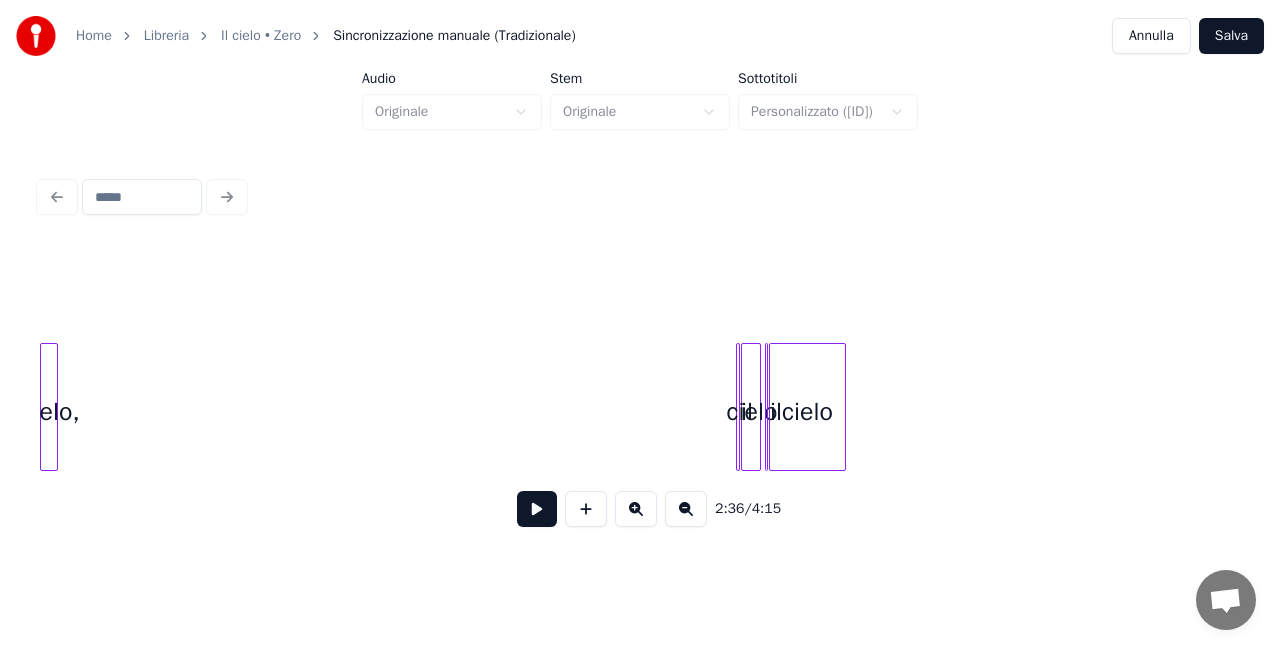 scroll, scrollTop: 0, scrollLeft: 10887, axis: horizontal 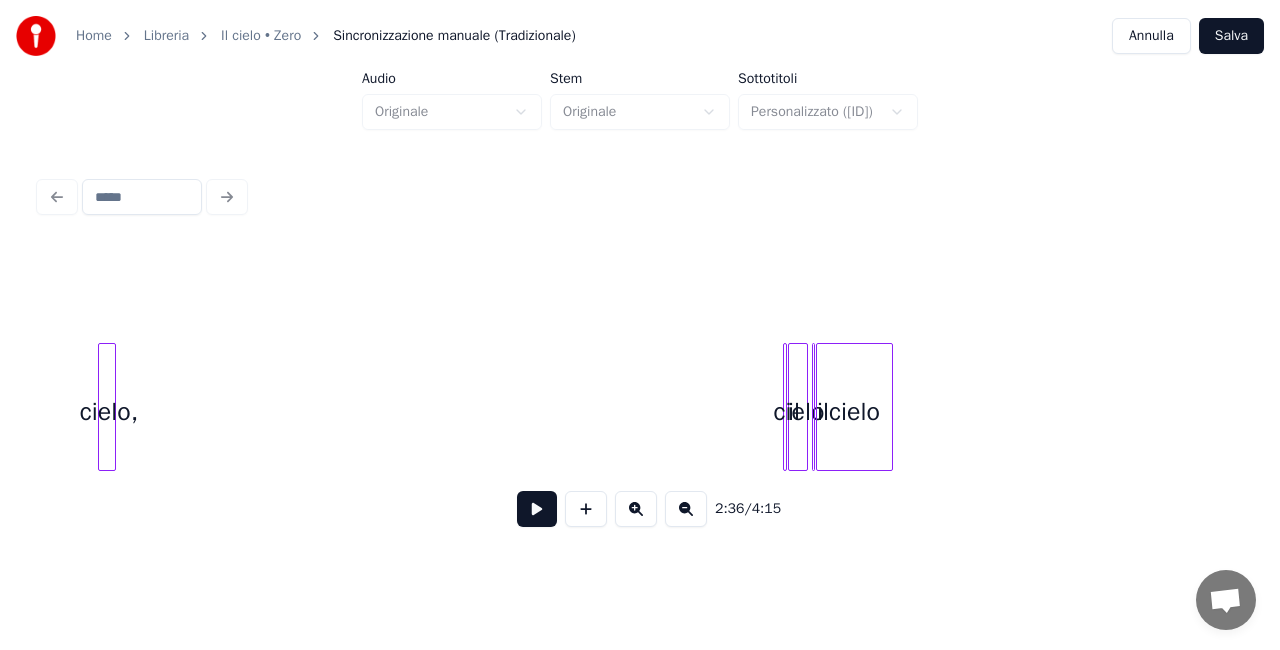 click on "cielo, il cielo il cielo" at bounding box center (-4469, 407) 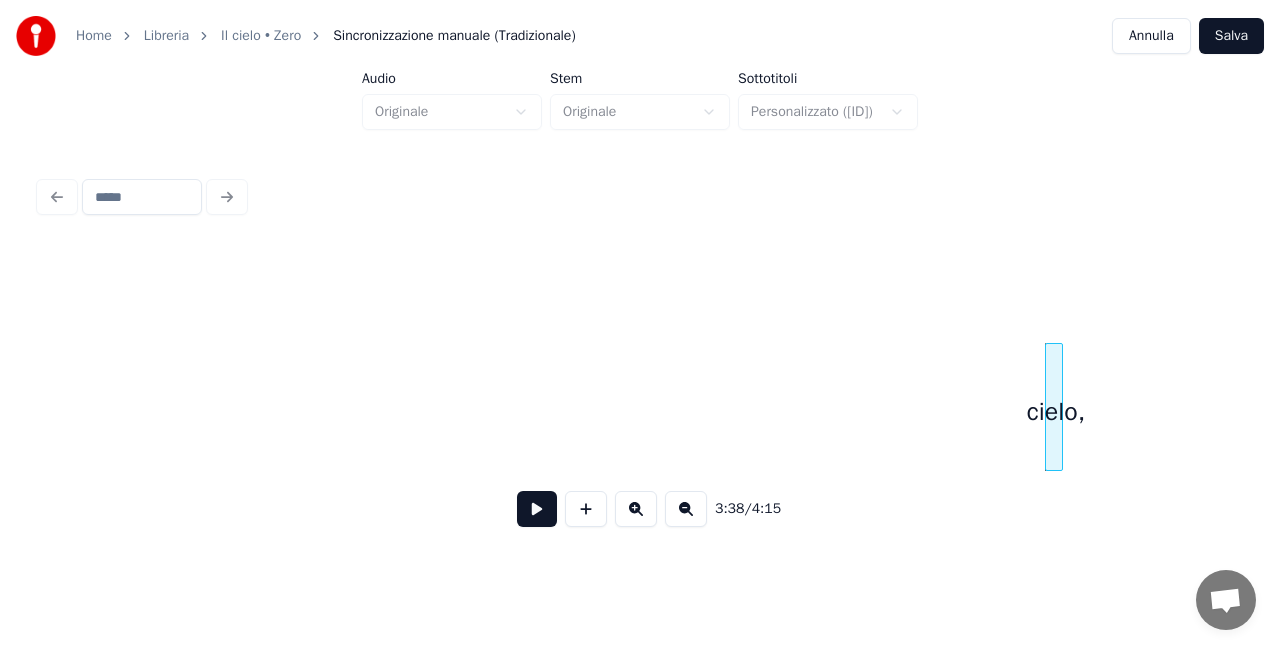 scroll, scrollTop: 0, scrollLeft: 9914, axis: horizontal 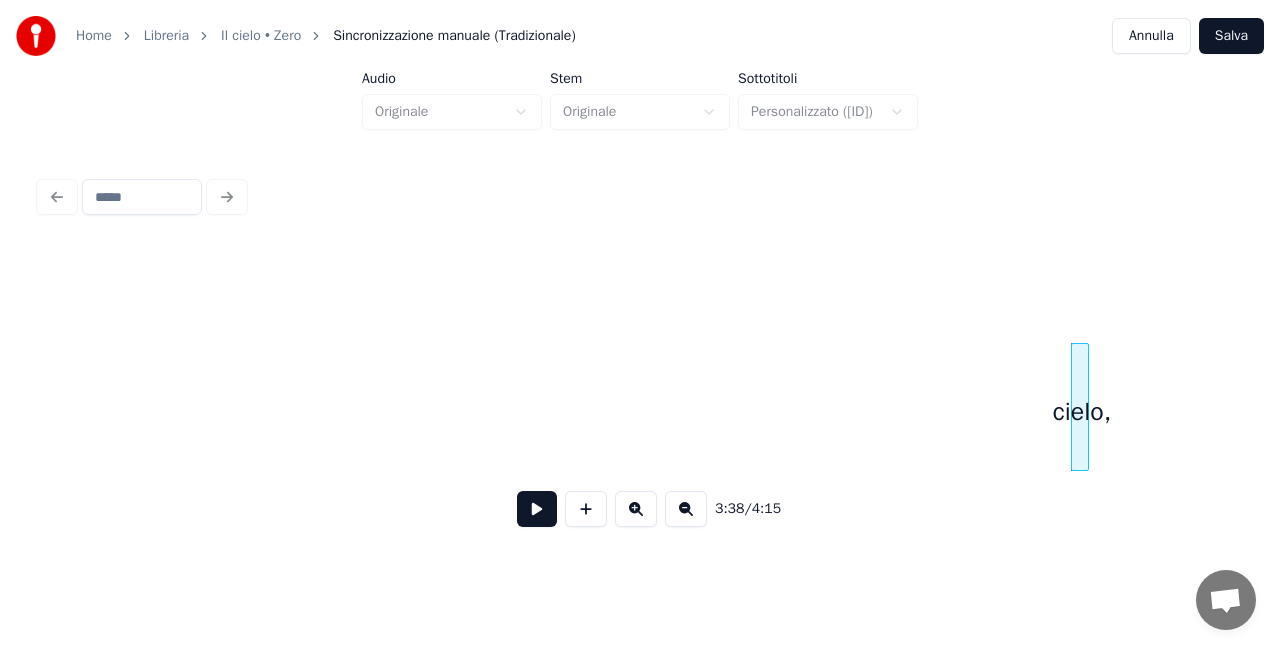 click at bounding box center [1085, 407] 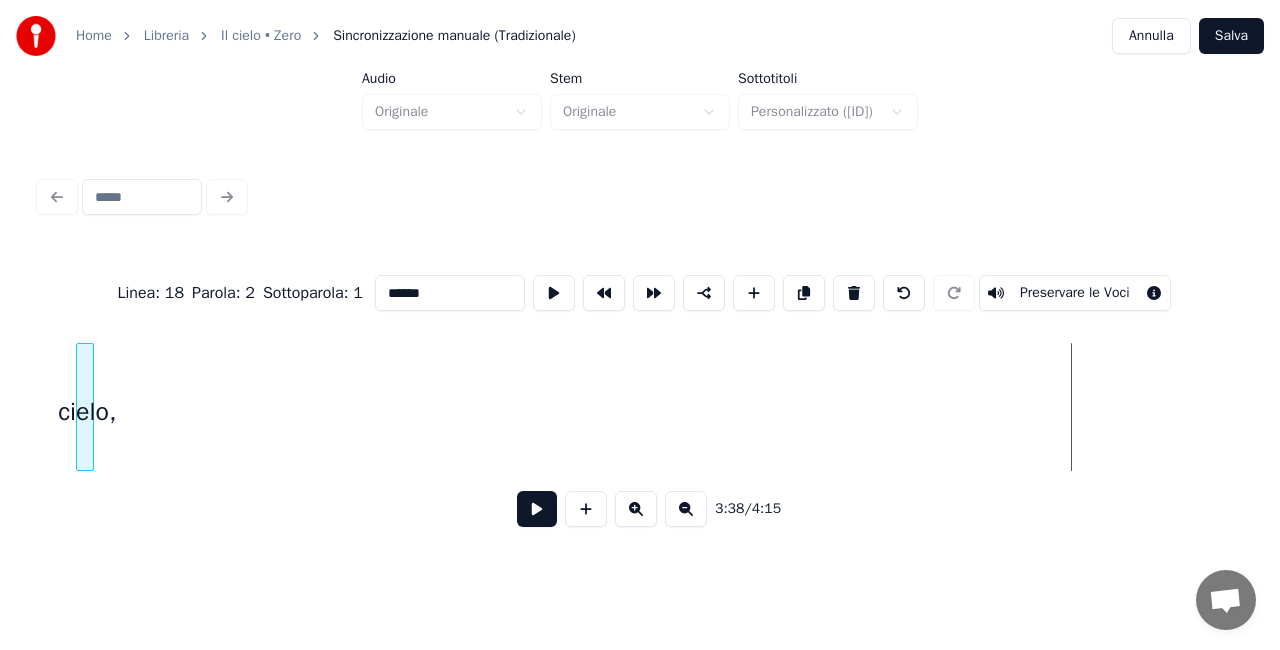 click on "cielo," at bounding box center (87, 412) 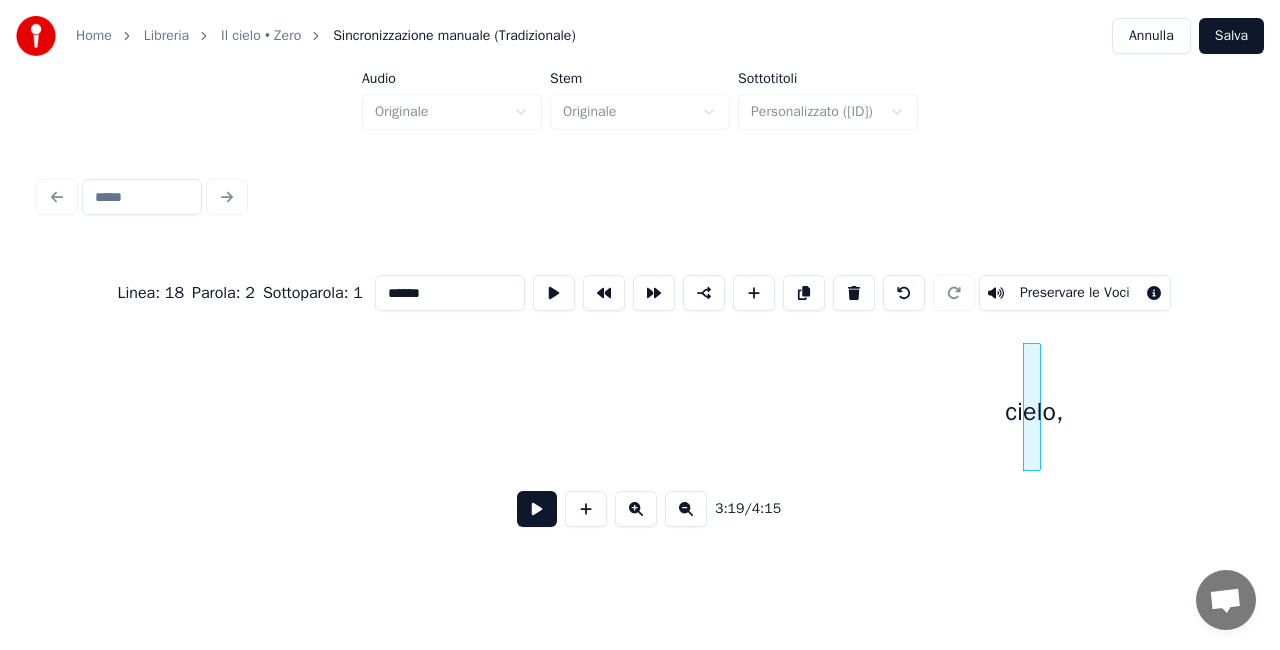 scroll, scrollTop: 0, scrollLeft: 8820, axis: horizontal 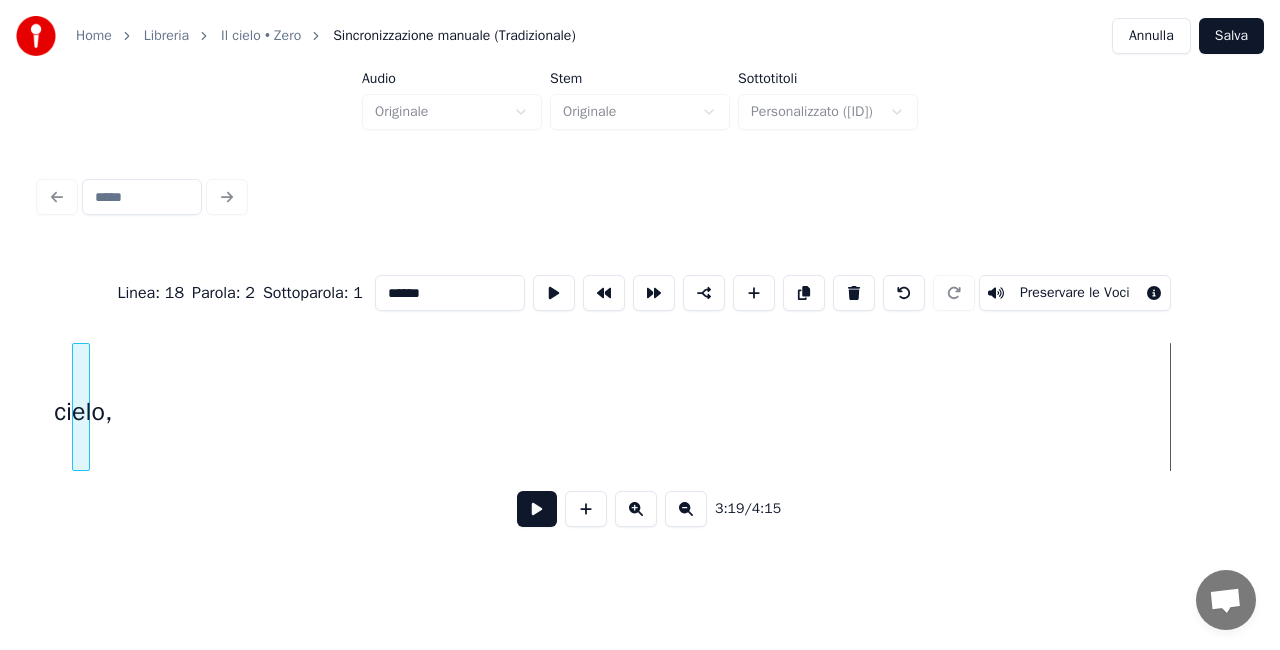 click on "Linea :   18 Parola :   2 Sottoparola :   1 ****** Preservare le Voci 3:19  /  4:15" at bounding box center [640, 395] 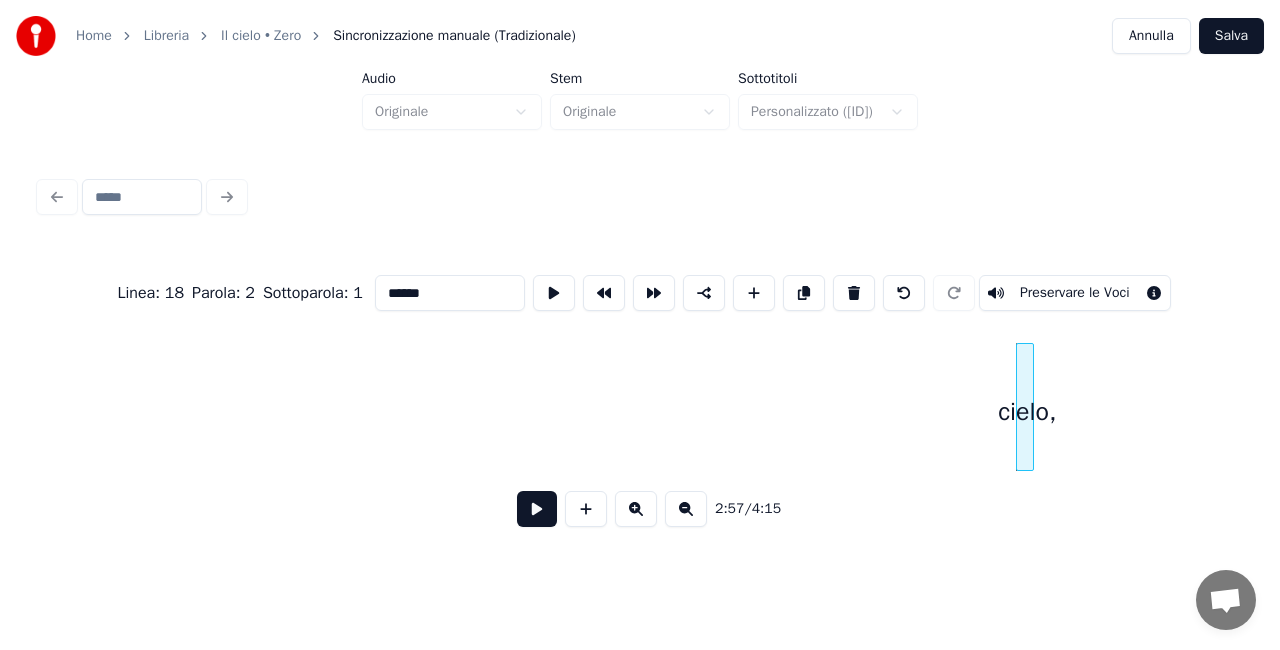 scroll, scrollTop: 0, scrollLeft: 7861, axis: horizontal 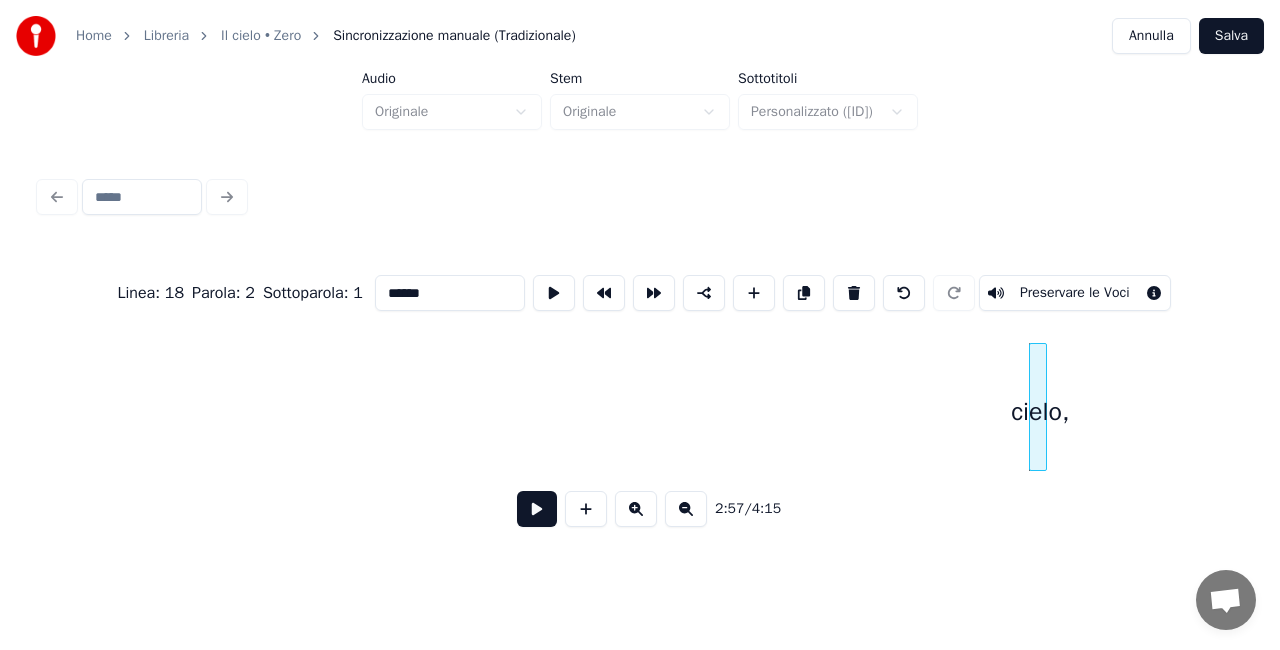 click at bounding box center (686, 509) 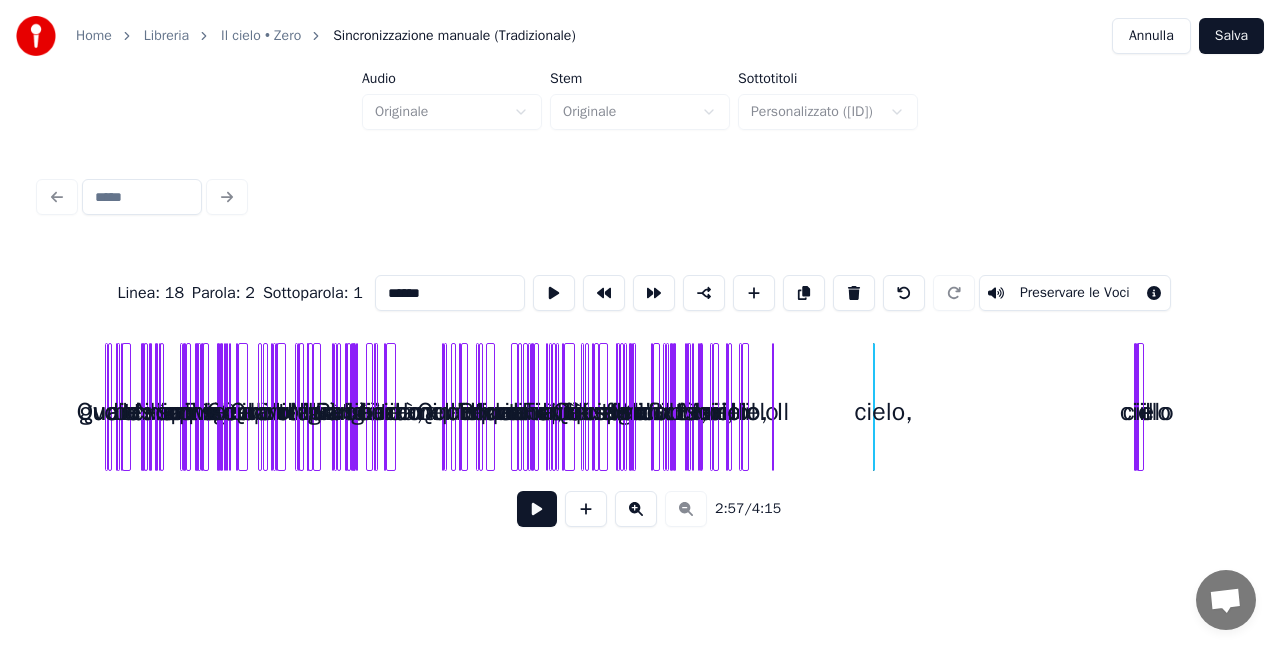 click at bounding box center (636, 509) 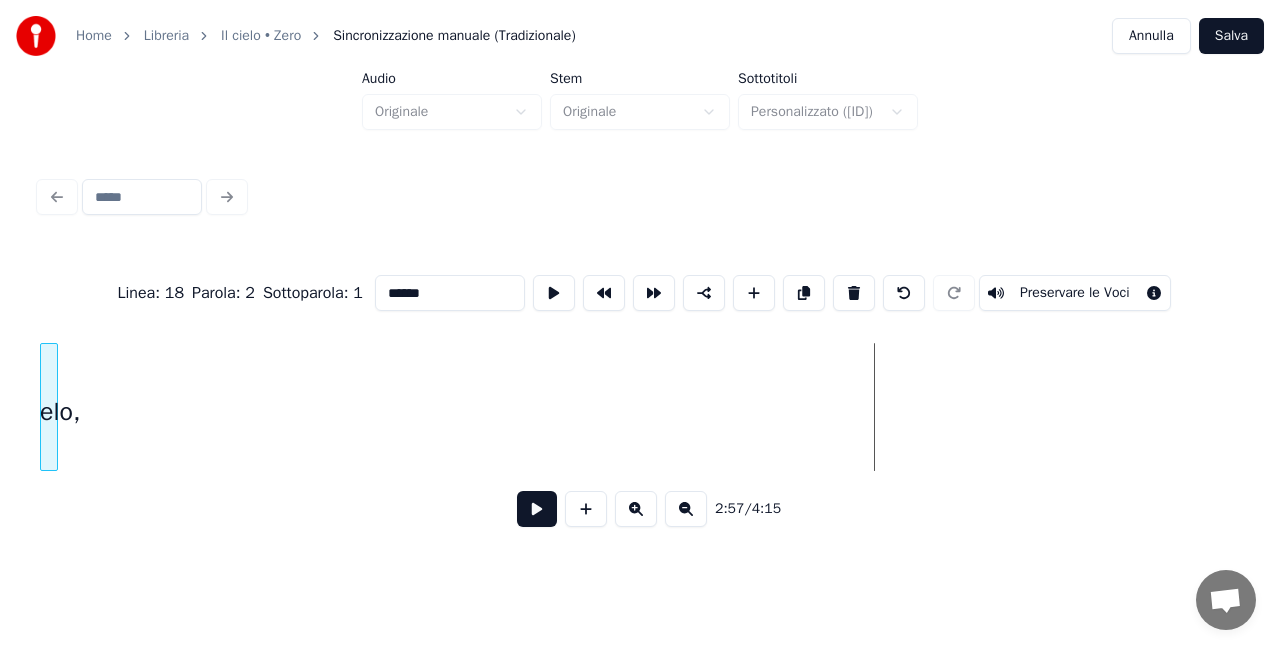 click on "cielo," at bounding box center (640, 407) 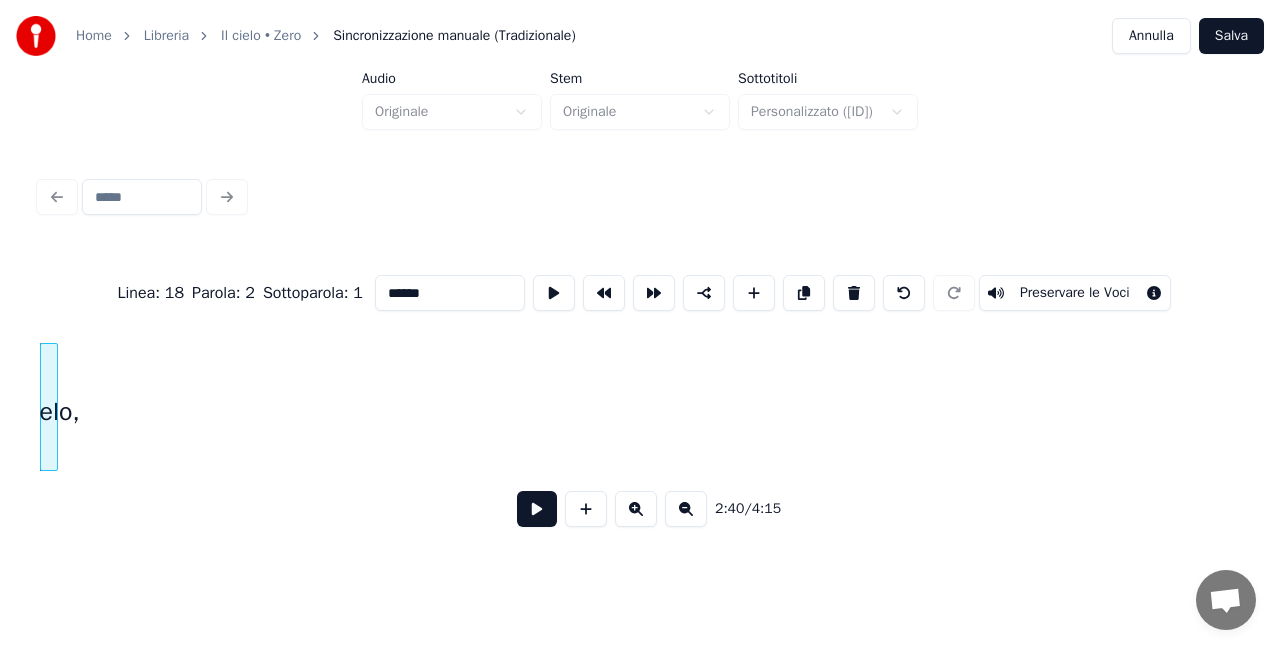 scroll, scrollTop: 0, scrollLeft: 8015, axis: horizontal 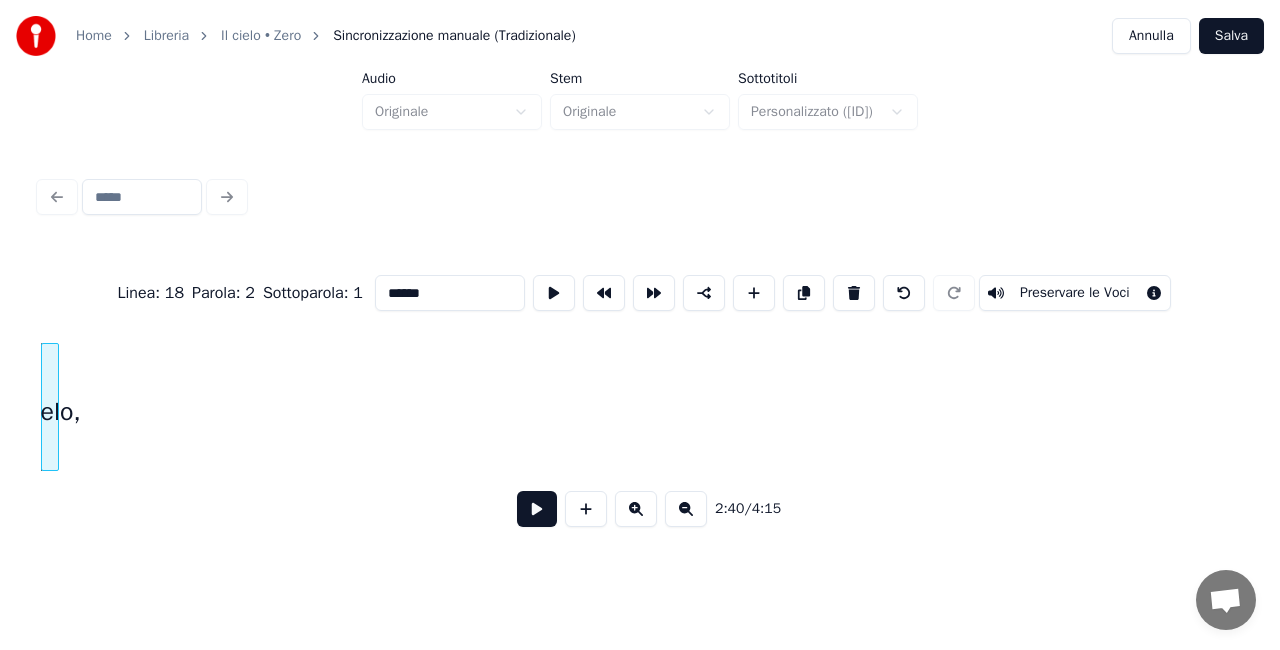 click on "Linea :   18 Parola :   2 Sottoparola :   1 ****** Preservare le Voci 2:40  /  4:15" at bounding box center (640, 395) 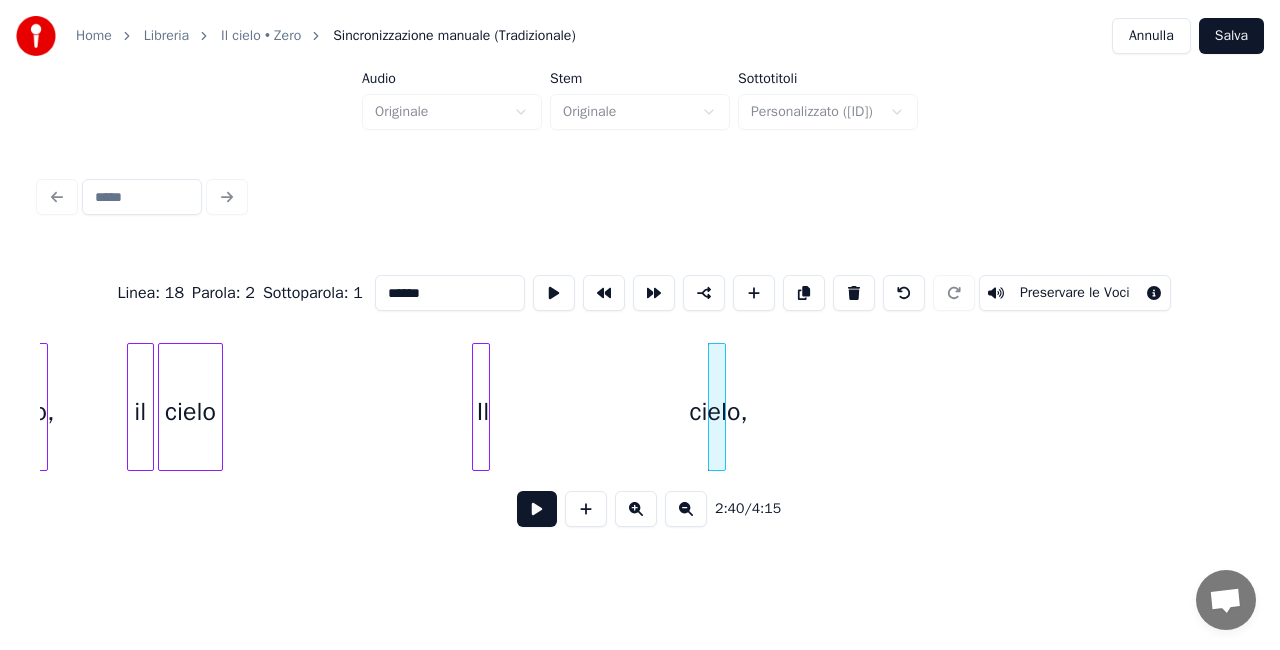 scroll, scrollTop: 0, scrollLeft: 7335, axis: horizontal 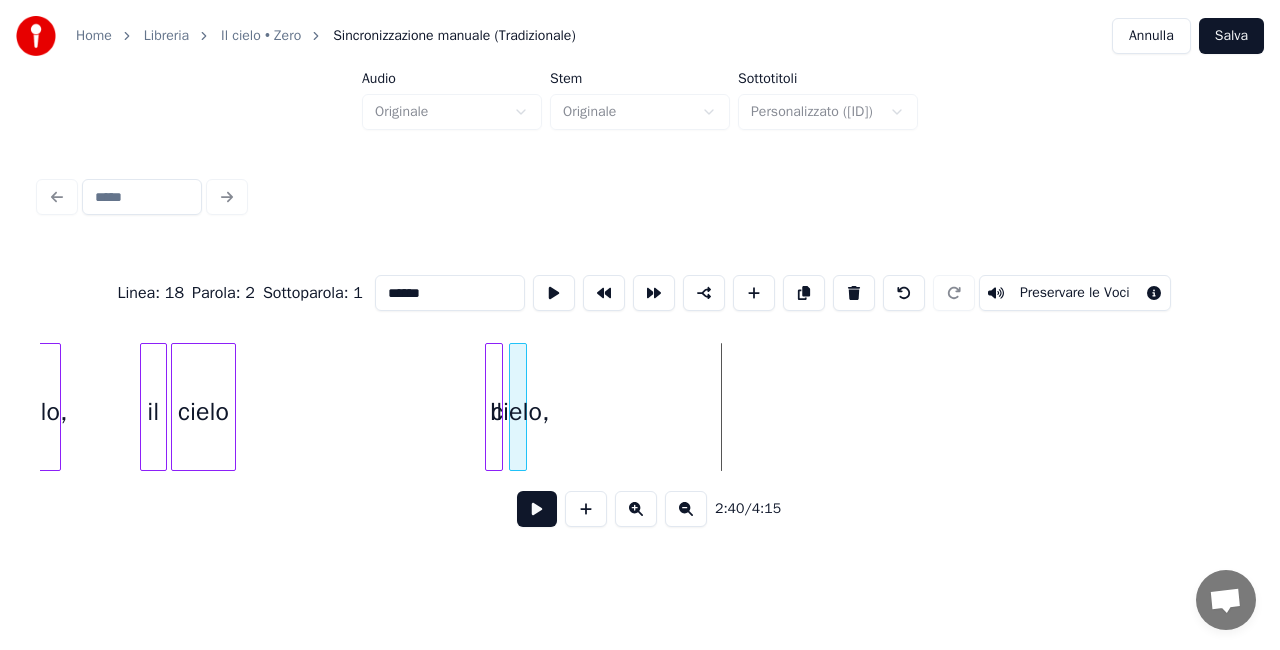 click on "cielo," at bounding box center (520, 412) 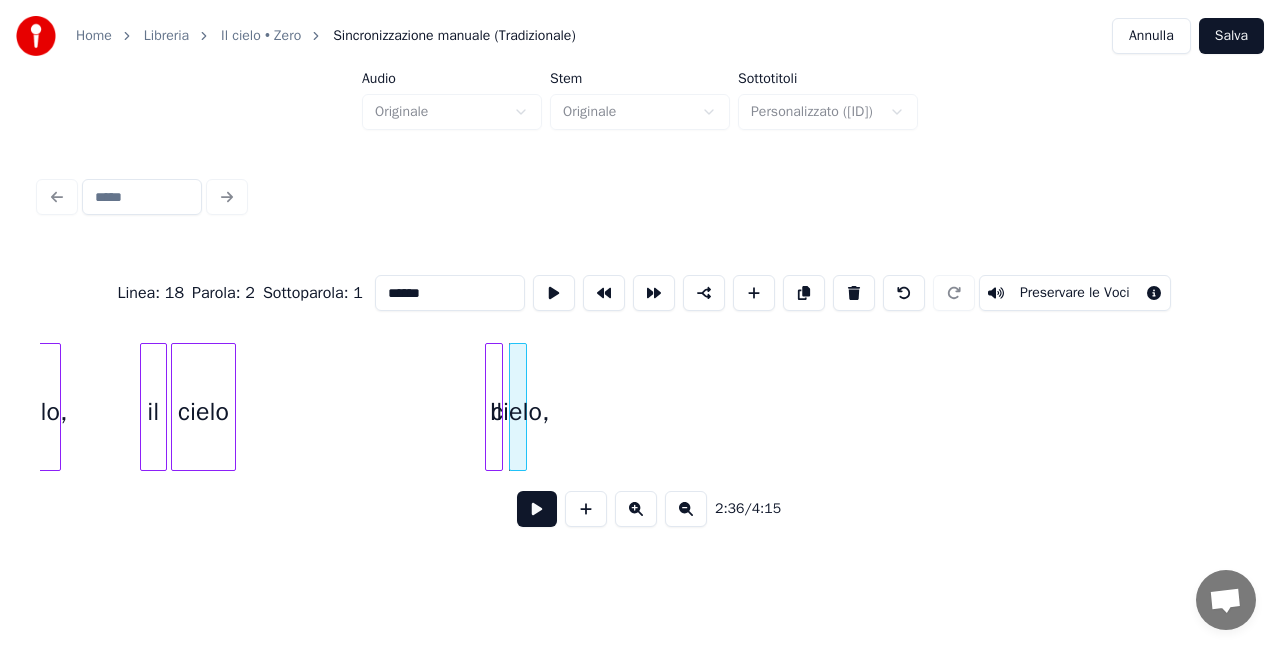 click on "cielo," at bounding box center (520, 412) 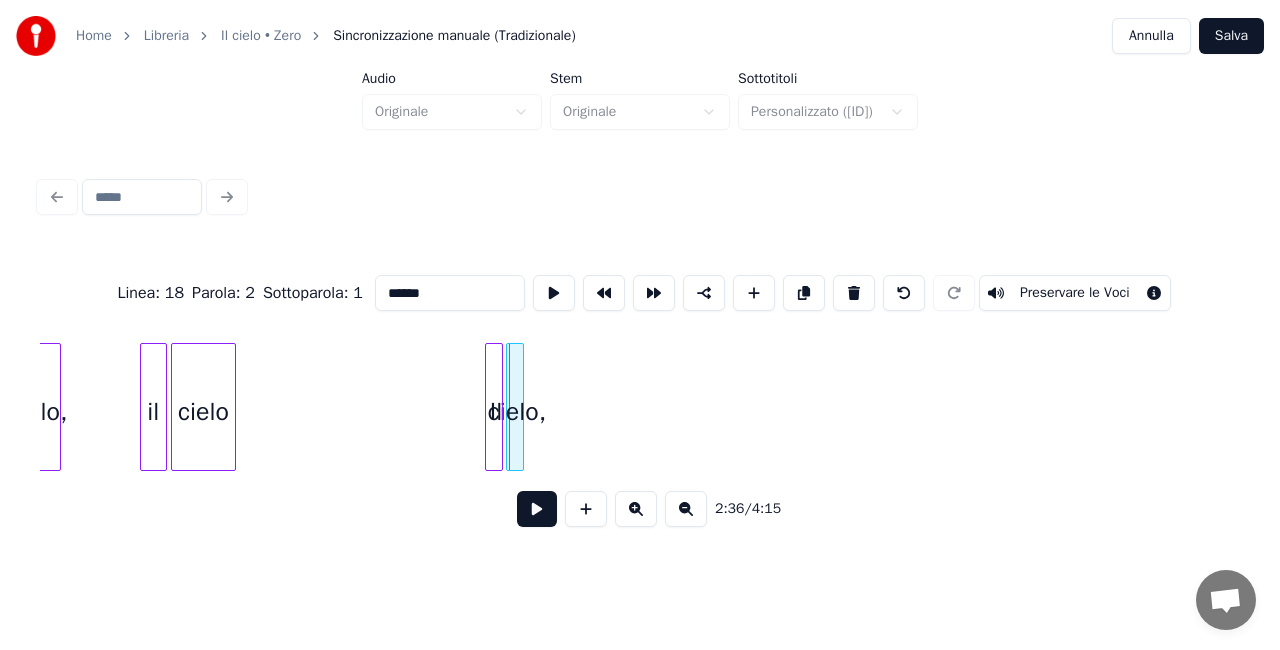 click on "cielo," at bounding box center (517, 412) 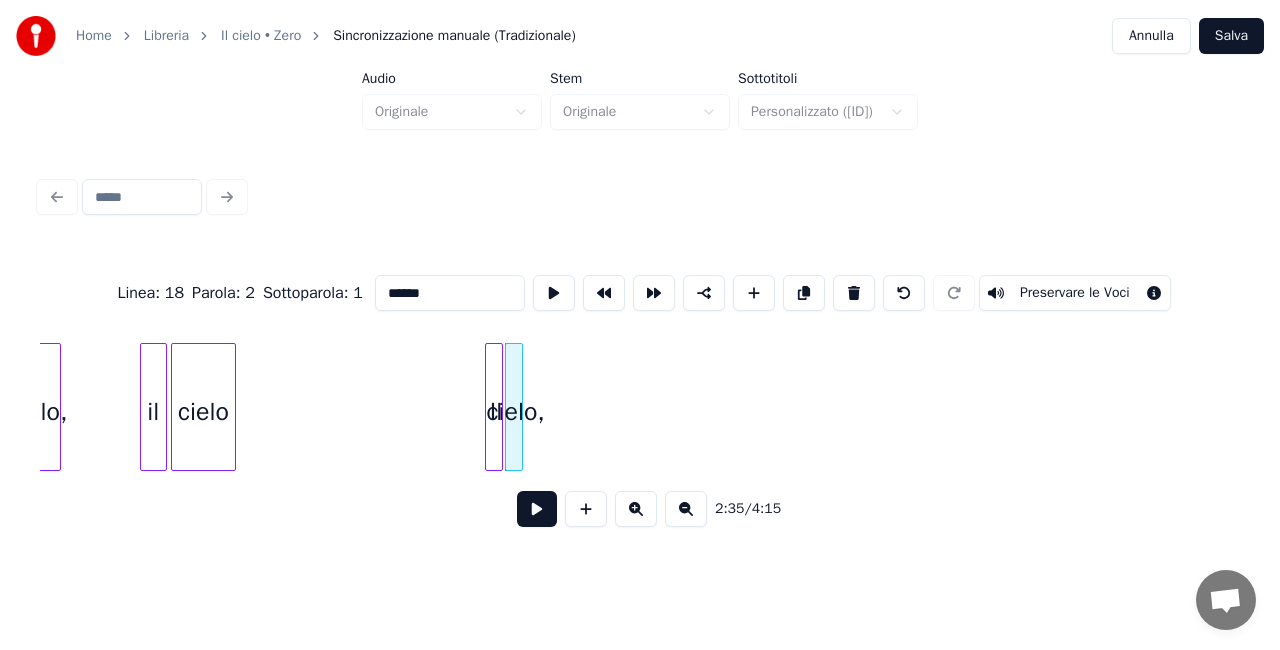 click on "cielo, Il cielo il cielo," at bounding box center [-917, 407] 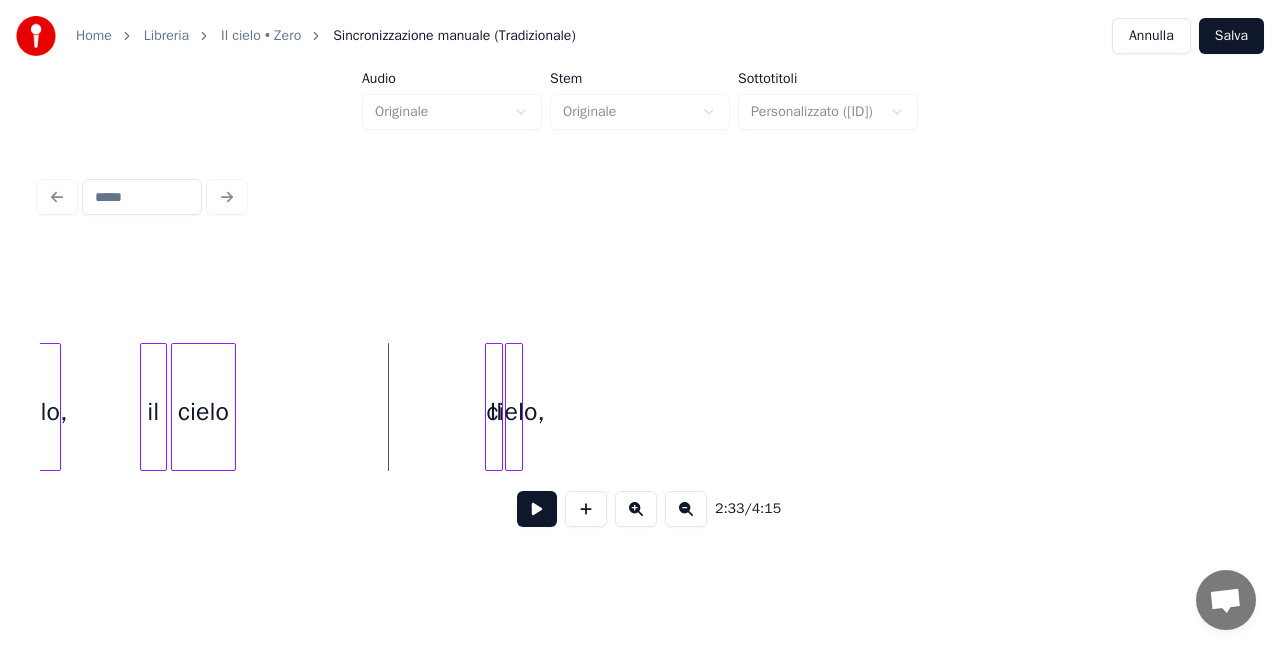 click at bounding box center [537, 509] 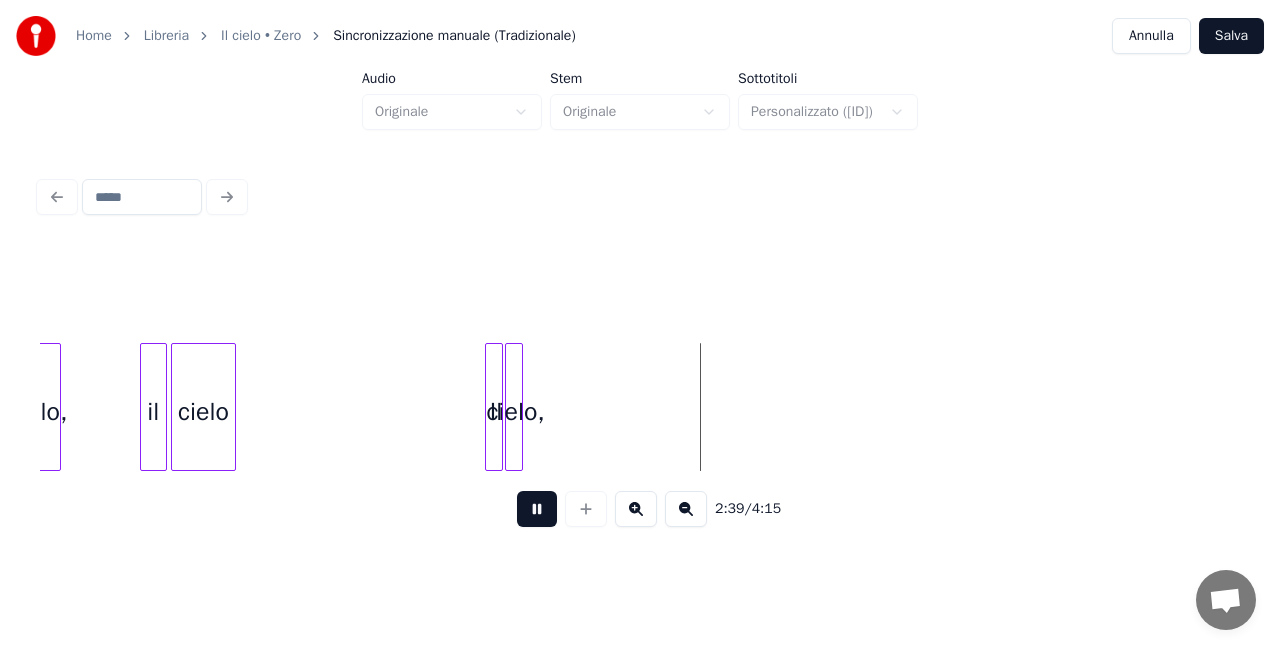 click at bounding box center (537, 509) 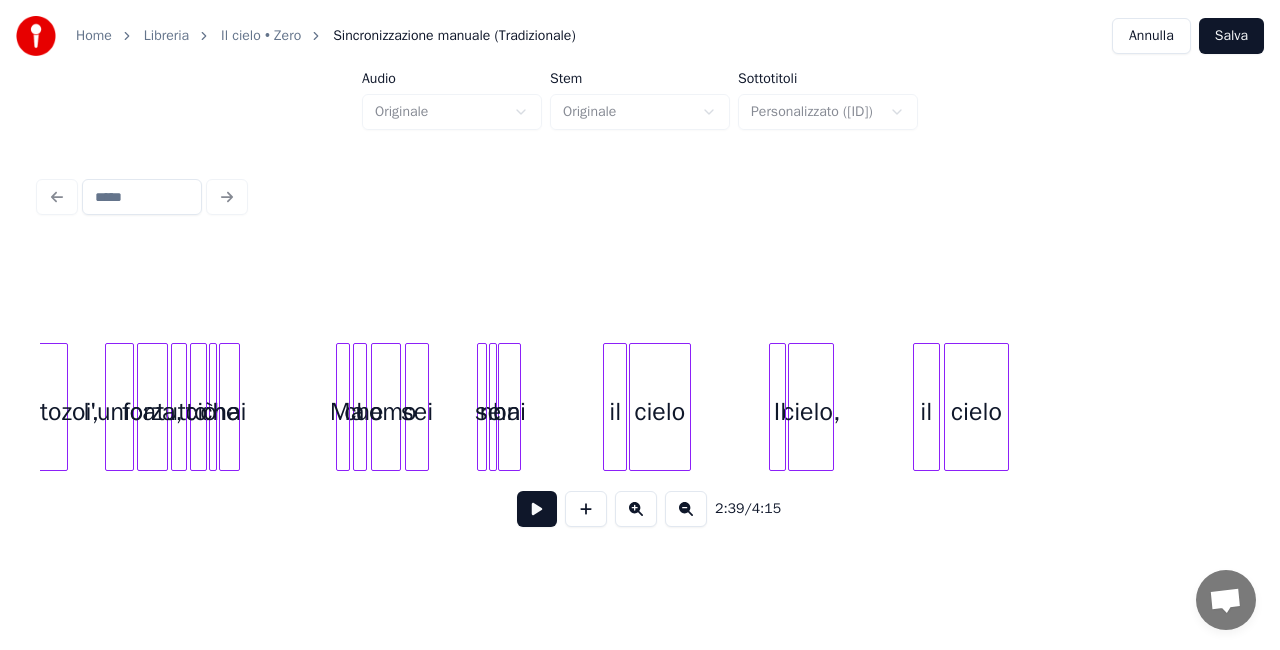 scroll, scrollTop: 0, scrollLeft: 6495, axis: horizontal 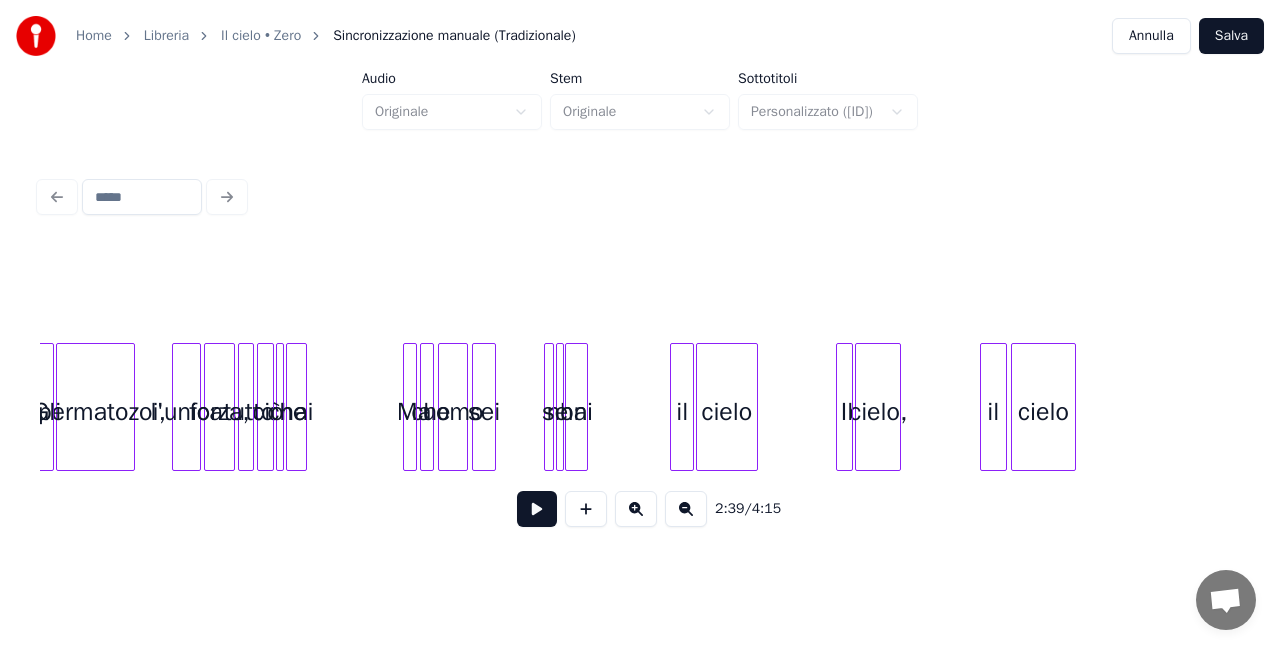 click at bounding box center [640, 293] 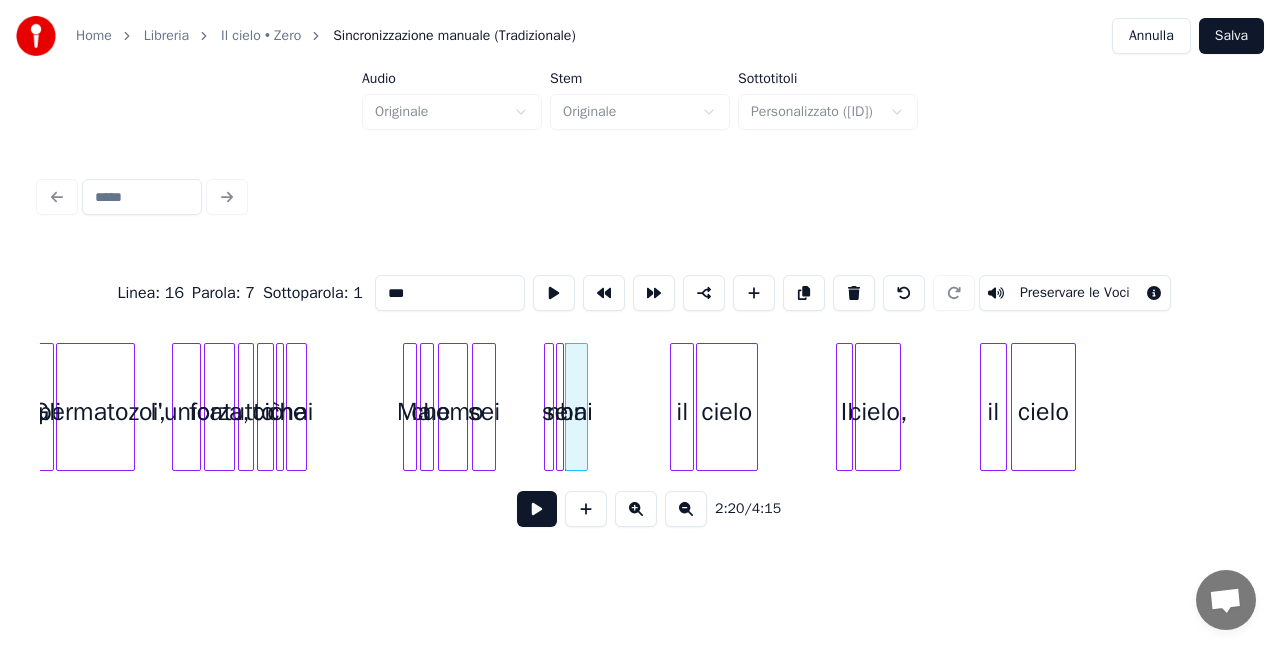 click at bounding box center [537, 509] 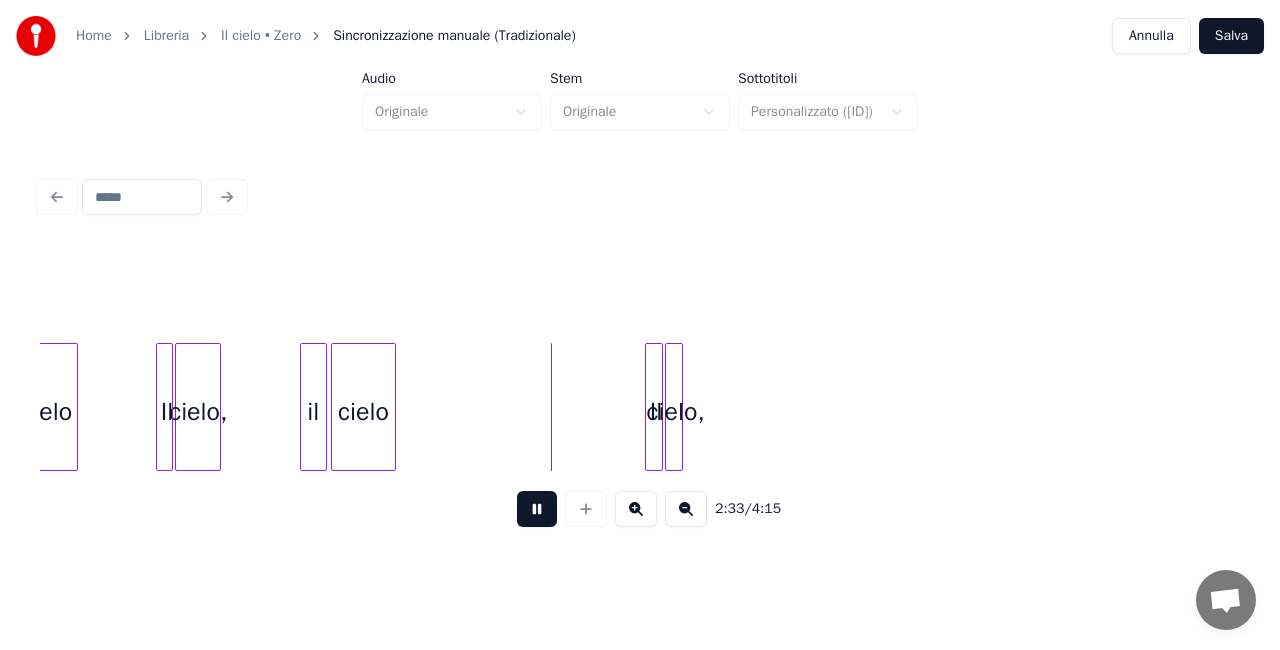 scroll, scrollTop: 0, scrollLeft: 7268, axis: horizontal 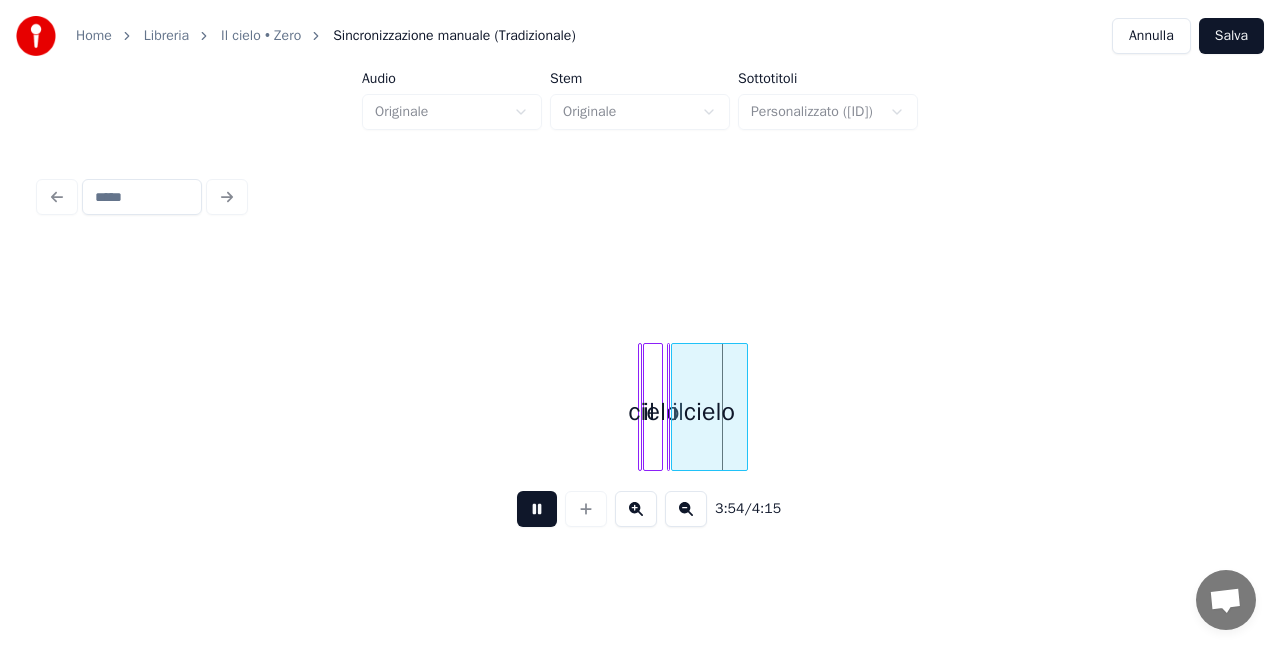 click at bounding box center [537, 509] 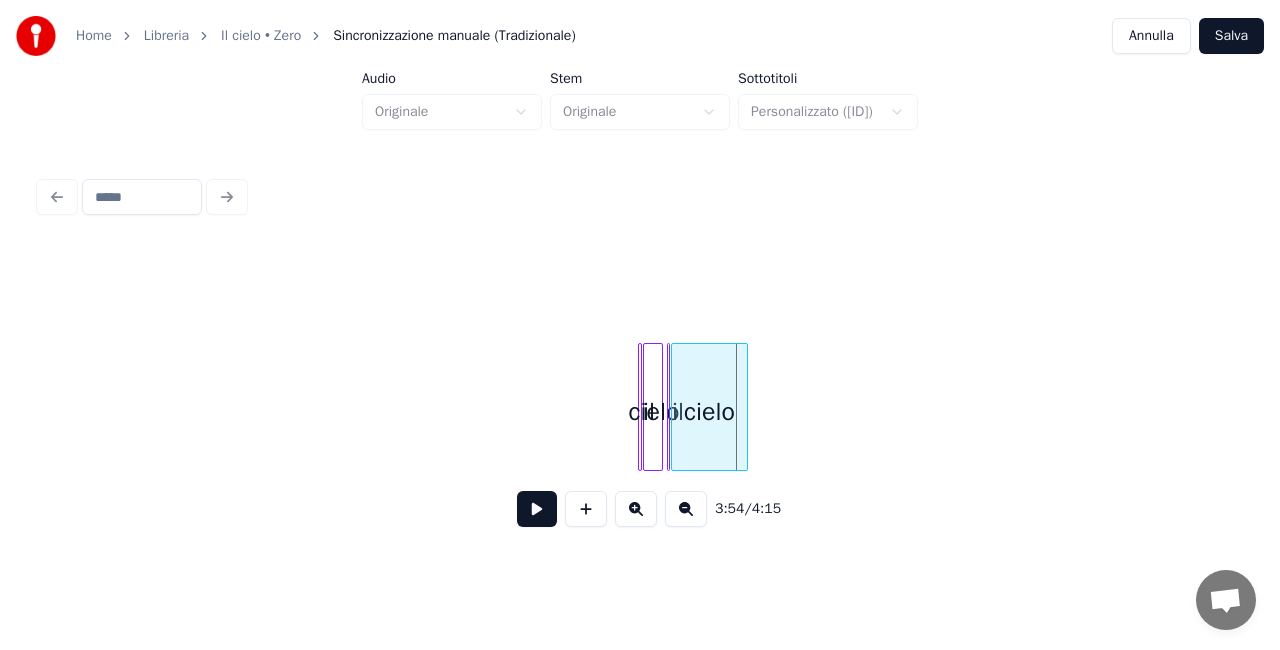 click at bounding box center (636, 509) 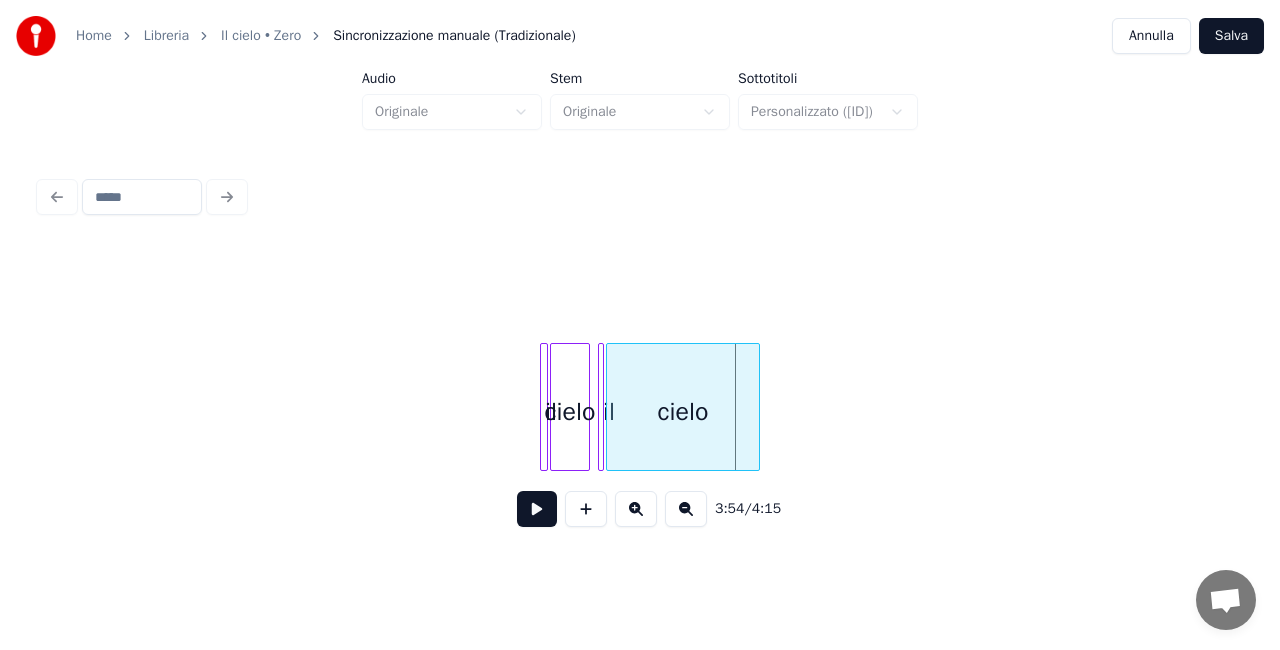 click at bounding box center (636, 509) 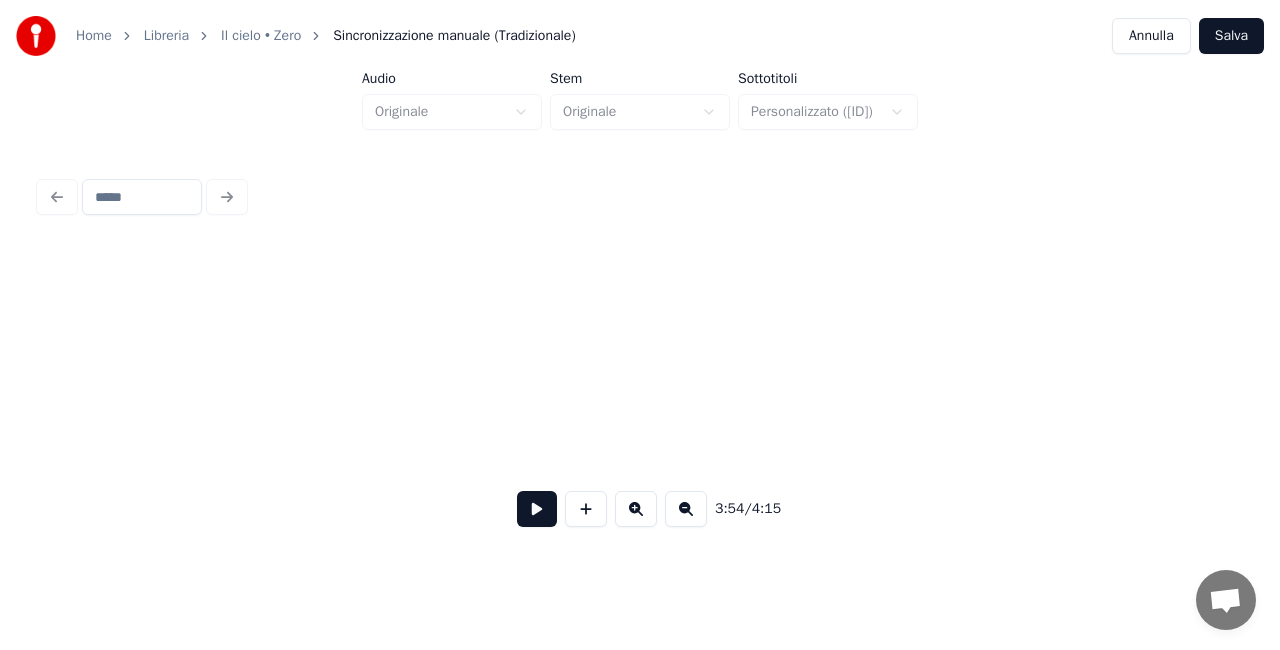 click at bounding box center [636, 509] 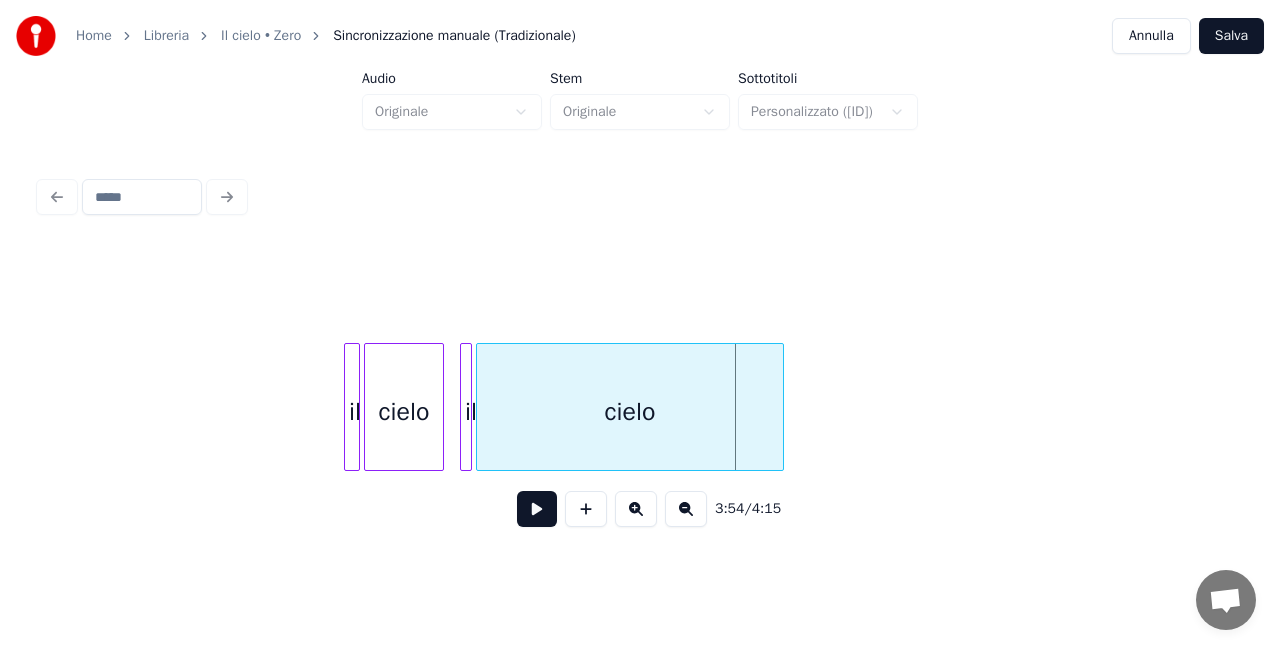 click at bounding box center [636, 509] 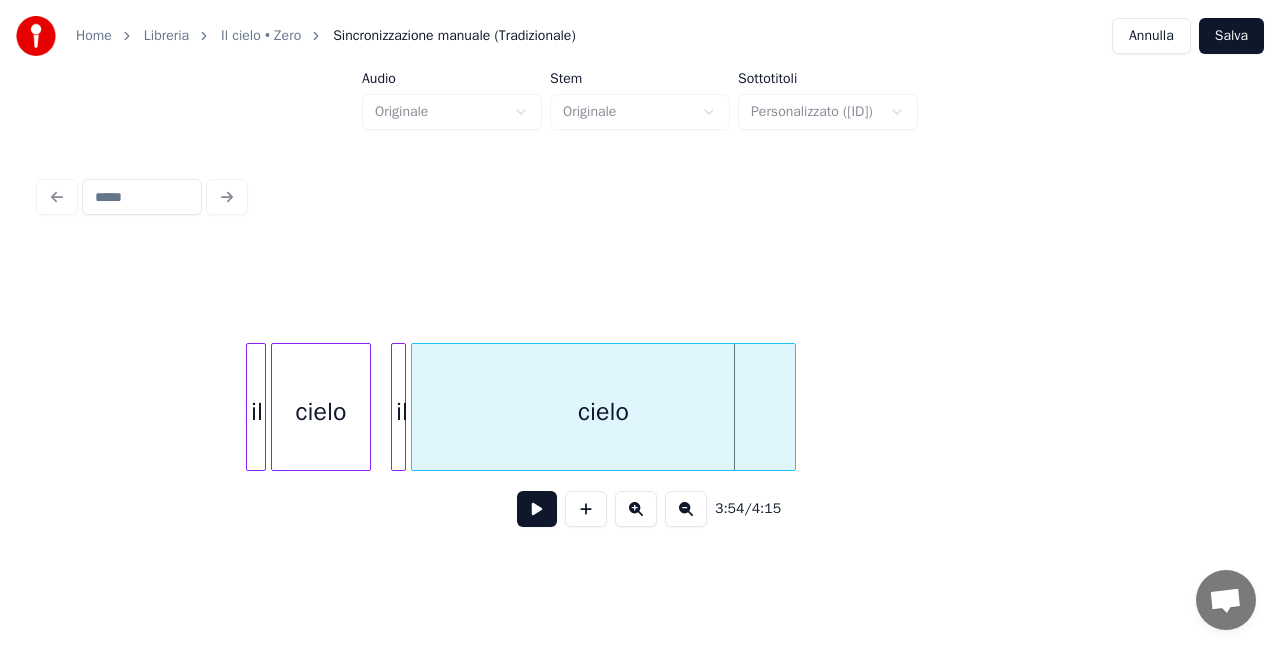 click at bounding box center (636, 509) 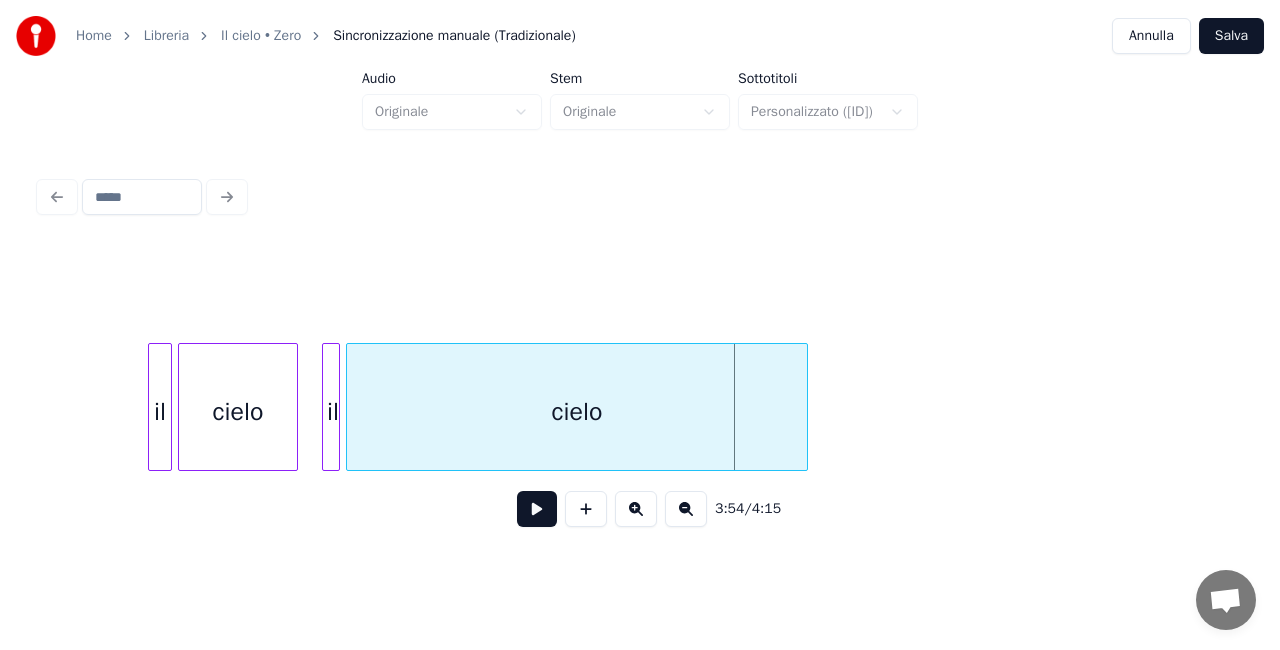 click on "Salva" at bounding box center [1231, 36] 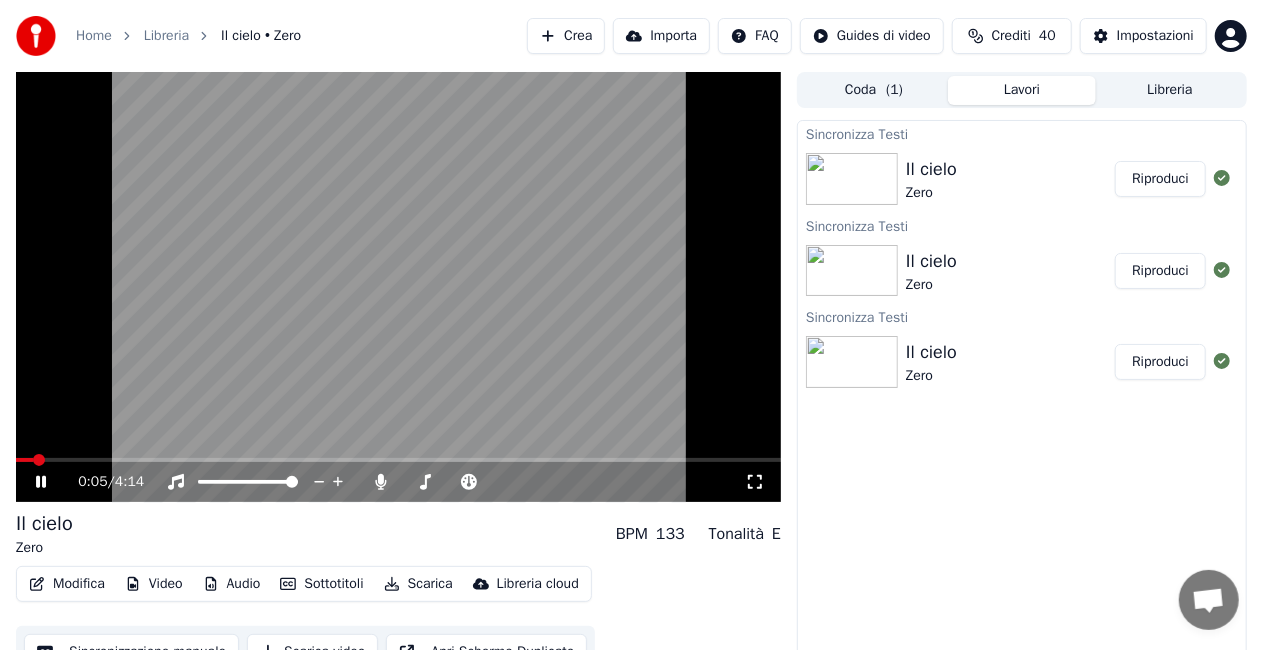 click on "0:05  /  4:14" at bounding box center [398, 482] 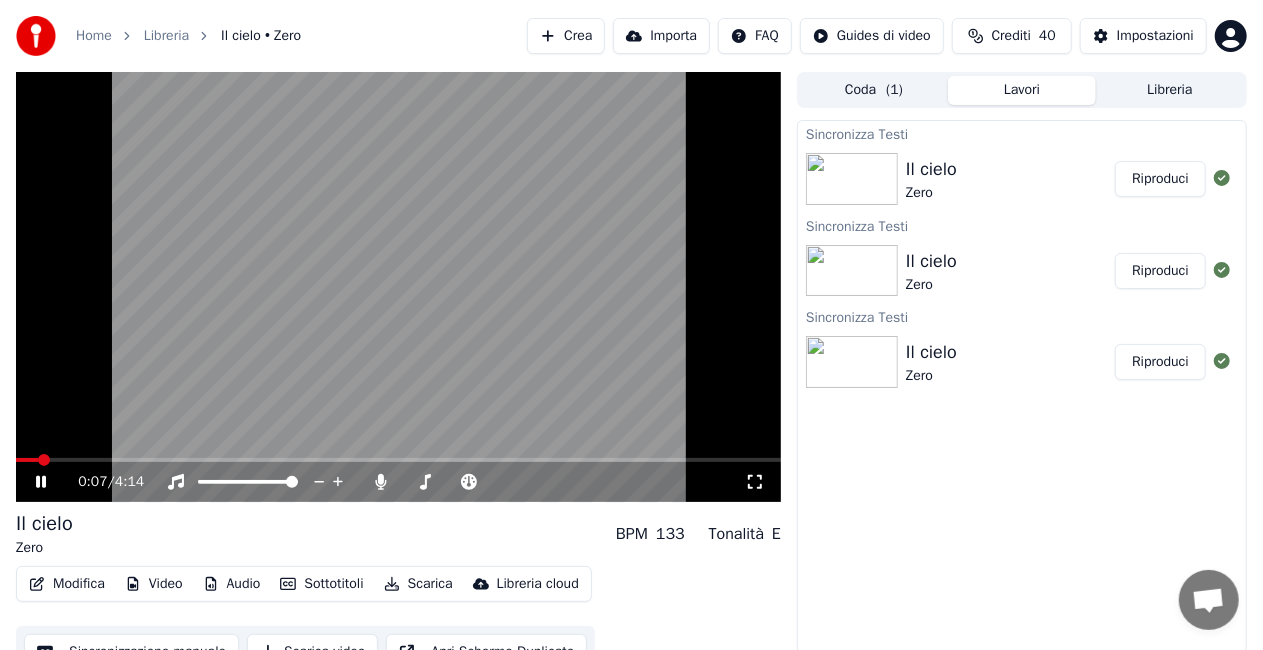 click 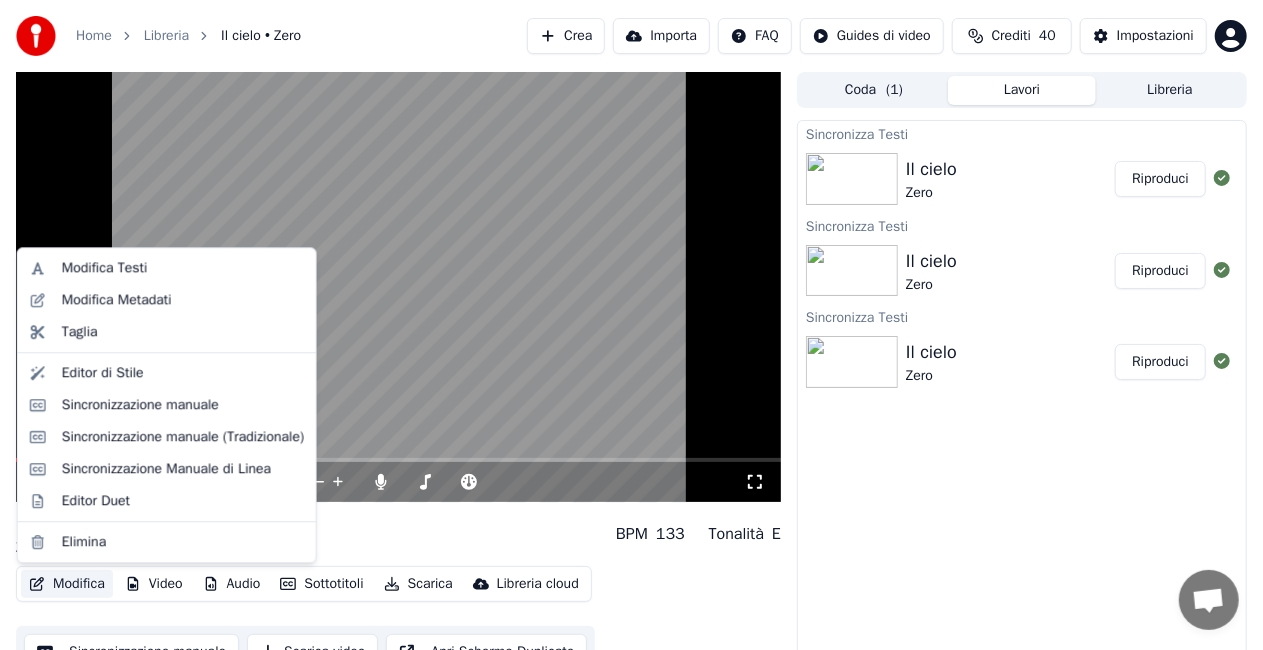 click on "Modifica" at bounding box center (67, 584) 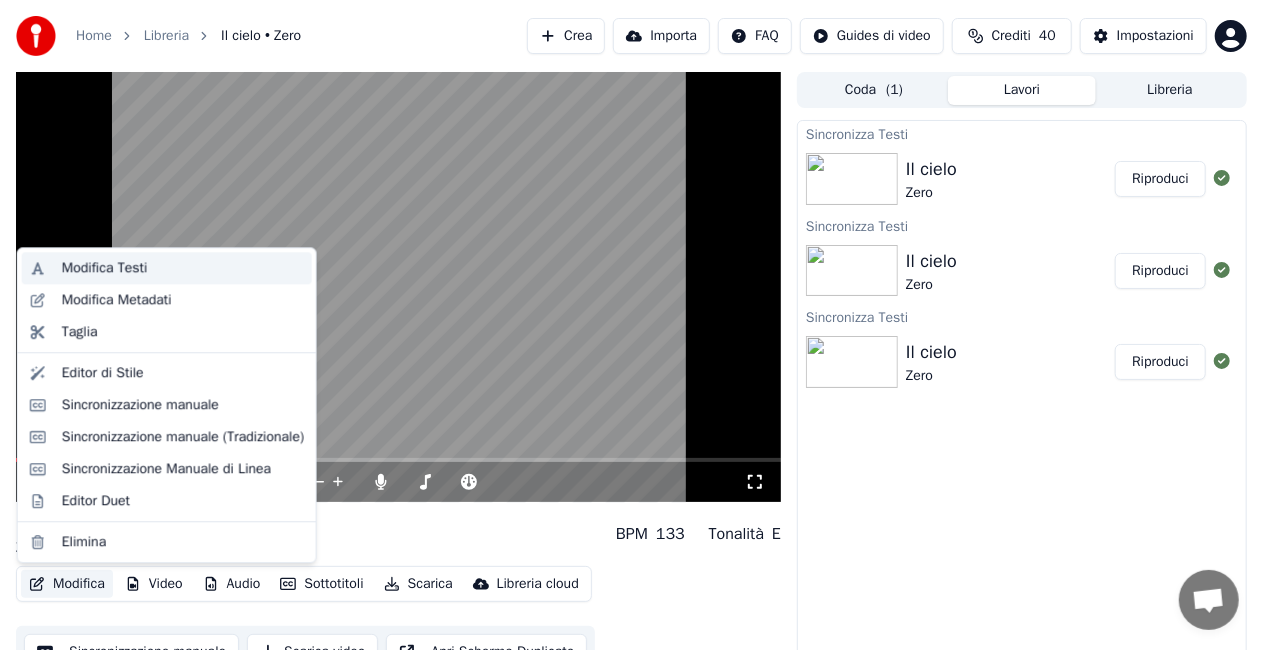 click on "Modifica Testi" at bounding box center (105, 268) 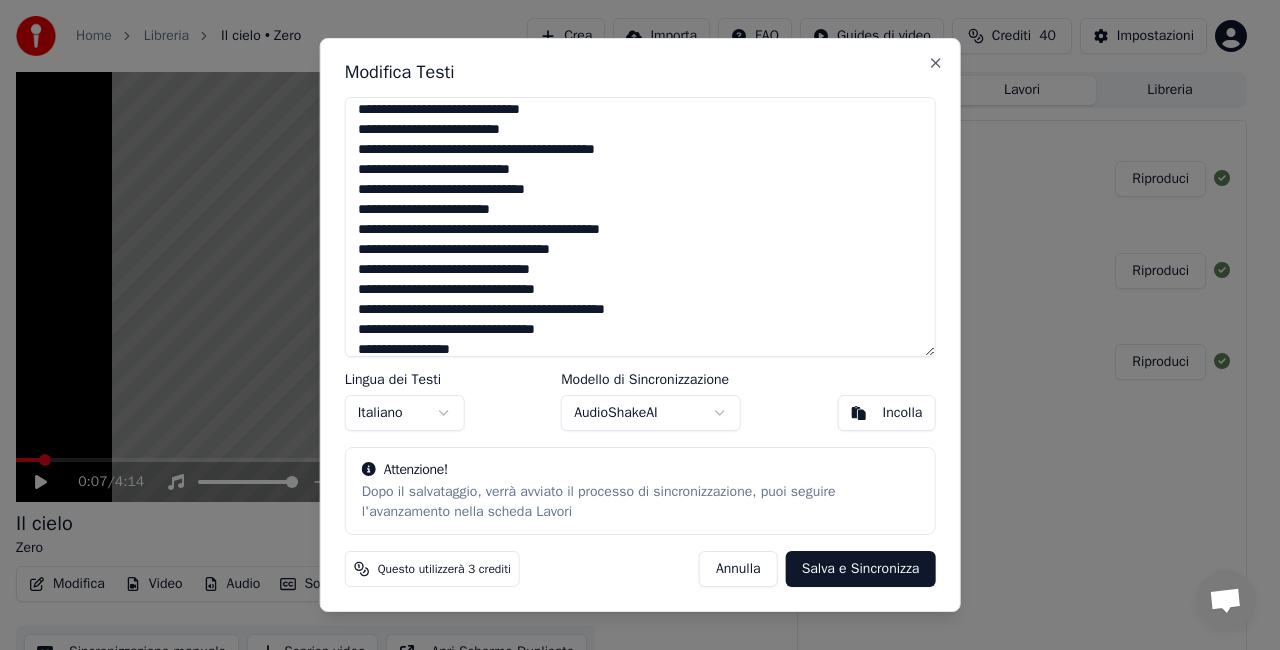 scroll, scrollTop: 136, scrollLeft: 0, axis: vertical 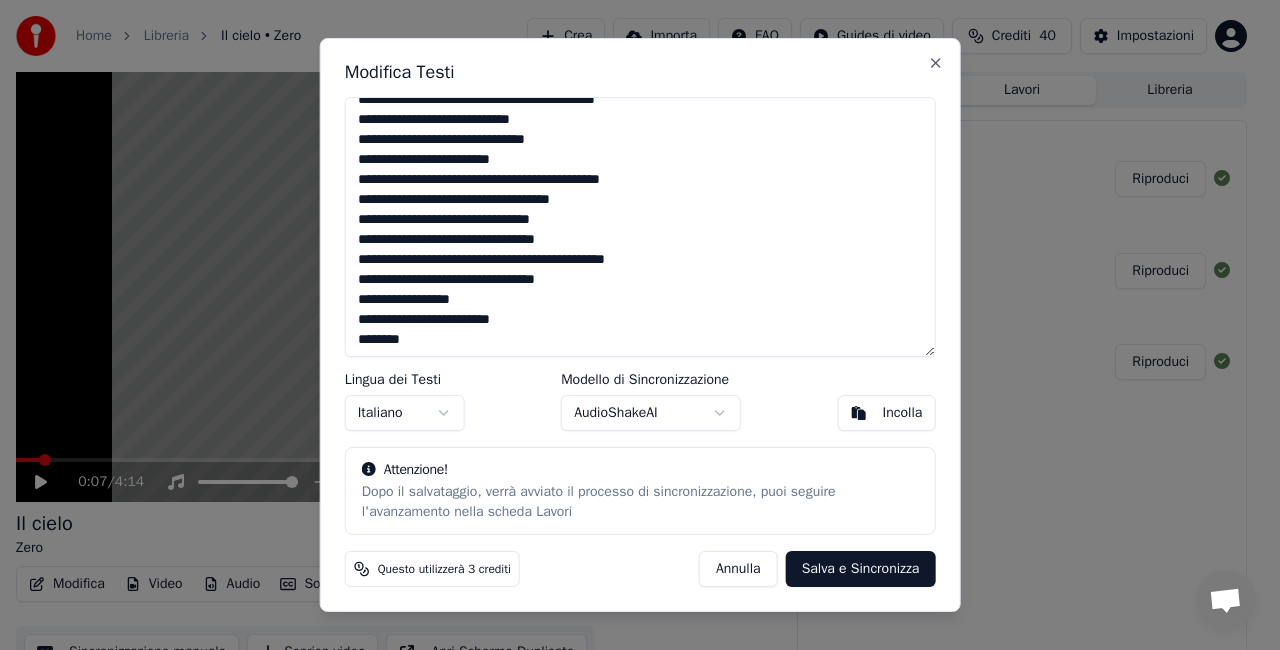 click on "**********" at bounding box center (640, 227) 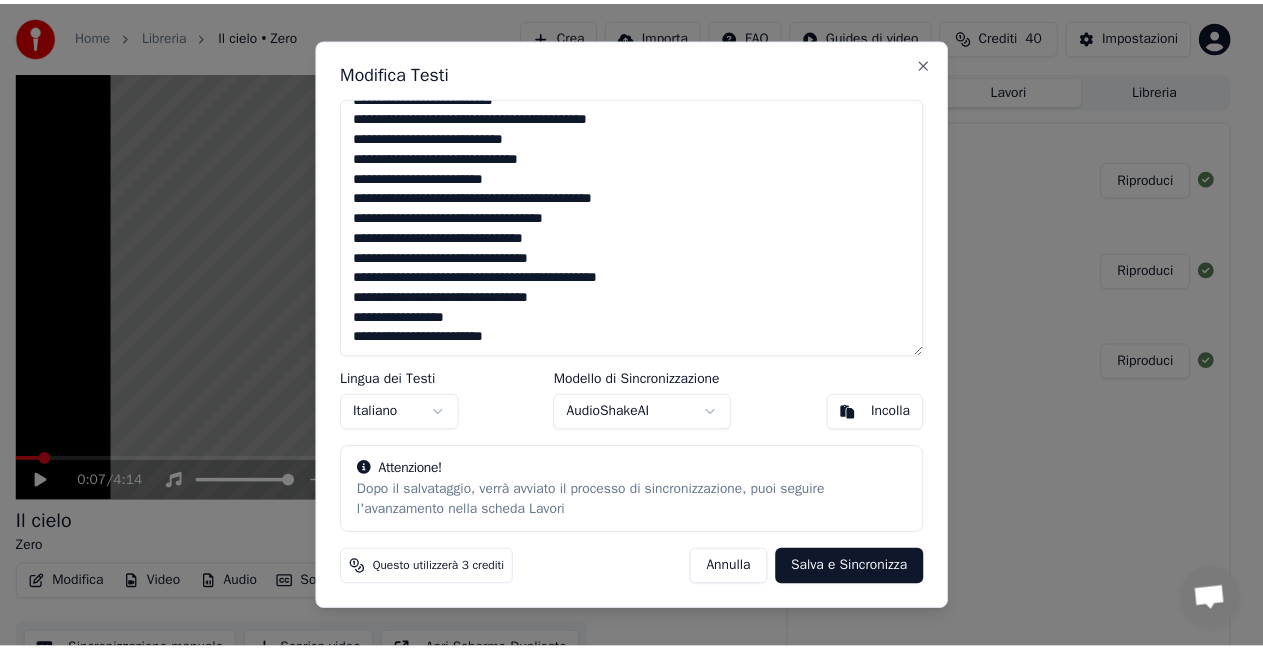 scroll, scrollTop: 117, scrollLeft: 0, axis: vertical 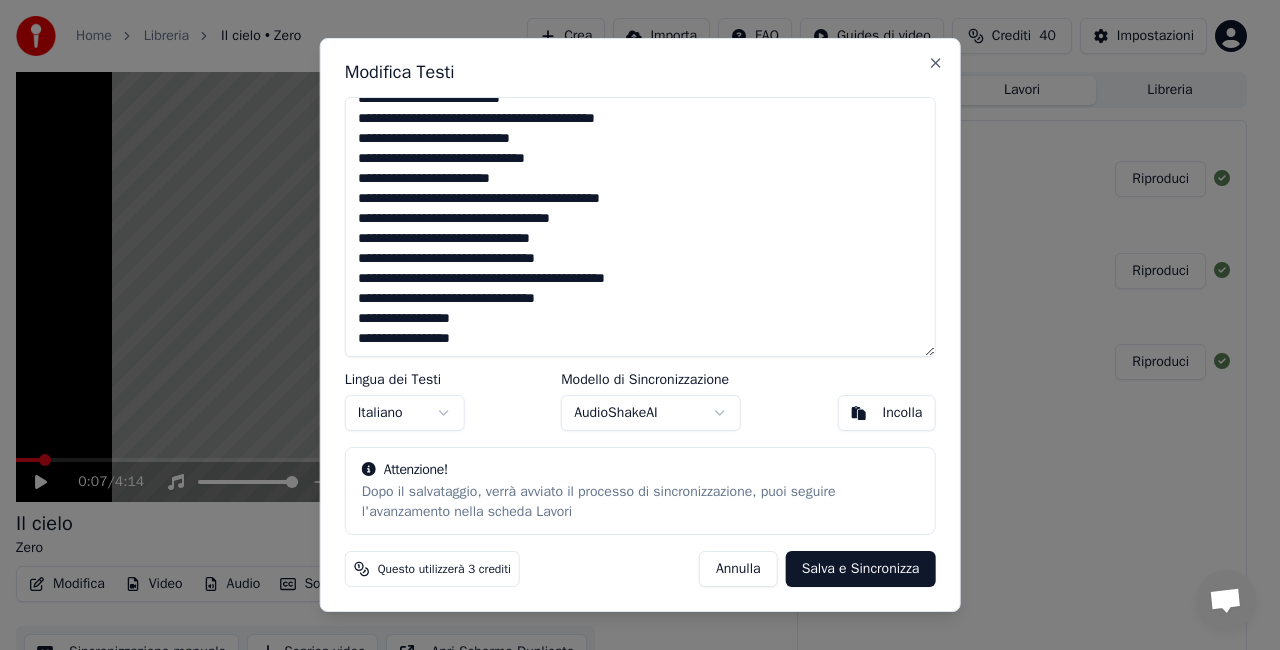 click on "**********" at bounding box center [640, 227] 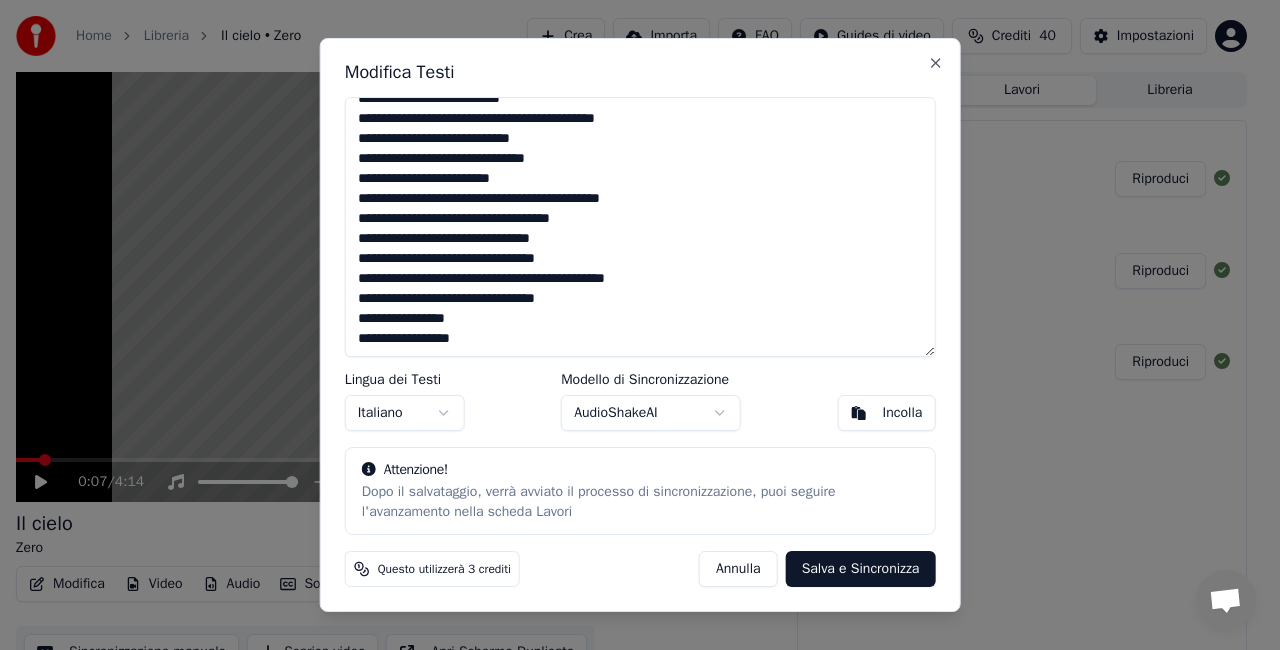 click on "Salva e Sincronizza" at bounding box center (861, 569) 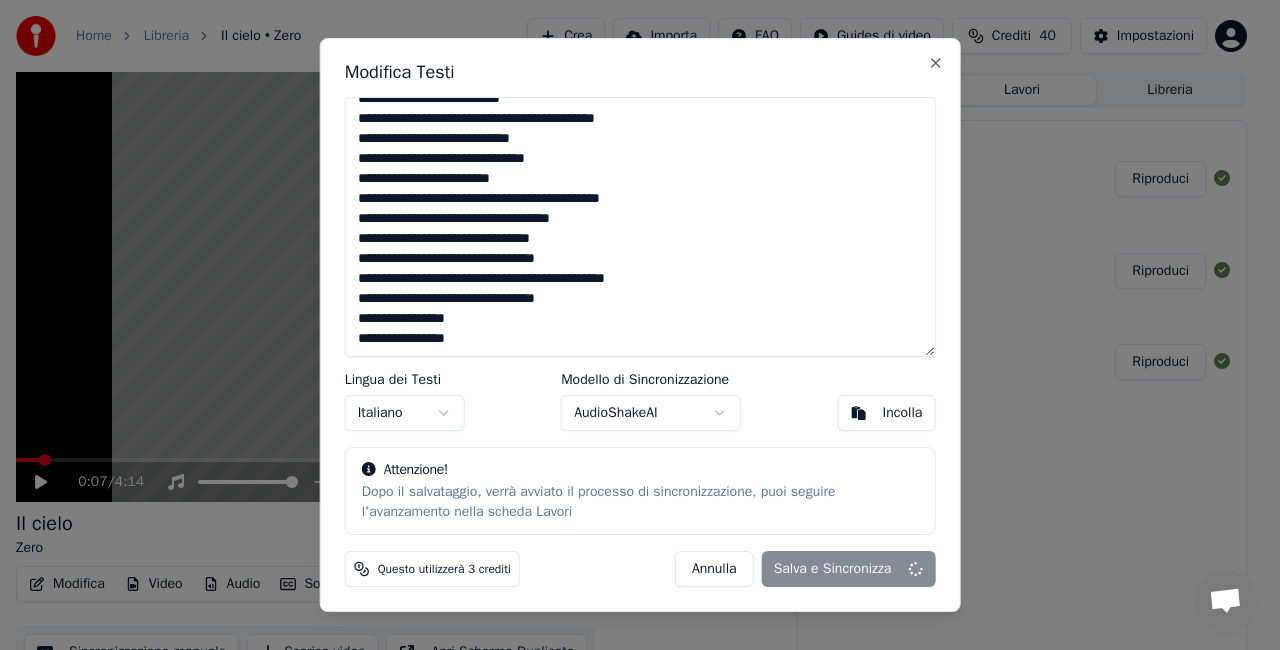type on "**********" 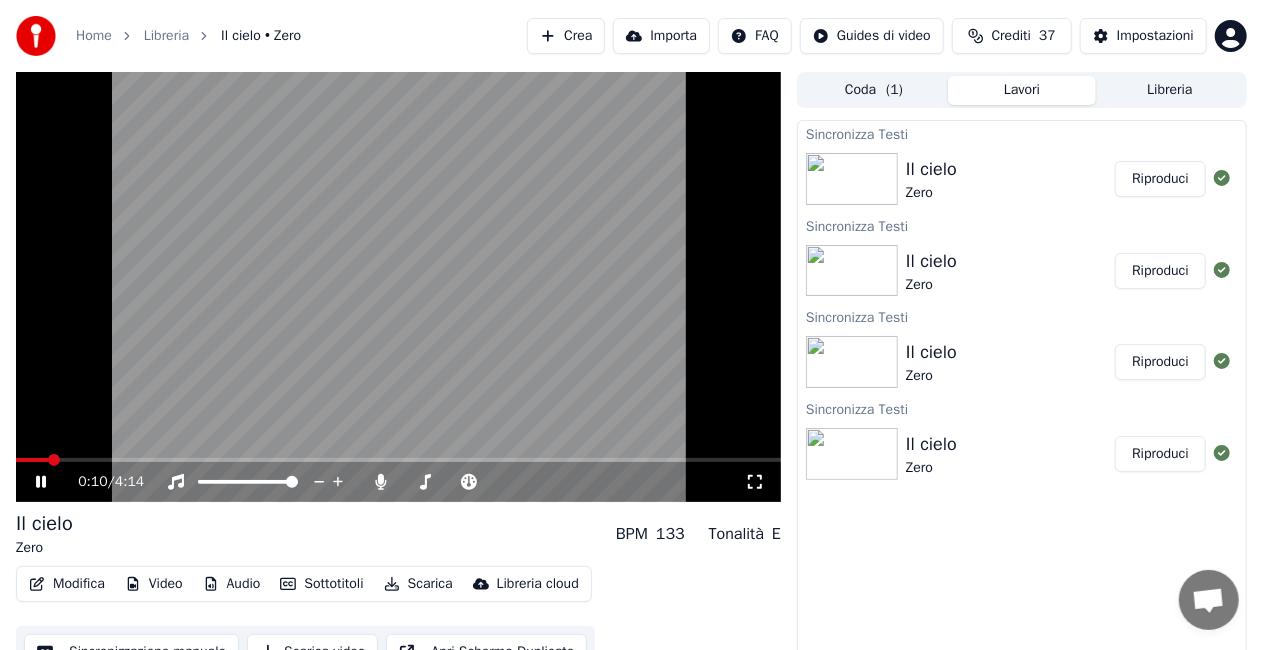 click at bounding box center (398, 287) 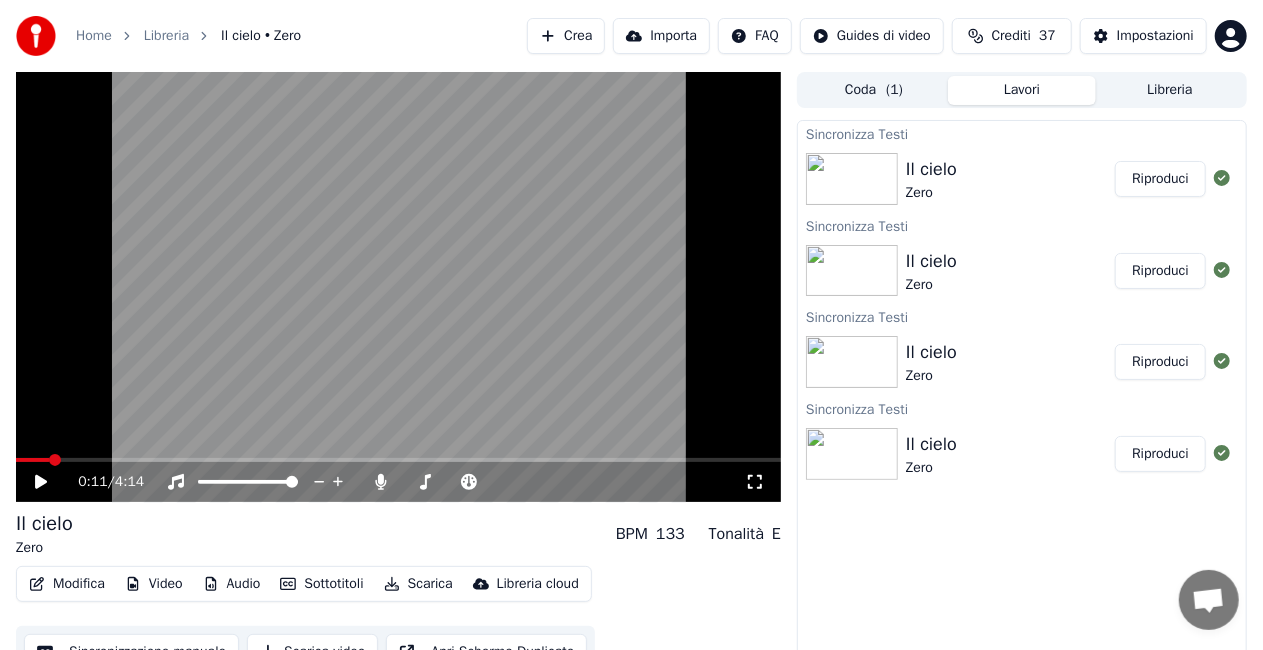 click on "0:11  /  4:14" at bounding box center (398, 482) 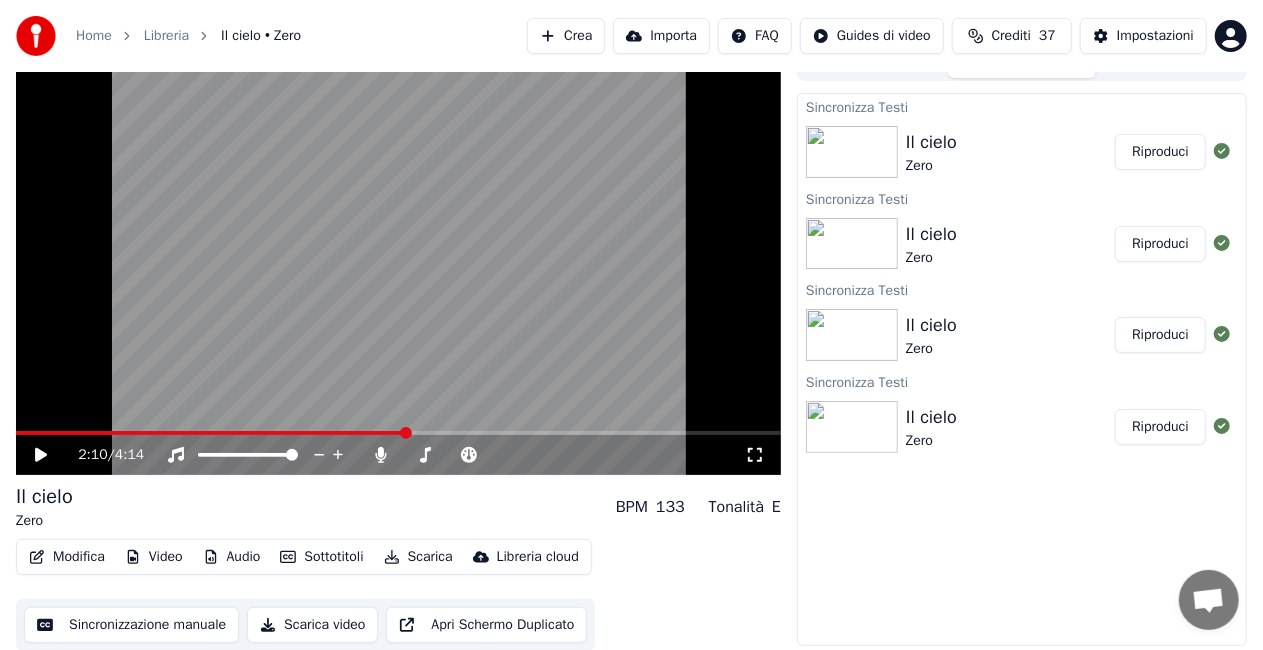 scroll, scrollTop: 28, scrollLeft: 0, axis: vertical 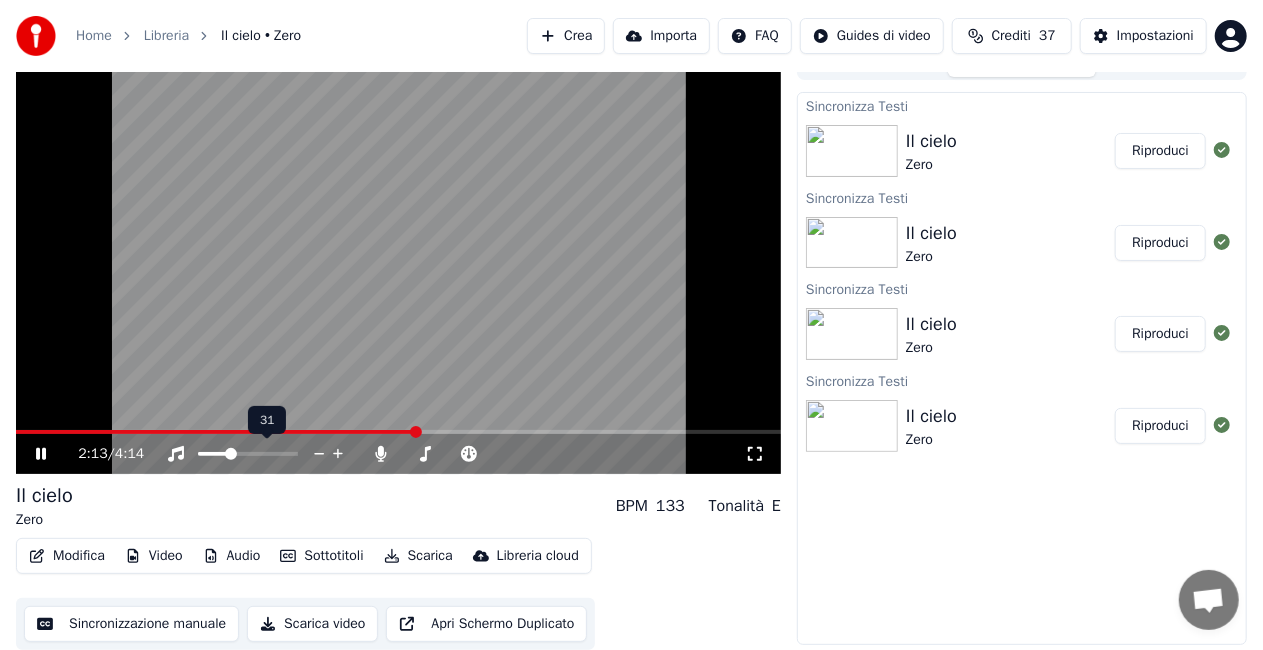 click at bounding box center (231, 454) 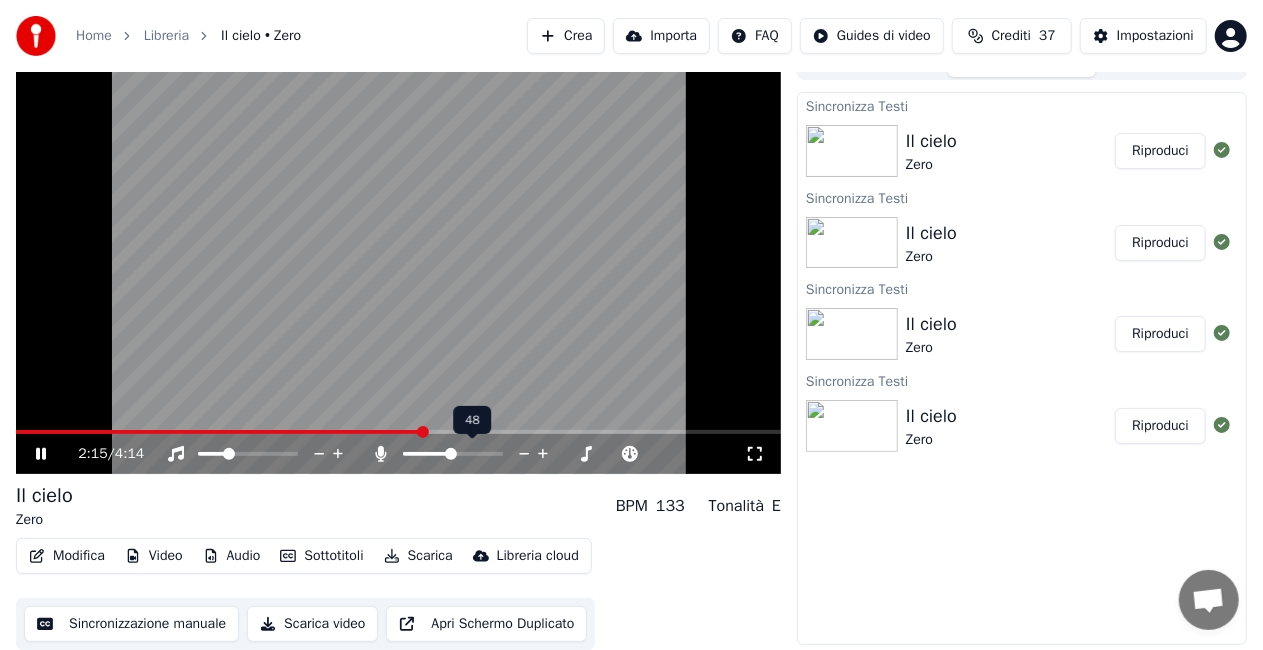 click at bounding box center [427, 454] 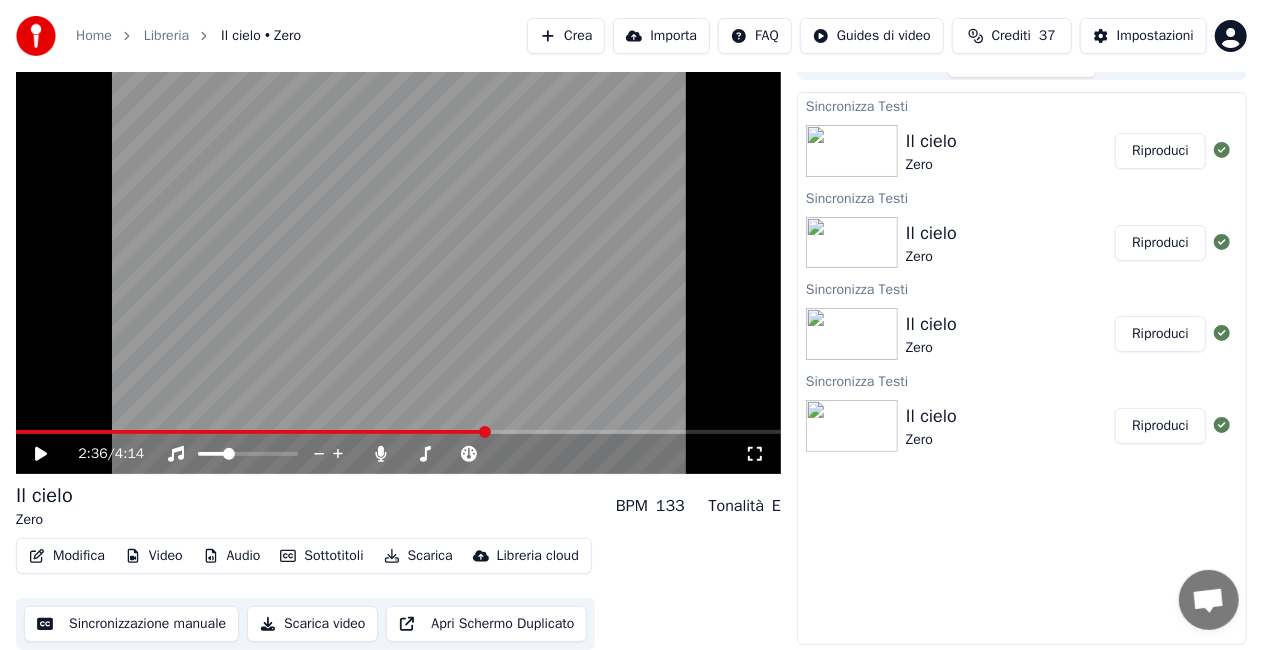 click on "Modifica" at bounding box center [67, 556] 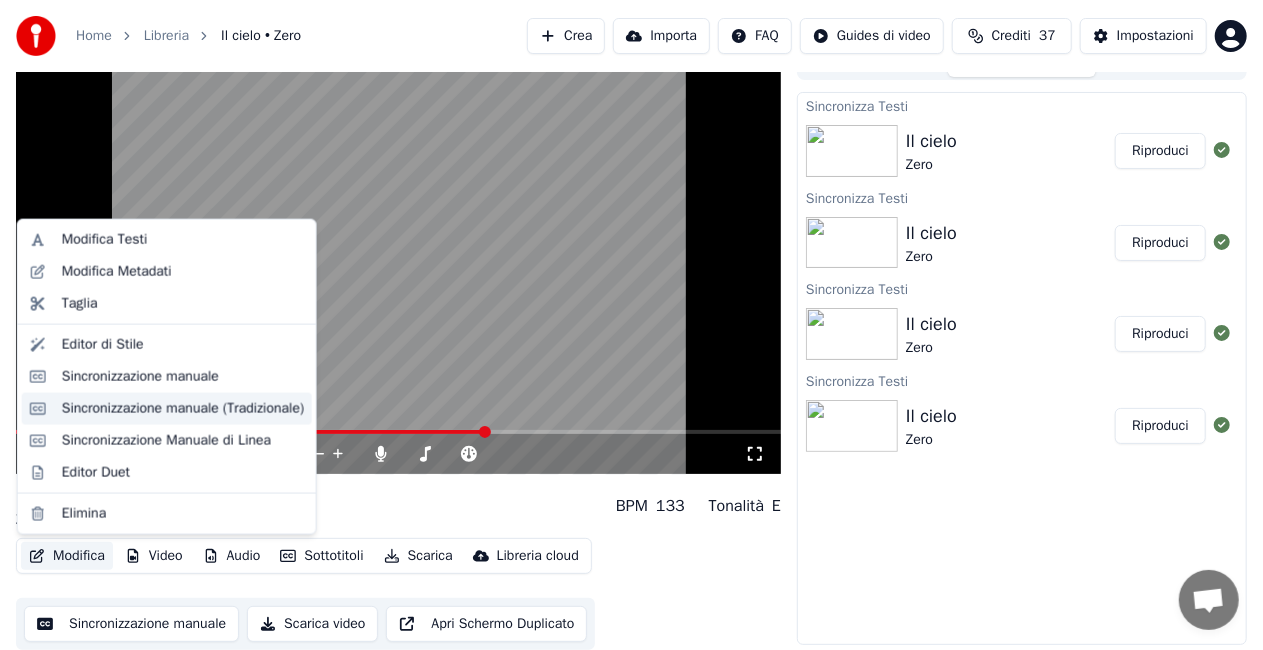 click on "Sincronizzazione manuale (Tradizionale)" at bounding box center (183, 409) 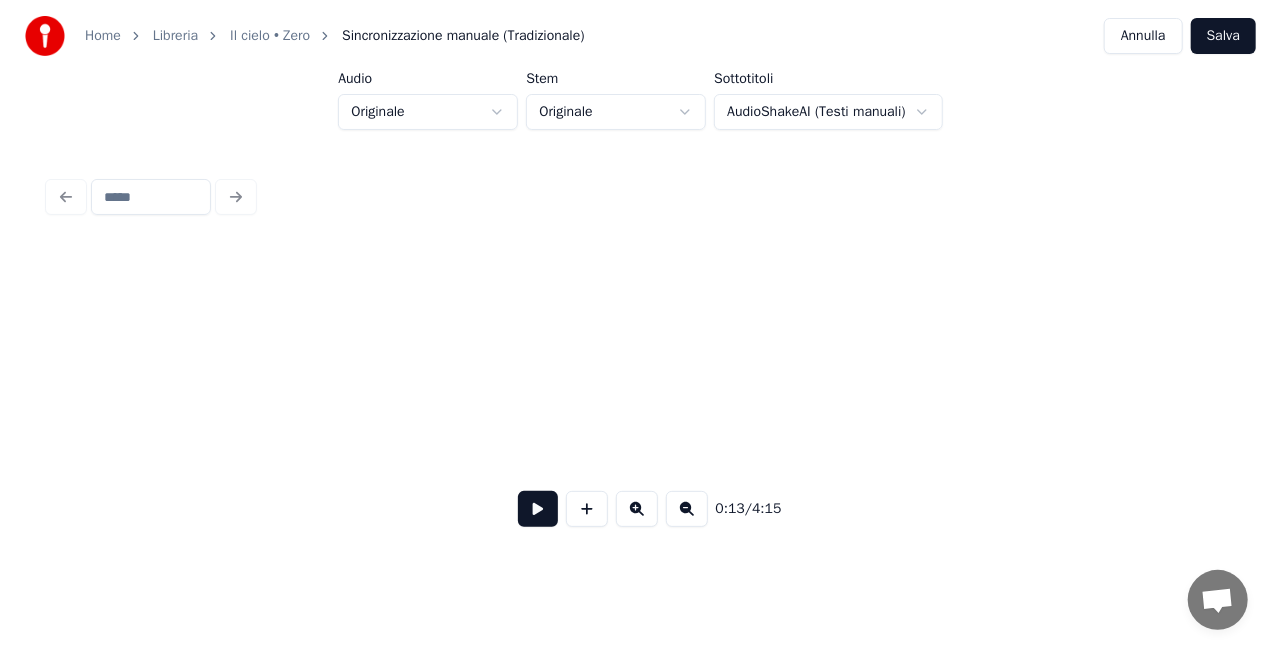 scroll, scrollTop: 0, scrollLeft: 0, axis: both 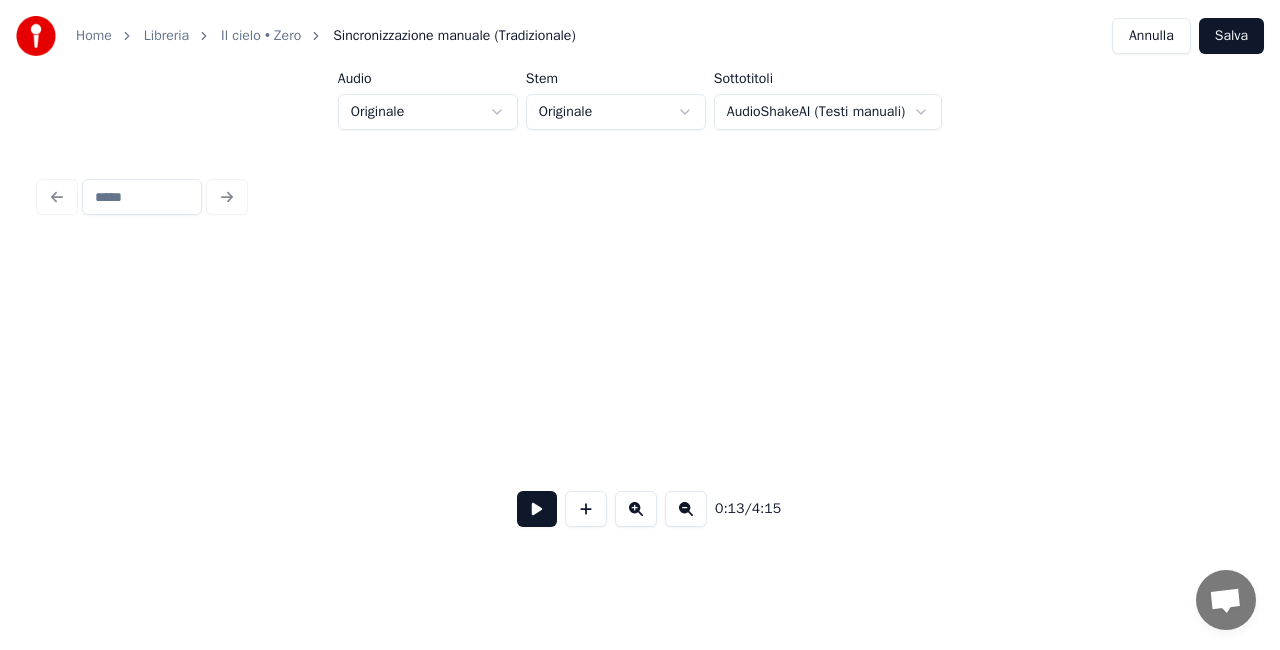 click at bounding box center [686, 509] 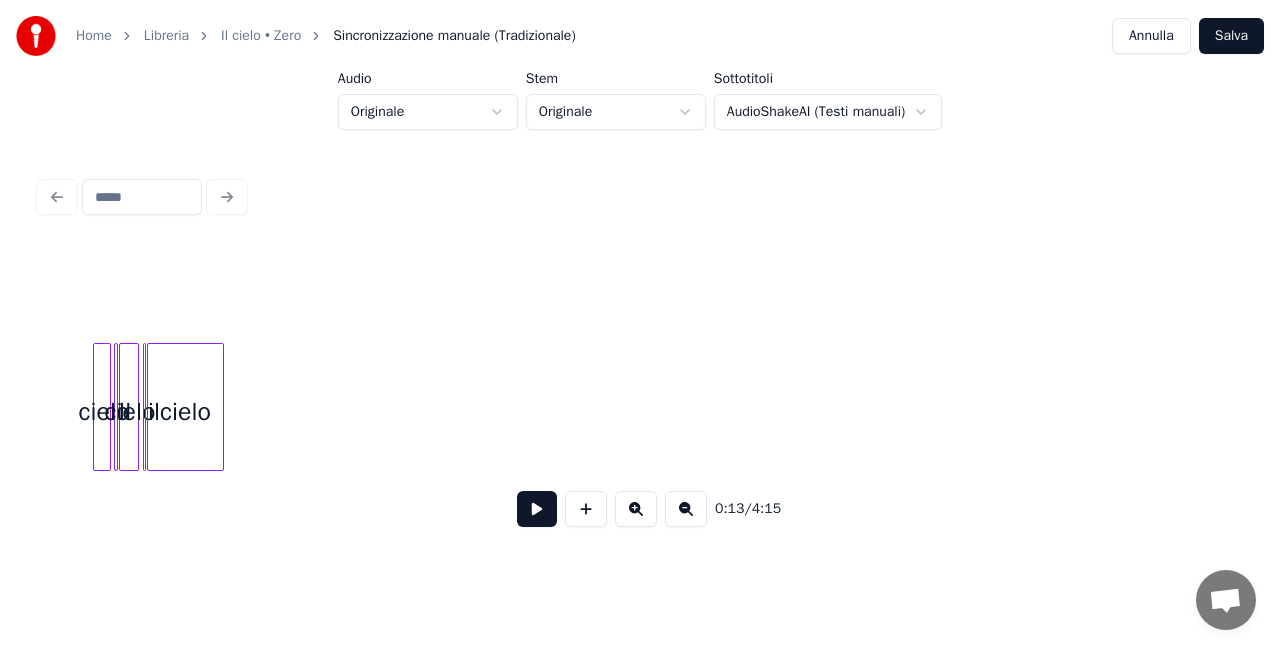 click at bounding box center (686, 509) 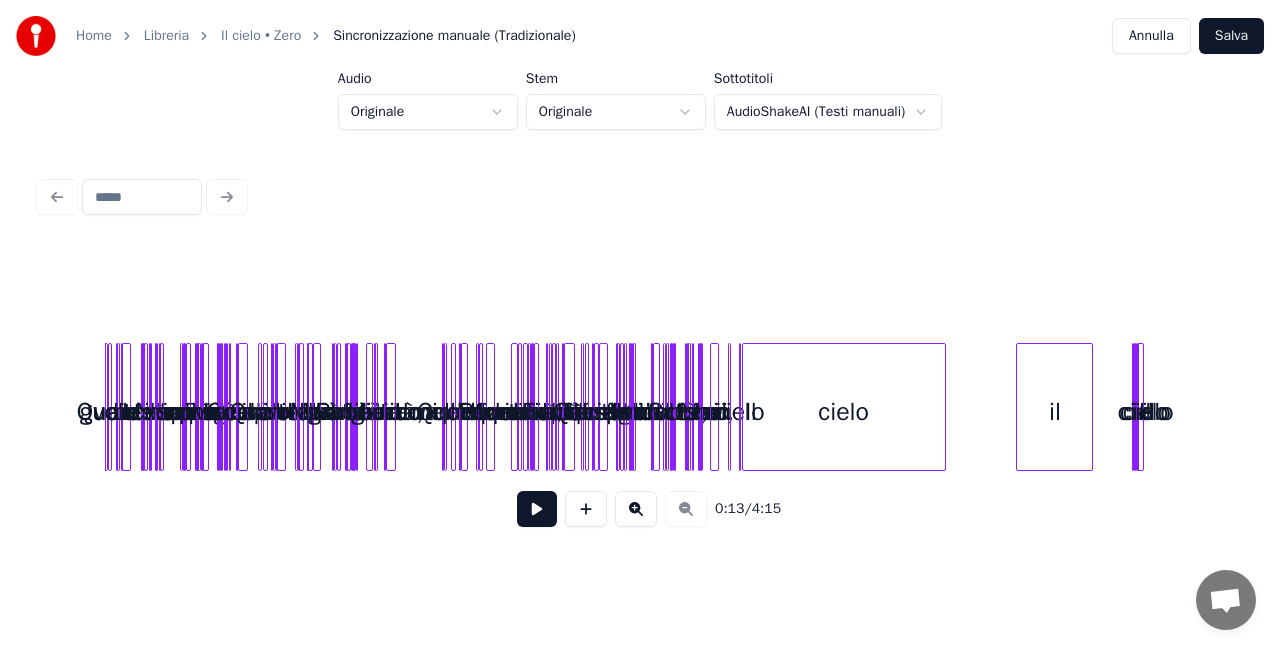 click at bounding box center (636, 509) 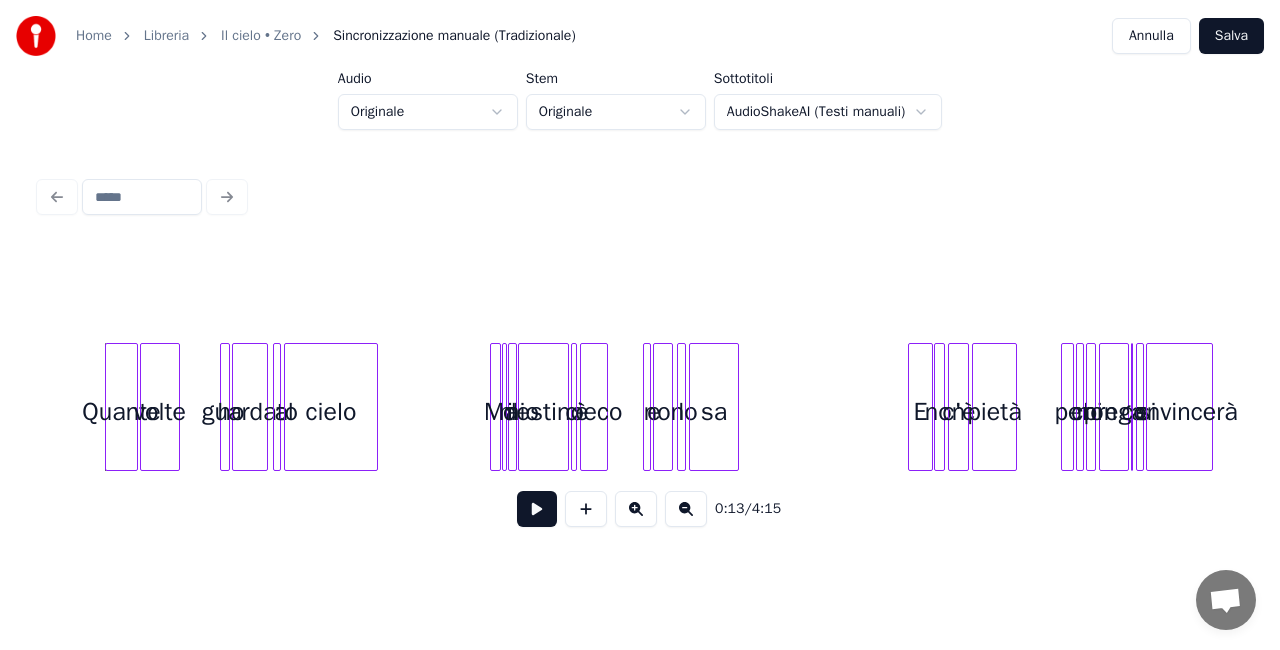 click at bounding box center [636, 509] 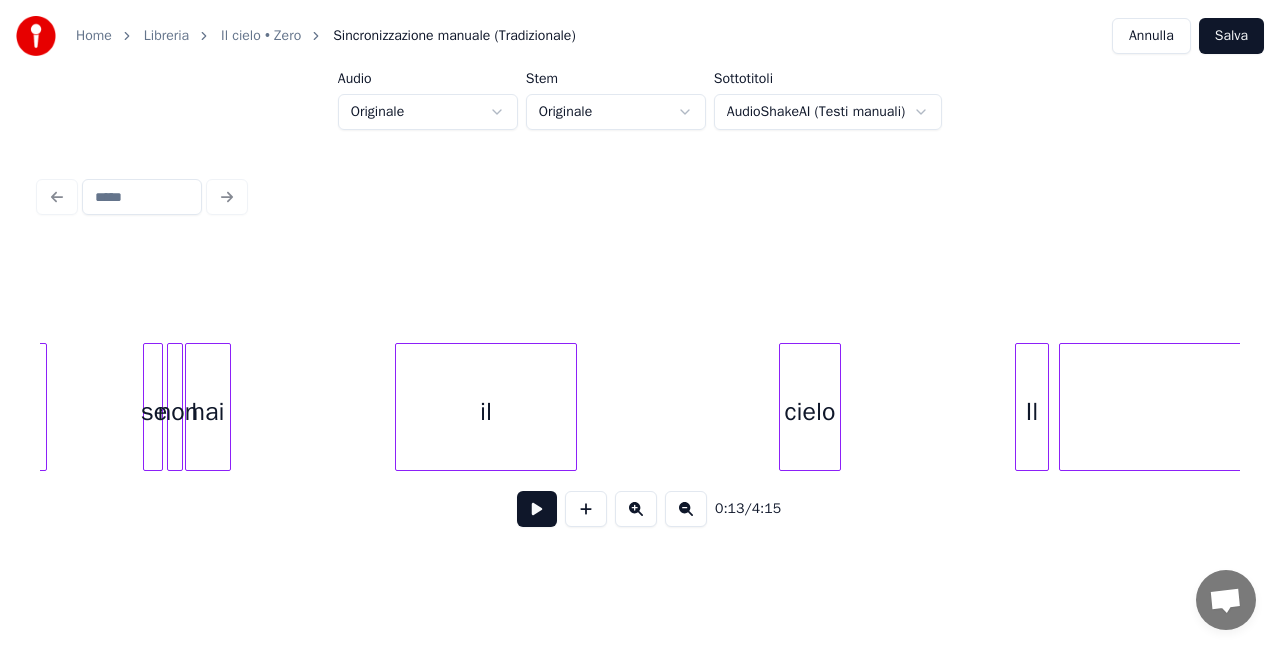 scroll, scrollTop: 0, scrollLeft: 13837, axis: horizontal 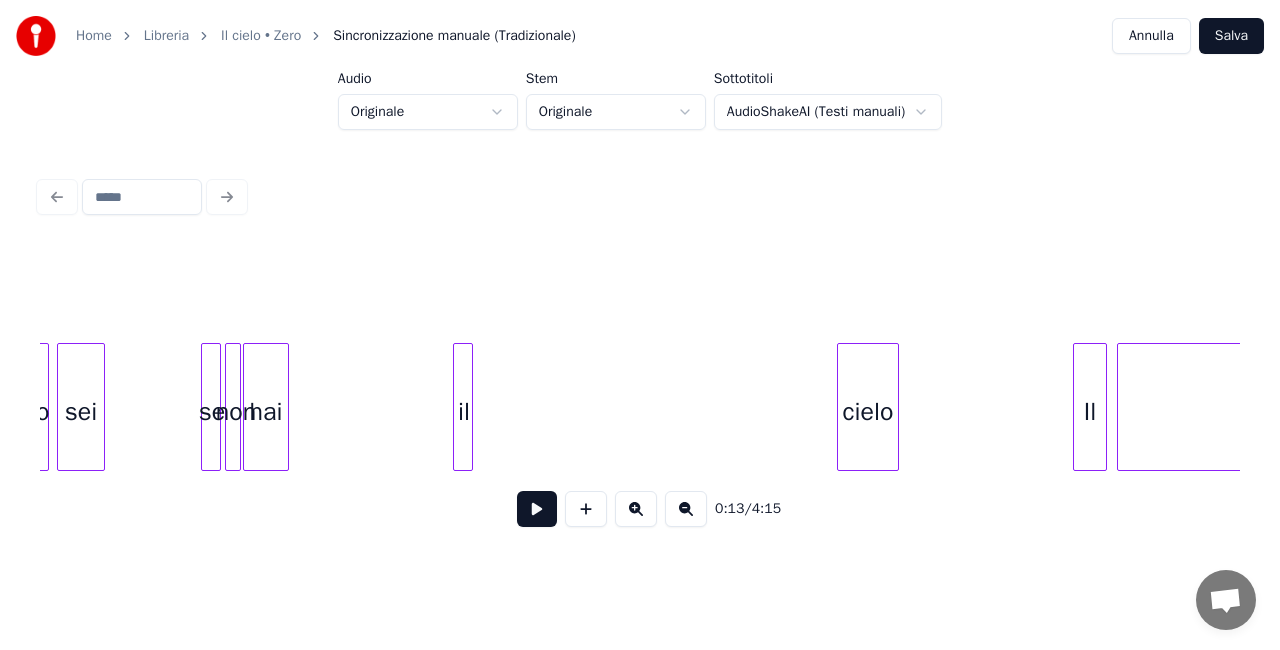 click at bounding box center [469, 407] 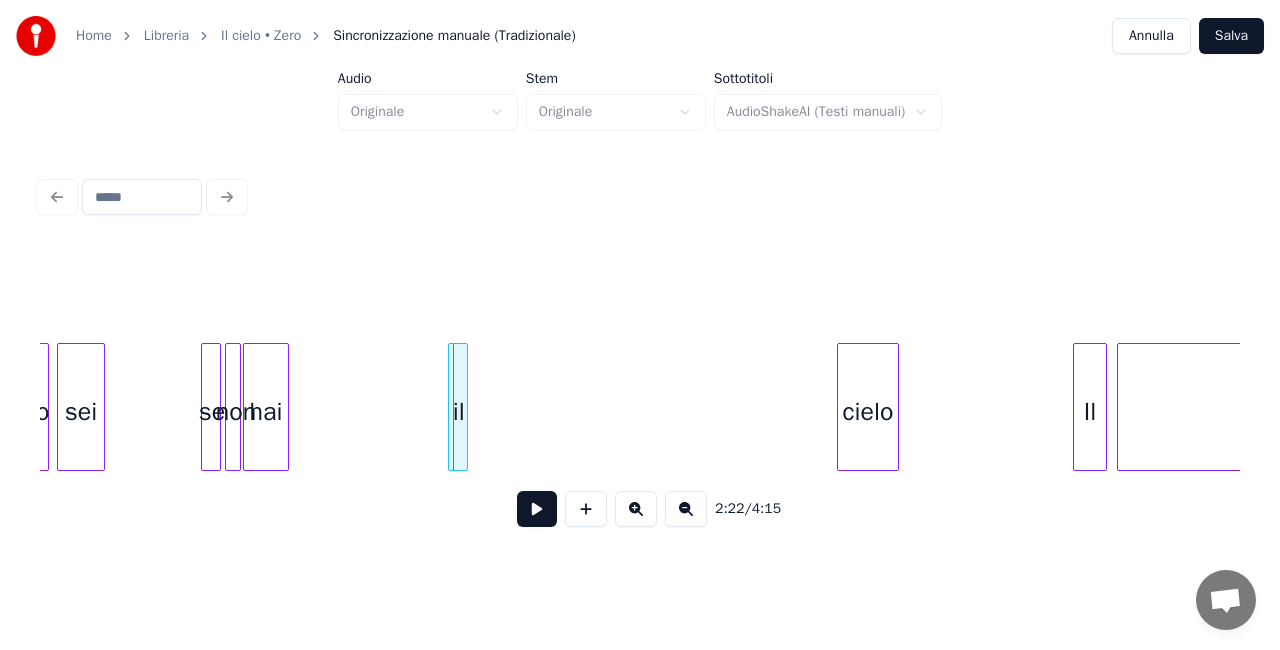 click on "il" at bounding box center (459, 412) 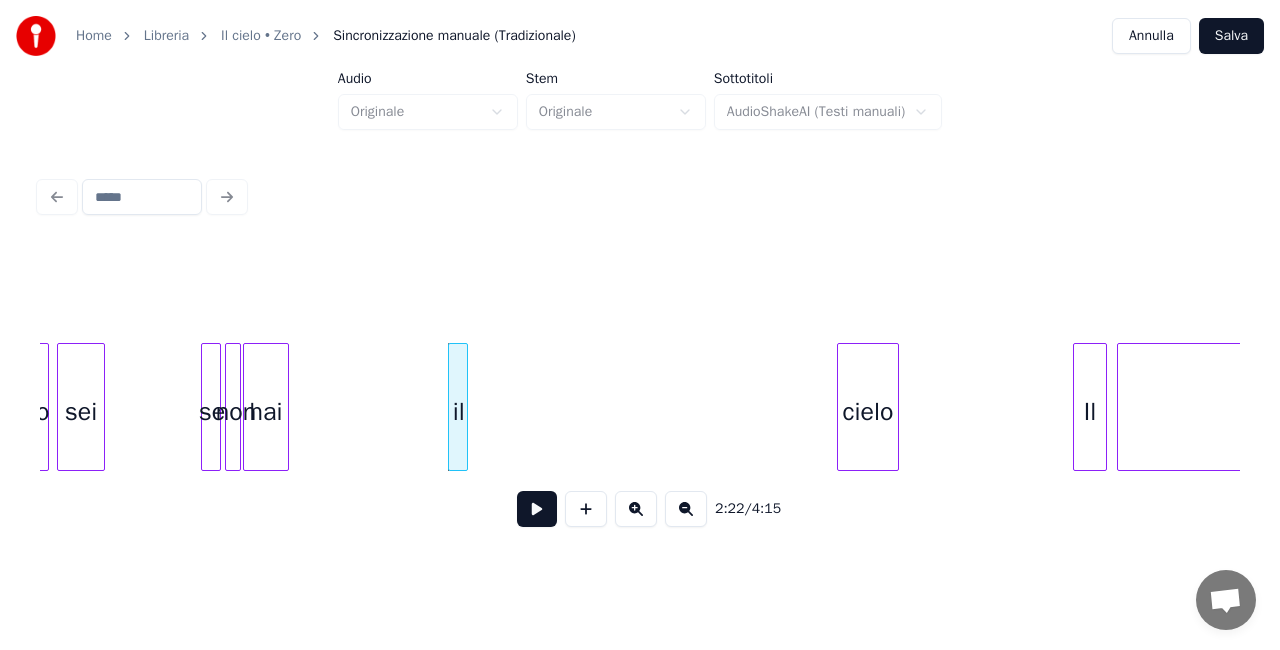 click at bounding box center [285, 407] 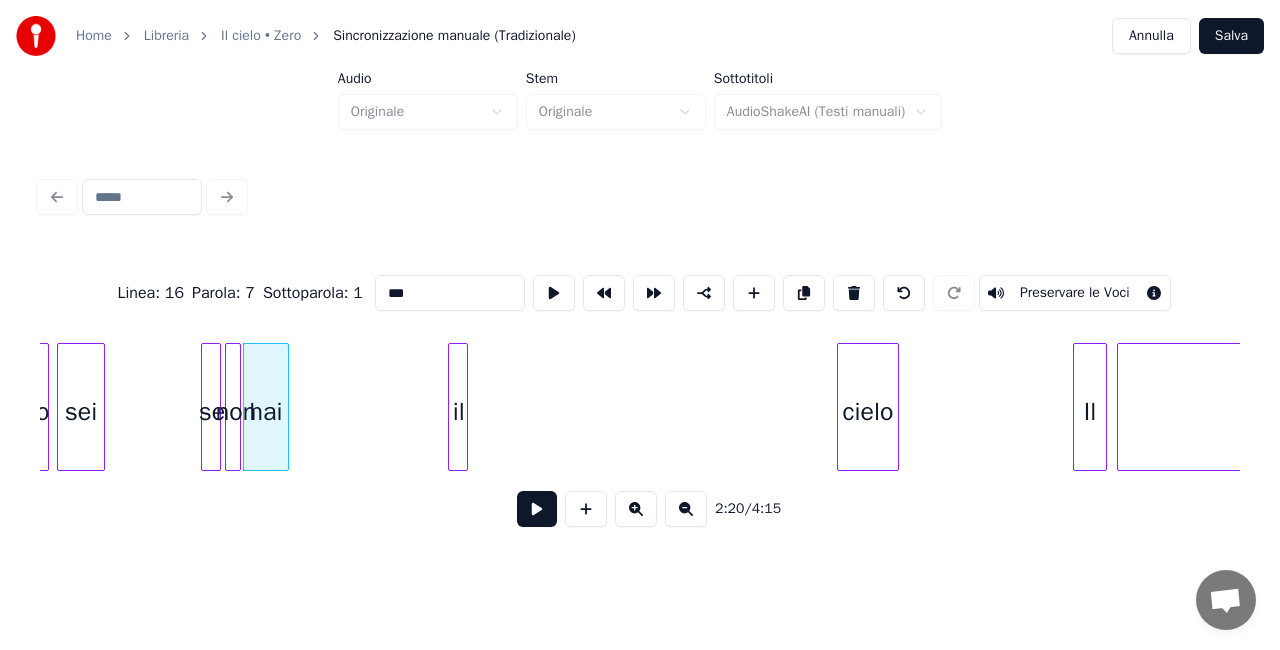 click at bounding box center (537, 509) 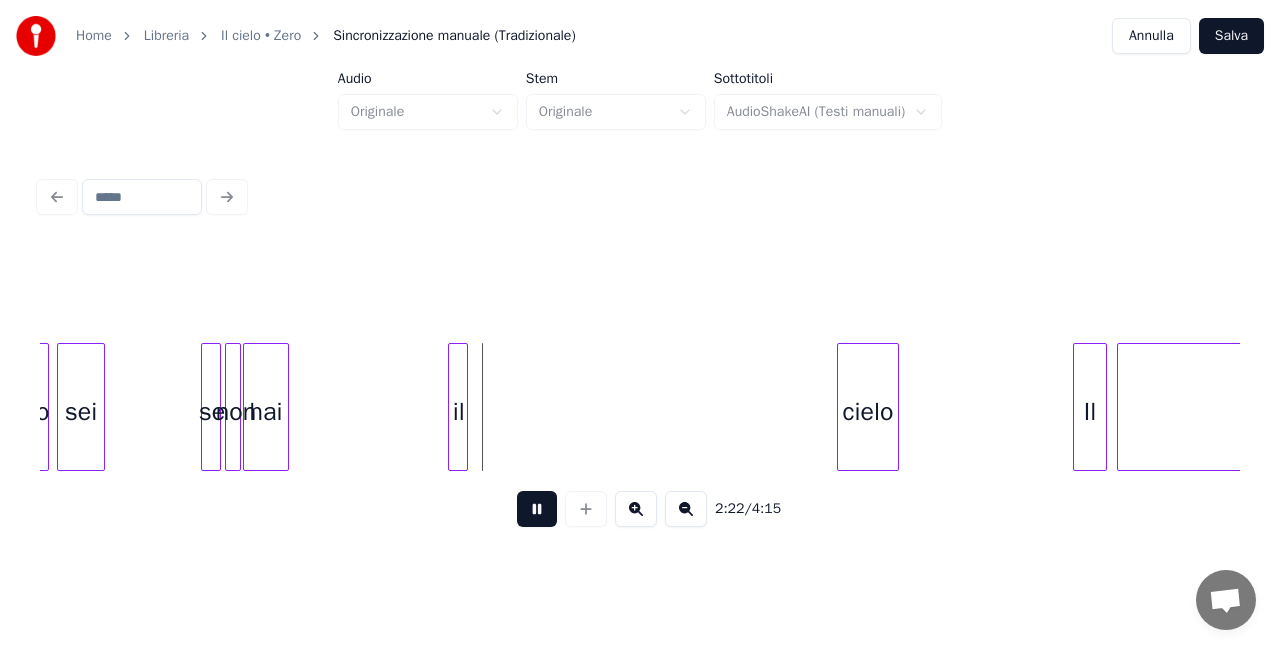 click at bounding box center (537, 509) 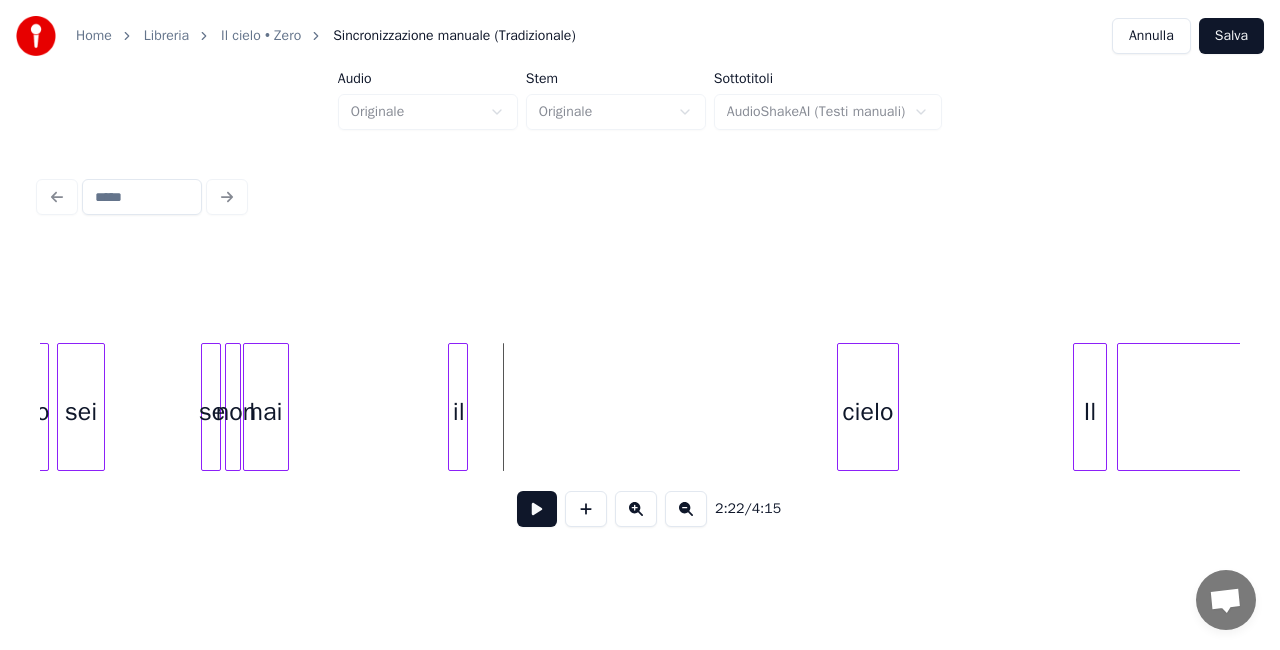 click on "hai" at bounding box center [266, 412] 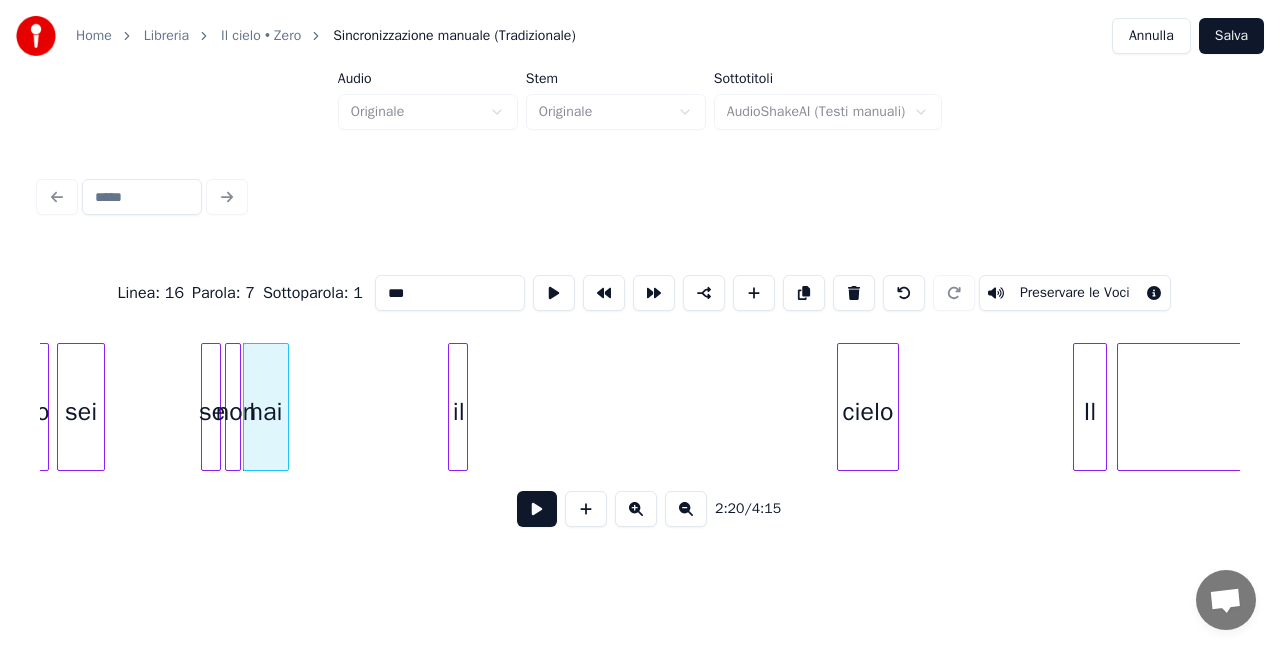 click at bounding box center [537, 509] 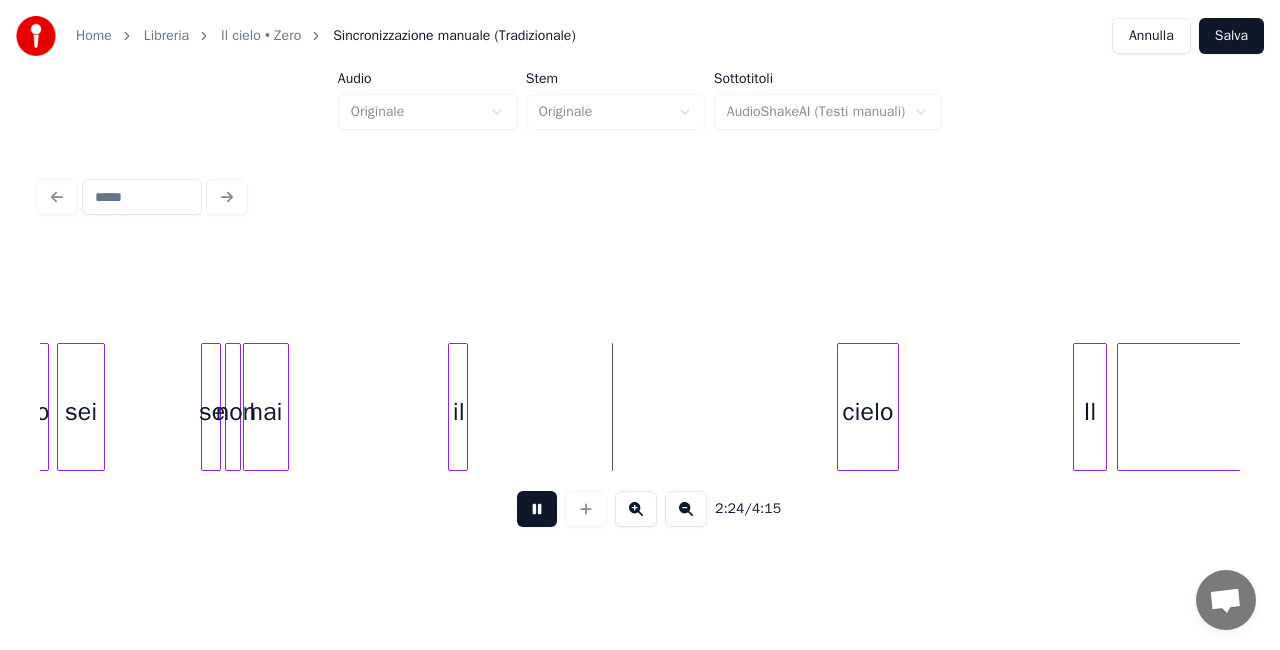 click at bounding box center (537, 509) 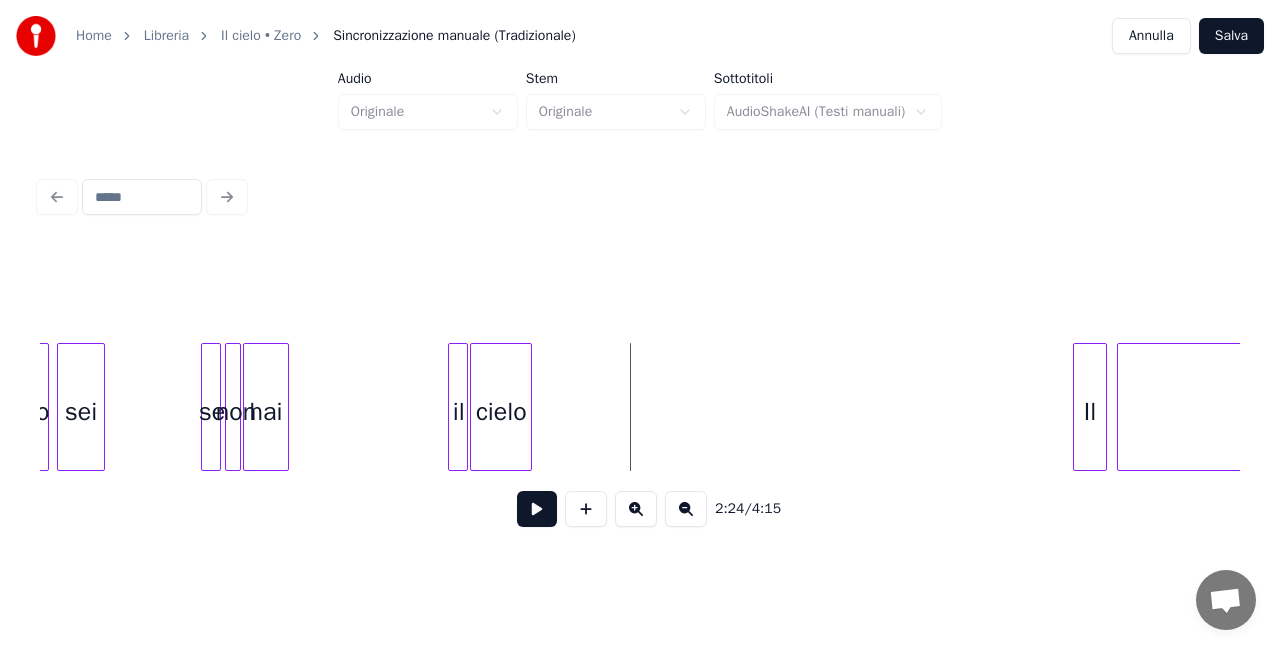 click on "cielo" at bounding box center (501, 412) 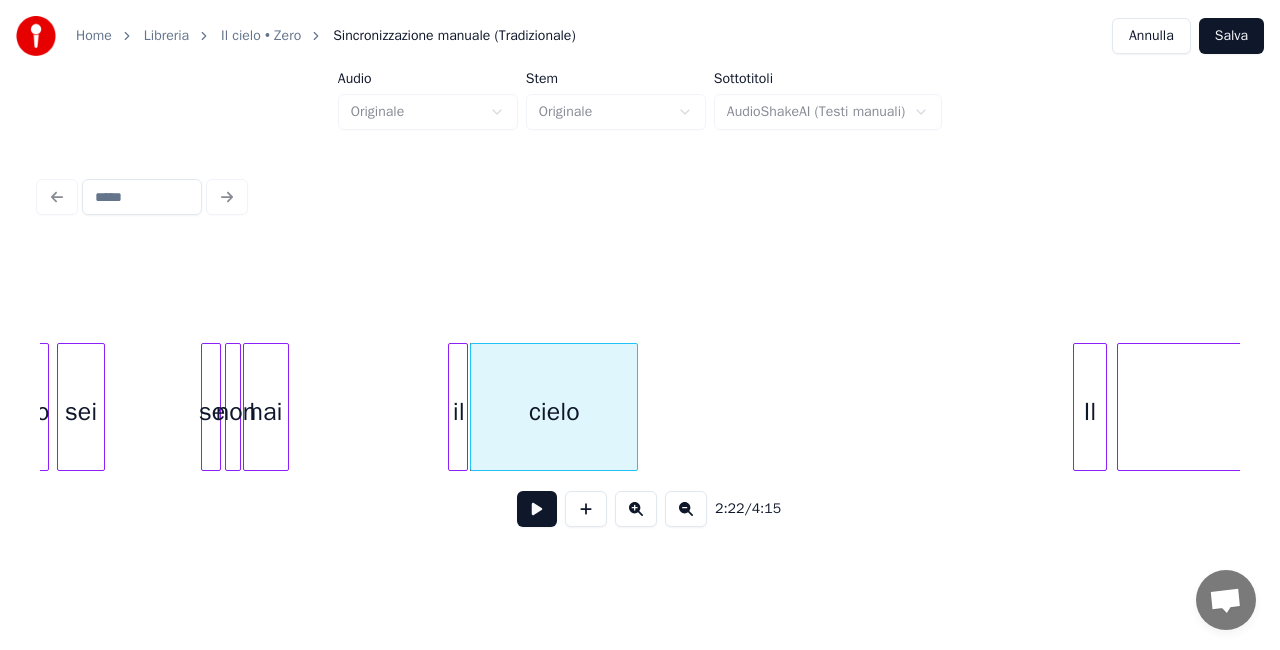click at bounding box center [634, 407] 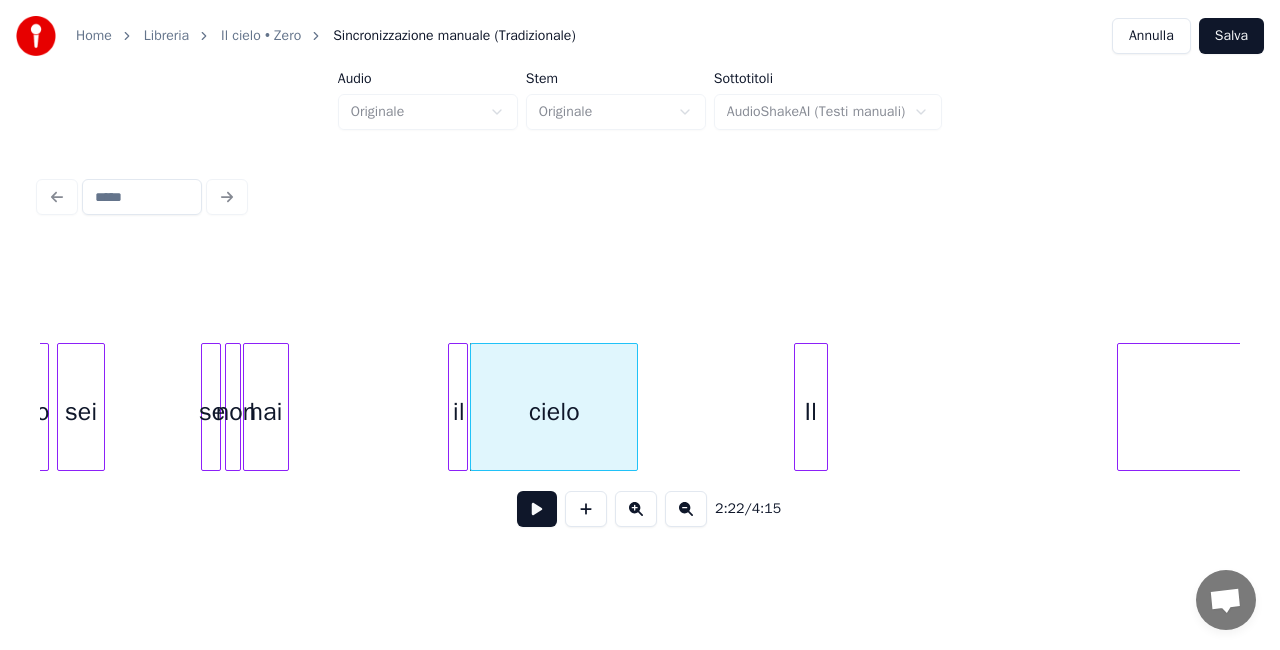 click on "Il" at bounding box center [811, 412] 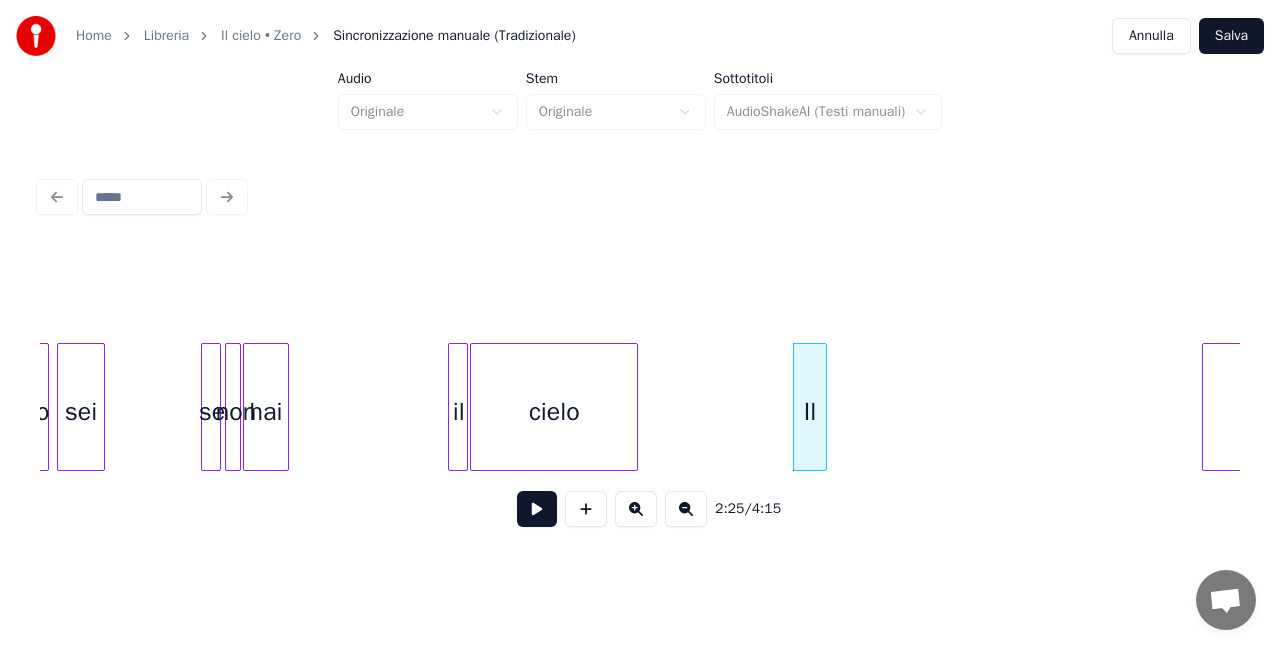 click at bounding box center (1206, 407) 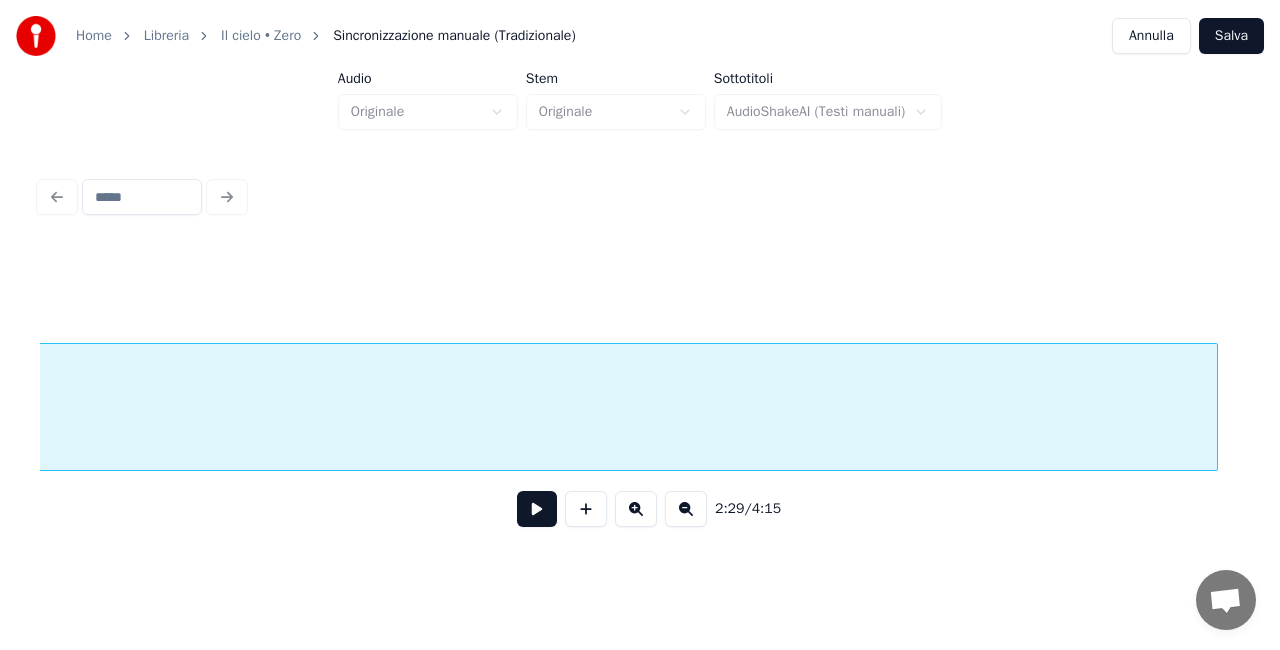 scroll, scrollTop: 0, scrollLeft: 18006, axis: horizontal 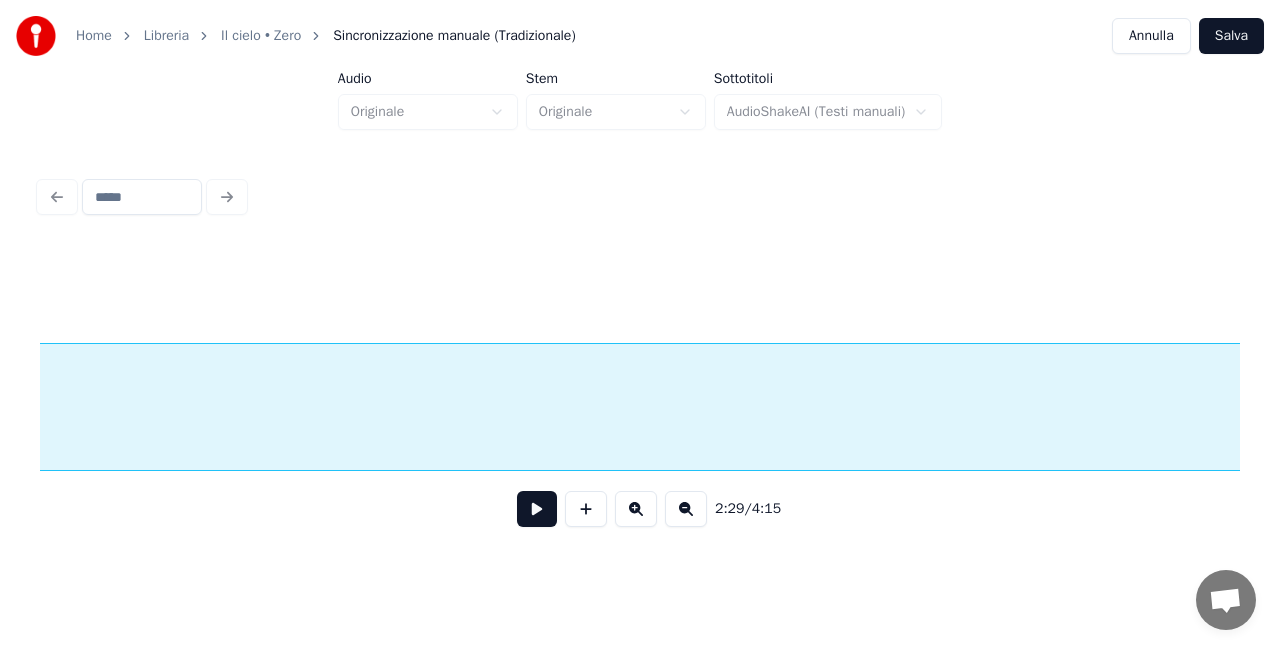 click at bounding box center [686, 509] 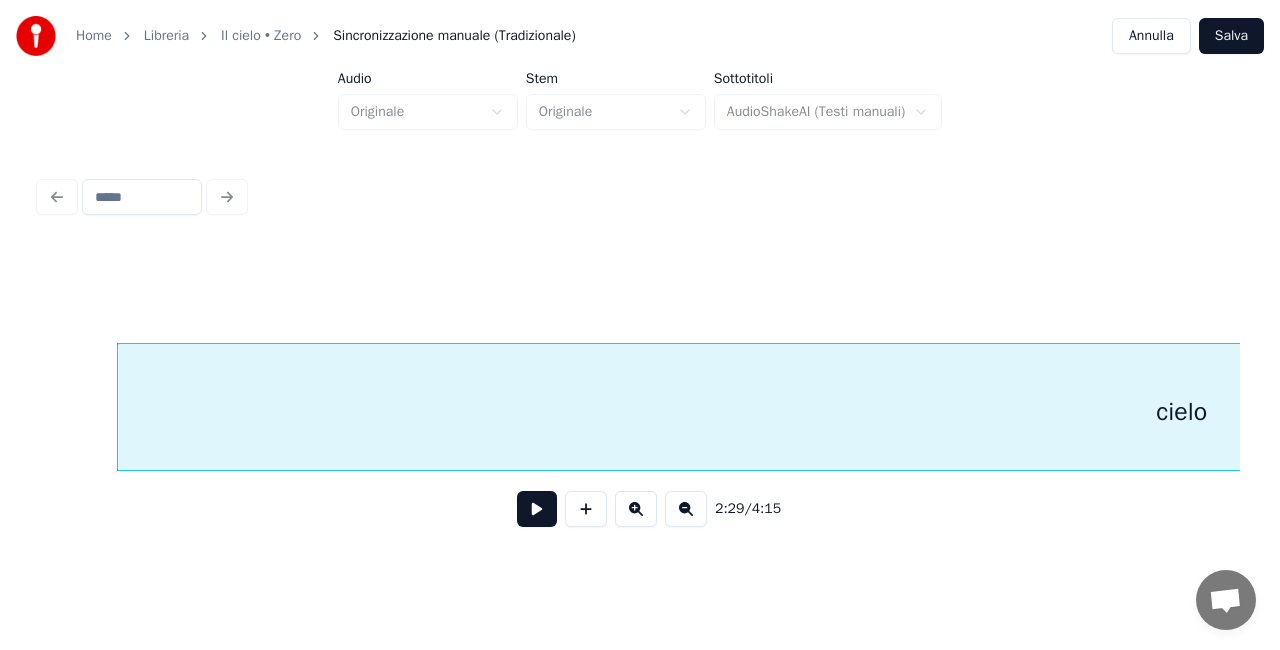 scroll, scrollTop: 0, scrollLeft: 7429, axis: horizontal 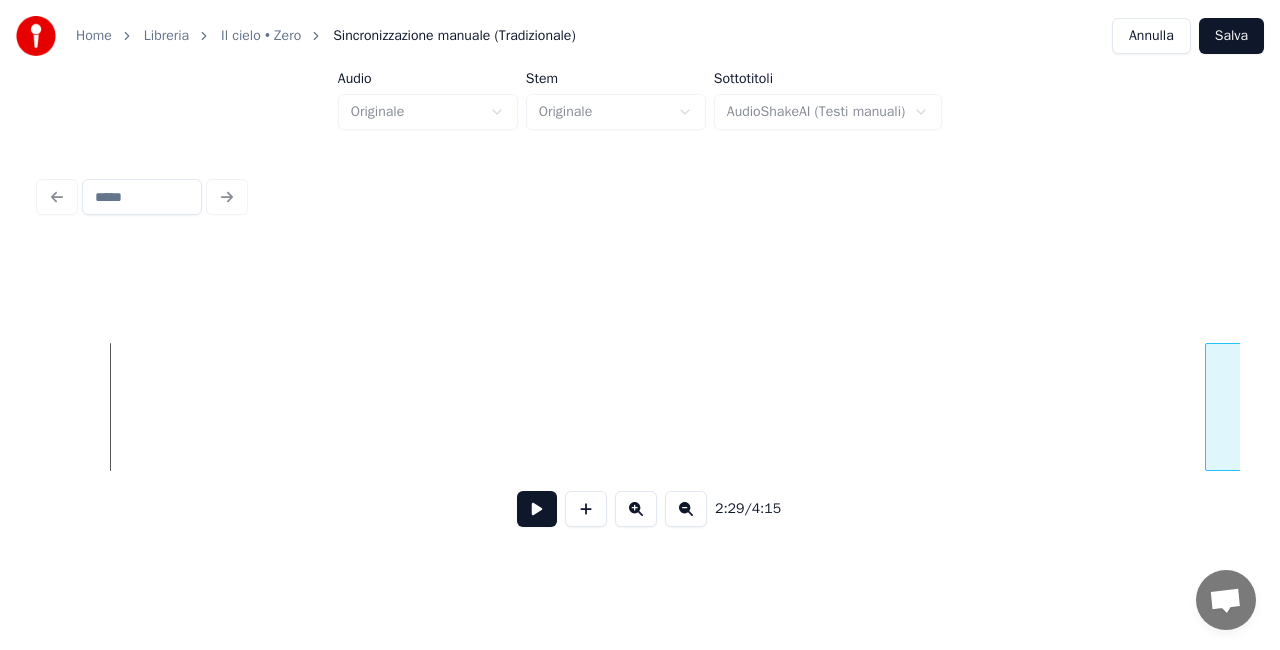 click at bounding box center [1209, 407] 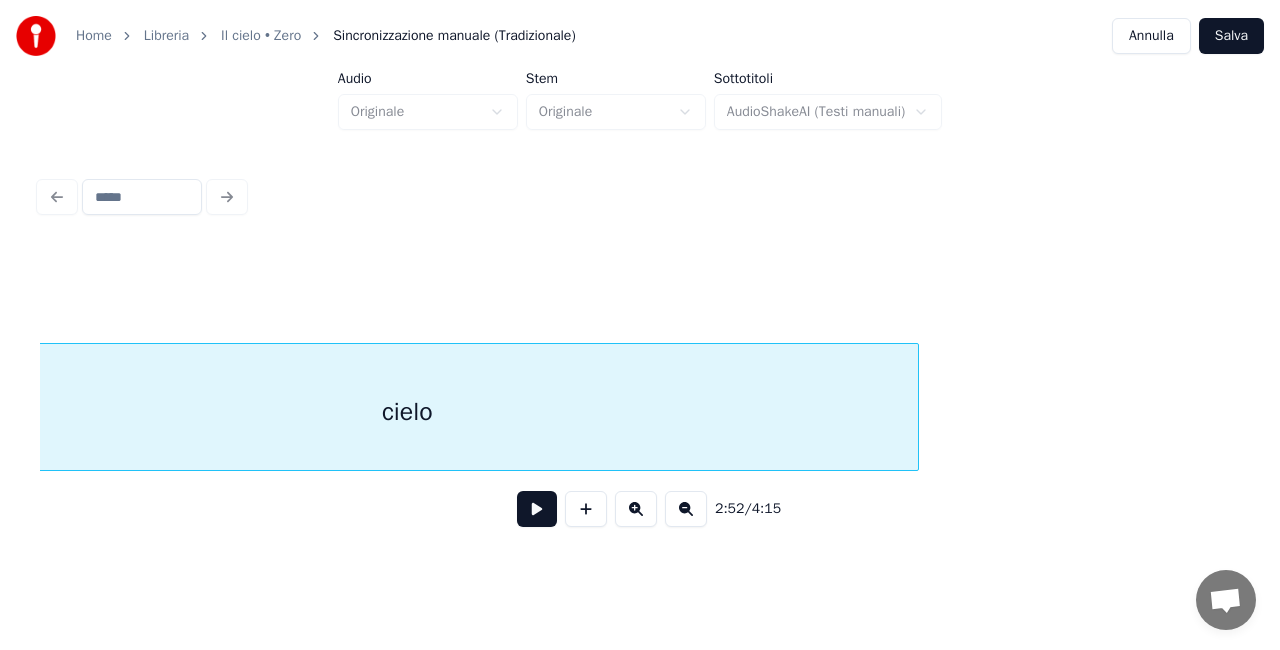 scroll, scrollTop: 0, scrollLeft: 8816, axis: horizontal 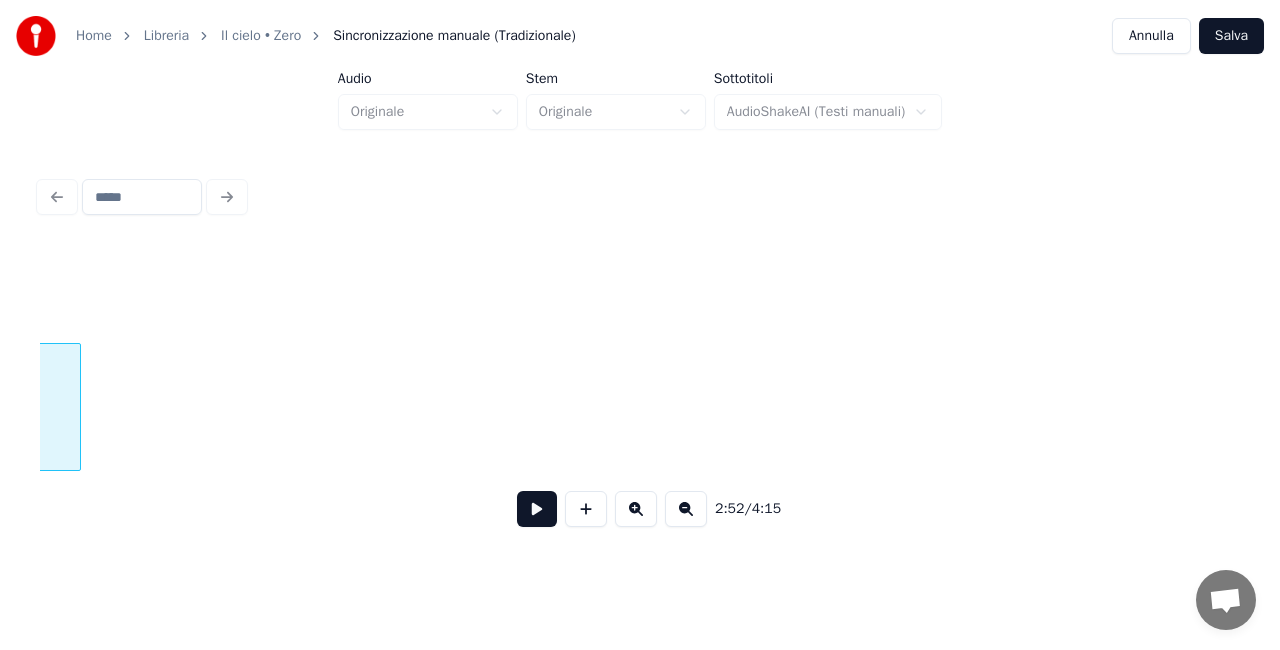 click at bounding box center (77, 407) 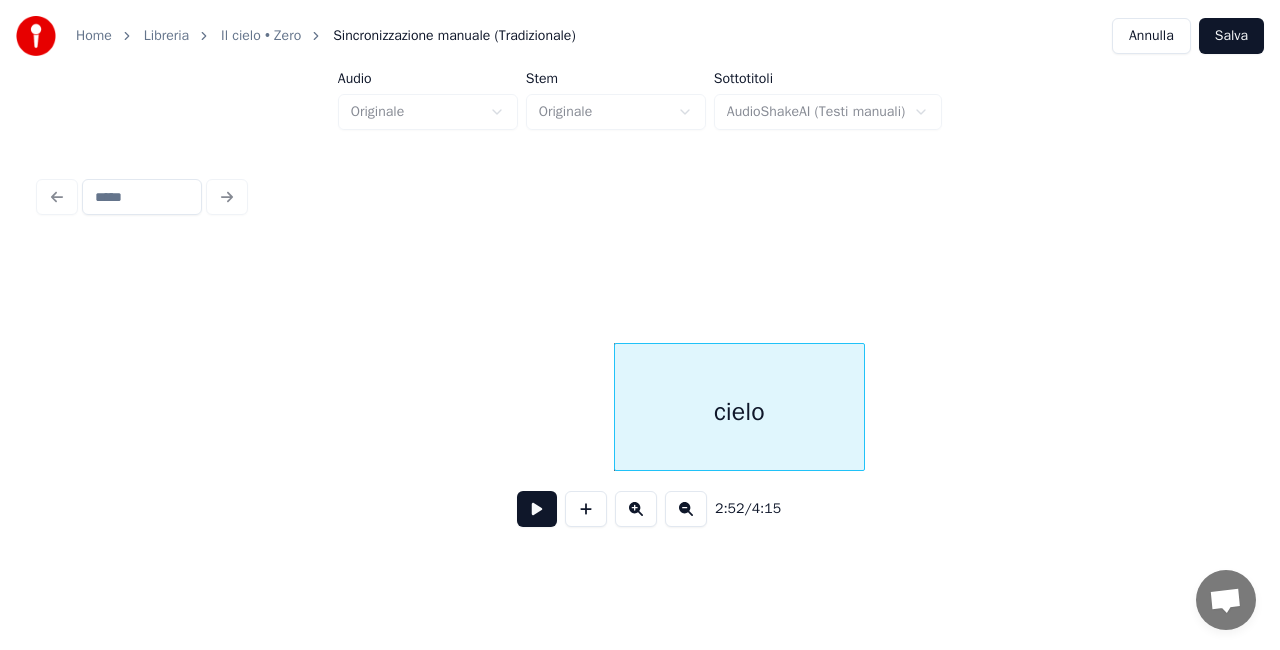 scroll, scrollTop: 0, scrollLeft: 7844, axis: horizontal 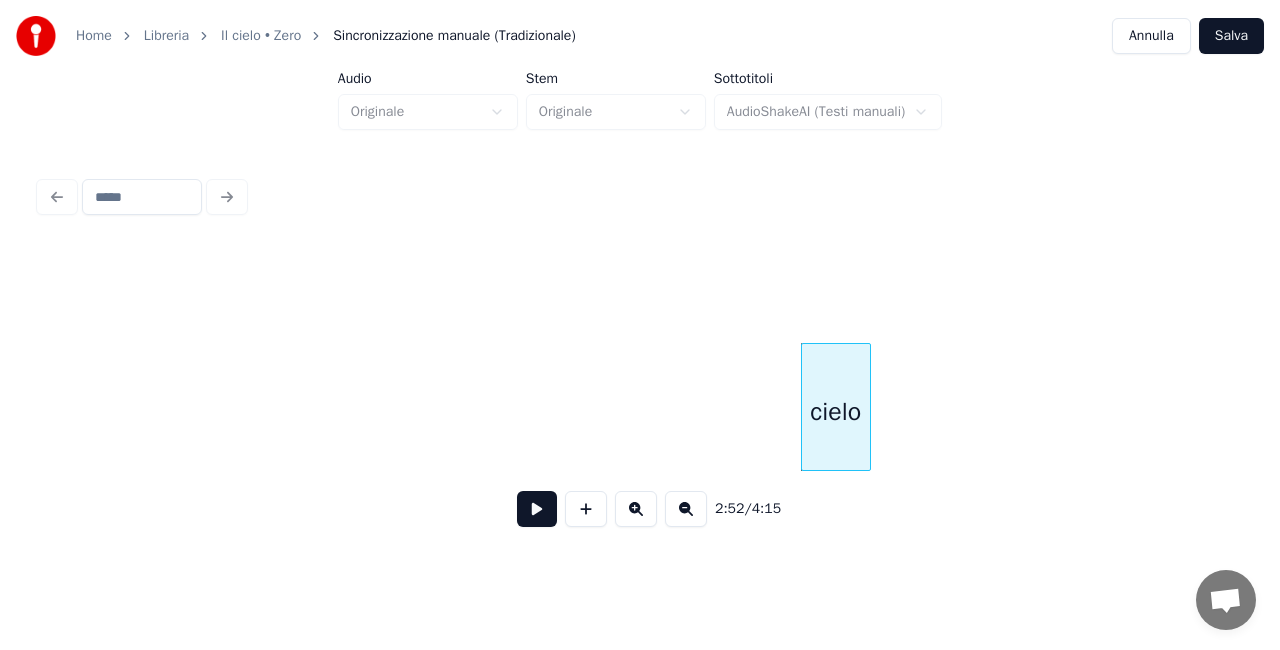 click at bounding box center (867, 407) 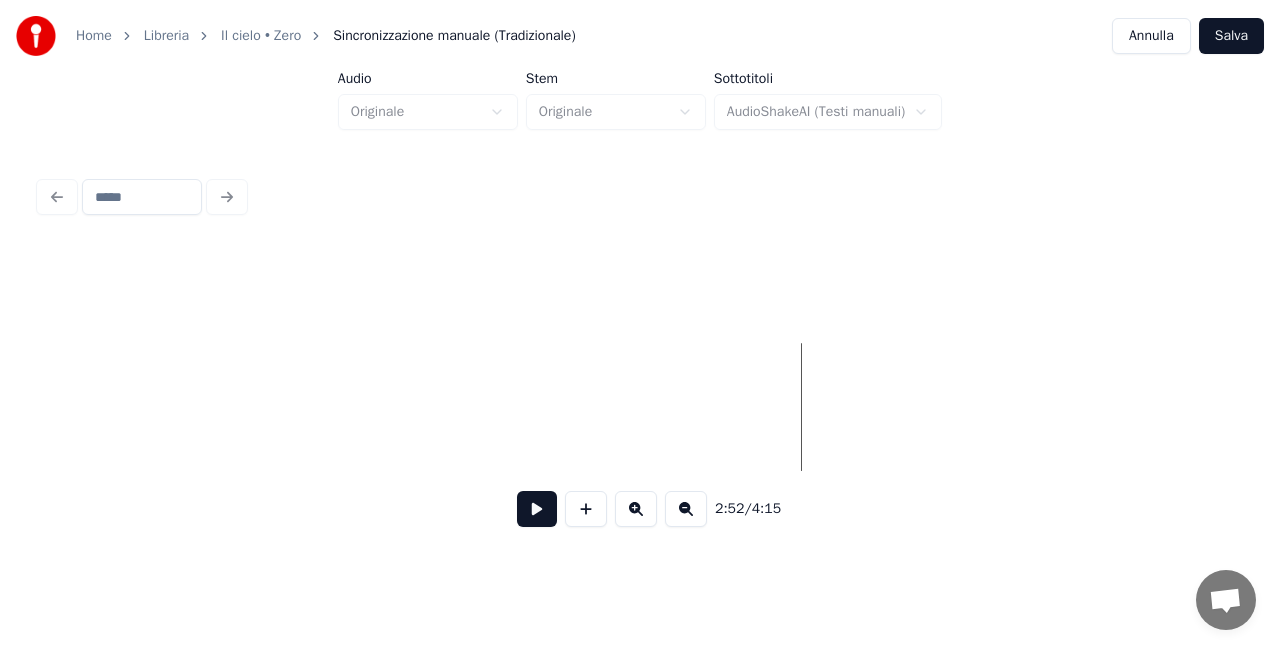 scroll, scrollTop: 0, scrollLeft: 7762, axis: horizontal 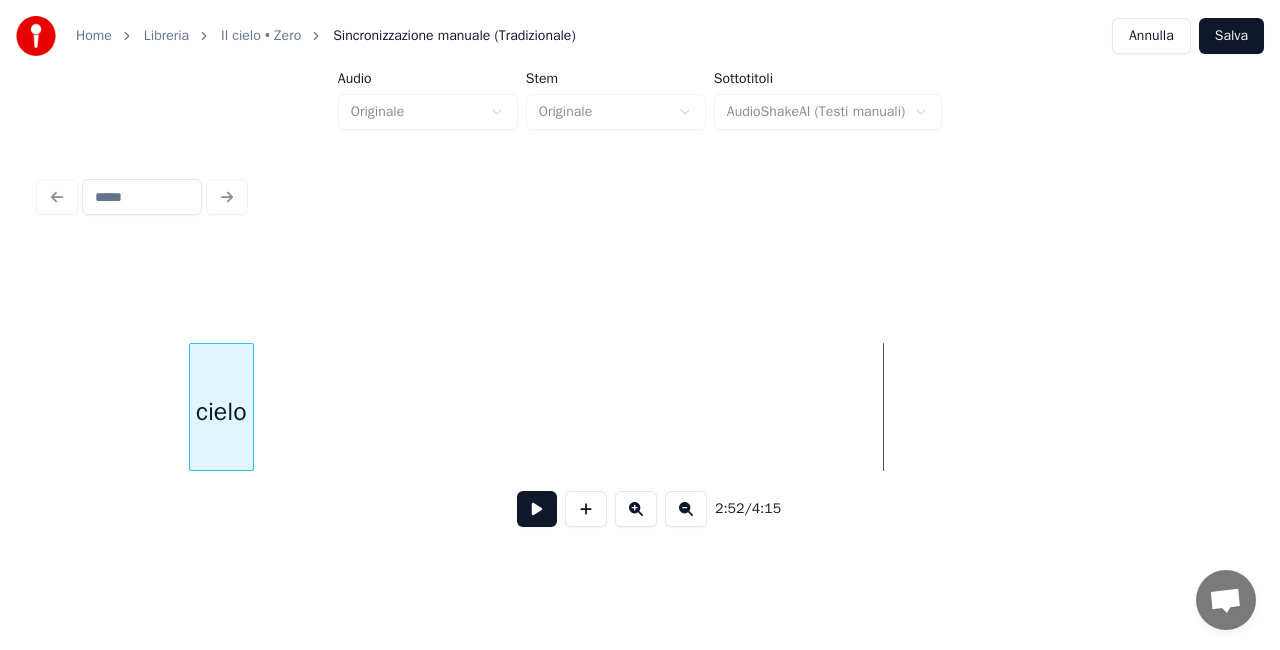 click on "cielo" at bounding box center [-1344, 407] 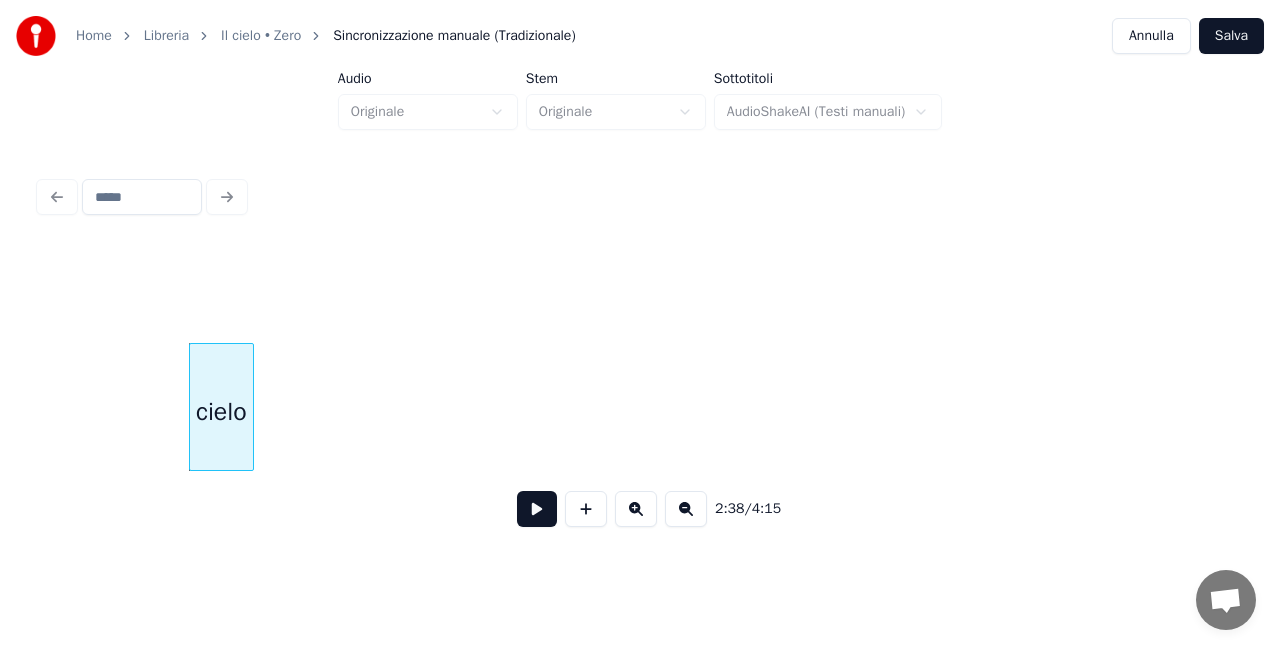 click on "2:38  /  4:15" at bounding box center [640, 357] 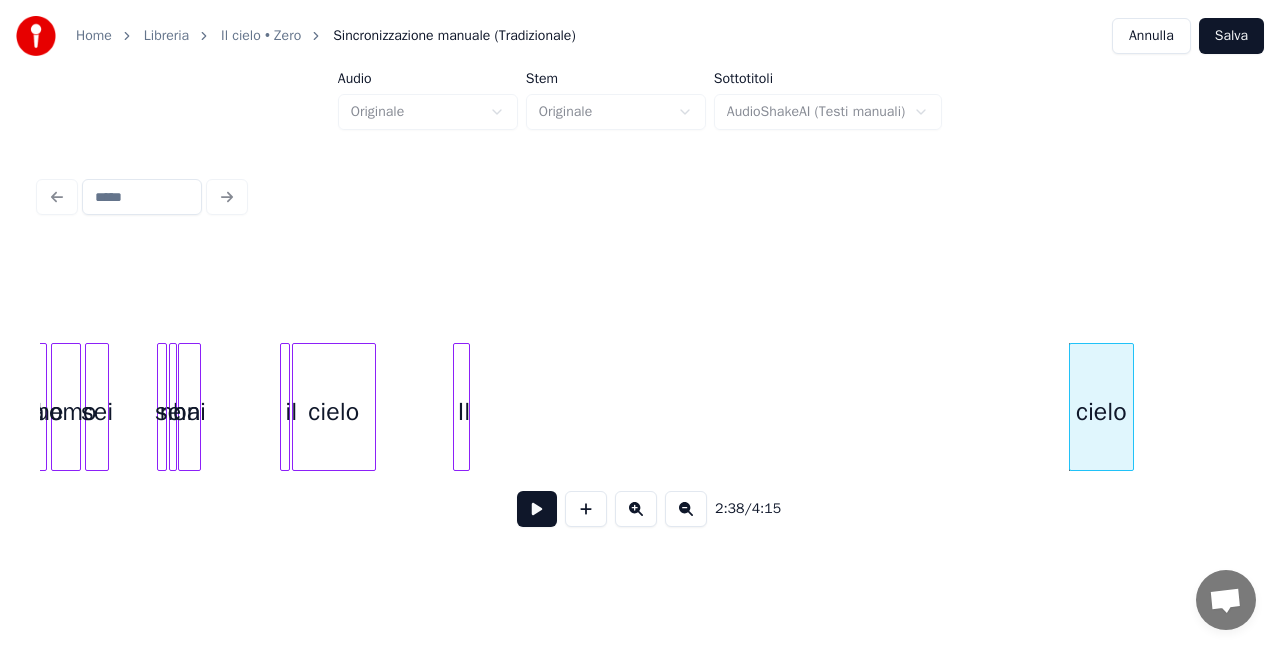 scroll, scrollTop: 0, scrollLeft: 6855, axis: horizontal 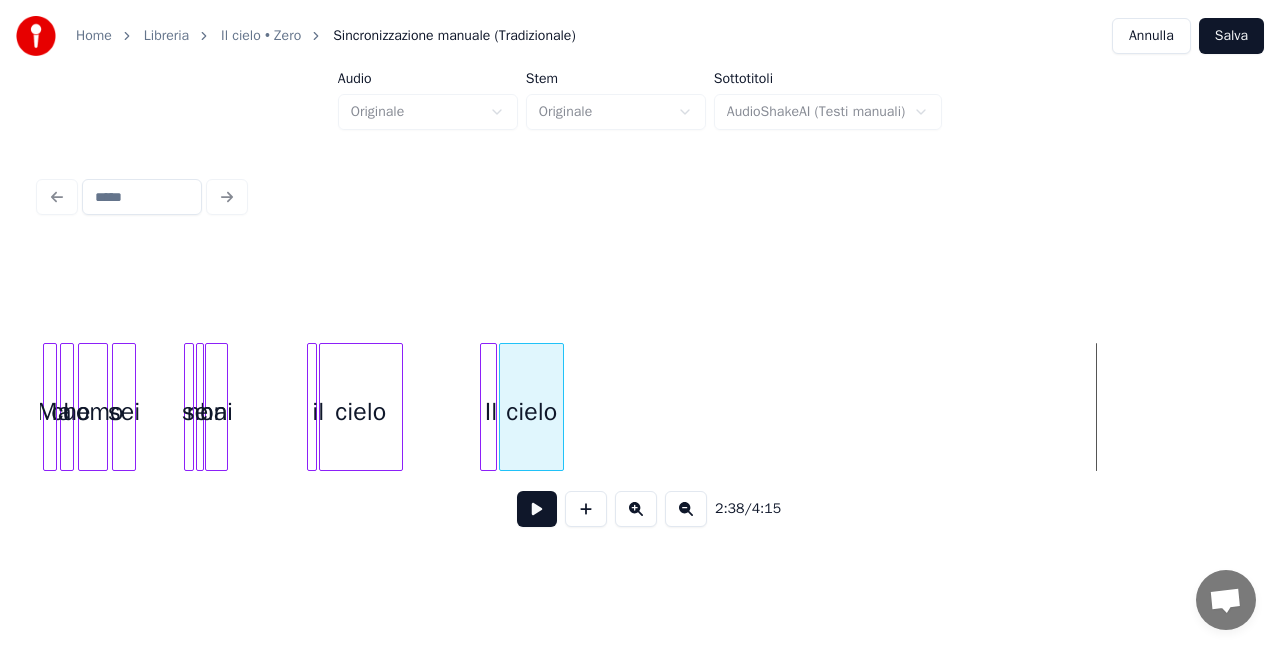 click on "cielo" at bounding box center (531, 412) 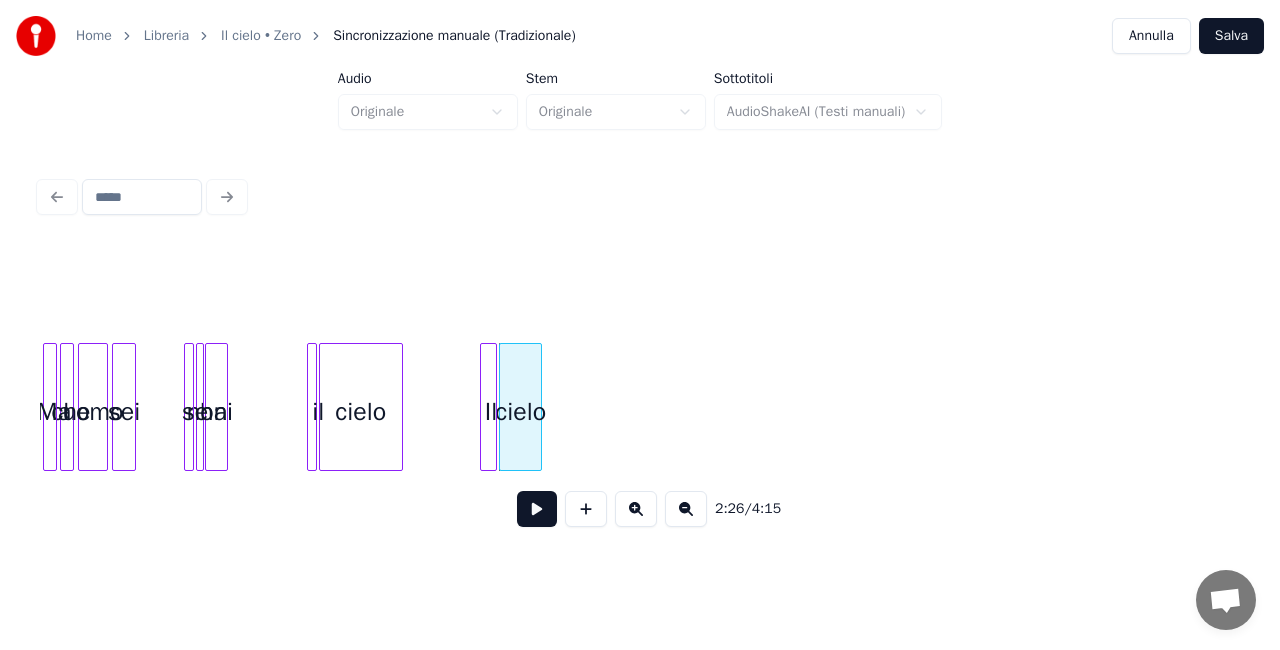 click at bounding box center (538, 407) 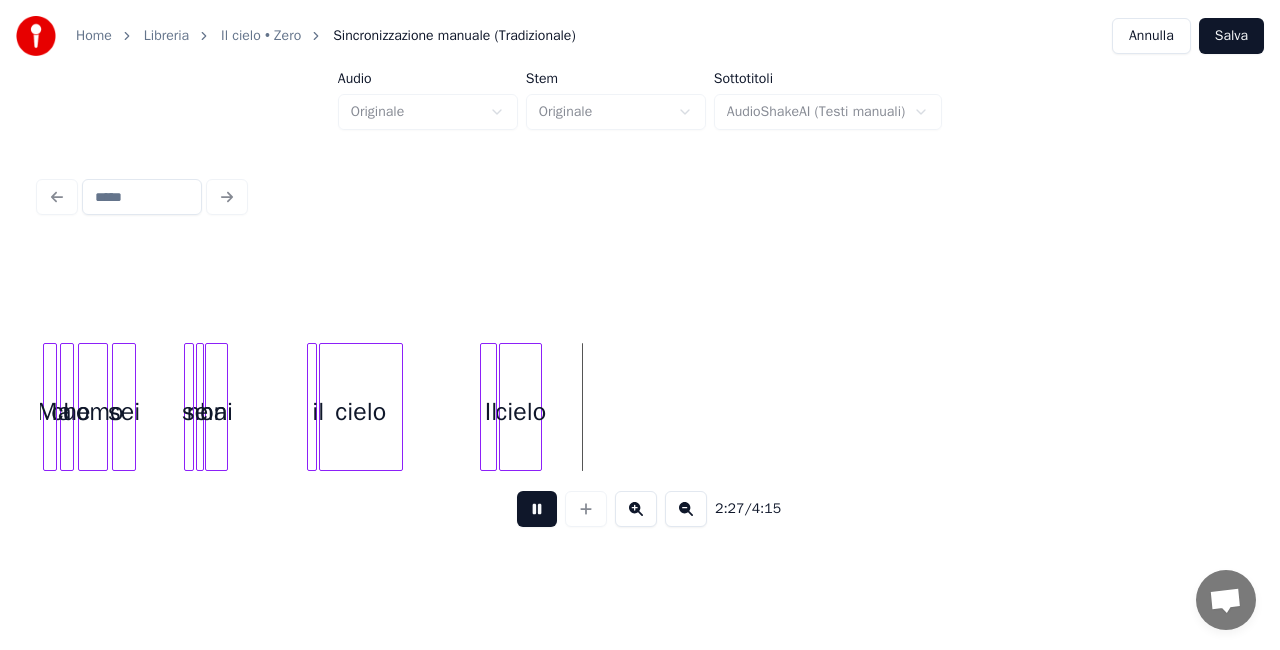 click at bounding box center (537, 509) 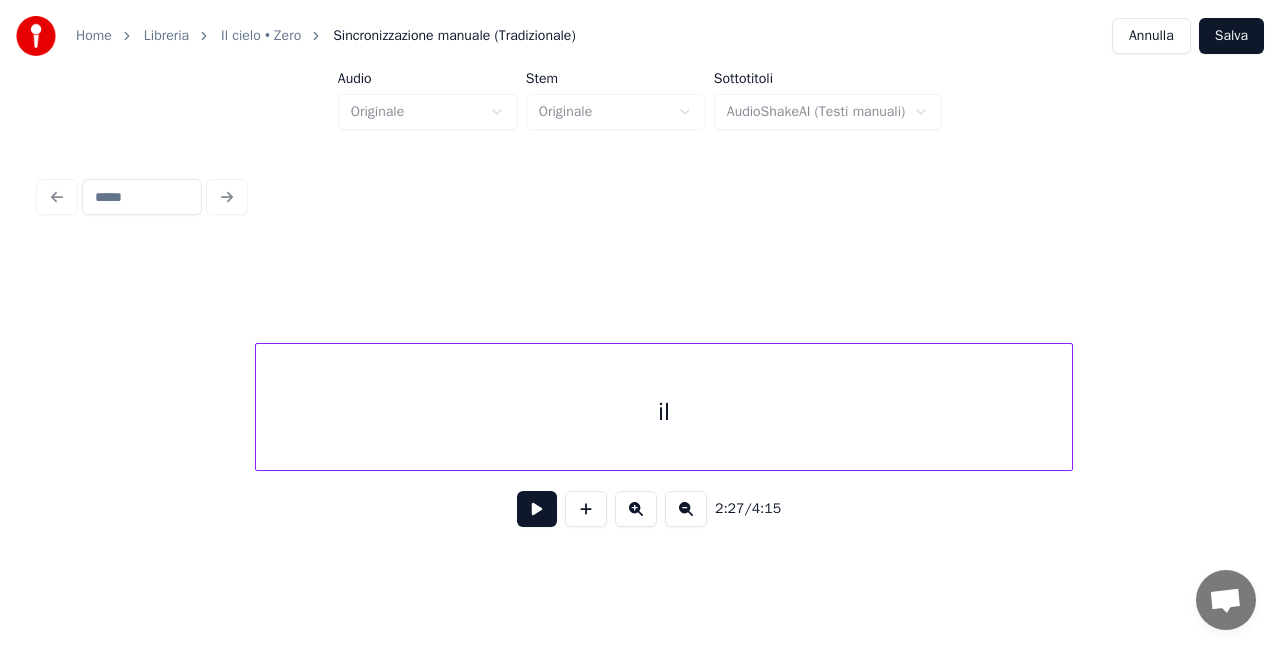 scroll, scrollTop: 0, scrollLeft: 10158, axis: horizontal 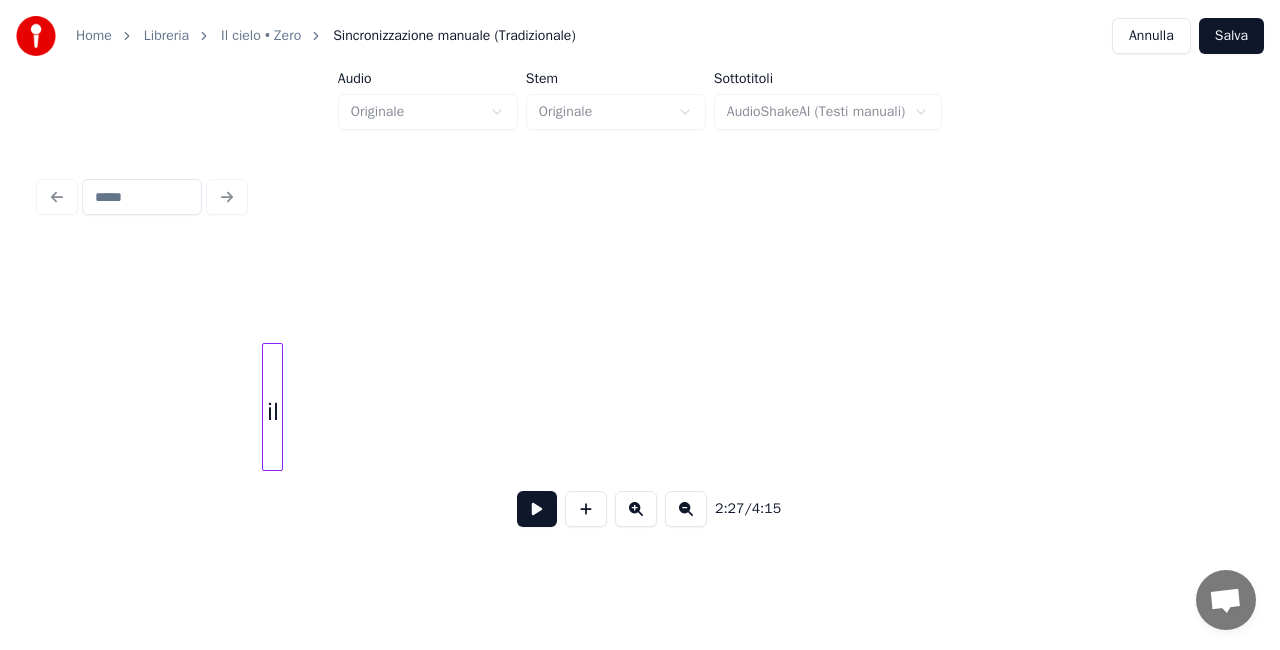 click at bounding box center (279, 407) 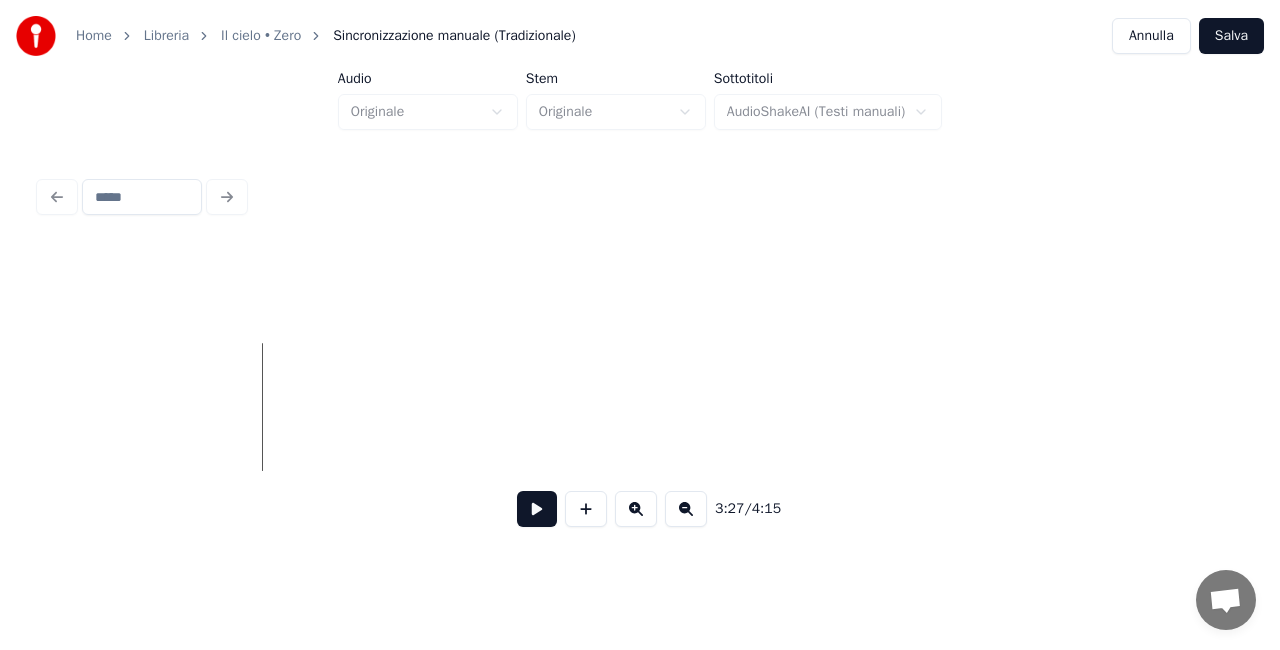scroll, scrollTop: 0, scrollLeft: 10108, axis: horizontal 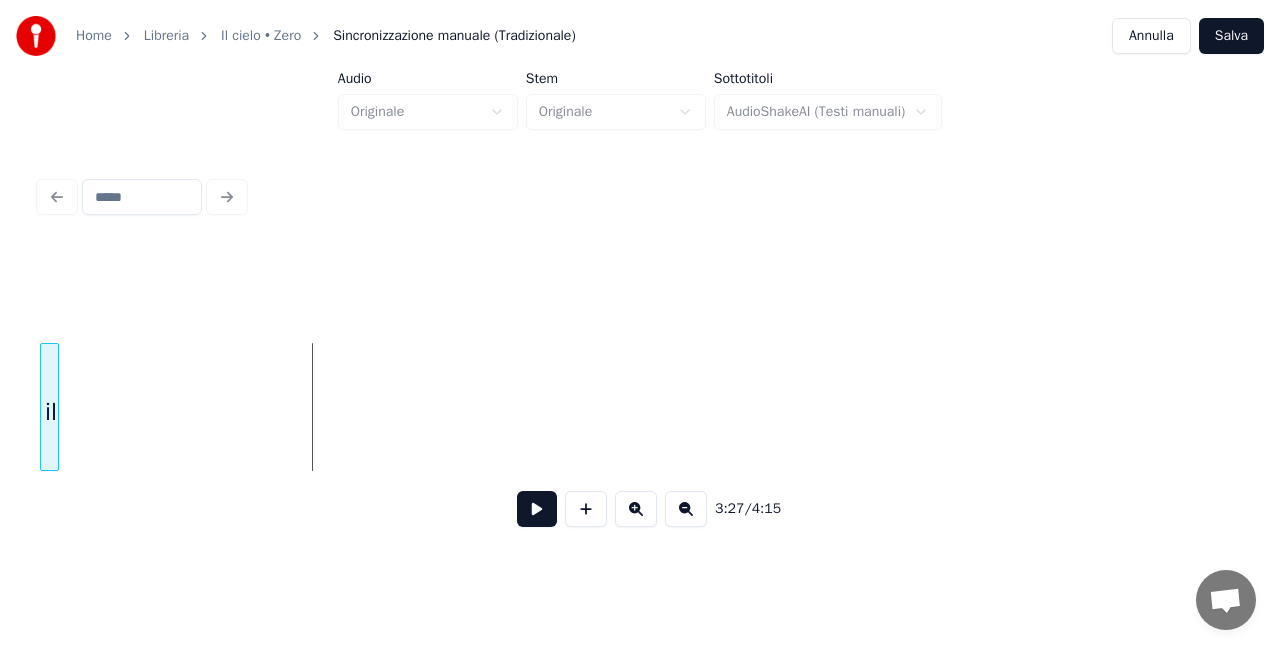 click on "Home Libreria Il cielo • Zero Sincronizzazione manuale (Tradizionale) Annulla Salva Audio Originale Stem Originale Sottotitoli AudioShakeAI (Testi manuali) 3:27  /  4:15" at bounding box center [640, 276] 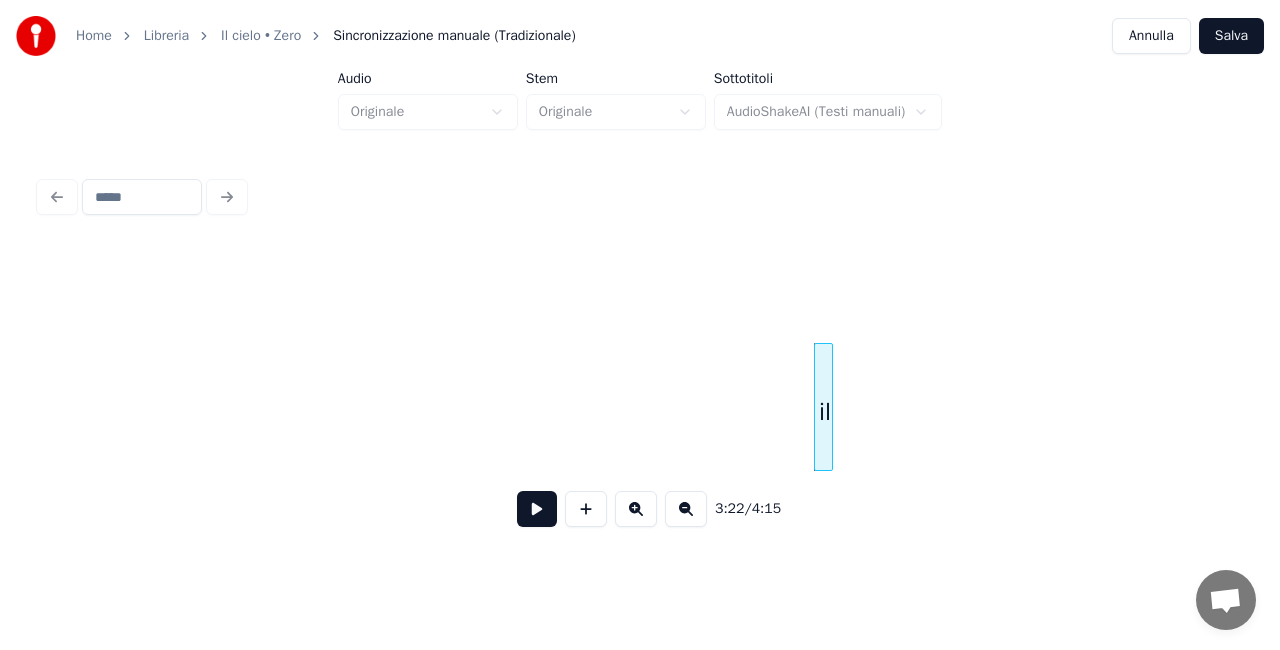 scroll, scrollTop: 0, scrollLeft: 9214, axis: horizontal 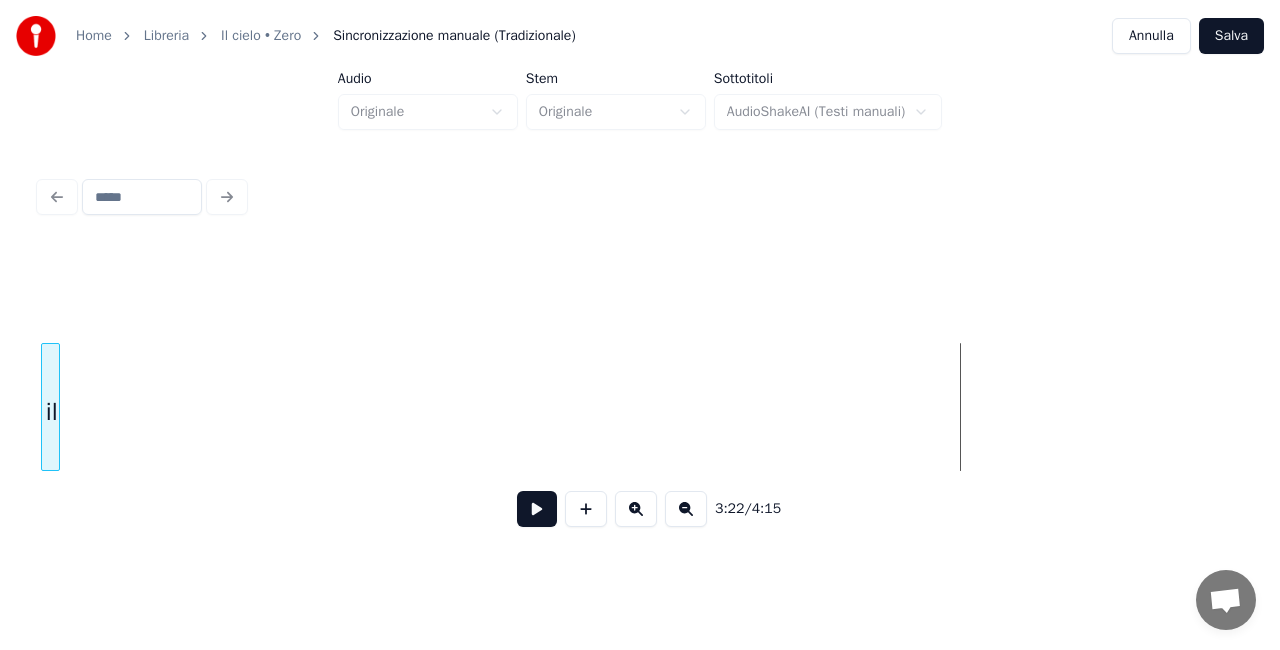 click on "Home Libreria Il cielo • Zero Sincronizzazione manuale (Tradizionale) Annulla Salva Audio Originale Stem Originale Sottotitoli AudioShakeAI (Testi manuali) 3:22  /  4:15" at bounding box center (640, 276) 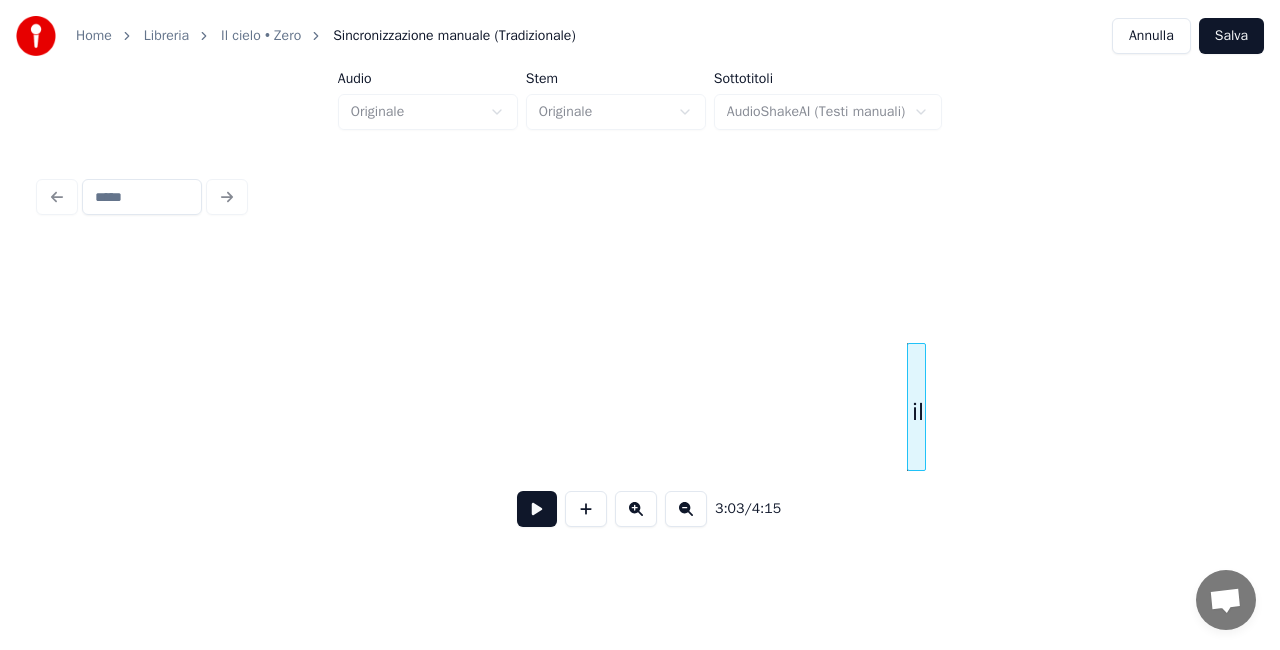 scroll, scrollTop: 0, scrollLeft: 8295, axis: horizontal 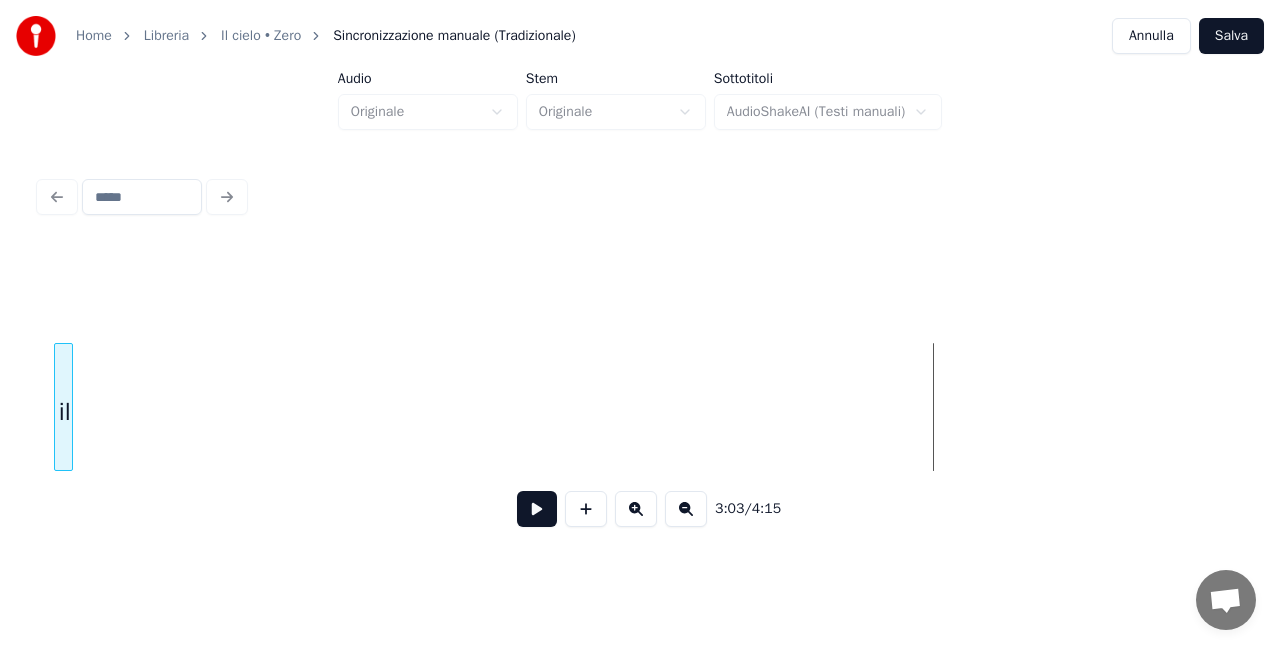 click on "il" at bounding box center (65, 412) 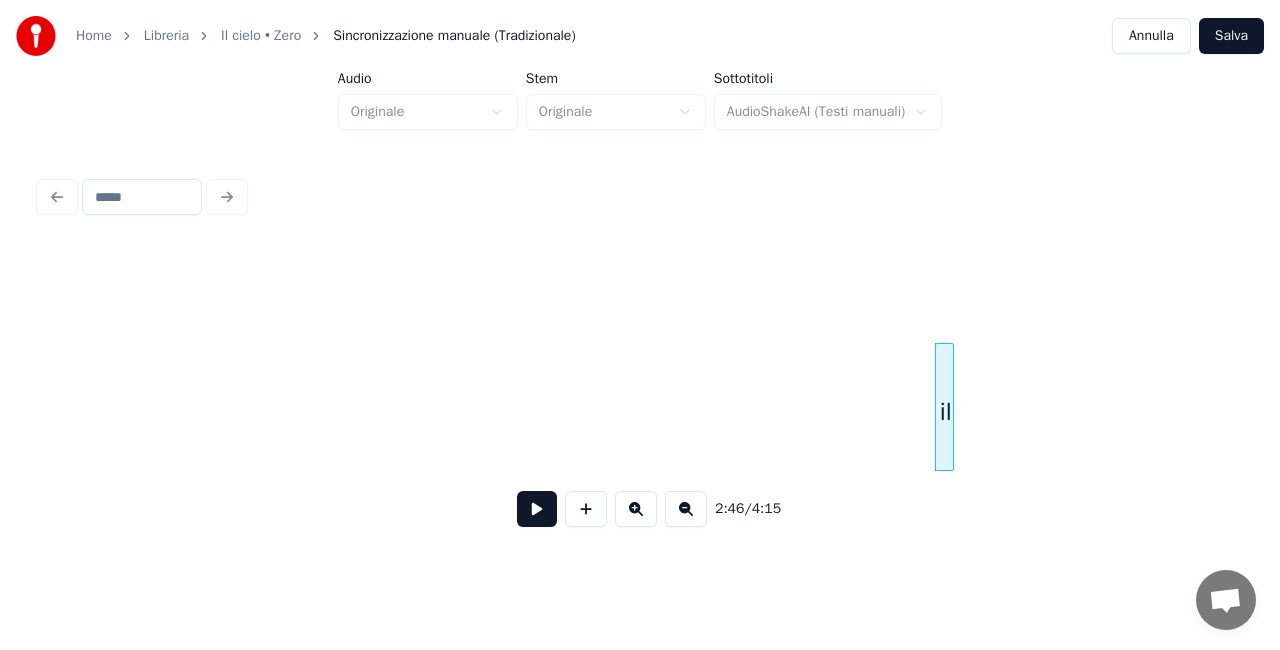 scroll, scrollTop: 0, scrollLeft: 7348, axis: horizontal 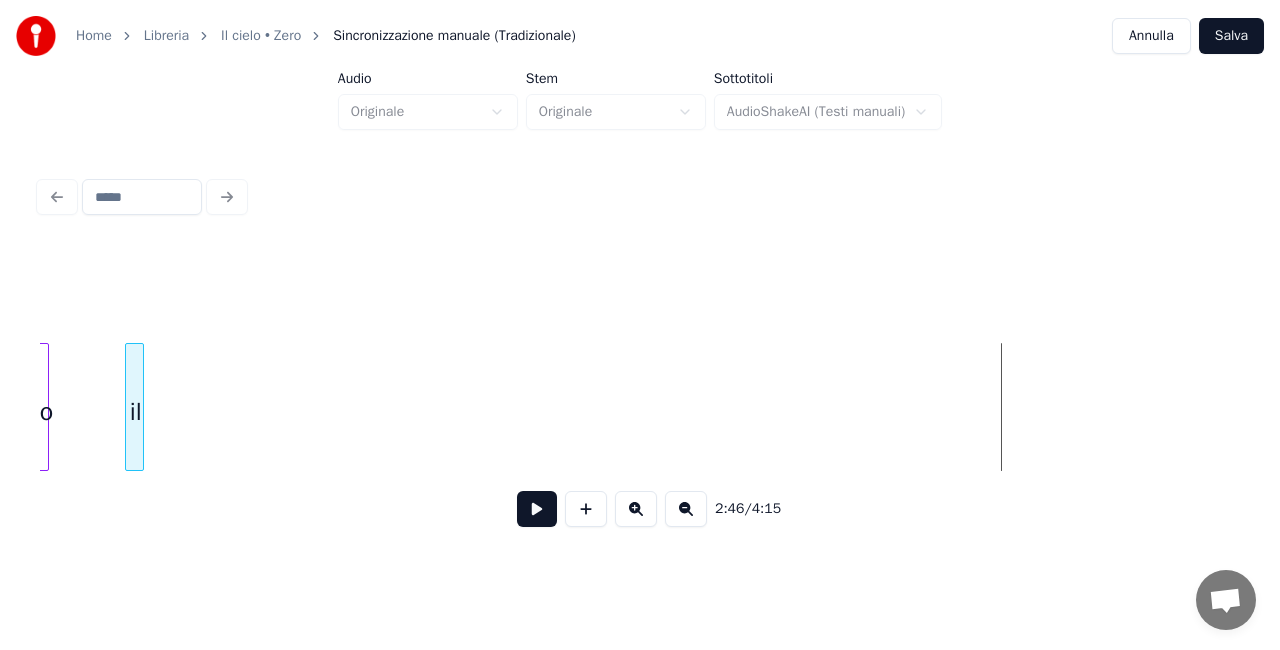 click on "il" at bounding box center [136, 412] 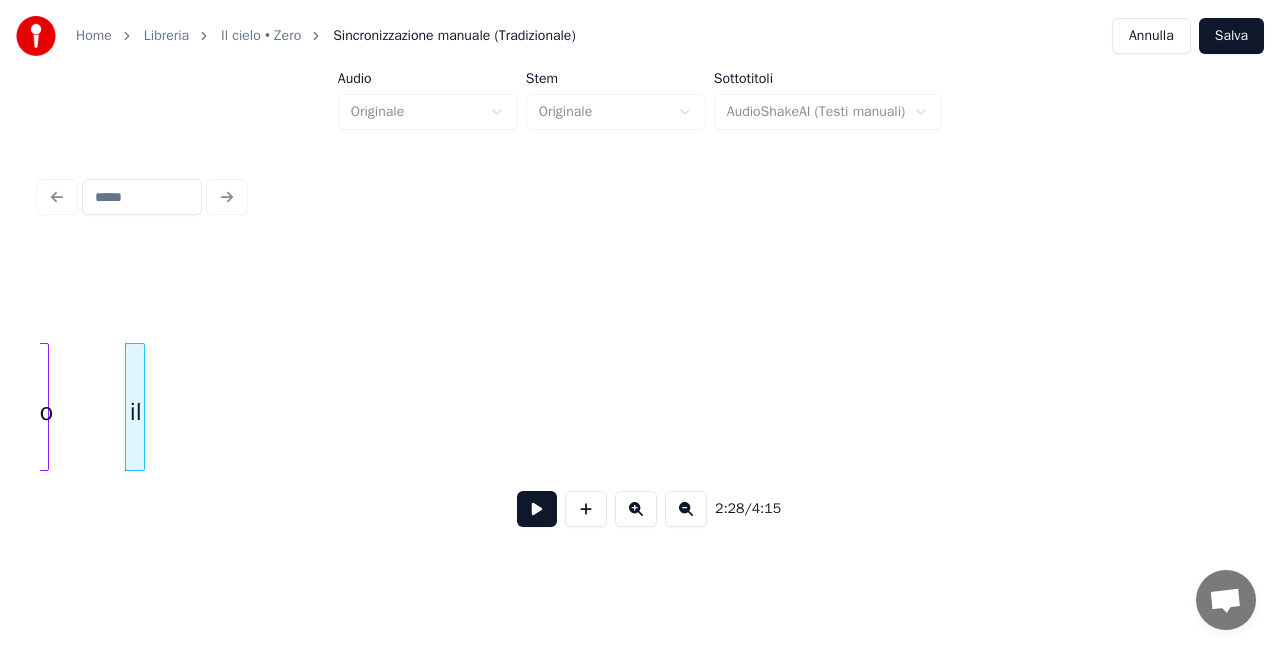 click at bounding box center (141, 407) 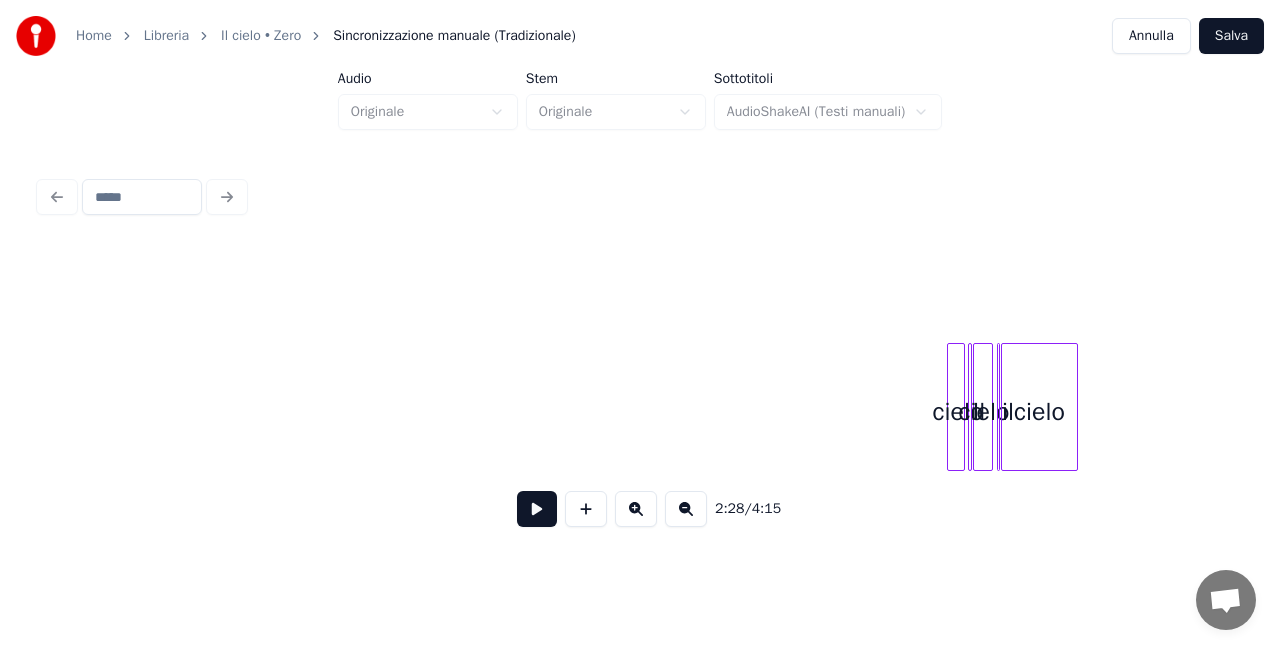 scroll, scrollTop: 0, scrollLeft: 10993, axis: horizontal 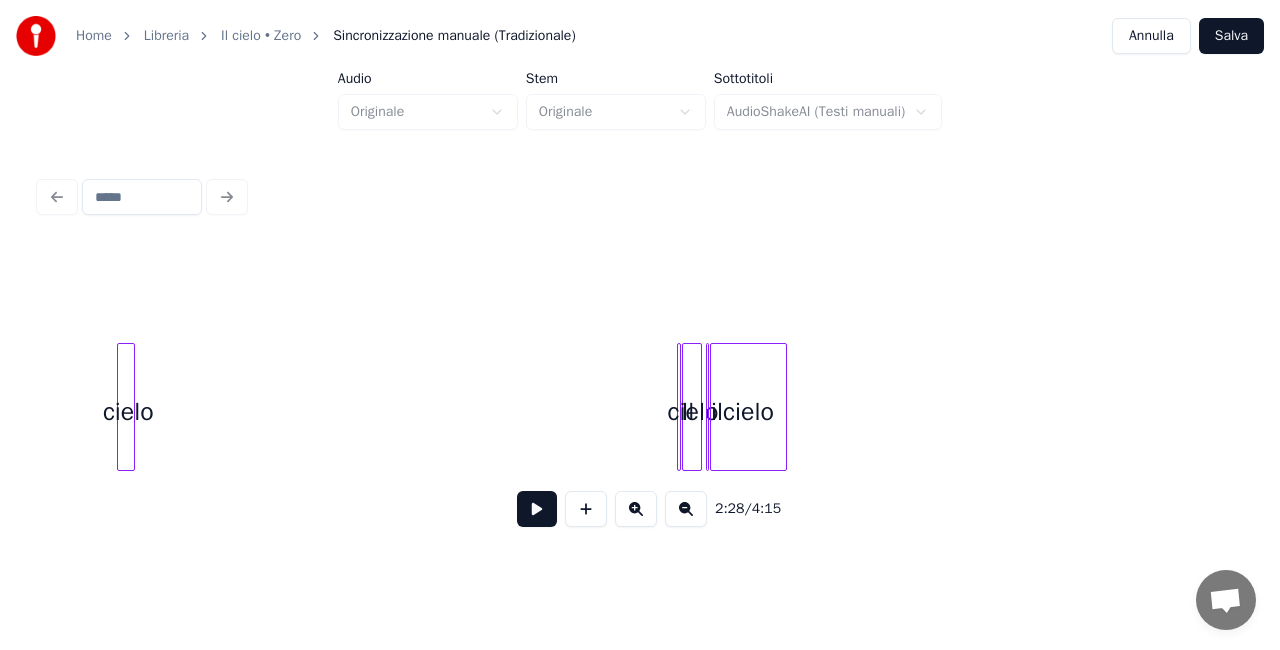 click on "cielo" at bounding box center [128, 412] 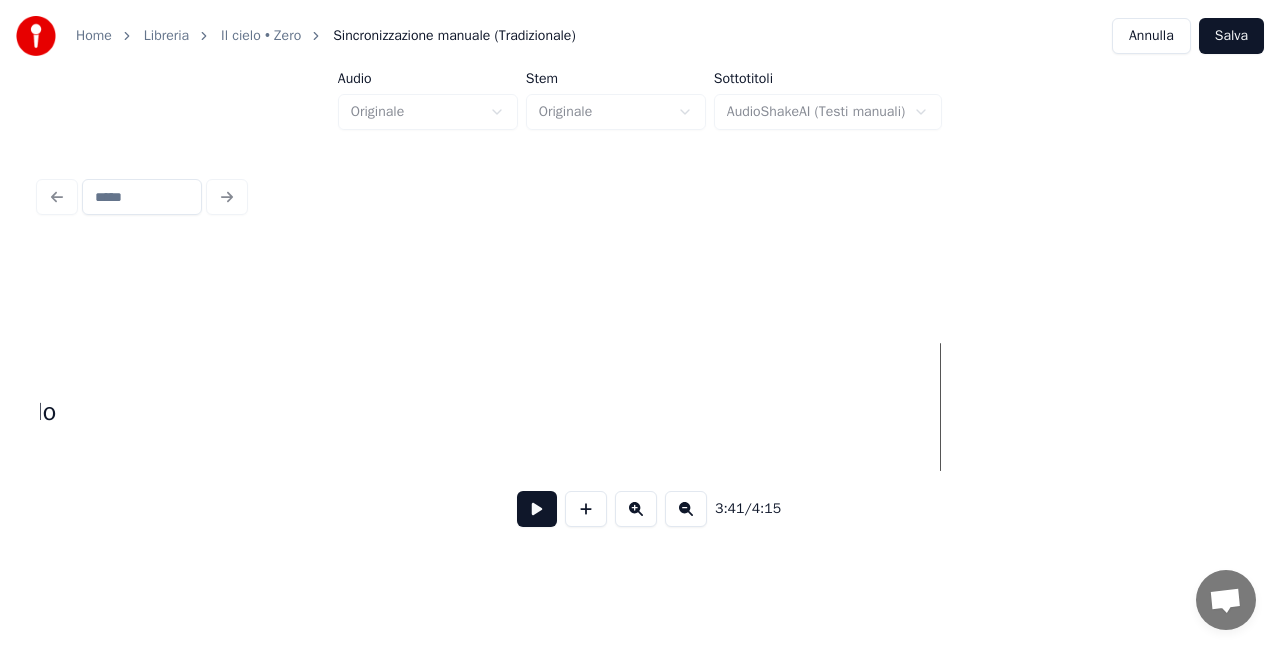 scroll, scrollTop: 0, scrollLeft: 10121, axis: horizontal 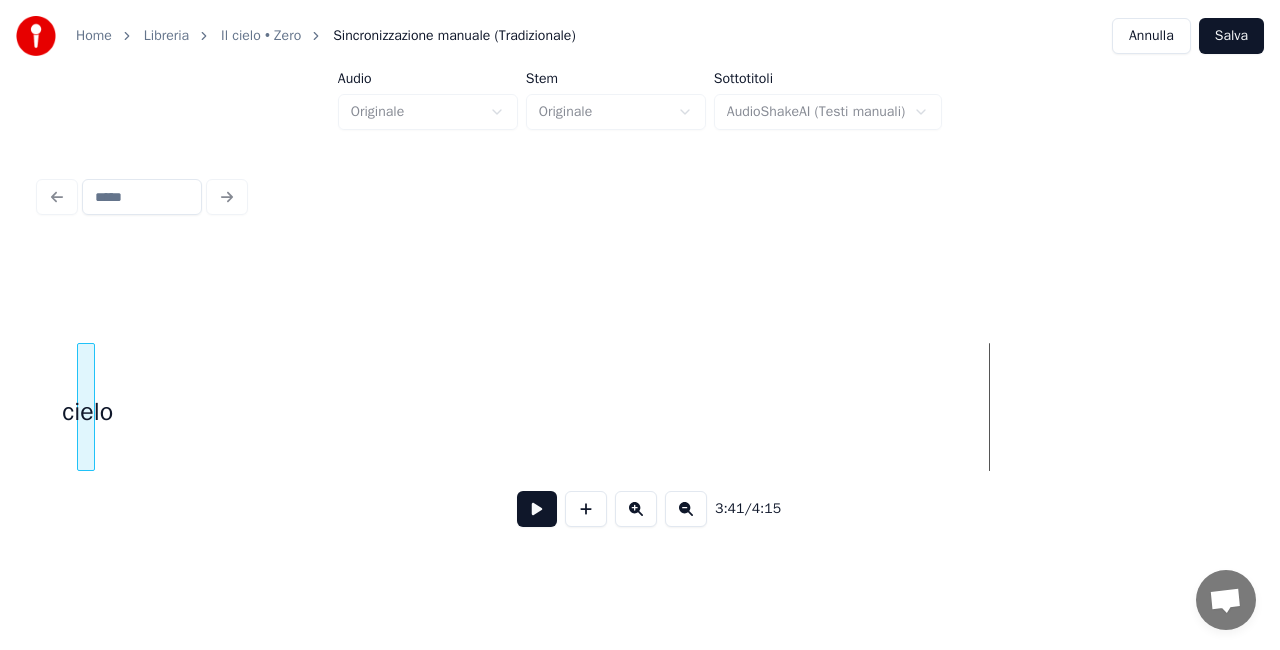 click on "3:41  /  4:15" at bounding box center (640, 357) 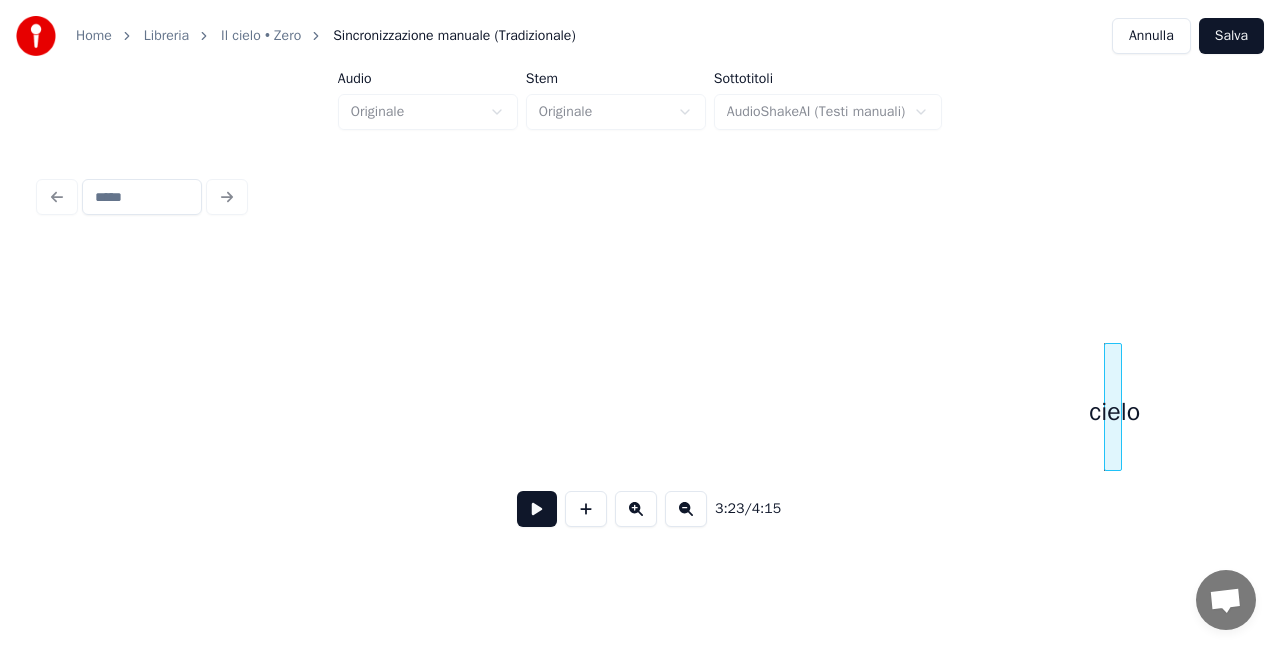 scroll, scrollTop: 0, scrollLeft: 9081, axis: horizontal 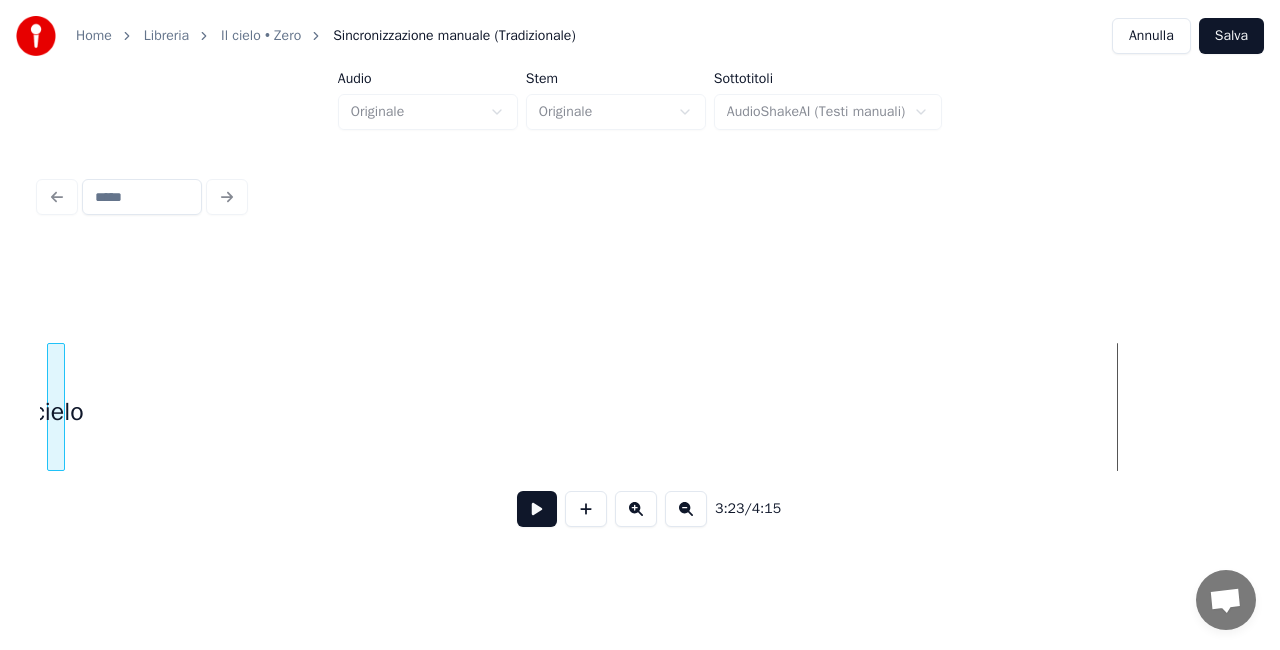 click on "cielo" at bounding box center (58, 412) 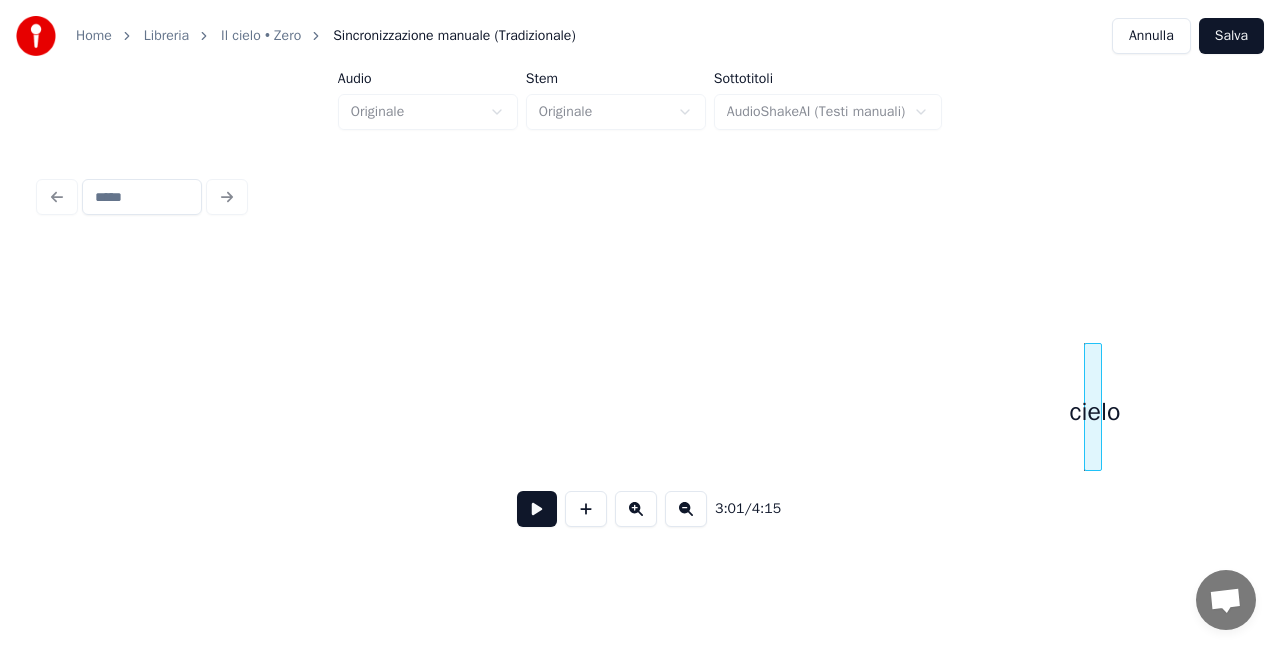 scroll, scrollTop: 0, scrollLeft: 8028, axis: horizontal 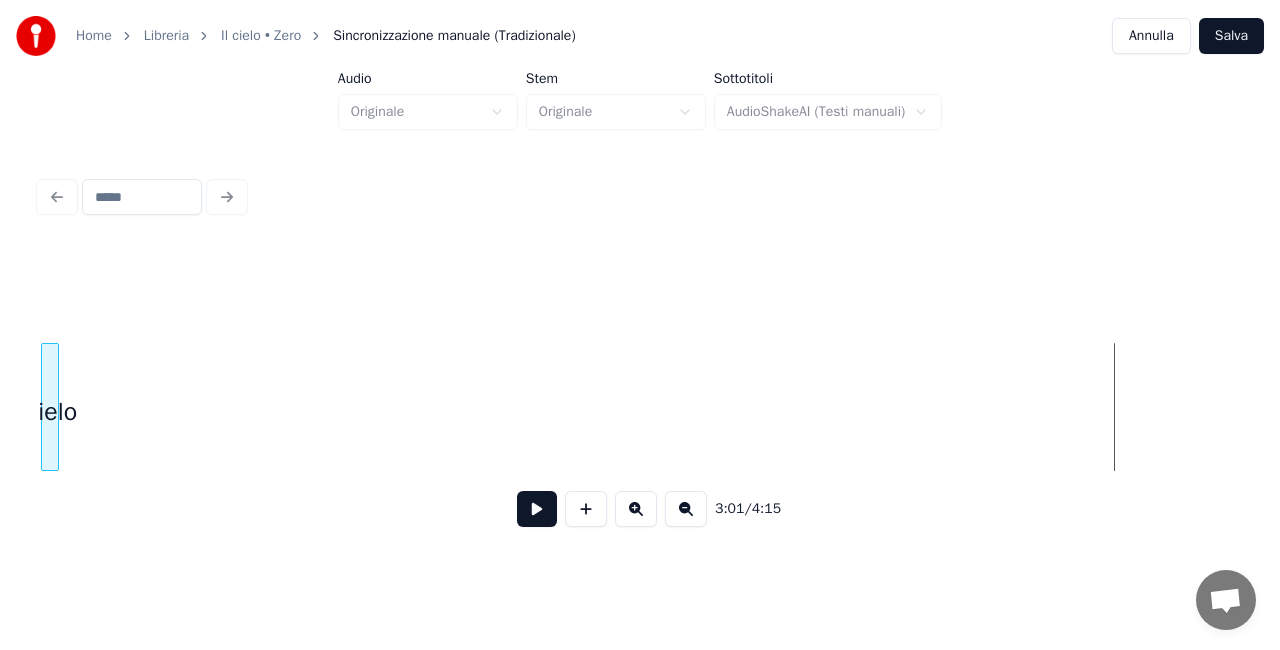 click on "3:01  /  4:15" at bounding box center [640, 357] 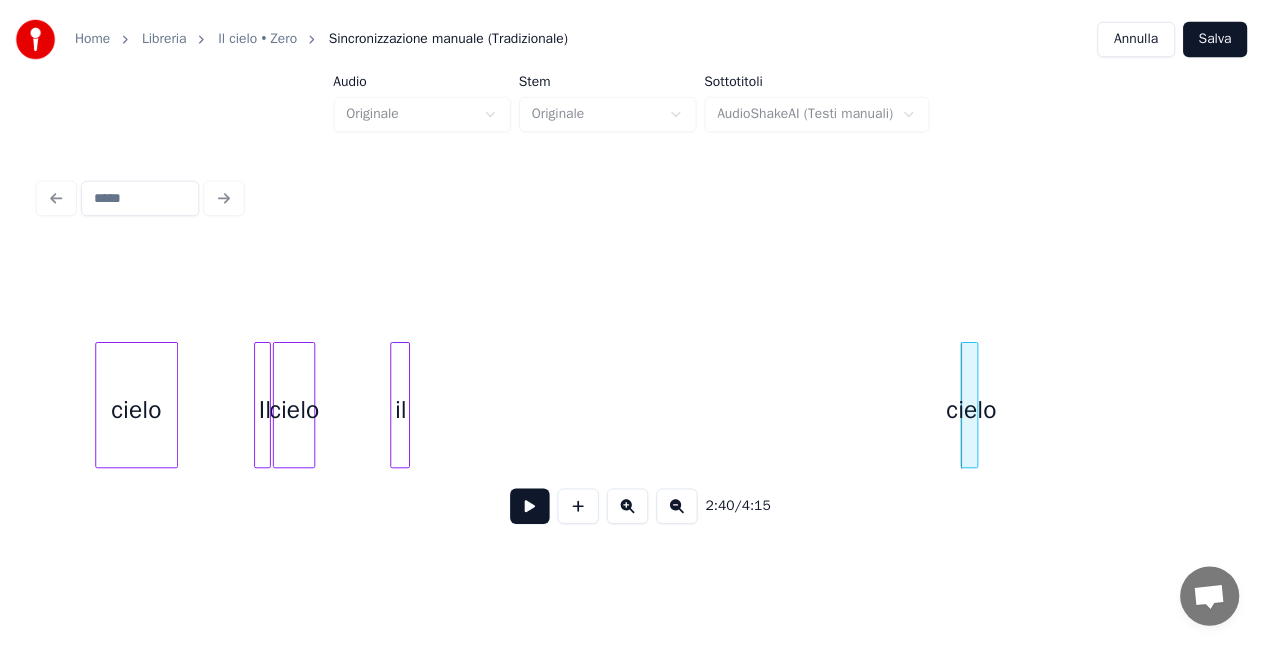scroll, scrollTop: 0, scrollLeft: 7037, axis: horizontal 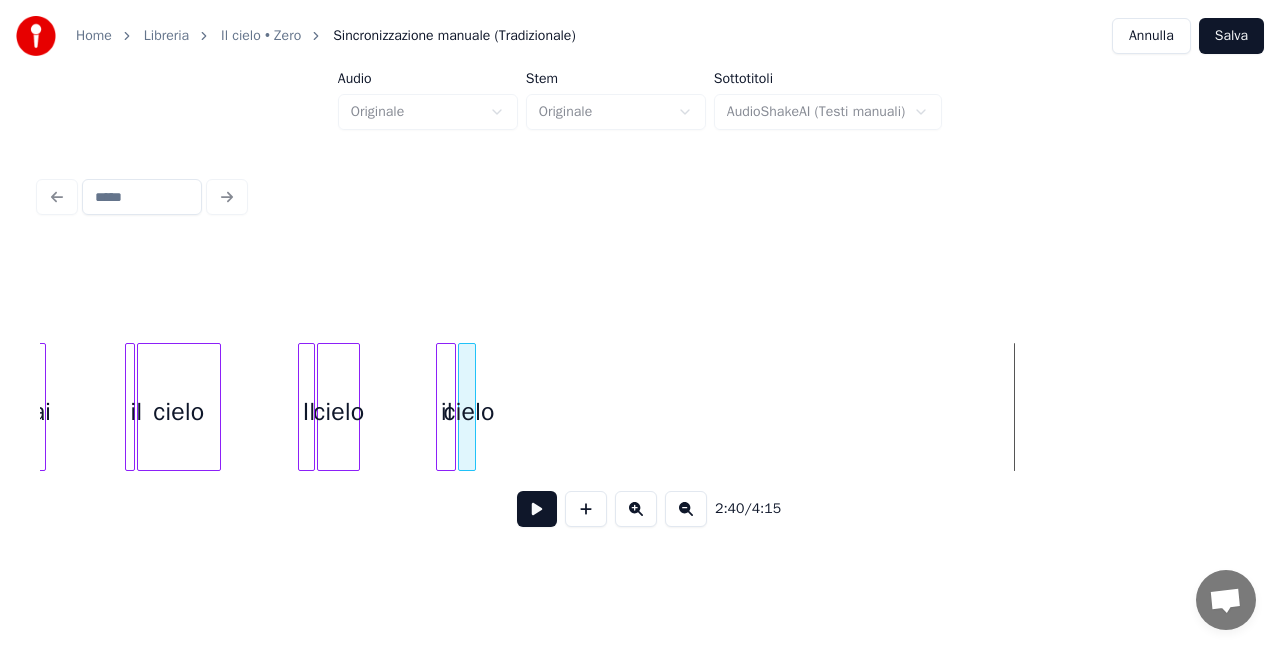 click on "cielo" at bounding box center (469, 412) 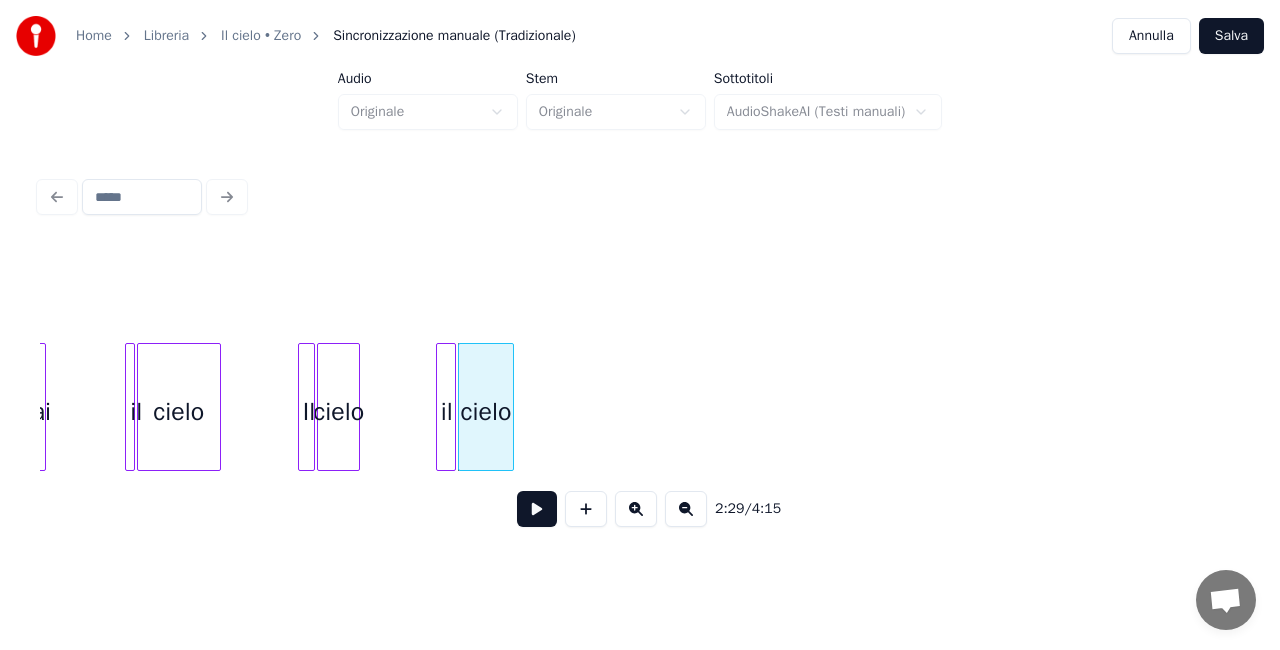 click at bounding box center [510, 407] 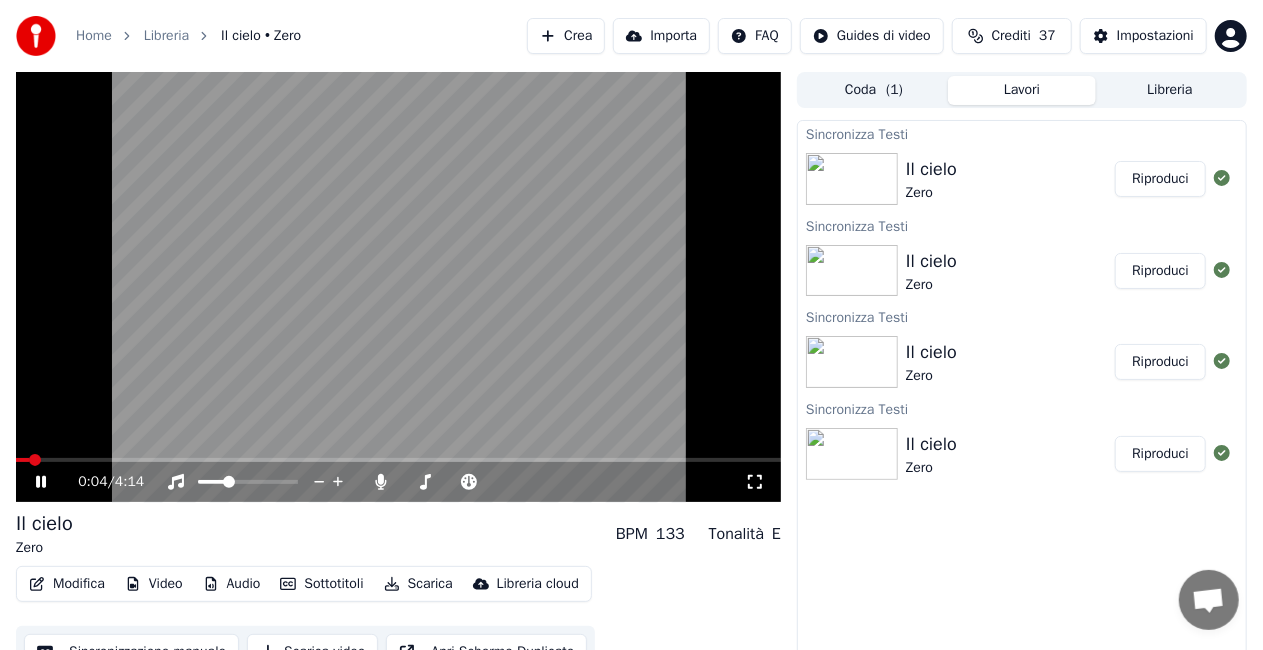 click at bounding box center [398, 287] 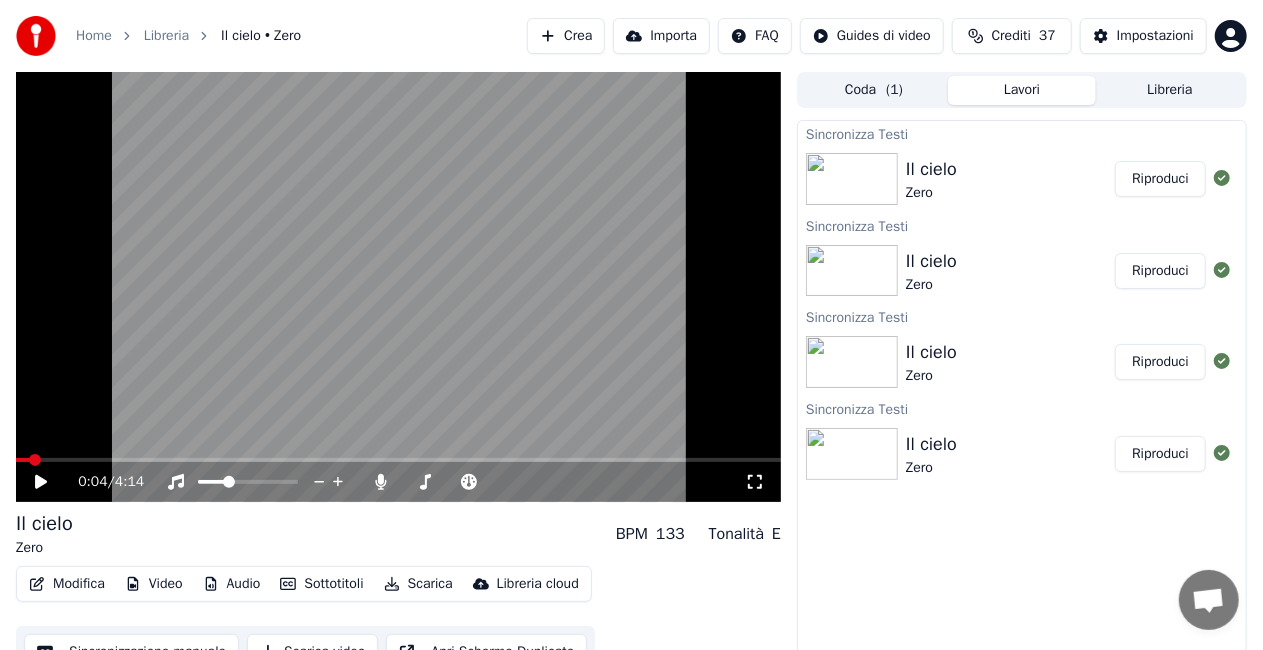click at bounding box center [398, 460] 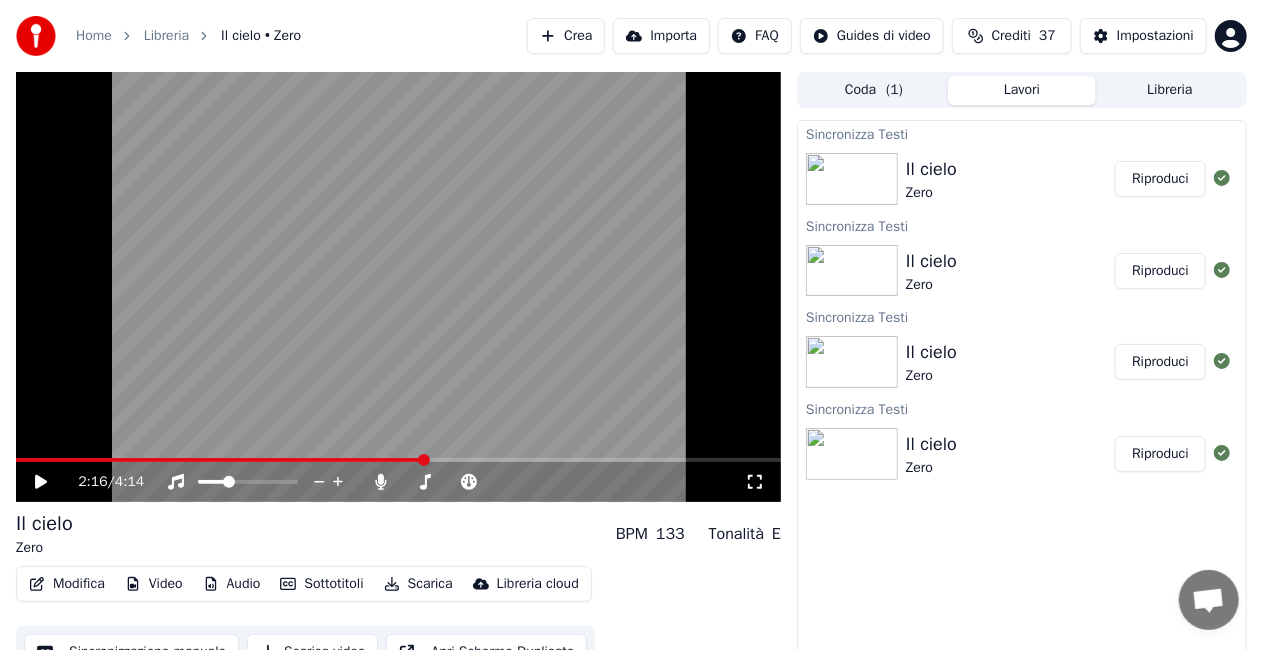 click at bounding box center [398, 287] 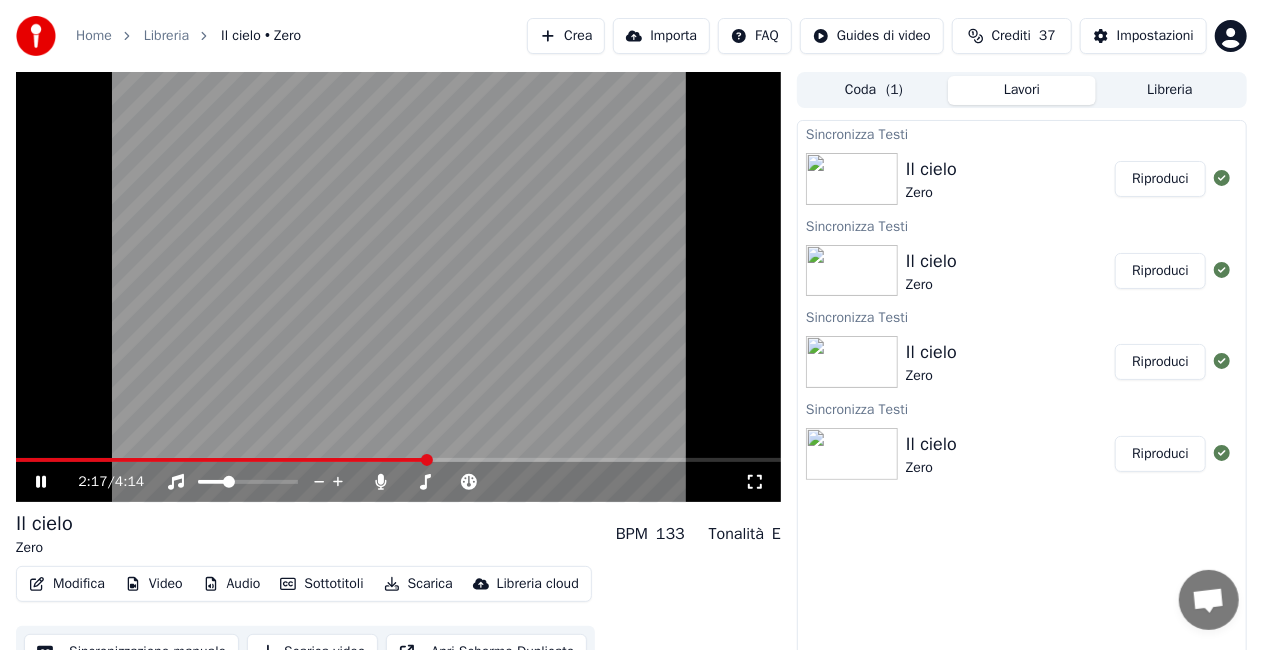 click on "2:17  /  4:14" at bounding box center [398, 482] 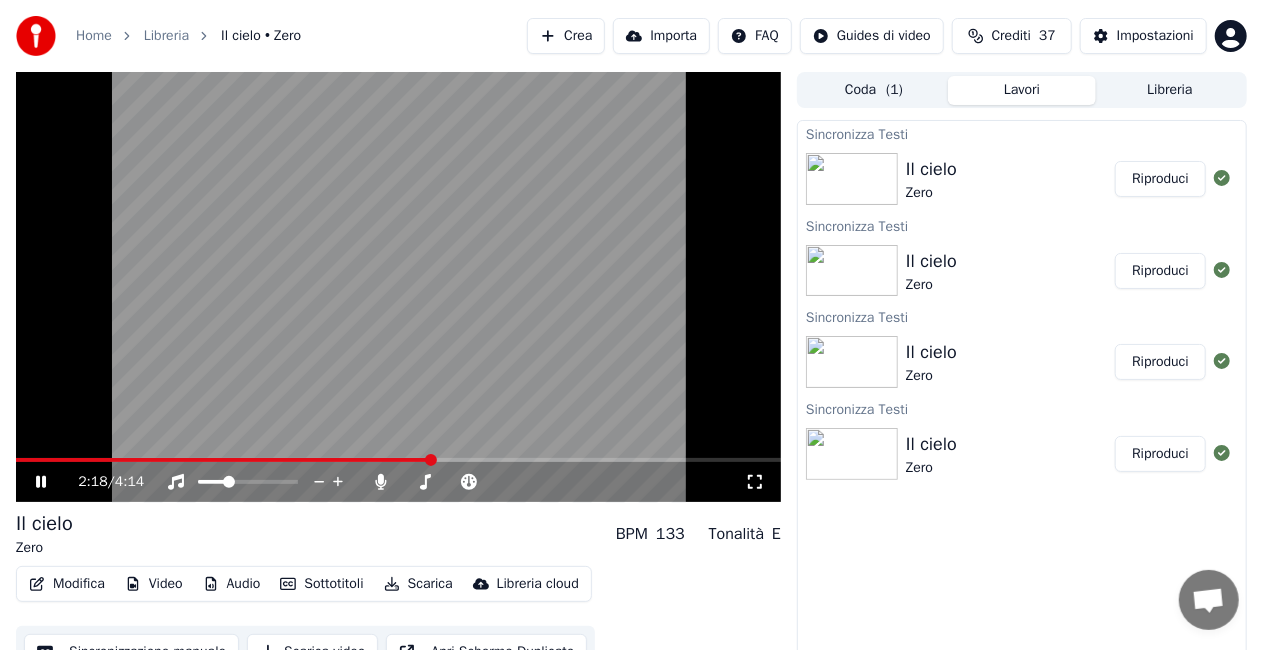 click at bounding box center [398, 460] 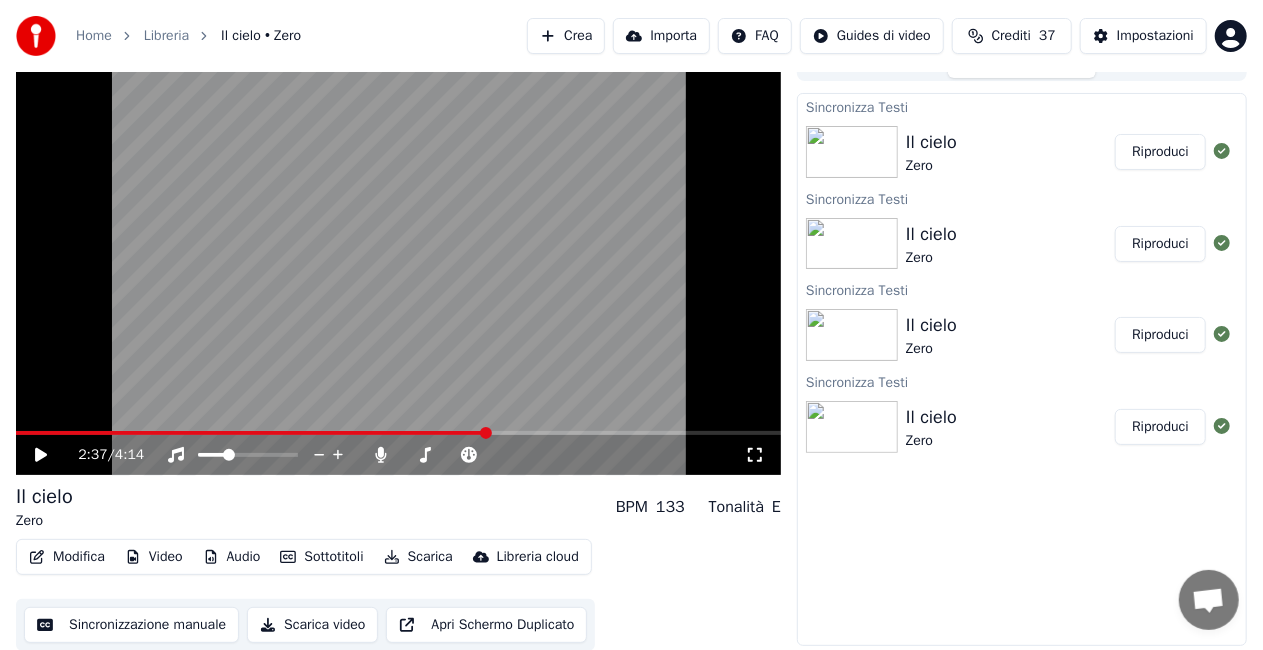 scroll, scrollTop: 28, scrollLeft: 0, axis: vertical 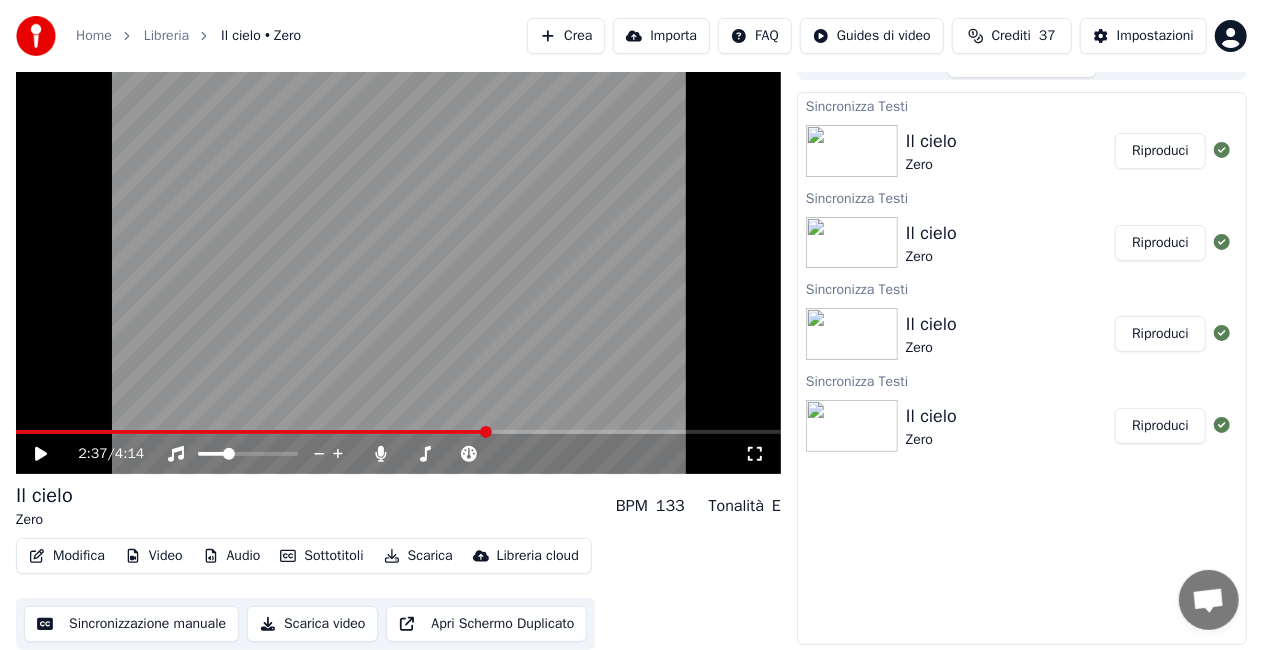 click on "Modifica" at bounding box center (67, 556) 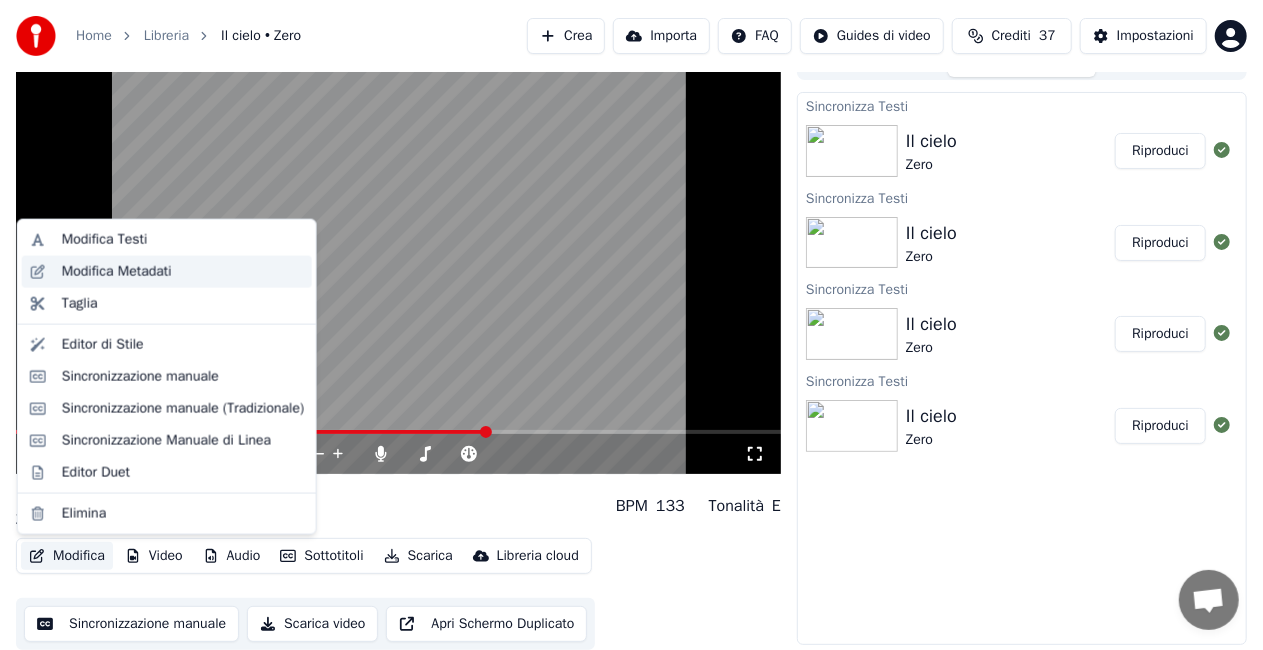 click on "Modifica Metadati" at bounding box center [117, 272] 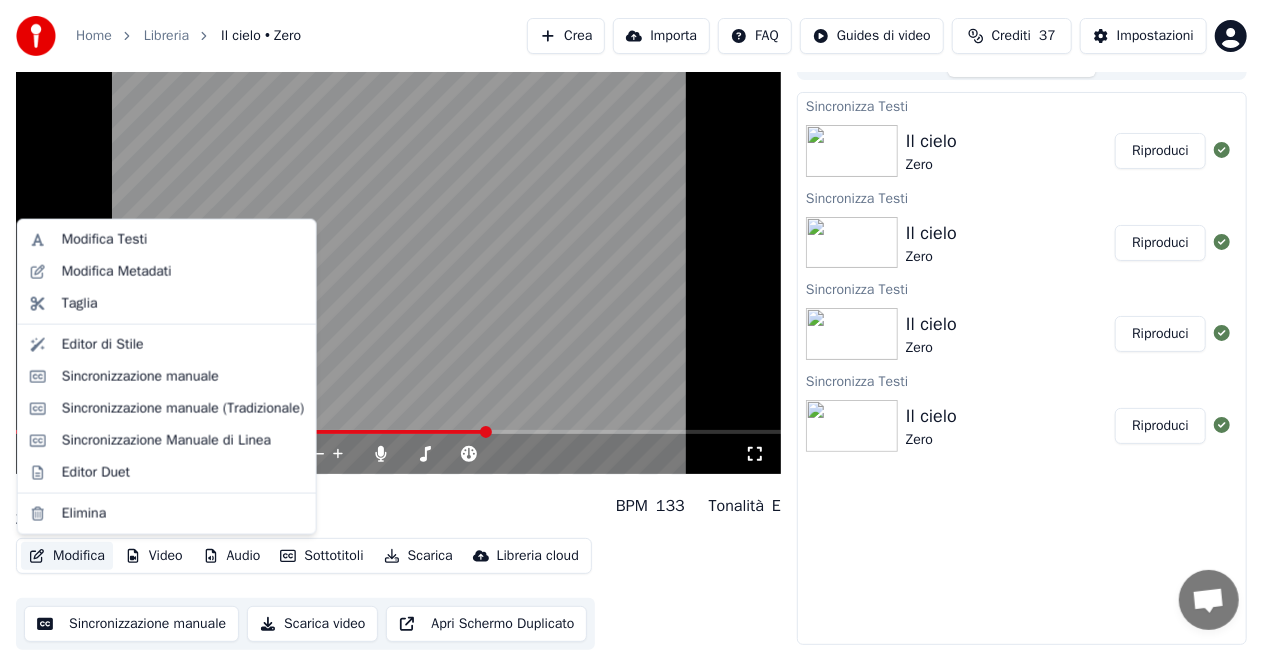 scroll, scrollTop: 28, scrollLeft: 0, axis: vertical 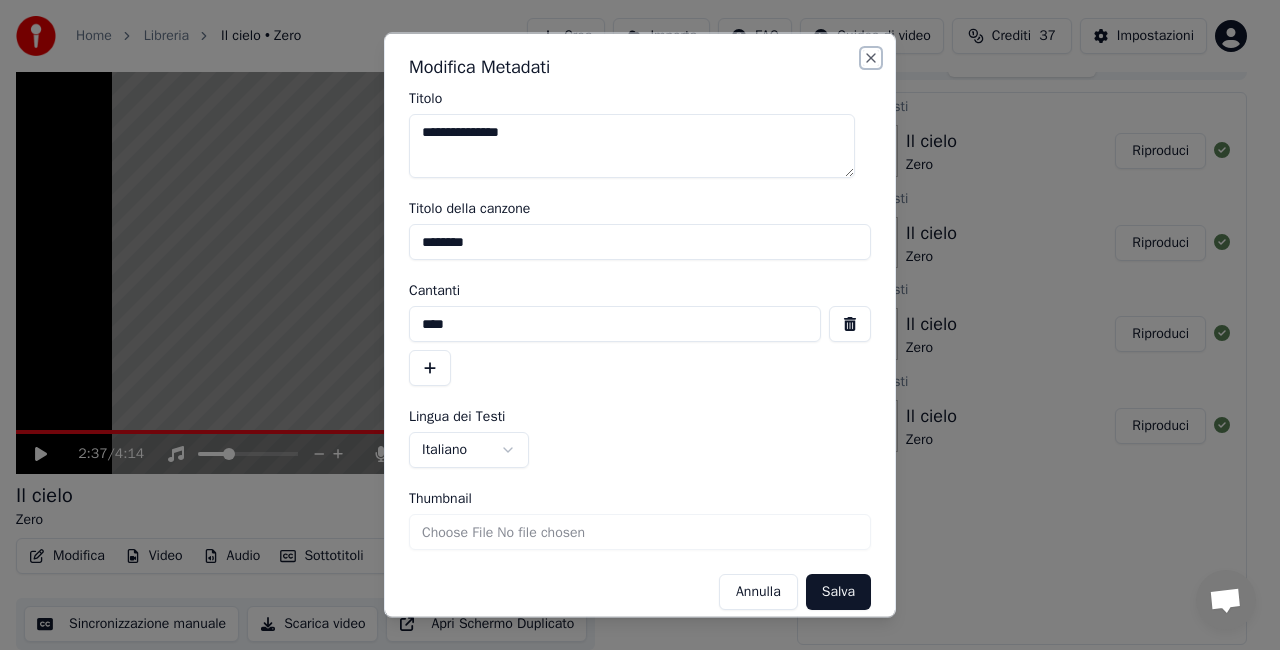 click on "Close" at bounding box center [871, 58] 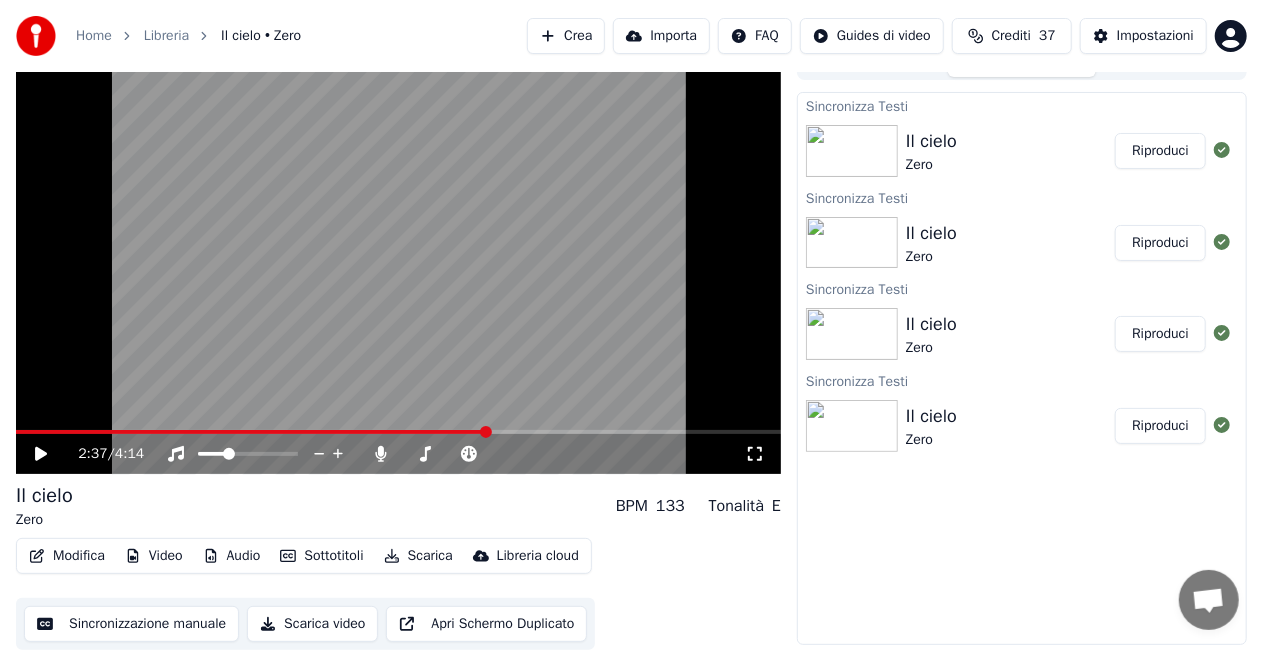 click on "Modifica" at bounding box center (67, 556) 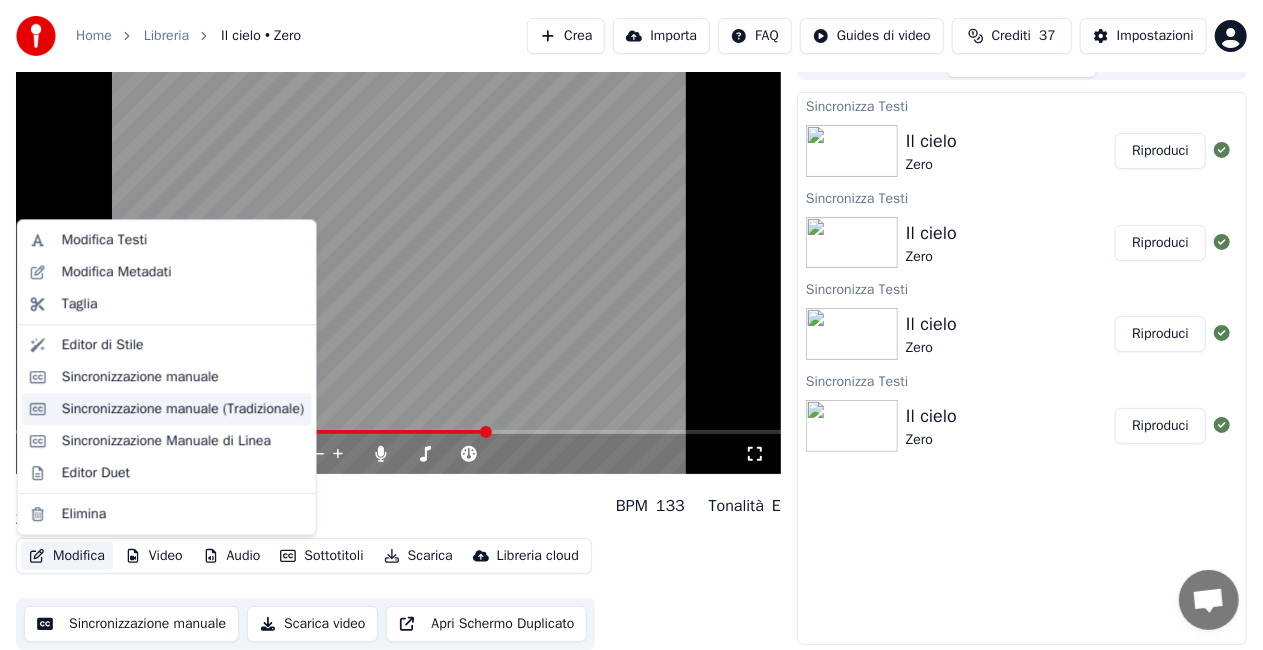 click on "Sincronizzazione manuale (Tradizionale)" at bounding box center [183, 409] 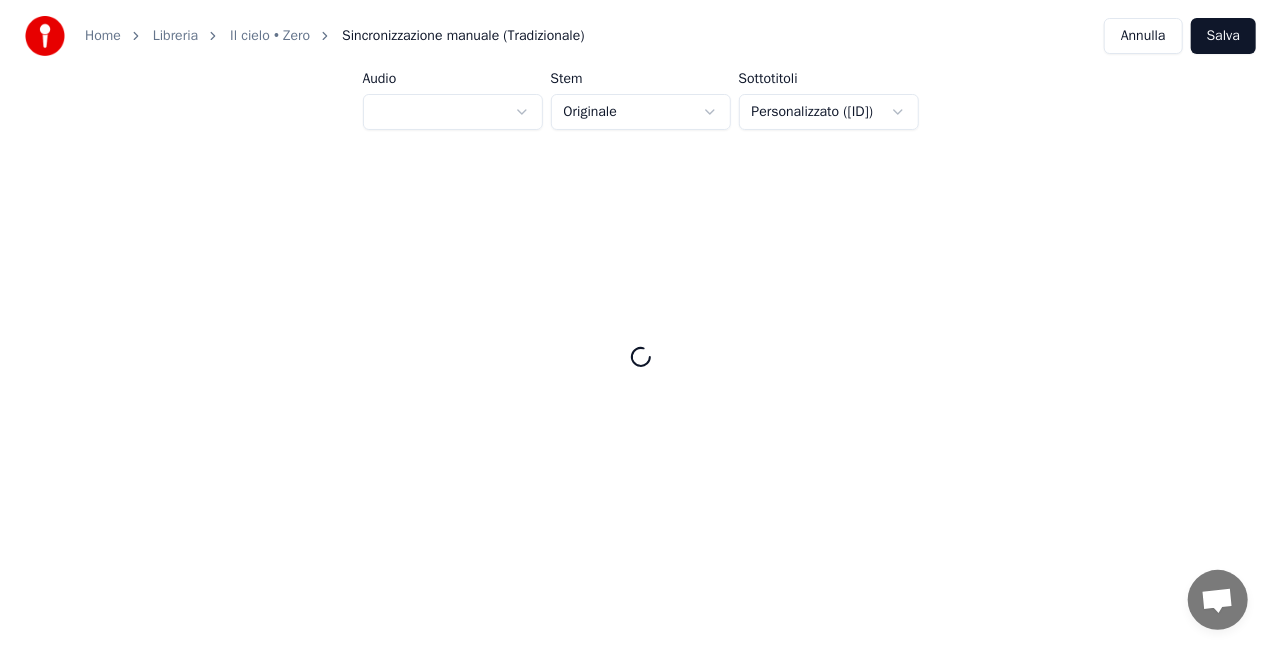 scroll, scrollTop: 0, scrollLeft: 0, axis: both 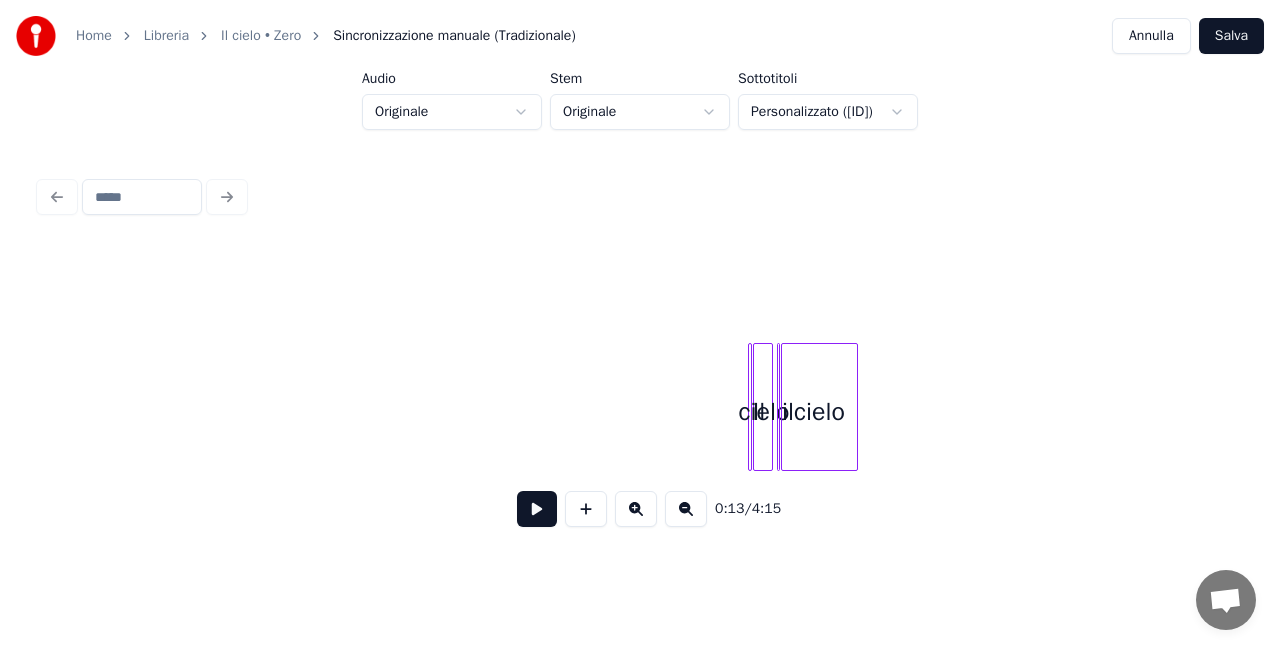 click at bounding box center (636, 509) 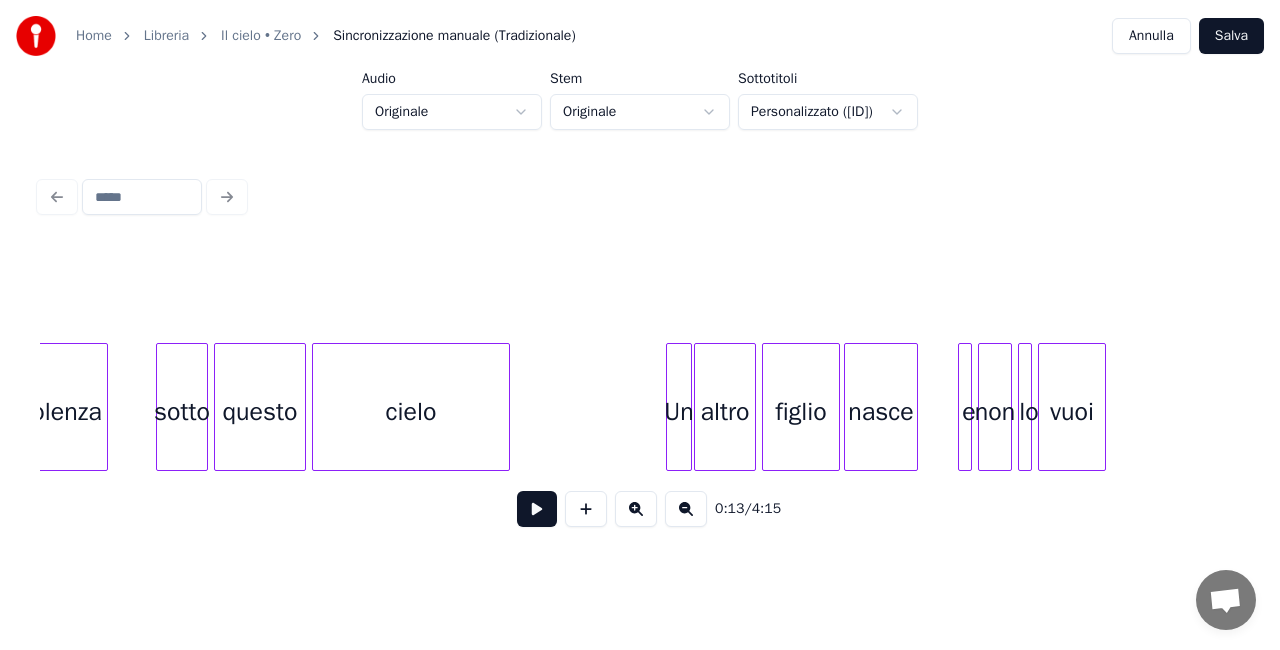 click at bounding box center (636, 509) 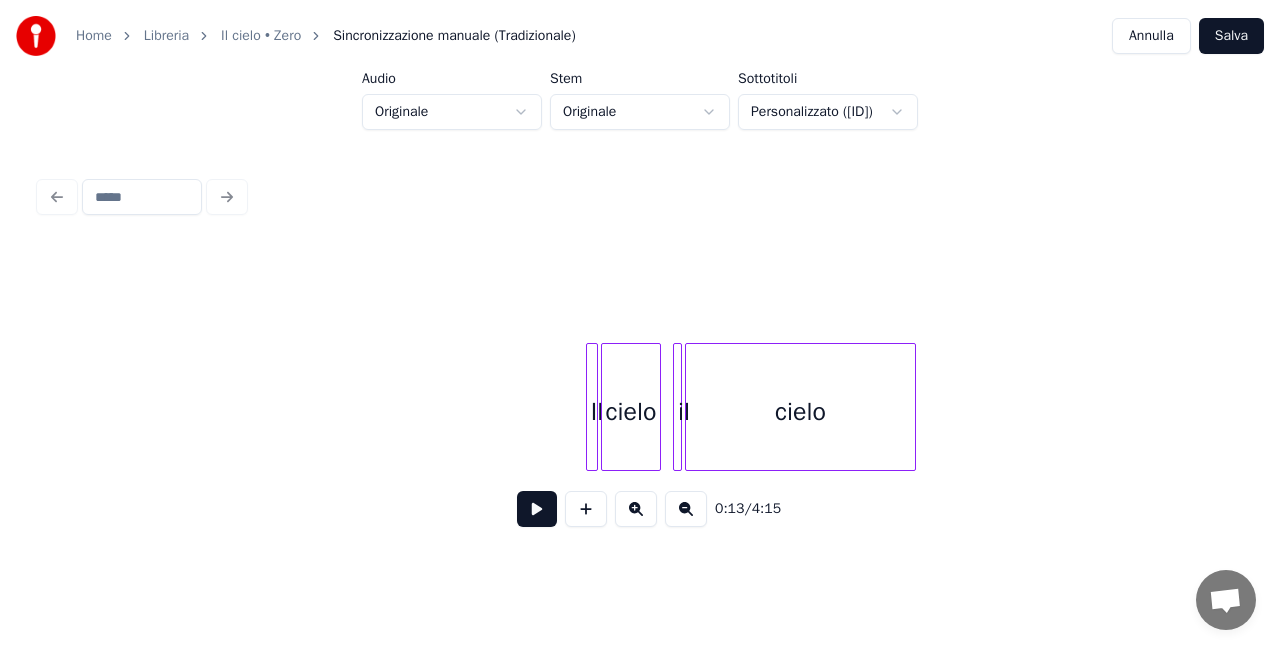 scroll, scrollTop: 0, scrollLeft: 34431, axis: horizontal 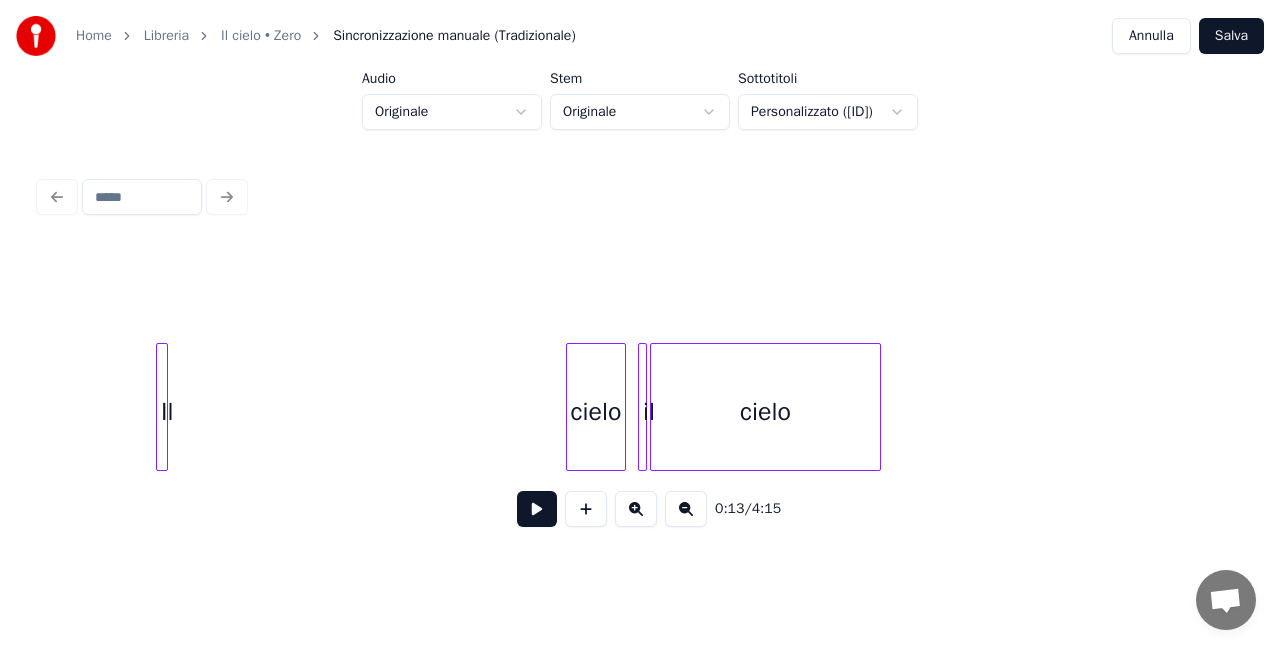 click on "Il cielo il cielo" at bounding box center [-15205, 407] 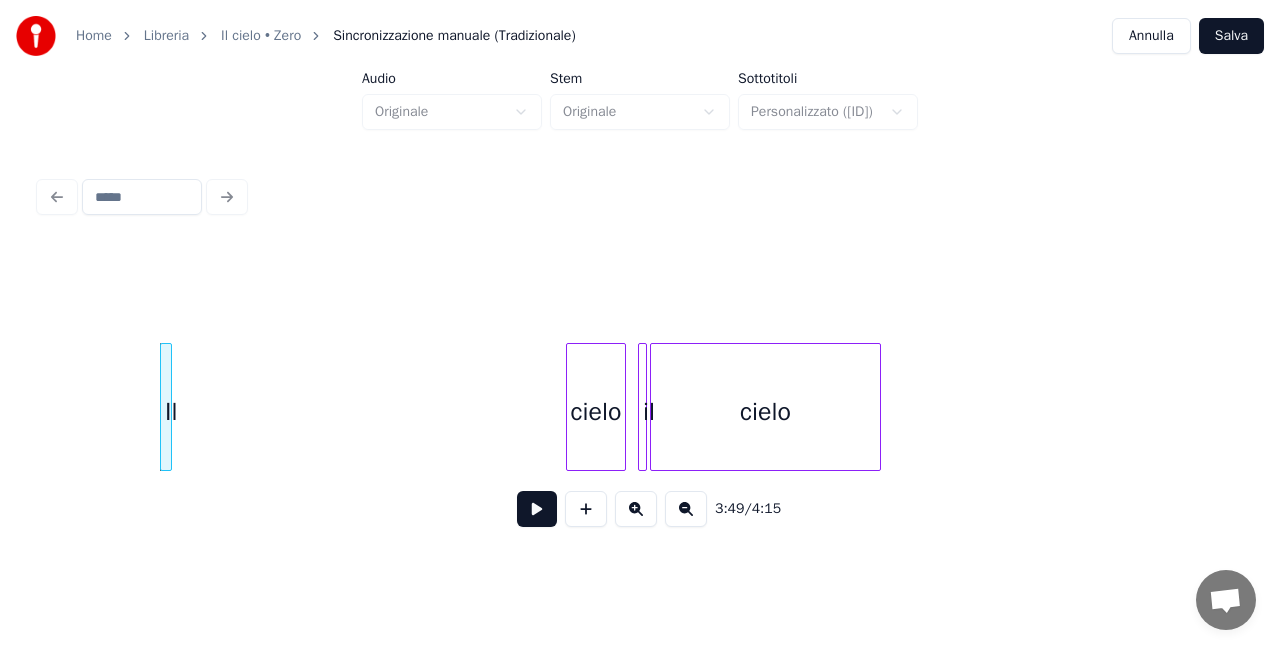 click at bounding box center (686, 509) 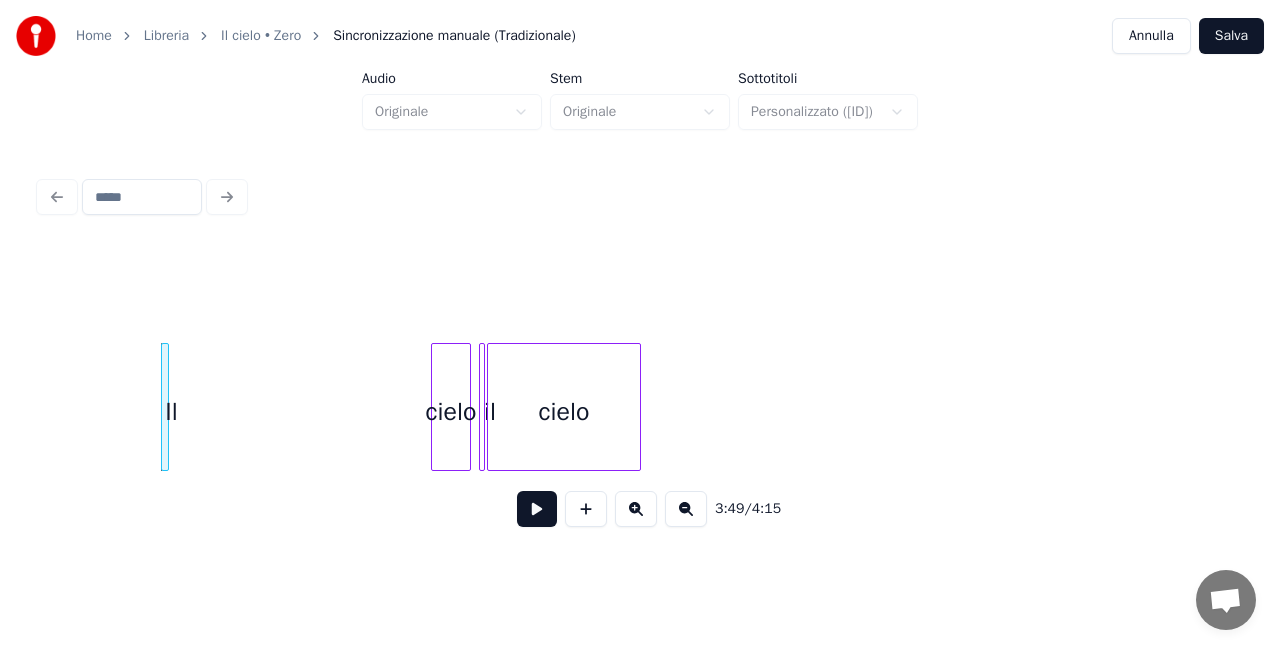 click at bounding box center (686, 509) 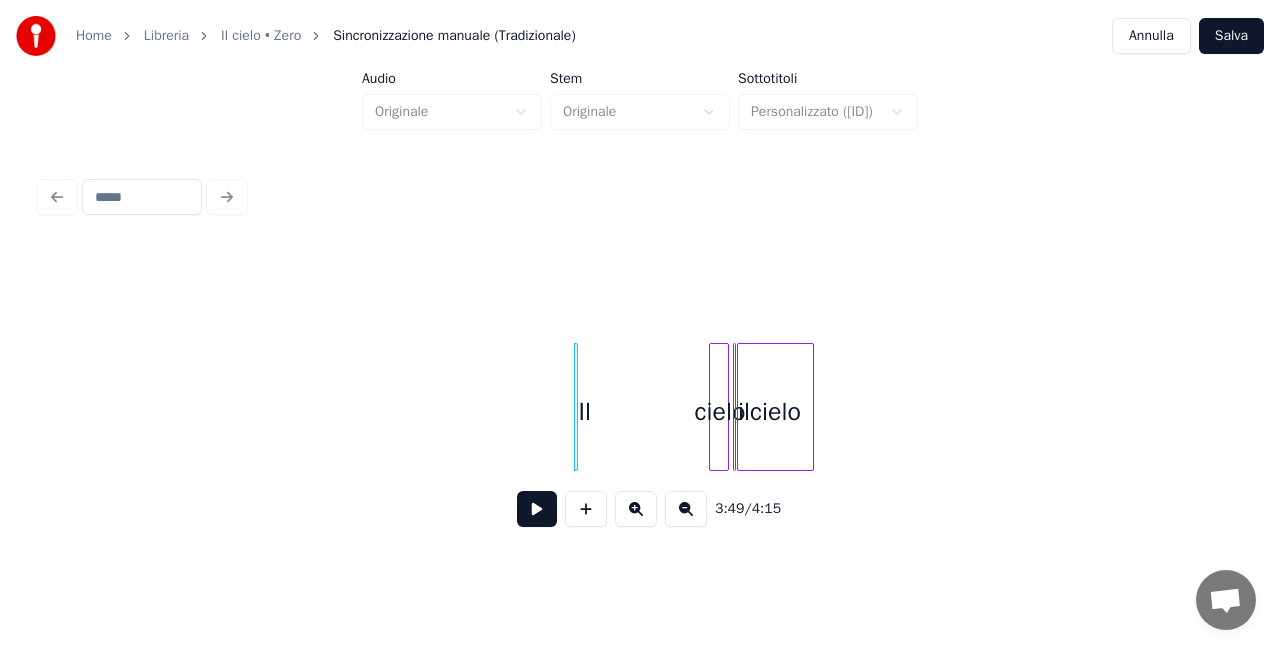 scroll, scrollTop: 0, scrollLeft: 10926, axis: horizontal 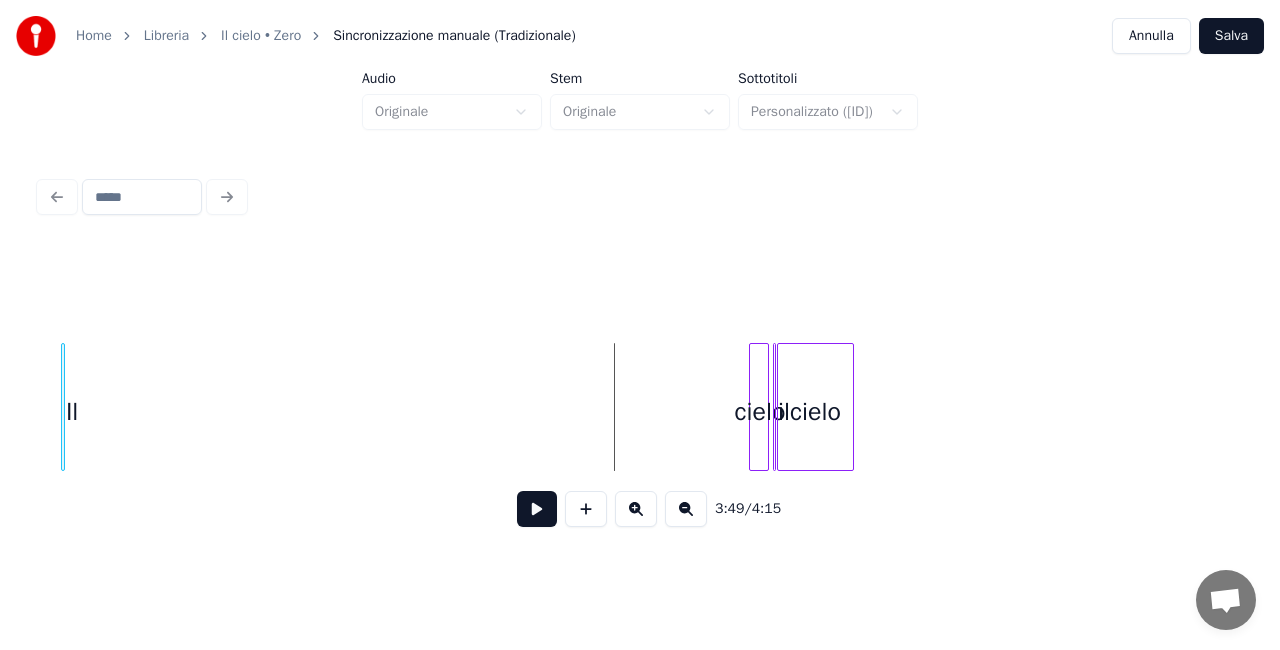 click on "Il" at bounding box center (72, 412) 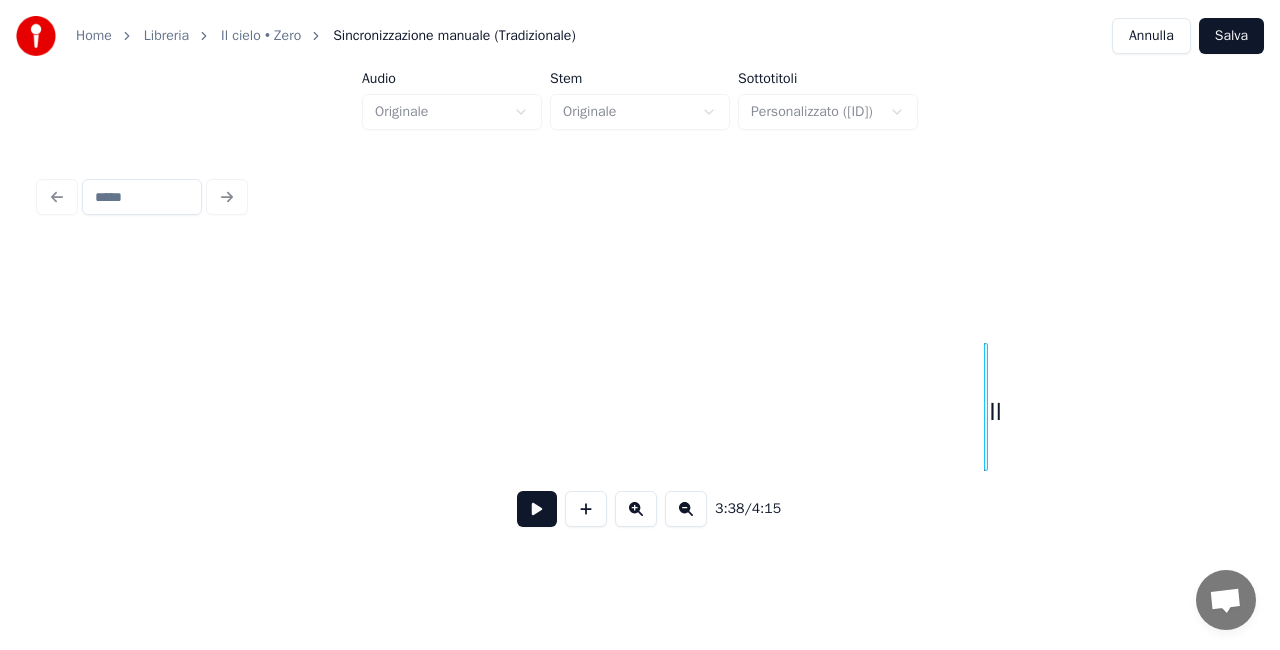 scroll, scrollTop: 0, scrollLeft: 9832, axis: horizontal 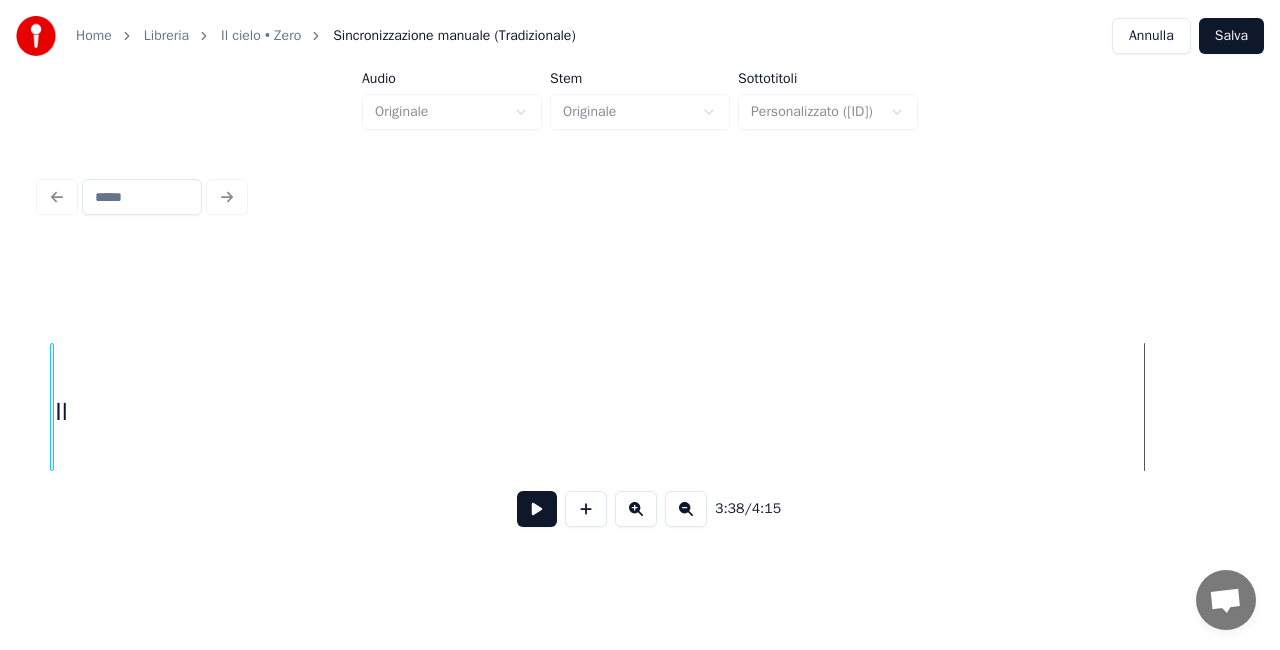 click on "Il" at bounding box center [61, 412] 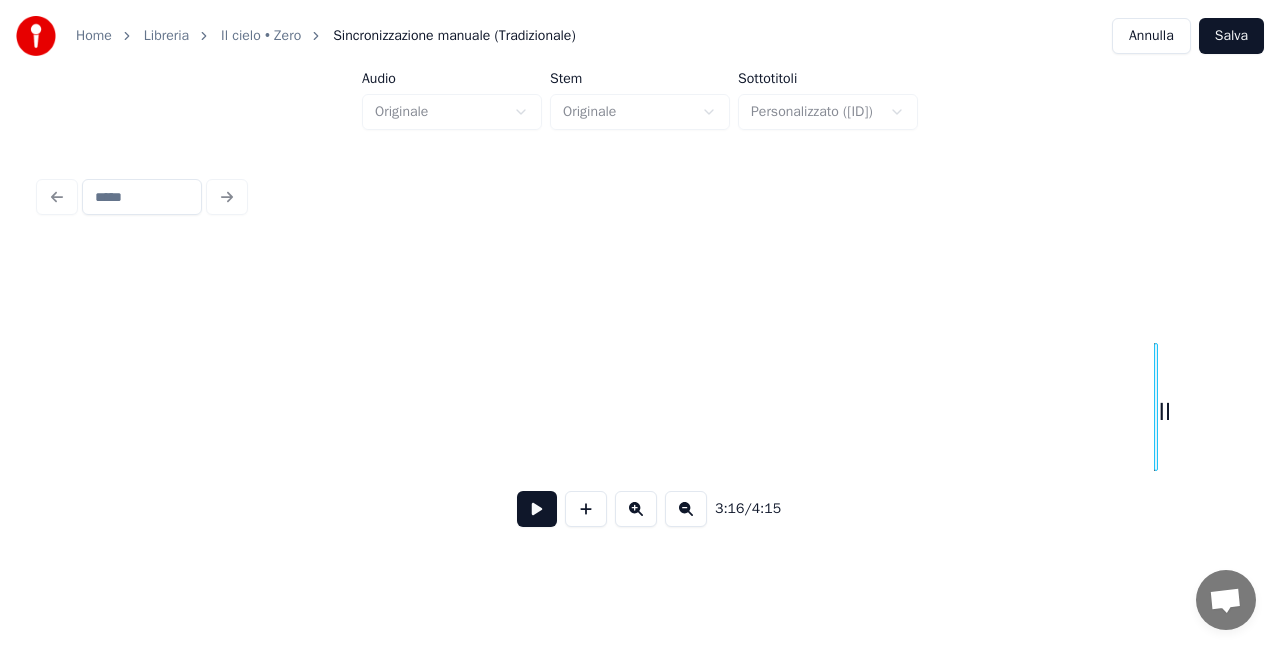 scroll, scrollTop: 0, scrollLeft: 8712, axis: horizontal 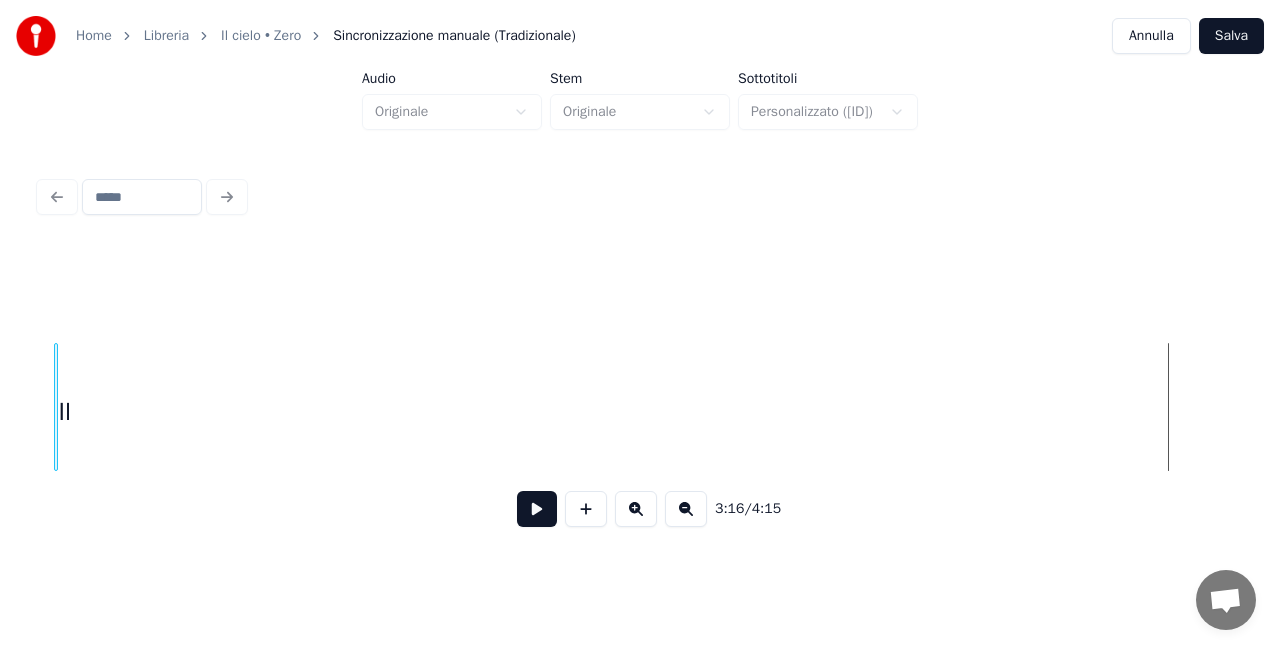 click on "Il" at bounding box center (65, 412) 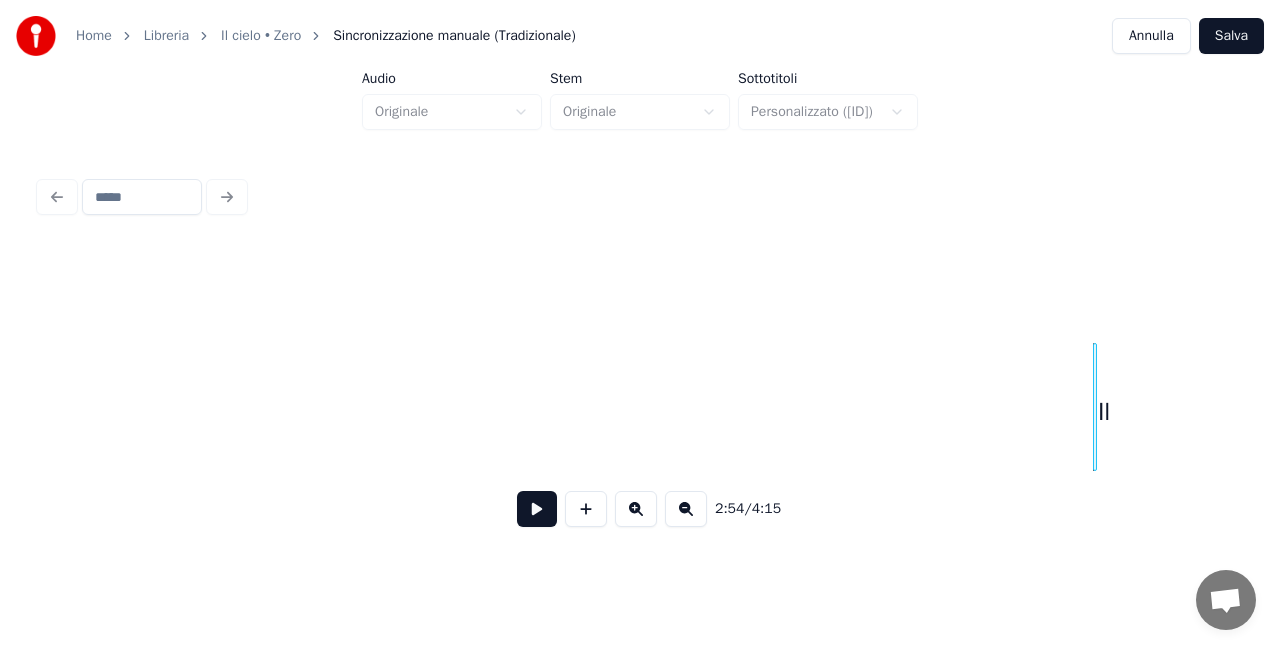 scroll, scrollTop: 0, scrollLeft: 7632, axis: horizontal 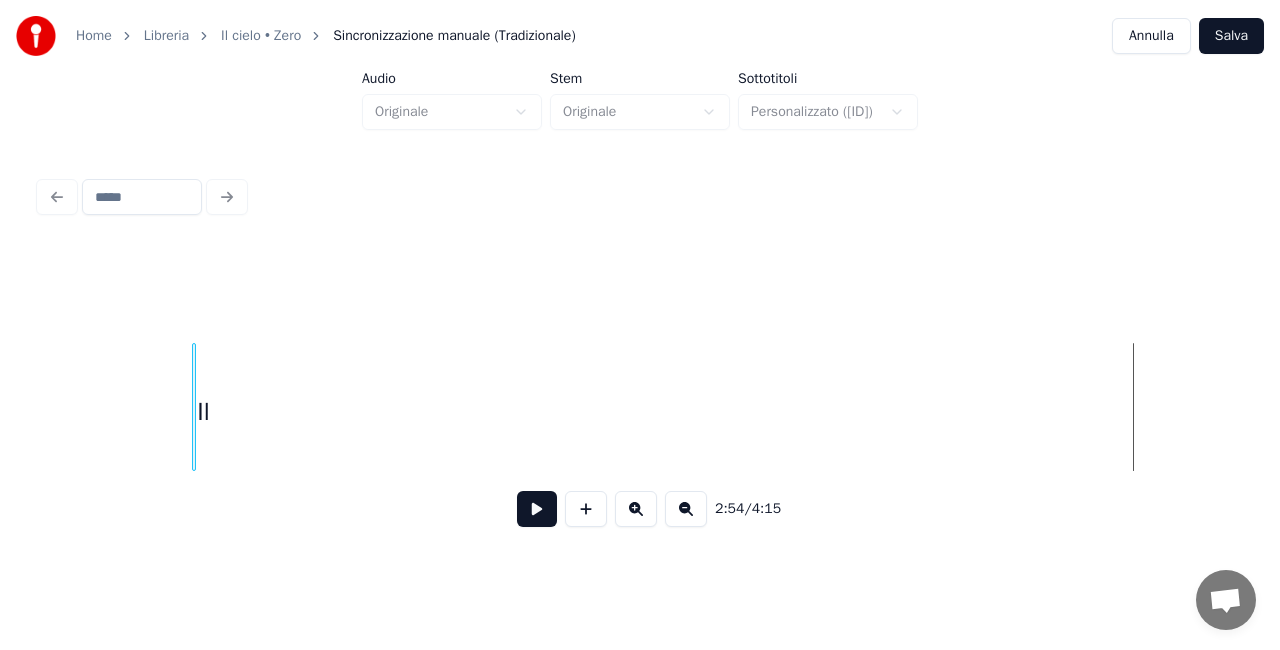 click on "Il" at bounding box center (203, 412) 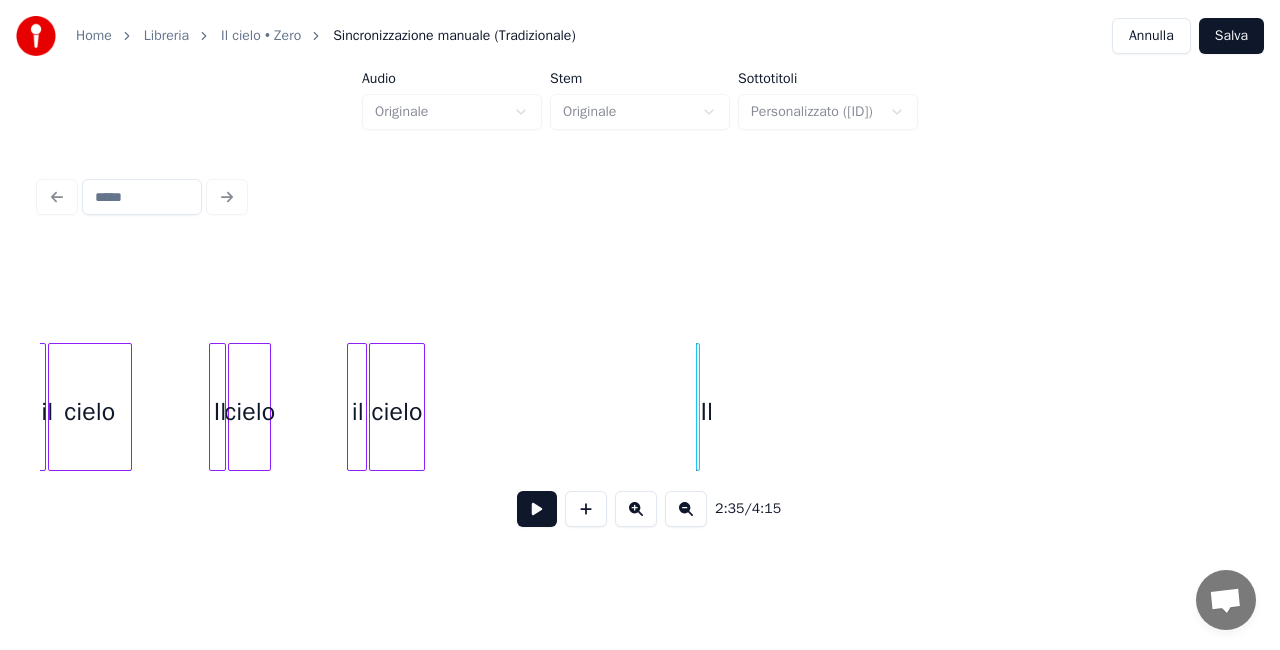 scroll, scrollTop: 0, scrollLeft: 7072, axis: horizontal 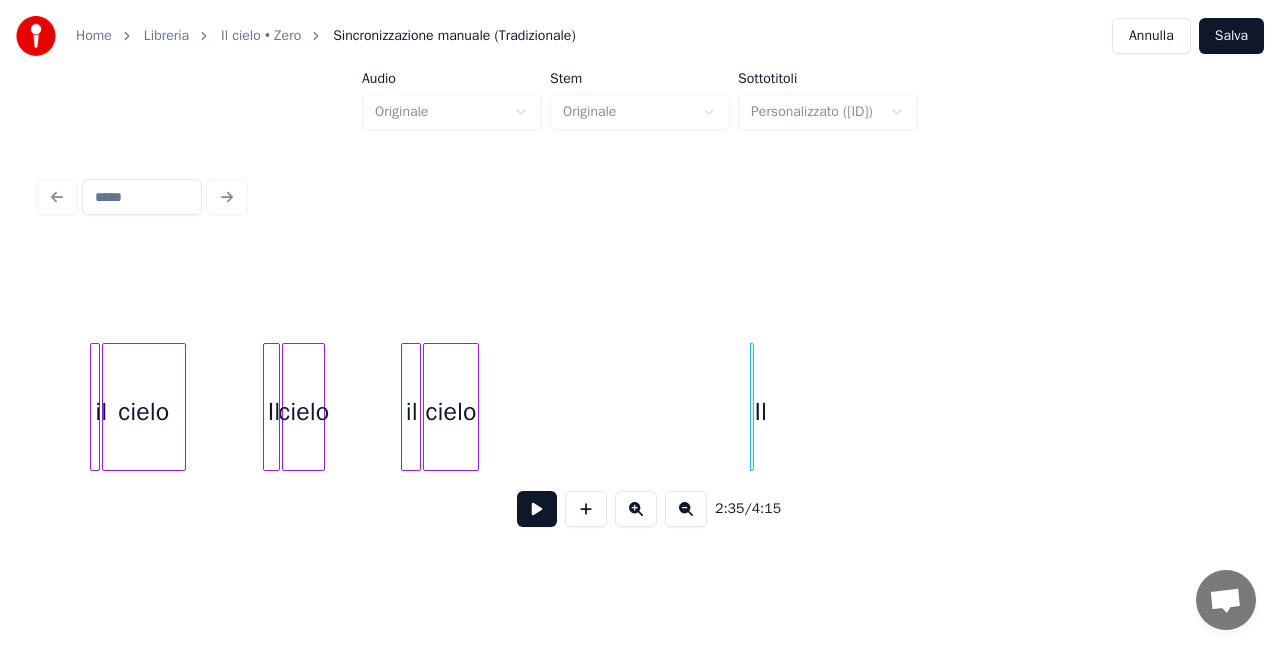 click at bounding box center (636, 509) 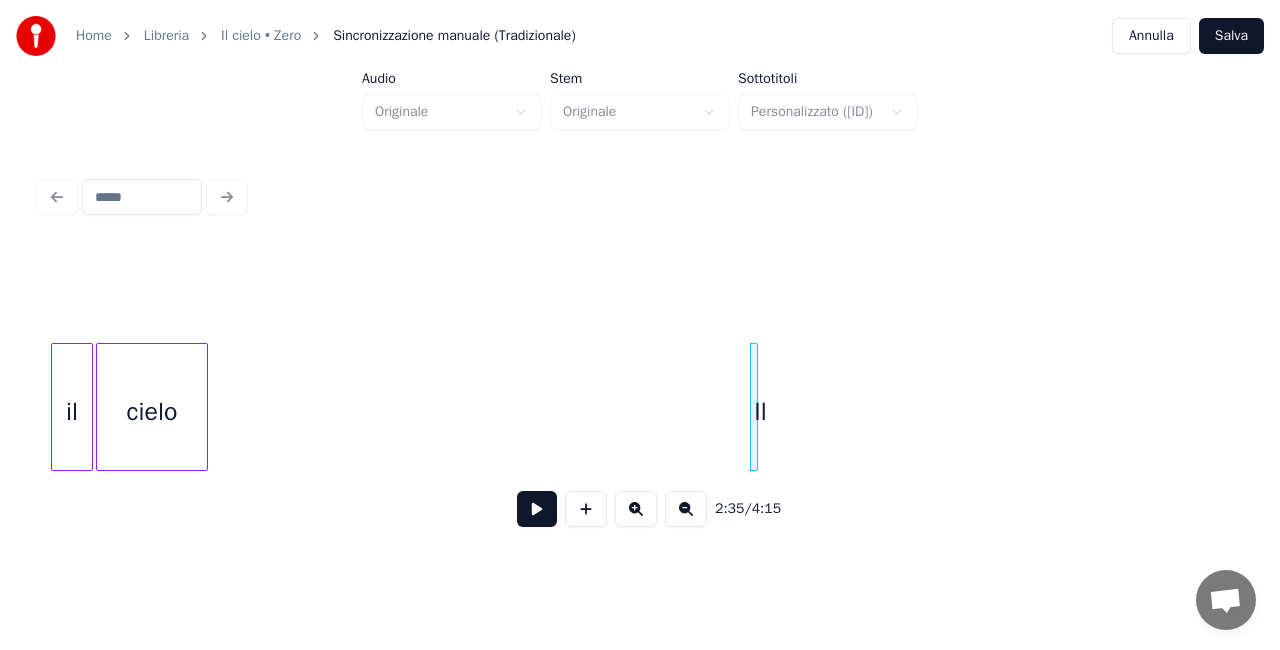 click at bounding box center (636, 509) 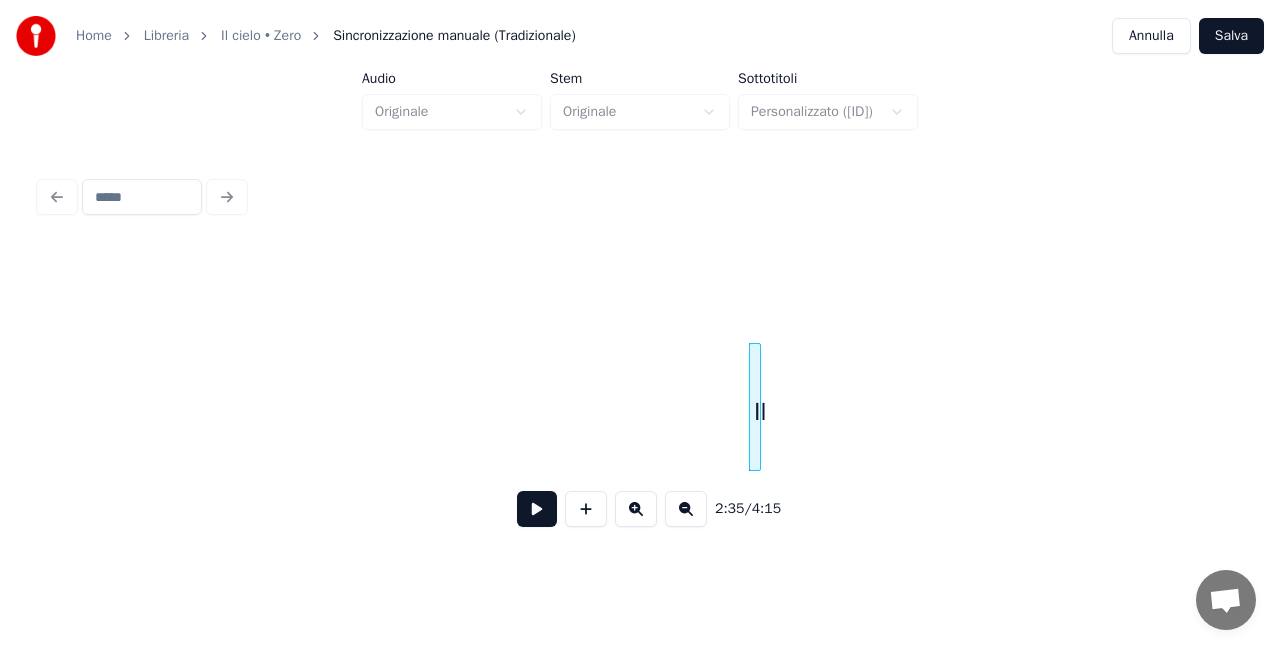 click at bounding box center (636, 509) 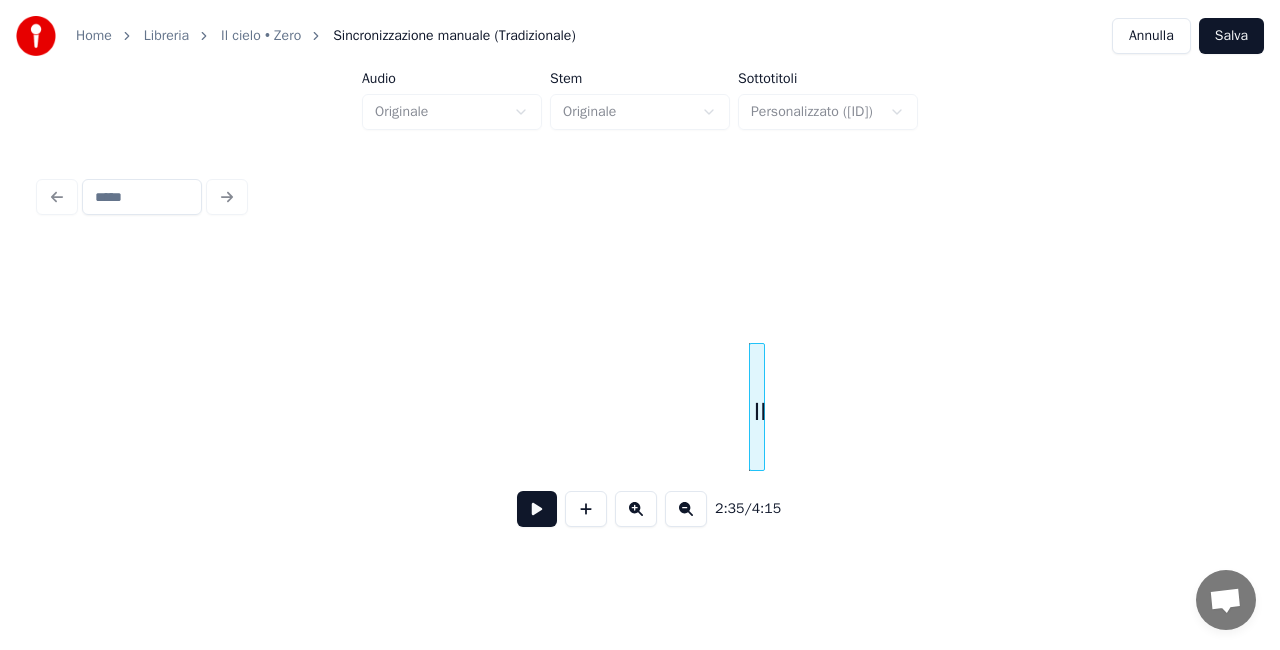 click at bounding box center (636, 509) 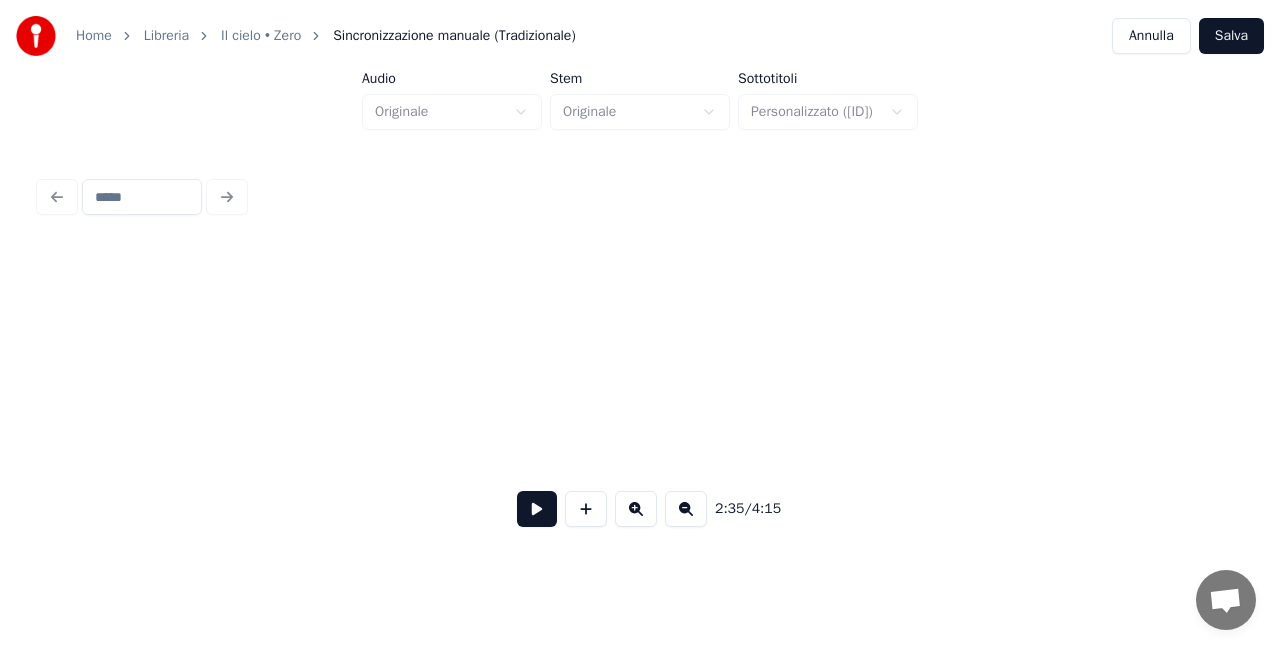 scroll, scrollTop: 0, scrollLeft: 38200, axis: horizontal 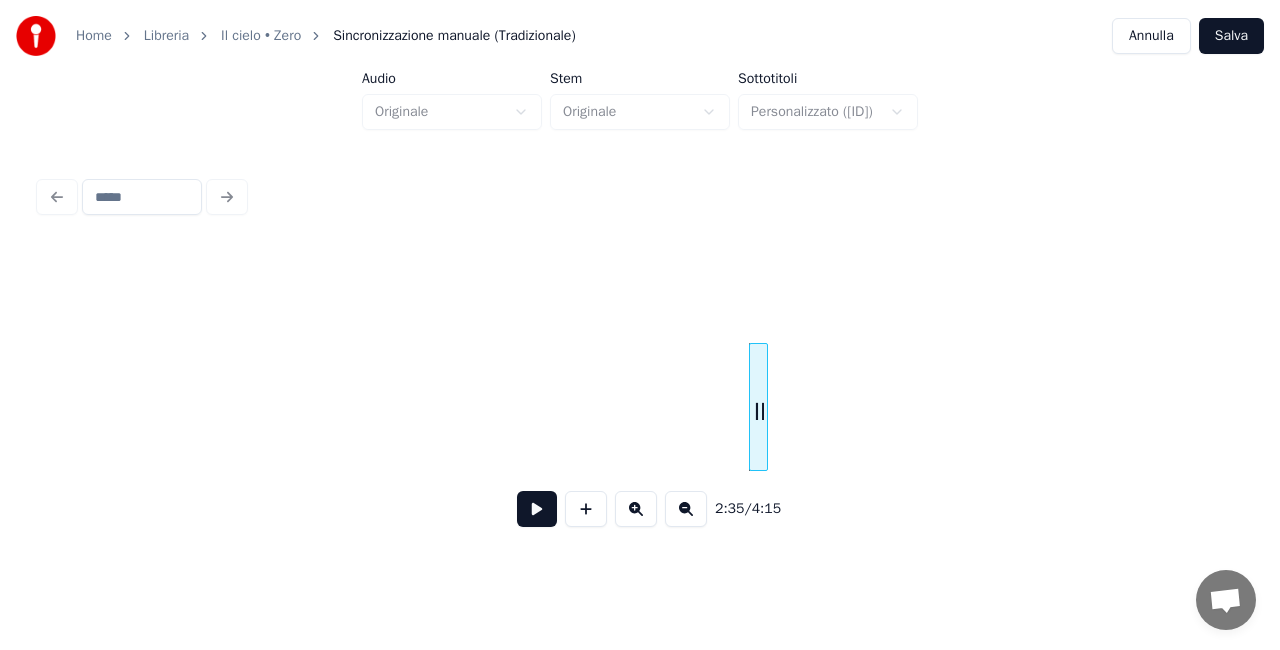 click at bounding box center (764, 407) 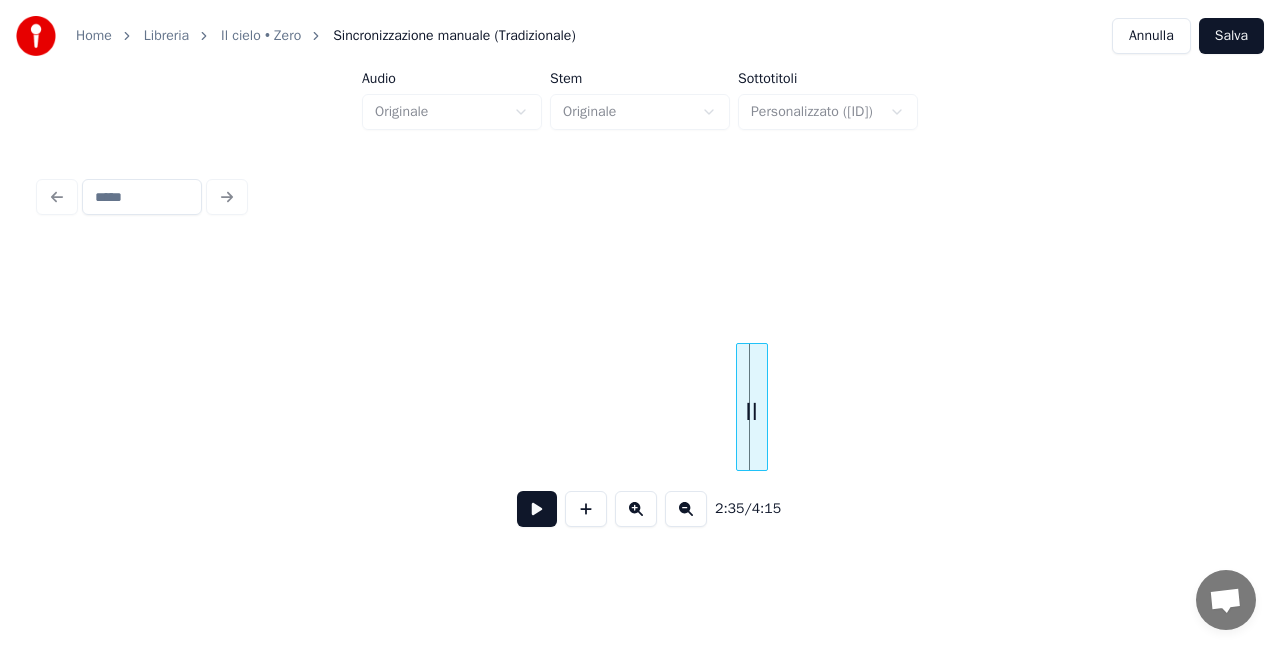 click at bounding box center (740, 407) 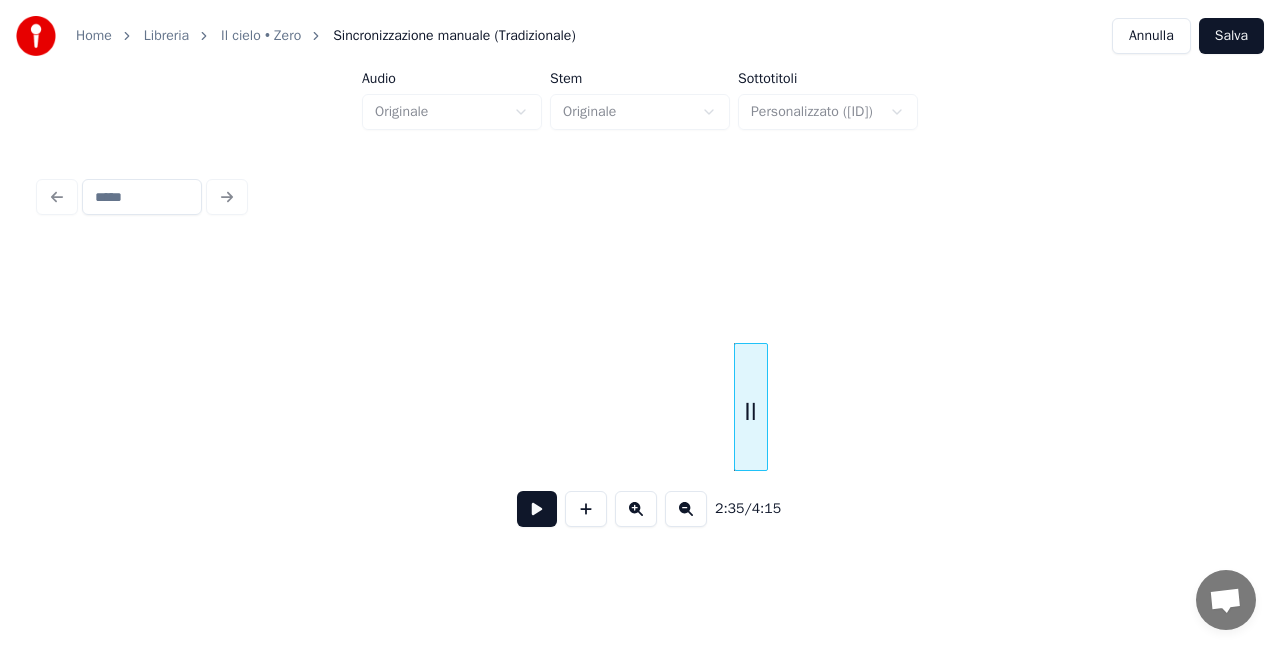 click on "Il" at bounding box center (-6270, 407) 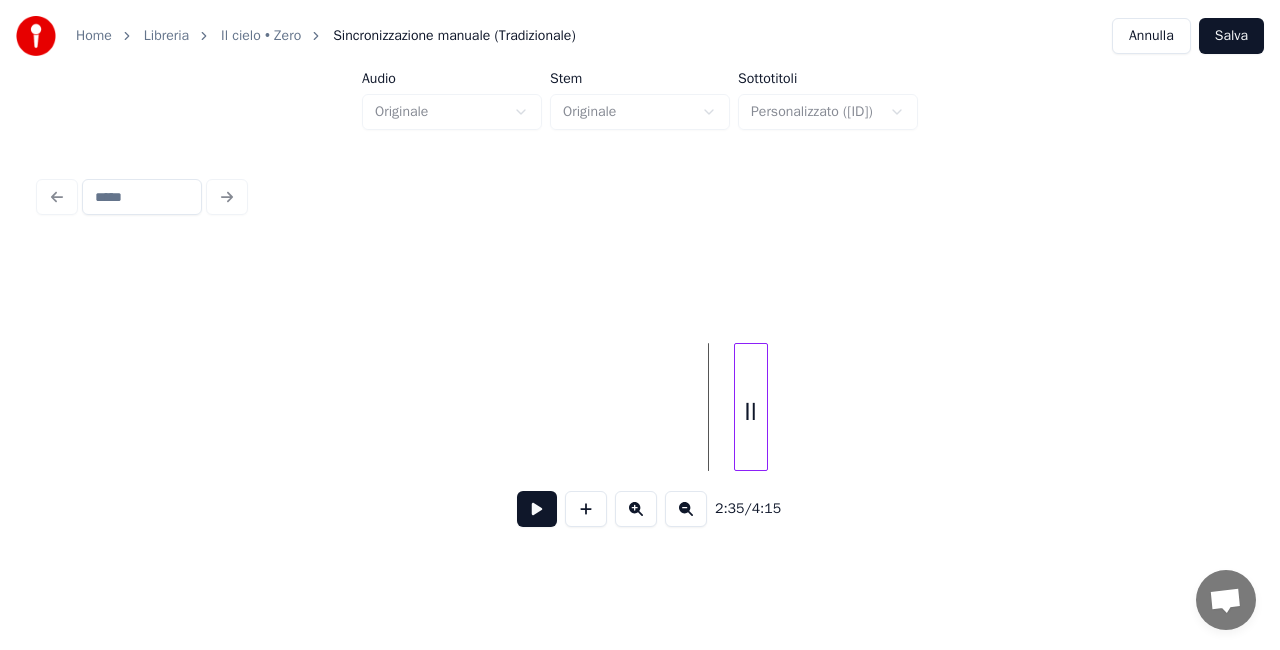 click at bounding box center (537, 509) 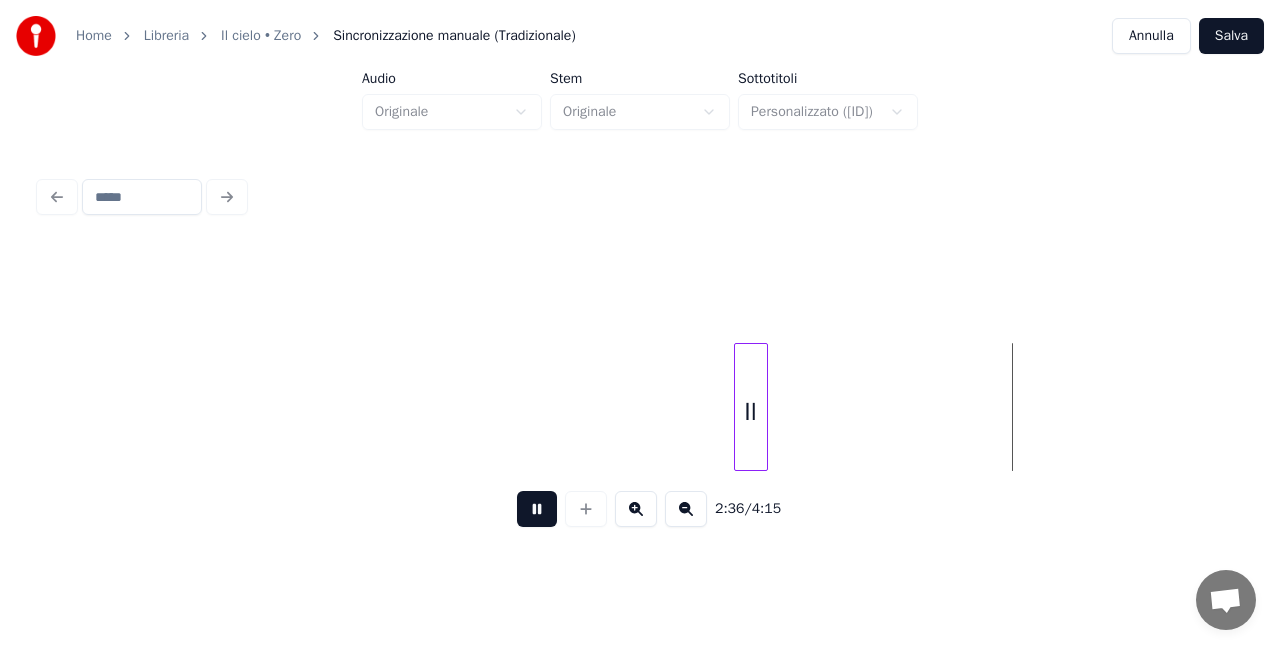 click at bounding box center (537, 509) 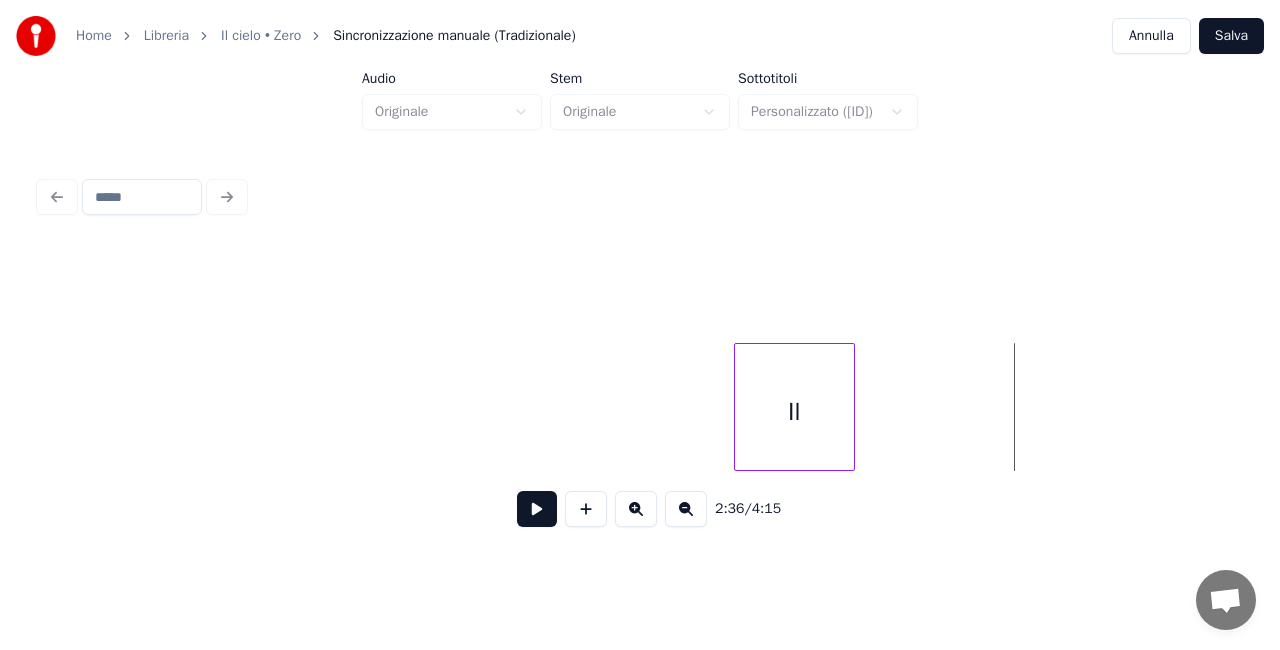 click at bounding box center (851, 407) 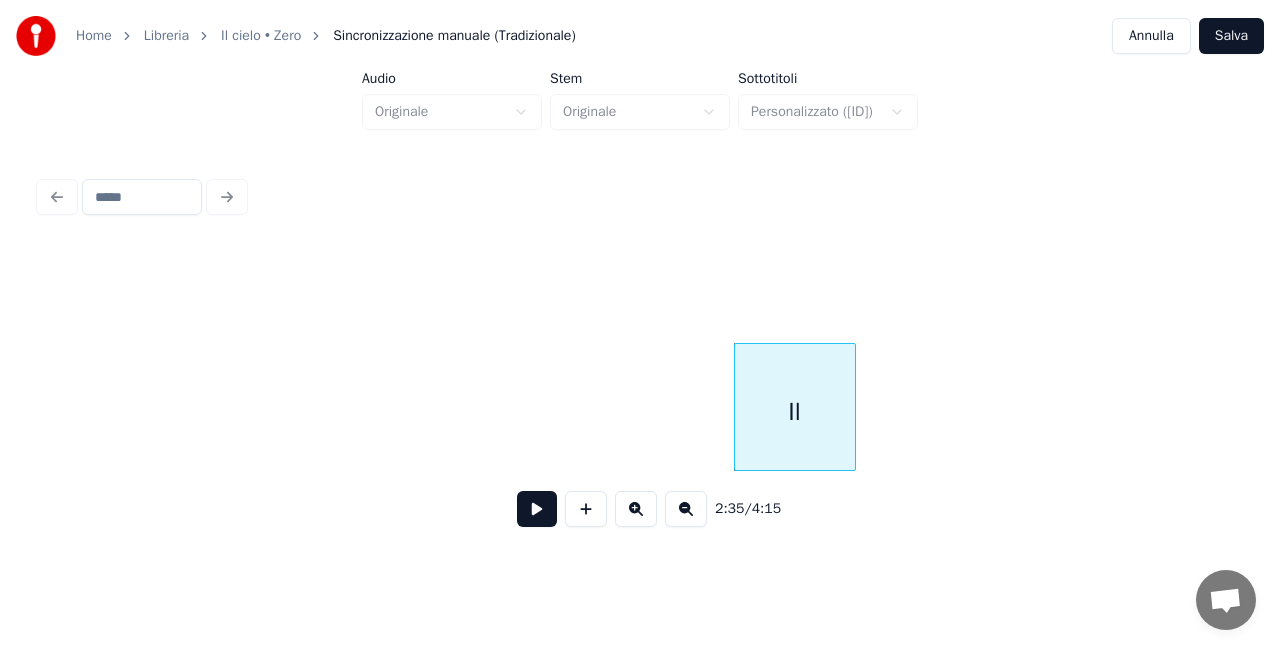click on "Il" at bounding box center (-6270, 407) 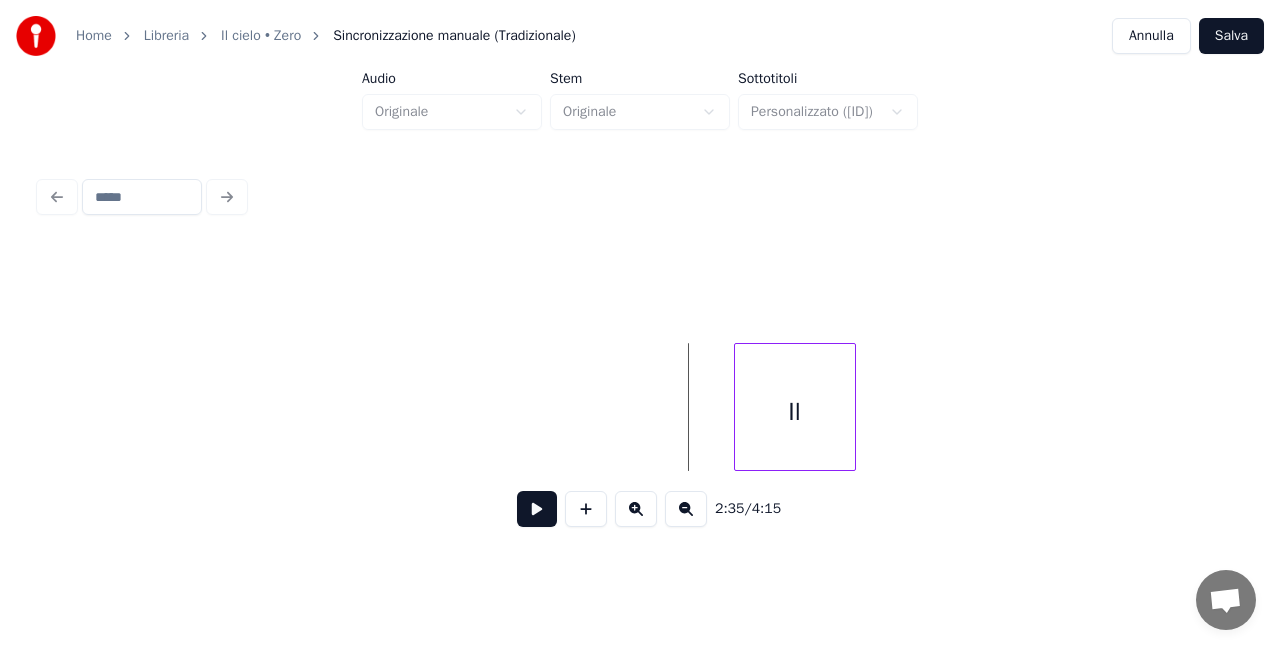 click at bounding box center (537, 509) 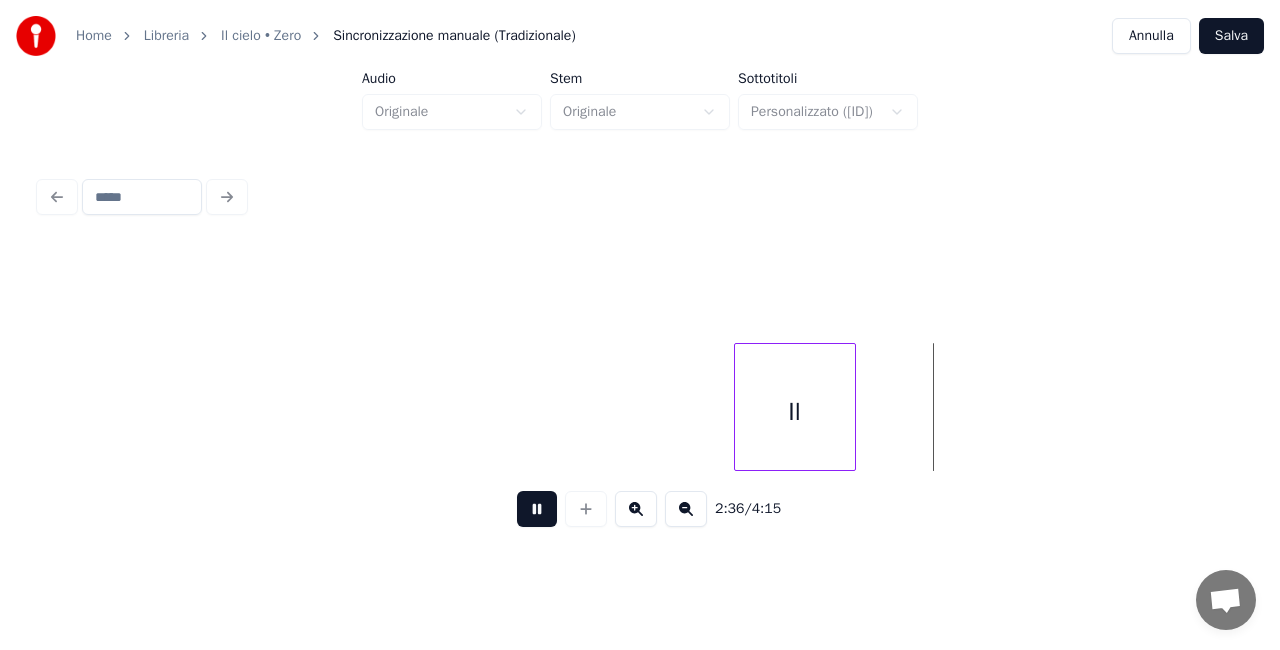 click at bounding box center (537, 509) 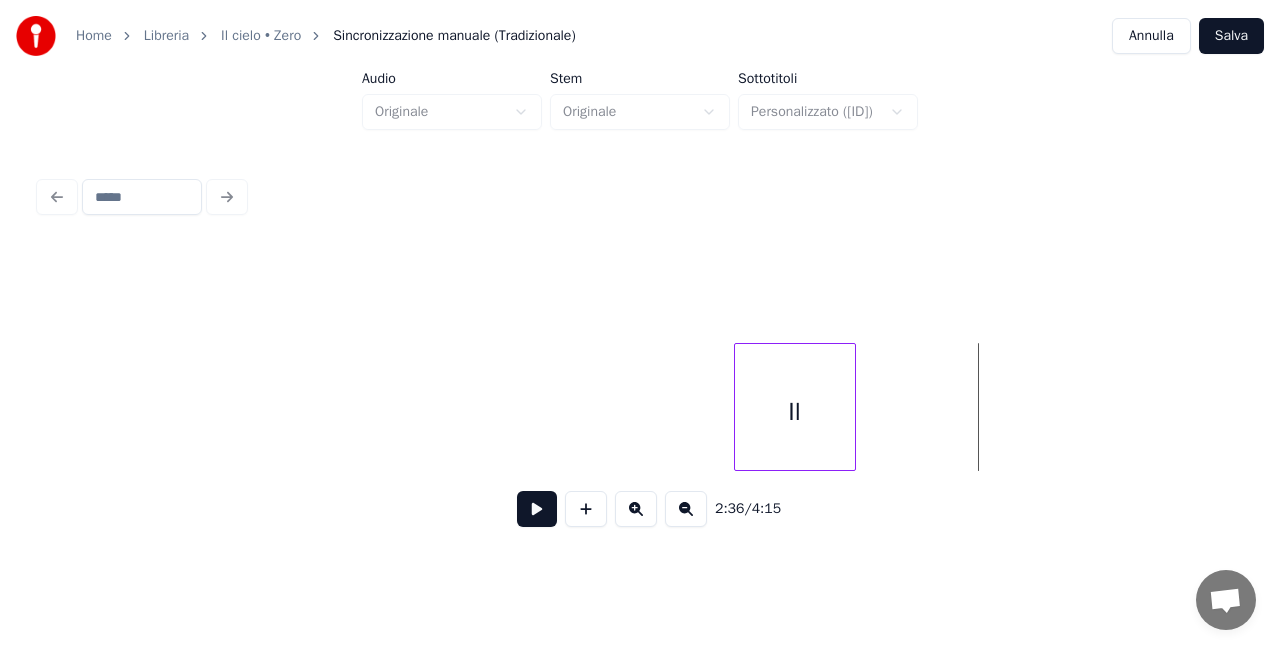 click at bounding box center [686, 509] 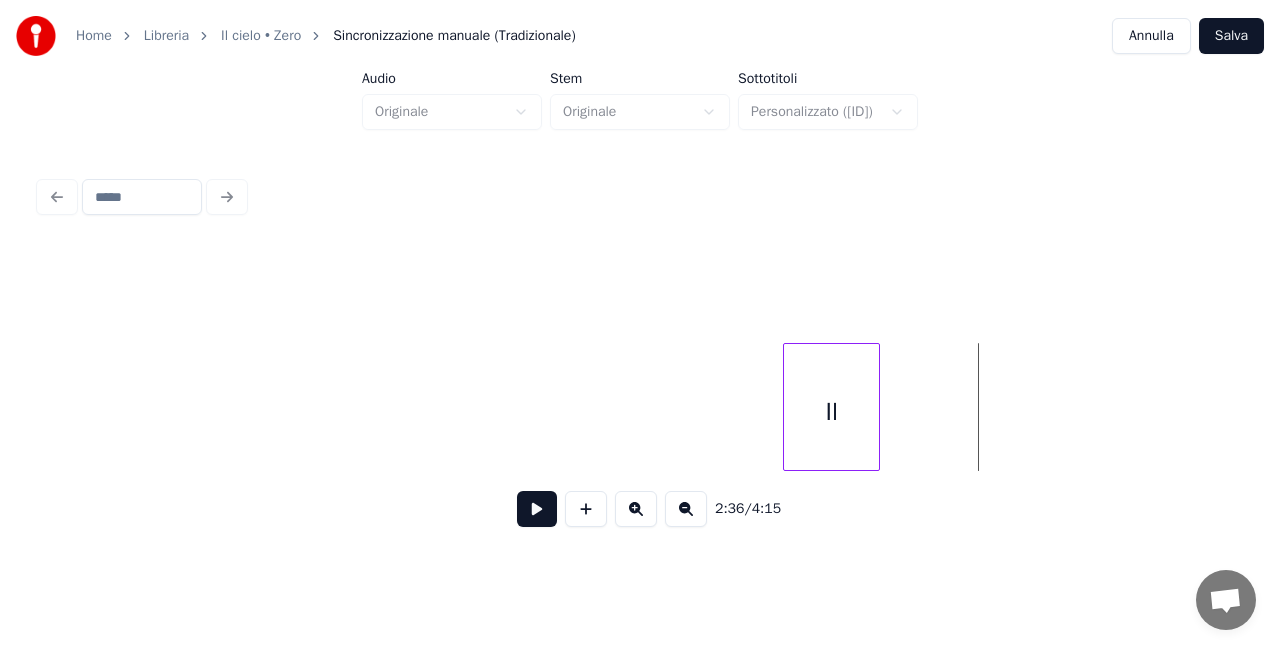 click at bounding box center [686, 509] 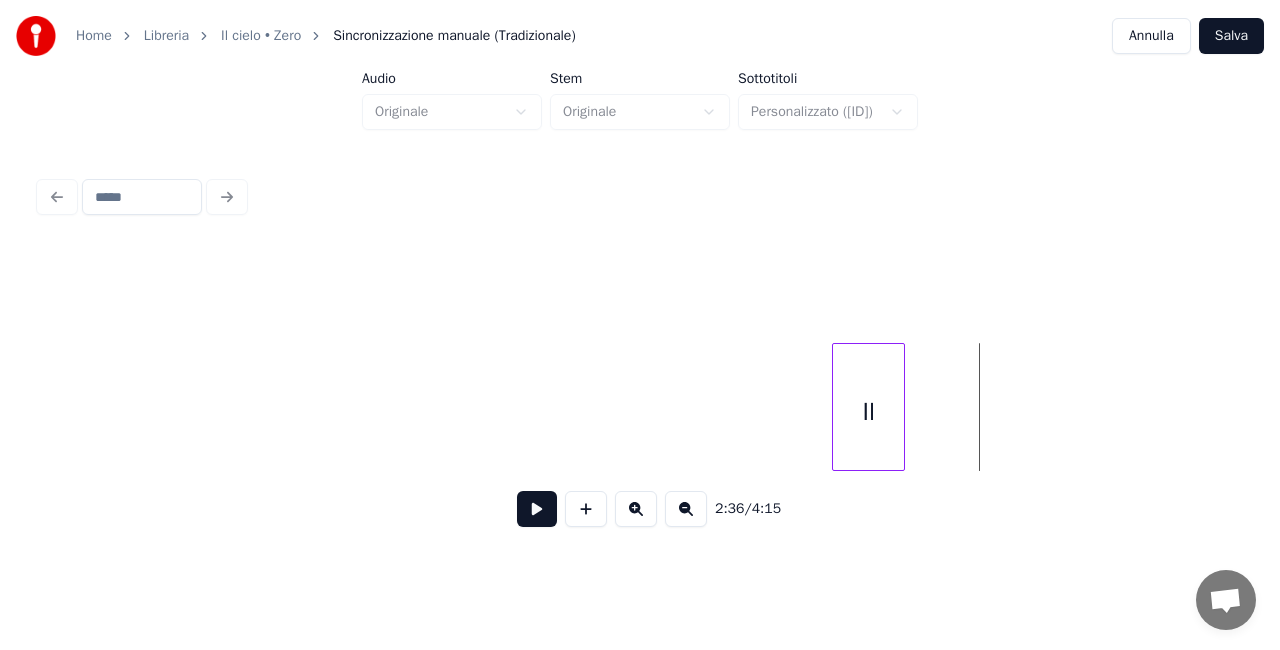 click at bounding box center [686, 509] 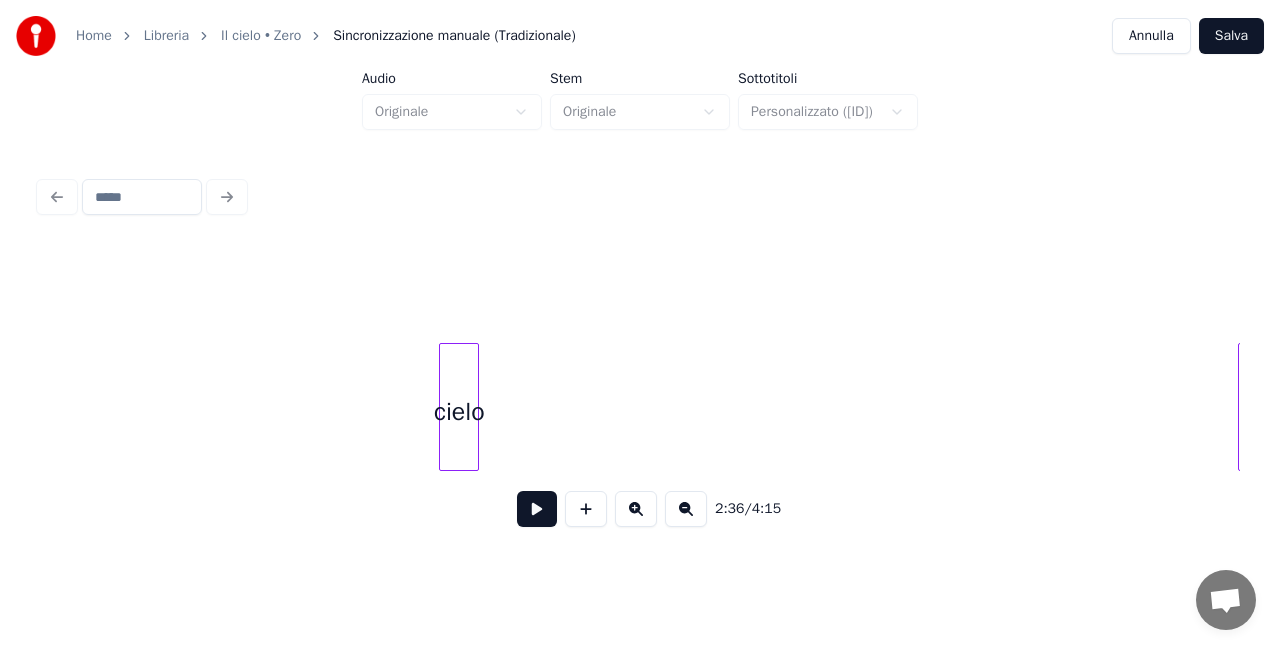 scroll, scrollTop: 0, scrollLeft: 22059, axis: horizontal 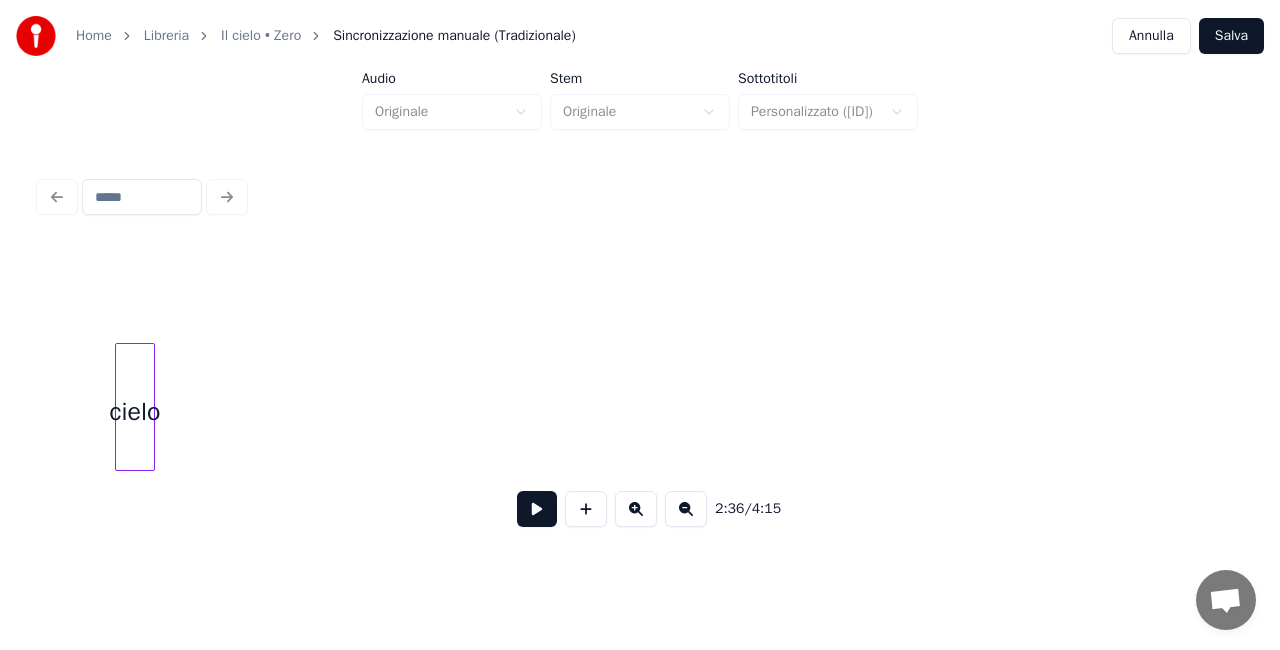 click on "cielo" at bounding box center (-9263, 407) 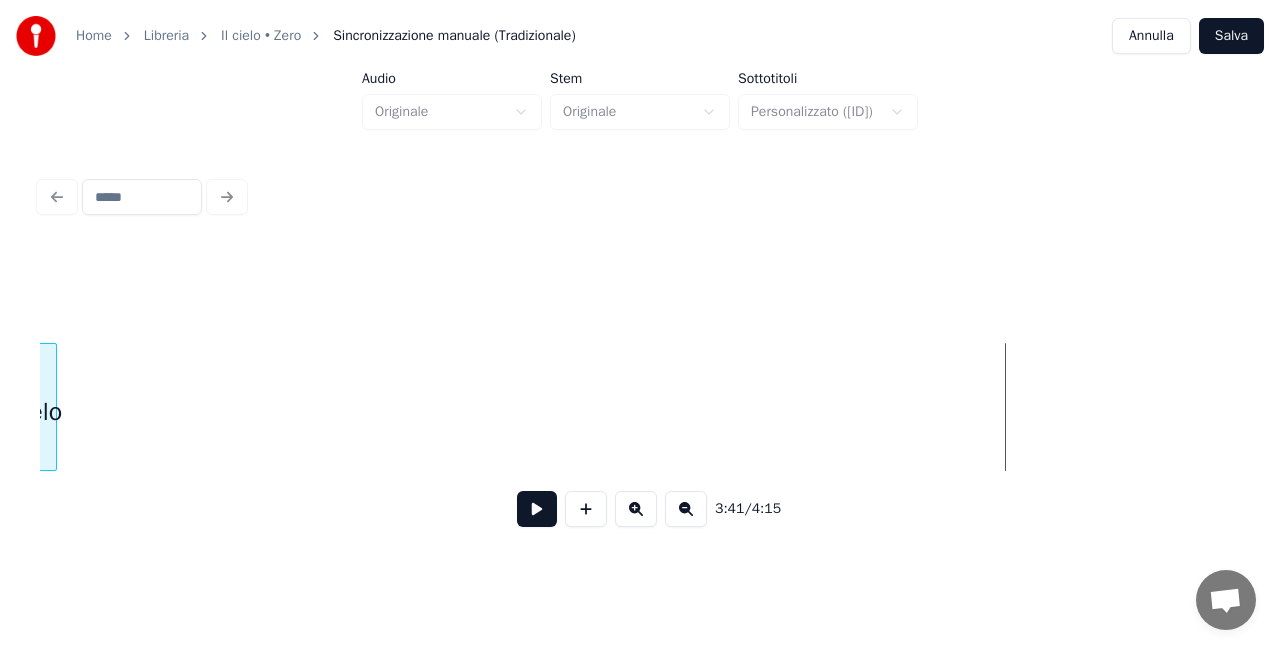 scroll, scrollTop: 0, scrollLeft: 21097, axis: horizontal 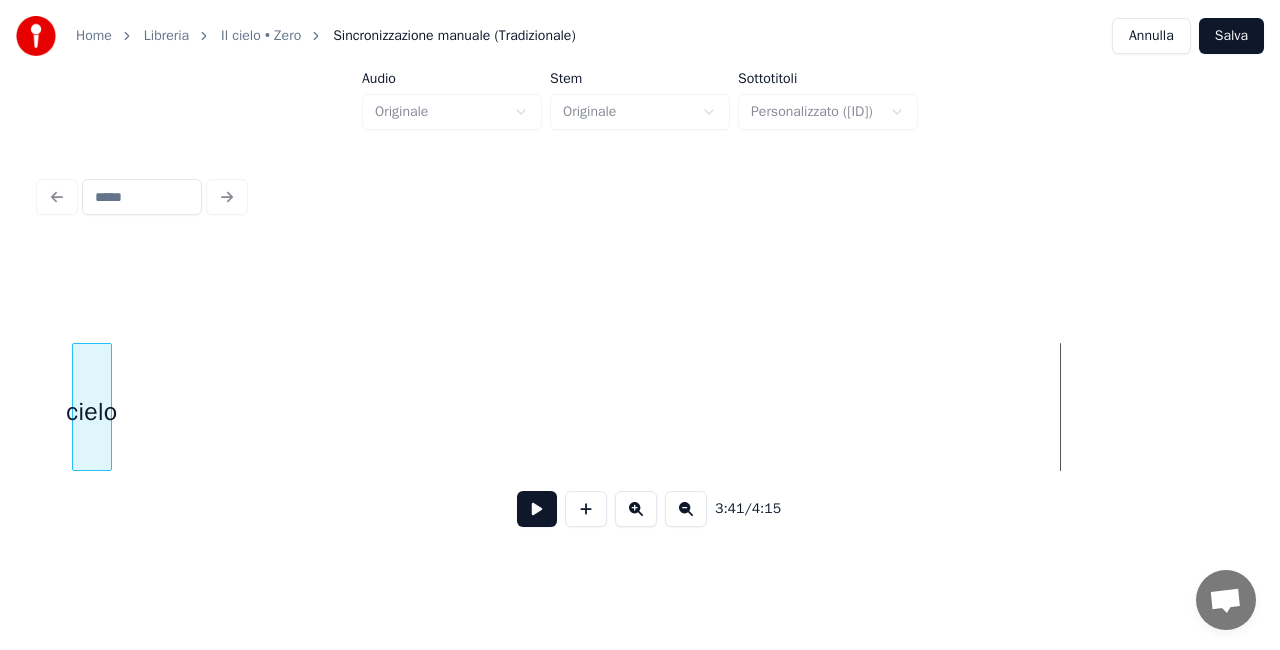 click on "Home Libreria Il cielo • Zero Sincronizzazione manuale (Tradizionale) Annulla Salva Audio Originale Stem Originale Sottotitoli Personalizzato ([ID]) 3:41  /  4:15" at bounding box center (640, 276) 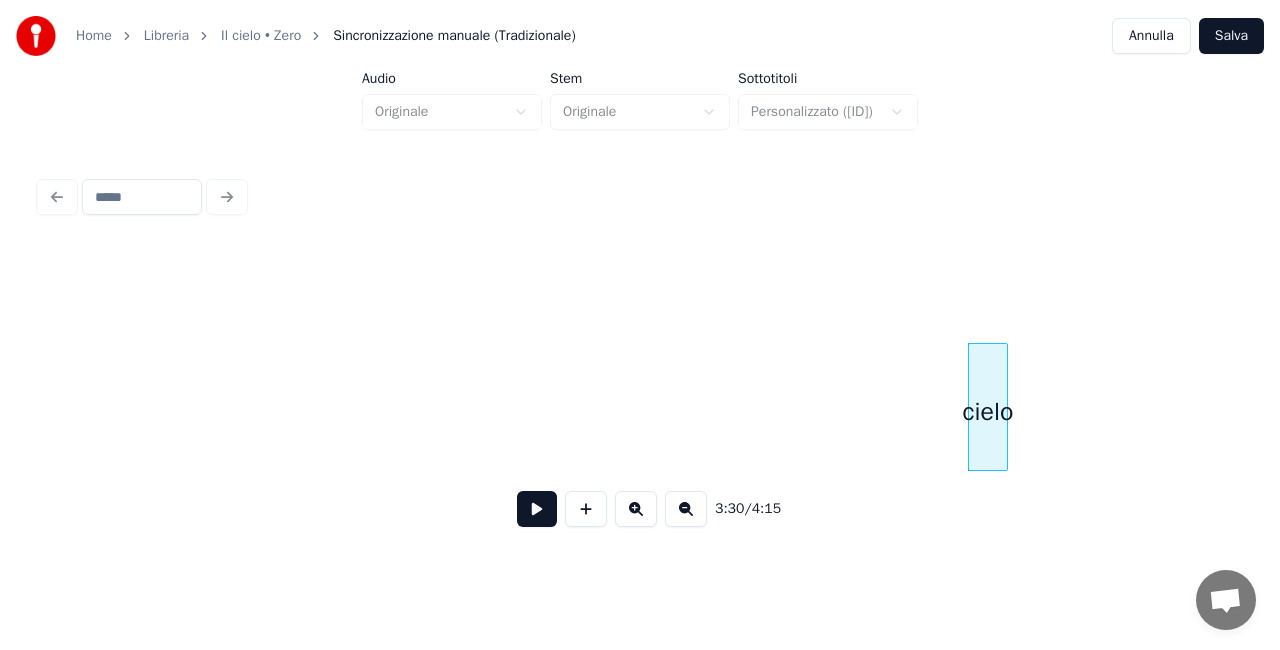 scroll, scrollTop: 0, scrollLeft: 20141, axis: horizontal 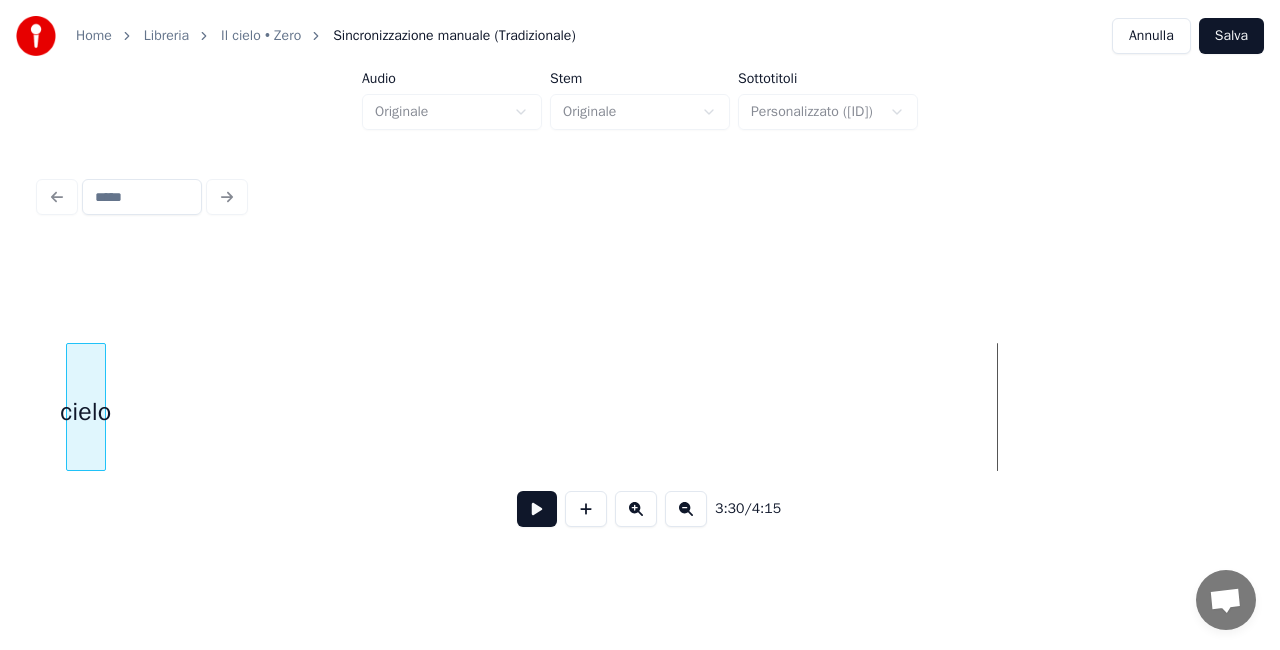 click on "cielo" at bounding box center [86, 412] 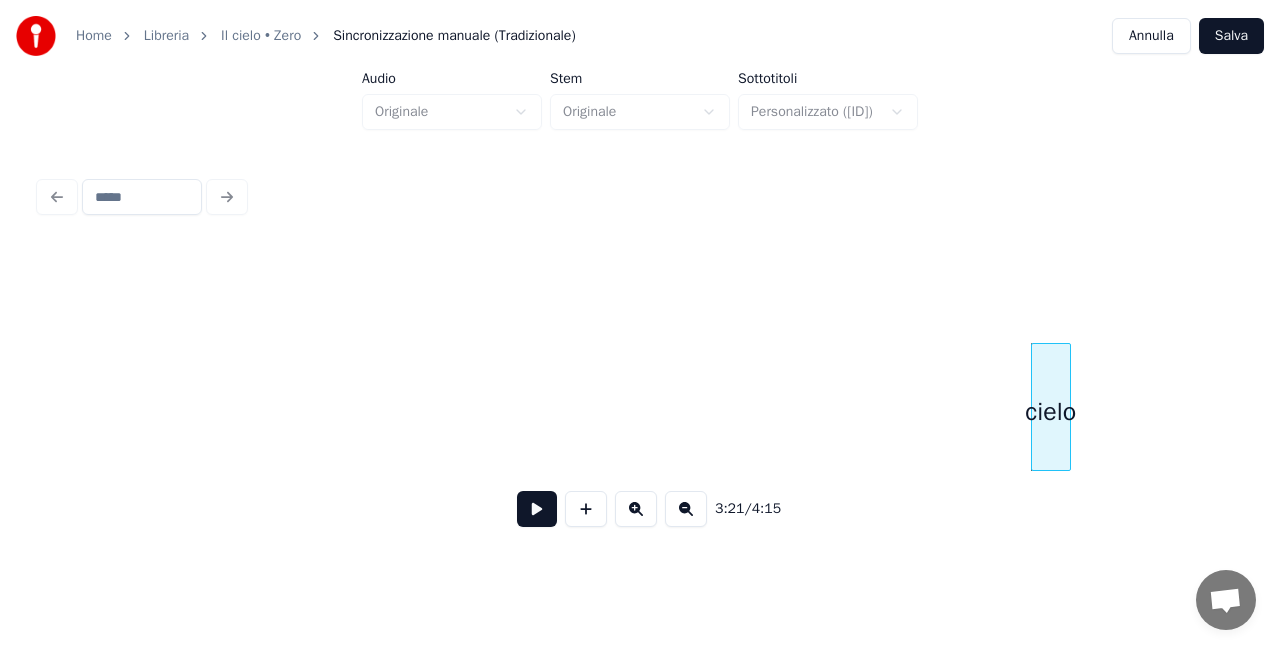 scroll, scrollTop: 0, scrollLeft: 19088, axis: horizontal 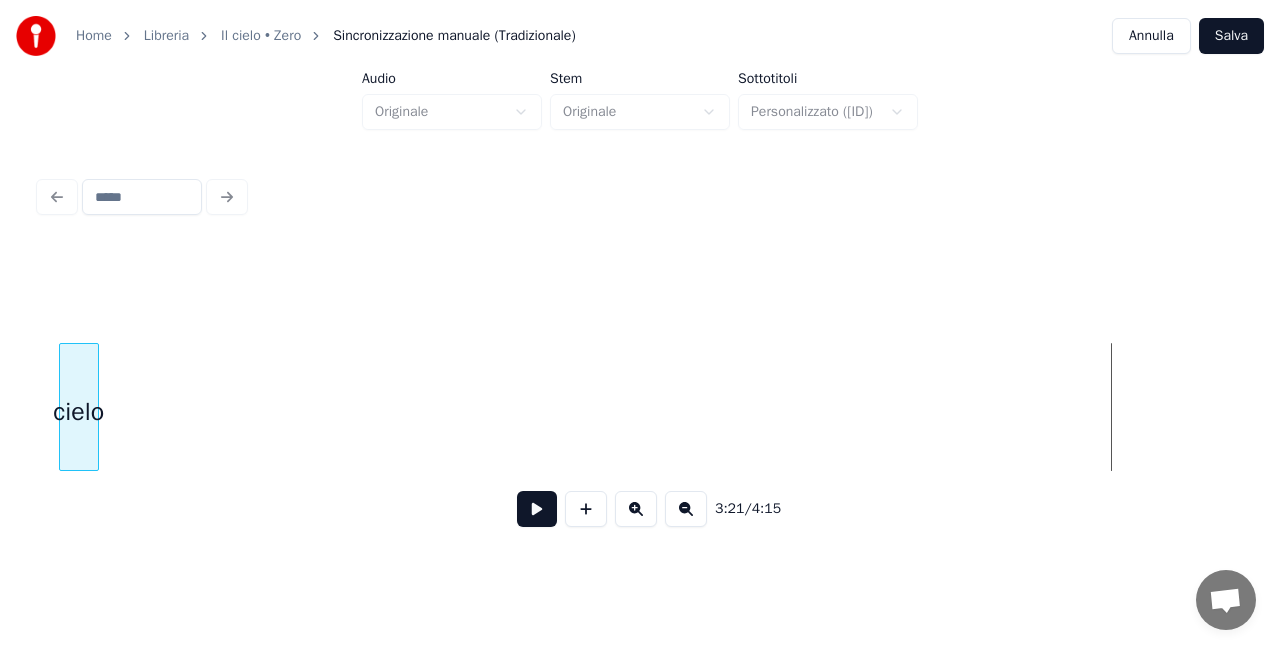 click on "3:21  /  4:15" at bounding box center [640, 395] 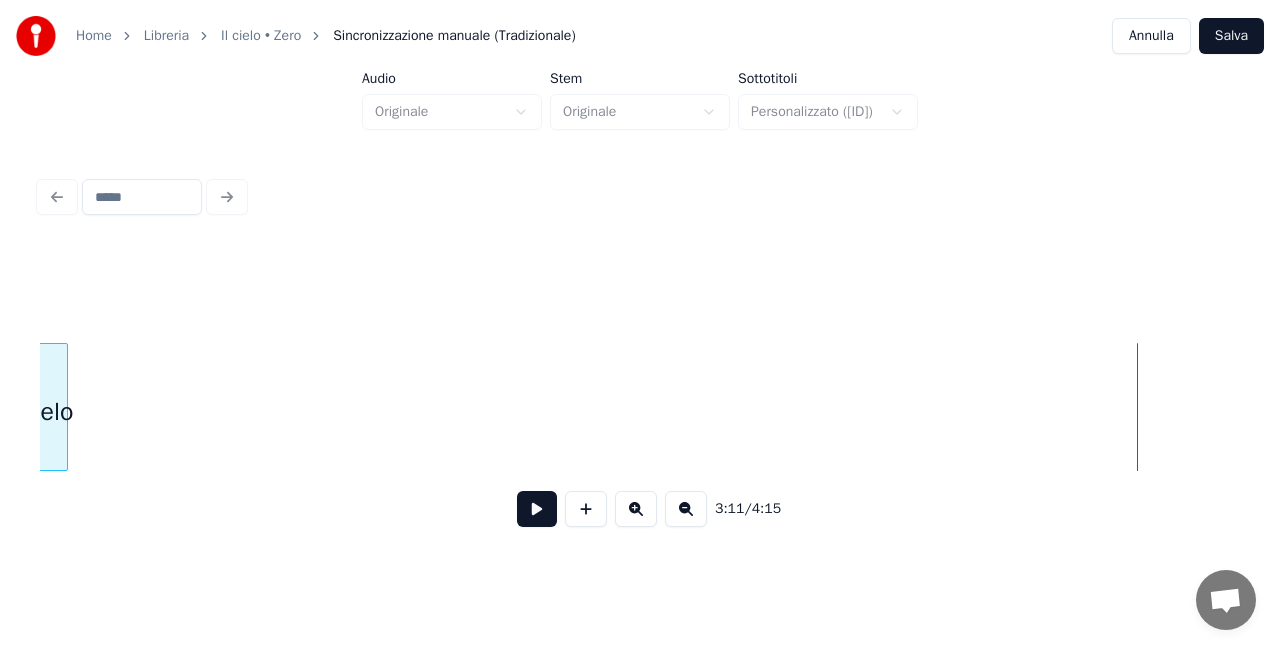 scroll, scrollTop: 0, scrollLeft: 17962, axis: horizontal 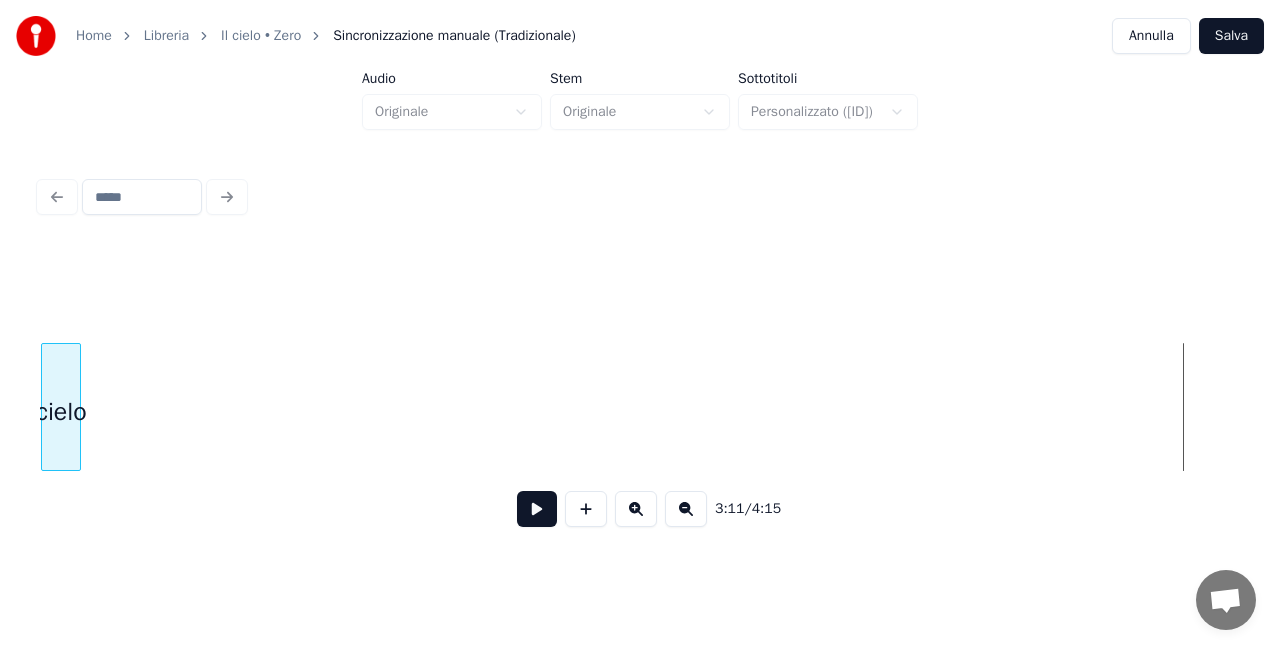 click on "Home Libreria Il cielo • Zero Sincronizzazione manuale (Tradizionale) Annulla Salva Audio Originale Stem Originale Sottotitoli Personalizzato (6257) 3:11  /  4:15" at bounding box center [640, 276] 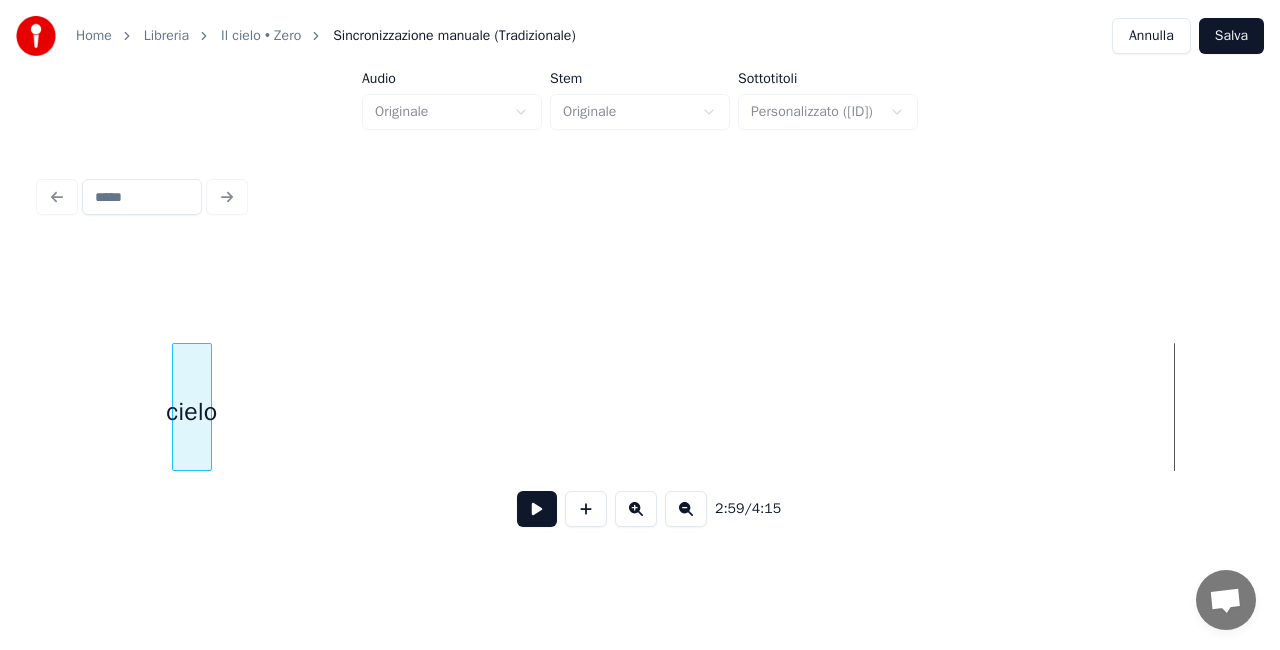 scroll, scrollTop: 0, scrollLeft: 16817, axis: horizontal 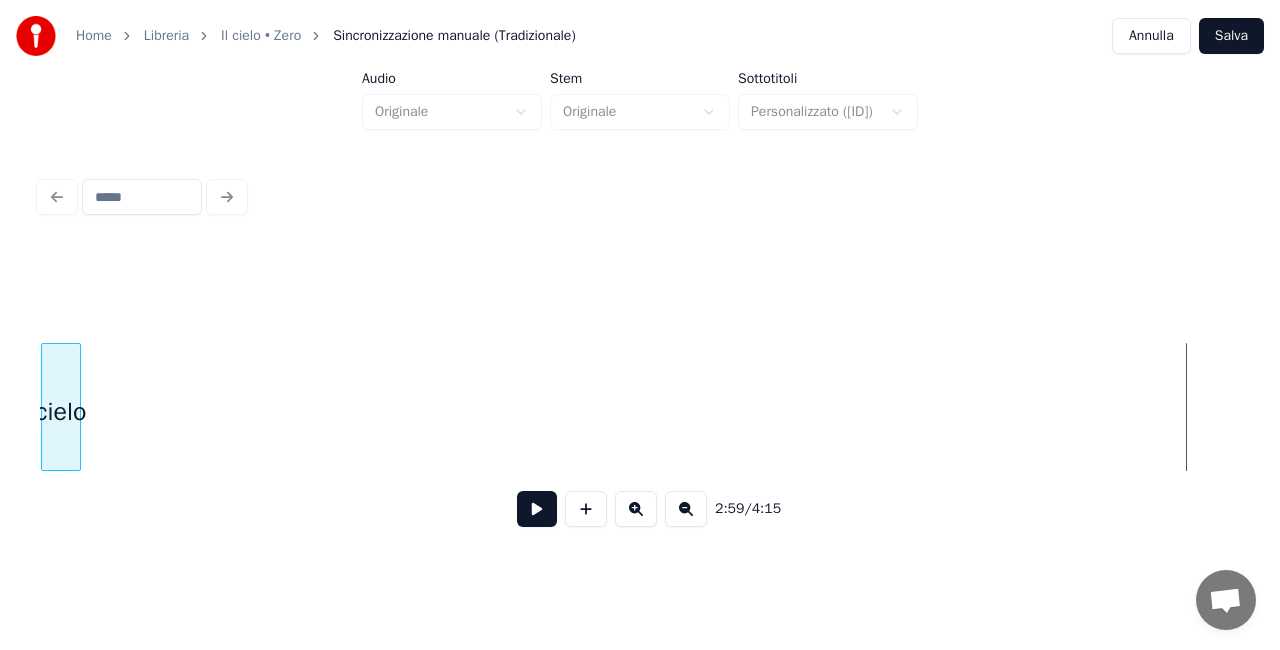 click on "cielo" at bounding box center [61, 412] 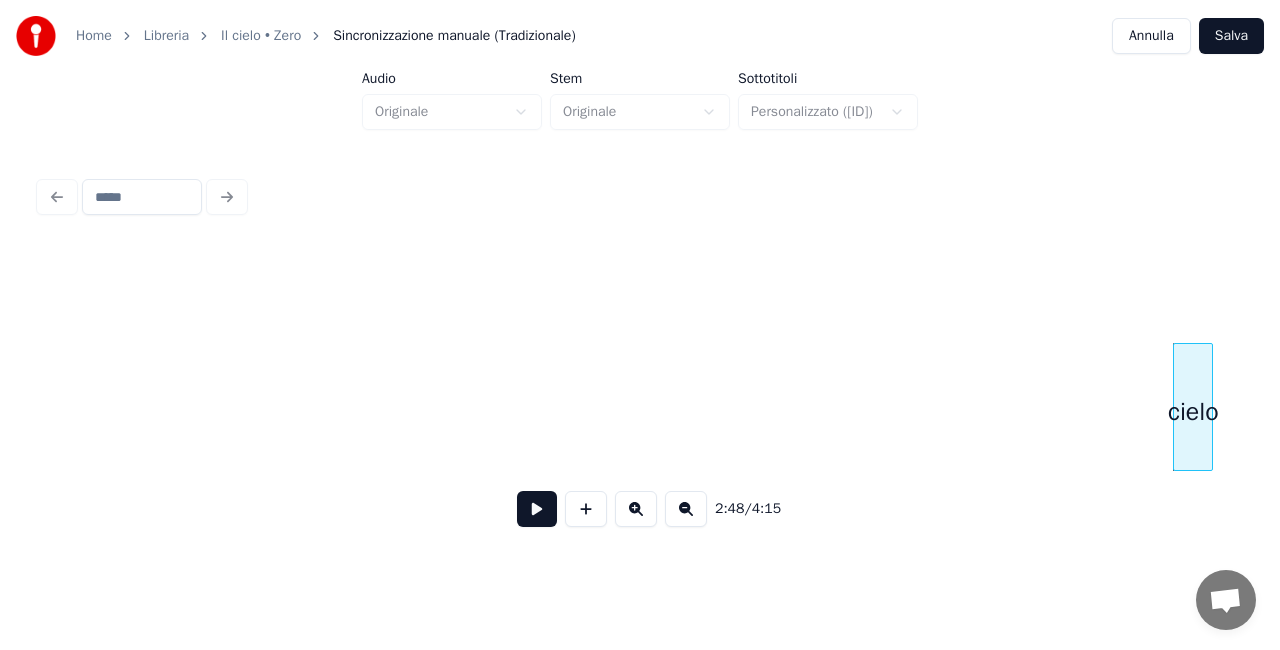 scroll, scrollTop: 0, scrollLeft: 15657, axis: horizontal 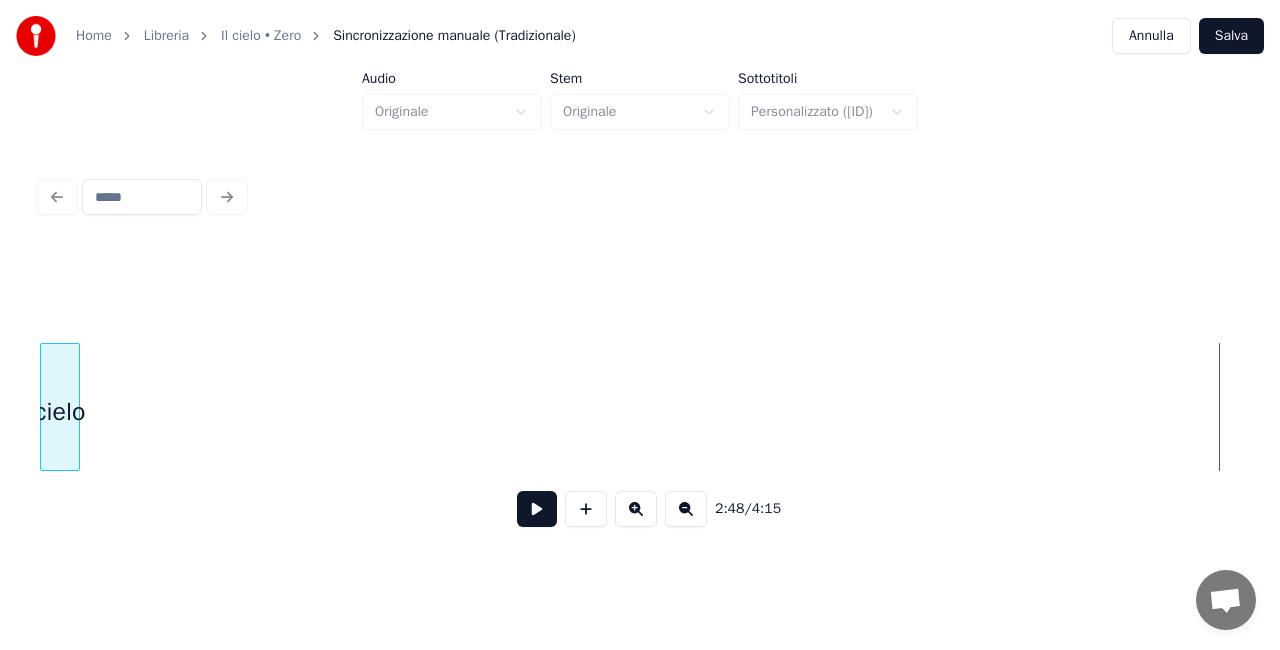 click on "2:48  /  4:15" at bounding box center (640, 357) 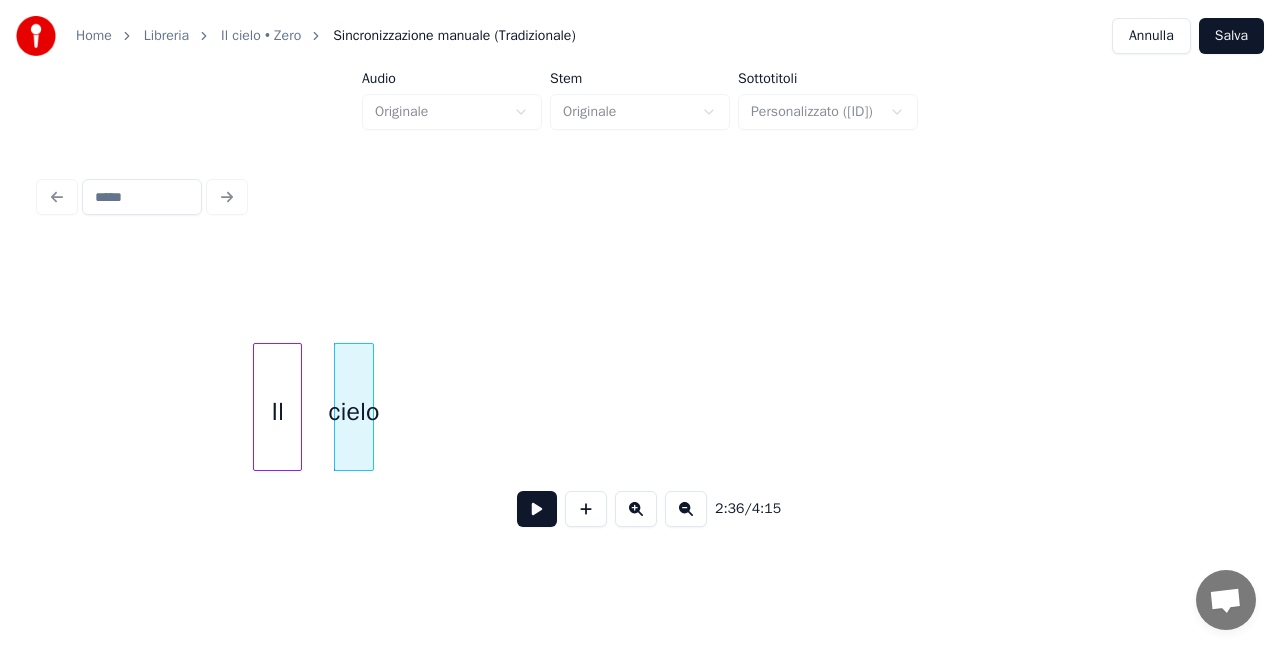 scroll, scrollTop: 0, scrollLeft: 15278, axis: horizontal 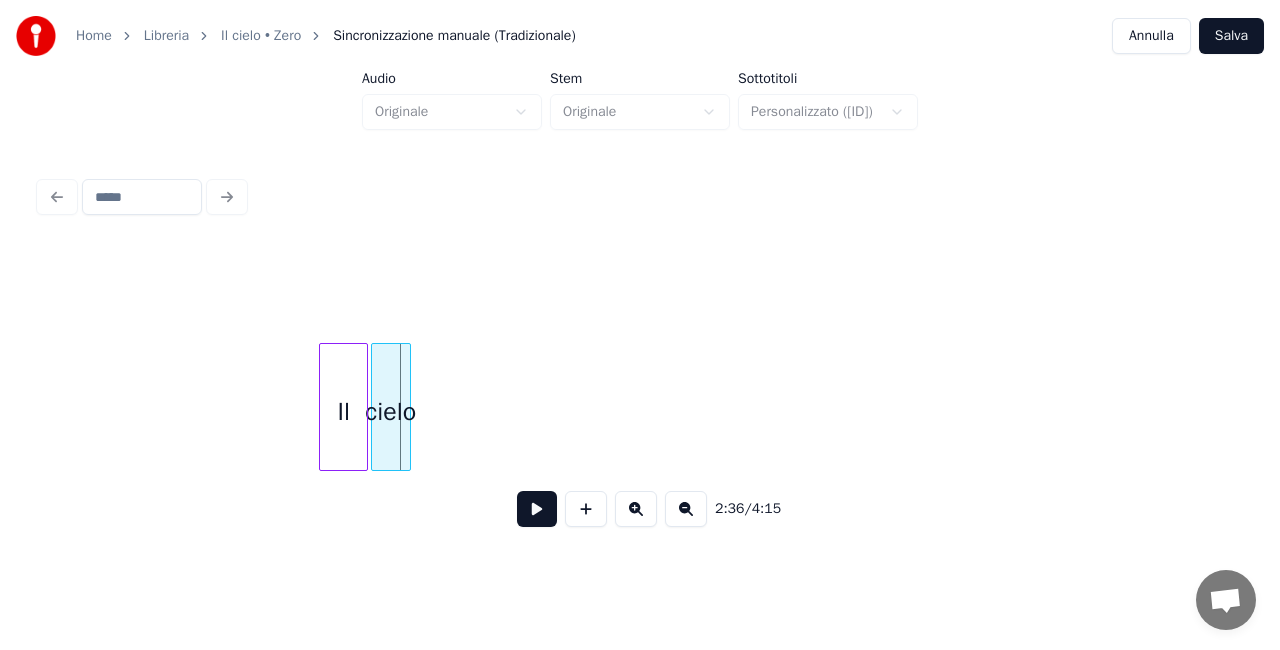 click on "cielo" at bounding box center [391, 412] 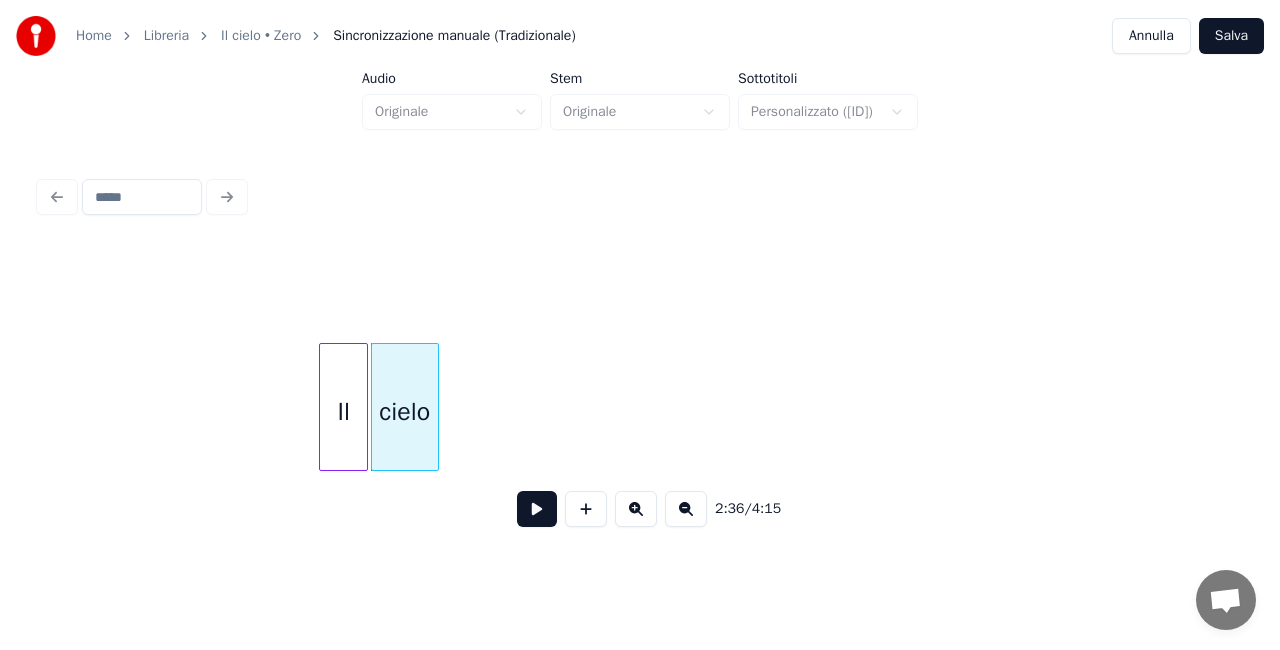 click at bounding box center (435, 407) 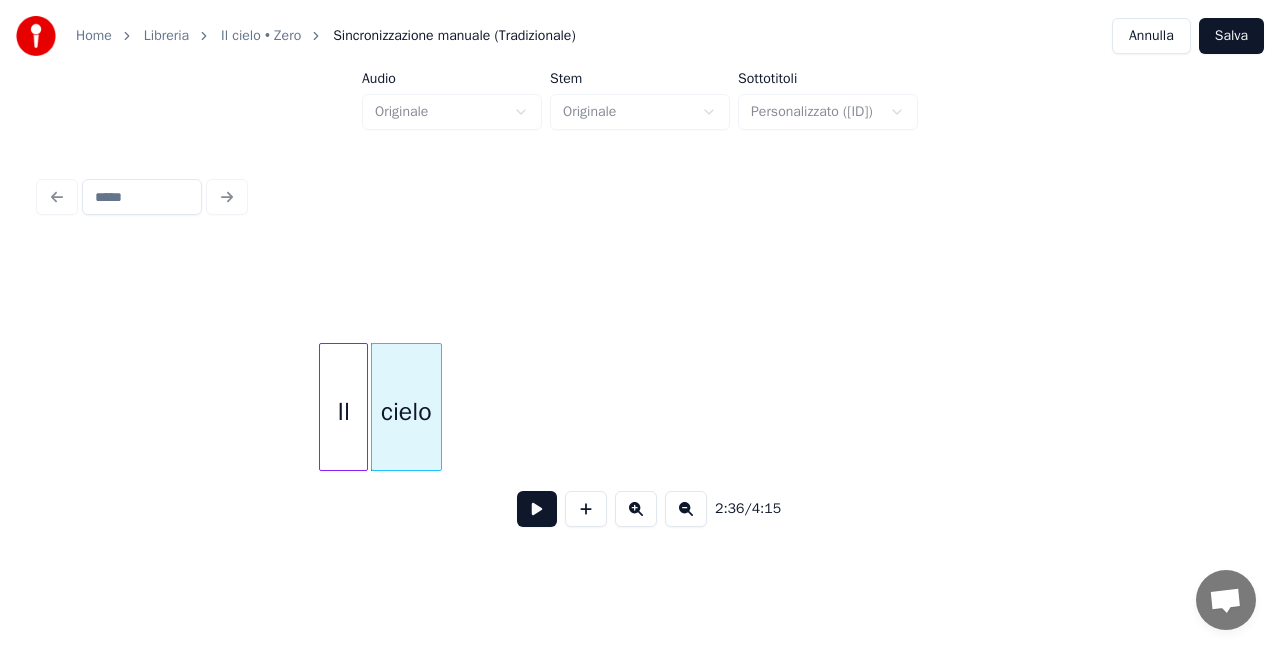 click on "cielo Il" at bounding box center (-2482, 407) 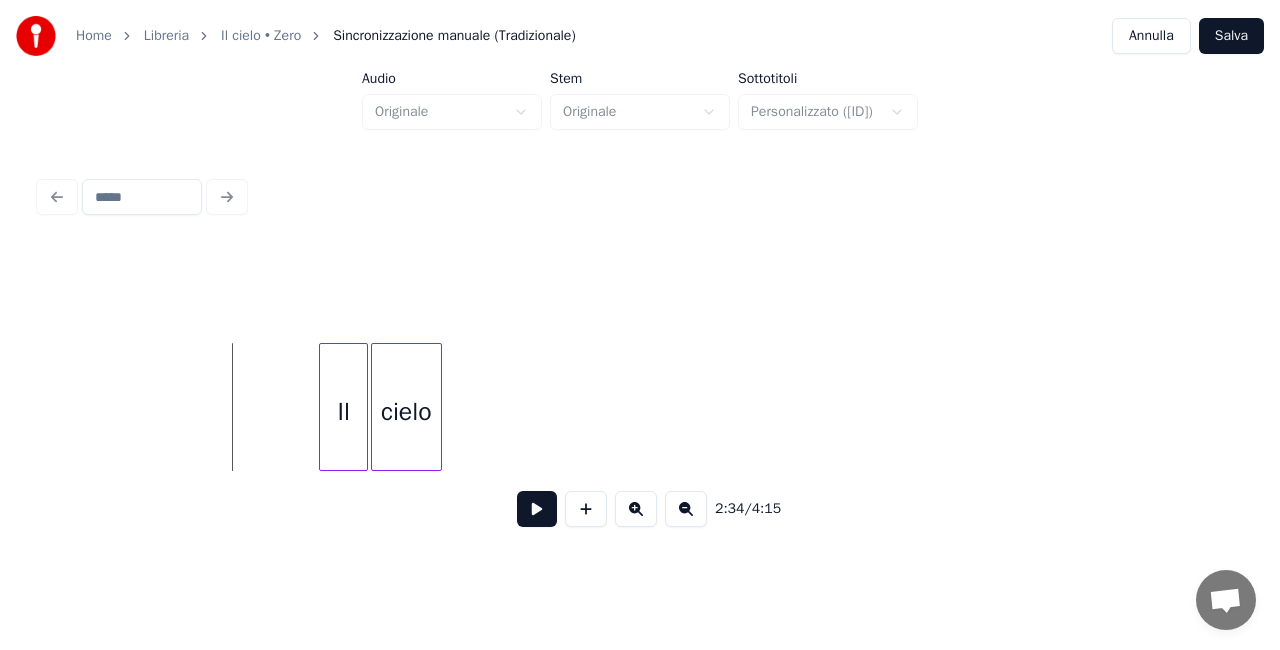 click at bounding box center (537, 509) 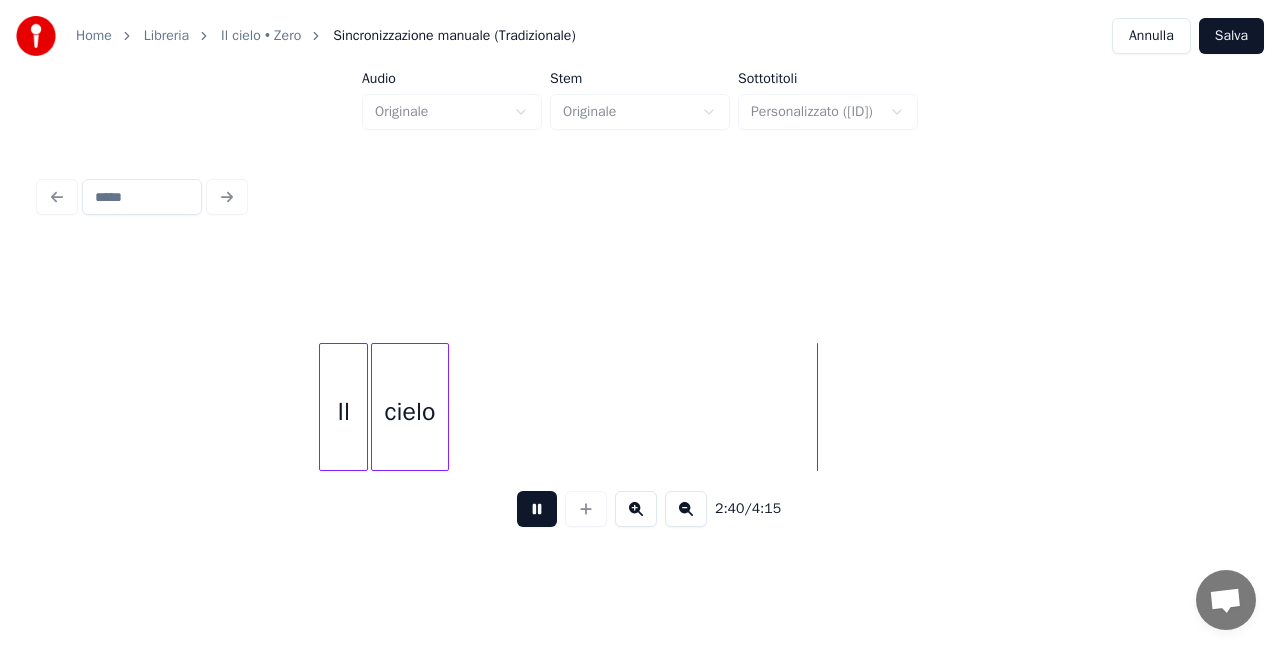 click at bounding box center (445, 407) 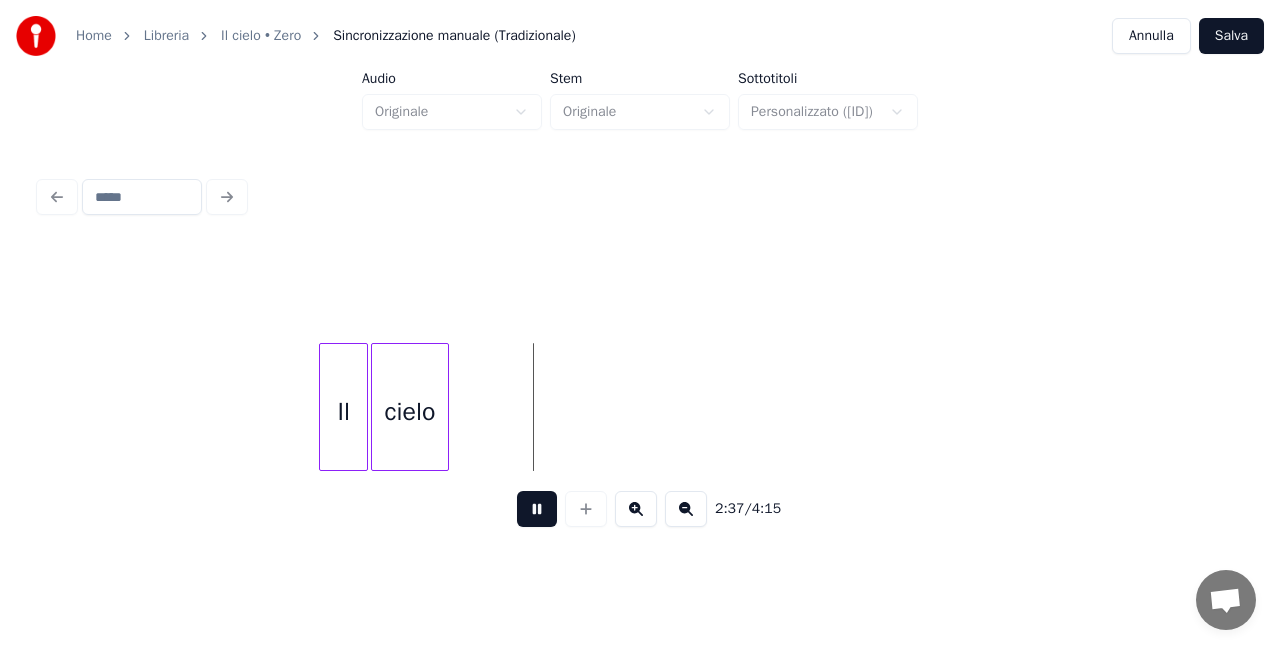click on "Salva" at bounding box center [1231, 36] 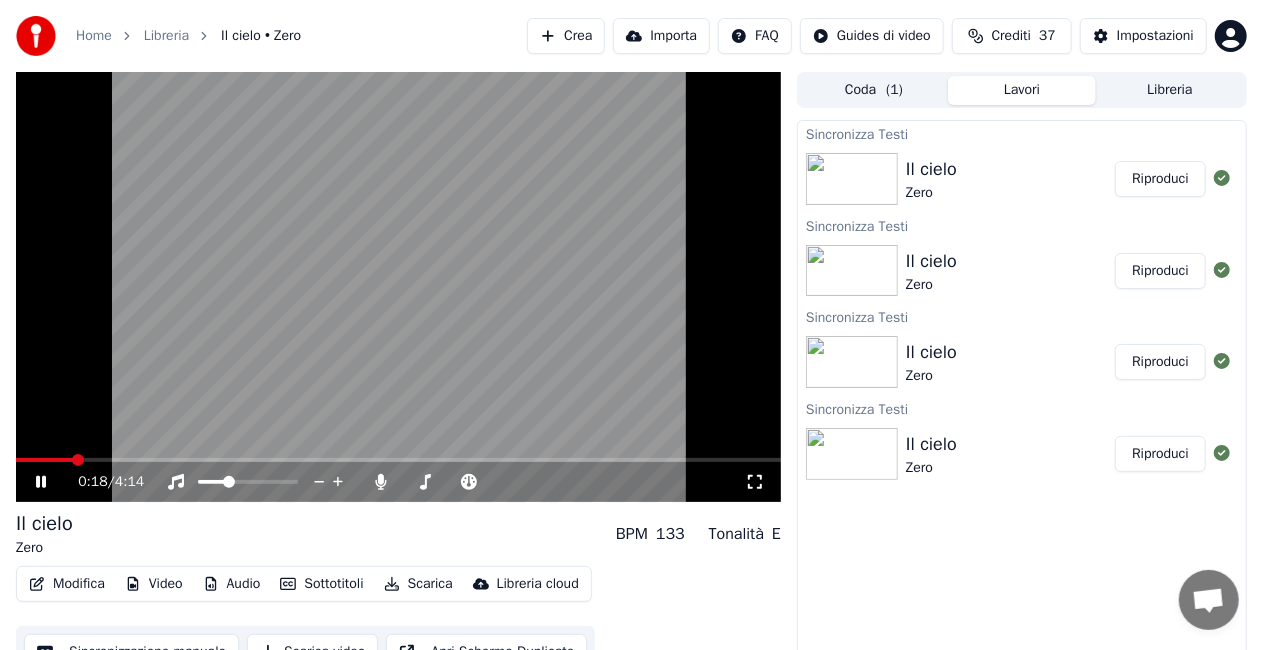click at bounding box center [398, 287] 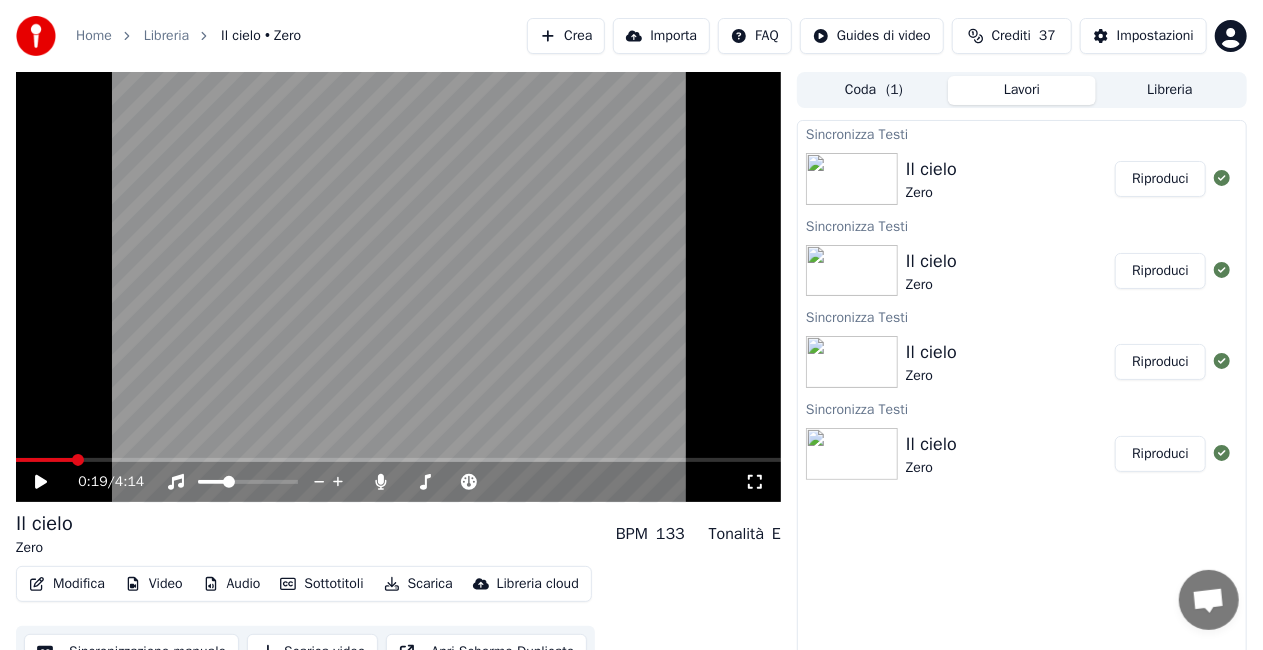click on "0:19  /  4:14" at bounding box center [398, 482] 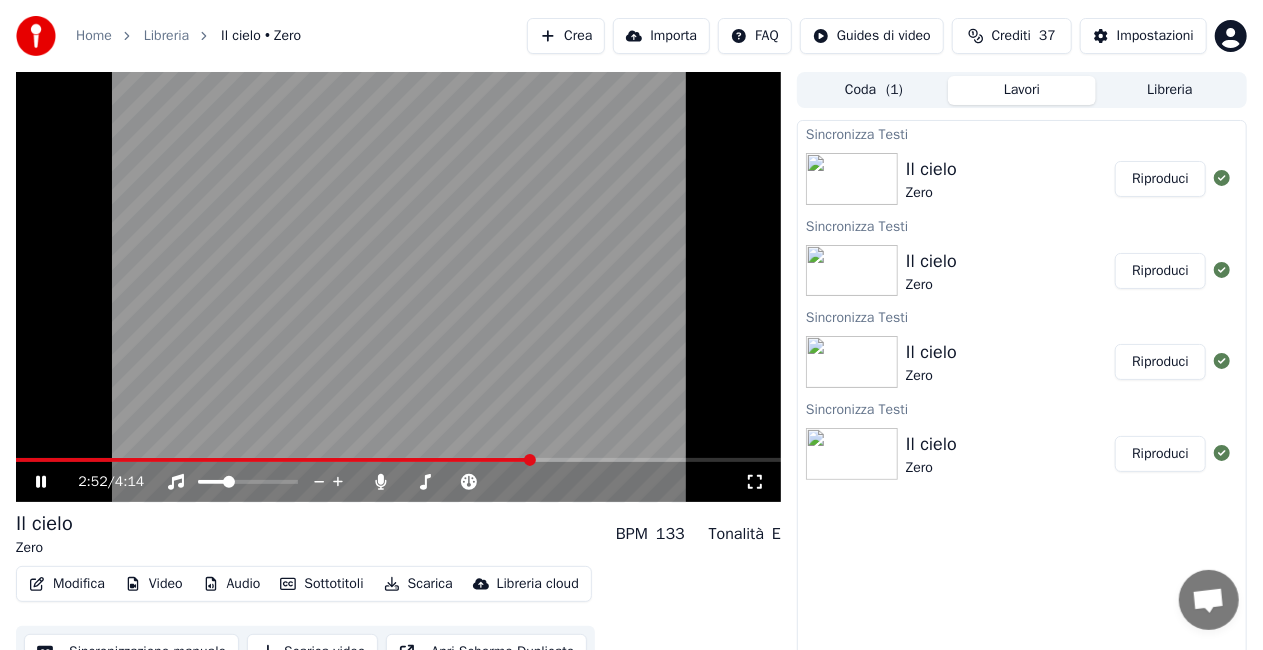 click at bounding box center [398, 460] 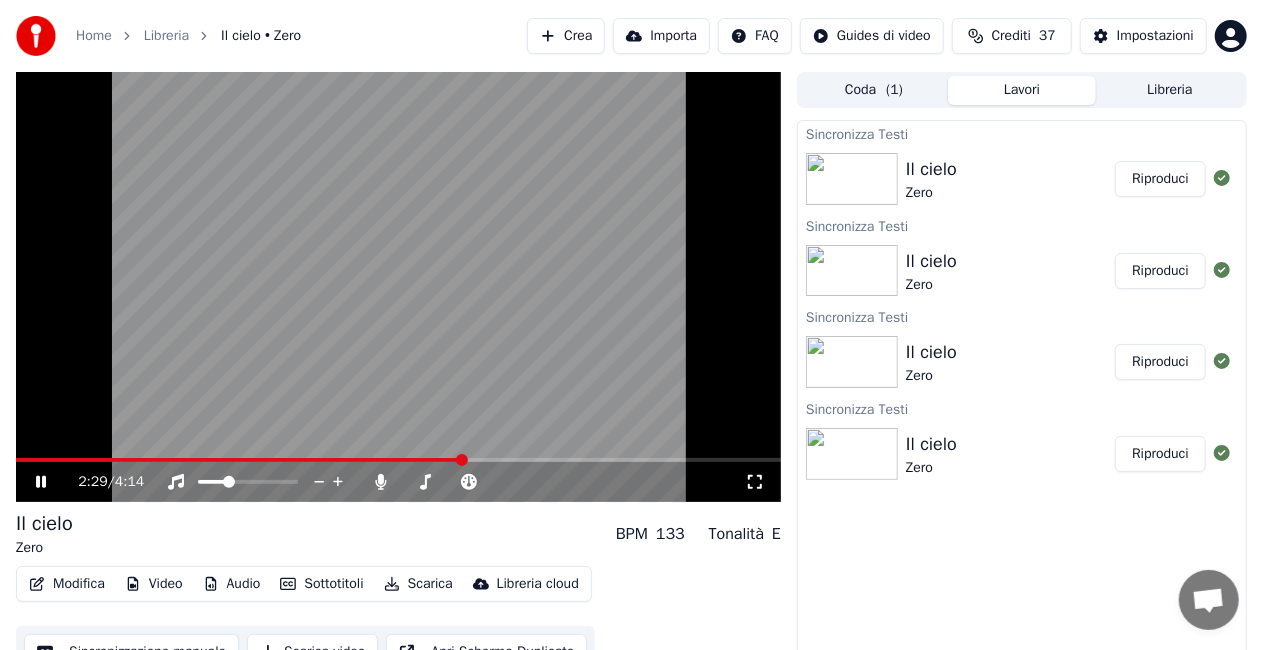 click at bounding box center [239, 460] 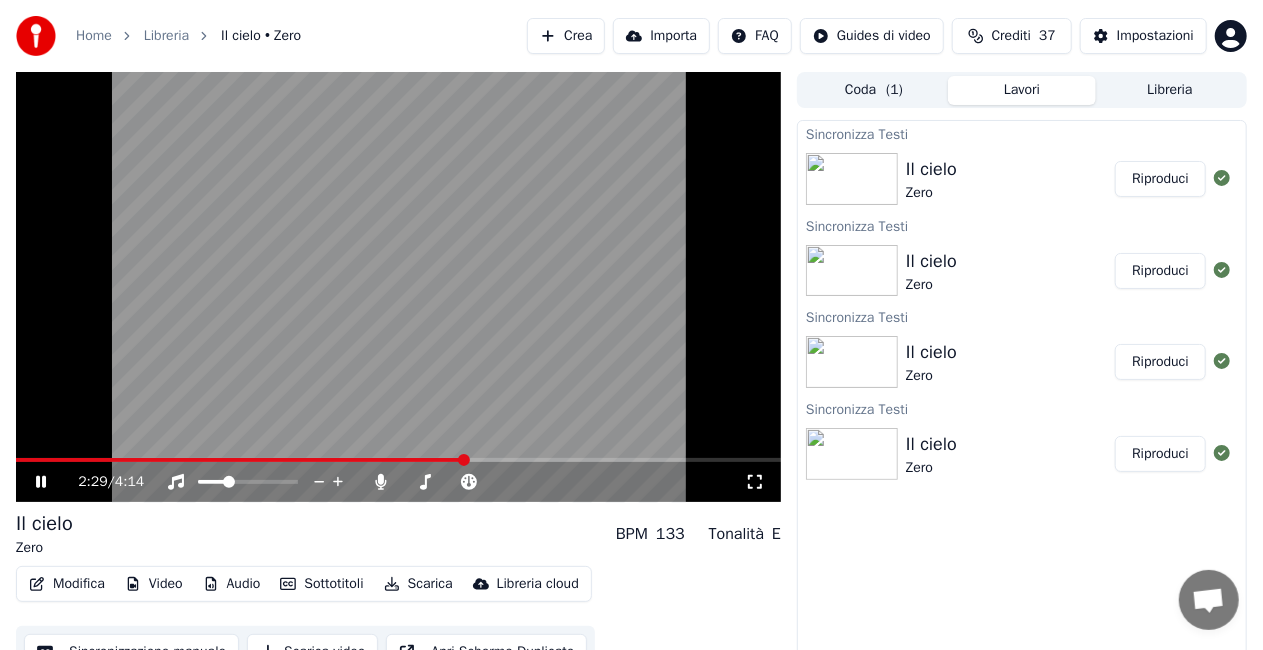 click at bounding box center [240, 460] 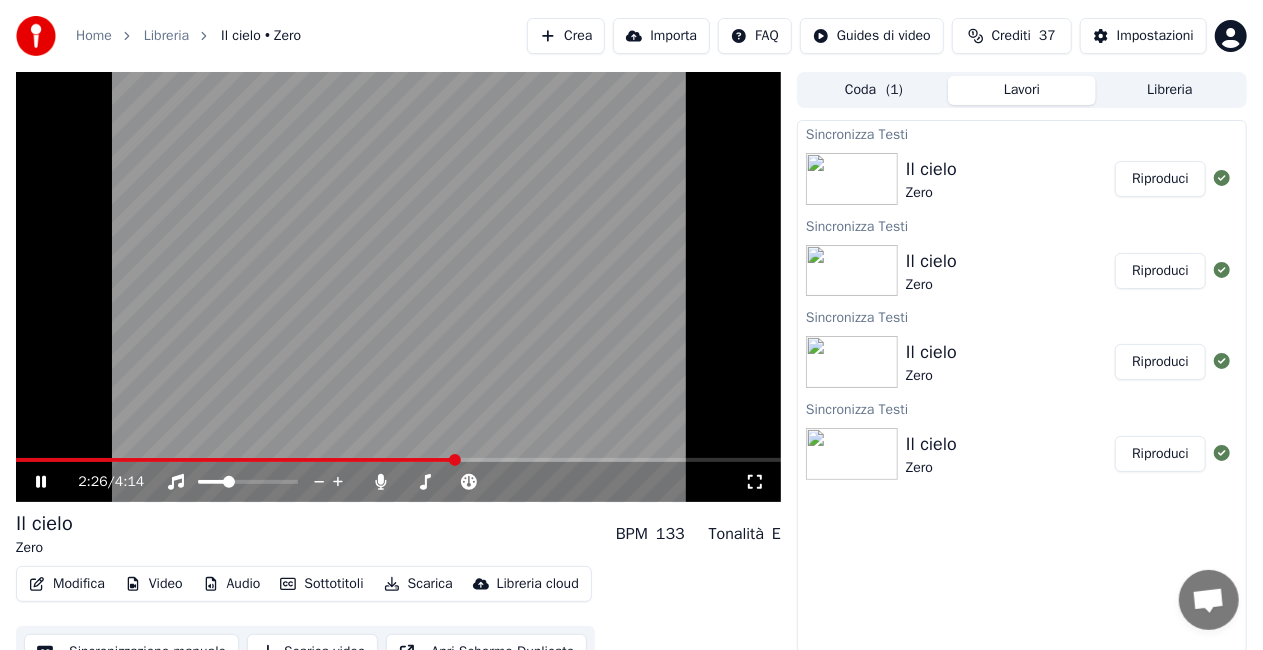 click on "2:26  /  4:14" at bounding box center (398, 482) 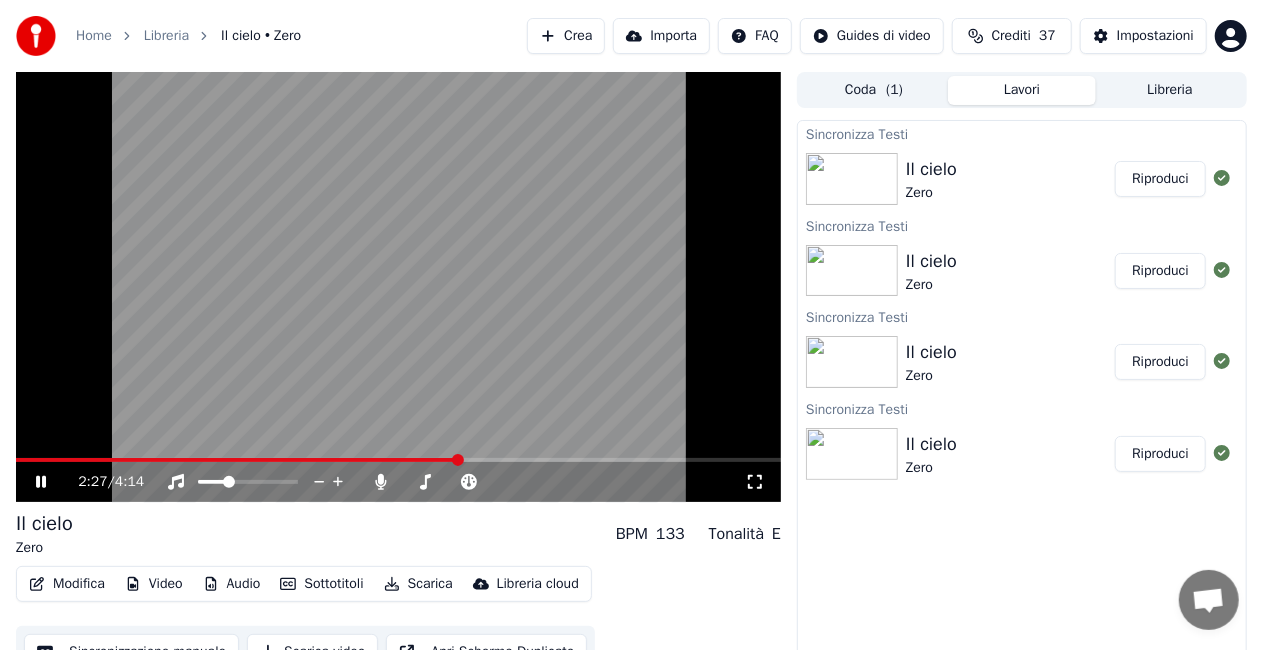 click on "2:27  /  4:14" at bounding box center (398, 480) 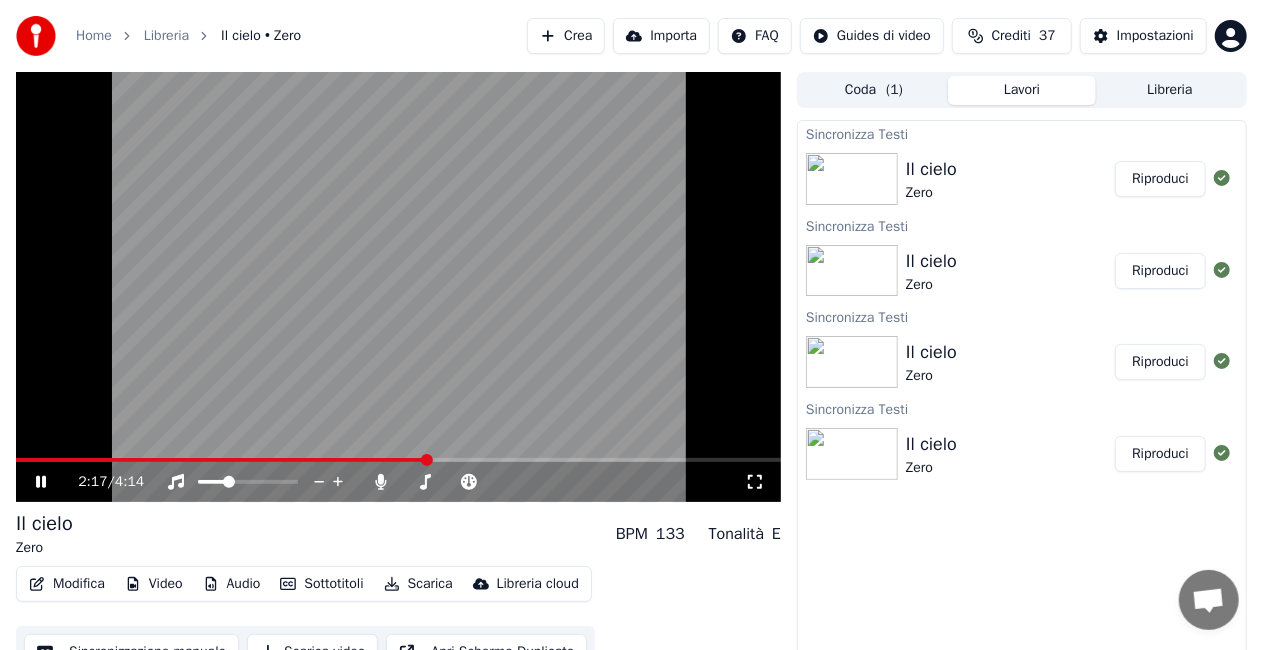 click at bounding box center (221, 460) 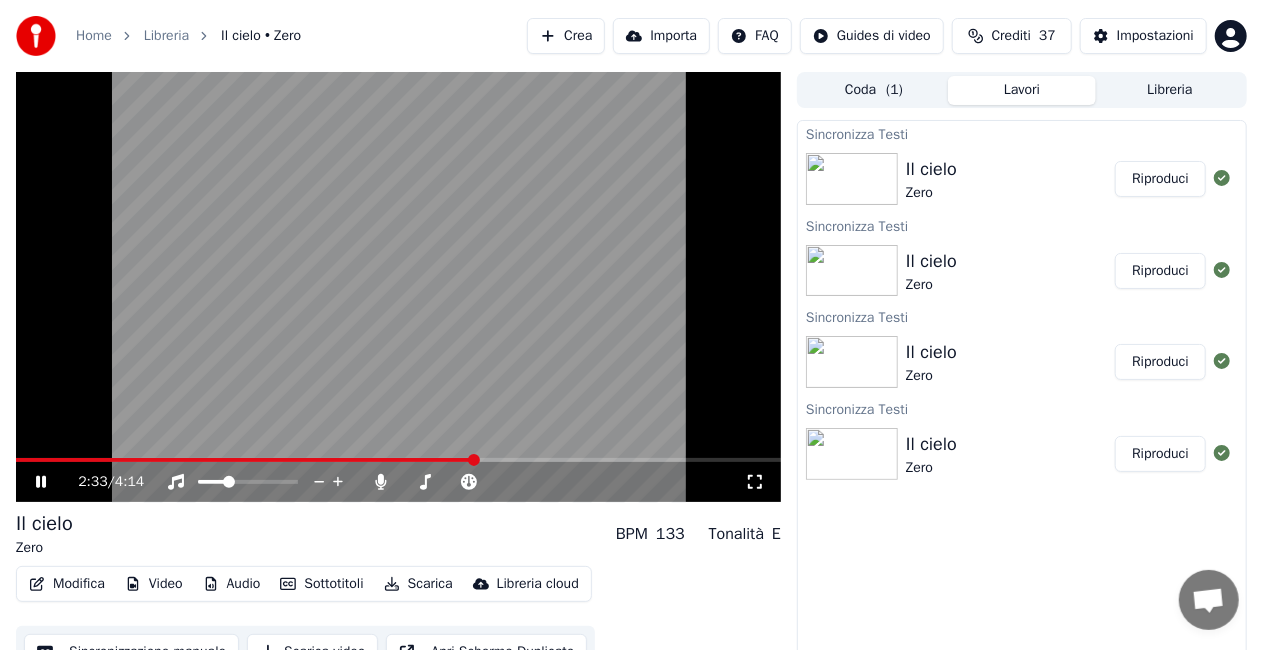 click at bounding box center [245, 460] 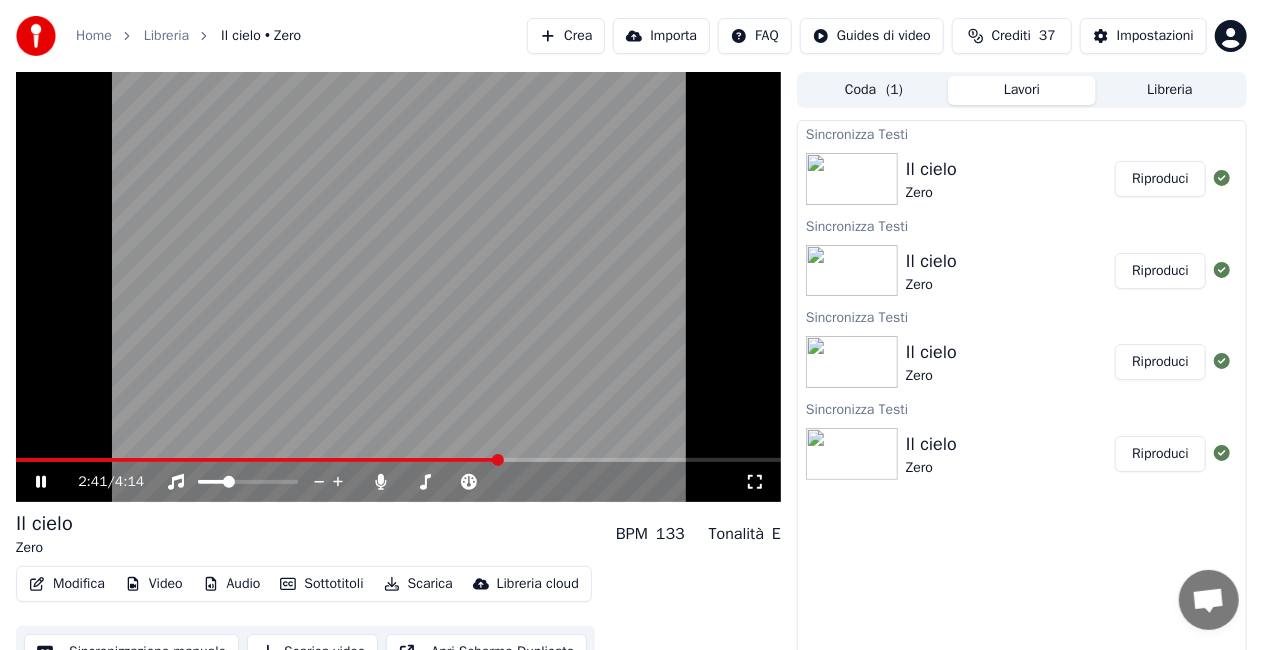 click on "2:41  /  4:14" at bounding box center [398, 482] 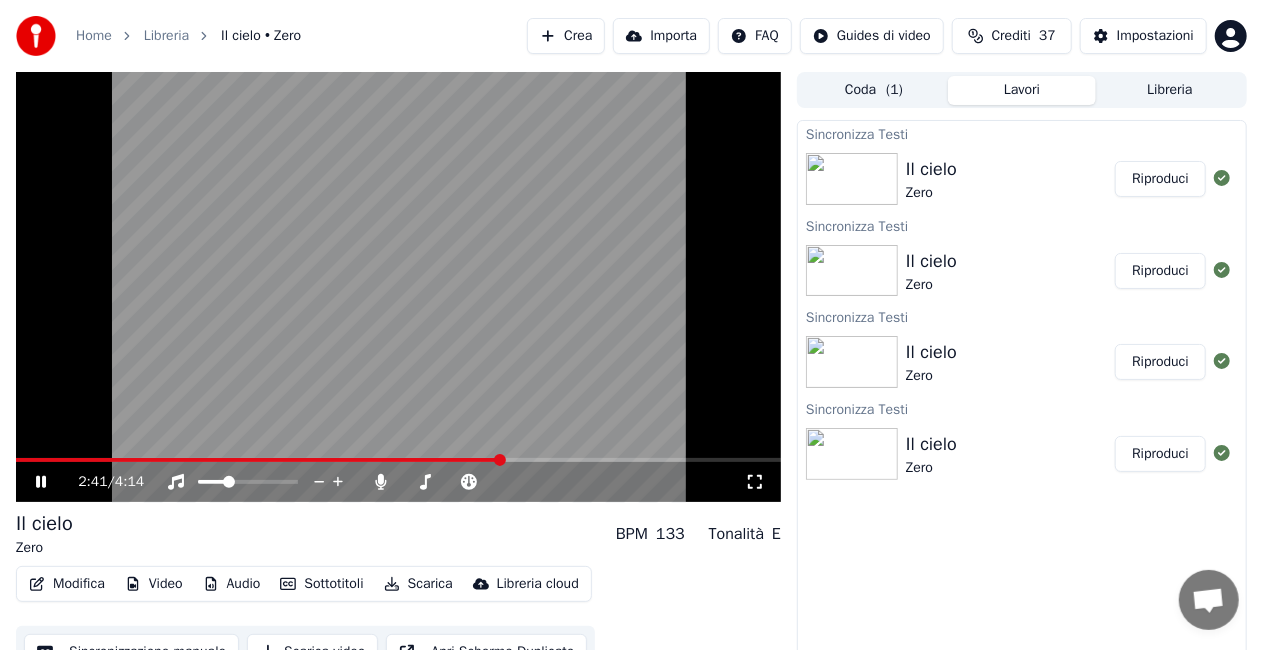 click at bounding box center [398, 460] 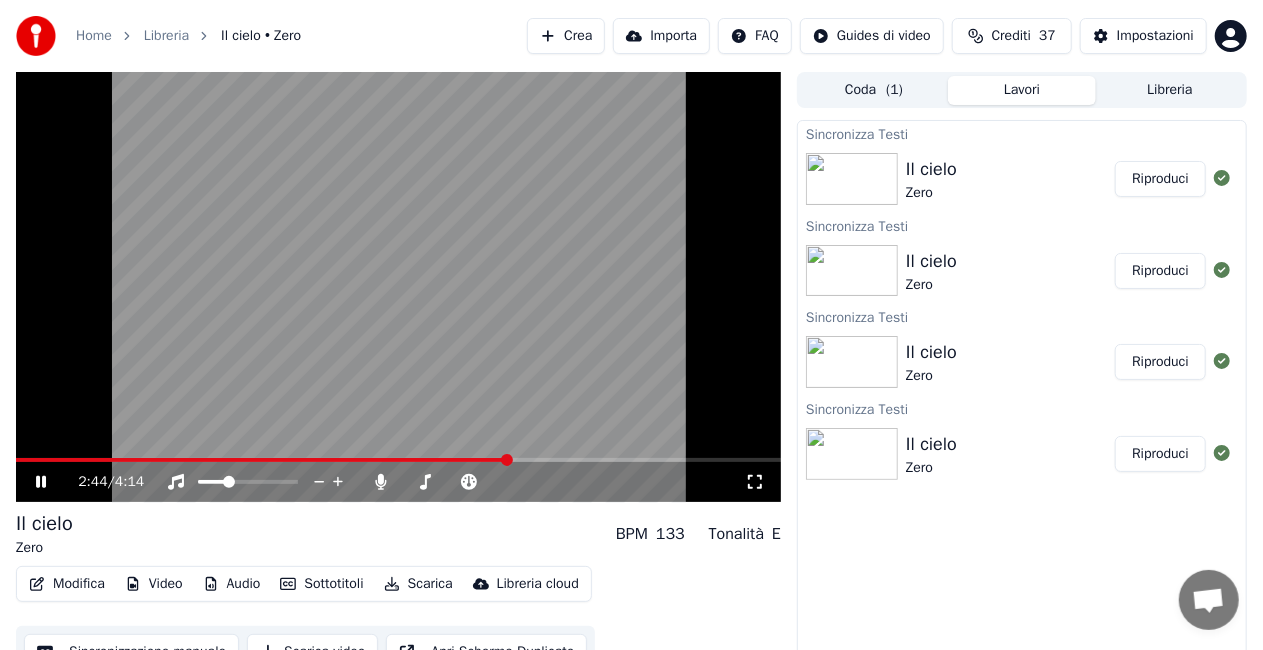 click at bounding box center (398, 460) 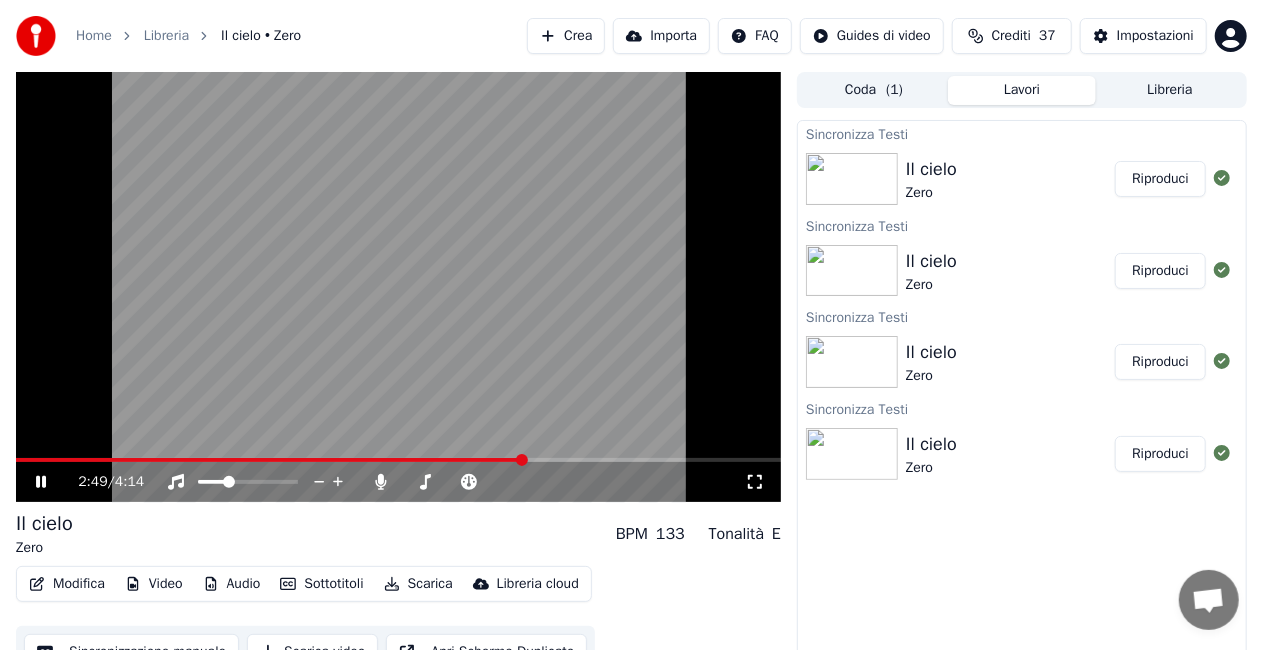 click at bounding box center [398, 460] 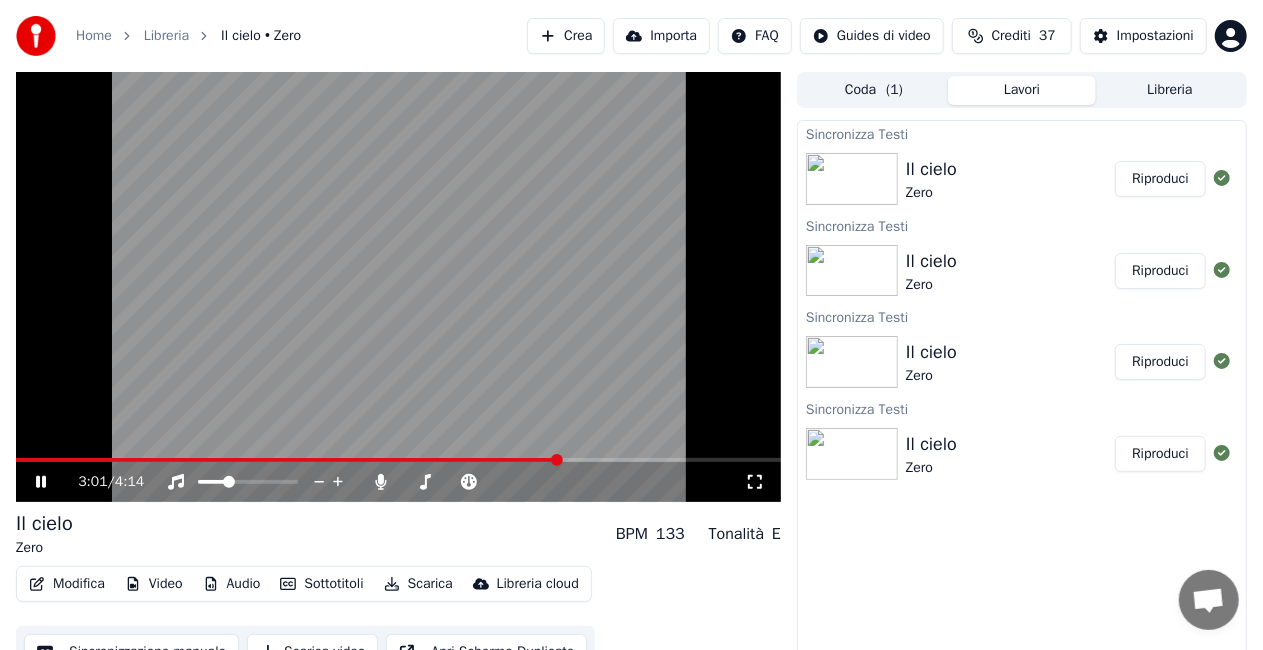 click at bounding box center [398, 460] 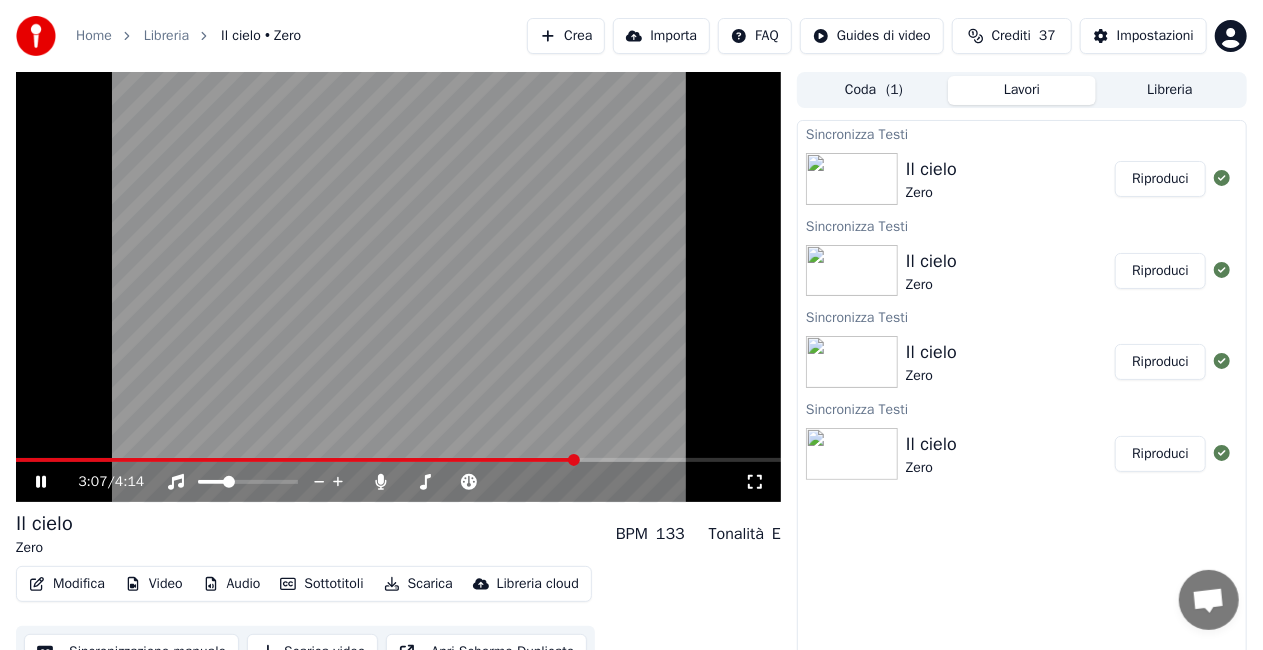 click at bounding box center (398, 460) 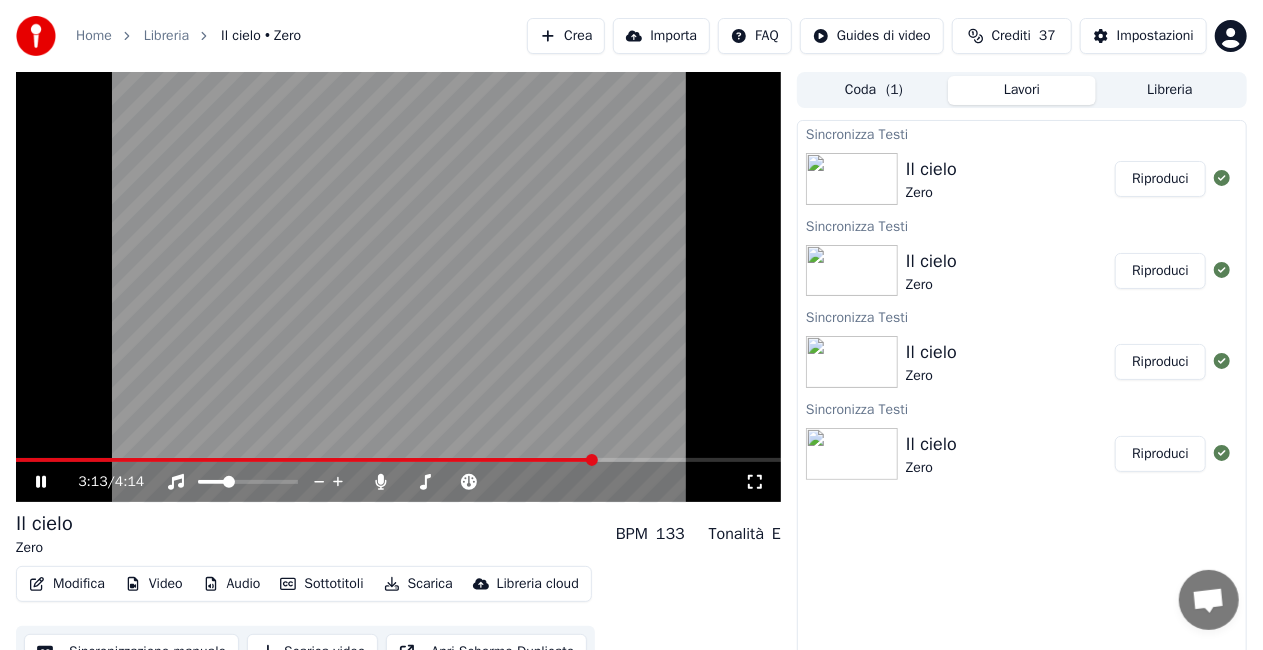 click at bounding box center [398, 460] 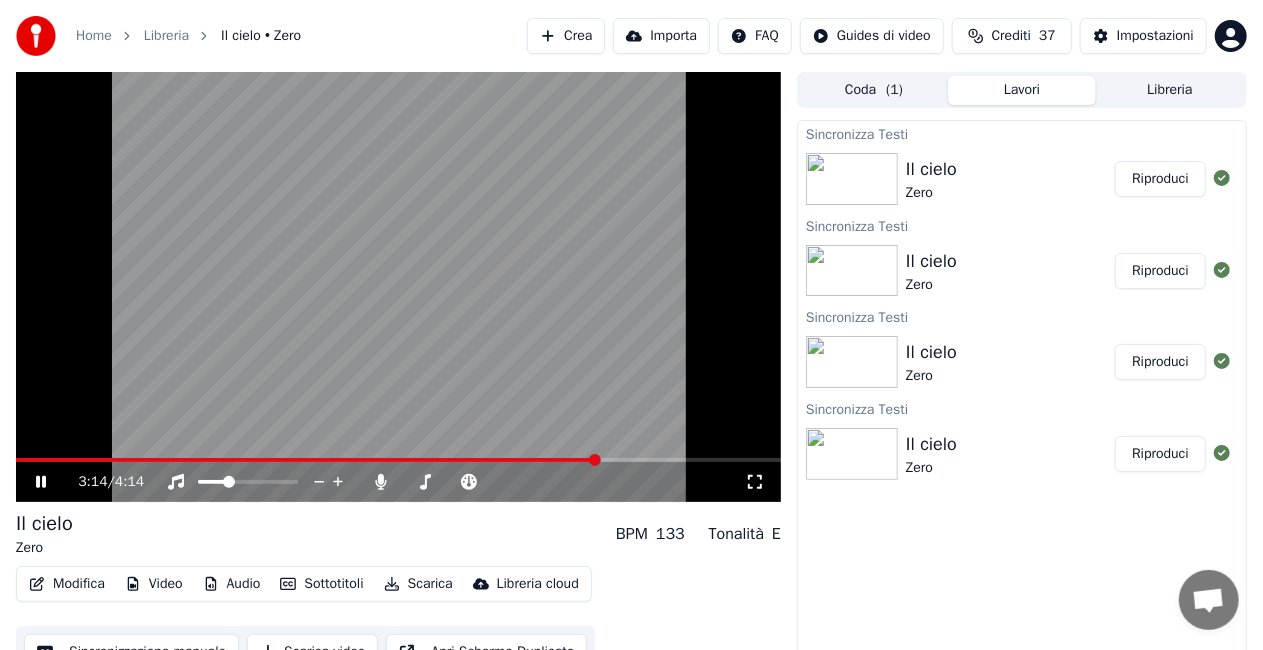 click at bounding box center (398, 460) 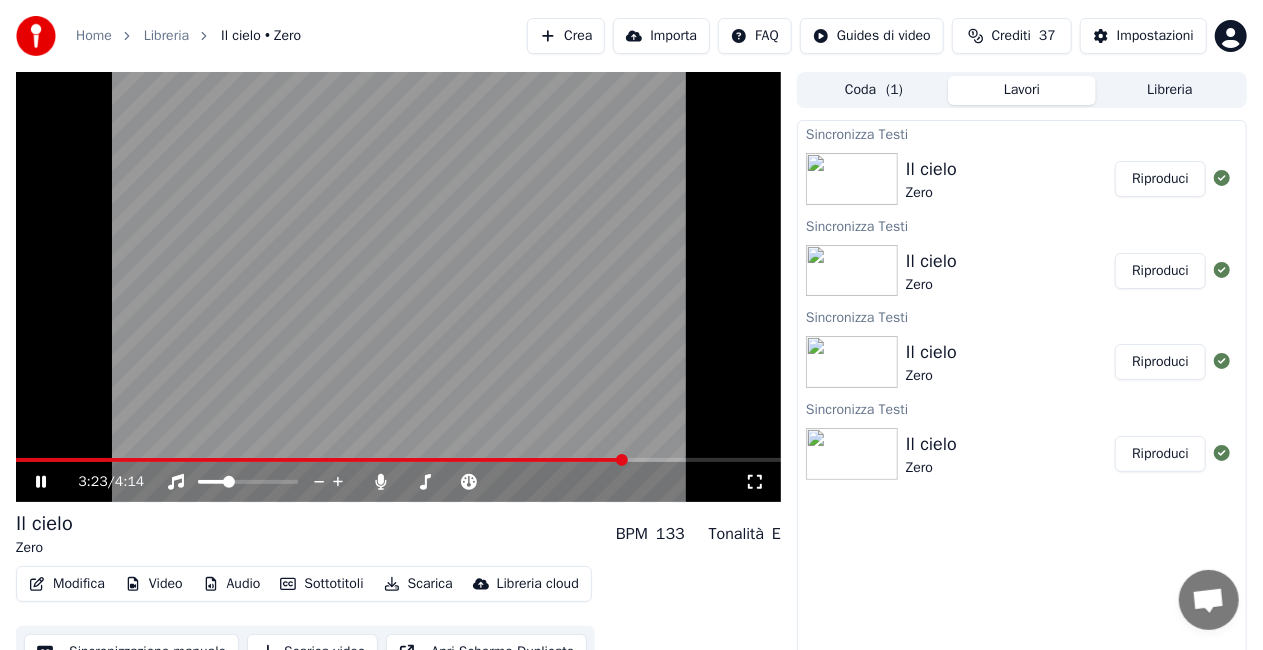 click at bounding box center [398, 460] 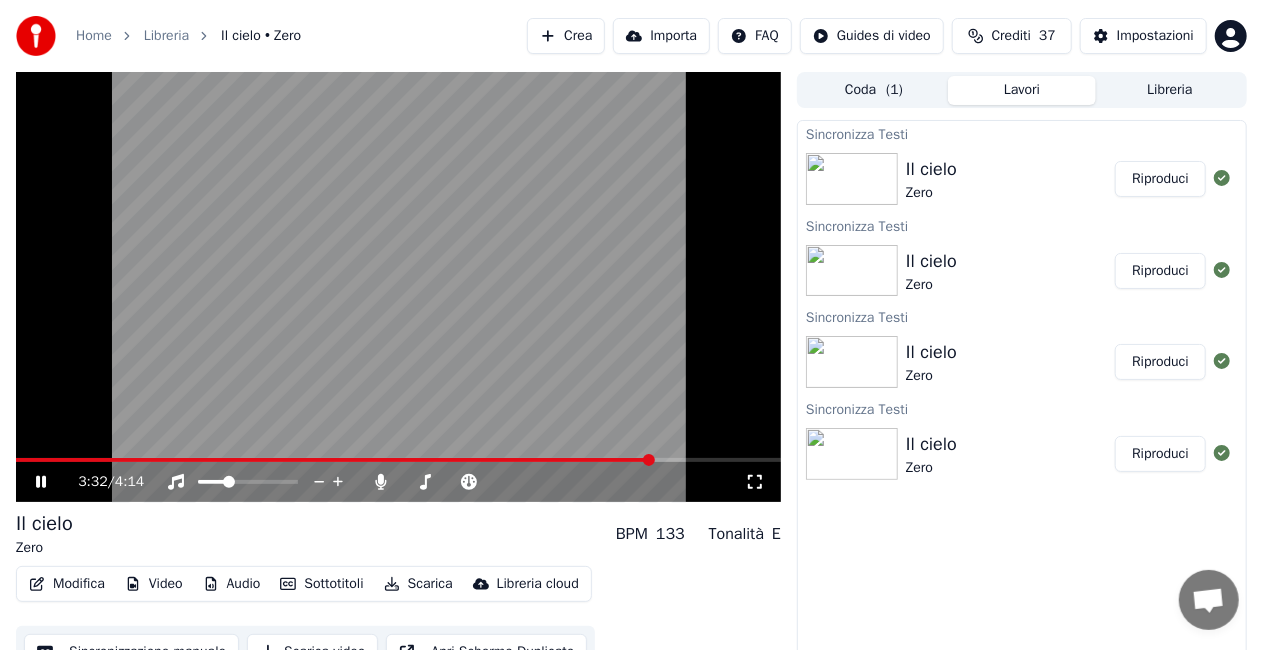 click at bounding box center [398, 460] 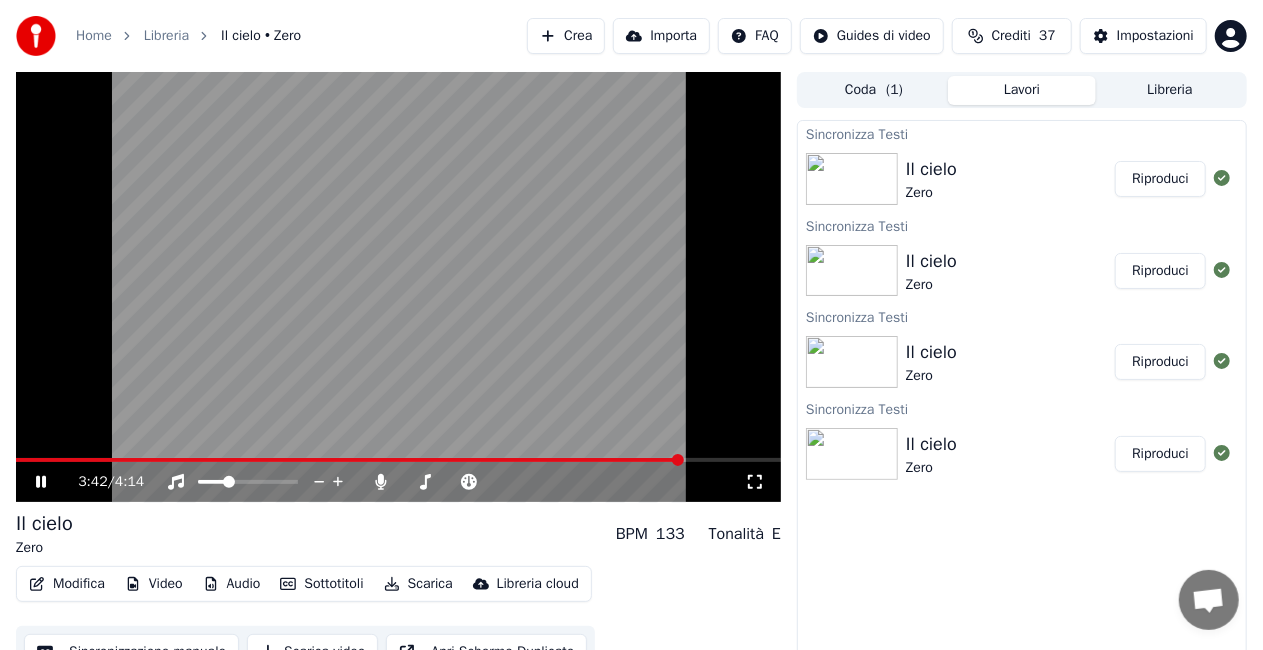 click at bounding box center (398, 460) 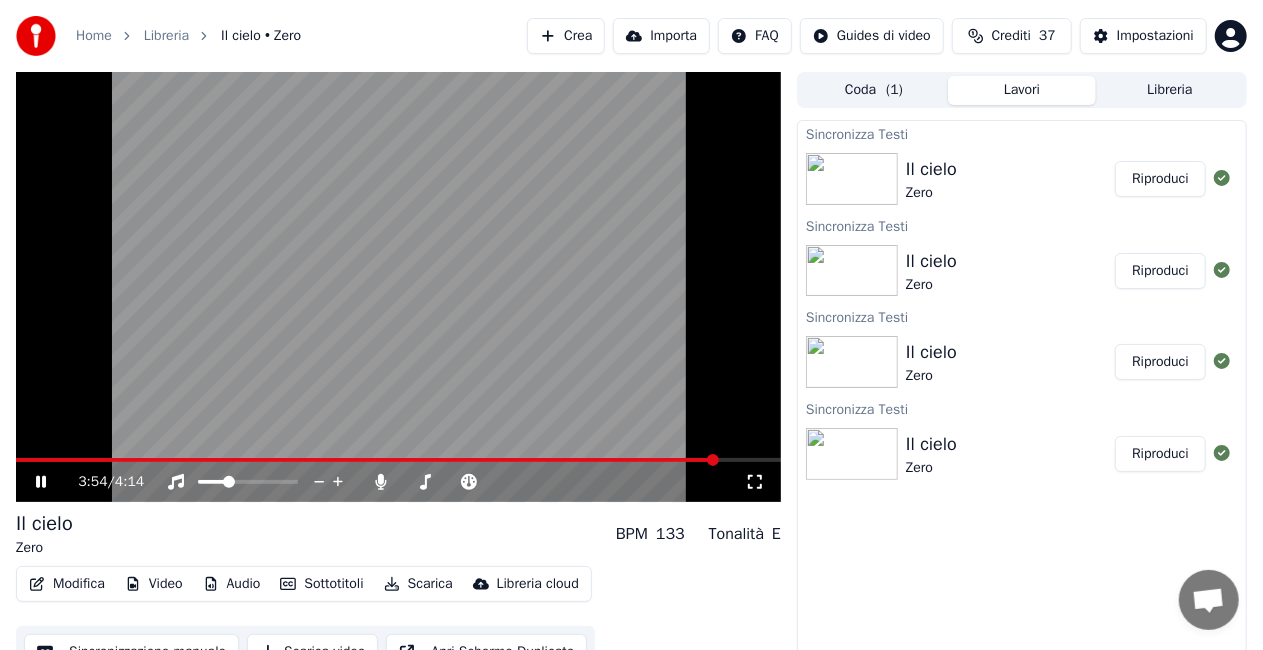 click at bounding box center [398, 460] 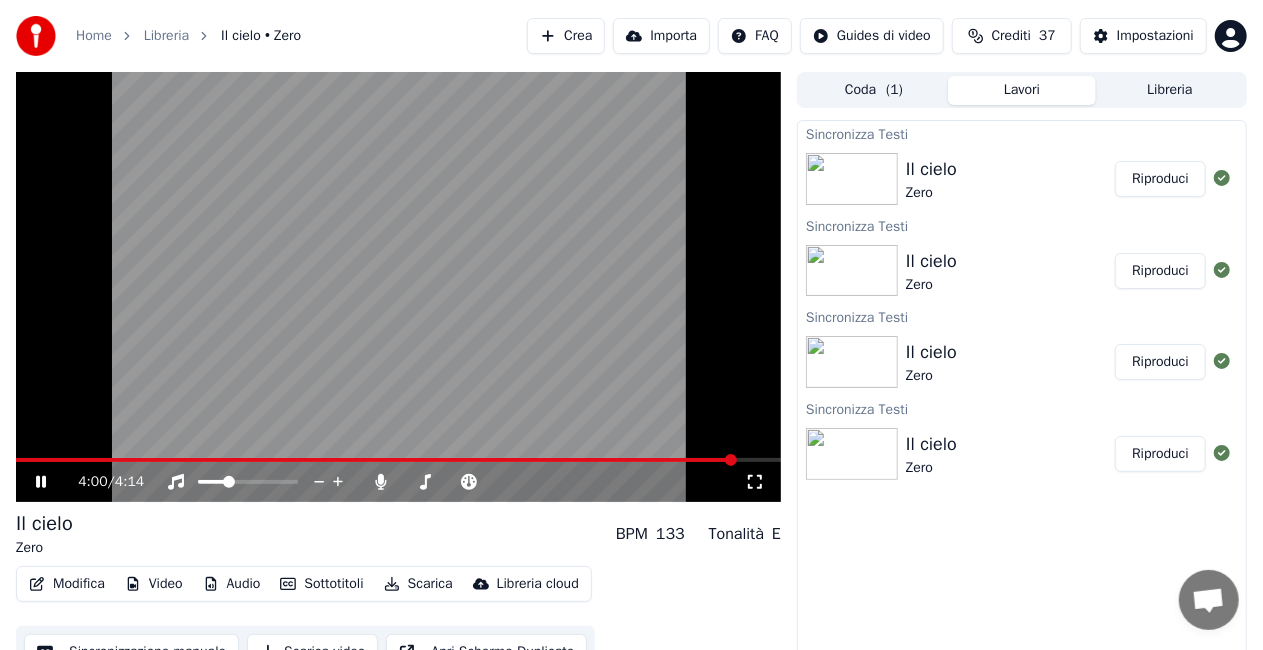 click at bounding box center [398, 460] 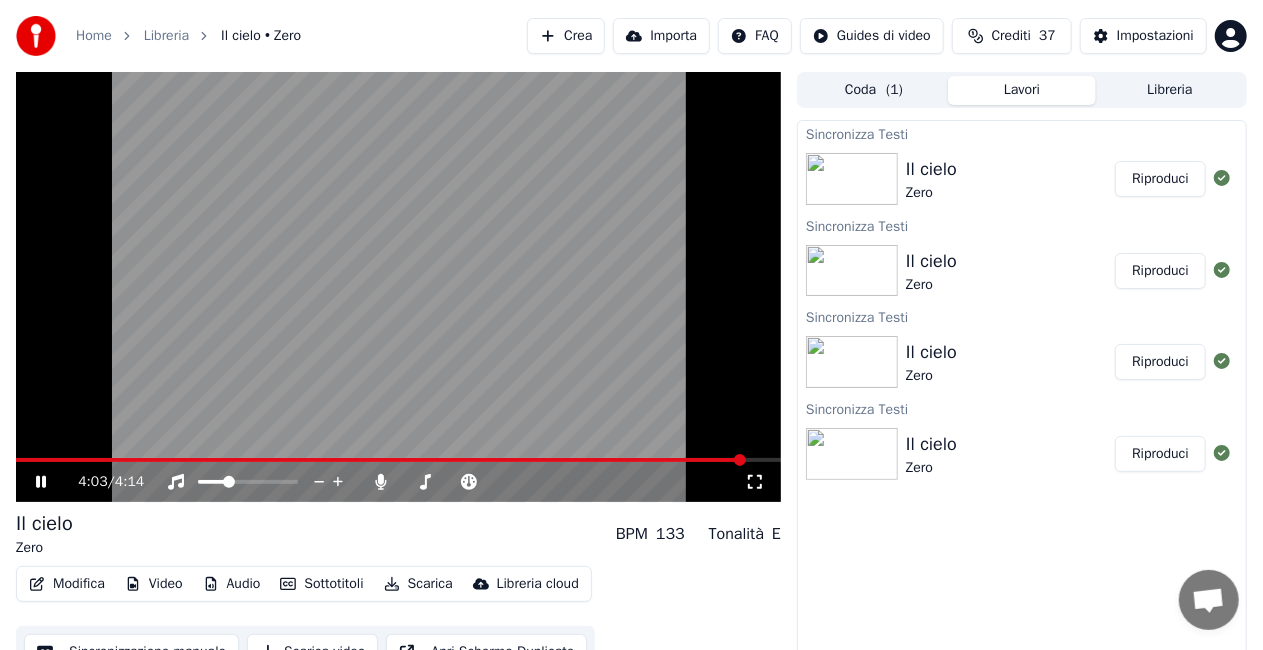 click at bounding box center [398, 460] 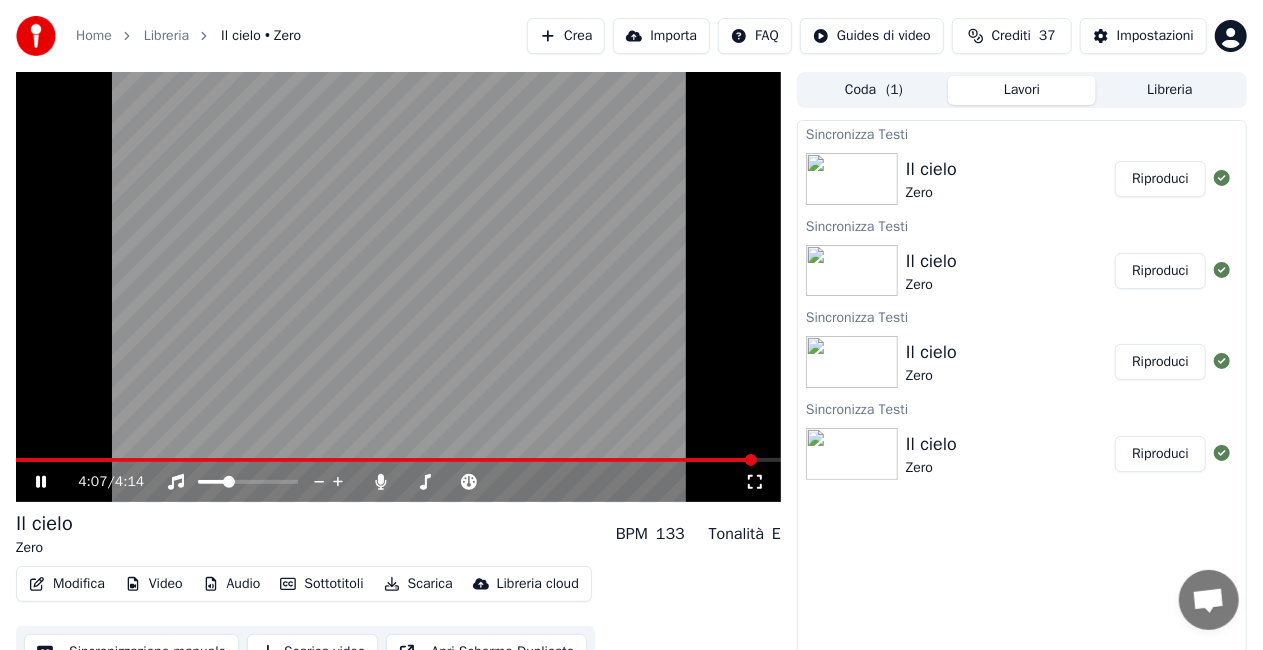 click at bounding box center (398, 460) 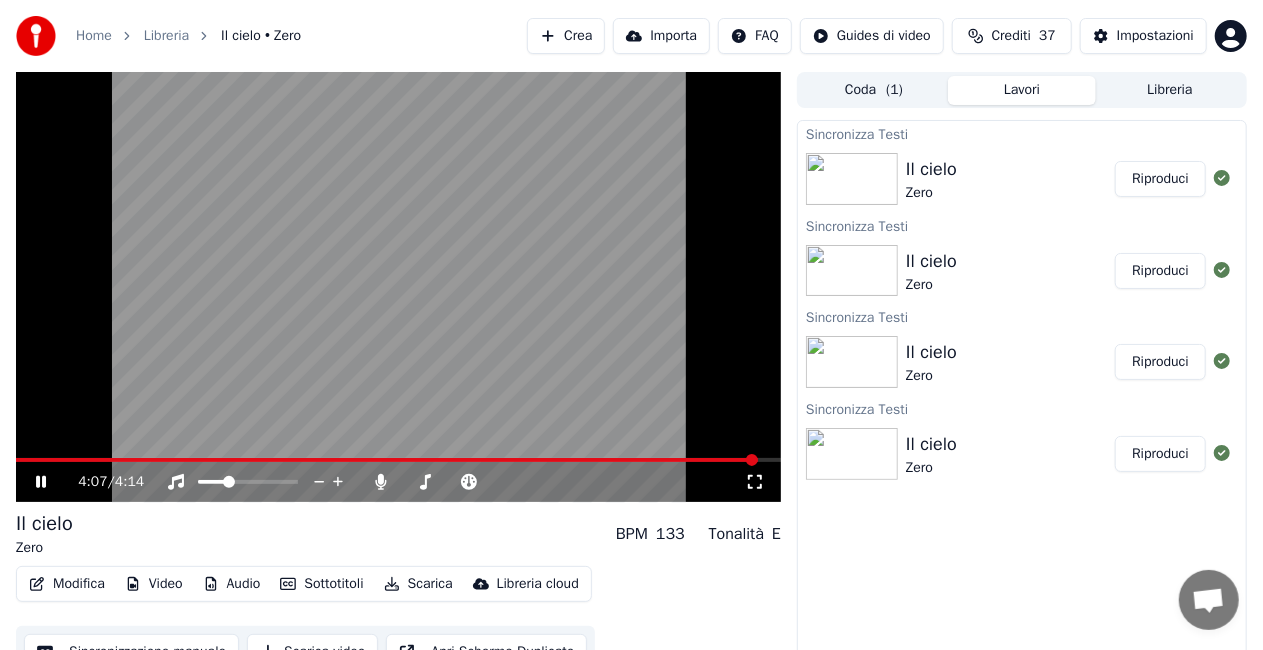 click on "4:07  /  4:14" at bounding box center (398, 482) 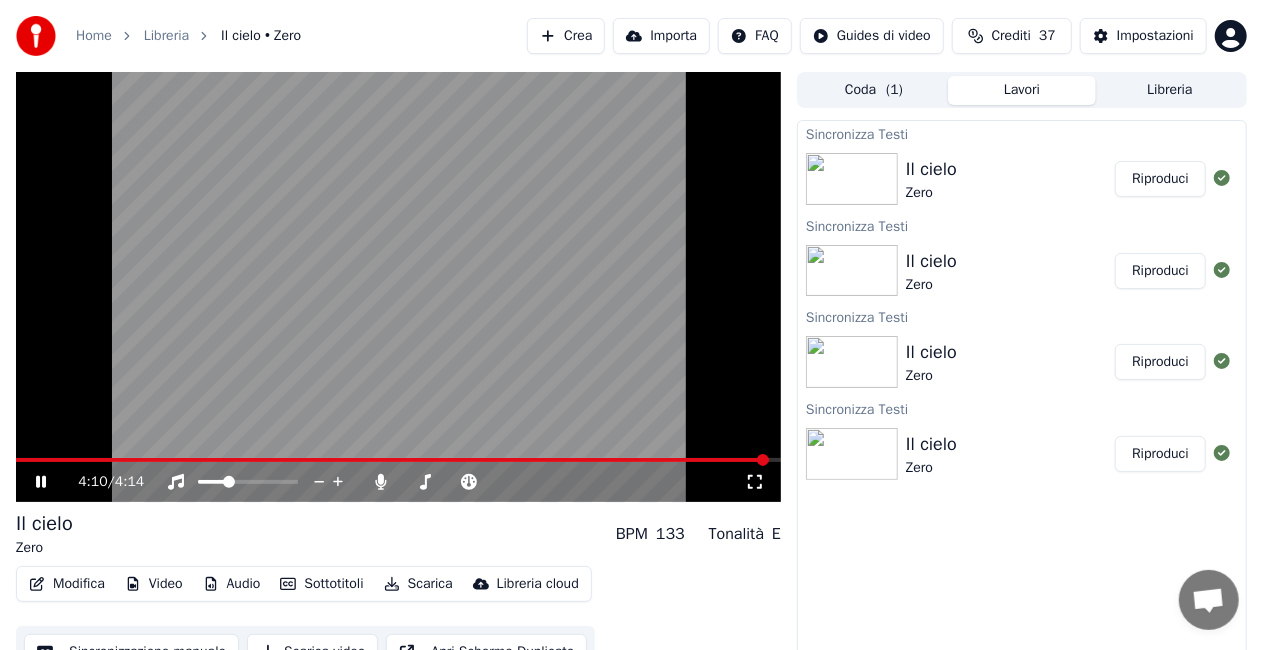 click on "Modifica" at bounding box center (67, 584) 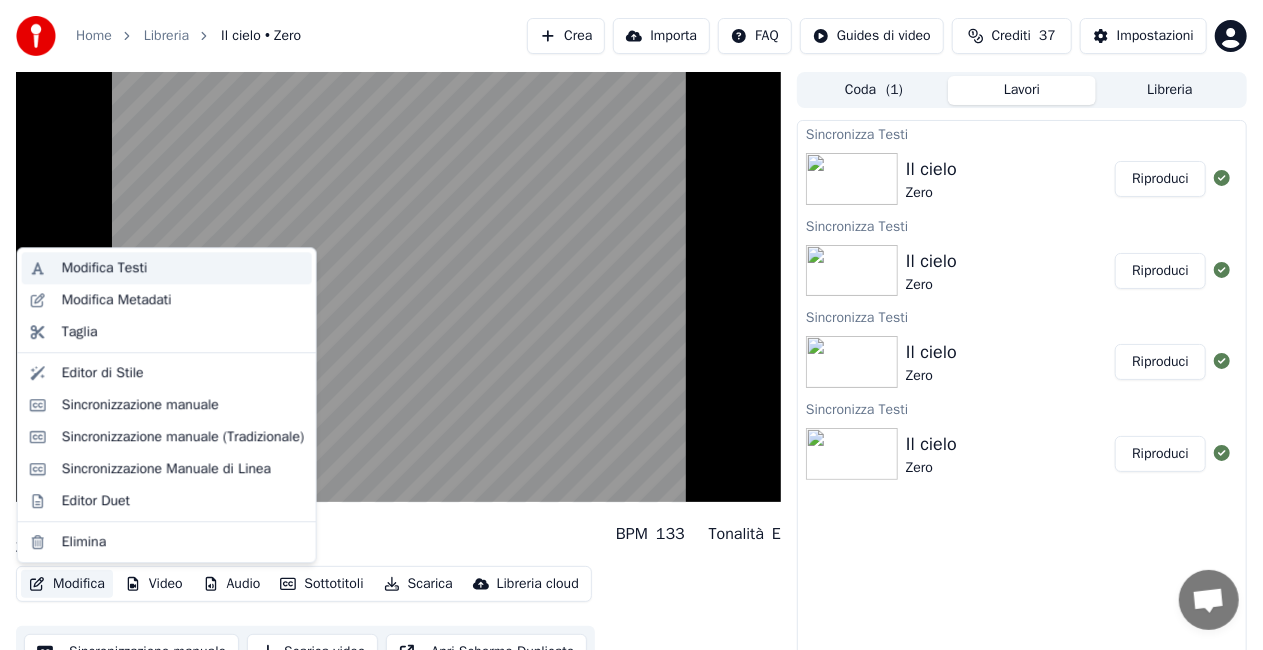 click on "Modifica Testi" at bounding box center [167, 268] 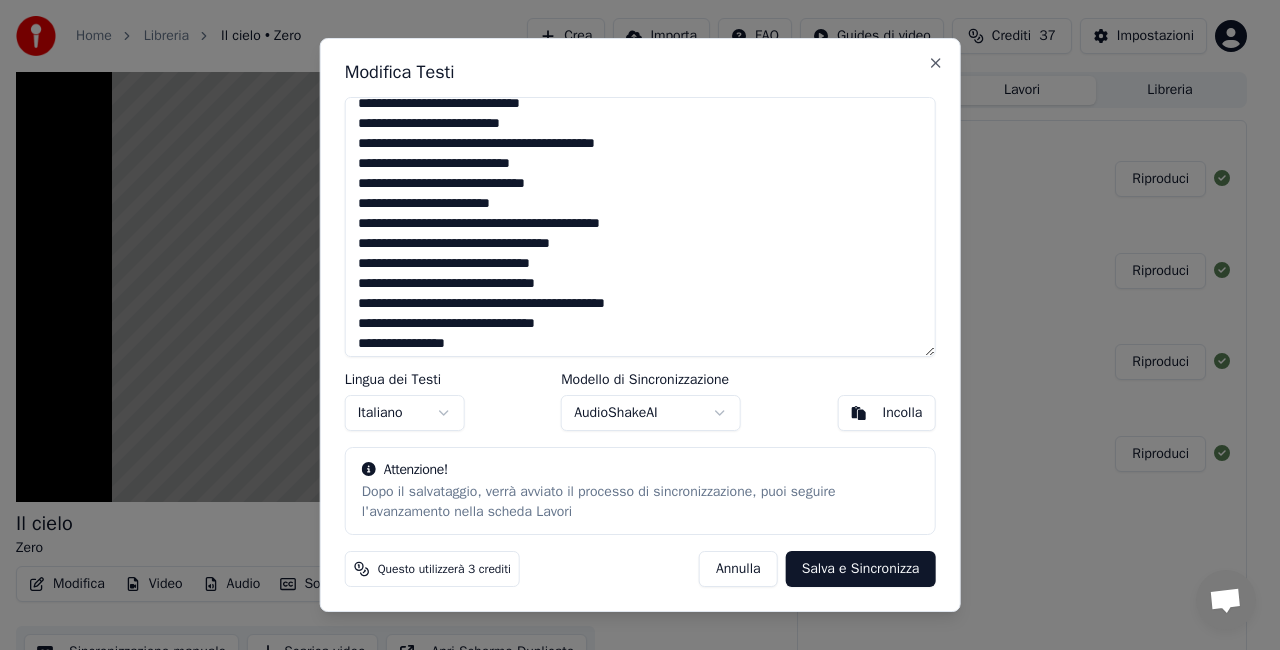 scroll, scrollTop: 116, scrollLeft: 0, axis: vertical 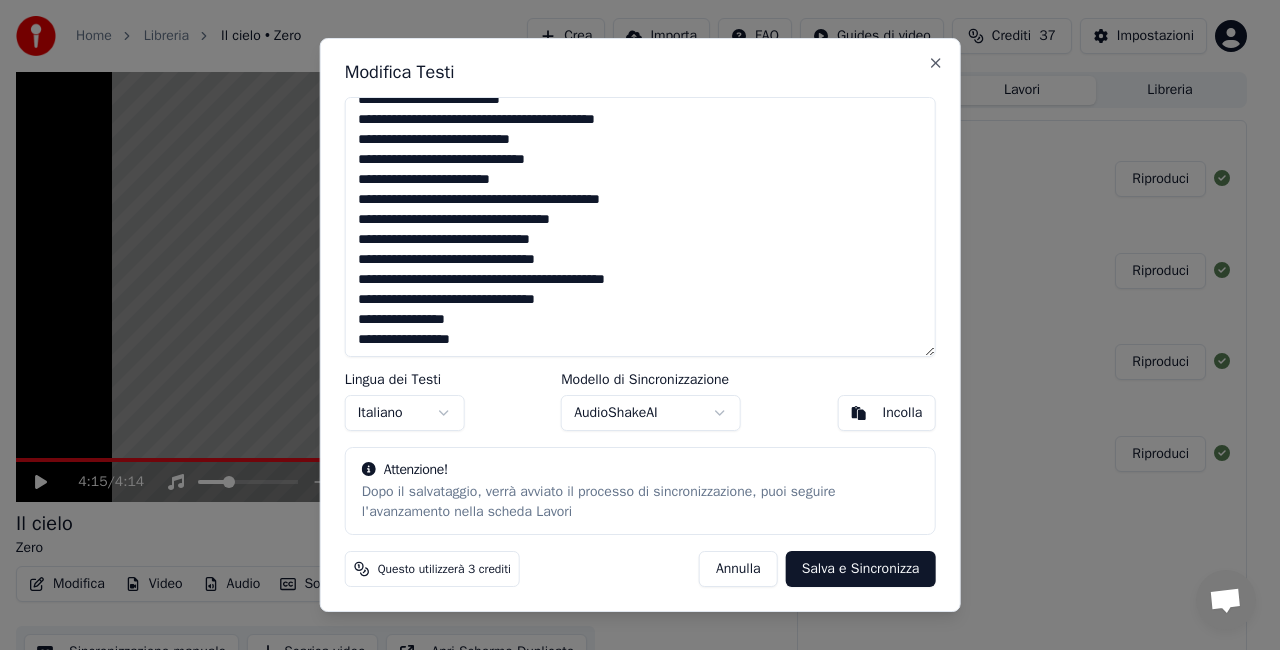 click on "**********" at bounding box center (640, 227) 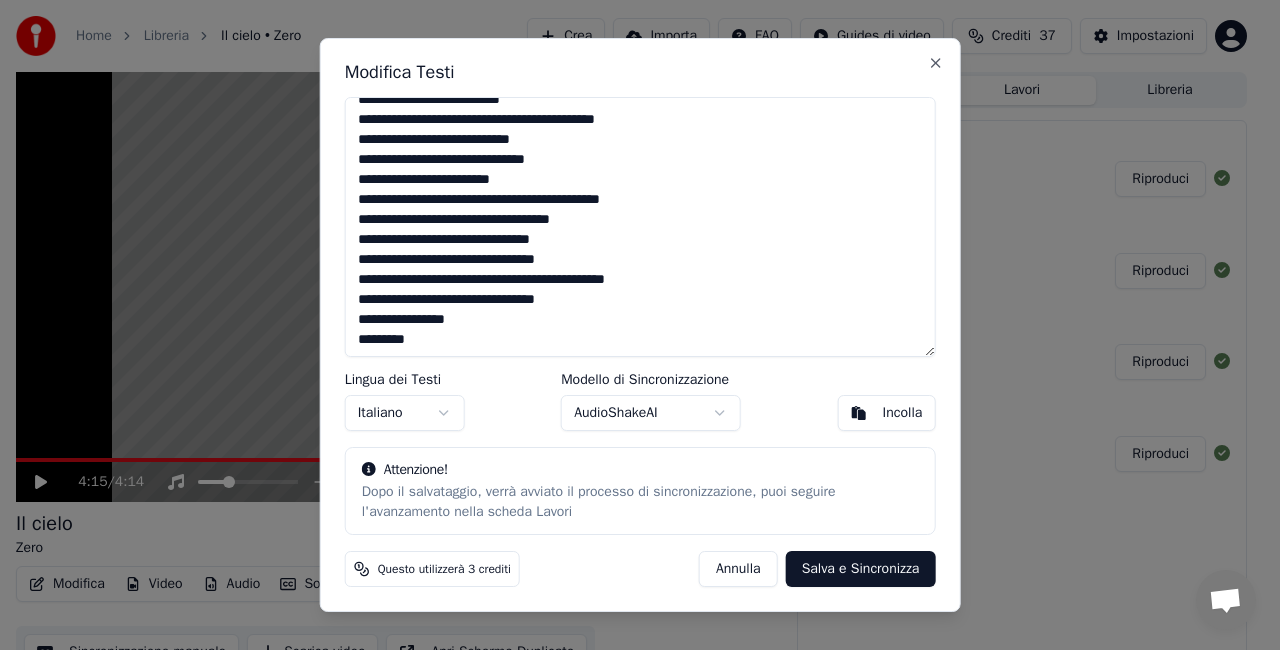 click on "**********" at bounding box center (640, 325) 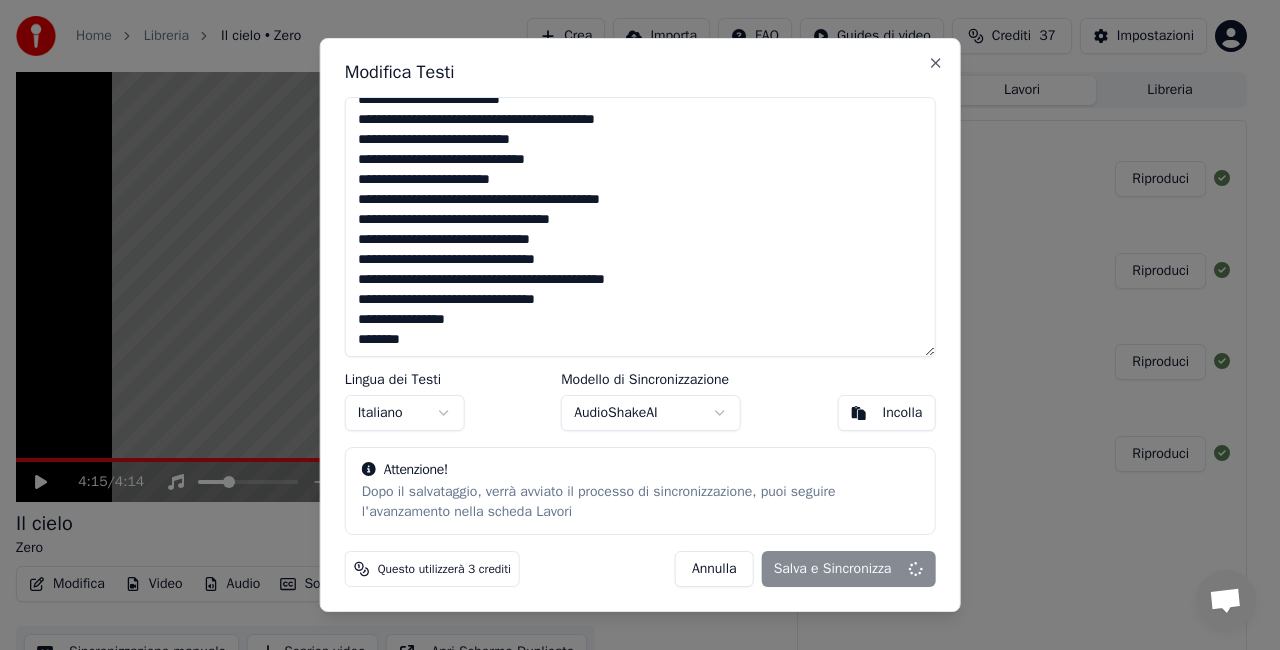 type on "**********" 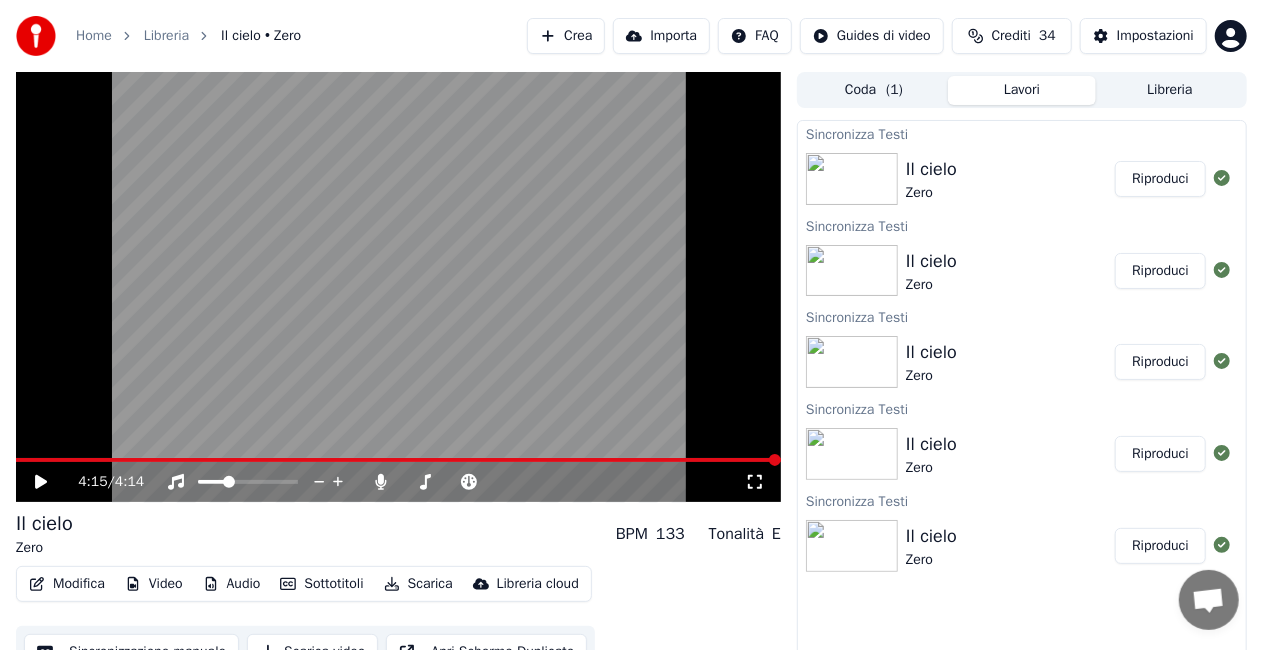 click 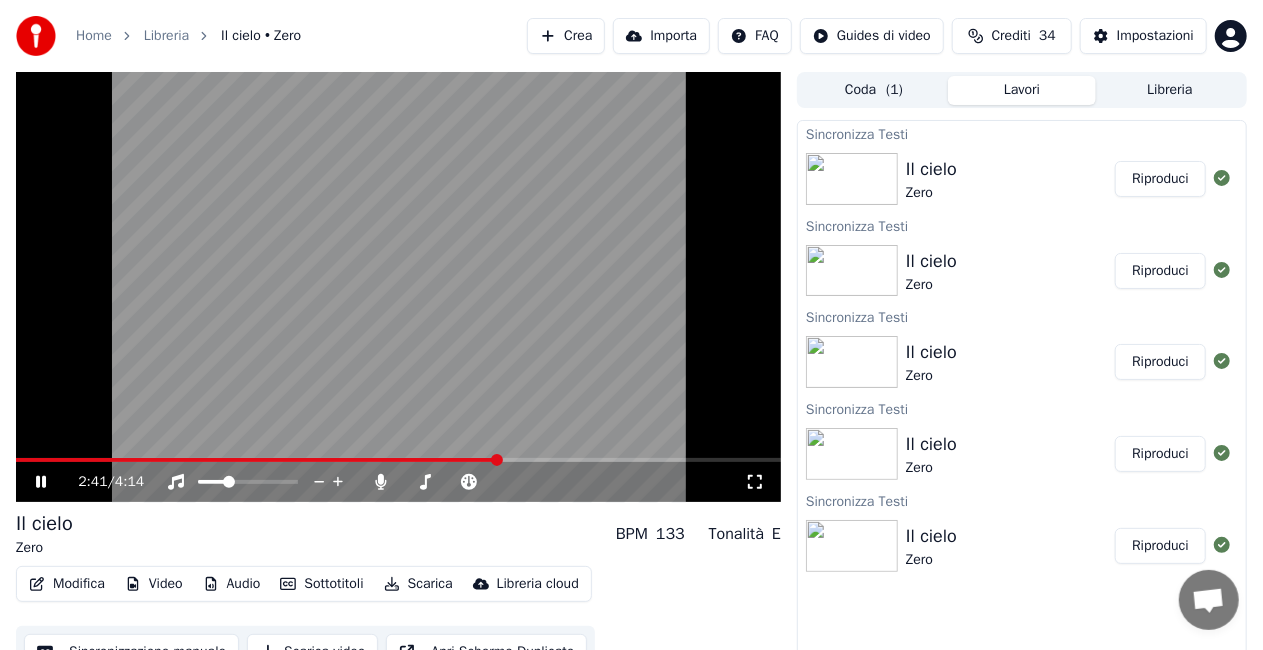 click at bounding box center (398, 460) 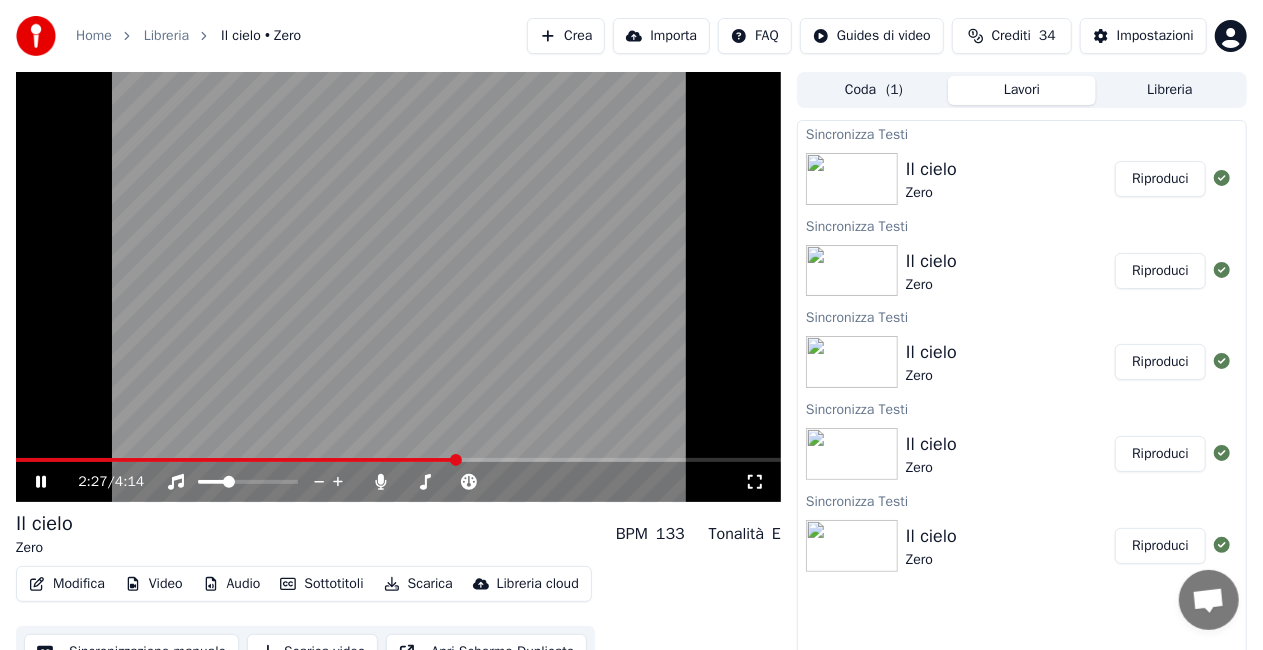 click at bounding box center (236, 460) 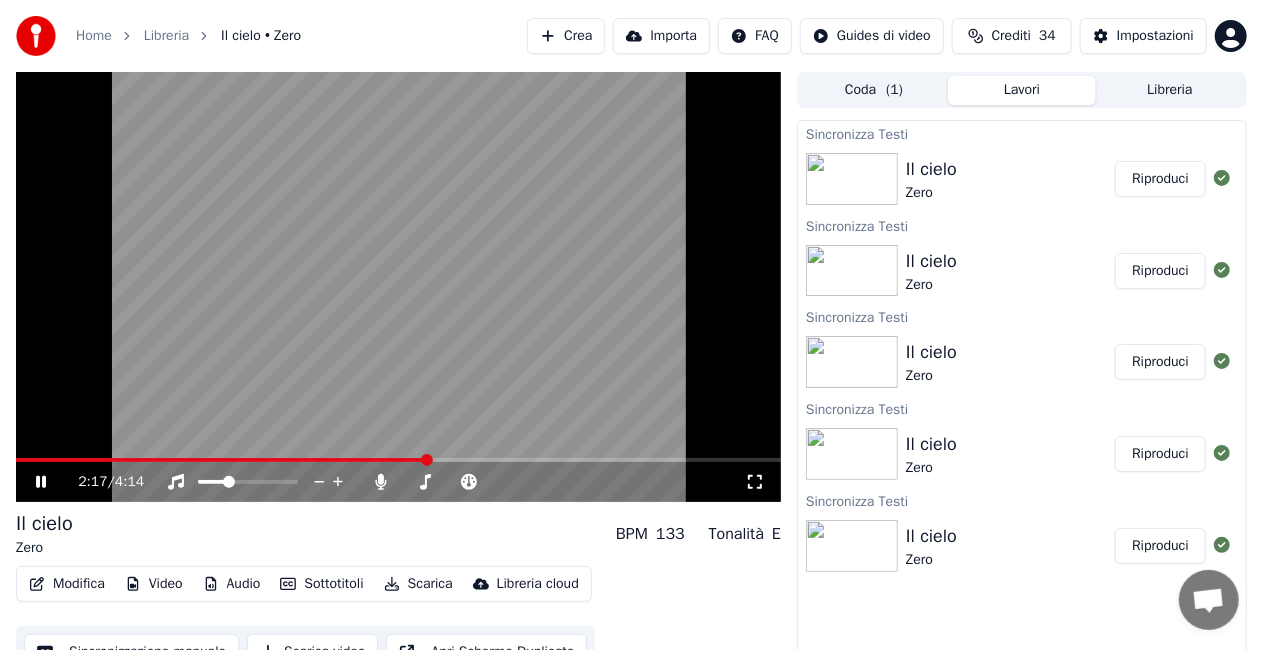 click at bounding box center (221, 460) 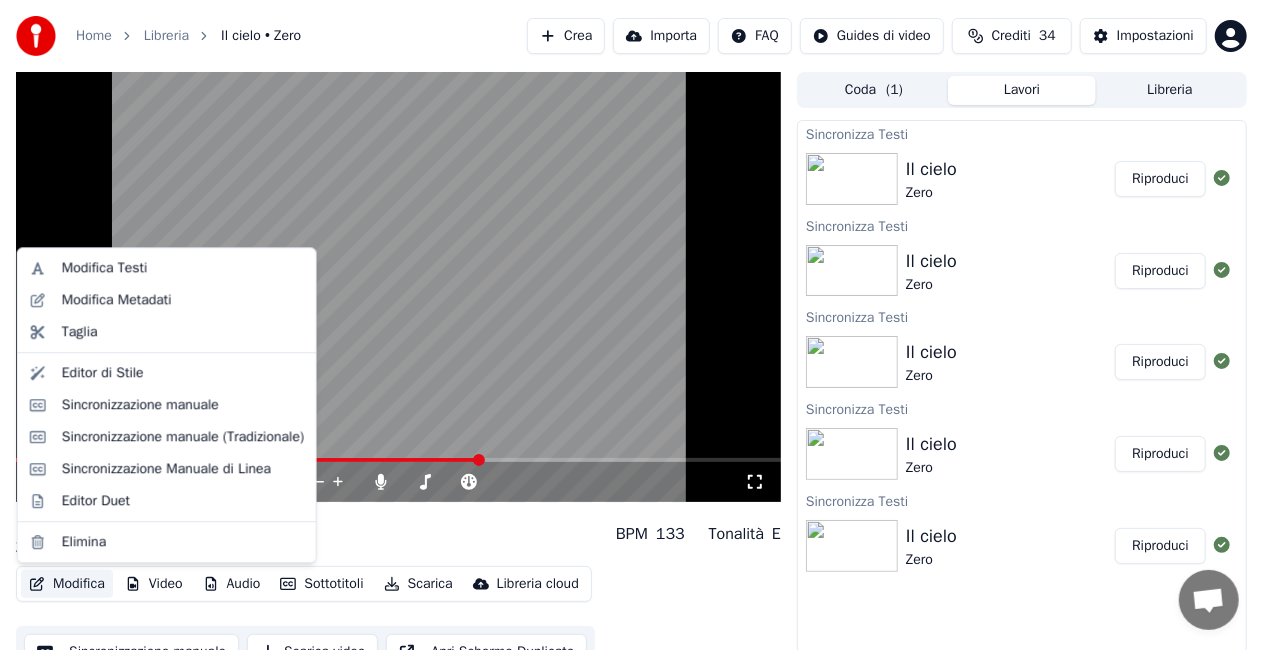 click on "Modifica" at bounding box center [67, 584] 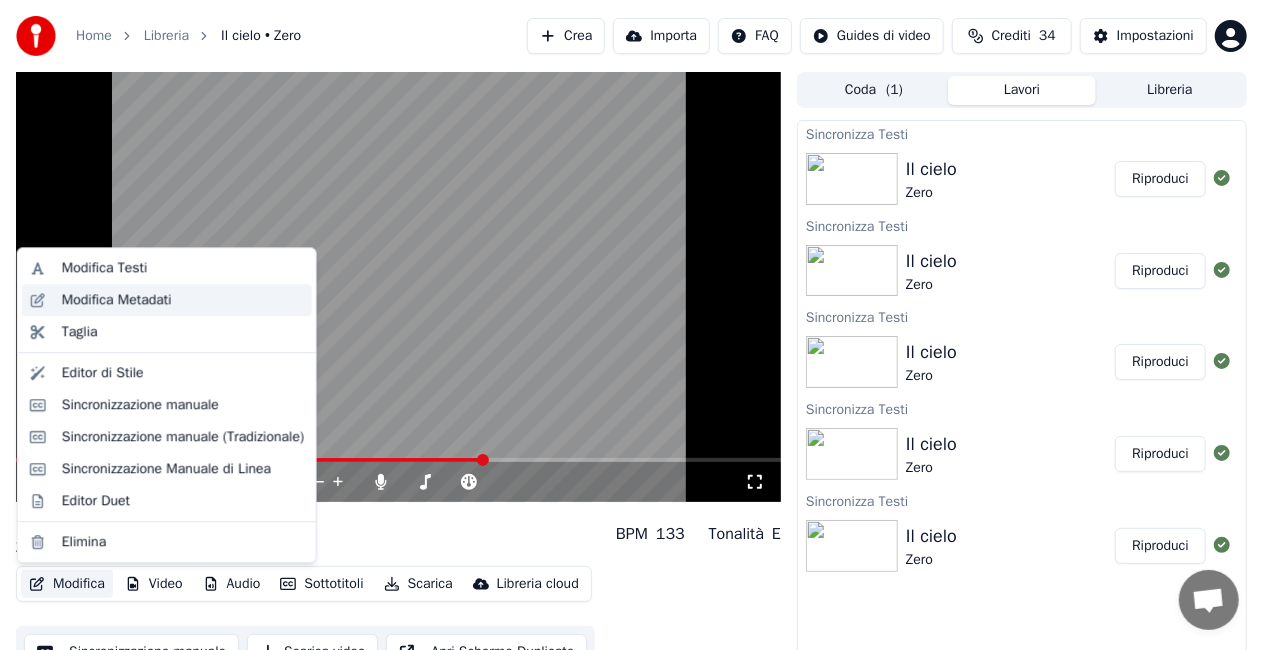 click on "Modifica Metadati" at bounding box center [117, 300] 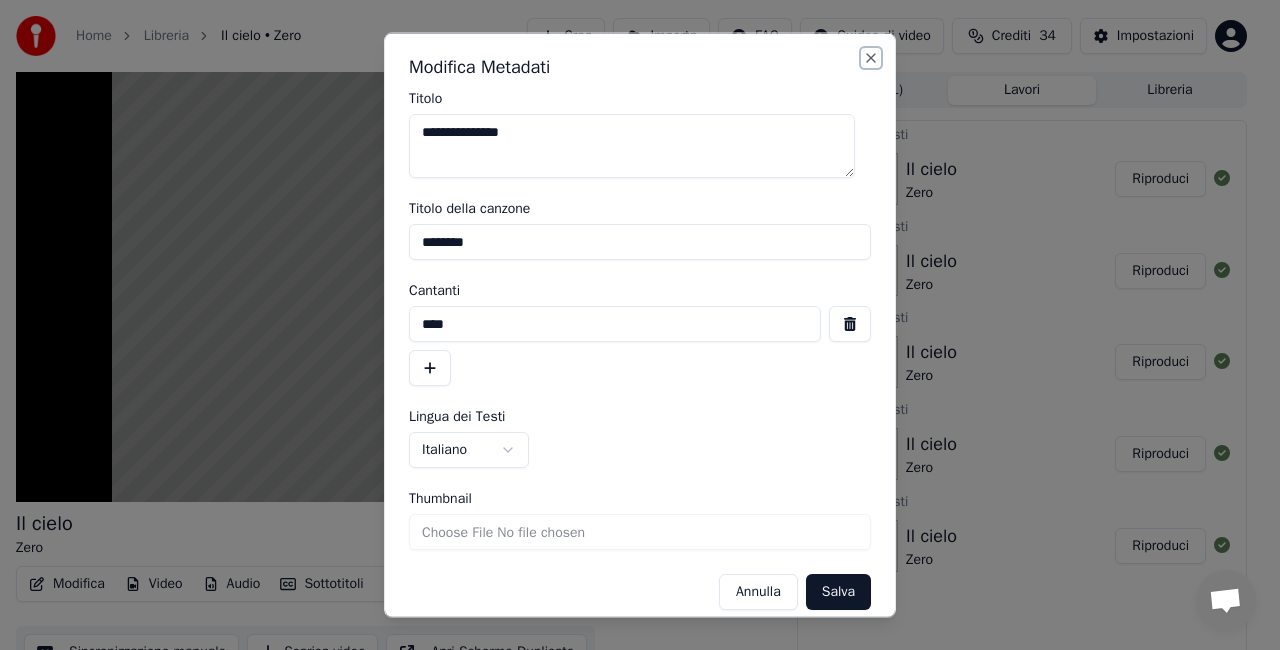 click on "Close" at bounding box center (871, 58) 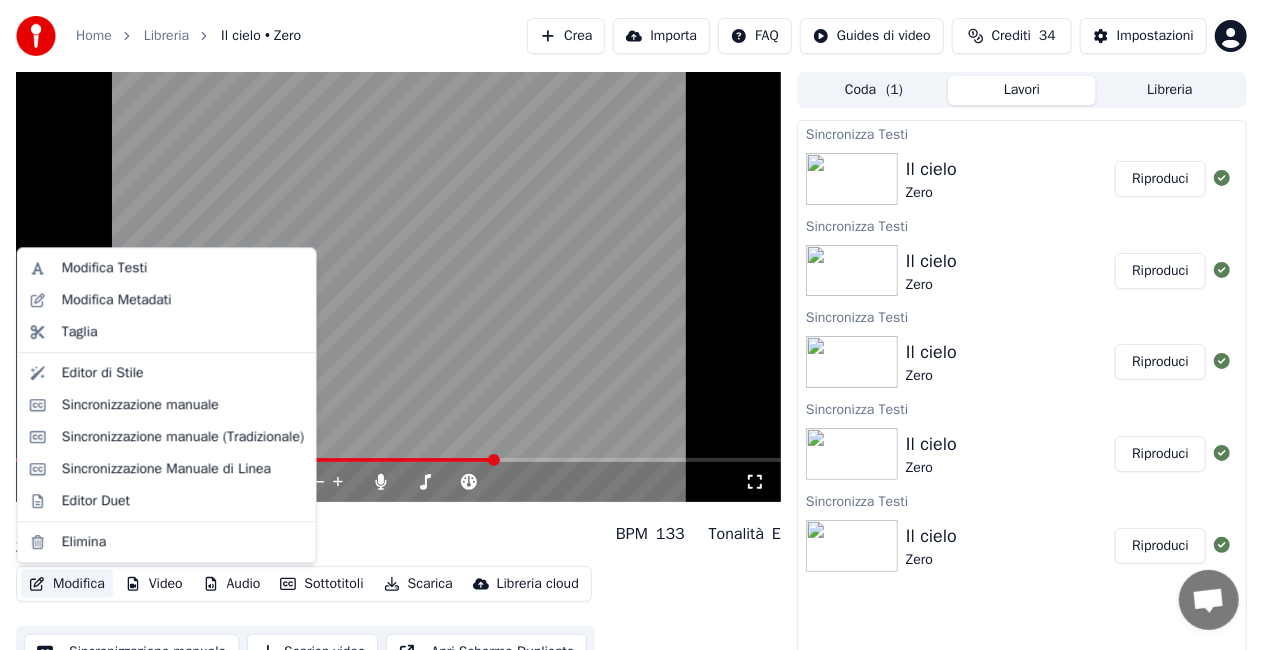 click on "Modifica" at bounding box center (67, 584) 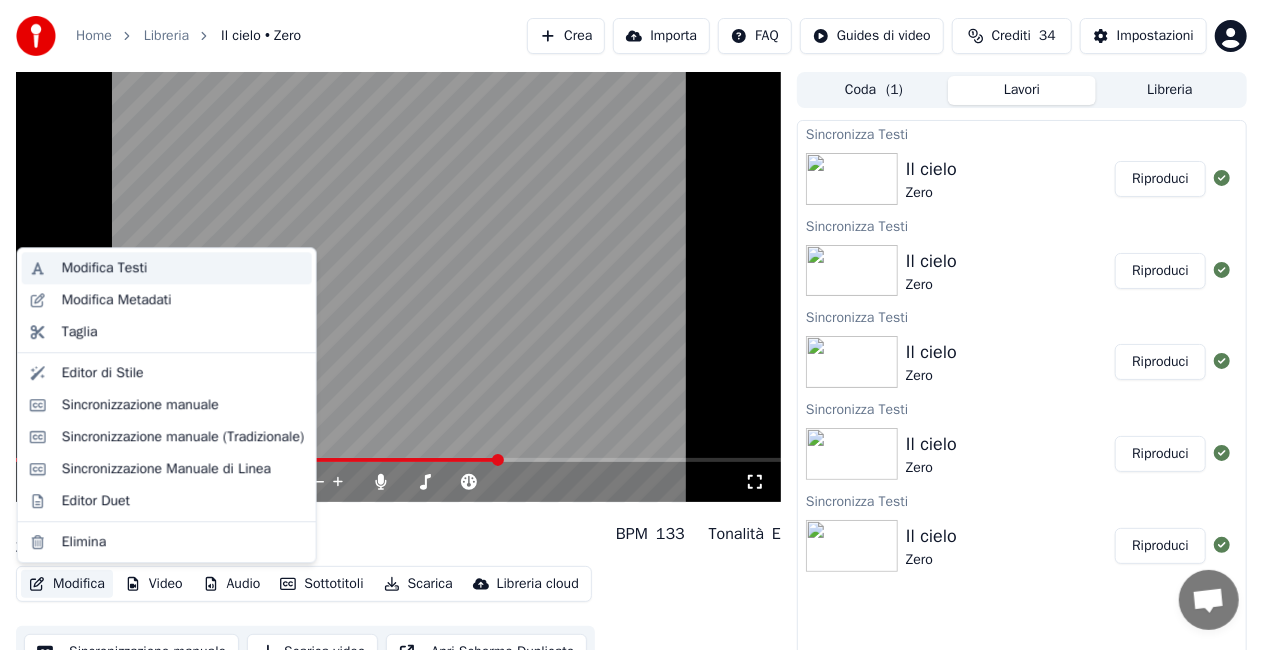 click on "Modifica Testi" at bounding box center [183, 268] 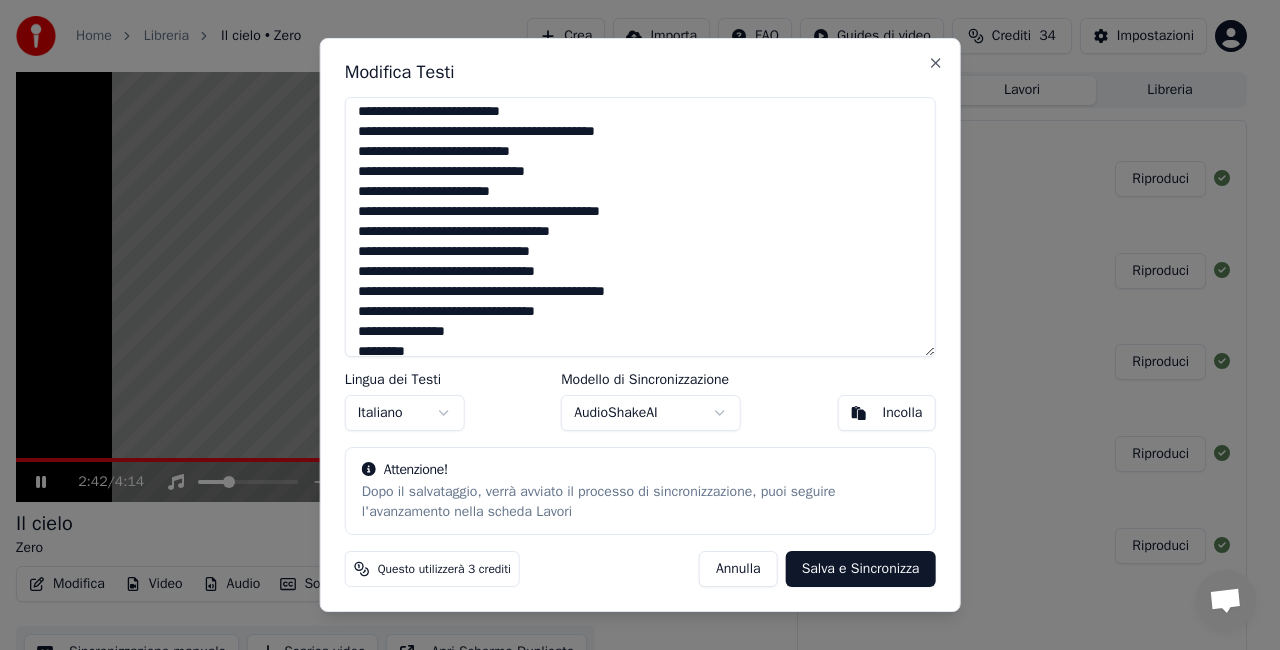 scroll, scrollTop: 116, scrollLeft: 0, axis: vertical 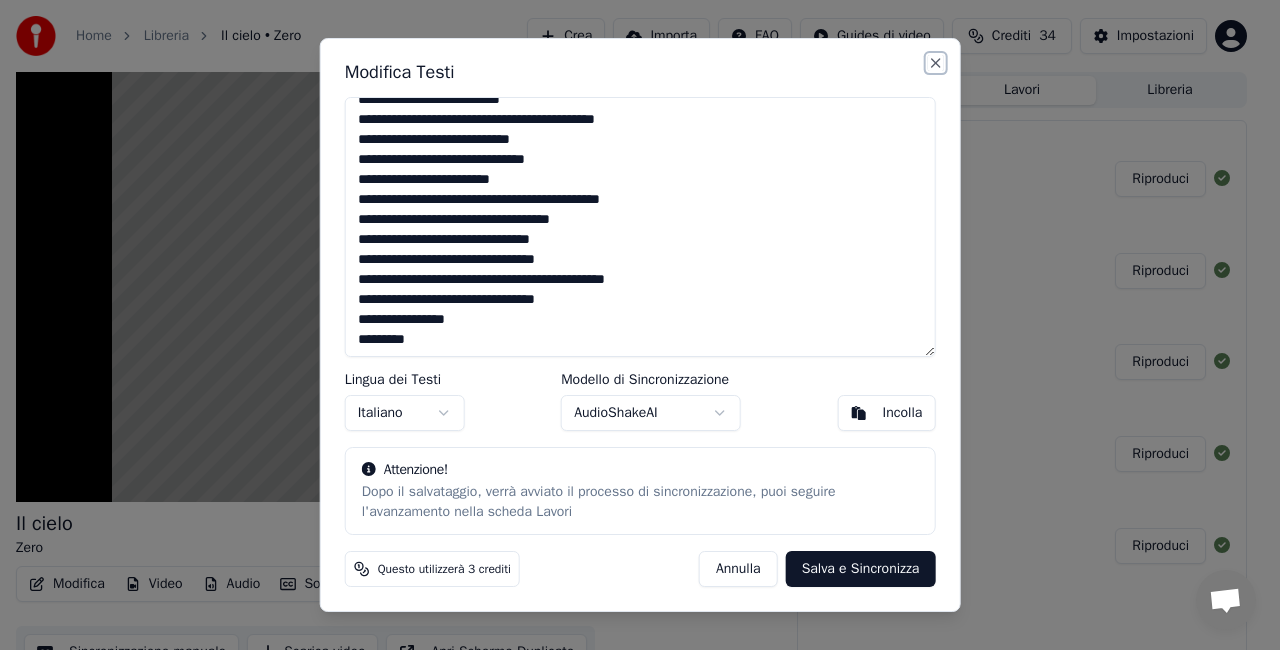 click on "Close" at bounding box center [935, 63] 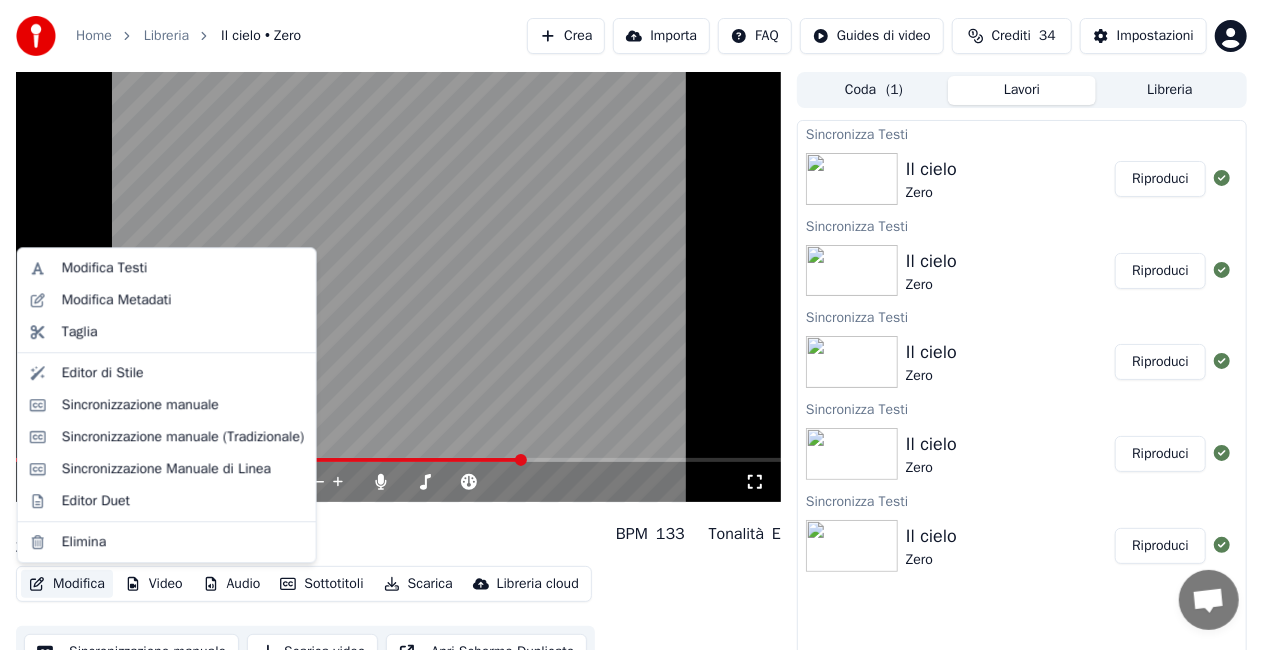 click on "Modifica" at bounding box center (67, 584) 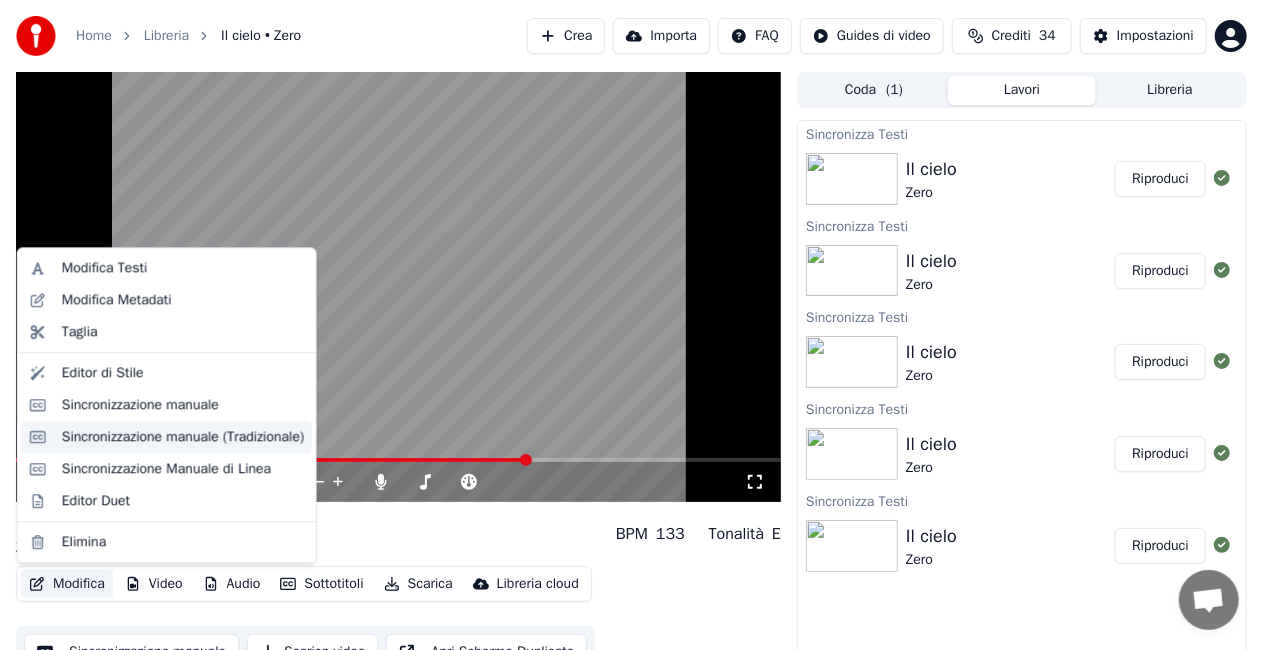 click on "Sincronizzazione manuale (Tradizionale)" at bounding box center [183, 437] 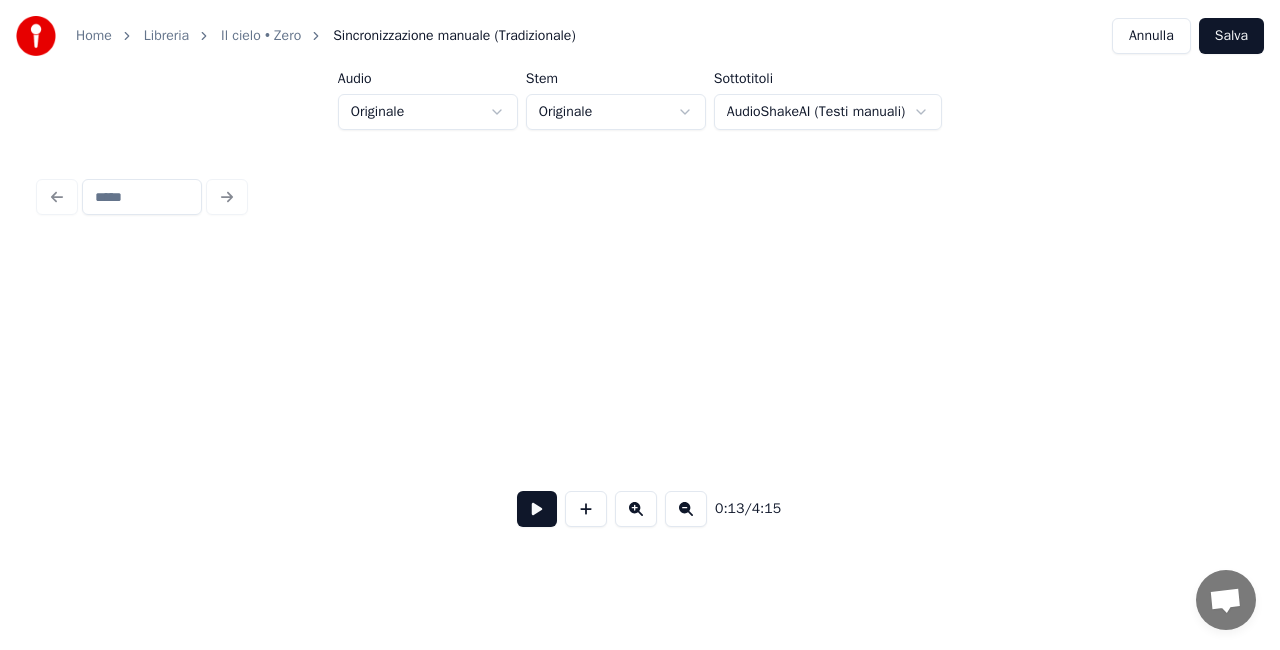 scroll, scrollTop: 0, scrollLeft: 1377, axis: horizontal 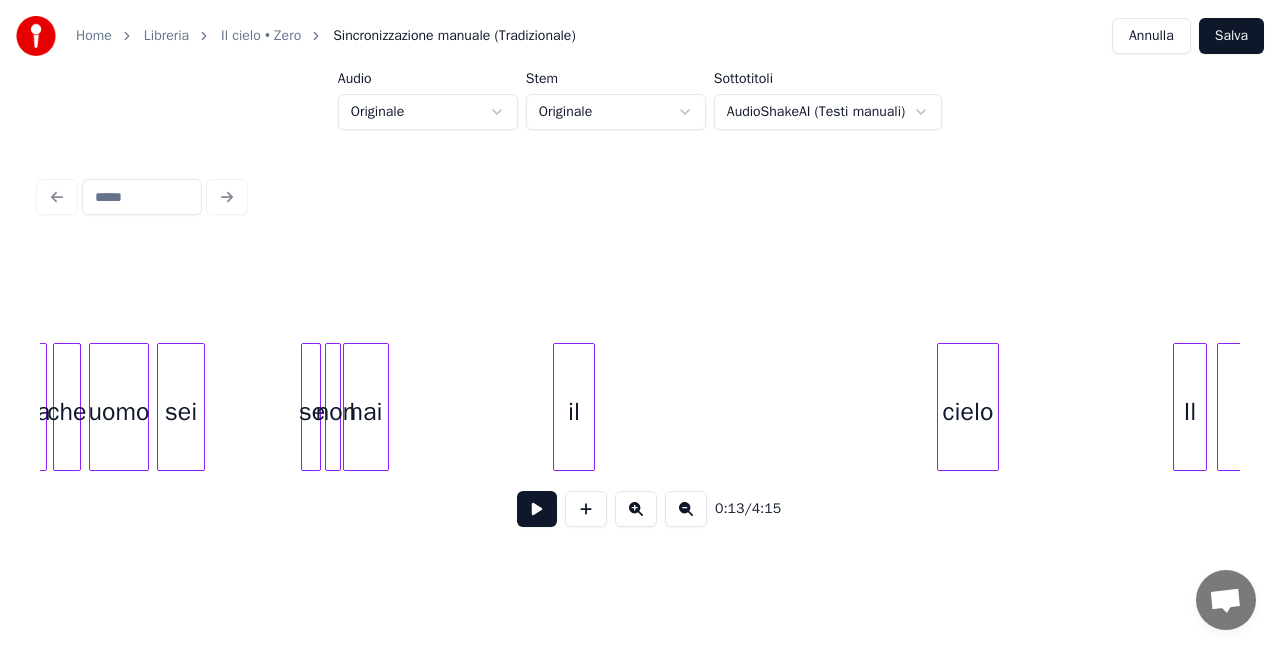 click at bounding box center (591, 407) 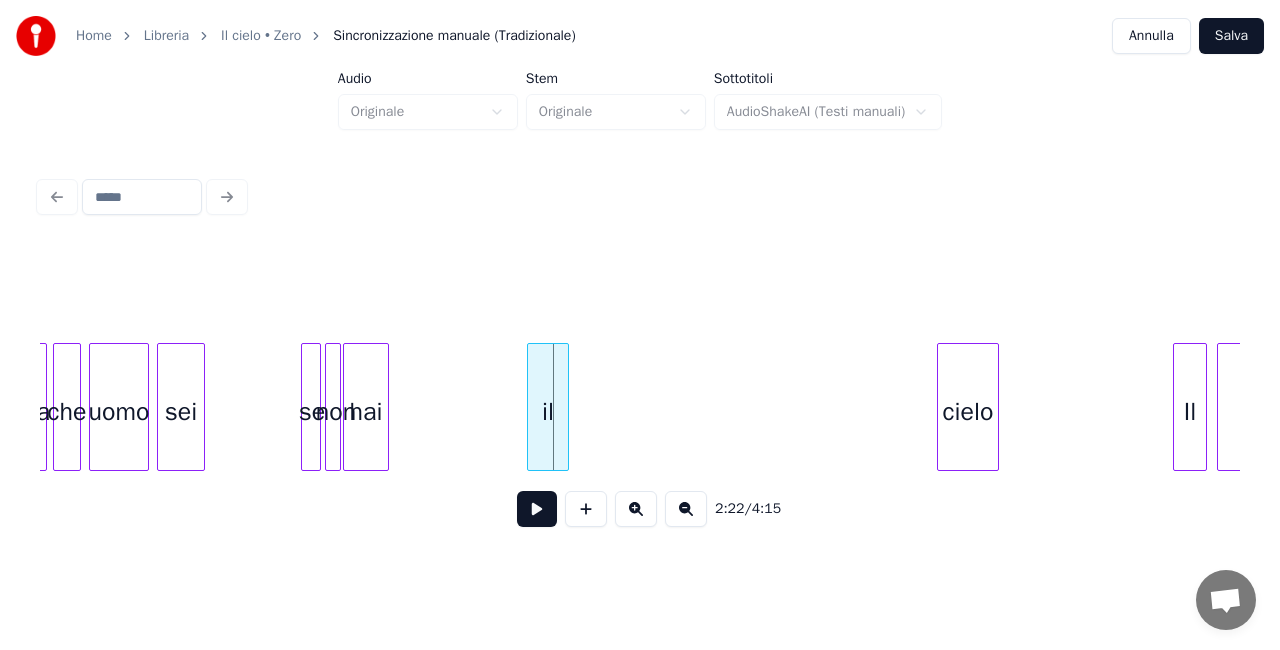 click on "il" at bounding box center [548, 412] 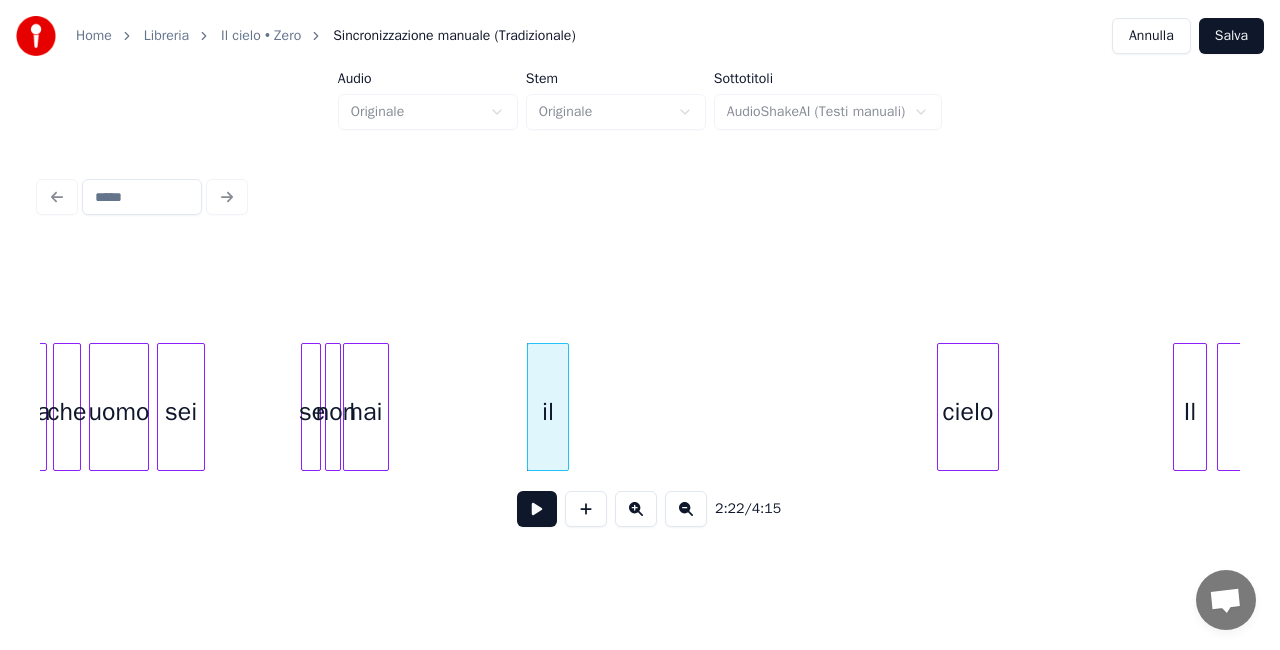 click at bounding box center [636, 509] 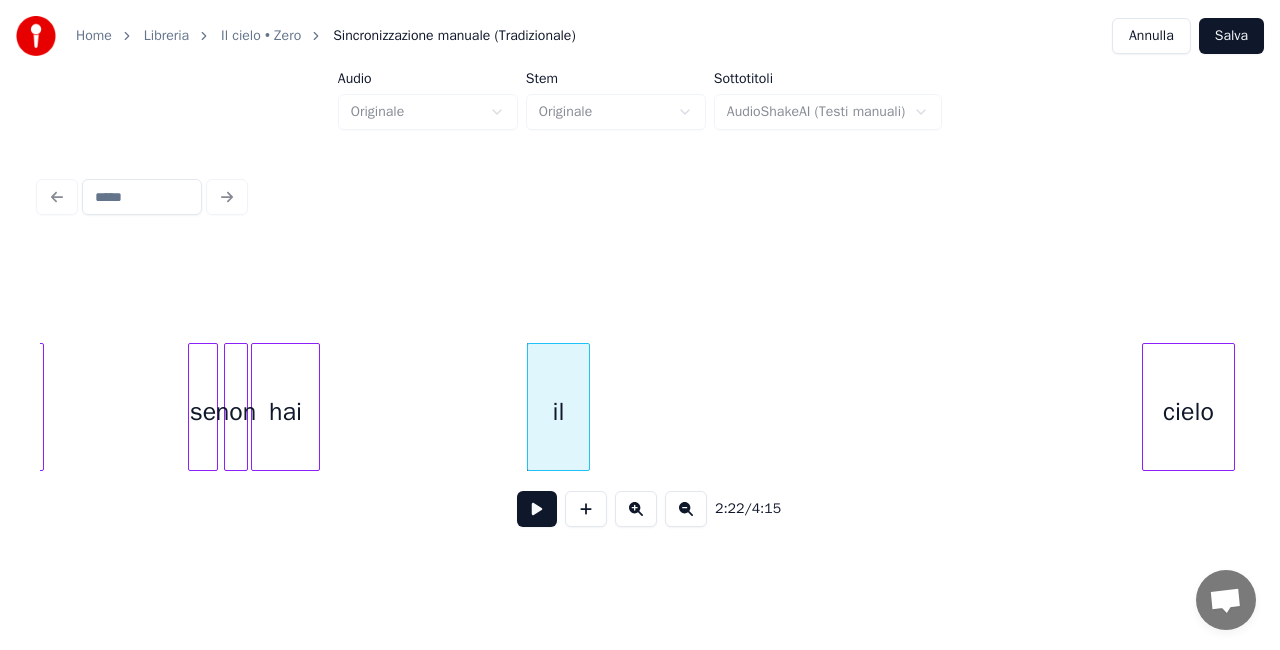 click at bounding box center [636, 509] 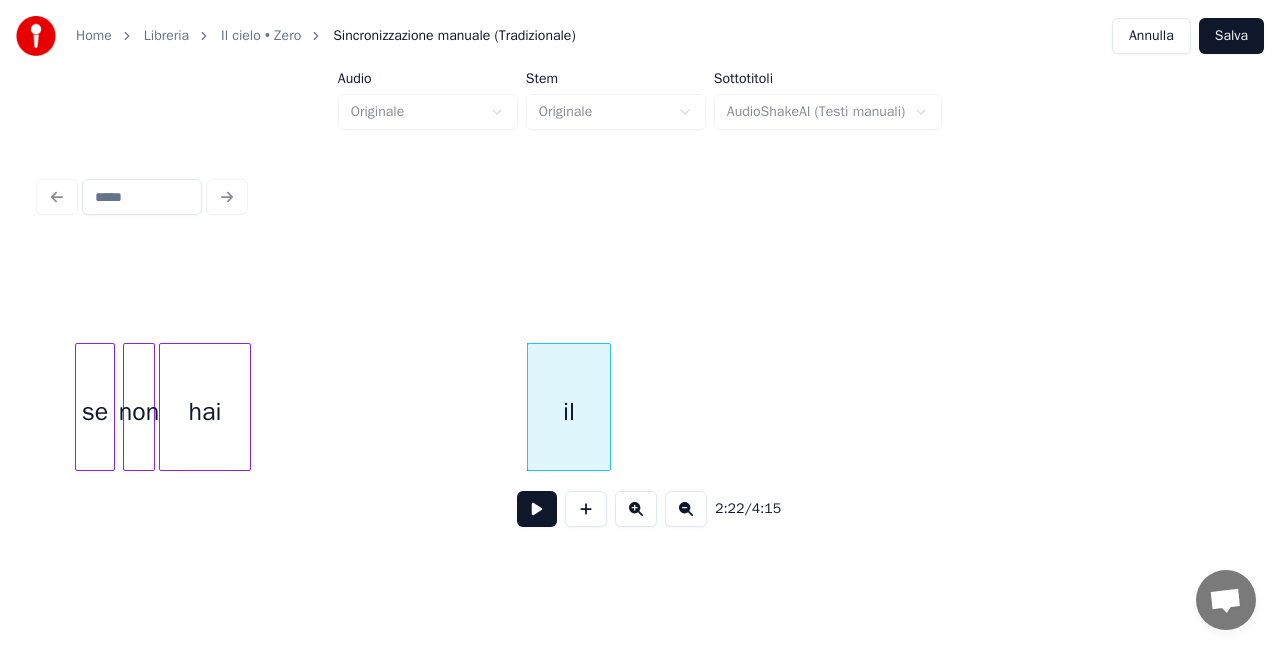 click at bounding box center [636, 509] 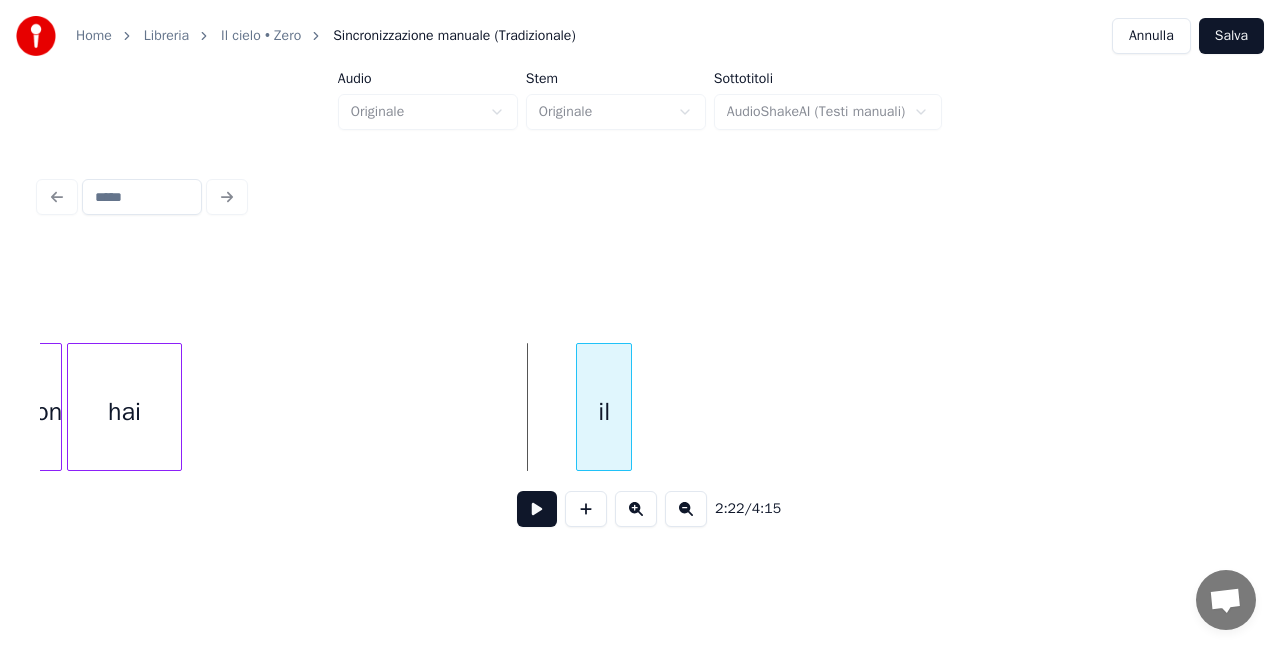 click at bounding box center [580, 407] 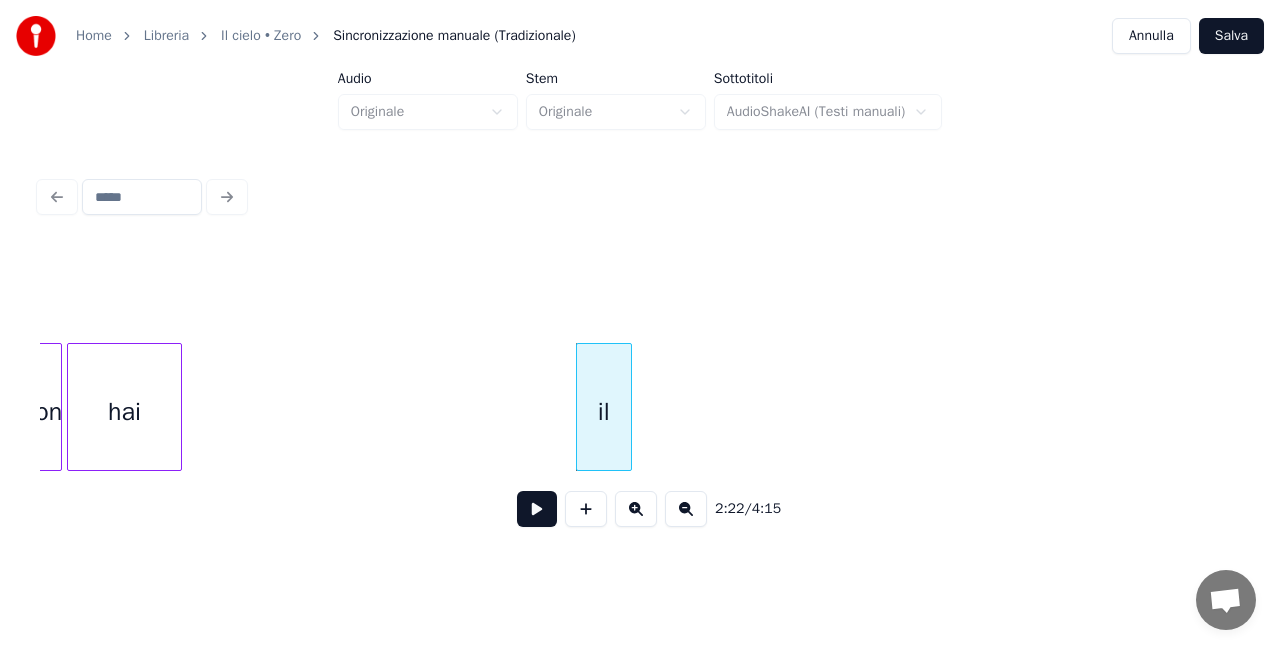 click at bounding box center (178, 407) 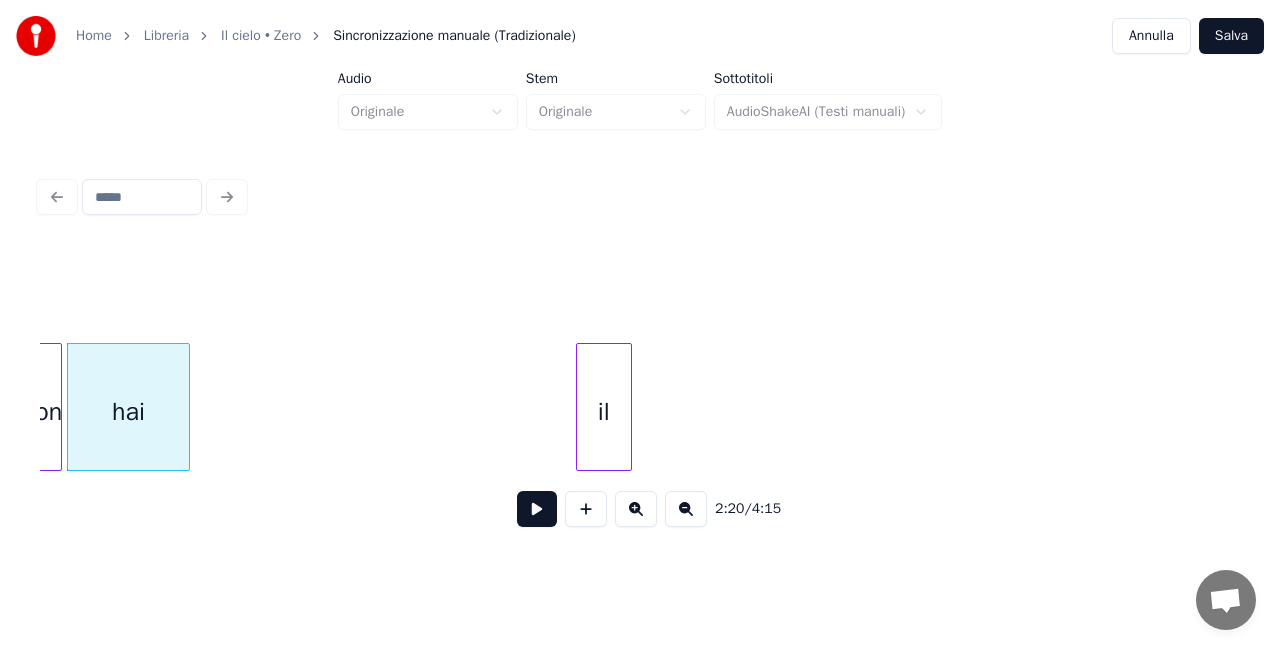 click at bounding box center (537, 509) 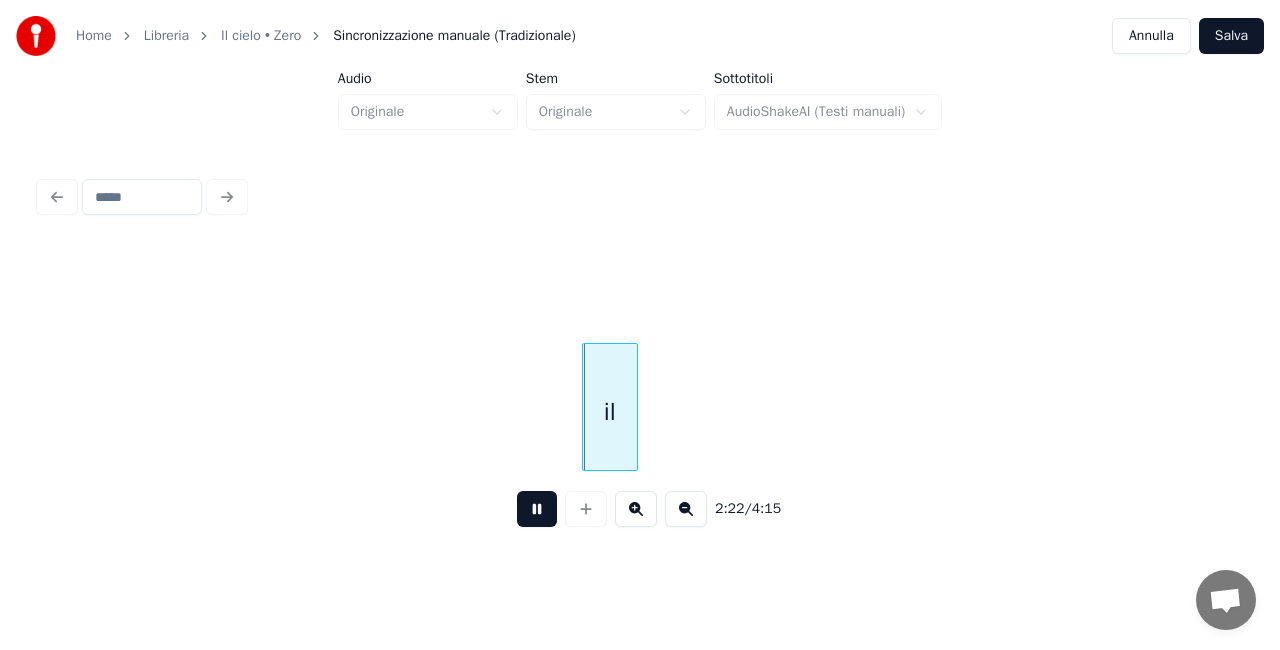scroll, scrollTop: 0, scrollLeft: 35614, axis: horizontal 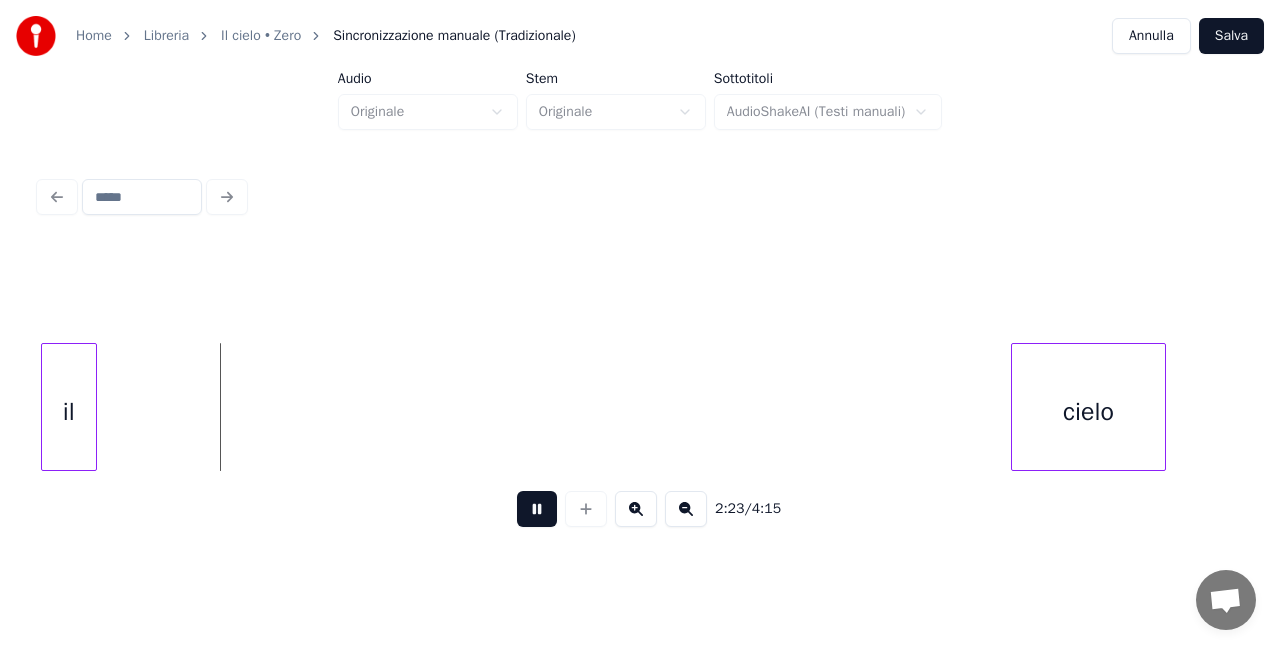 click at bounding box center [537, 509] 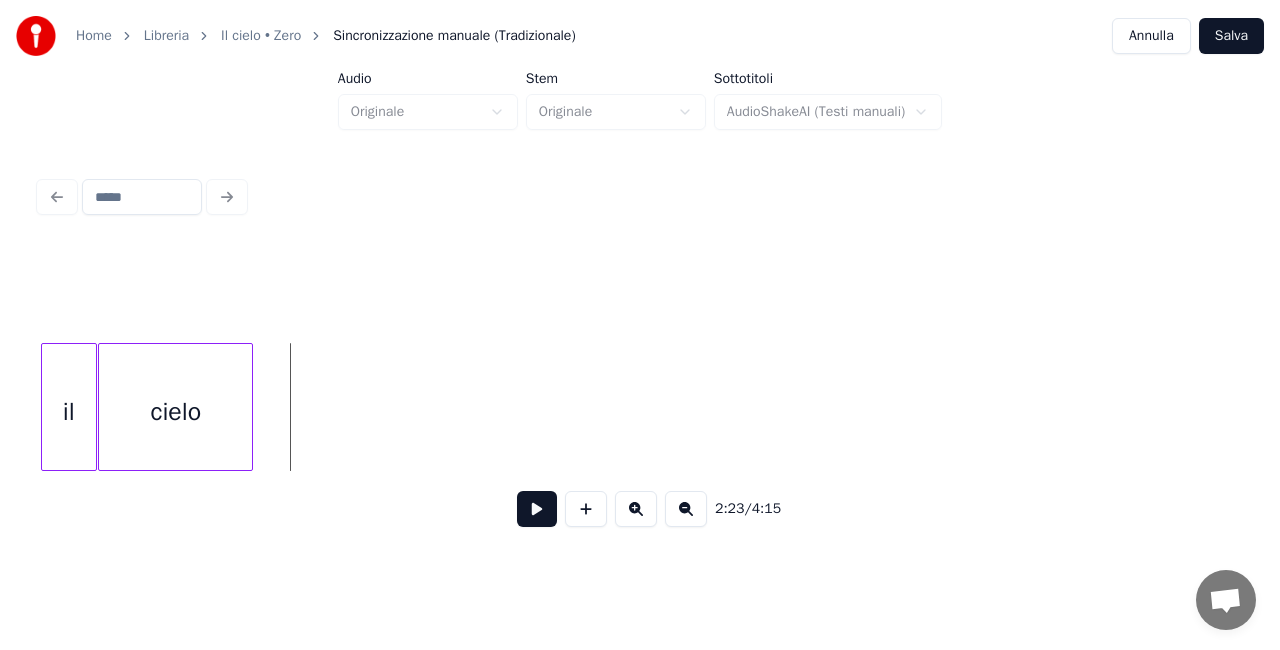 click on "cielo" at bounding box center (175, 412) 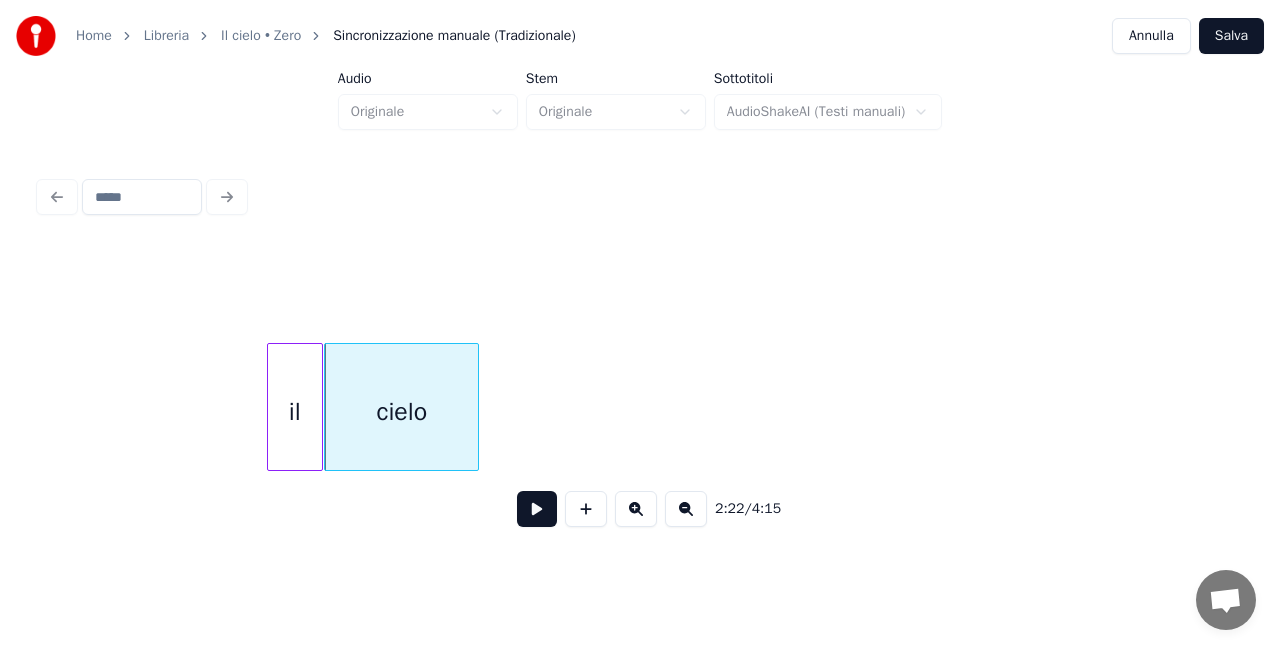scroll, scrollTop: 0, scrollLeft: 35241, axis: horizontal 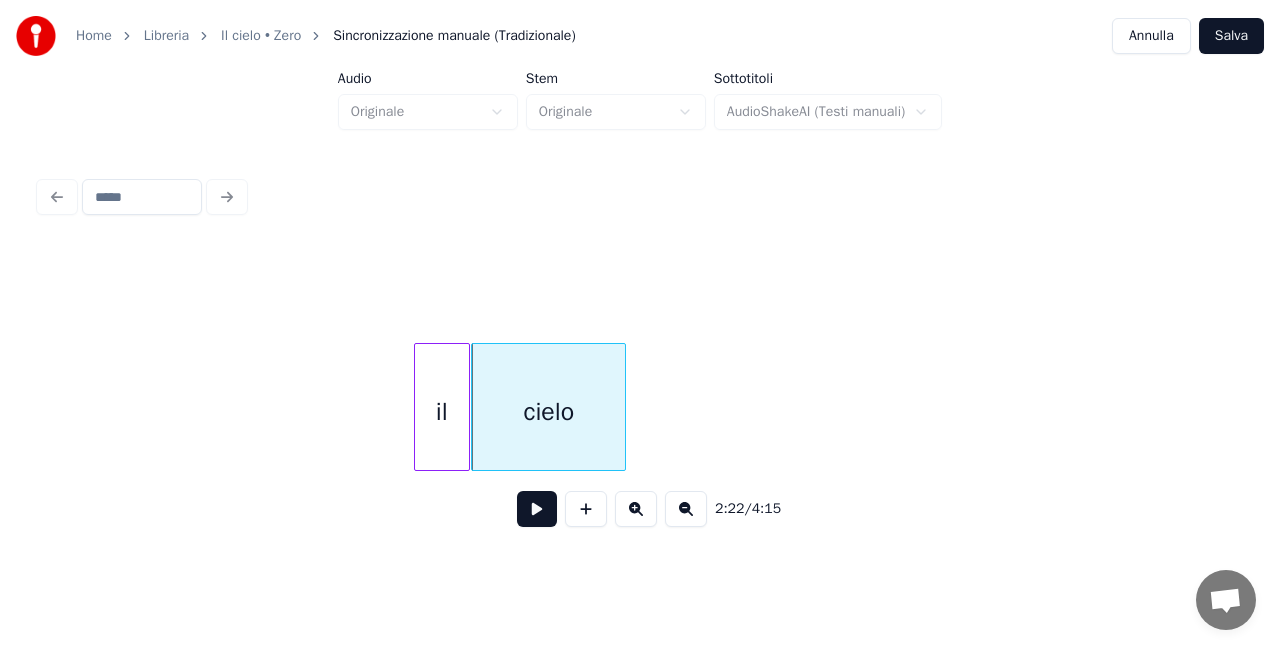 click at bounding box center (640, 293) 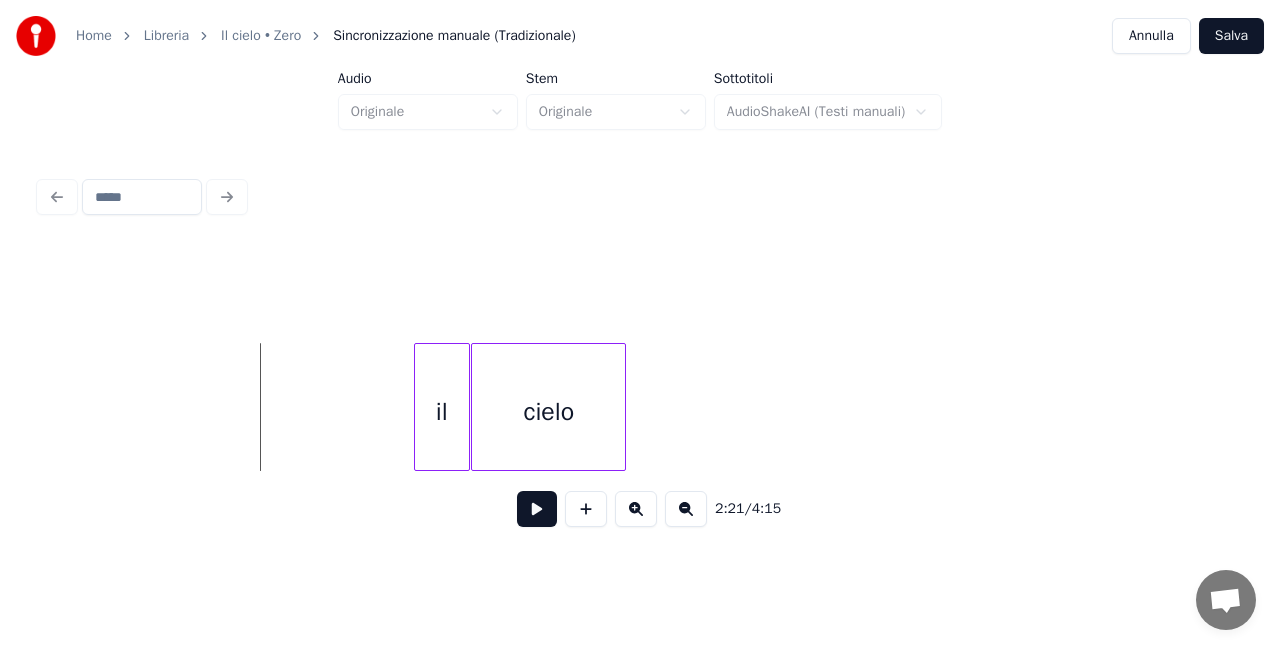 click at bounding box center (537, 509) 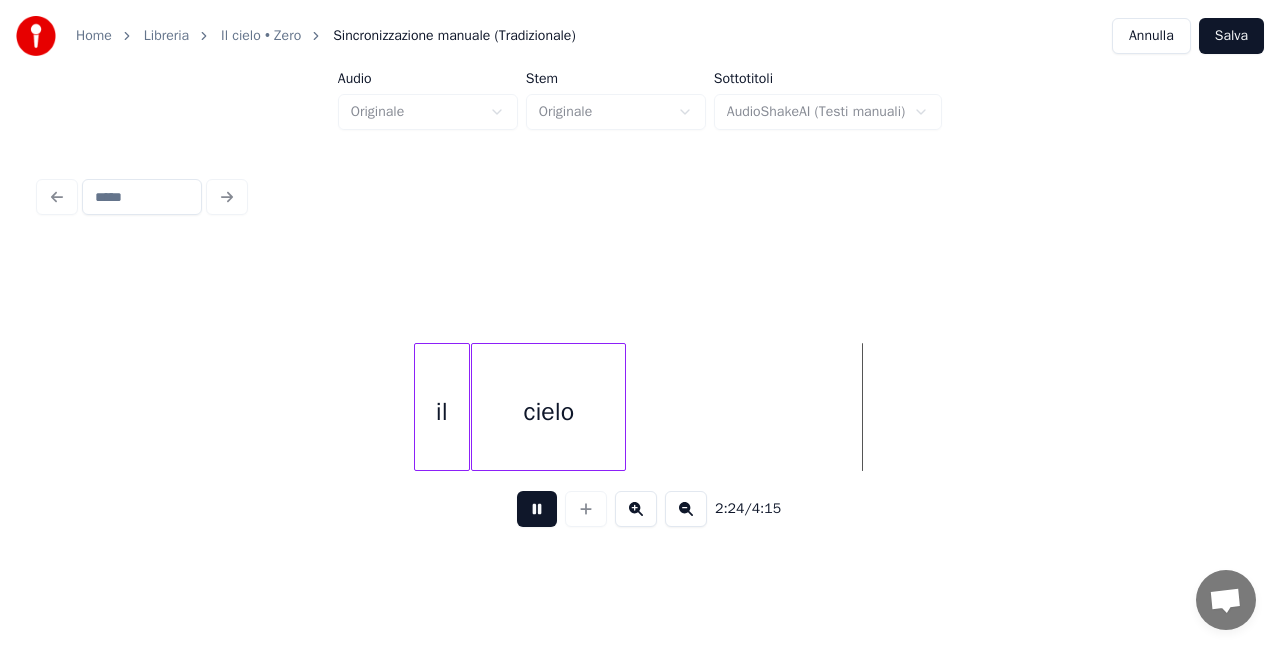 click at bounding box center [537, 509] 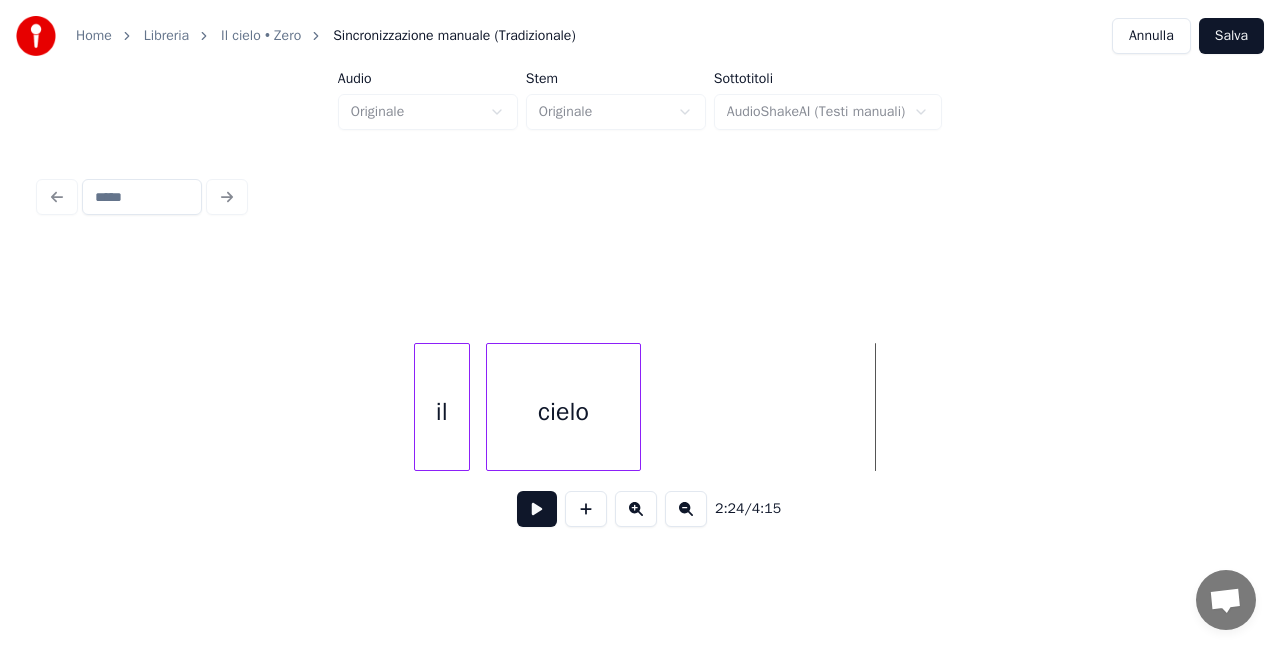 click on "cielo" at bounding box center (563, 412) 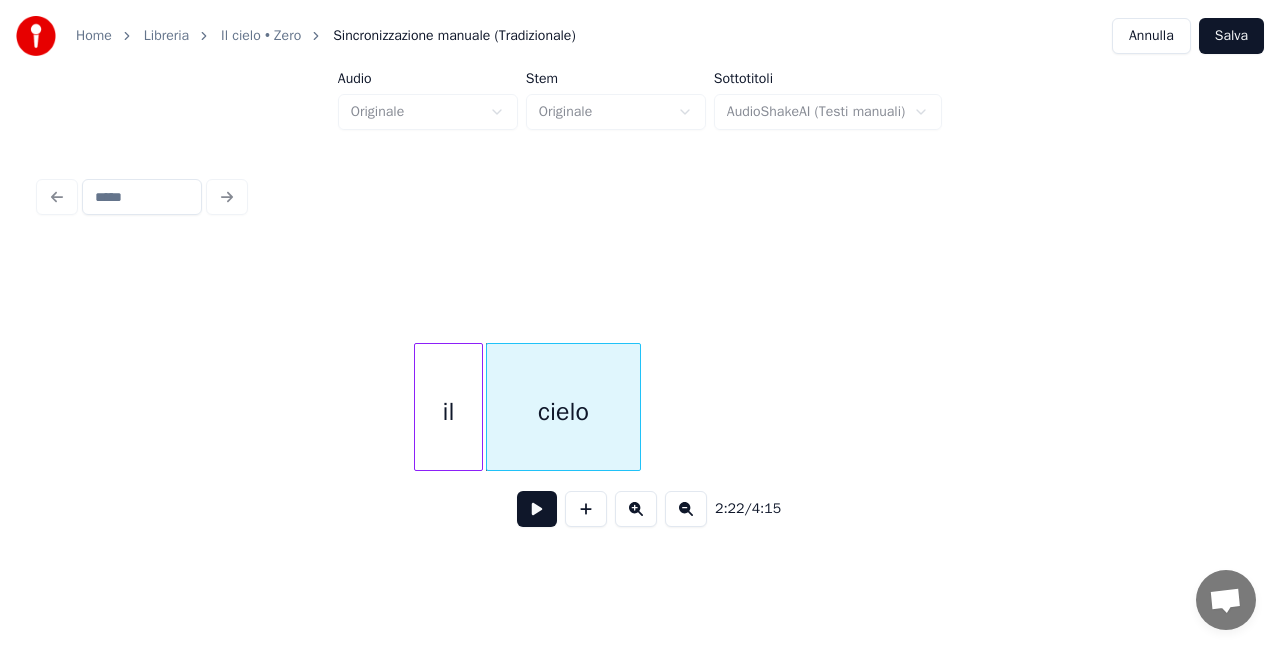 click at bounding box center (479, 407) 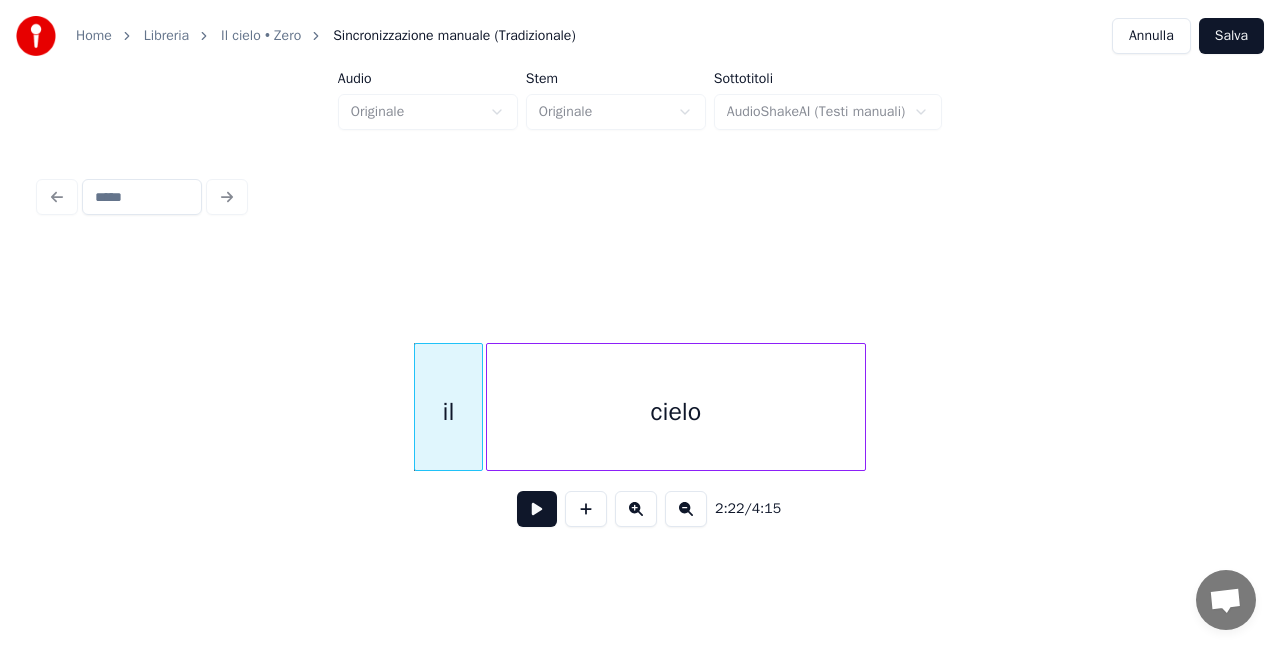 click at bounding box center (862, 407) 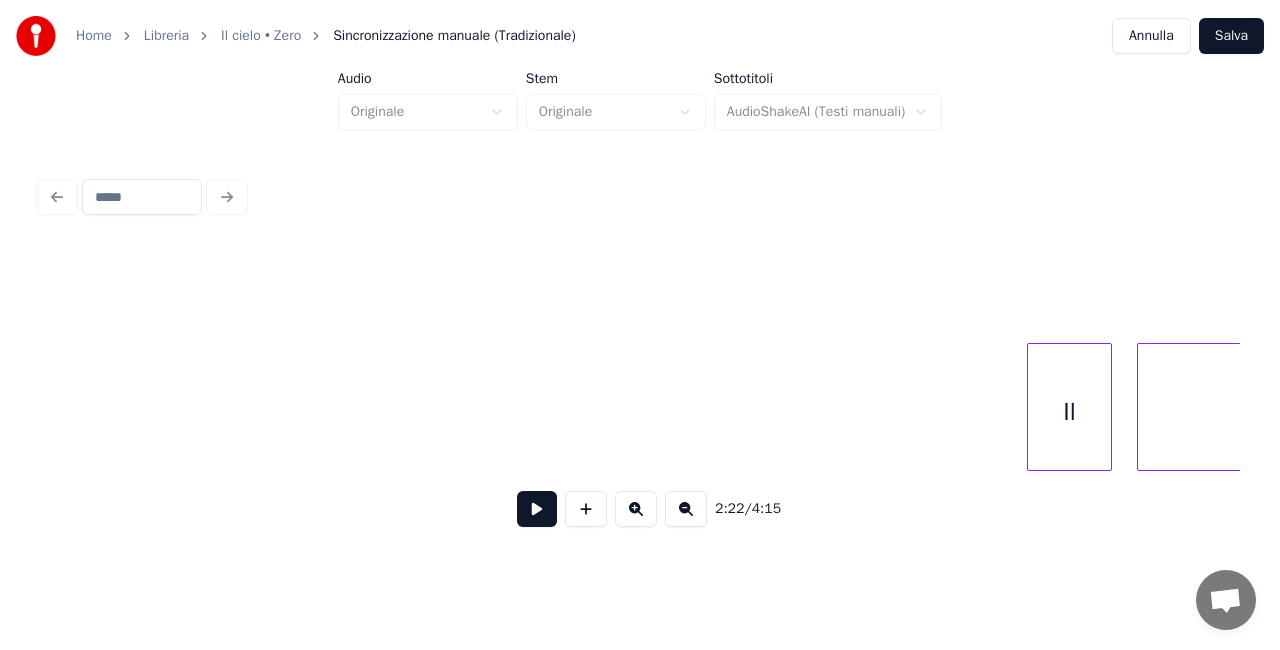 scroll, scrollTop: 0, scrollLeft: 36225, axis: horizontal 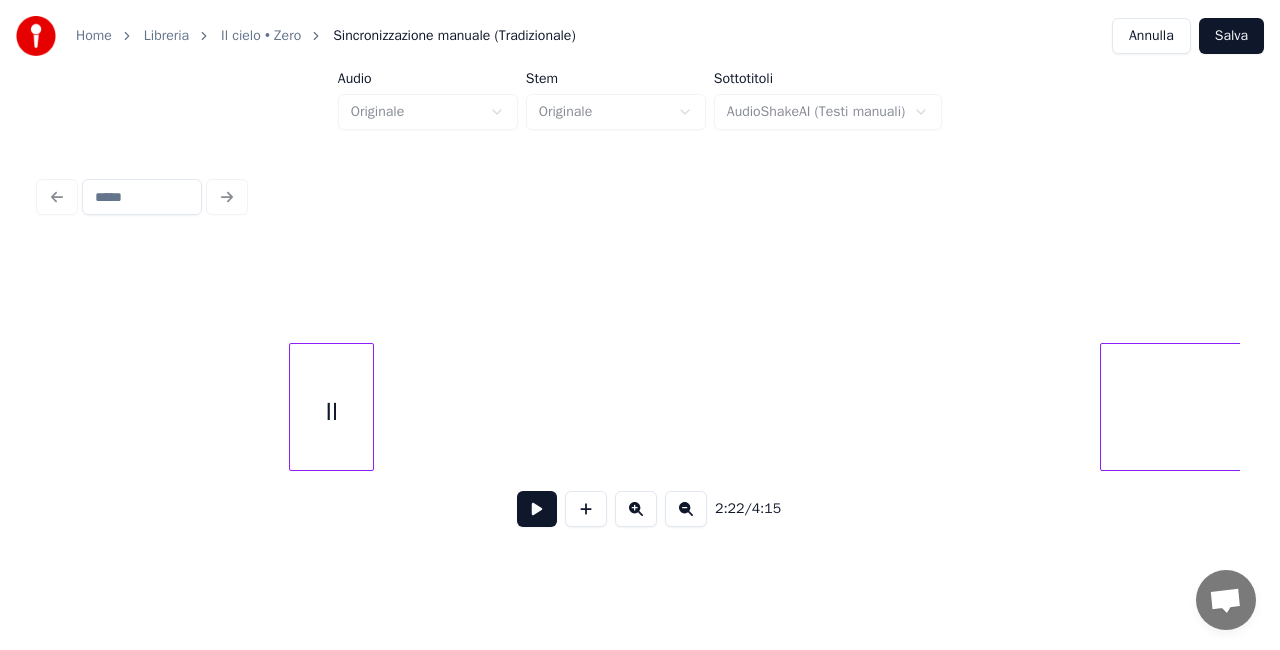 click on "Il" at bounding box center [331, 412] 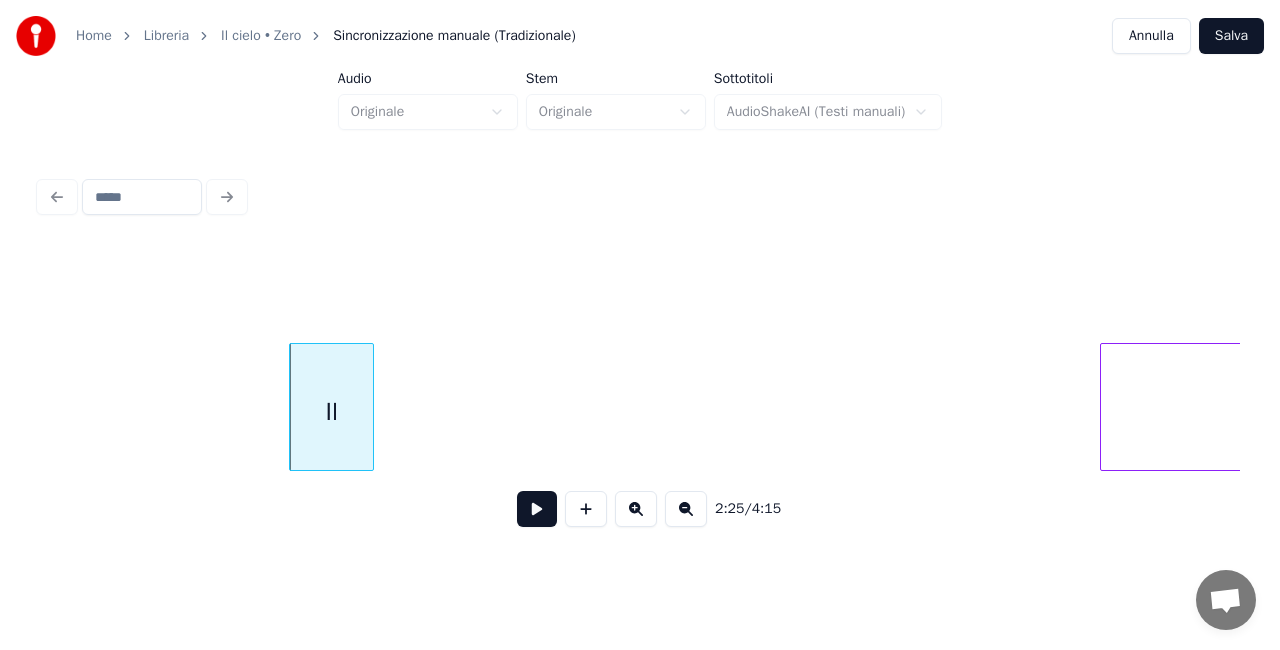 click on "Il" at bounding box center [331, 407] 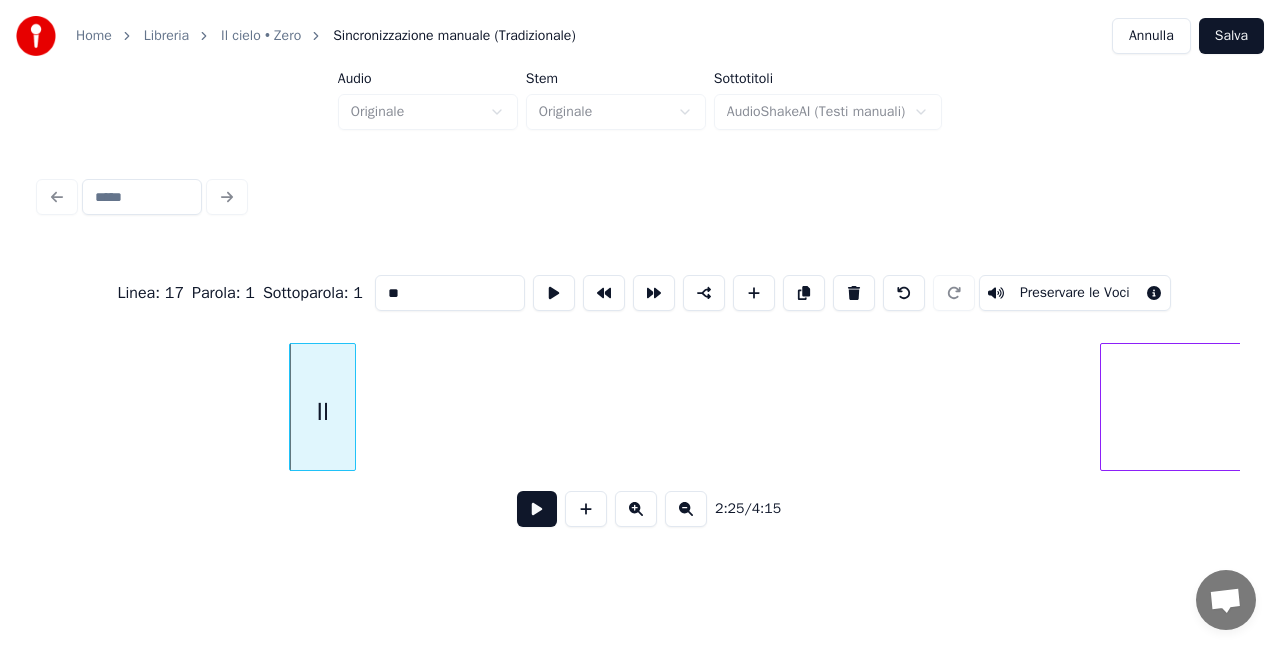 click at bounding box center [352, 407] 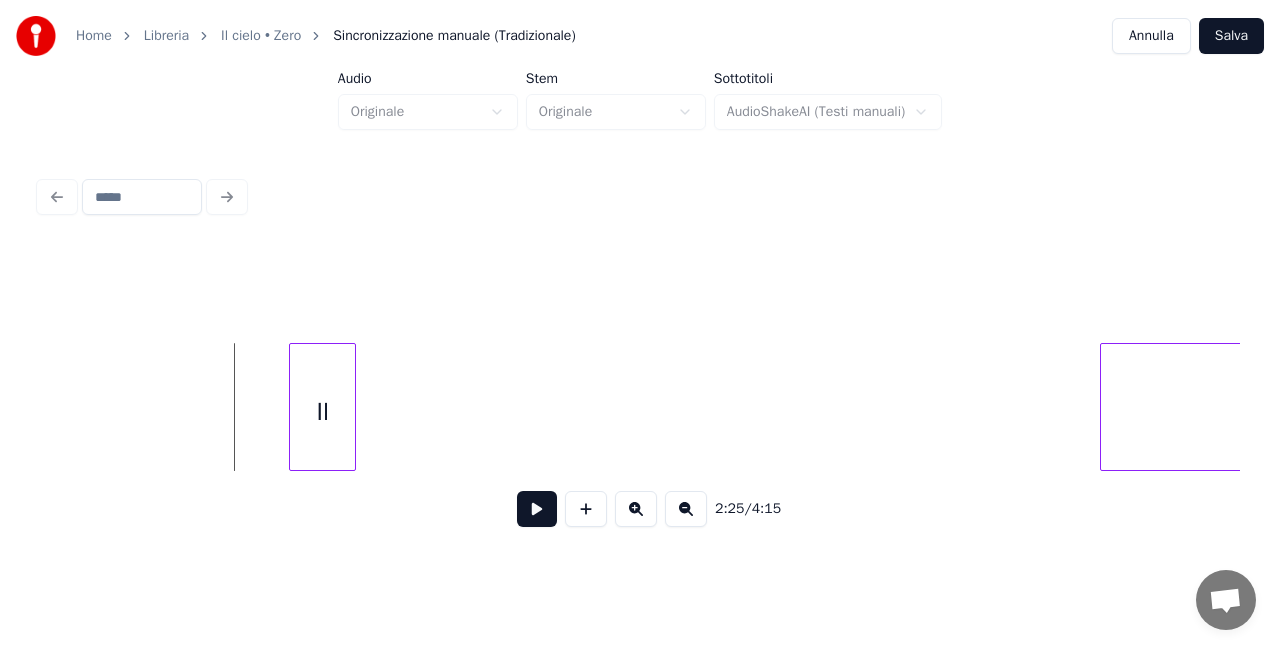 click at bounding box center [537, 509] 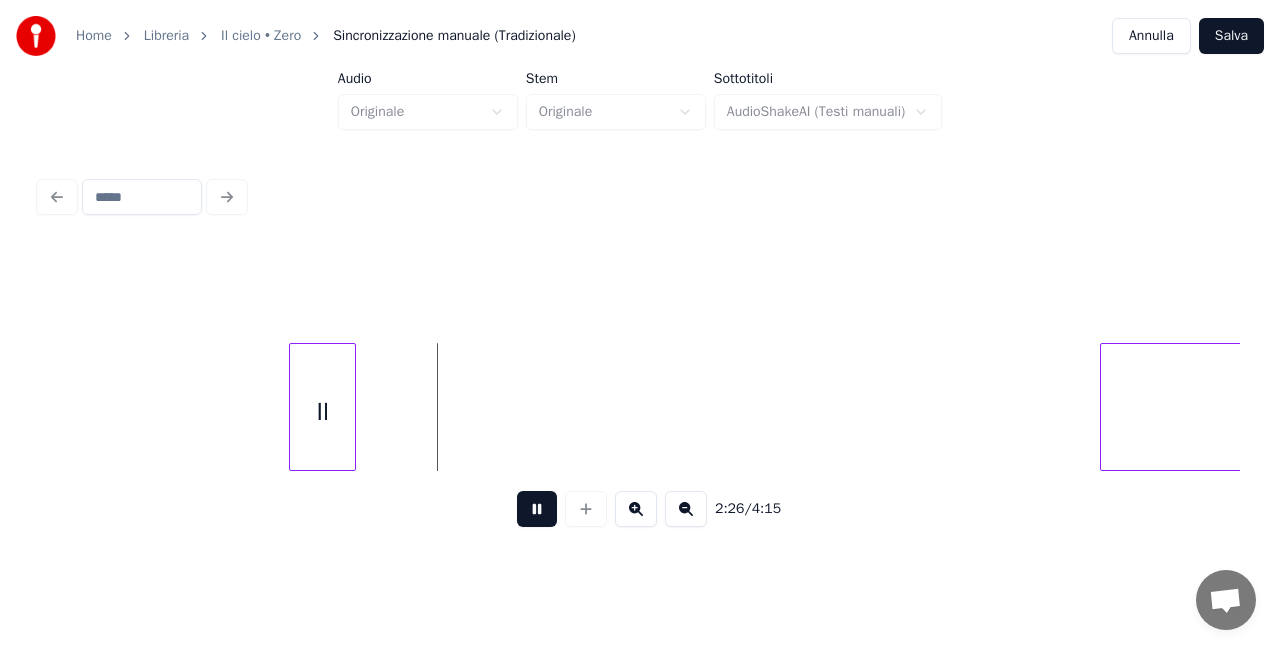 click at bounding box center [537, 509] 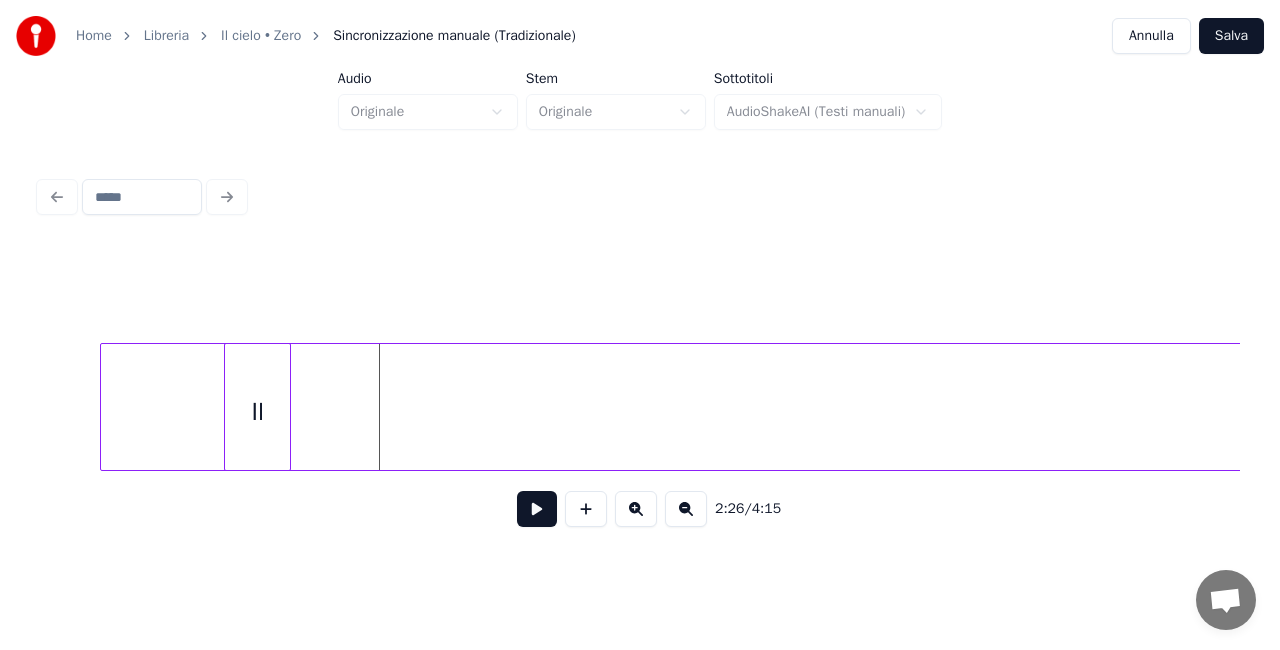 scroll, scrollTop: 0, scrollLeft: 36289, axis: horizontal 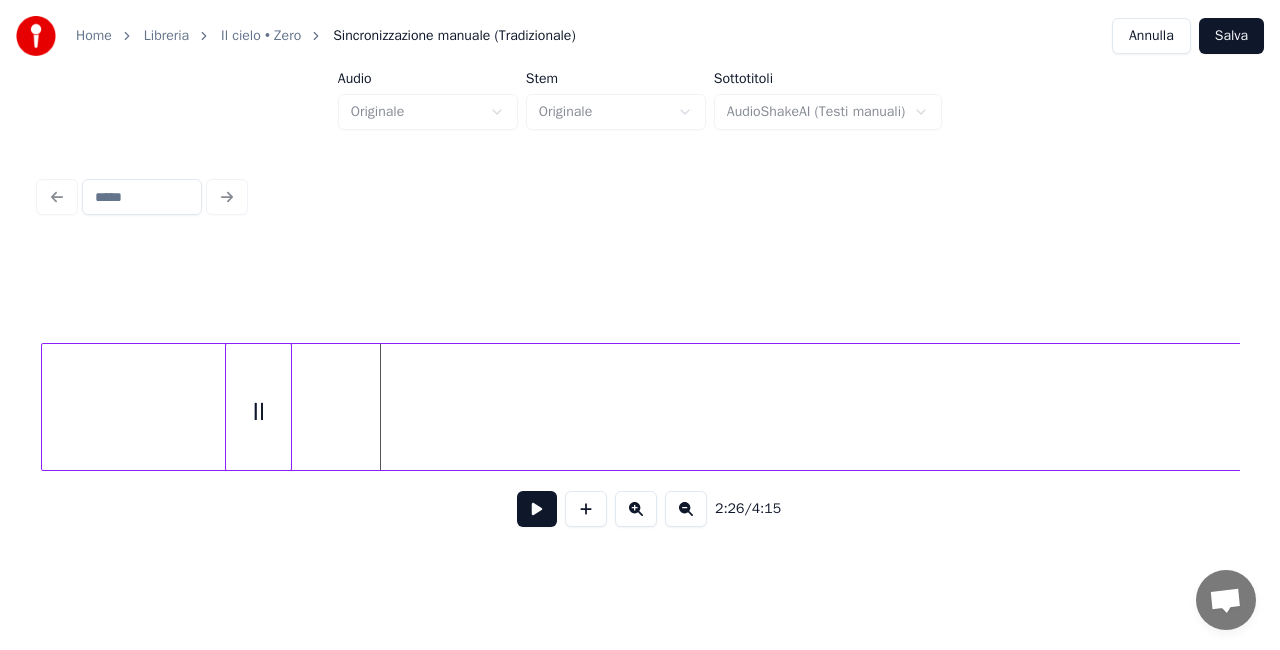 click on "cielo" at bounding box center [5468, 412] 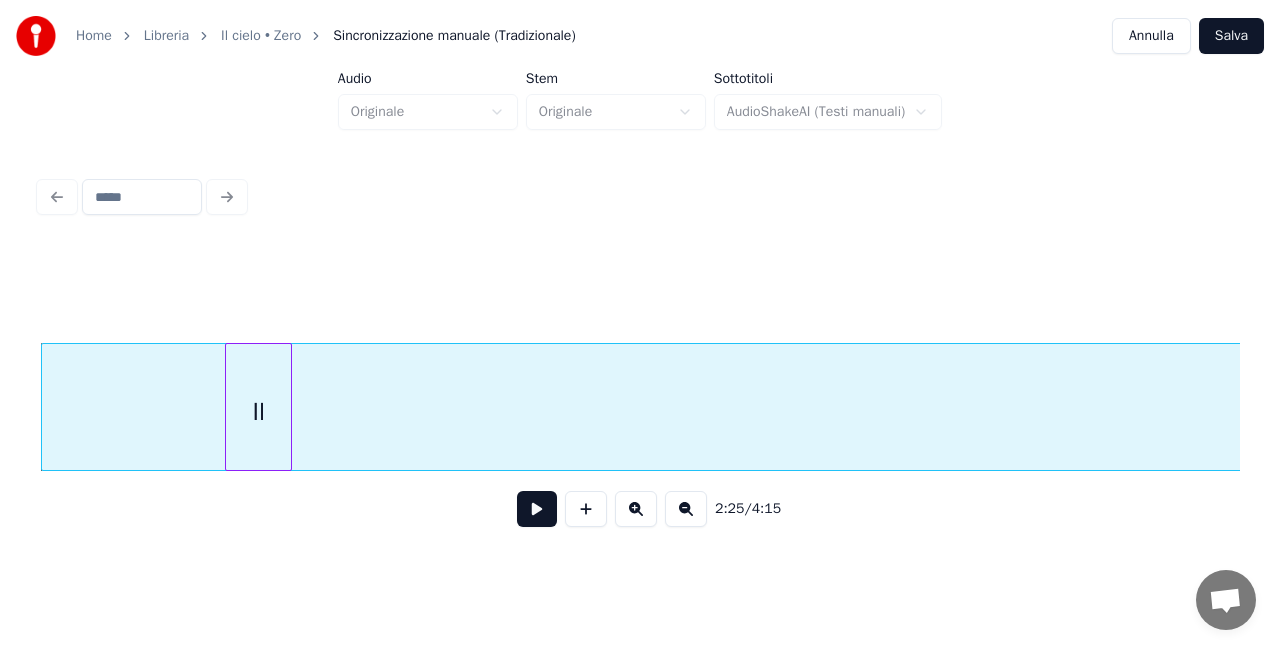 click at bounding box center [686, 509] 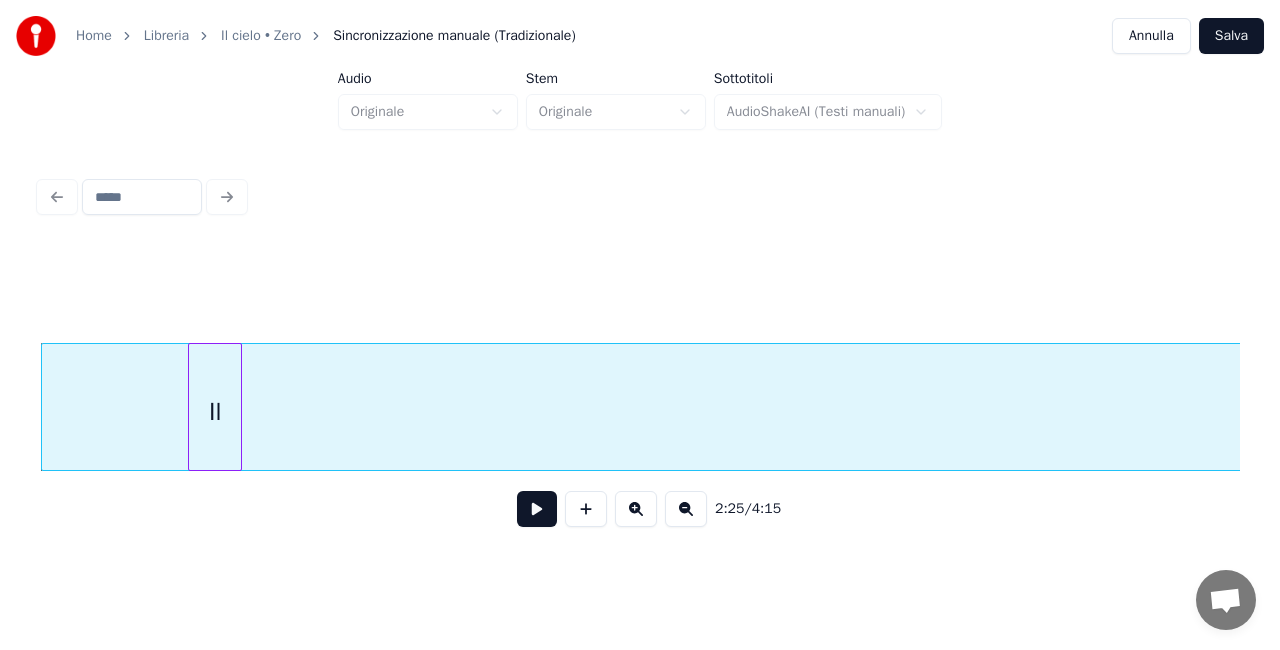 click at bounding box center [686, 509] 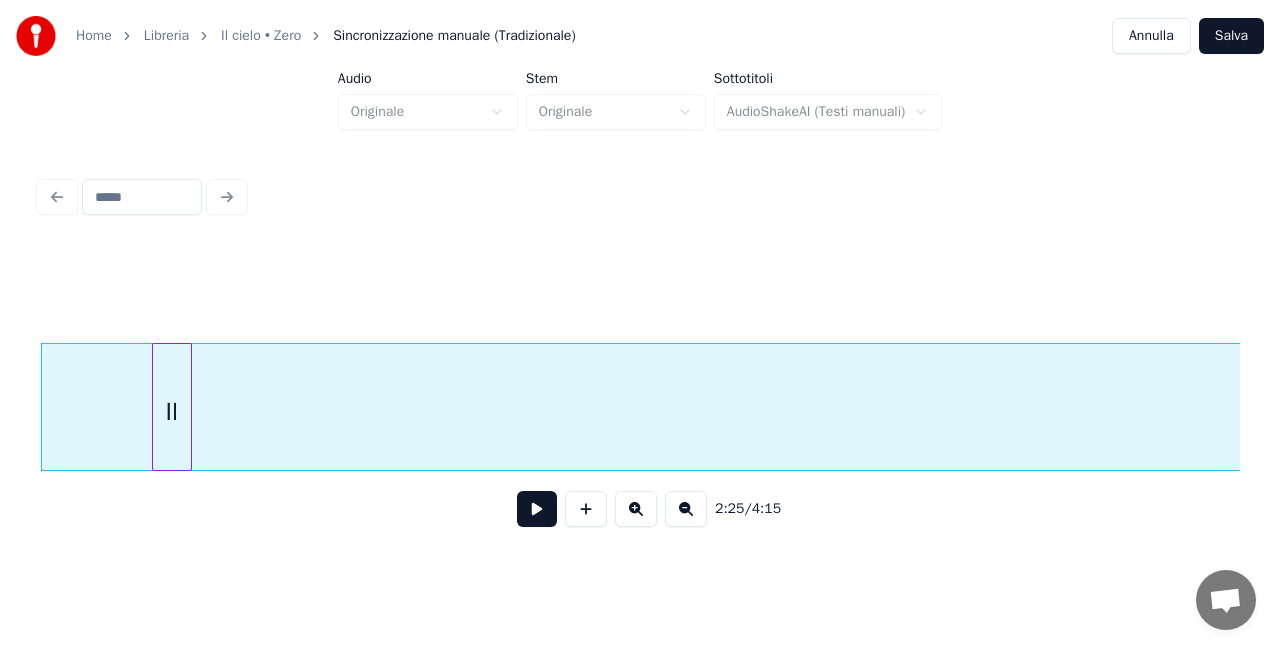 click at bounding box center [686, 509] 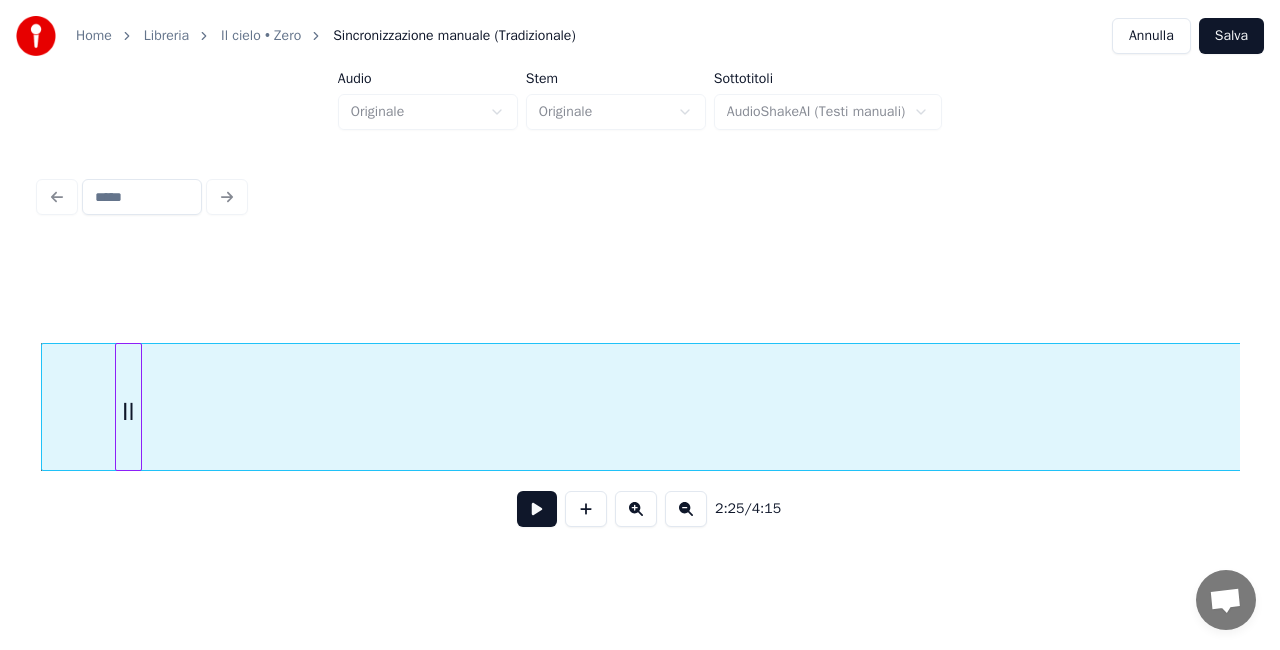 click at bounding box center [686, 509] 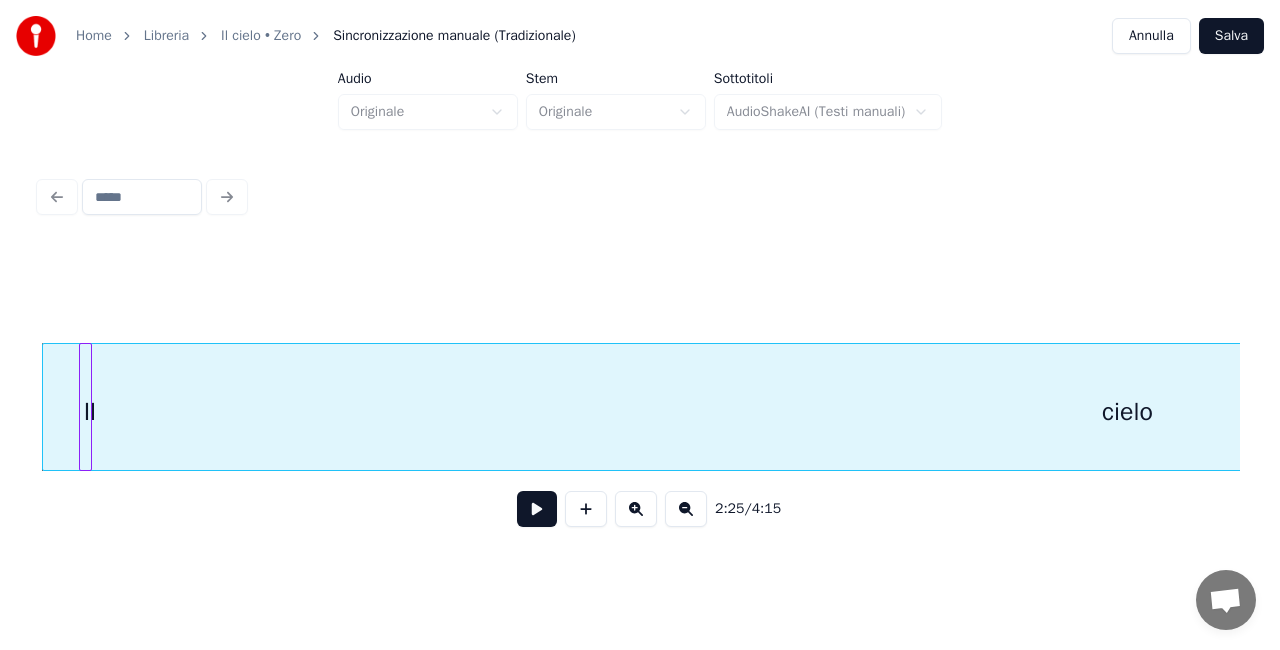 click at bounding box center [686, 509] 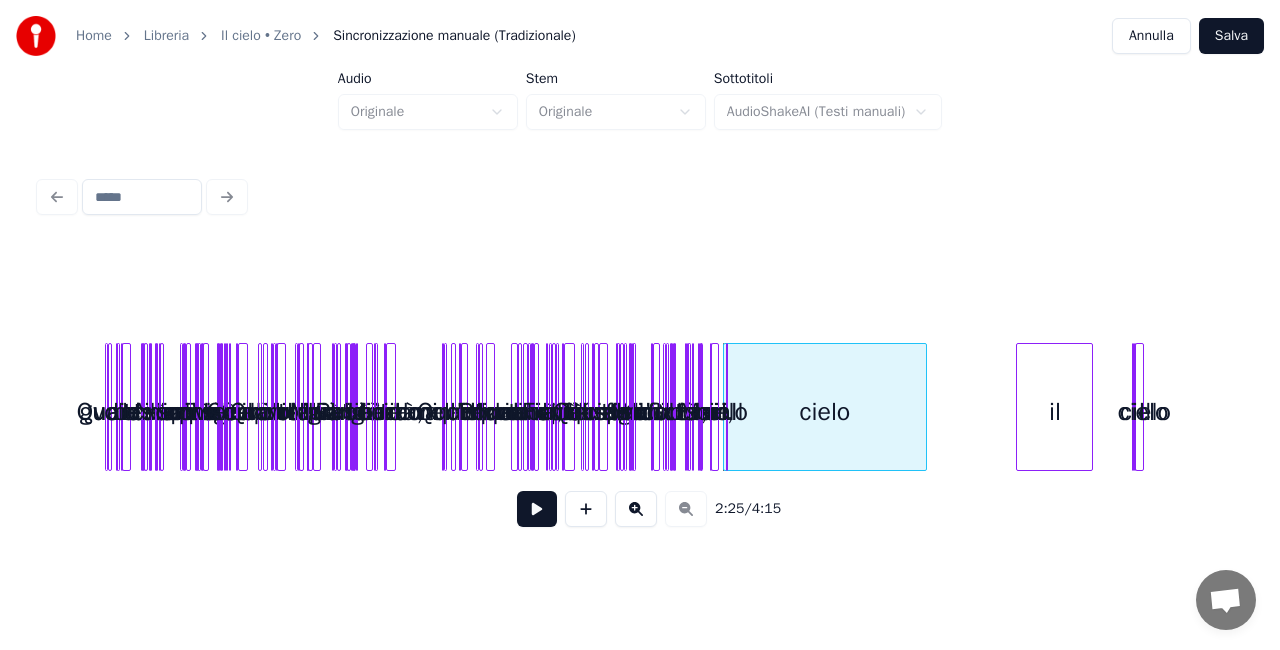 scroll, scrollTop: 0, scrollLeft: 0, axis: both 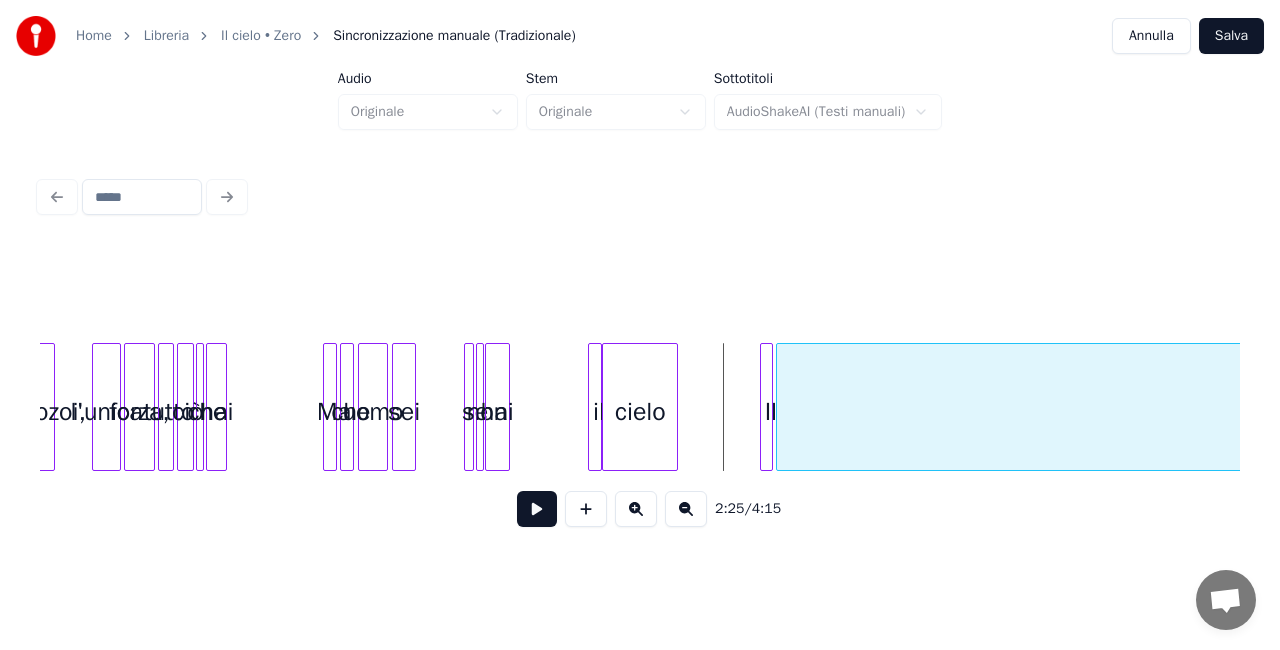 click at bounding box center (780, 407) 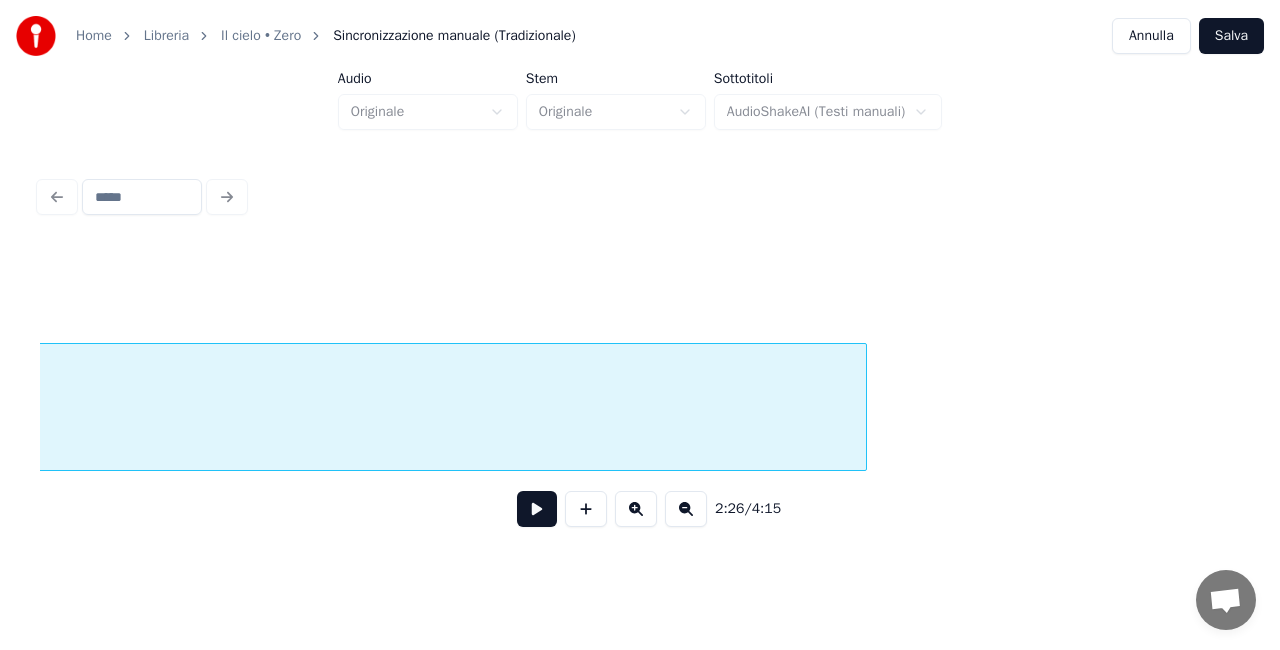 scroll, scrollTop: 0, scrollLeft: 8653, axis: horizontal 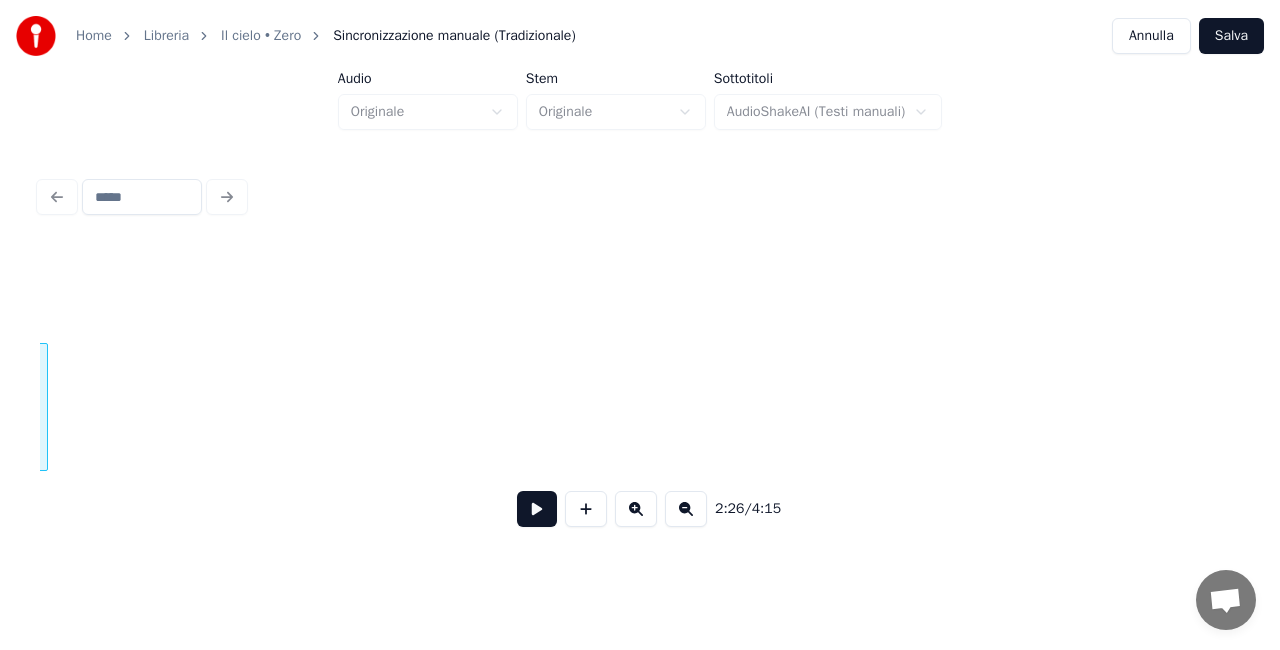 click at bounding box center [44, 407] 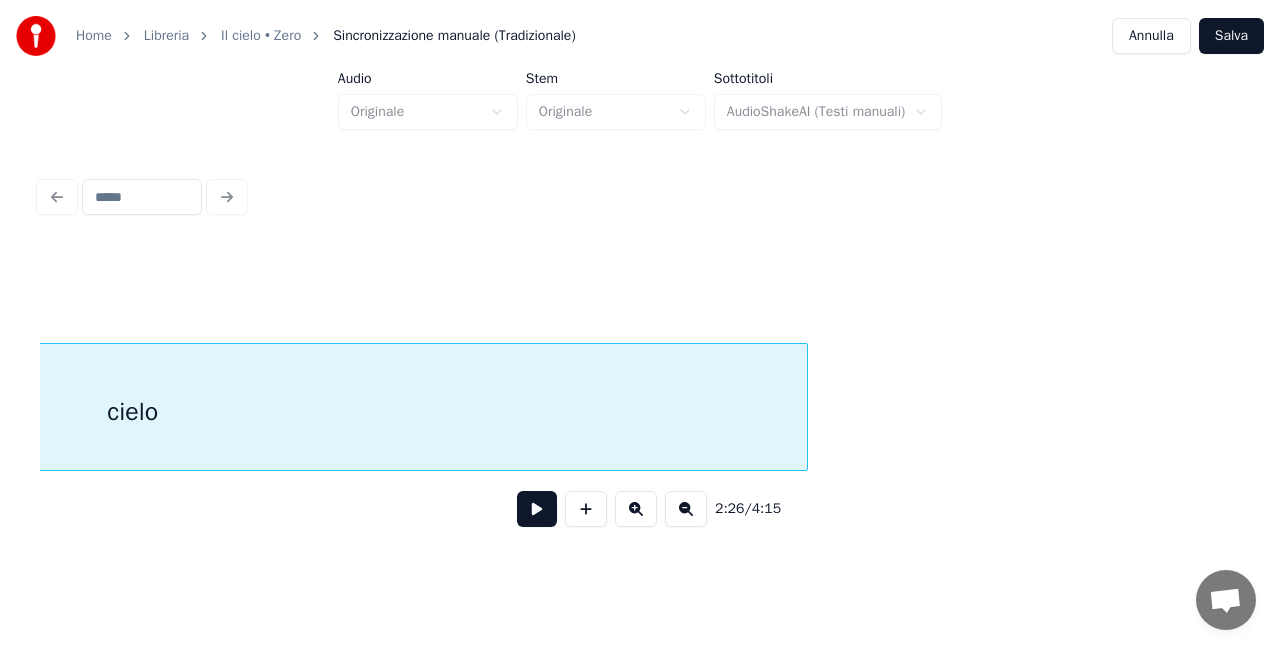 scroll, scrollTop: 0, scrollLeft: 7878, axis: horizontal 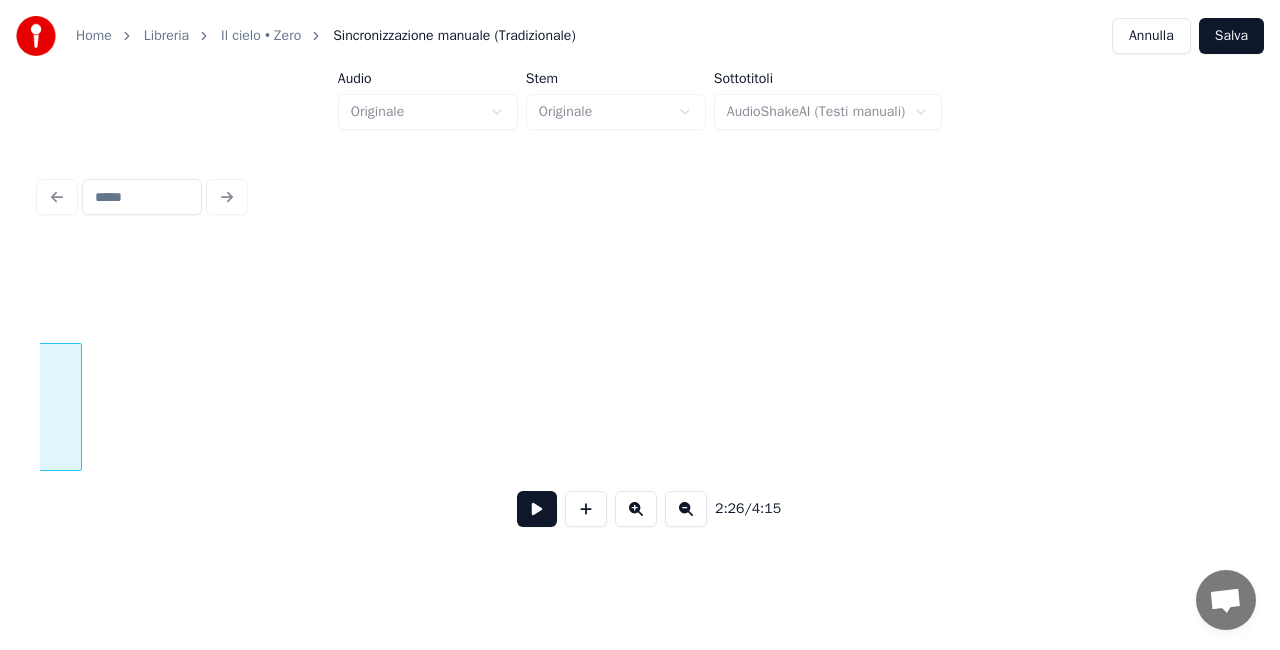 click at bounding box center [78, 407] 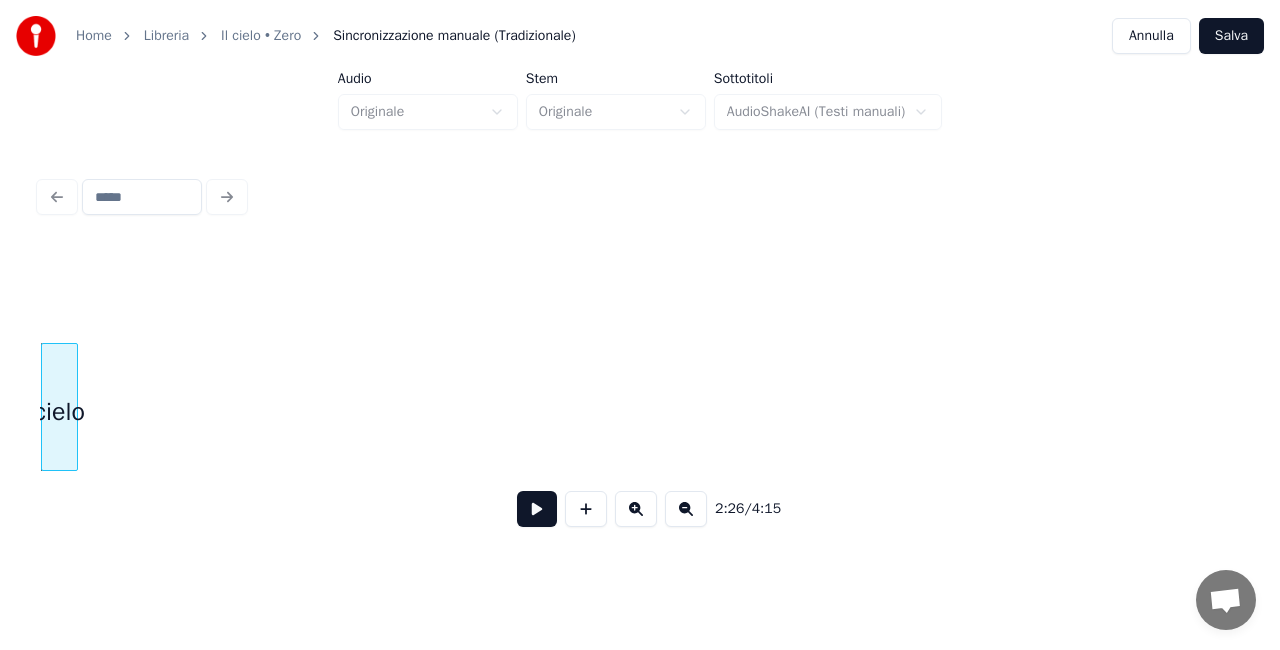 click at bounding box center (74, 407) 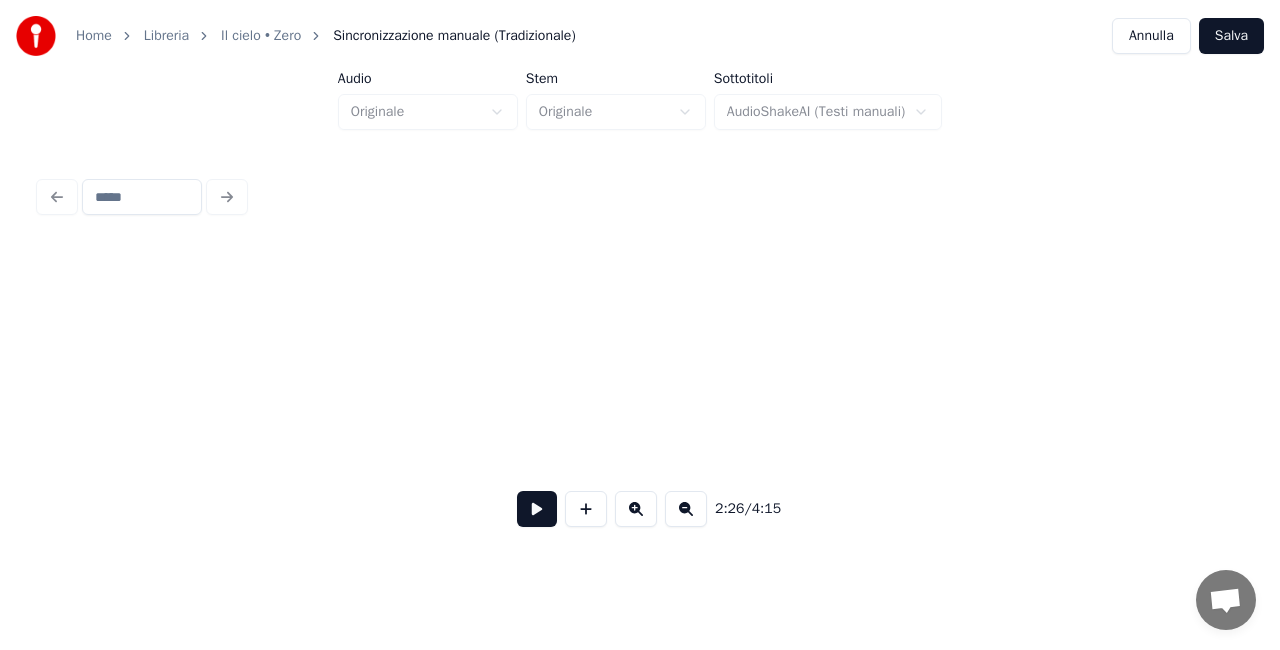 scroll, scrollTop: 0, scrollLeft: 2060, axis: horizontal 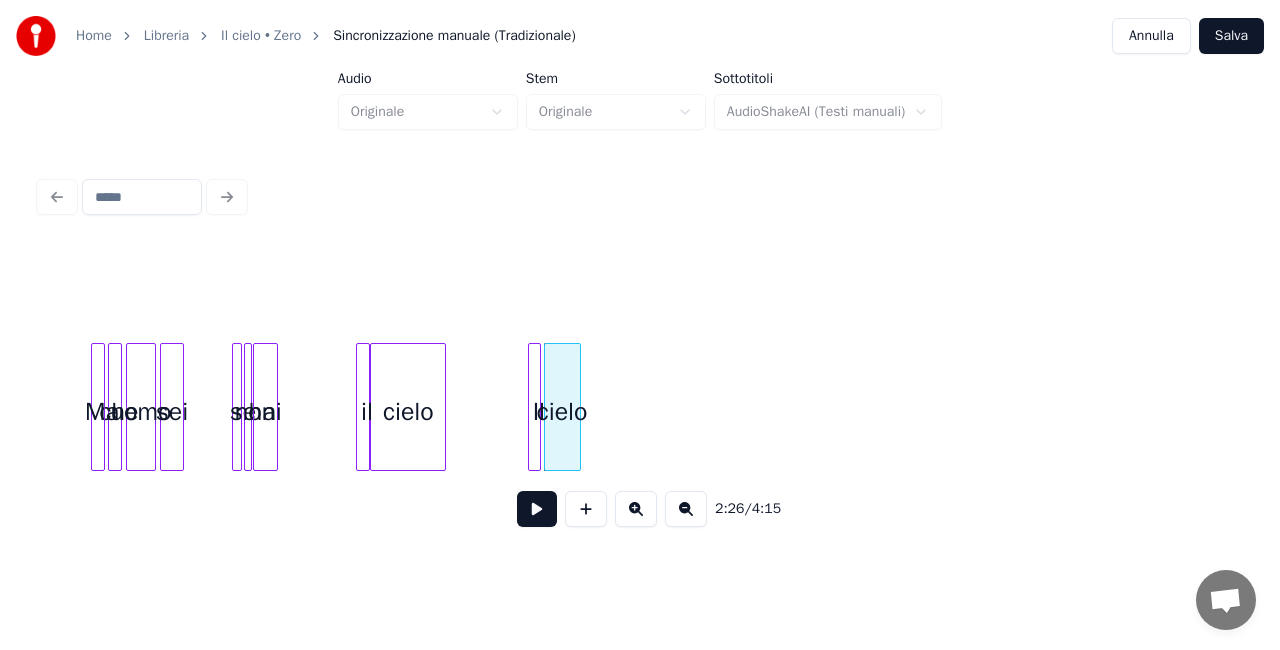 click at bounding box center (636, 509) 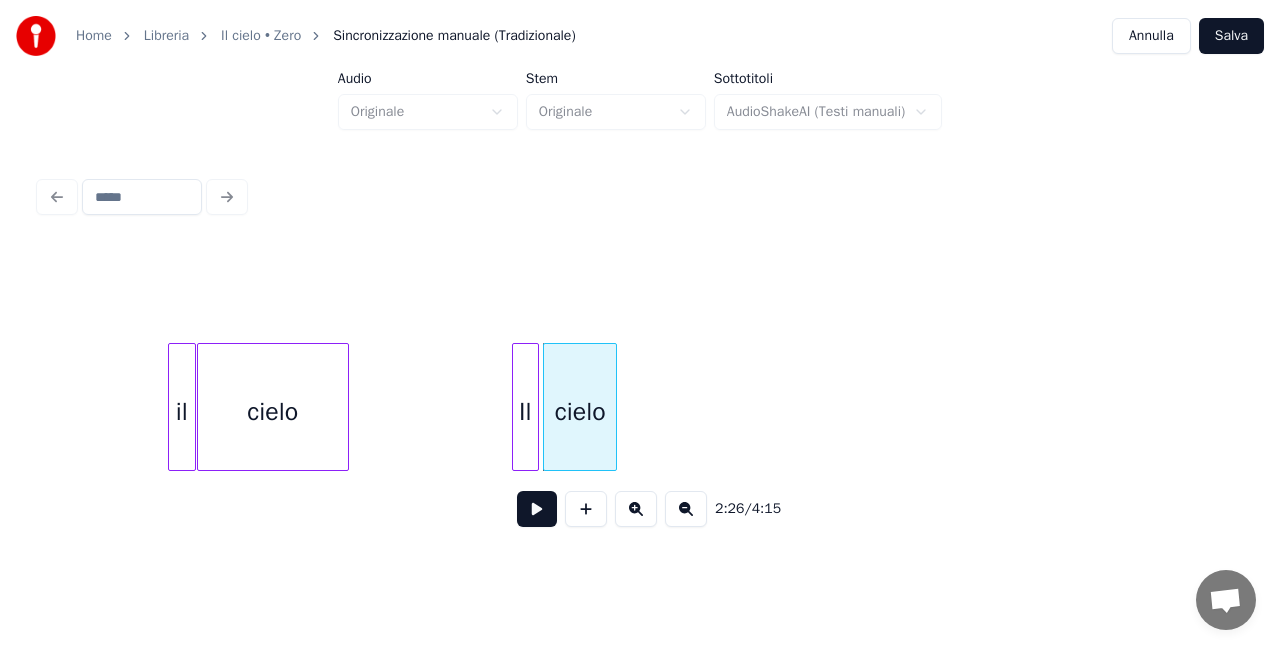 click at bounding box center (636, 509) 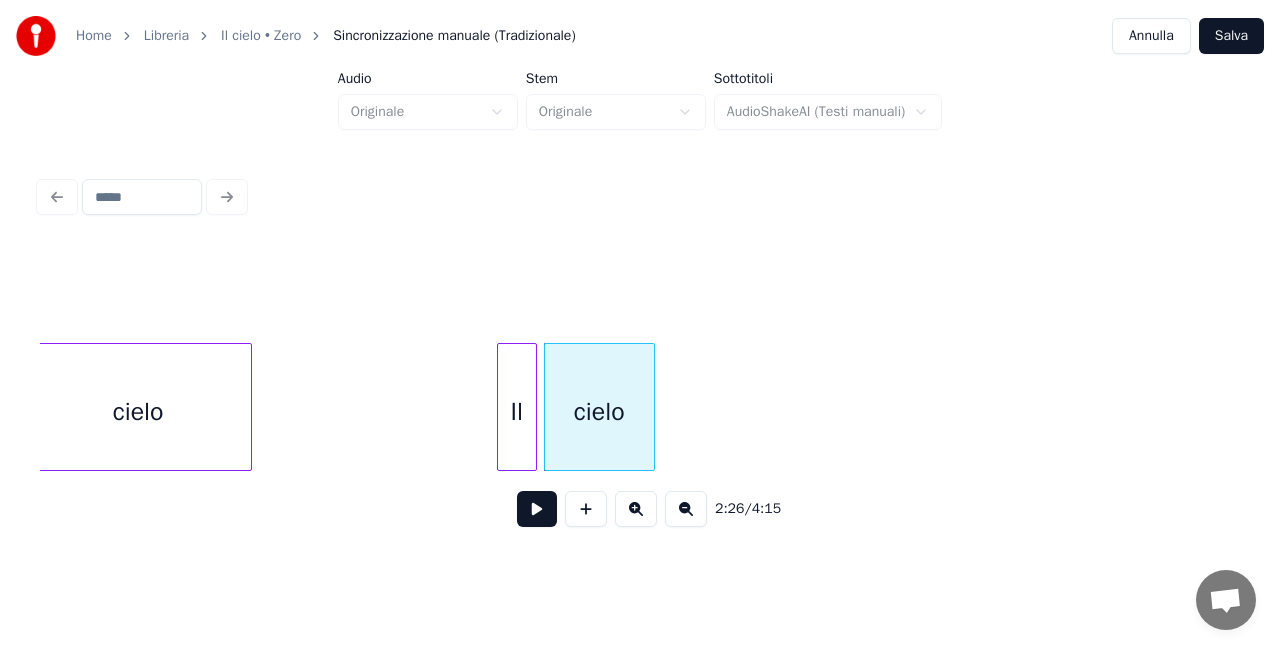 click at bounding box center (636, 509) 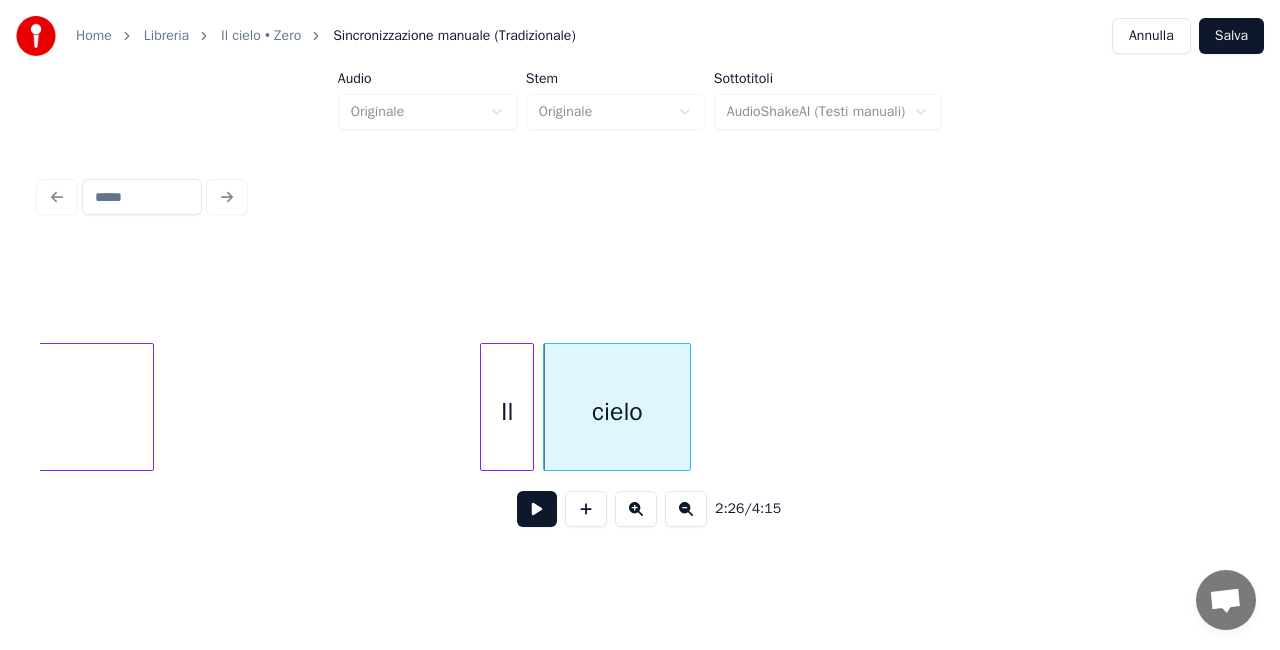click on "Il cielo cielo" at bounding box center [-3187, 407] 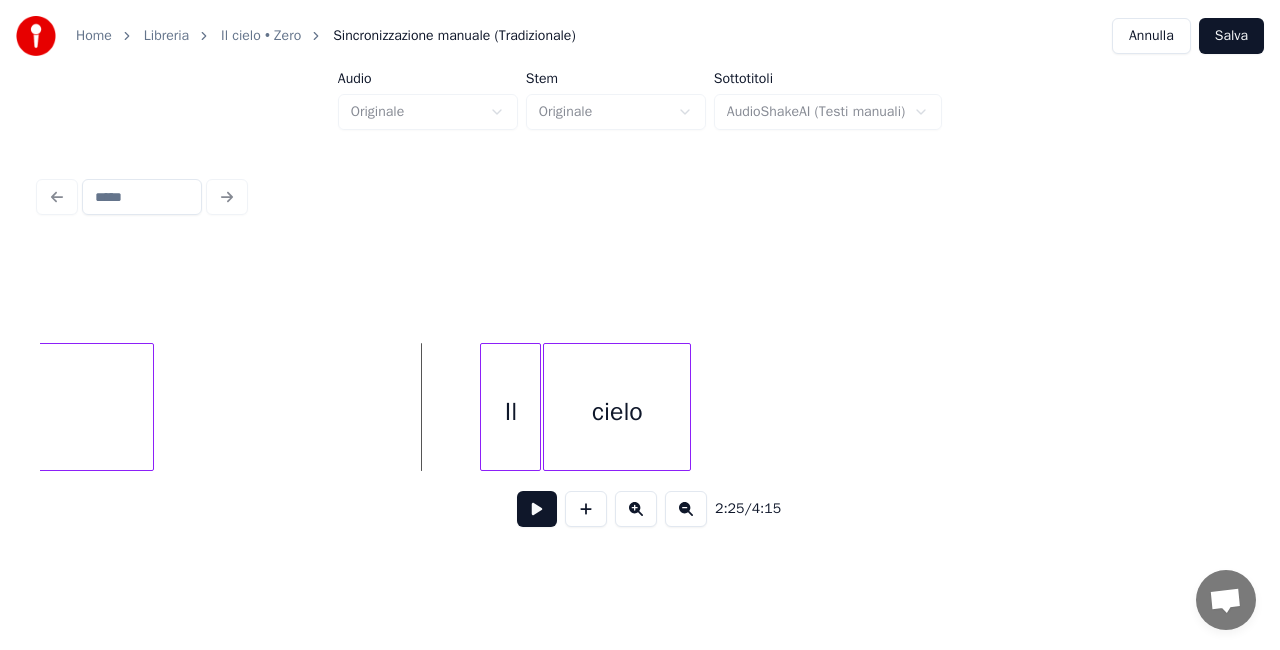 click at bounding box center (537, 407) 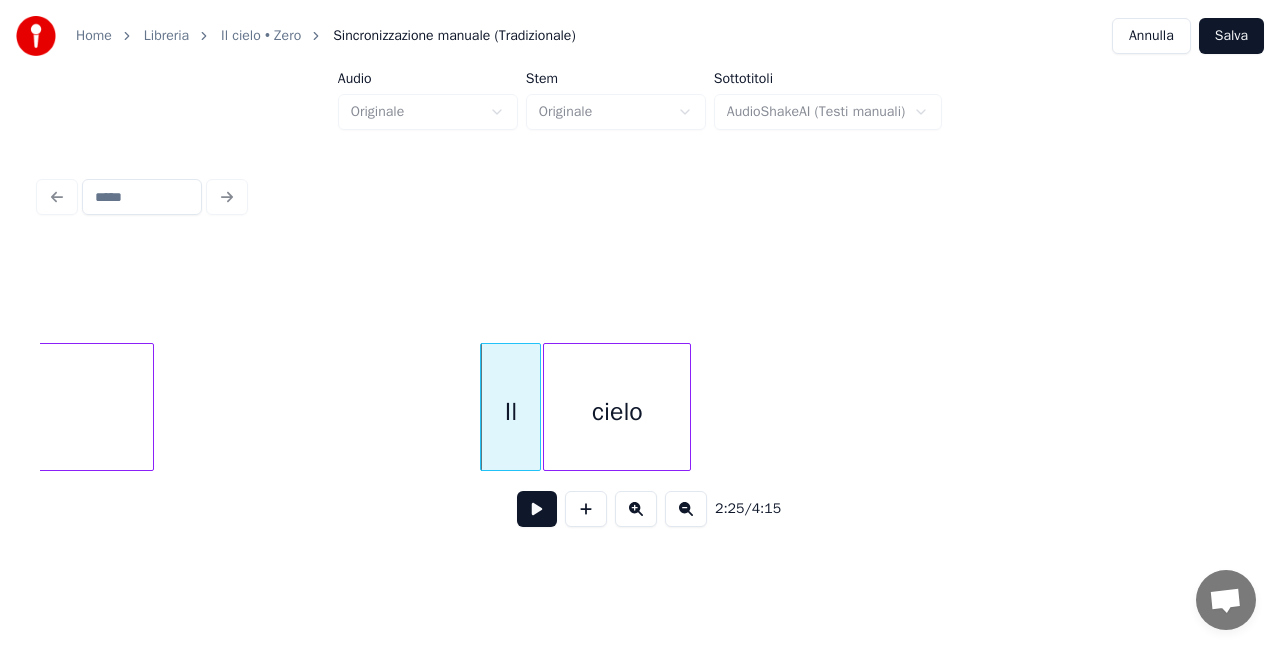 click at bounding box center (537, 509) 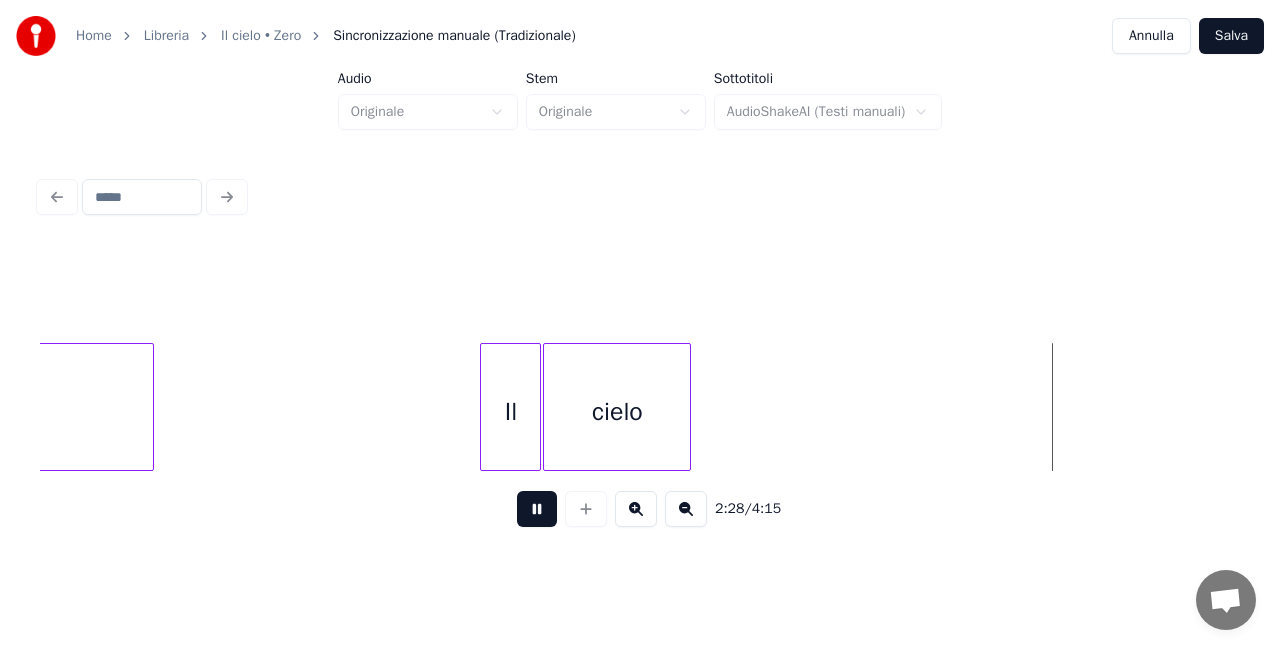 click at bounding box center [537, 509] 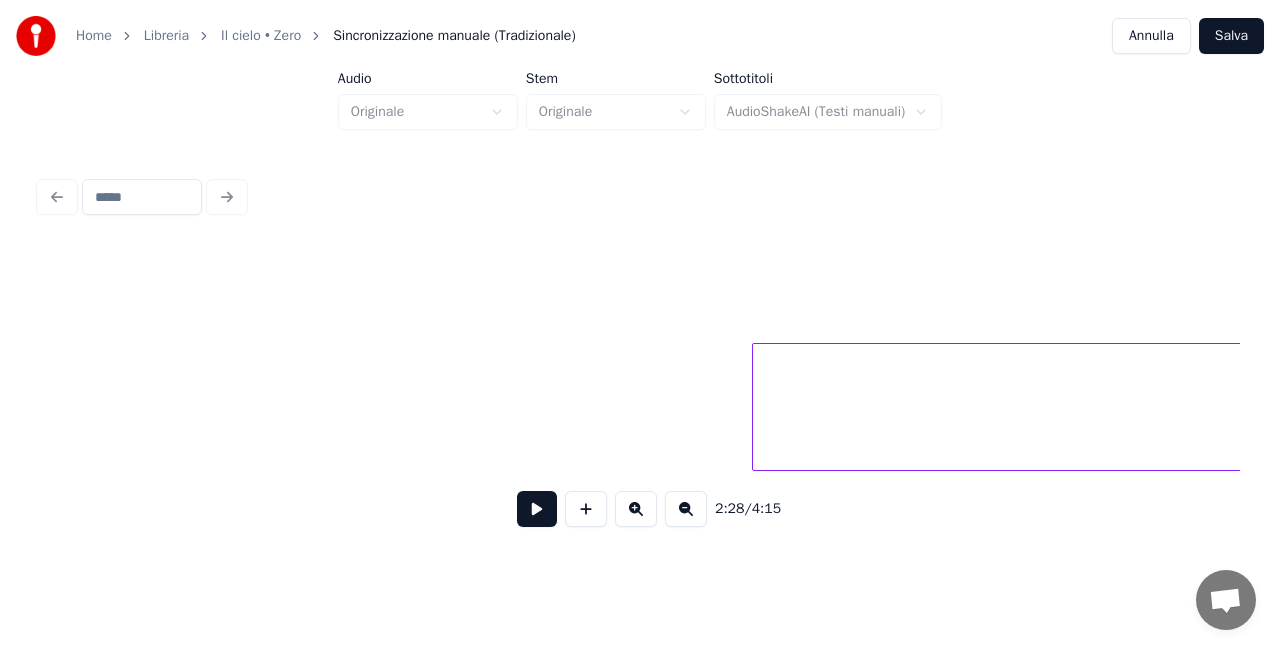 scroll, scrollTop: 0, scrollLeft: 41100, axis: horizontal 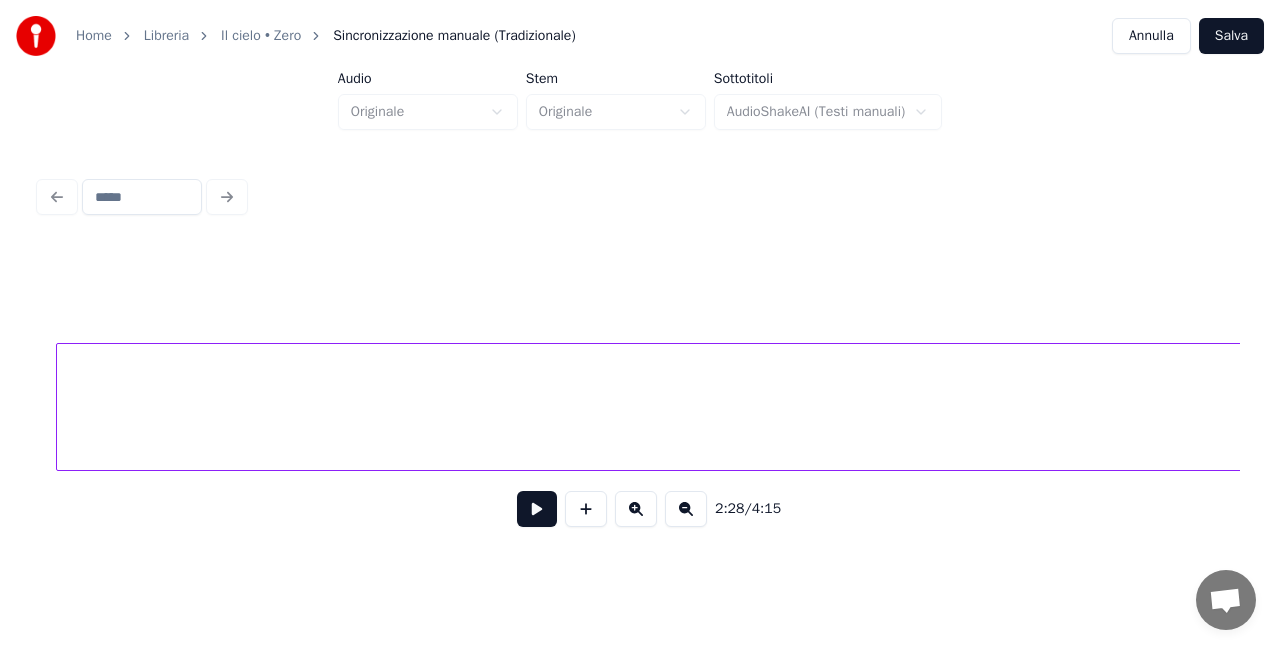 click on "il" at bounding box center [1692, 412] 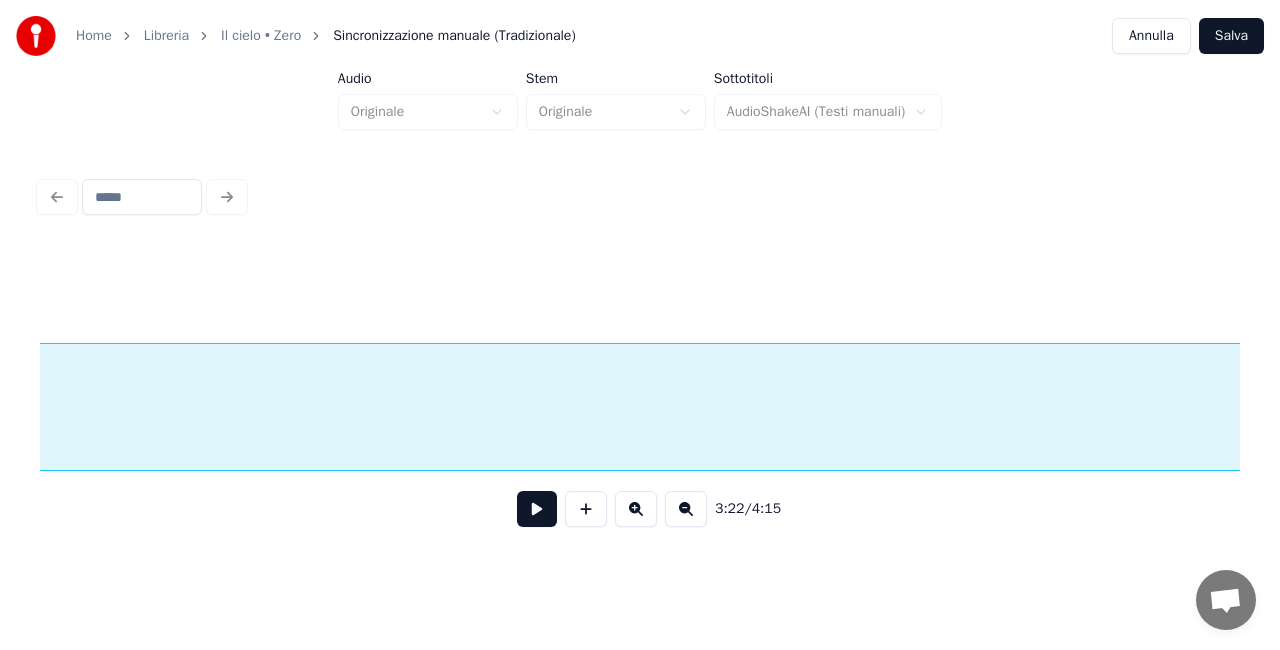 click on "il" at bounding box center (-365, 412) 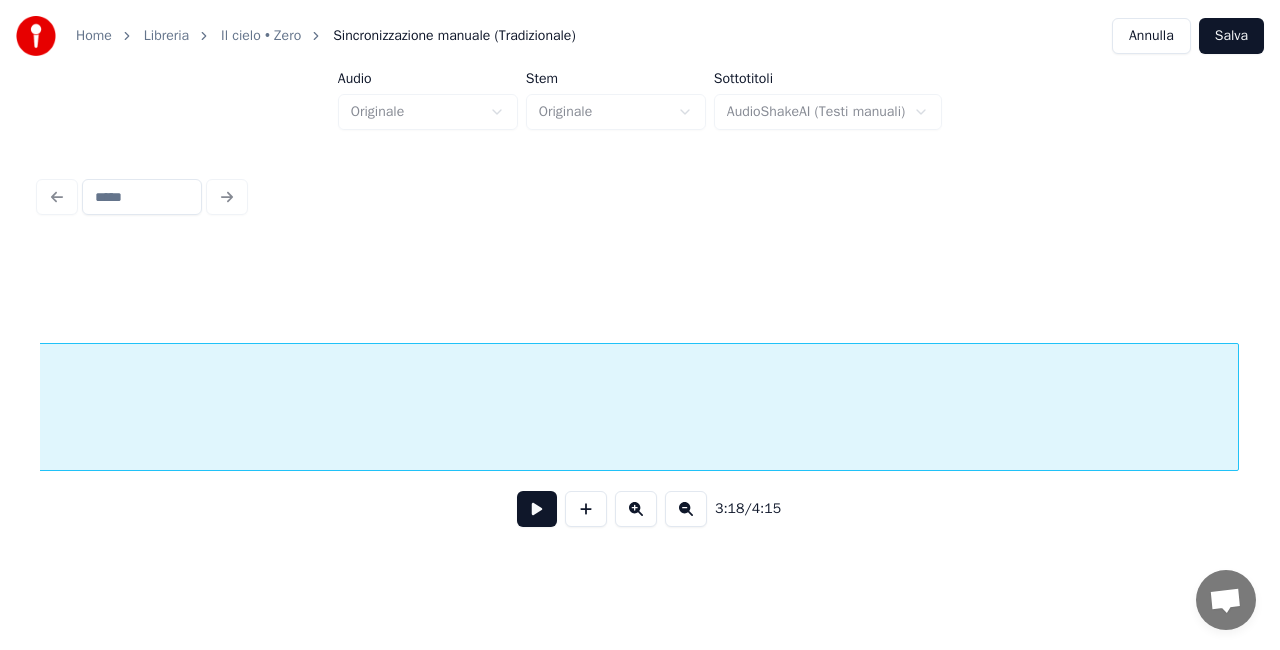 scroll, scrollTop: 0, scrollLeft: 39752, axis: horizontal 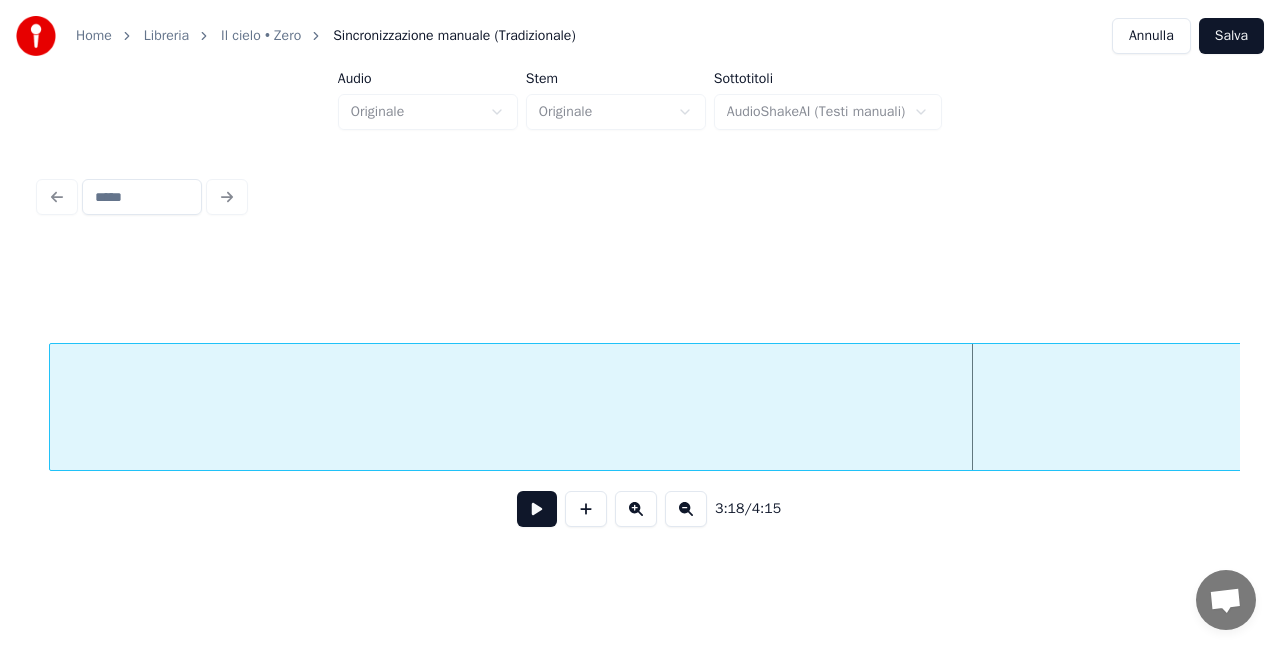 click on "il" at bounding box center (1685, 412) 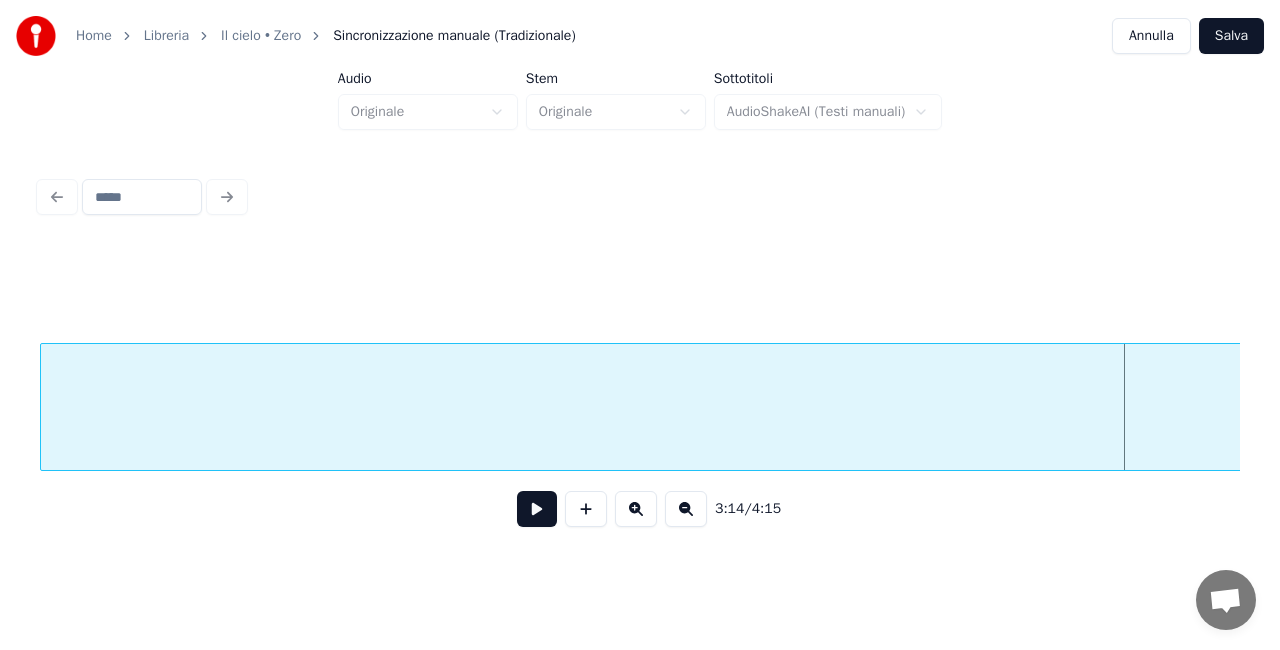 click on "3:14  /  4:15" at bounding box center (640, 357) 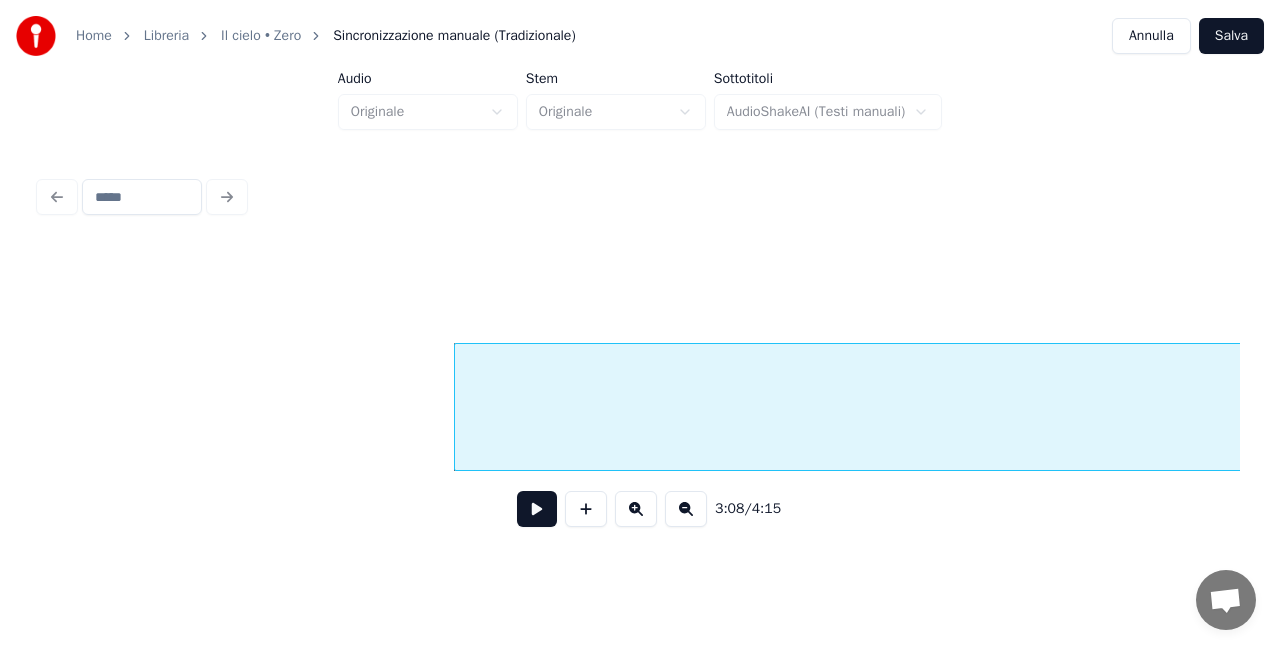 scroll, scrollTop: 0, scrollLeft: 37179, axis: horizontal 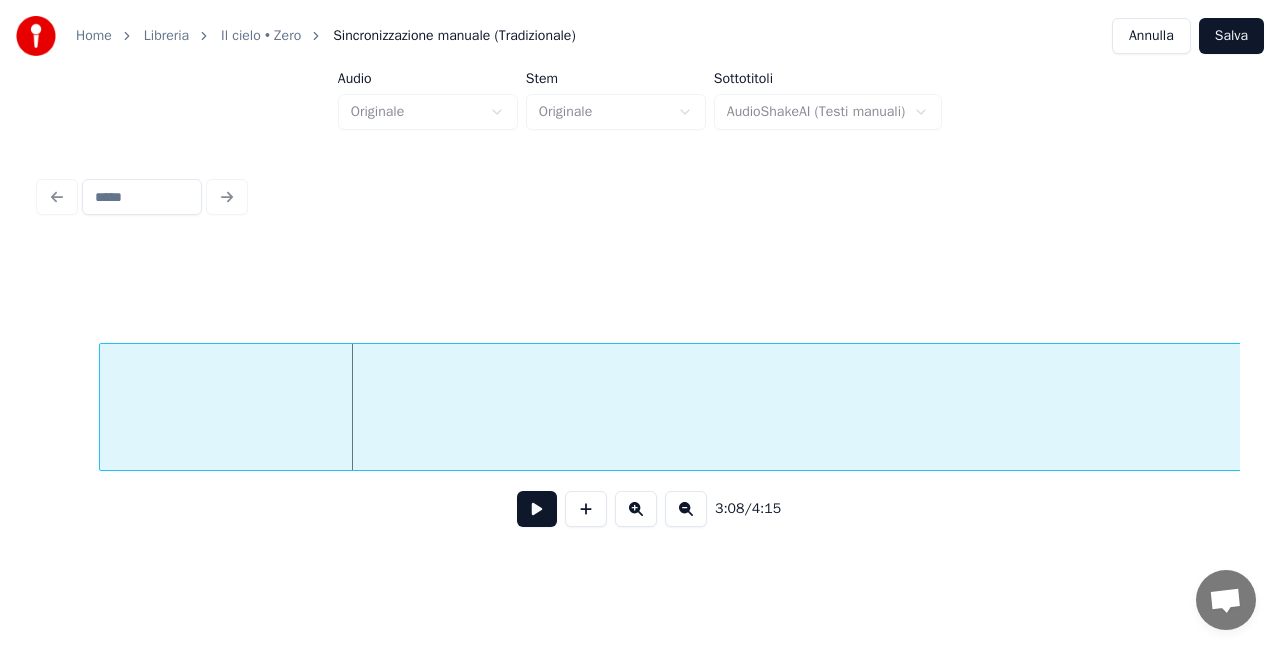 click on "il" at bounding box center (1735, 412) 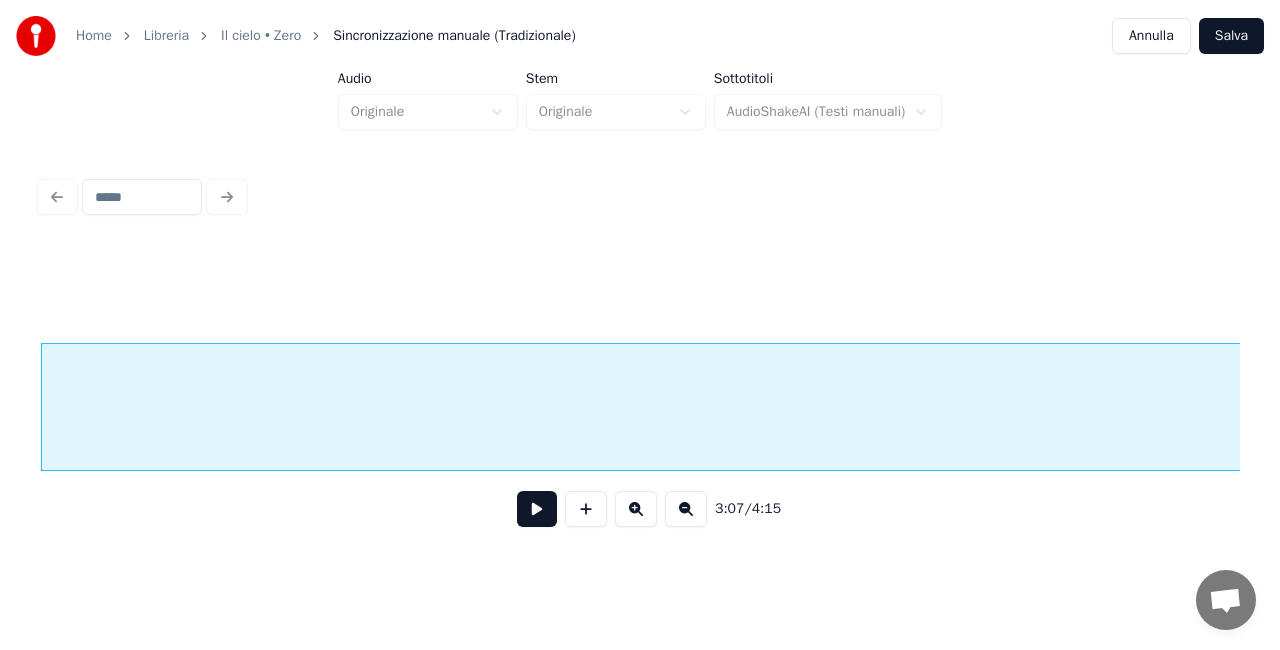 click at bounding box center [686, 509] 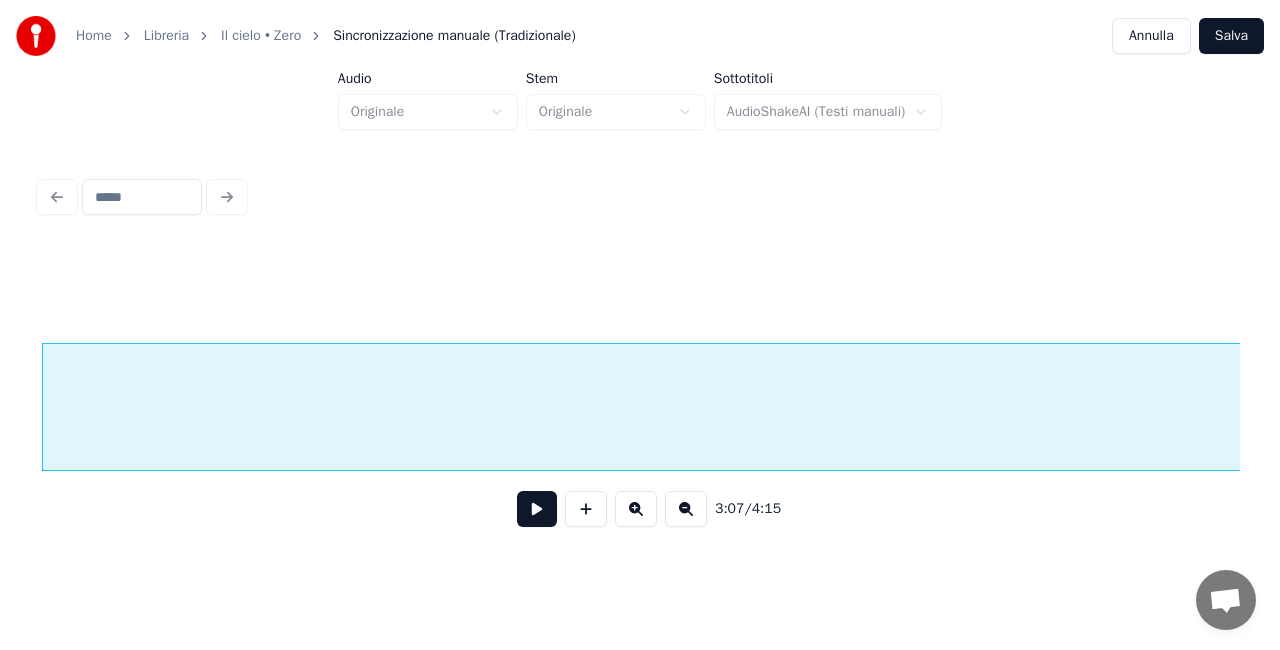 click at bounding box center [686, 509] 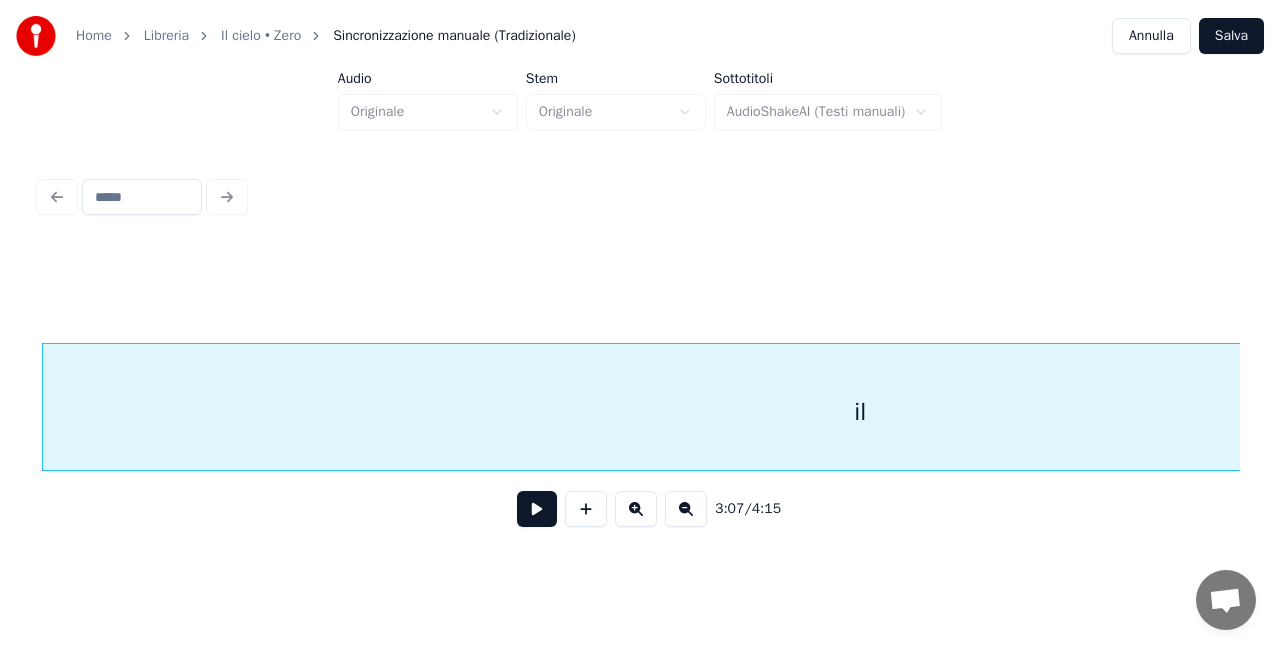 click at bounding box center [686, 509] 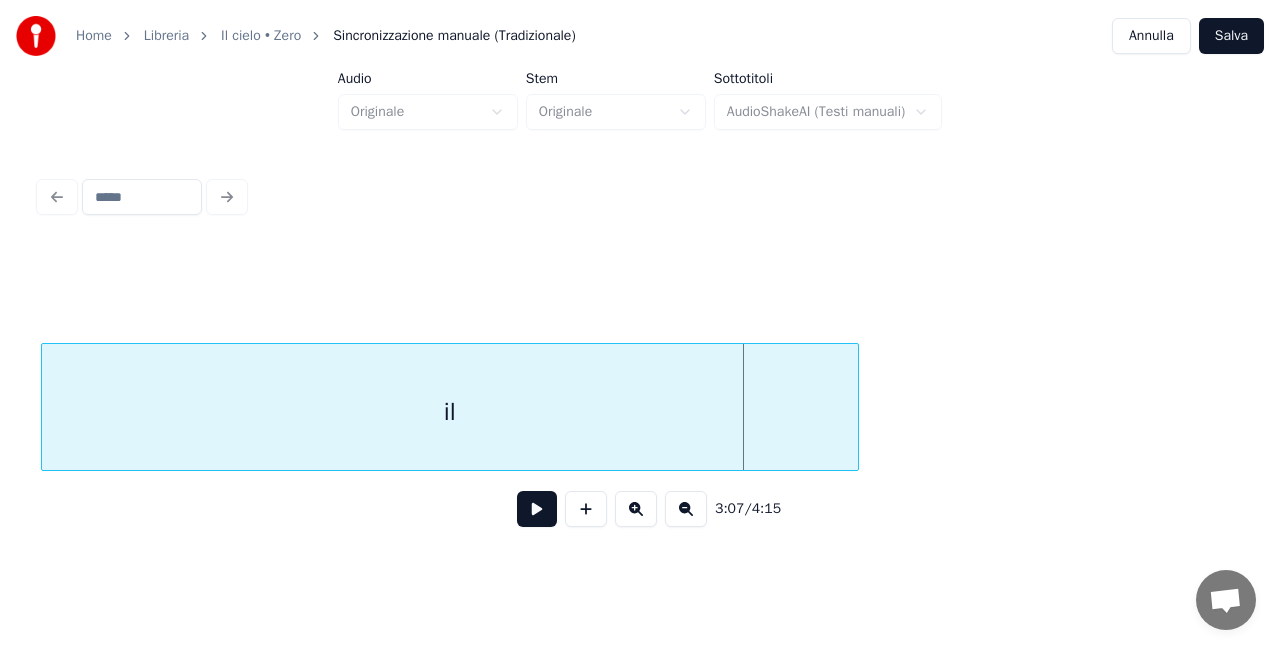 click on "il" at bounding box center (450, 407) 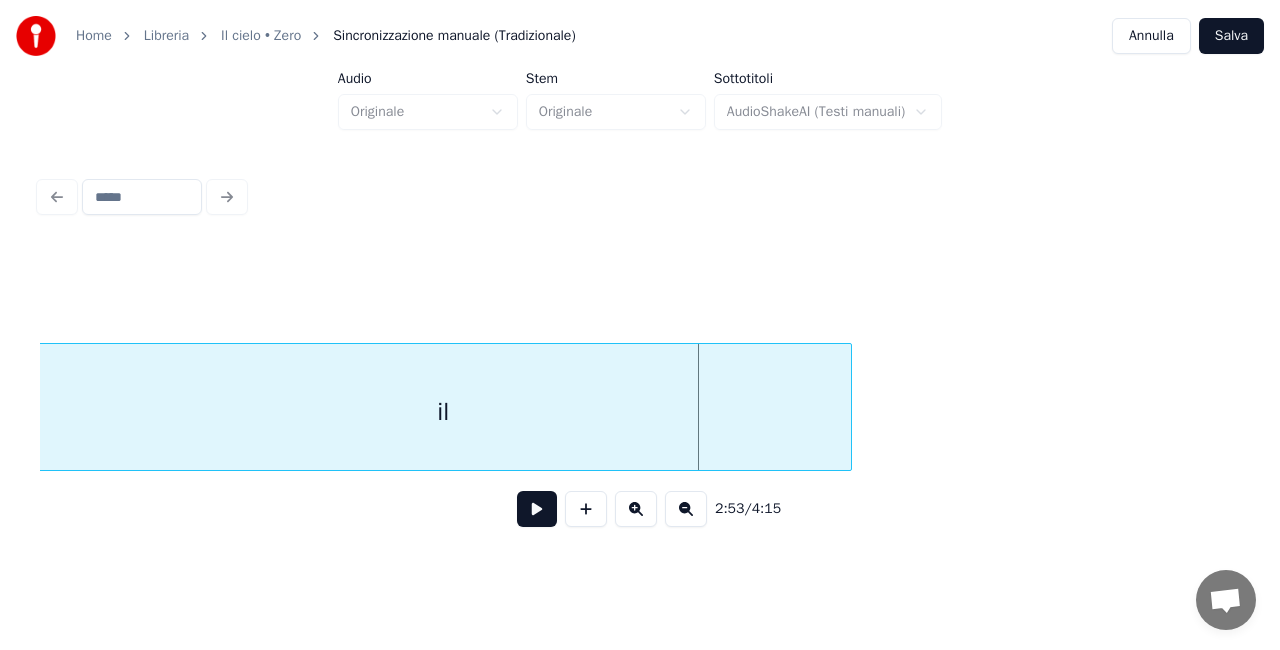click on "il" at bounding box center [443, 412] 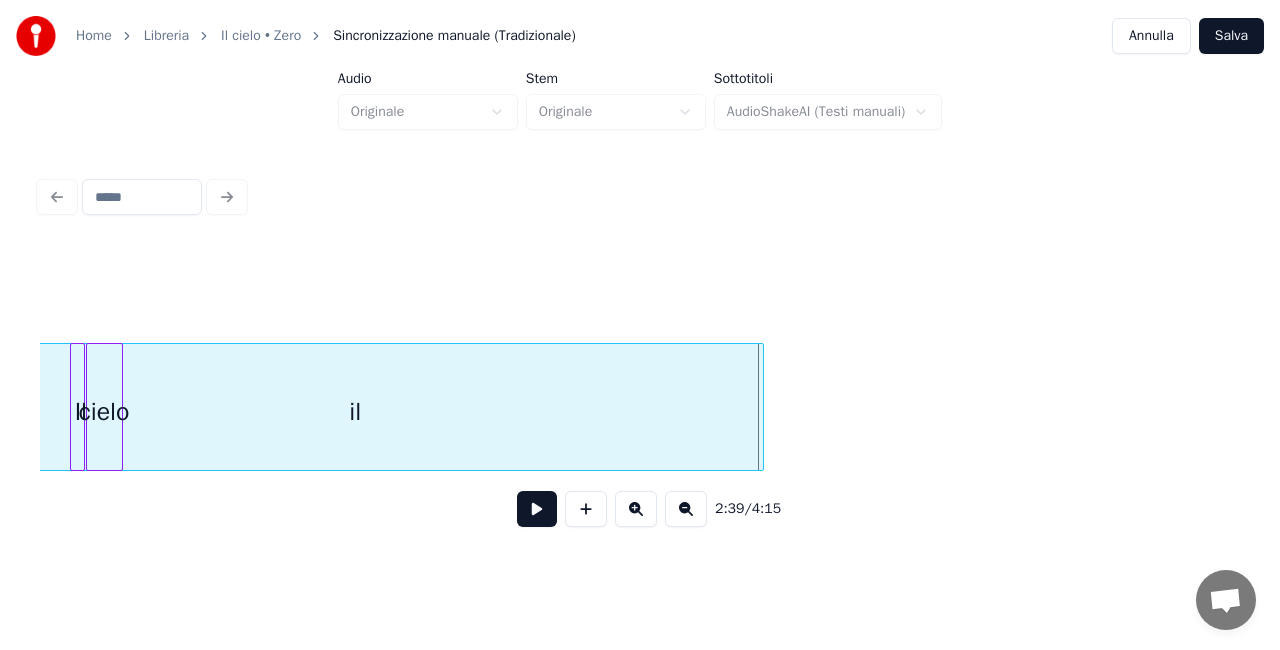 scroll, scrollTop: 0, scrollLeft: 7164, axis: horizontal 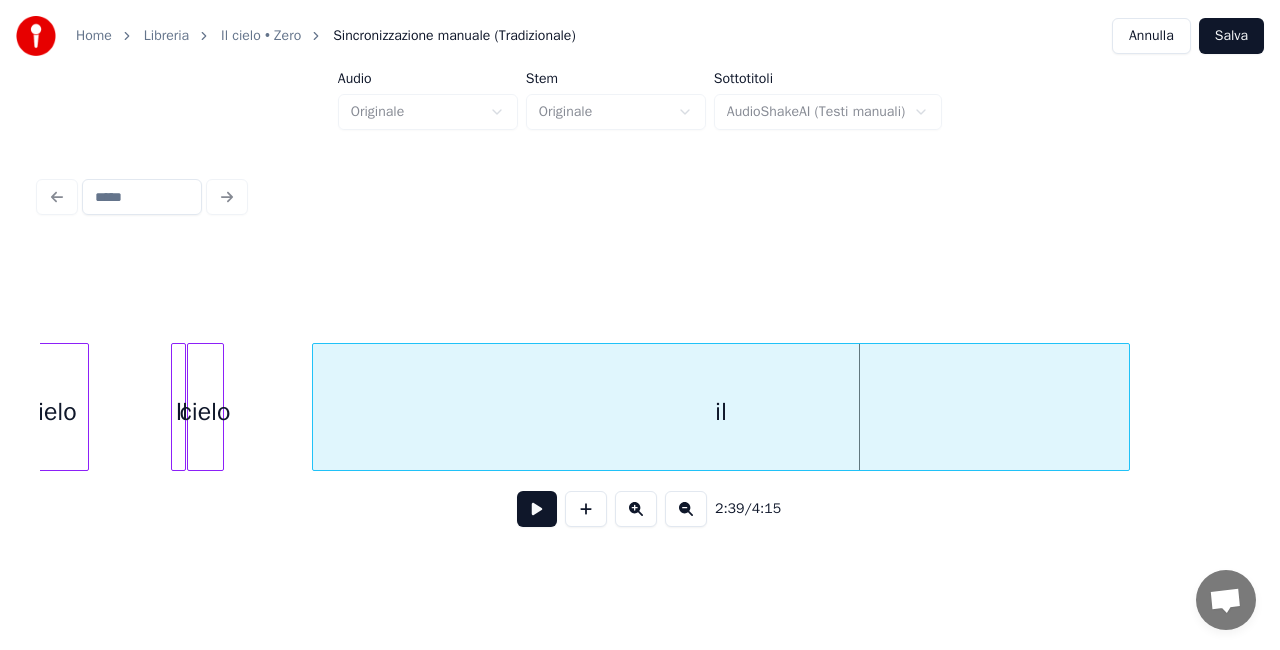 click on "2:39  /  4:15" at bounding box center (640, 395) 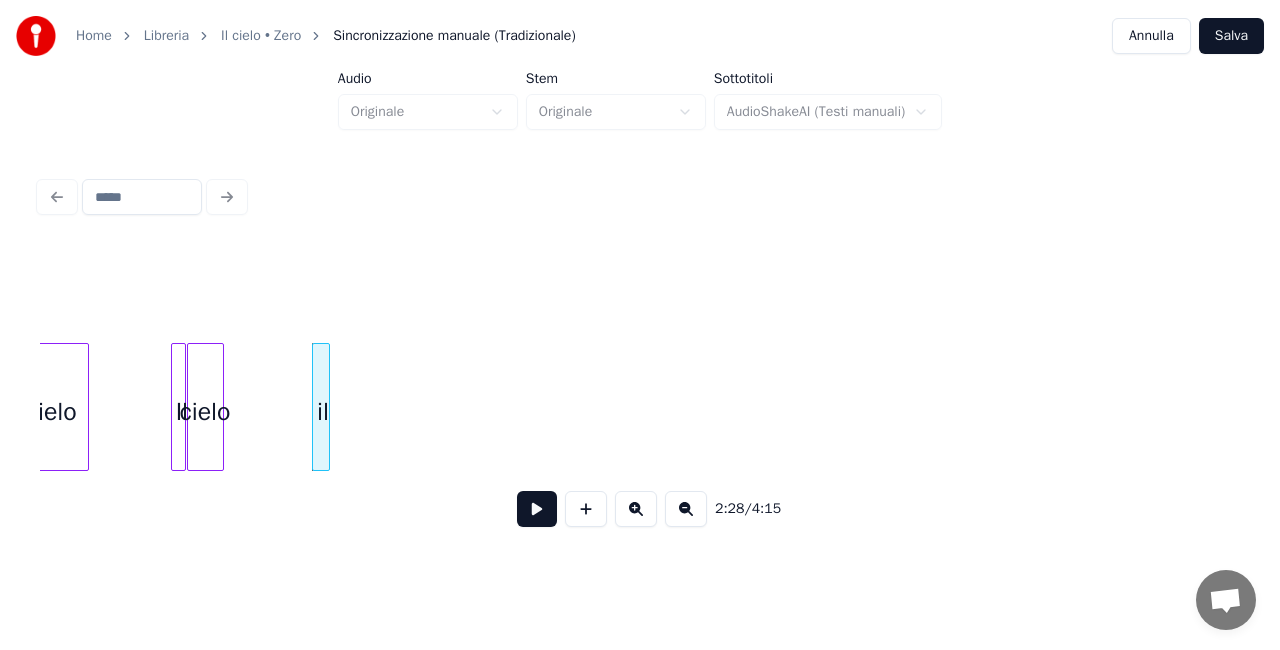 click at bounding box center (326, 407) 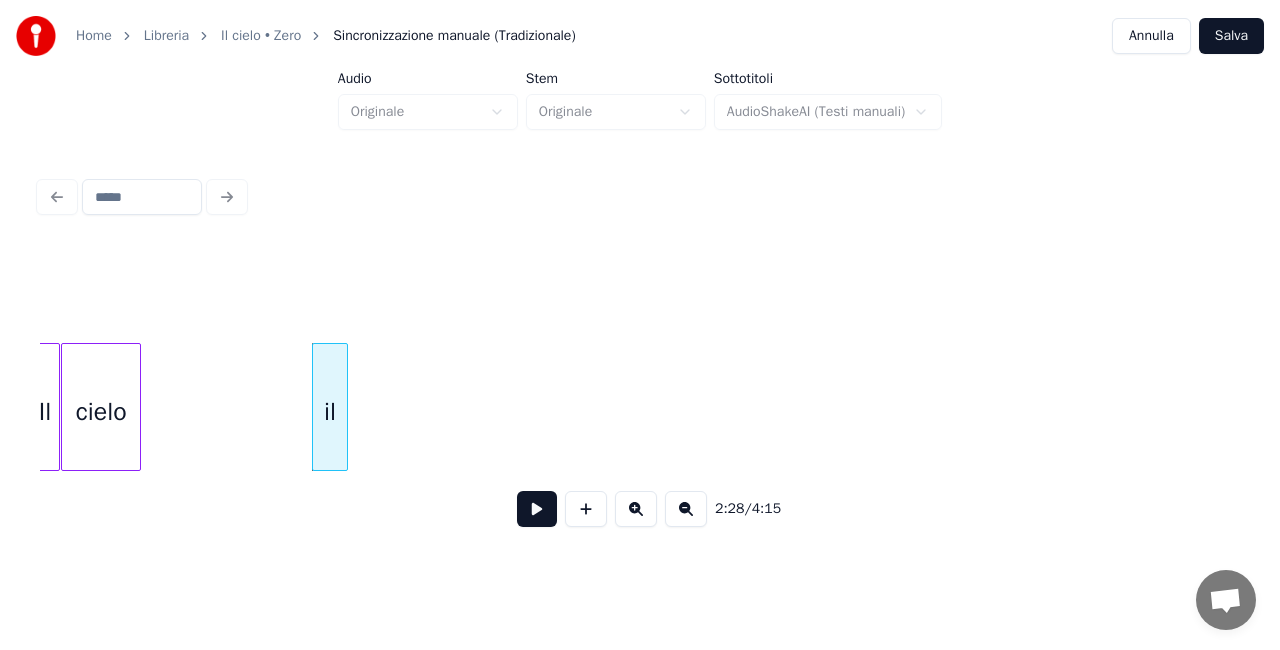 click at bounding box center (137, 407) 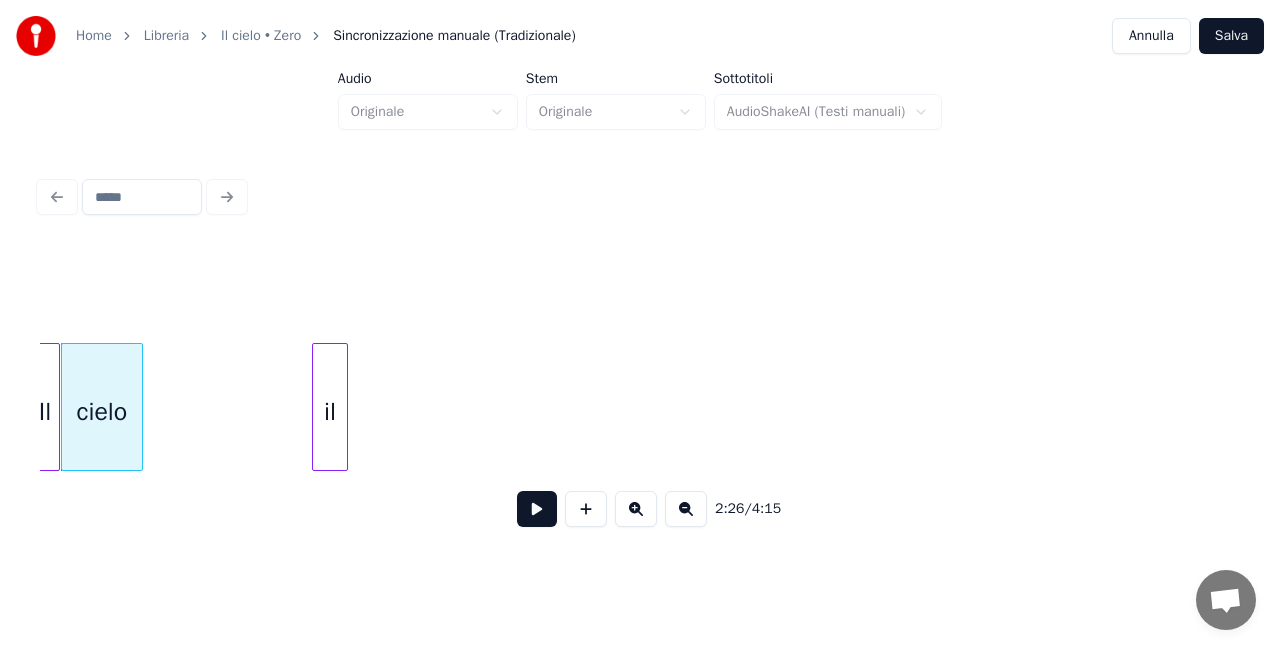 click on "cielo" at bounding box center (101, 412) 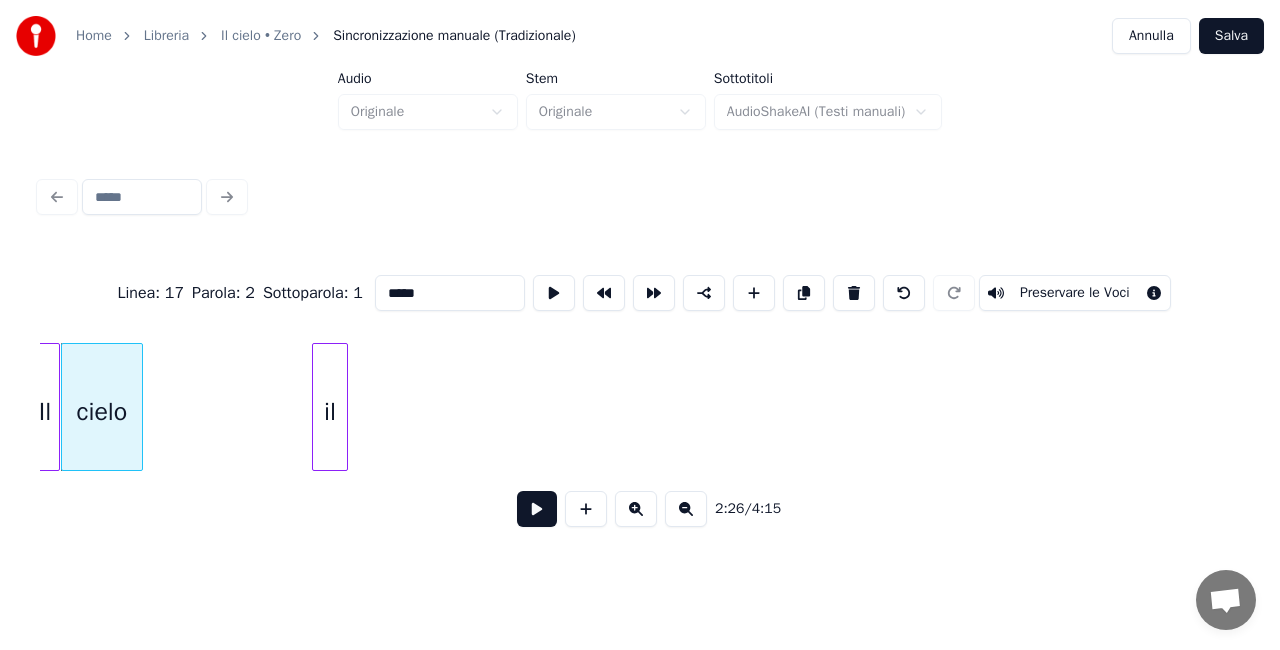 click at bounding box center [537, 509] 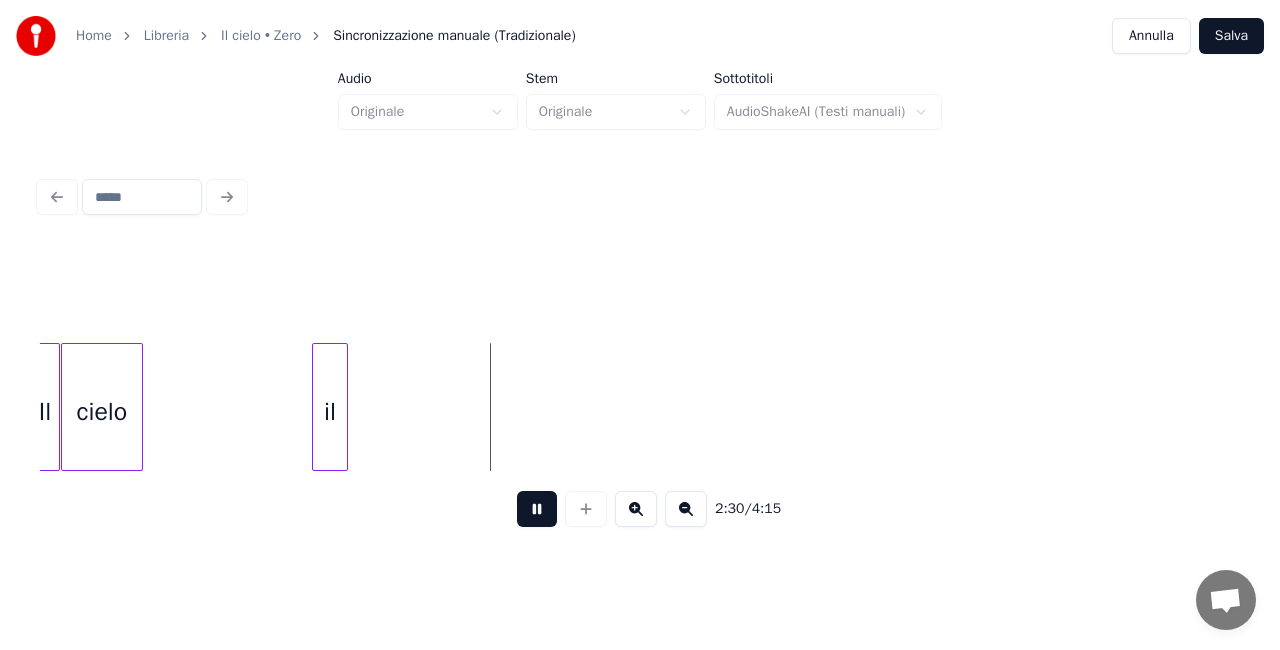 click at bounding box center [537, 509] 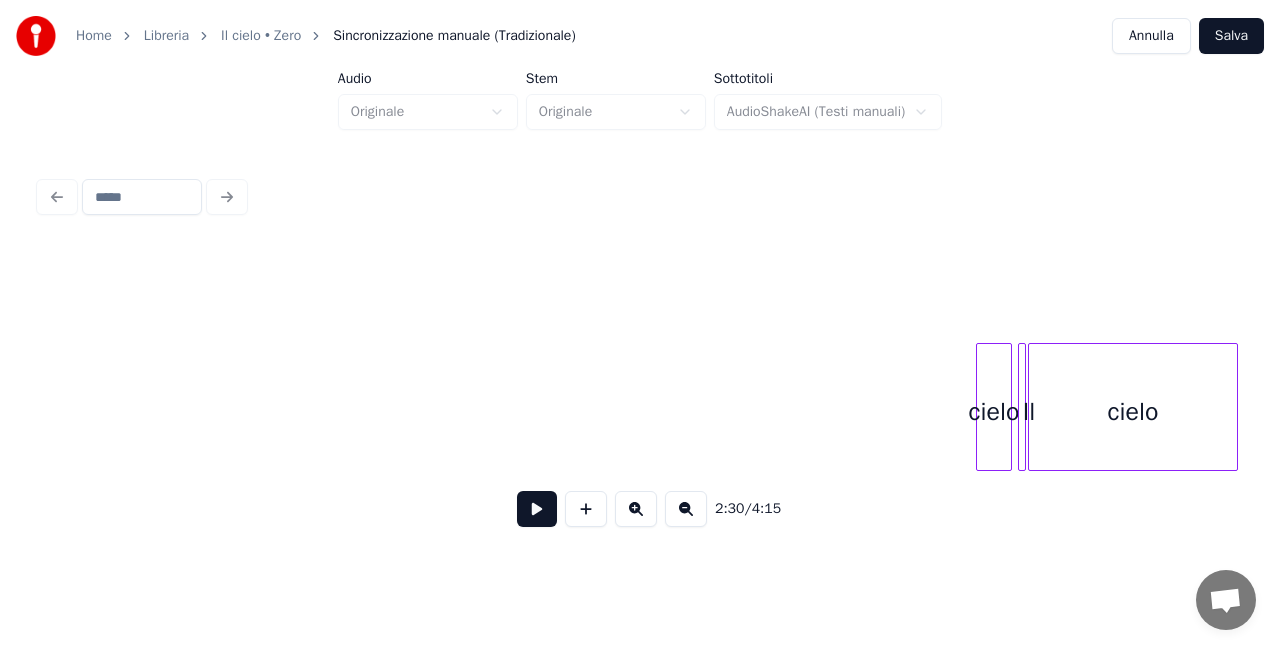 scroll, scrollTop: 0, scrollLeft: 22530, axis: horizontal 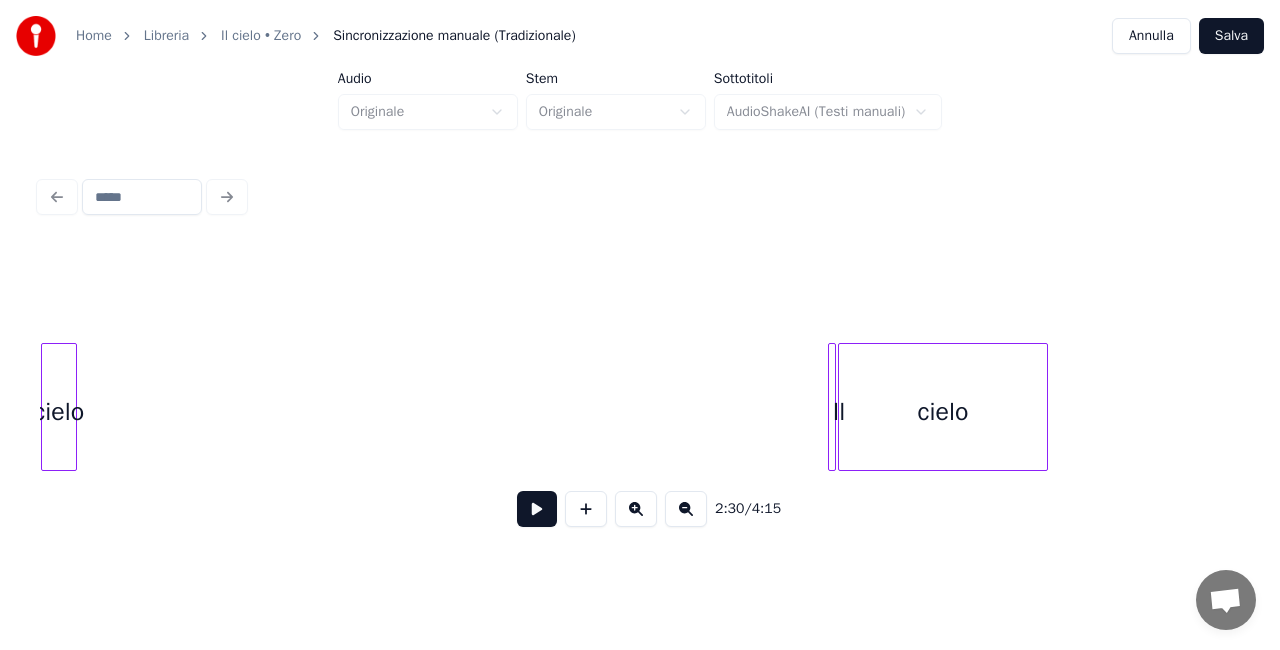 click on "Home Libreria Il cielo • Zero Sincronizzazione manuale (Tradizionale) Annulla Salva Audio Originale Stem Originale Sottotitoli AudioShakeAI (Testi manuali) 2:30  /  4:15" at bounding box center [640, 276] 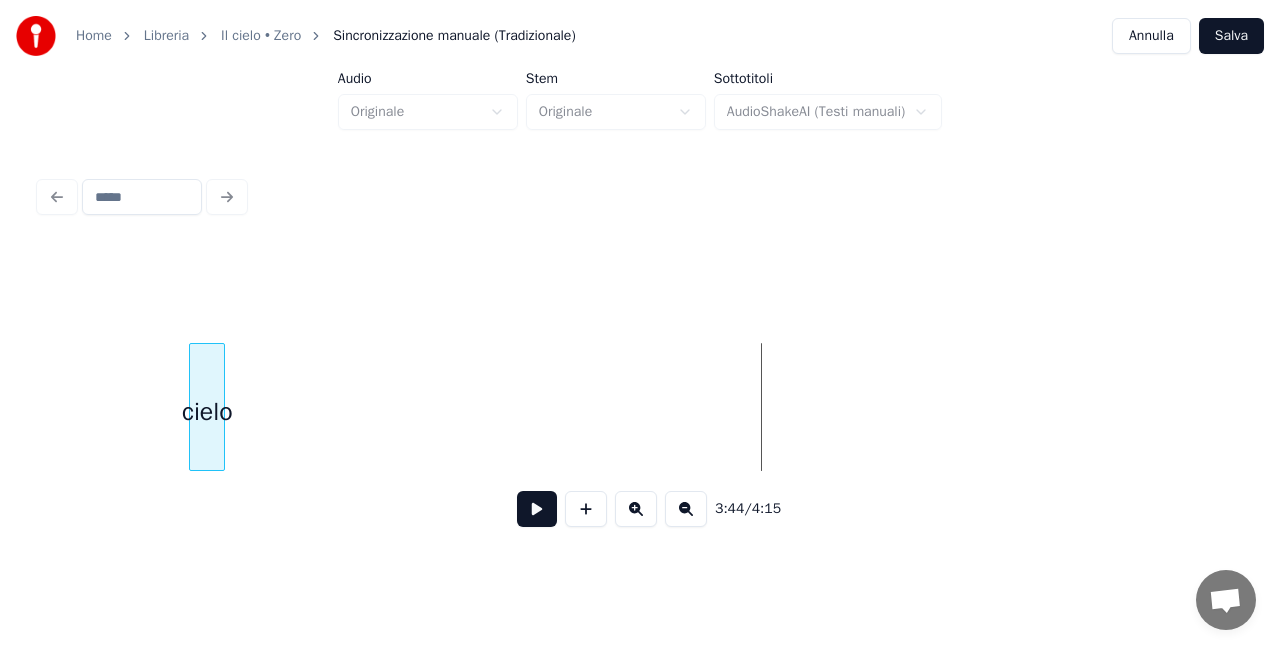 scroll, scrollTop: 0, scrollLeft: 21692, axis: horizontal 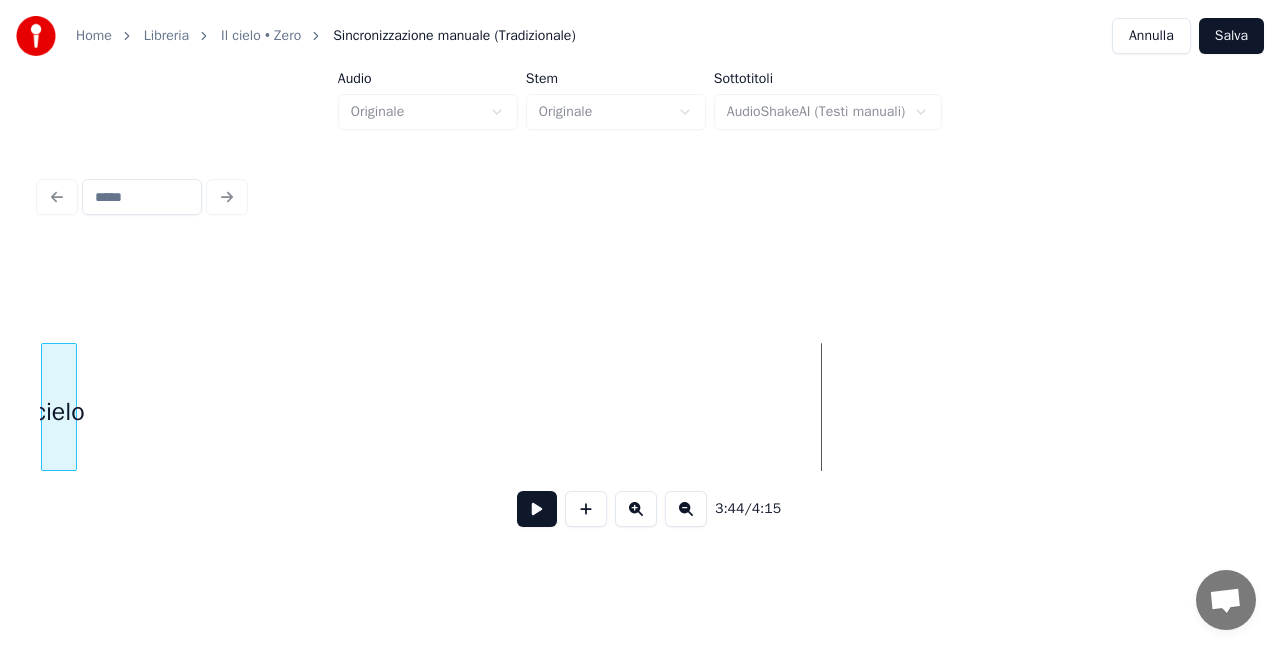 type 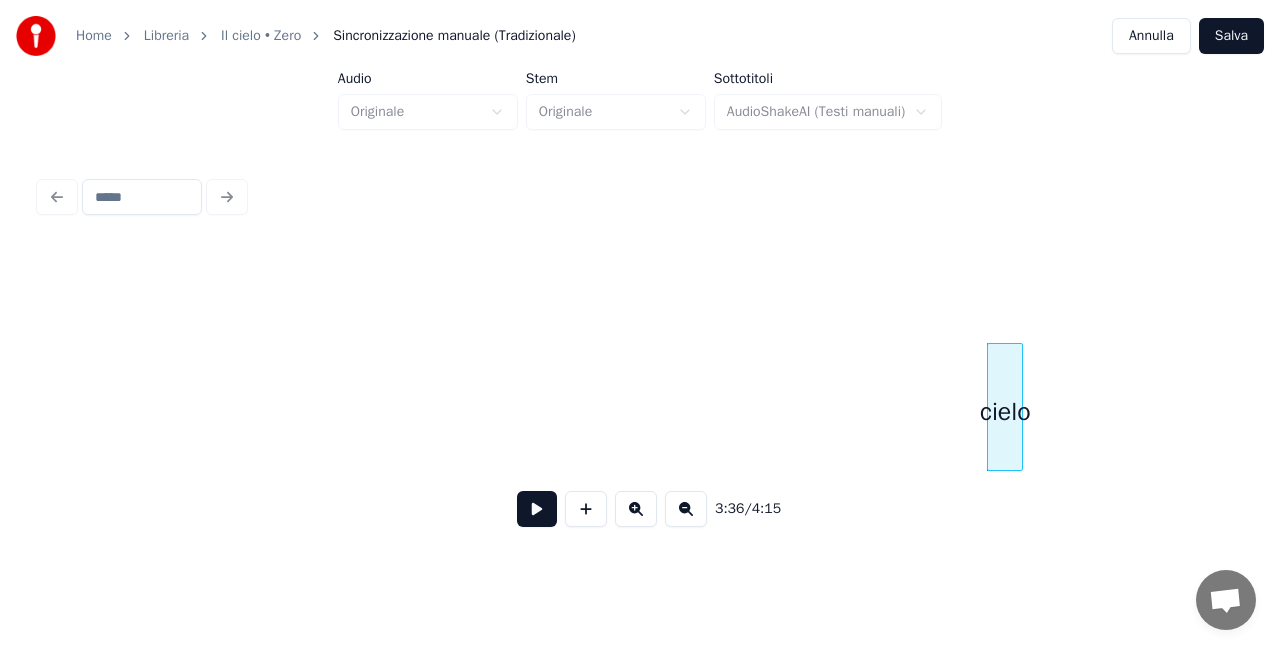 scroll, scrollTop: 0, scrollLeft: 20652, axis: horizontal 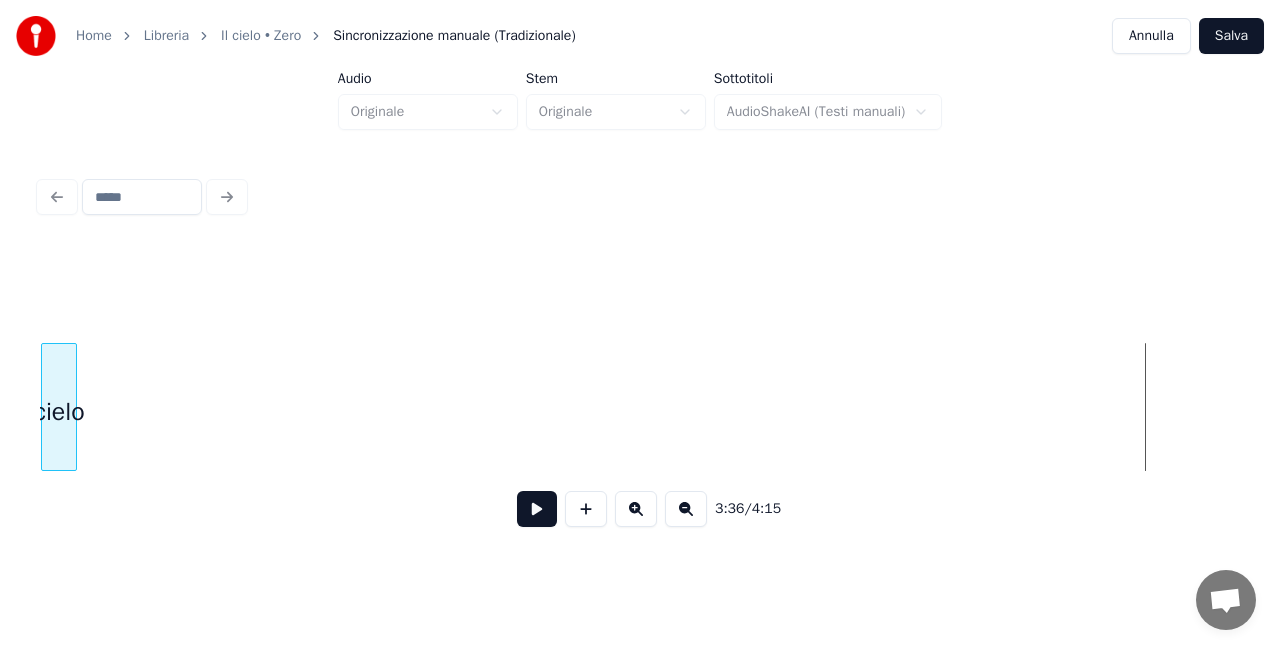 click on "Home Libreria Il cielo • Zero Sincronizzazione manuale (Tradizionale) Annulla Salva Audio Originale Stem Originale Sottotitoli AudioShakeAI (Testi manuali) 3:36  /  4:15" at bounding box center [640, 276] 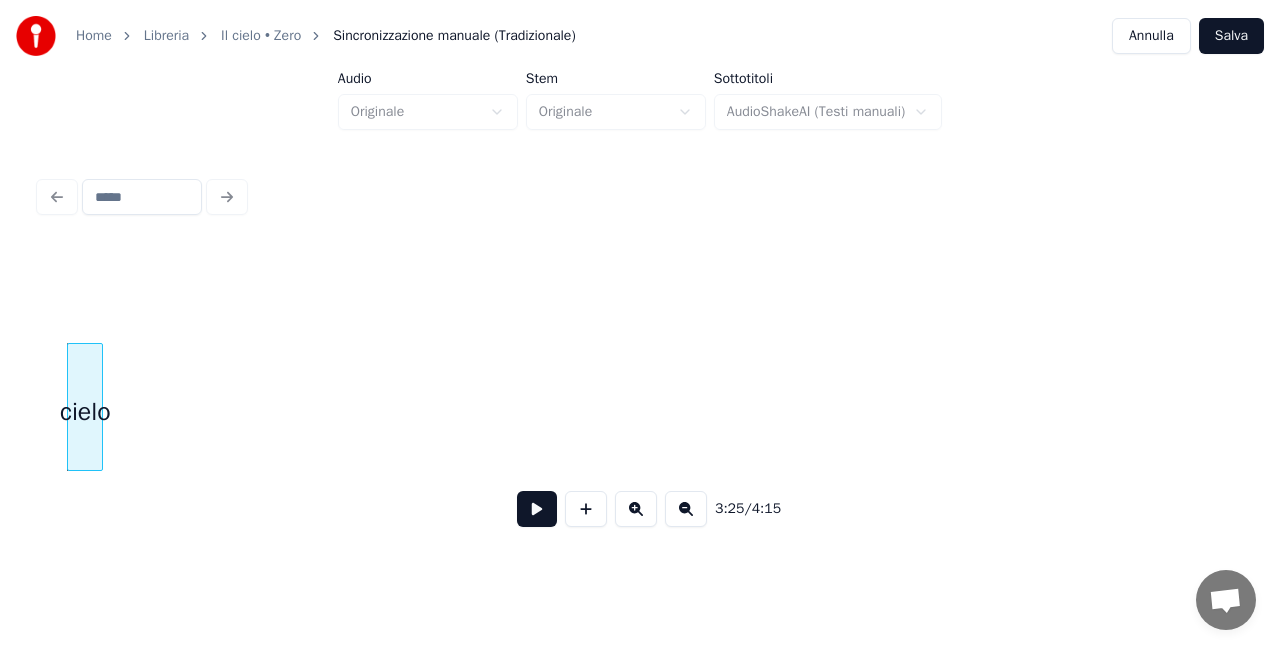 scroll, scrollTop: 0, scrollLeft: 20548, axis: horizontal 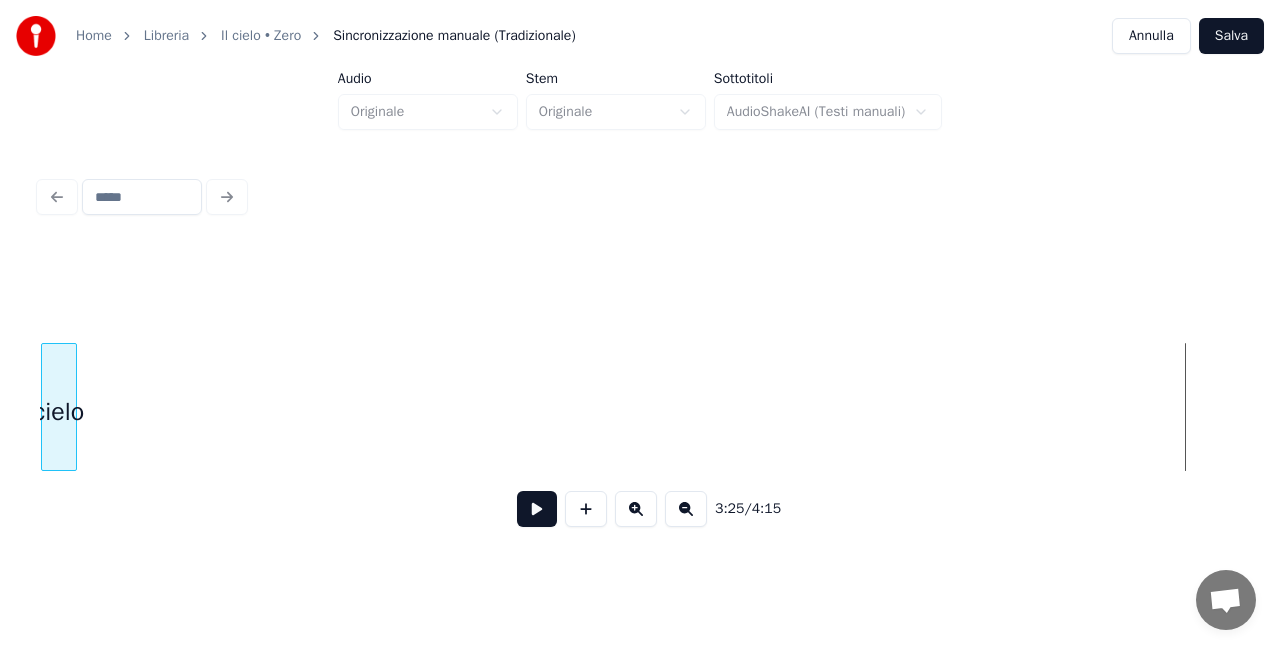 click on "Home Libreria Il cielo • Zero Sincronizzazione manuale (Tradizionale) Annulla Salva Audio Originale Stem Originale Sottotitoli AudioShakeAI (Testi manuali) 3:25  /  4:15" at bounding box center (640, 276) 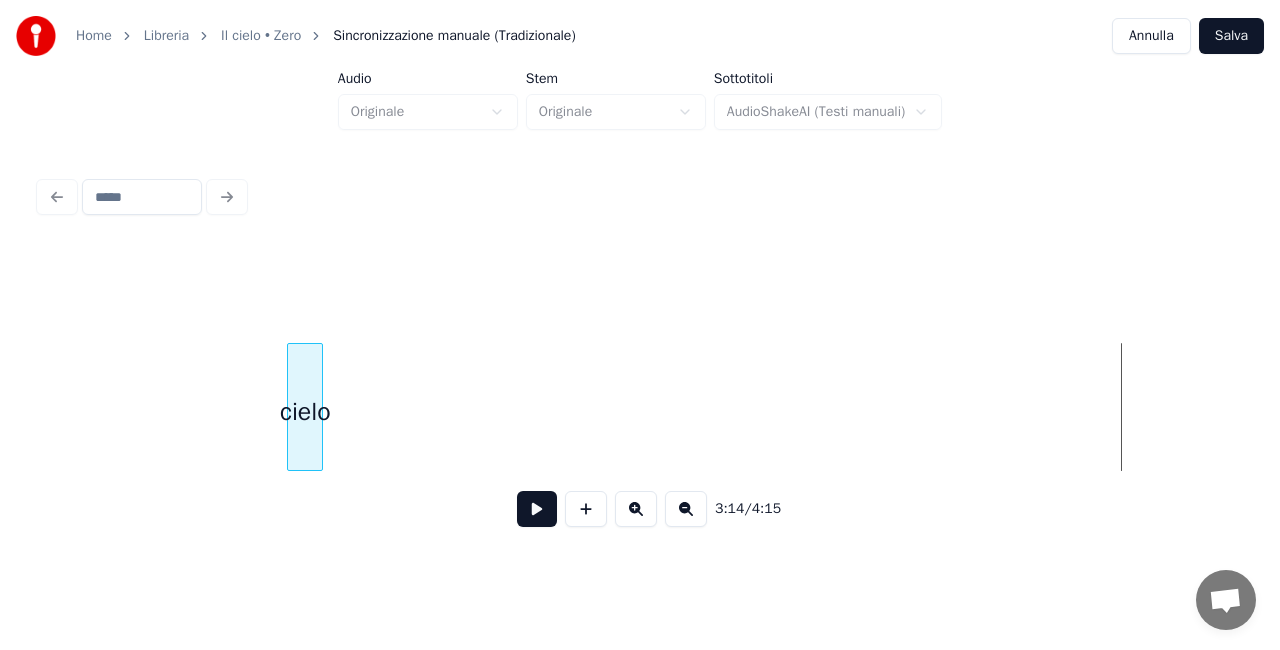 scroll, scrollTop: 0, scrollLeft: 18302, axis: horizontal 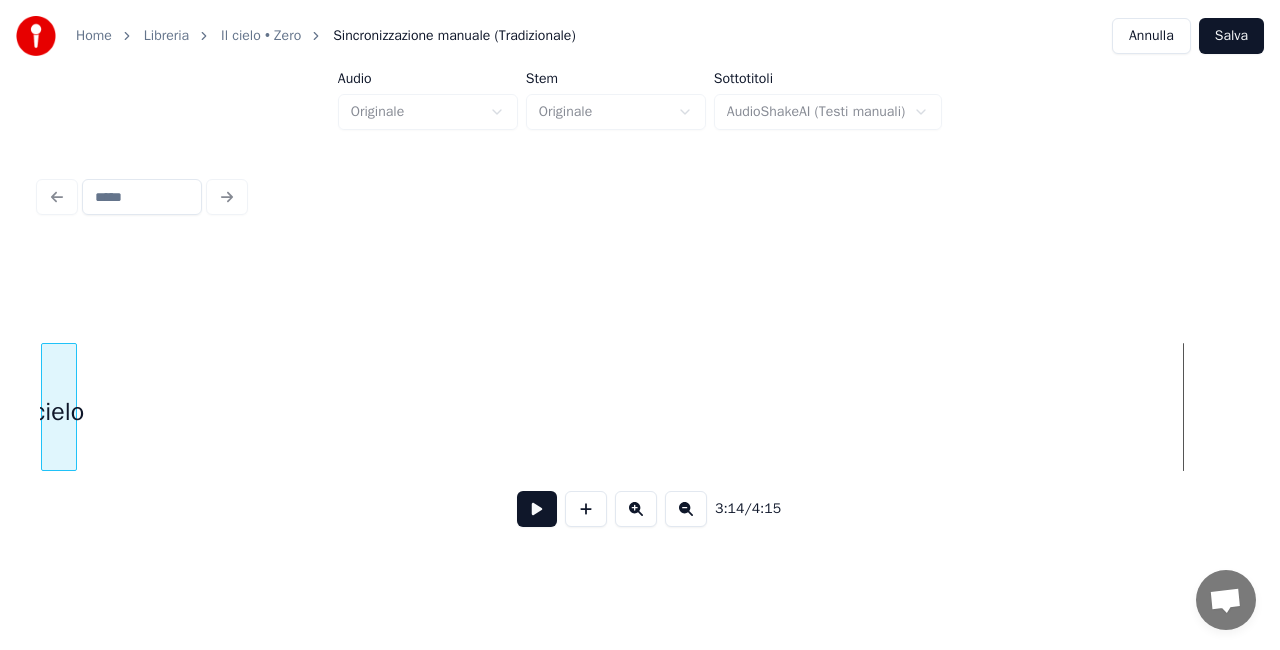 click on "Home Libreria Il cielo • Zero Sincronizzazione manuale (Tradizionale) Annulla Salva Audio Originale Stem Originale Sottotitoli AudioShakeAI (Testi manuali) 3:14  /  4:15" at bounding box center [640, 276] 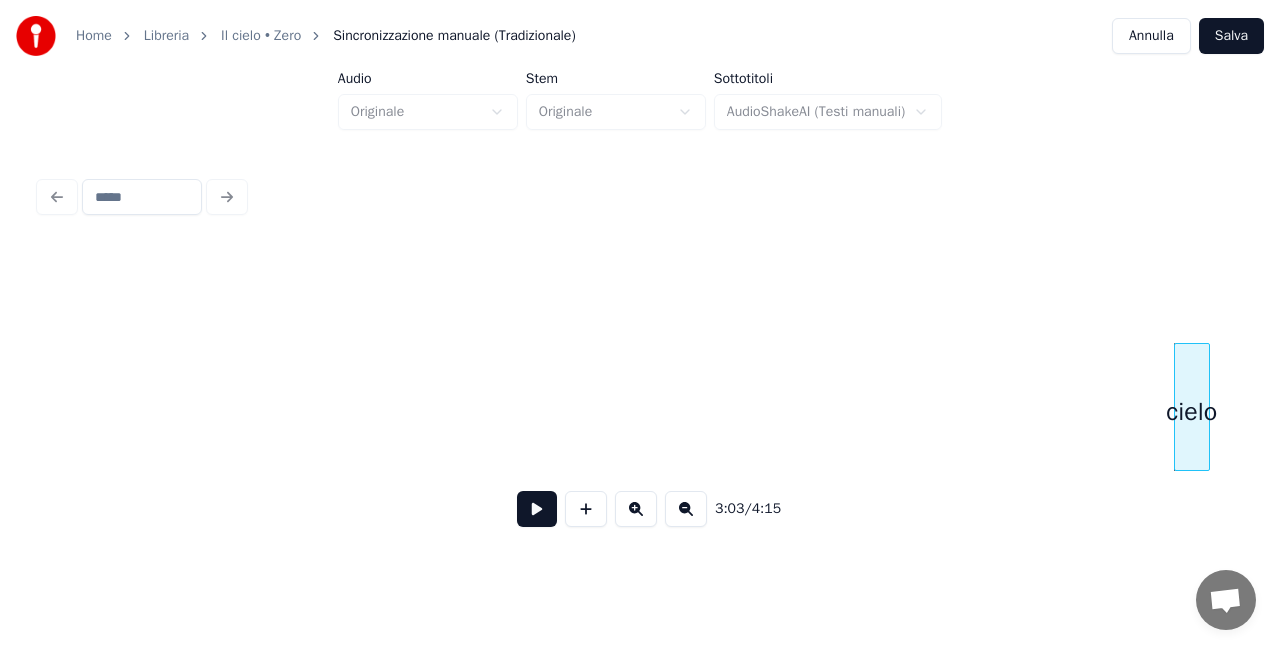scroll, scrollTop: 0, scrollLeft: 17102, axis: horizontal 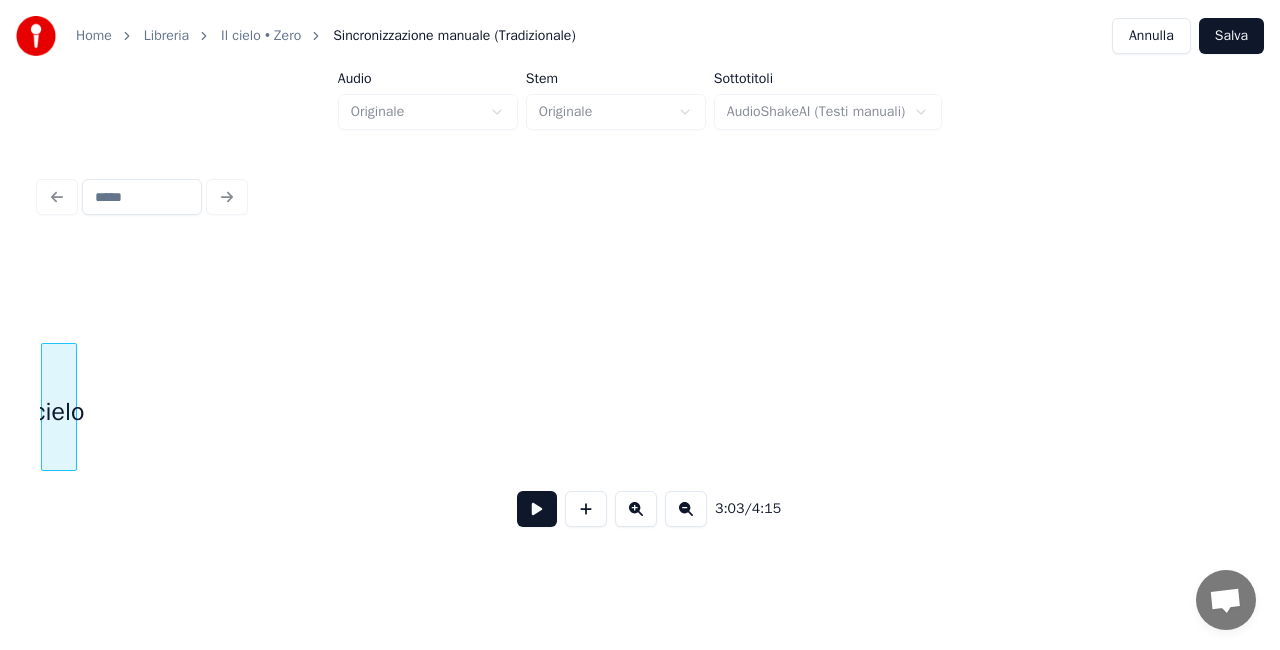 click on "Home Libreria Il cielo • Zero Sincronizzazione manuale (Tradizionale) Annulla Salva Audio Originale Stem Originale Sottotitoli AudioShakeAI (Testi manuali) 3:03  /  4:15" at bounding box center [640, 276] 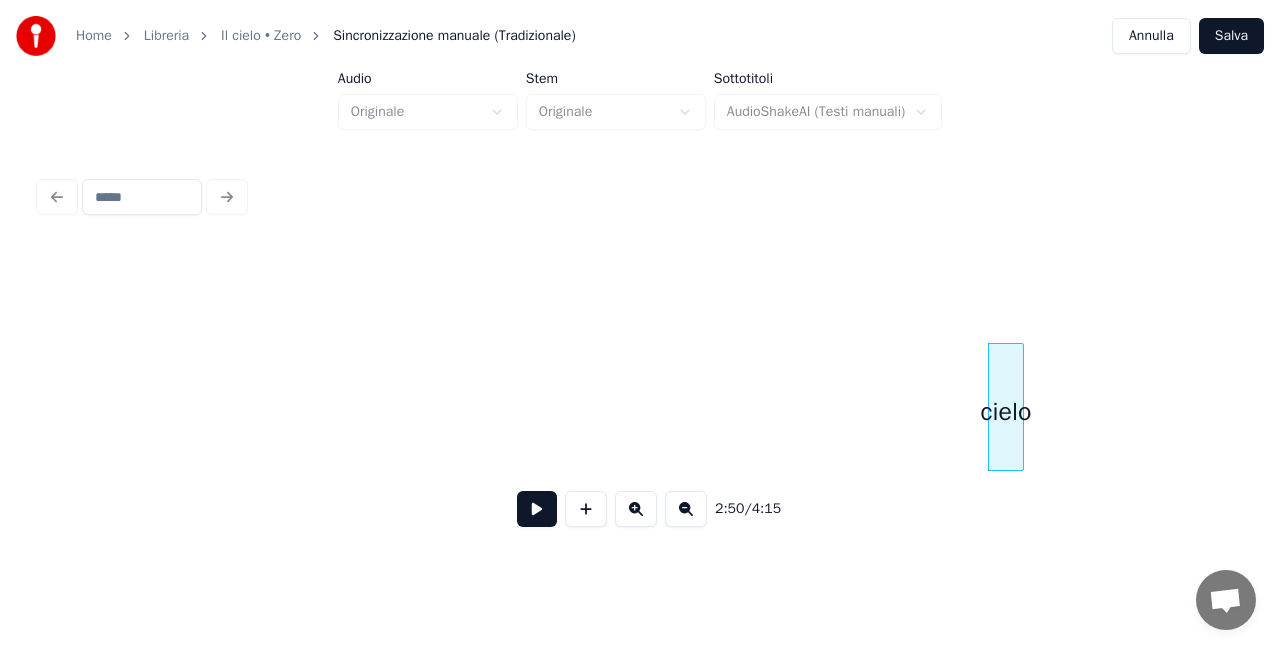 scroll, scrollTop: 0, scrollLeft: 15959, axis: horizontal 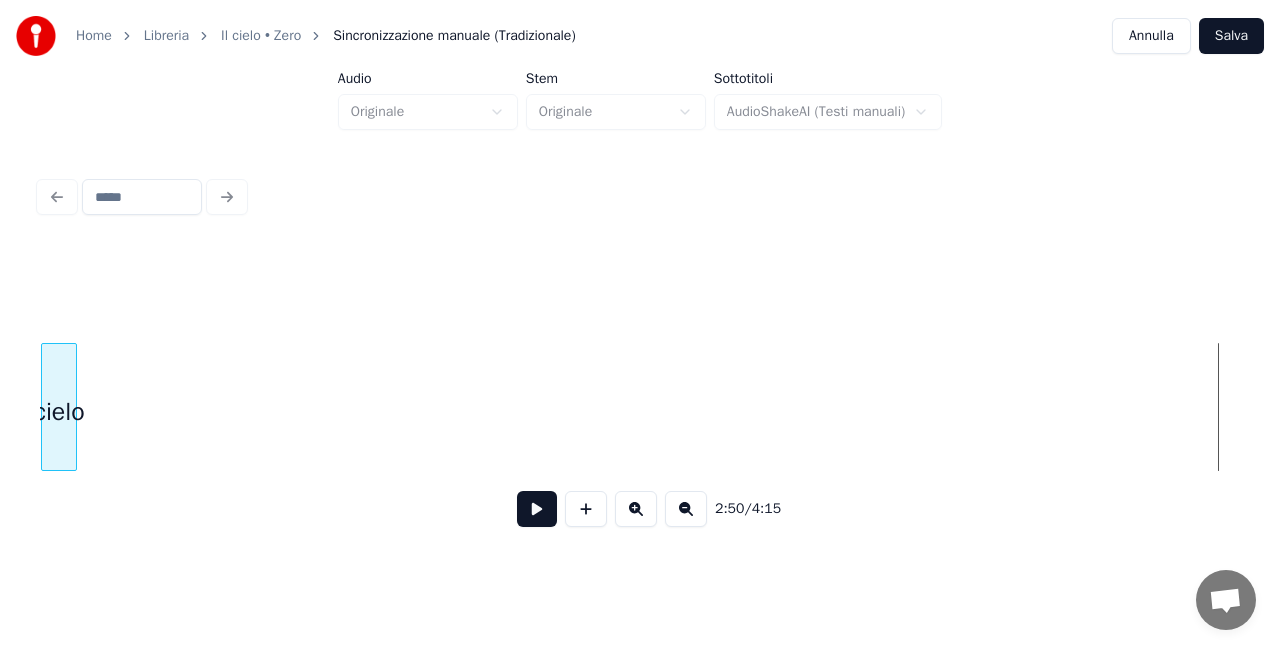 click on "Home Libreria Il cielo • Zero Sincronizzazione manuale (Tradizionale) Annulla Salva Audio Originale Stem Originale Sottotitoli AudioShakeAI (Testi manuali) 2:50  /  4:15" at bounding box center (640, 276) 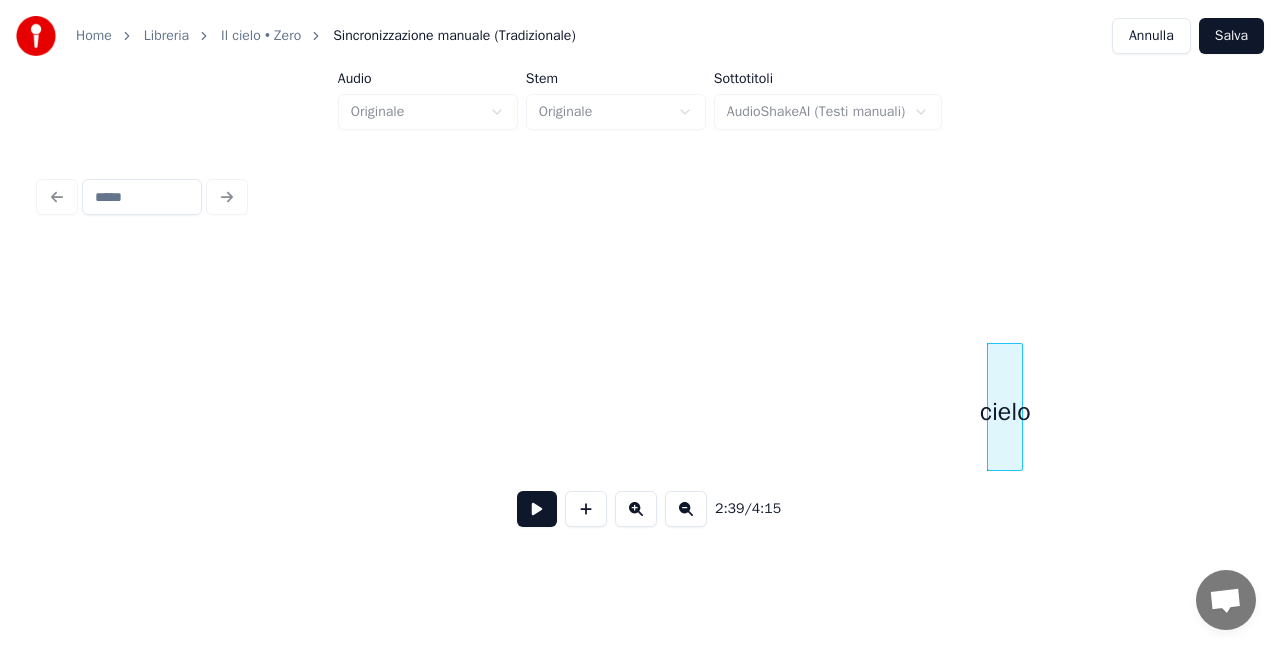 scroll, scrollTop: 0, scrollLeft: 14942, axis: horizontal 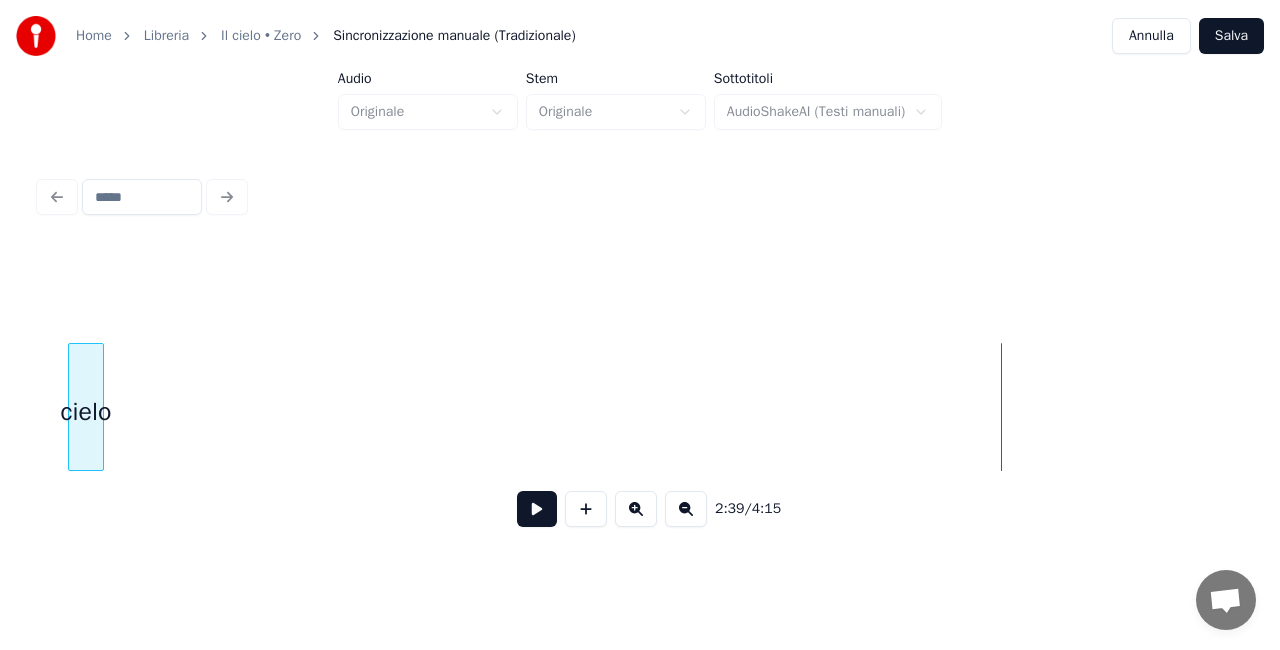 click on "cielo" at bounding box center [86, 412] 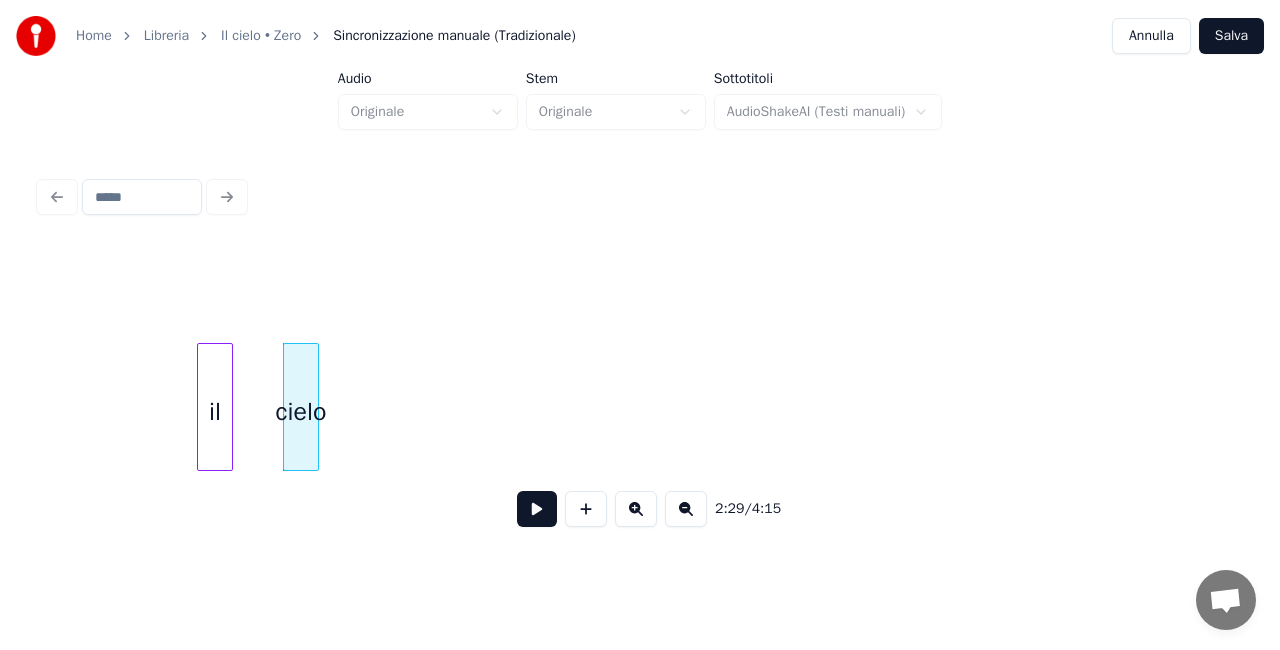 scroll, scrollTop: 0, scrollLeft: 14542, axis: horizontal 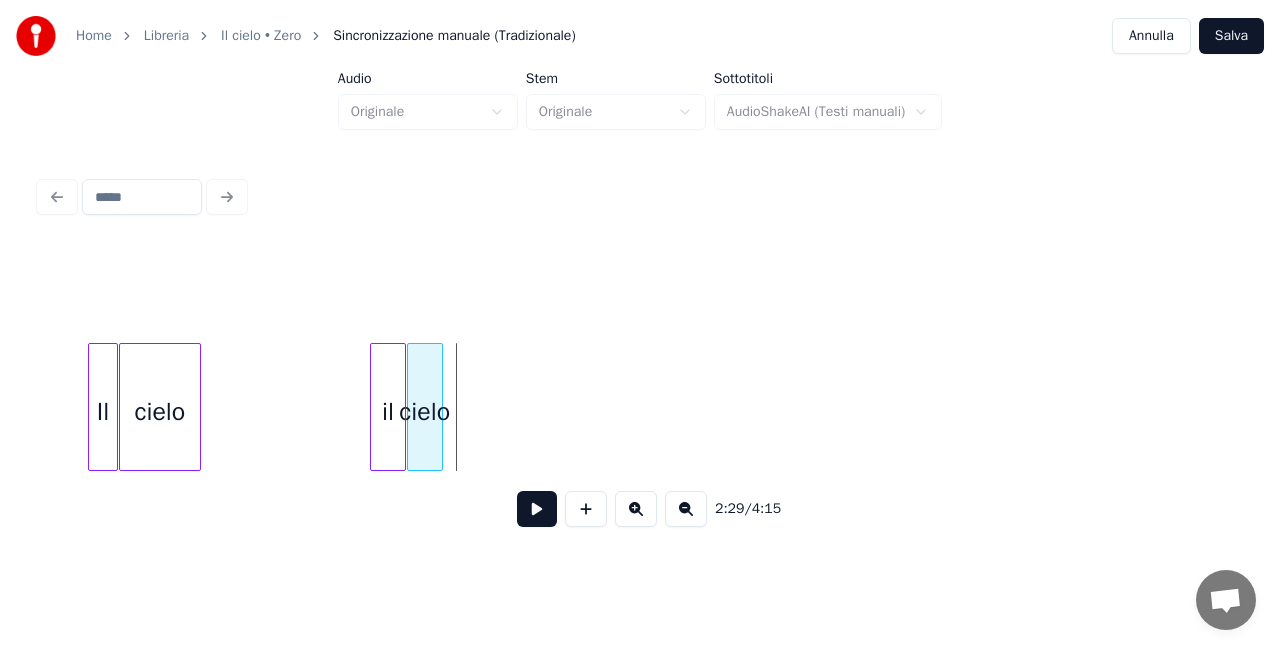 click on "cielo" at bounding box center (425, 412) 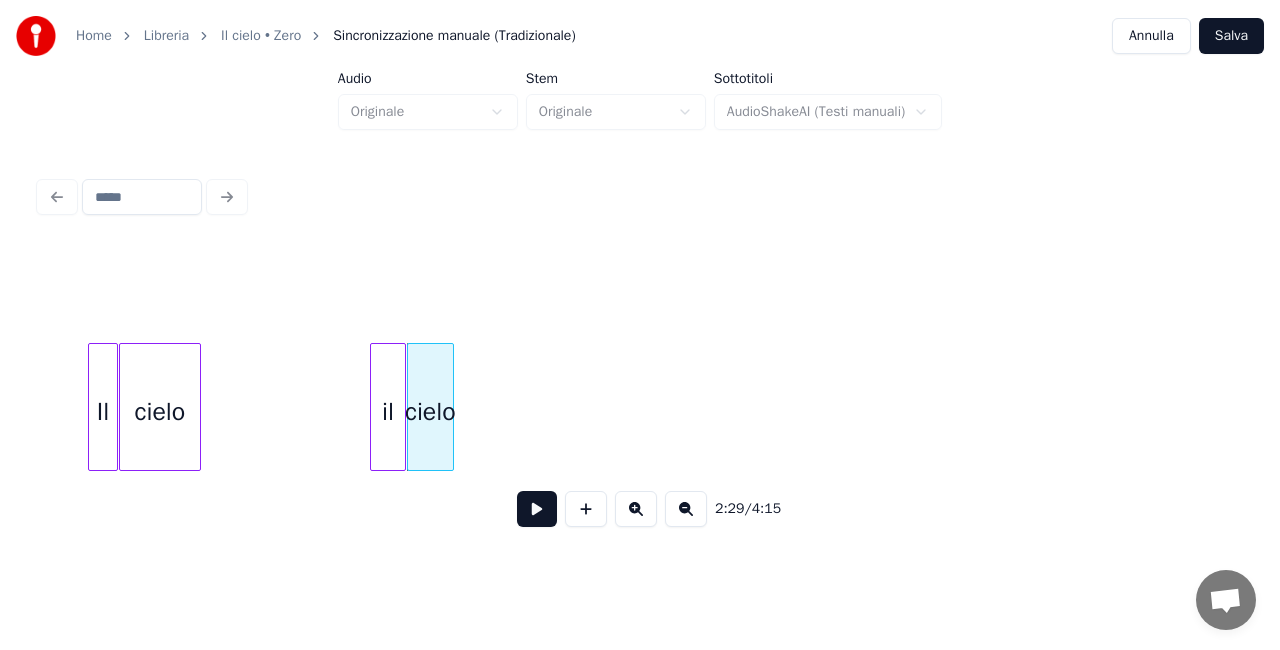 click at bounding box center [450, 407] 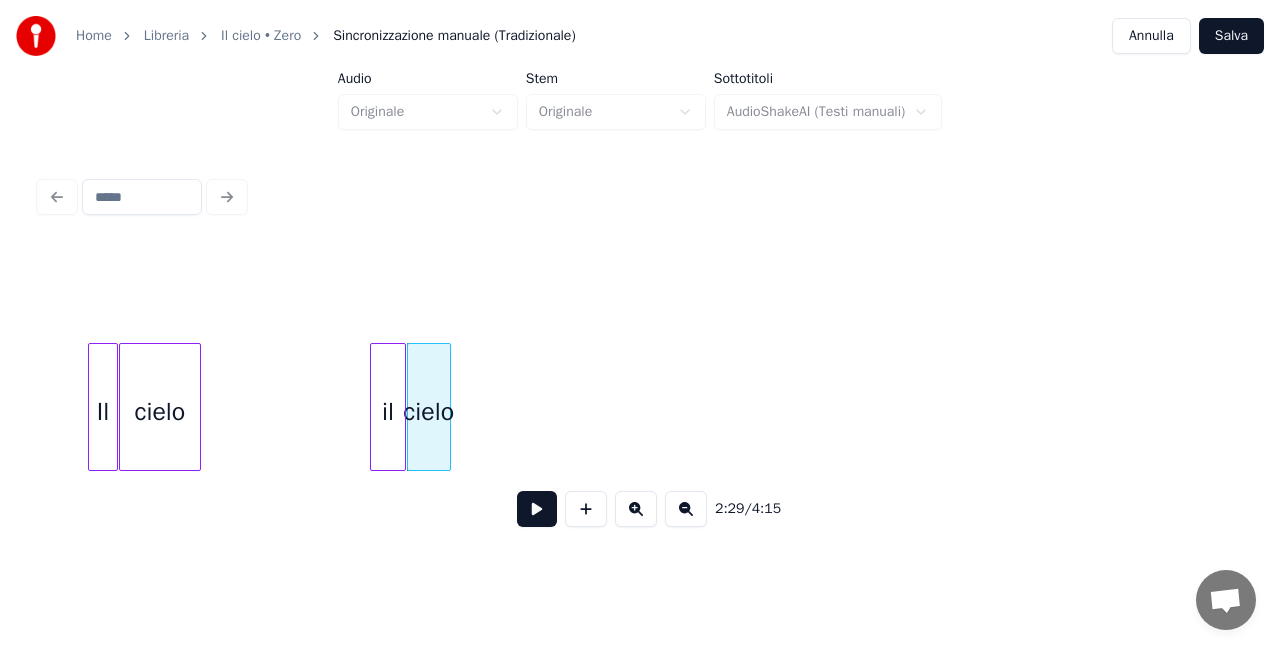 click on "cielo il cielo Il" at bounding box center [-1746, 407] 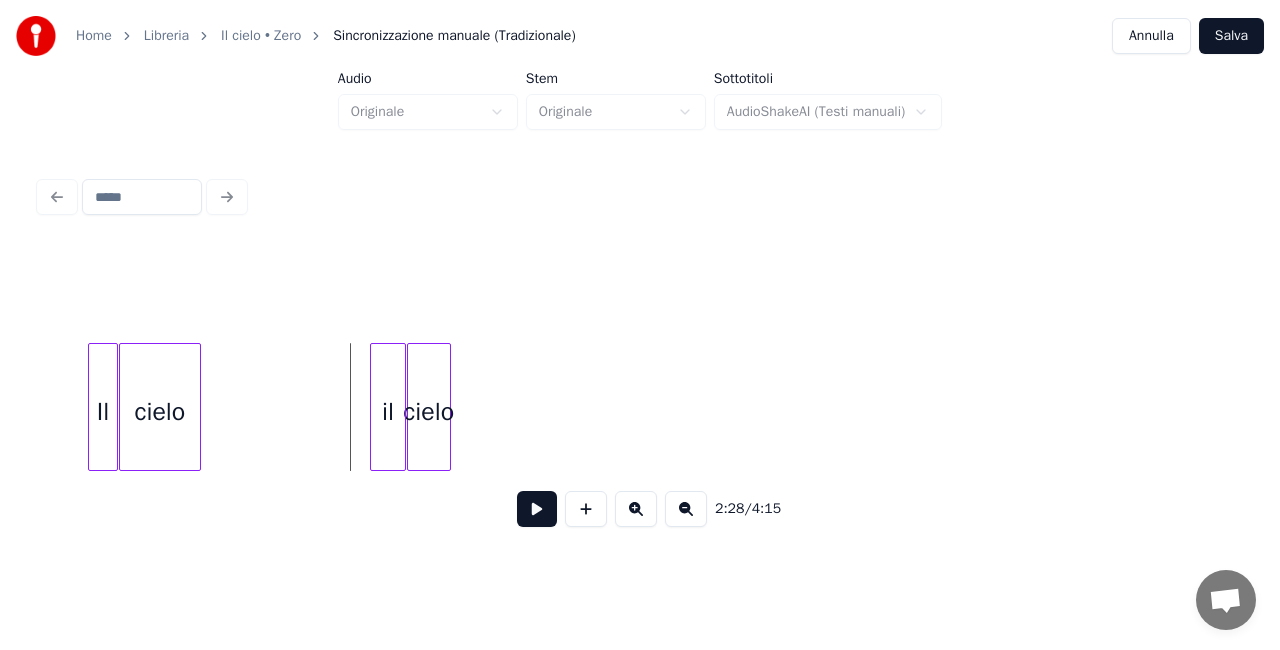 click at bounding box center [537, 509] 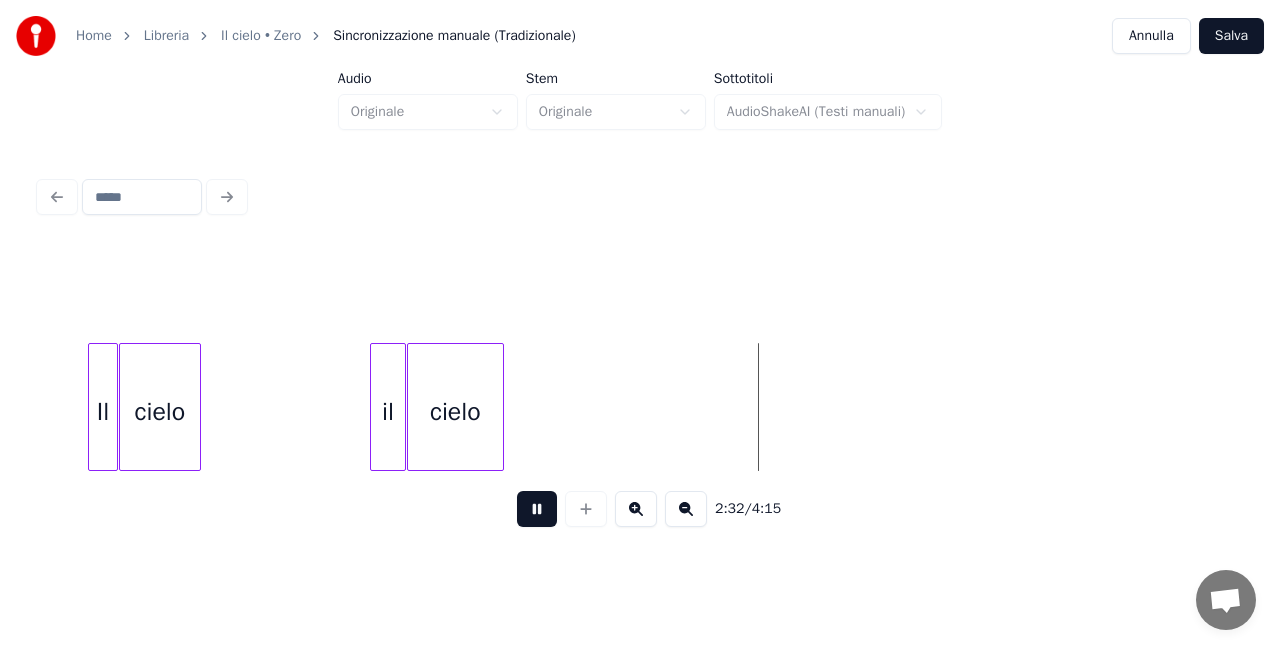 click at bounding box center [500, 407] 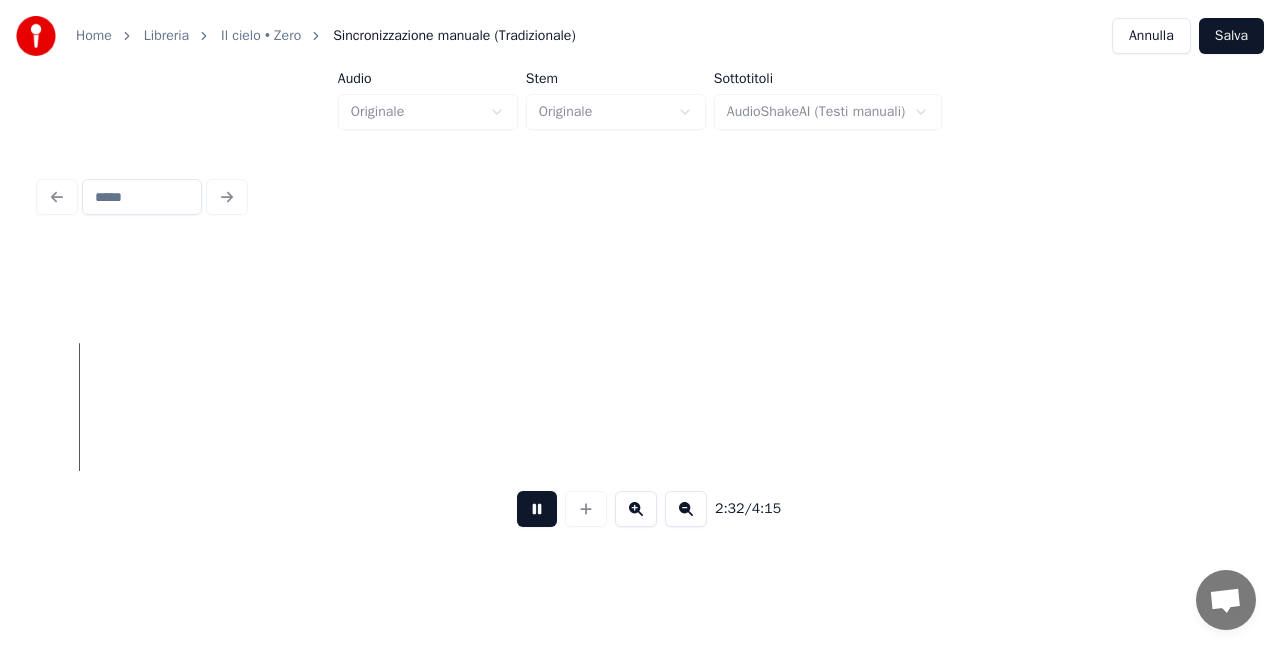 scroll, scrollTop: 0, scrollLeft: 15265, axis: horizontal 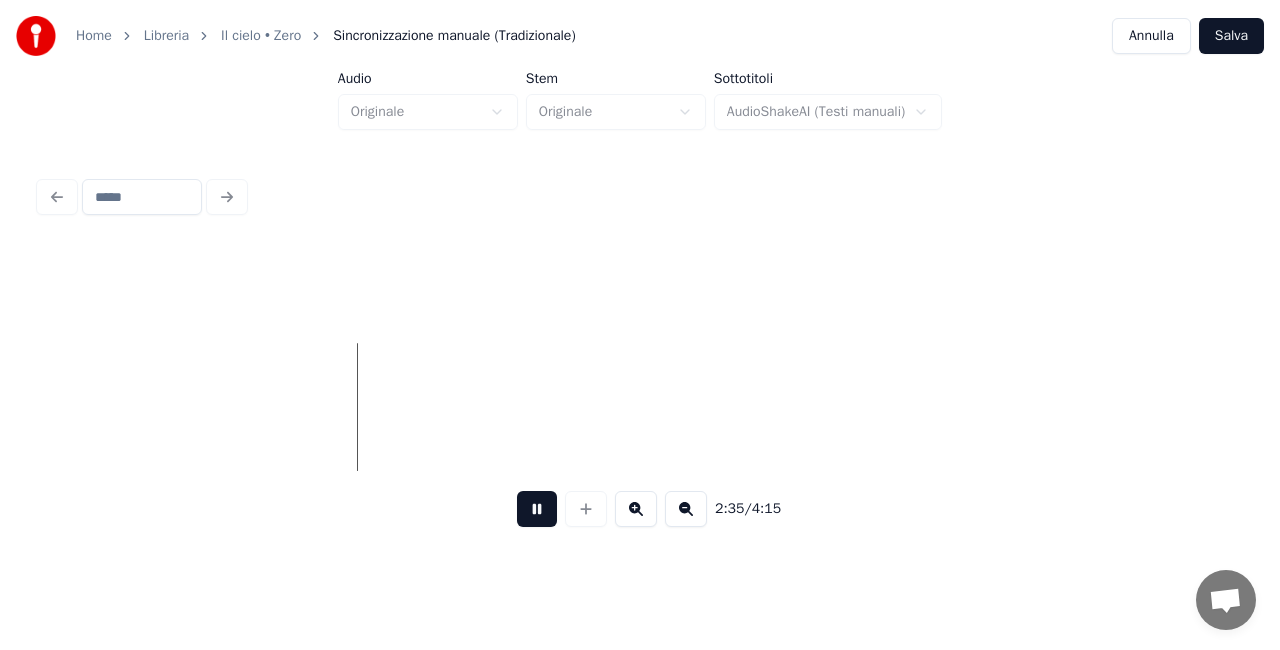 click at bounding box center (537, 509) 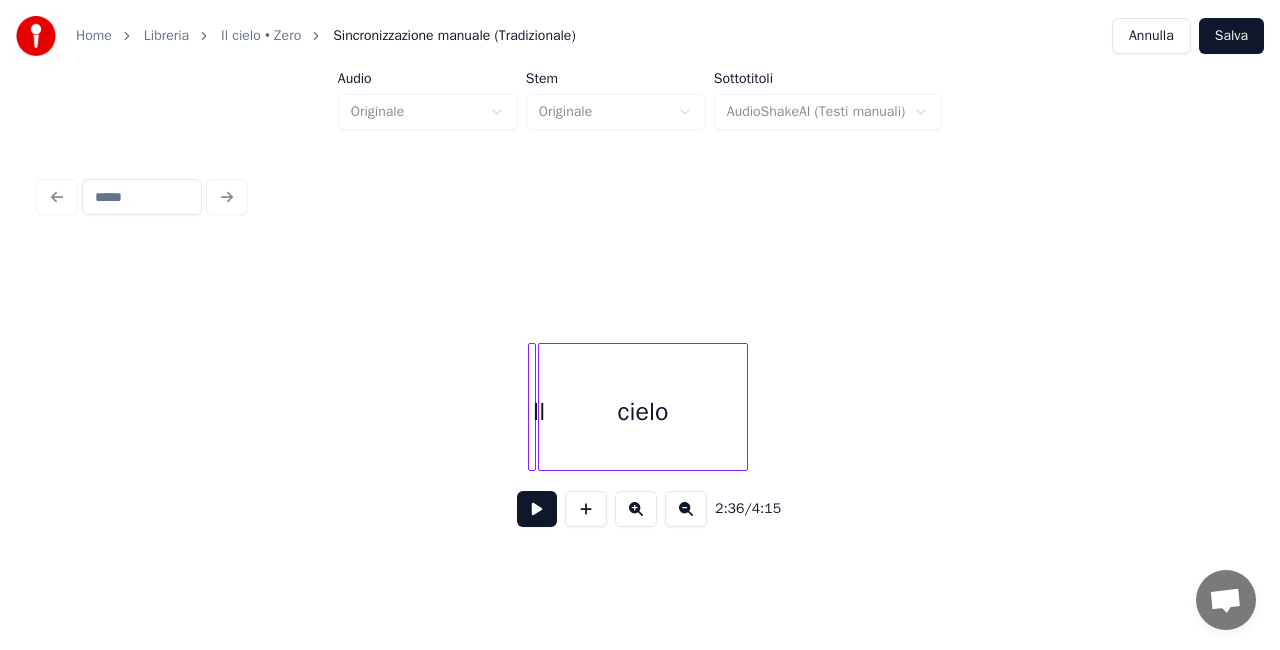 scroll, scrollTop: 0, scrollLeft: 22772, axis: horizontal 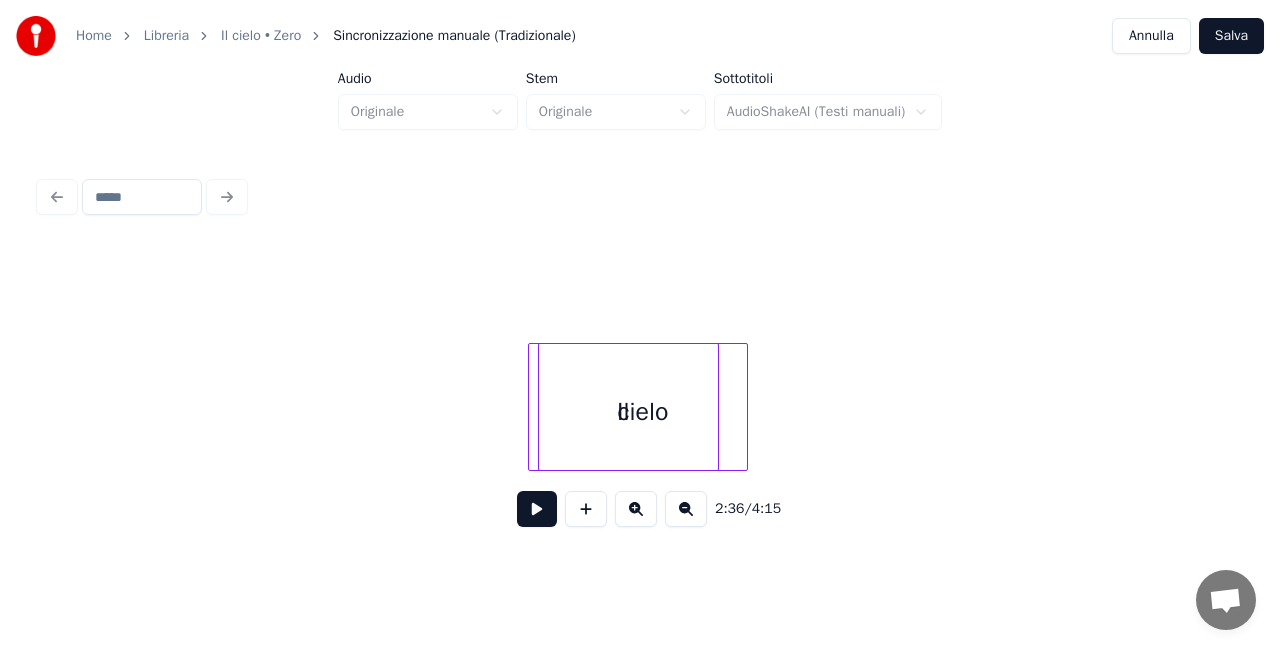 click on "Il cielo" at bounding box center (-9976, 407) 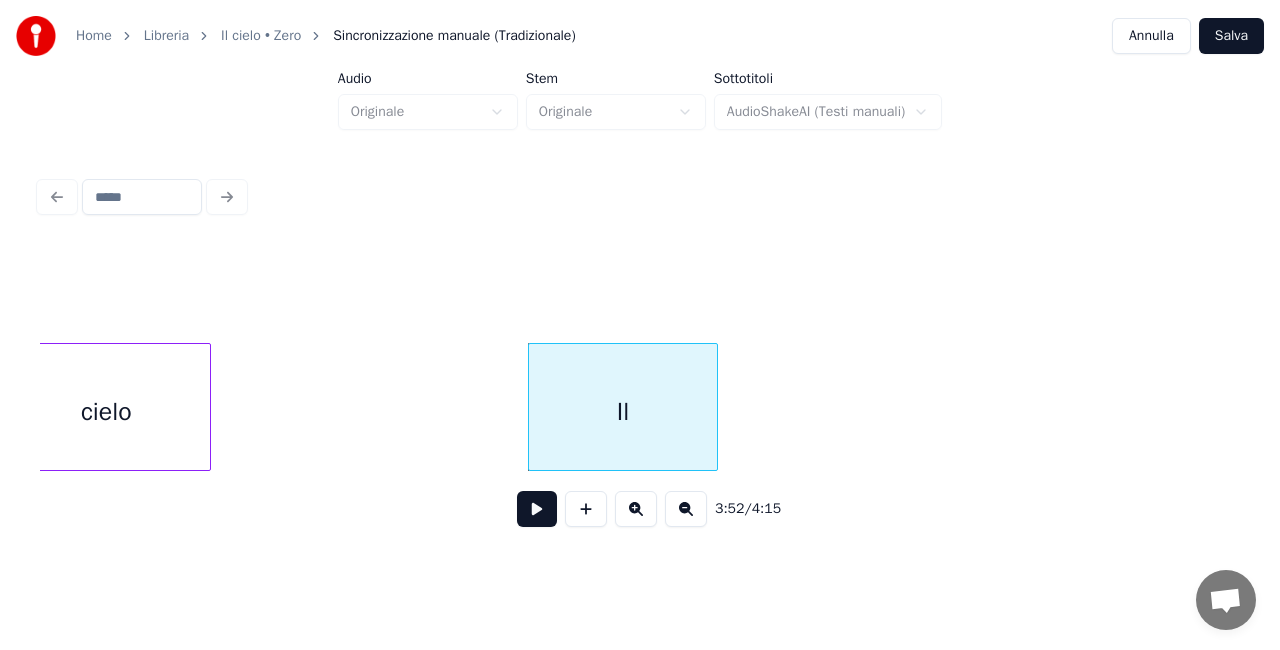 scroll, scrollTop: 0, scrollLeft: 22640, axis: horizontal 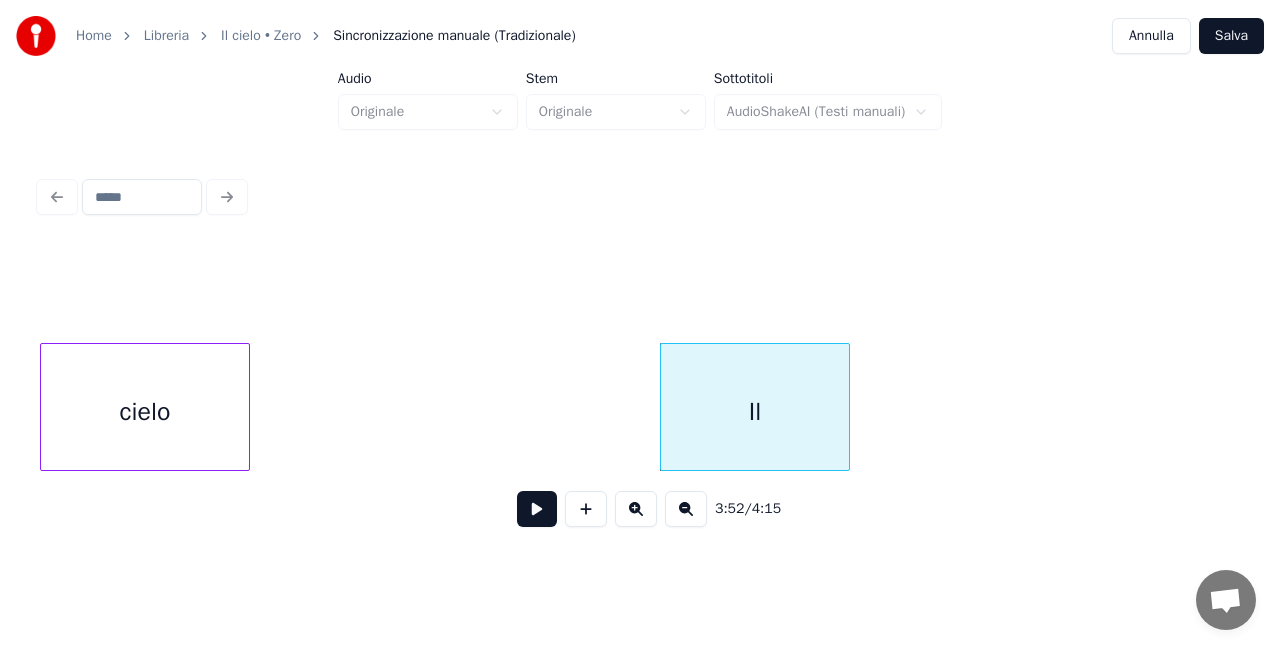 click on "Home Libreria Il cielo • Zero Sincronizzazione manuale (Tradizionale) Annulla Salva Audio Originale Stem Originale Sottotitoli AudioShakeAI (Testi manuali) 3:52  /  4:15" at bounding box center (640, 276) 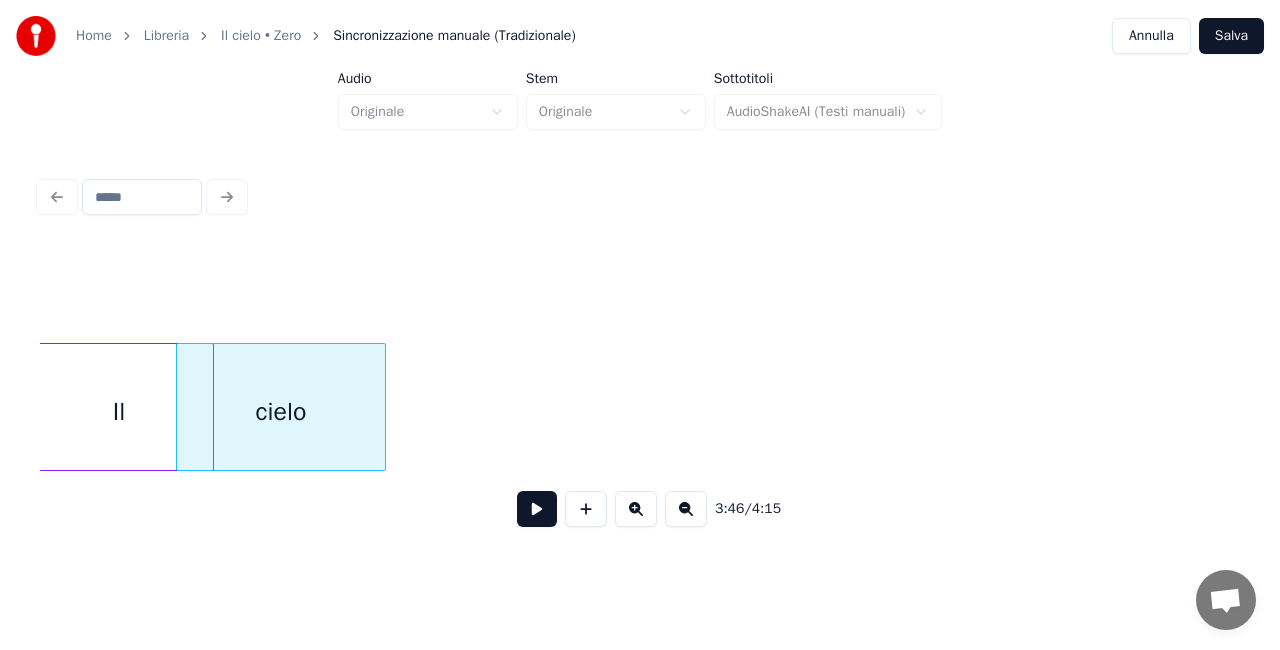 scroll, scrollTop: 0, scrollLeft: 22490, axis: horizontal 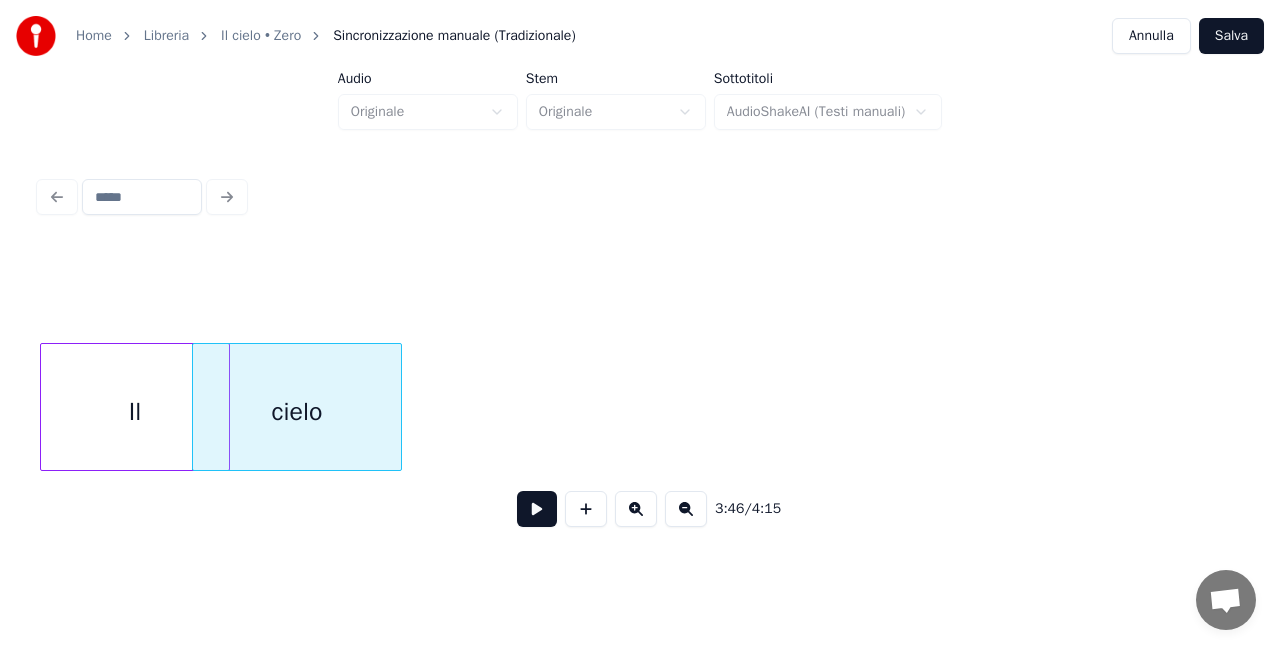 click on "Home Libreria Il cielo • Zero Sincronizzazione manuale (Tradizionale) Annulla Salva Audio Originale Stem Originale Sottotitoli AudioShakeAI (Testi manuali) 3:46  /  4:15" at bounding box center [640, 276] 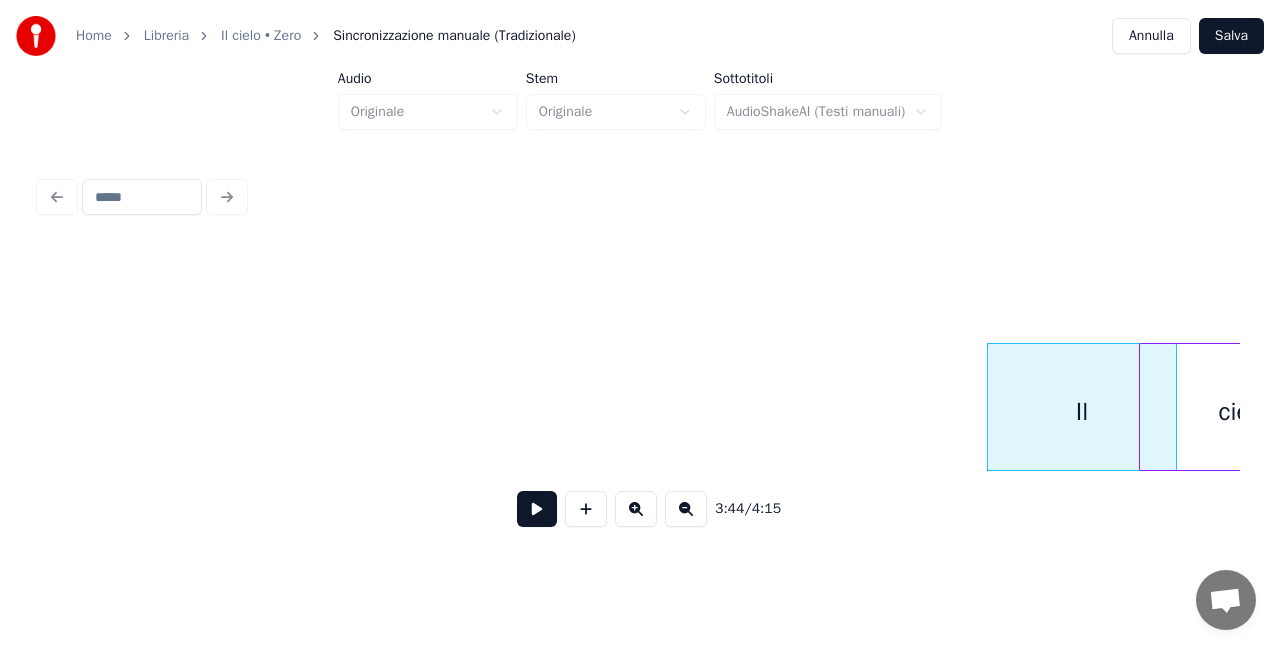 scroll, scrollTop: 0, scrollLeft: 21503, axis: horizontal 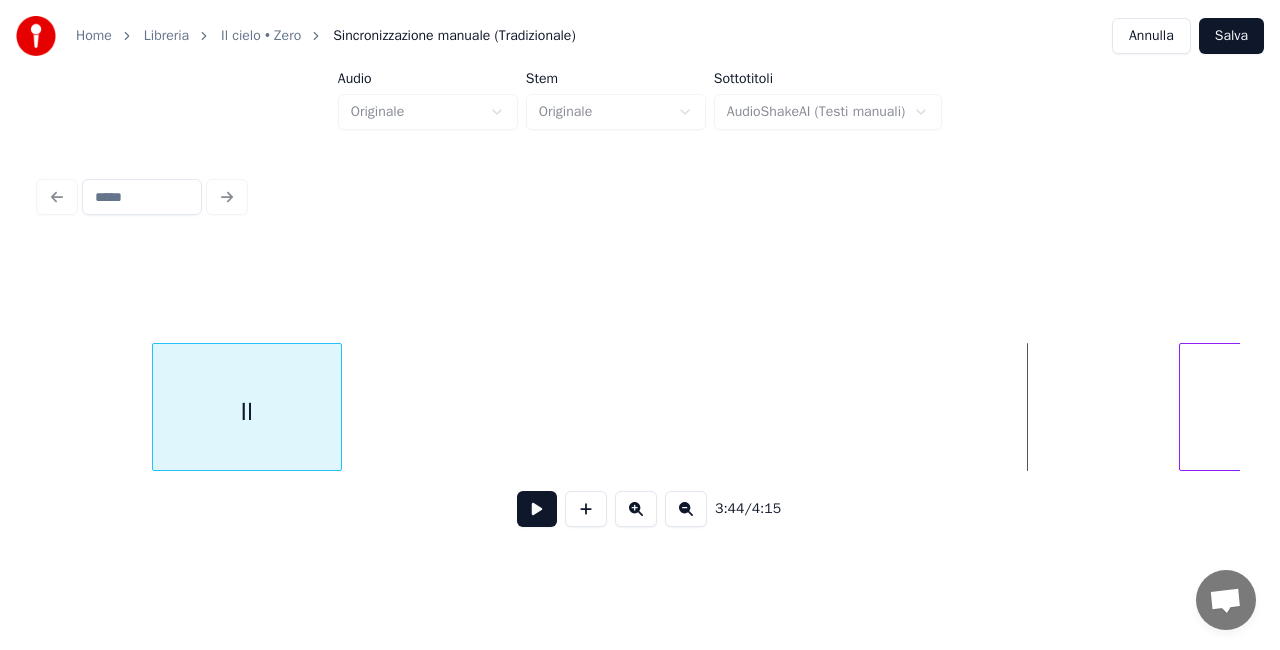 click on "Il" at bounding box center (247, 412) 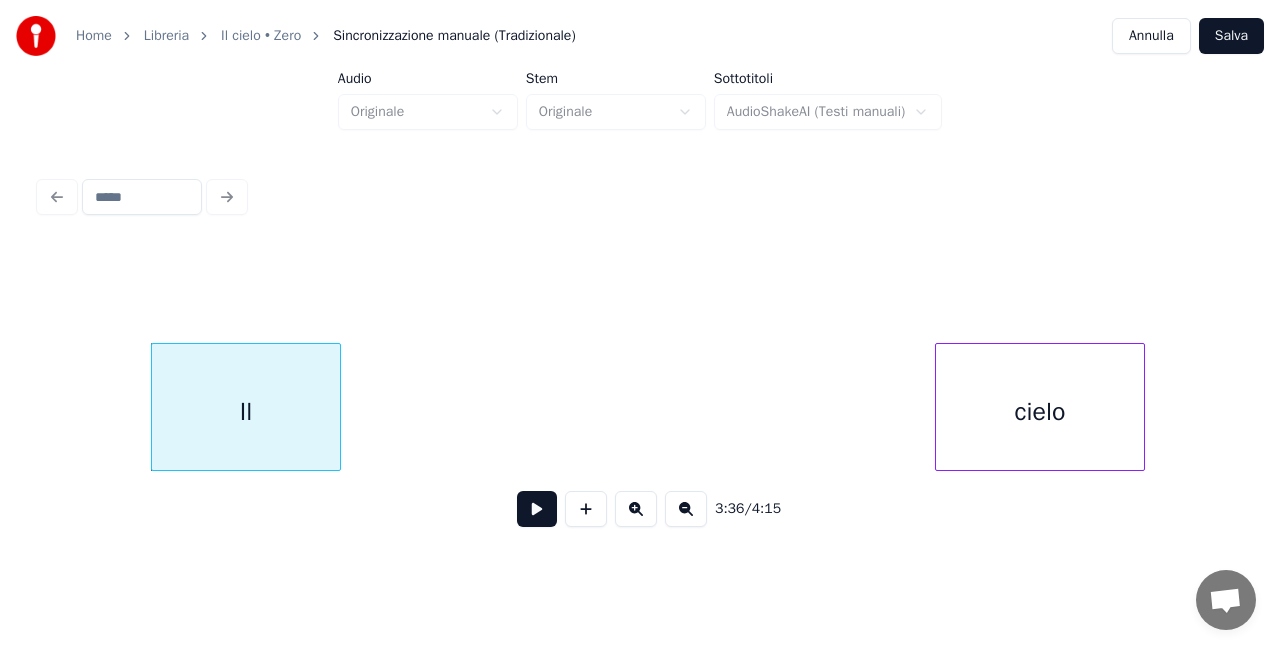 scroll, scrollTop: 0, scrollLeft: 21643, axis: horizontal 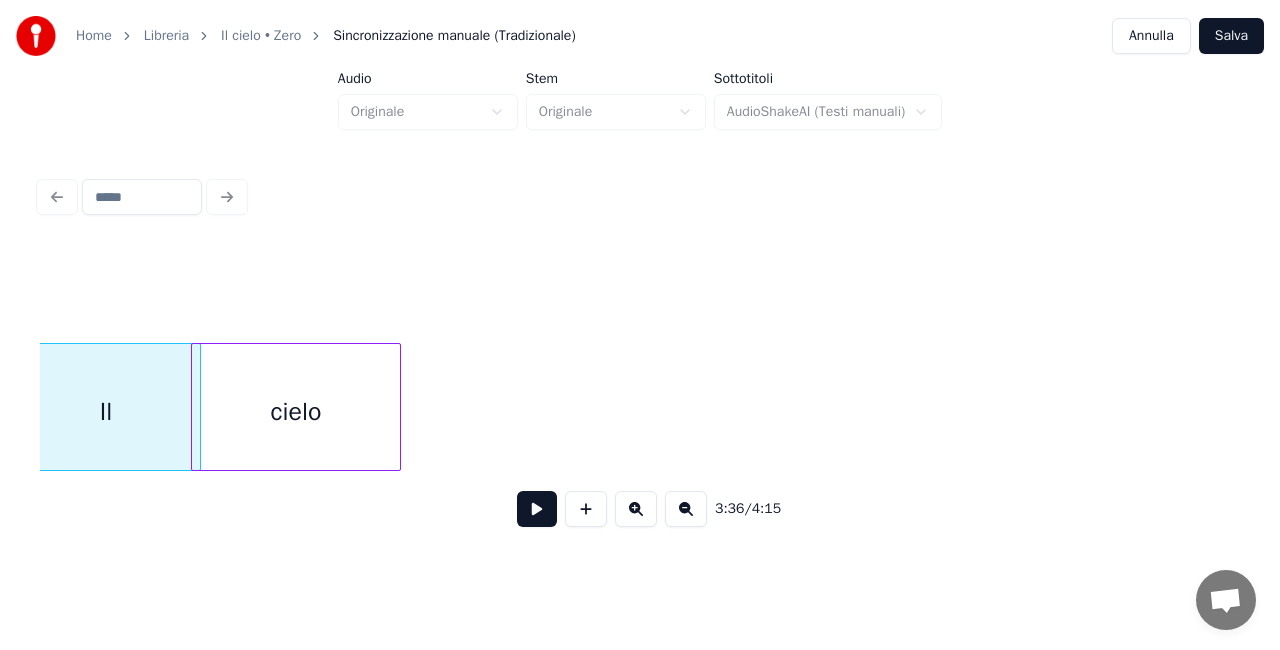 click on "cielo" at bounding box center [296, 412] 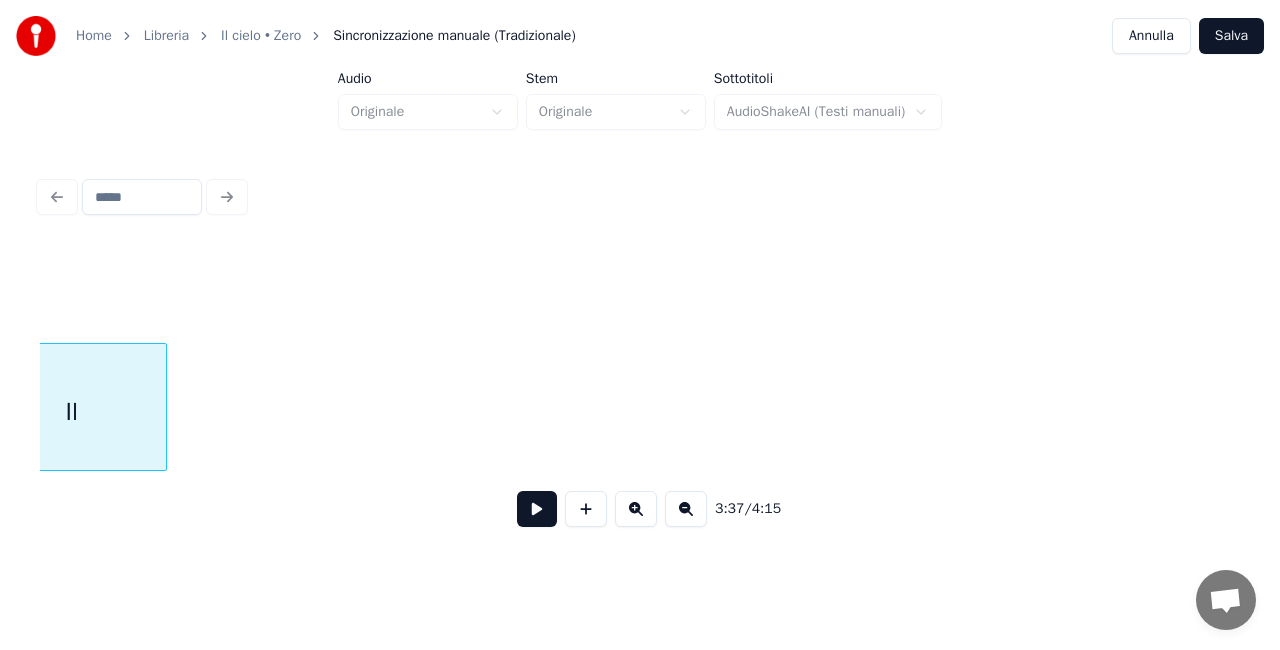 scroll, scrollTop: 0, scrollLeft: 20526, axis: horizontal 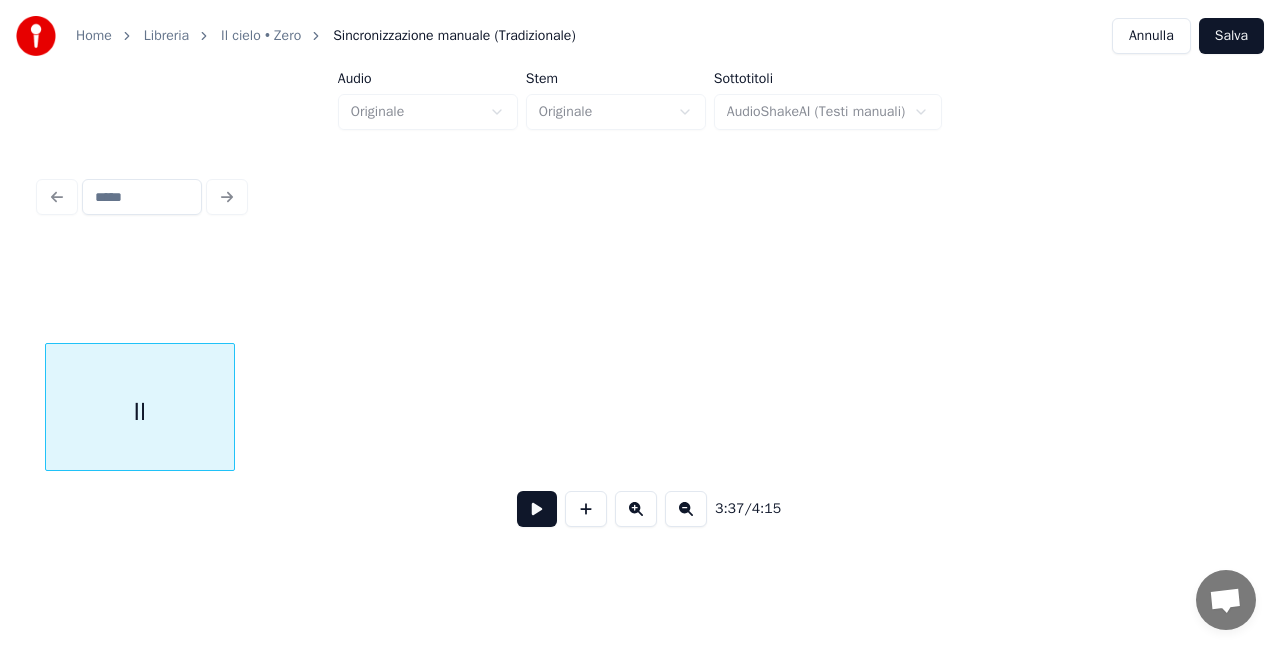 click on "Il" at bounding box center [640, 407] 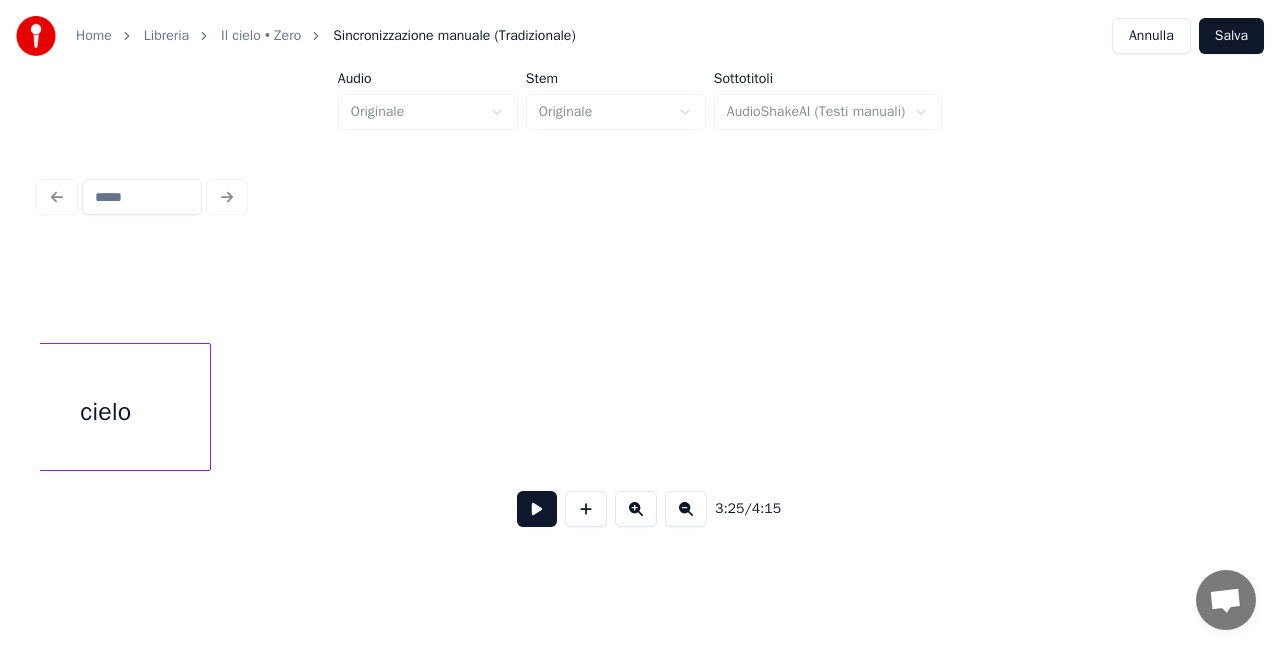 scroll, scrollTop: 0, scrollLeft: 20759, axis: horizontal 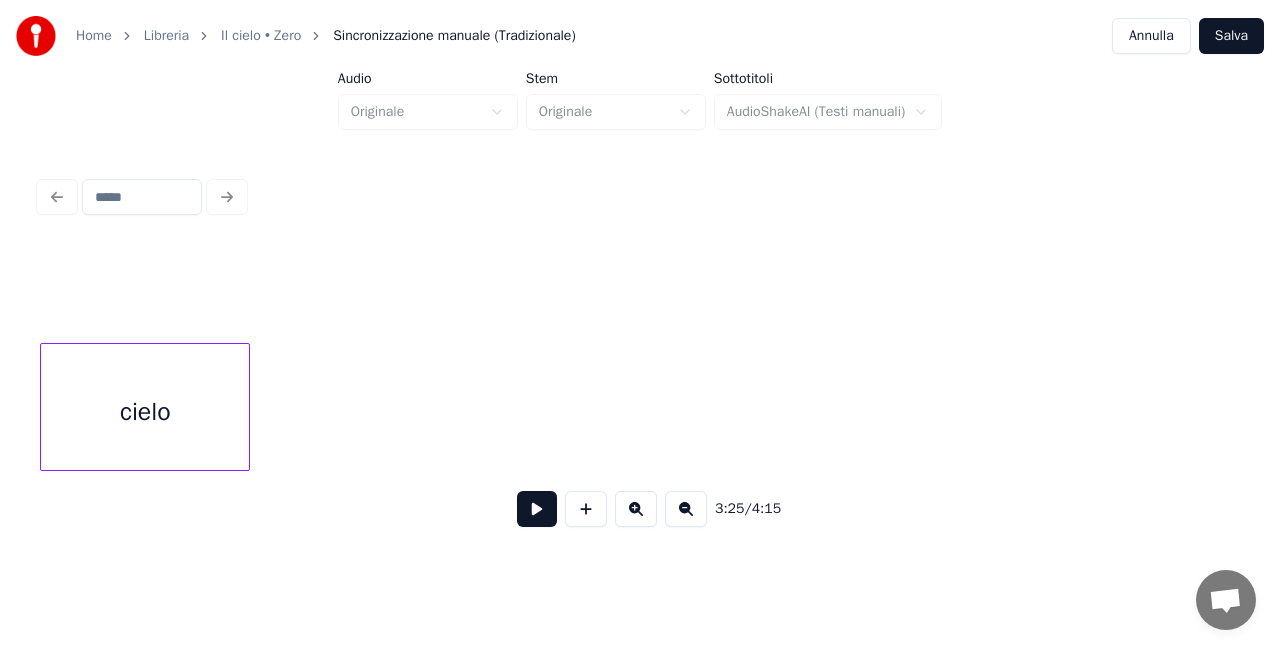 click on "cielo" at bounding box center [145, 412] 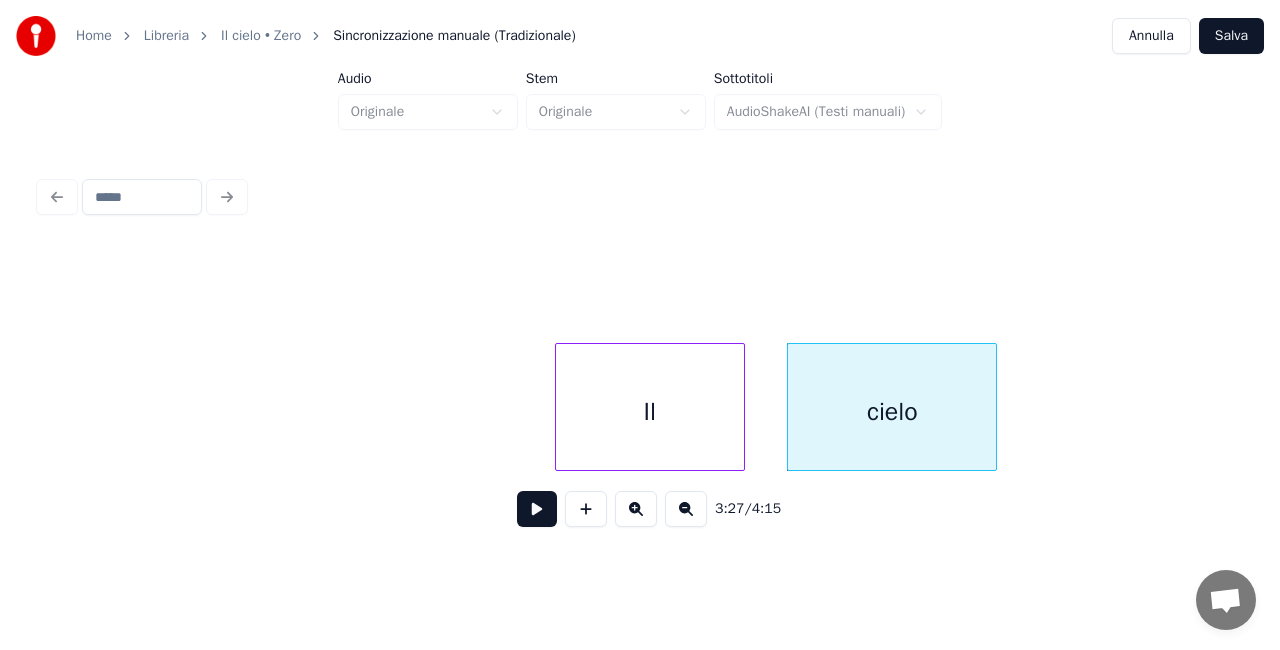 scroll, scrollTop: 0, scrollLeft: 19839, axis: horizontal 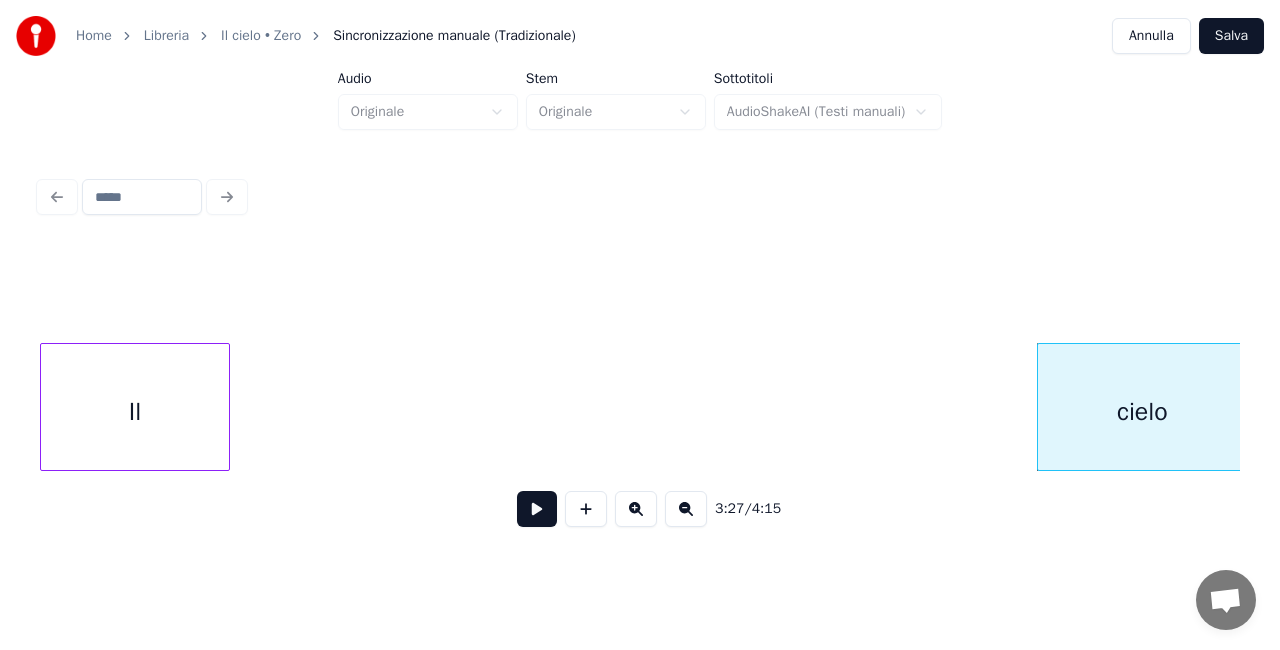click on "Home Libreria Il cielo • Zero Sincronizzazione manuale (Tradizionale) Annulla Salva Audio Originale Stem Originale Sottotitoli AudioShakeAI (Testi manuali) 3:27  /  4:15" at bounding box center [640, 276] 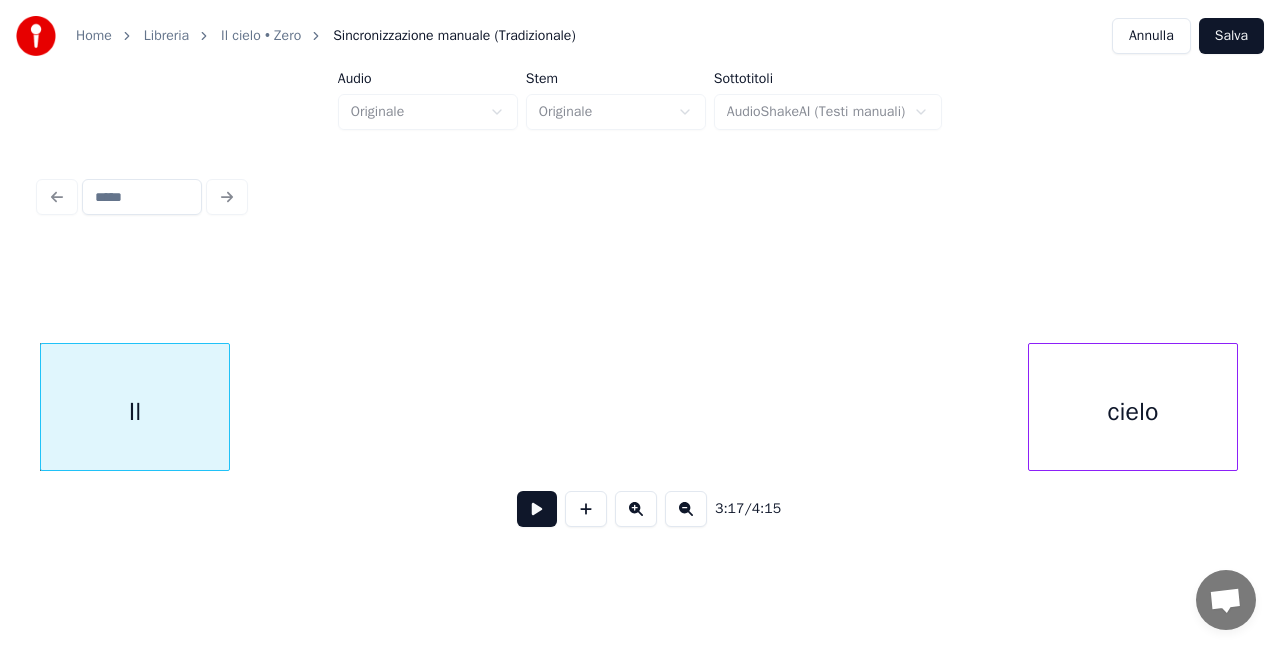 scroll, scrollTop: 0, scrollLeft: 19765, axis: horizontal 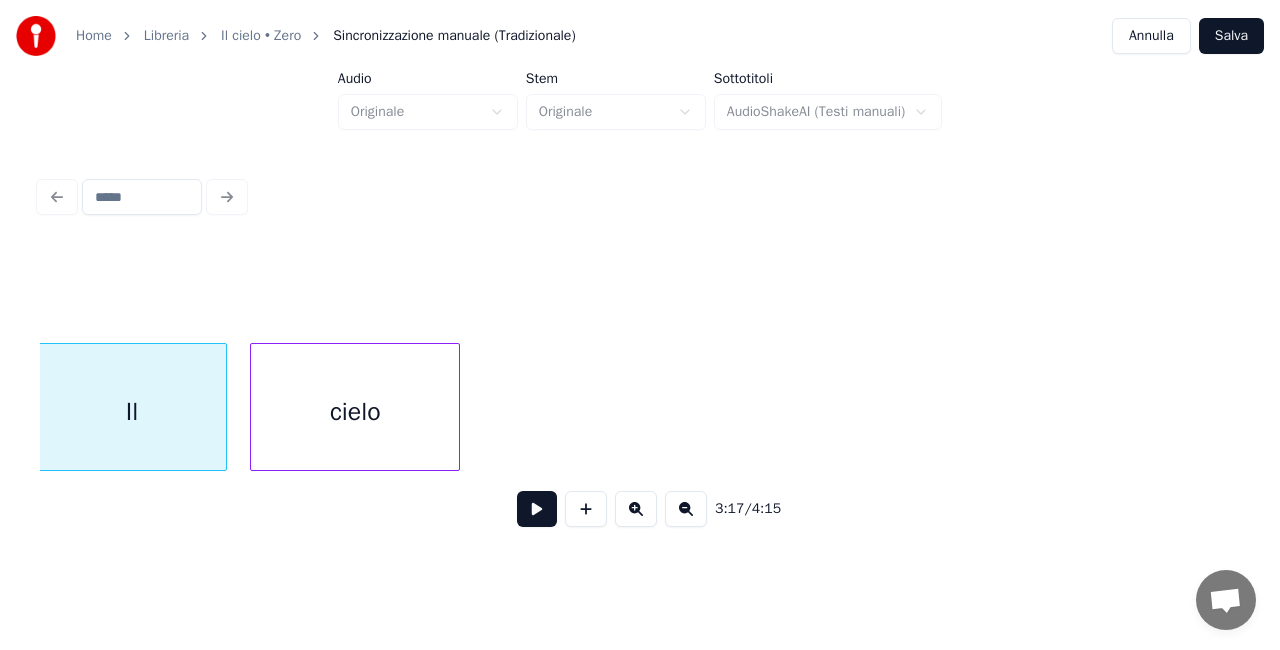 click on "cielo" at bounding box center [355, 412] 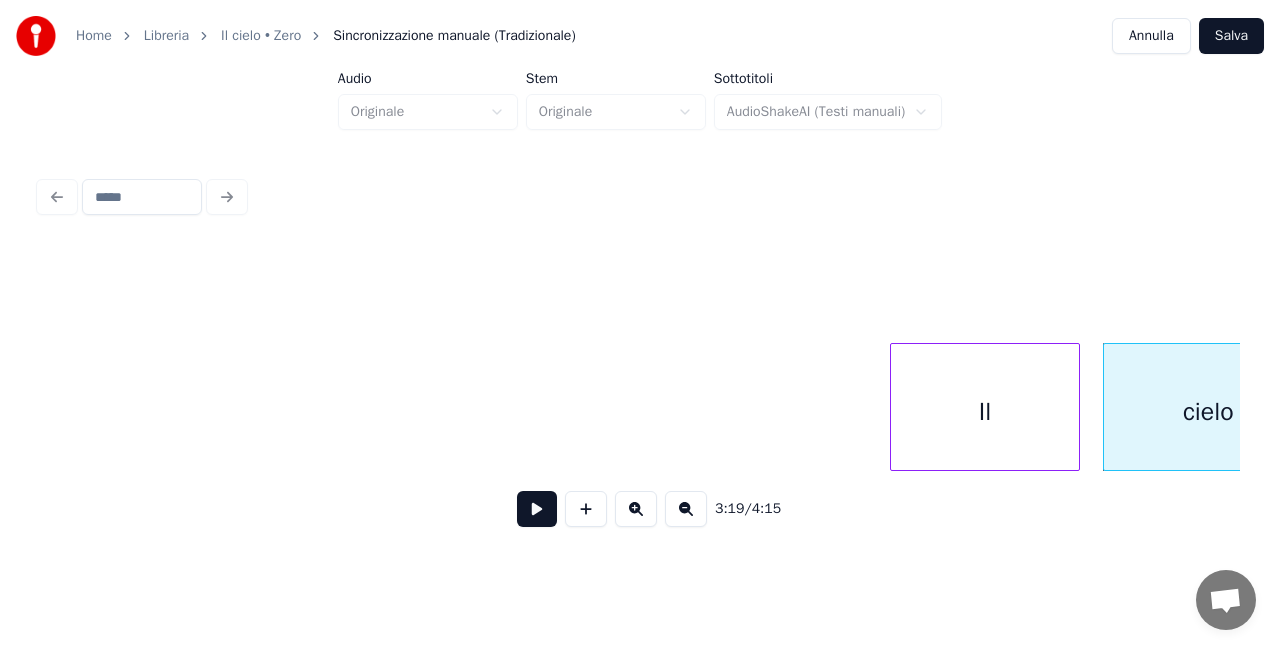scroll, scrollTop: 0, scrollLeft: 18898, axis: horizontal 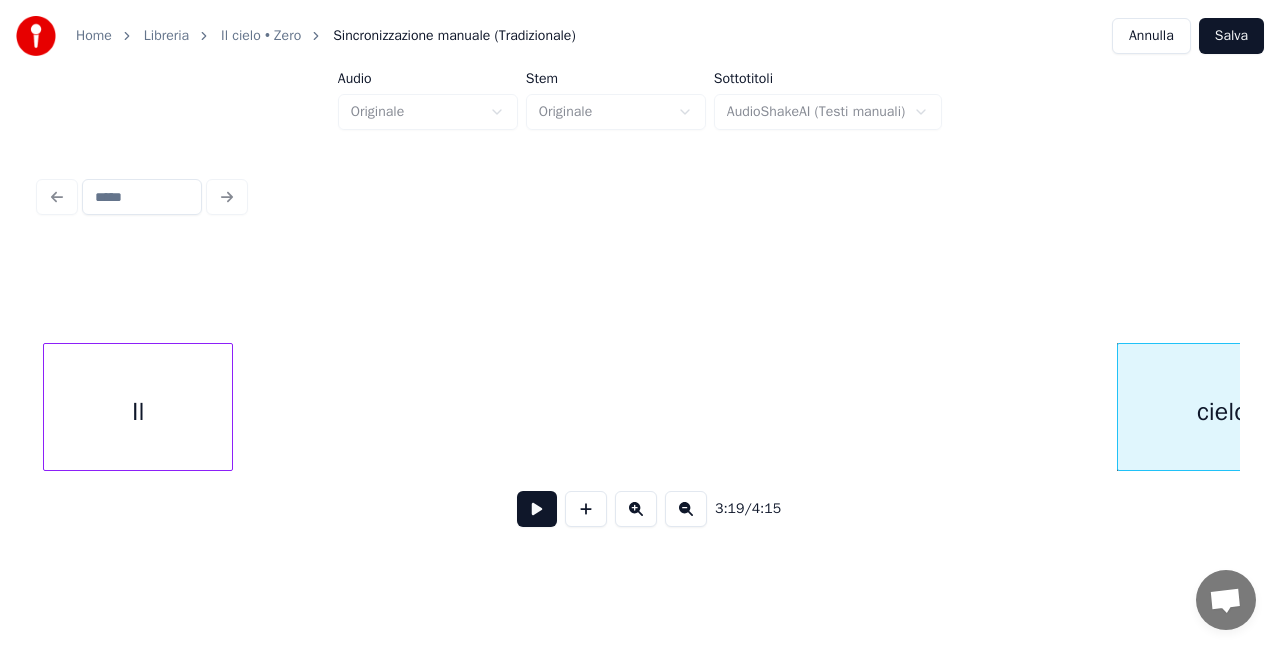 click on "3:19  /  4:15" at bounding box center (640, 395) 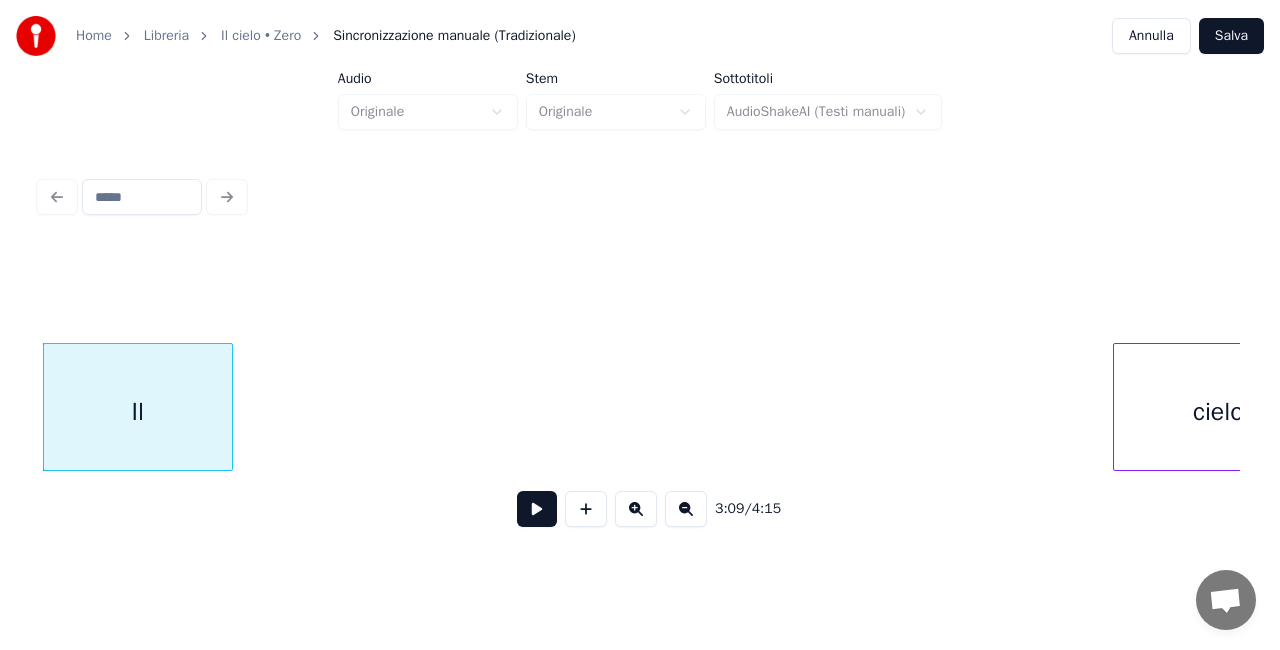 scroll, scrollTop: 0, scrollLeft: 18980, axis: horizontal 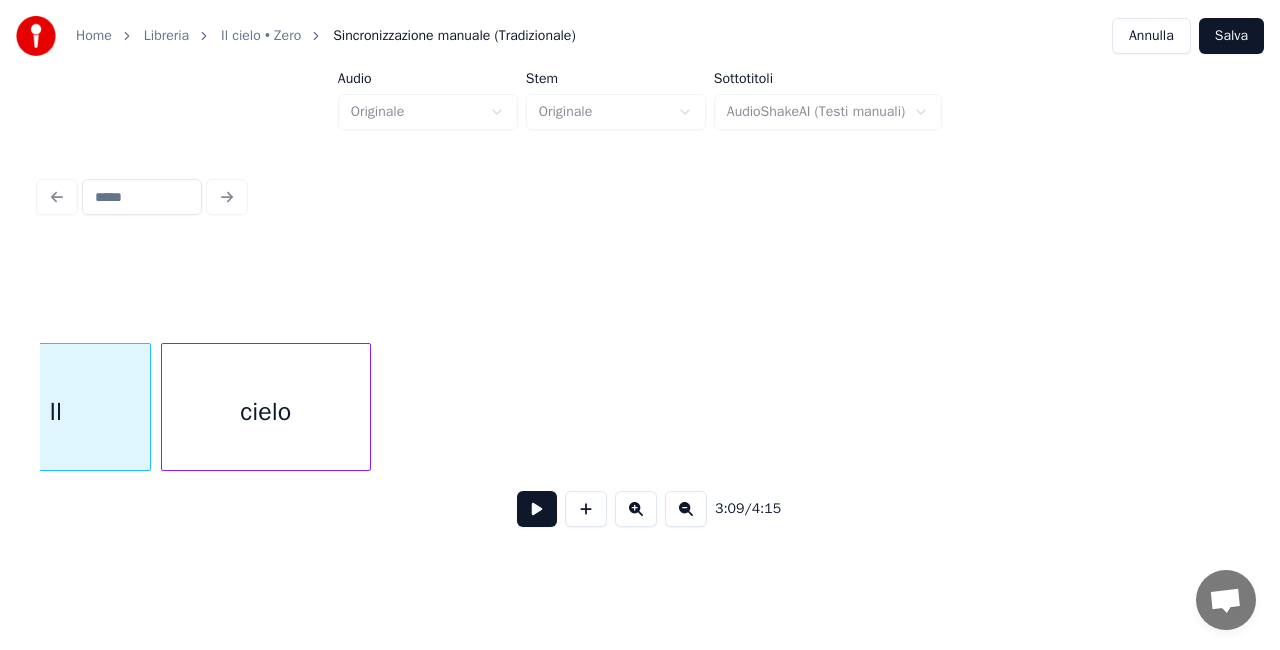 click on "cielo Il" at bounding box center (640, 407) 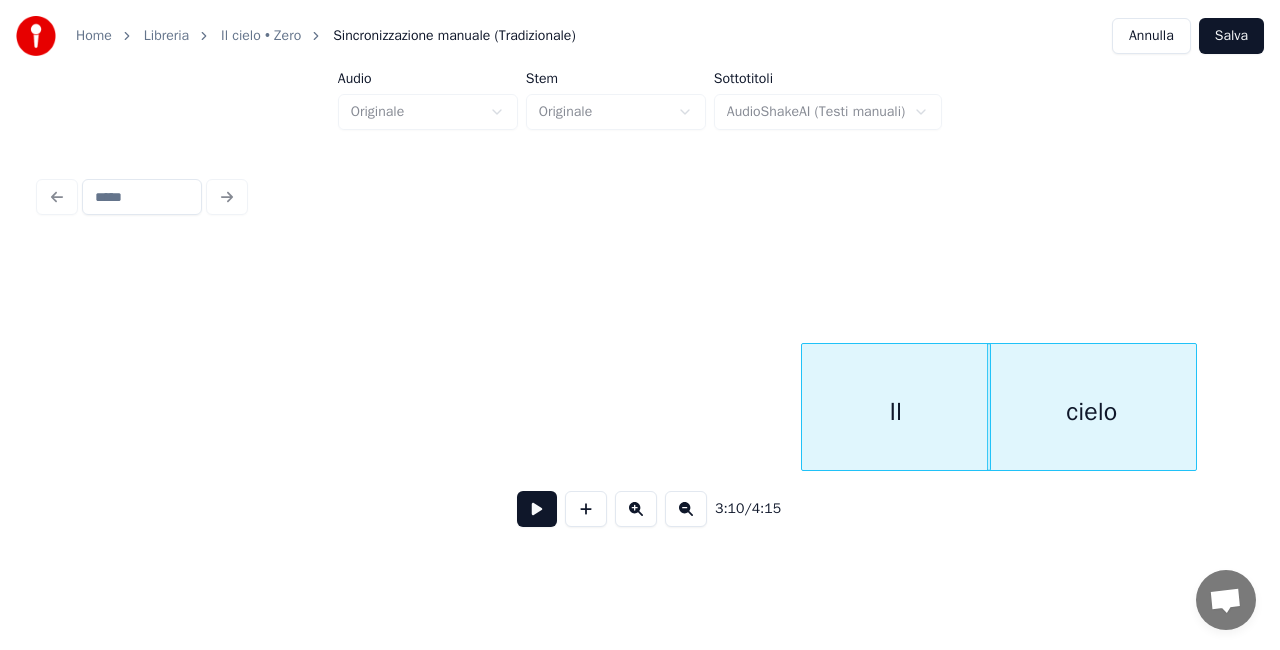 scroll, scrollTop: 0, scrollLeft: 18060, axis: horizontal 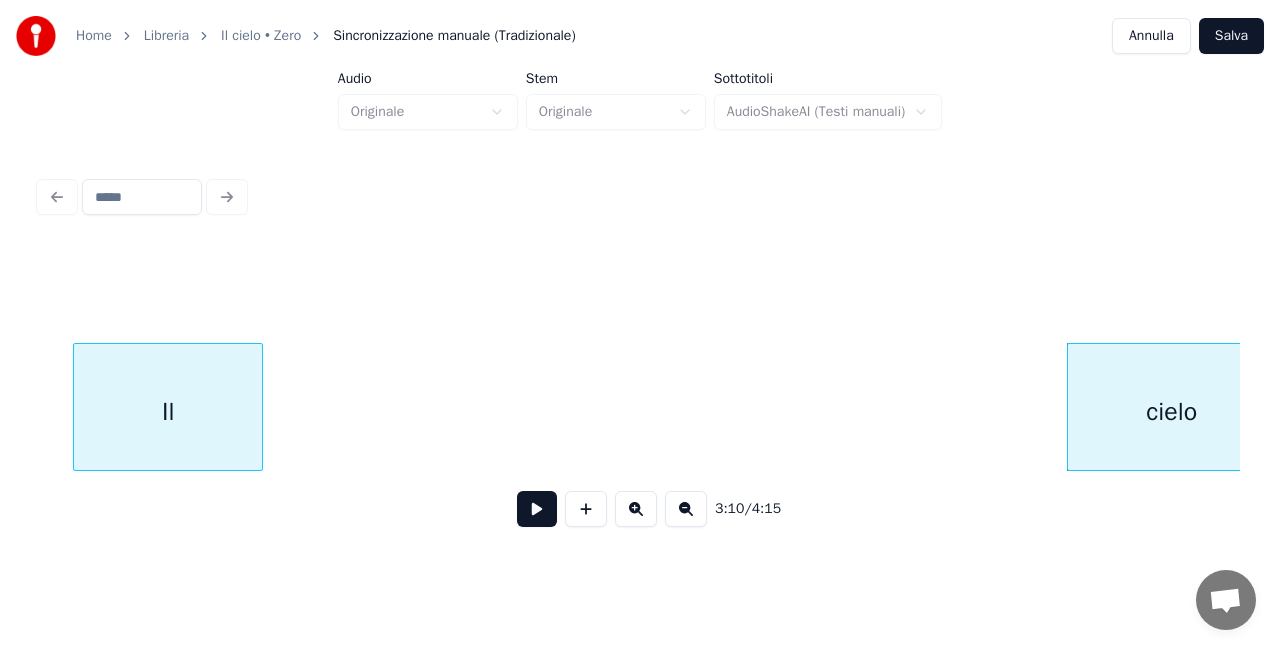 click on "Il" at bounding box center [168, 412] 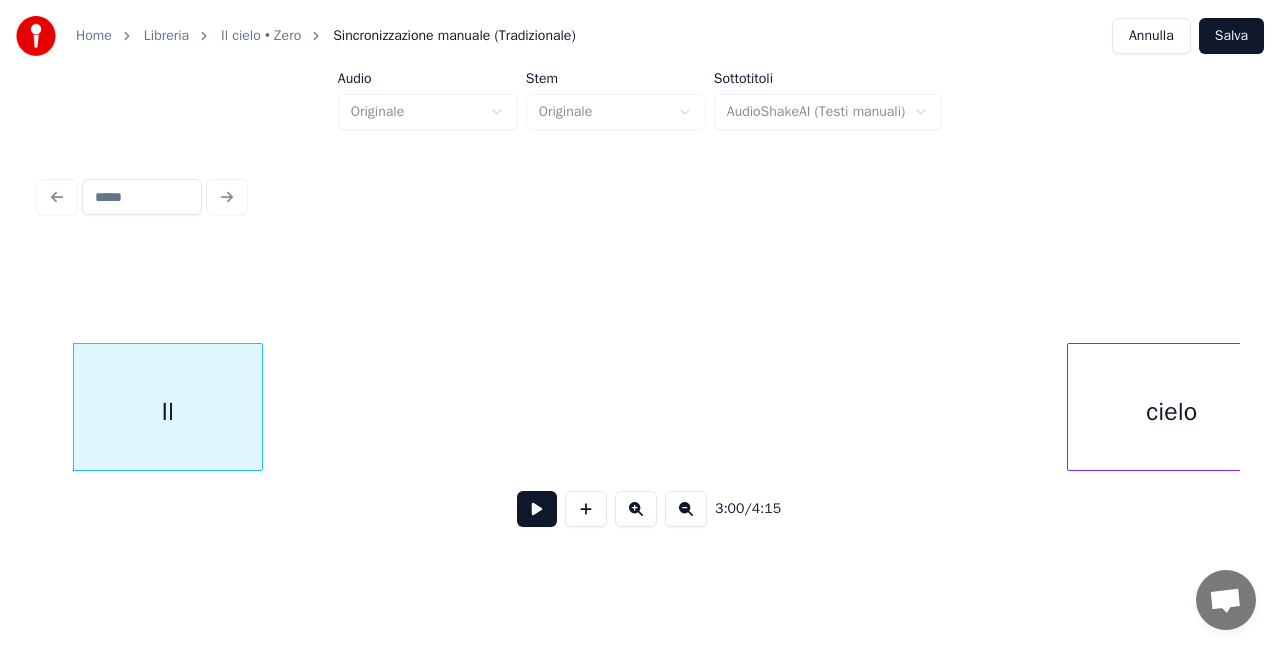 scroll, scrollTop: 0, scrollLeft: 18092, axis: horizontal 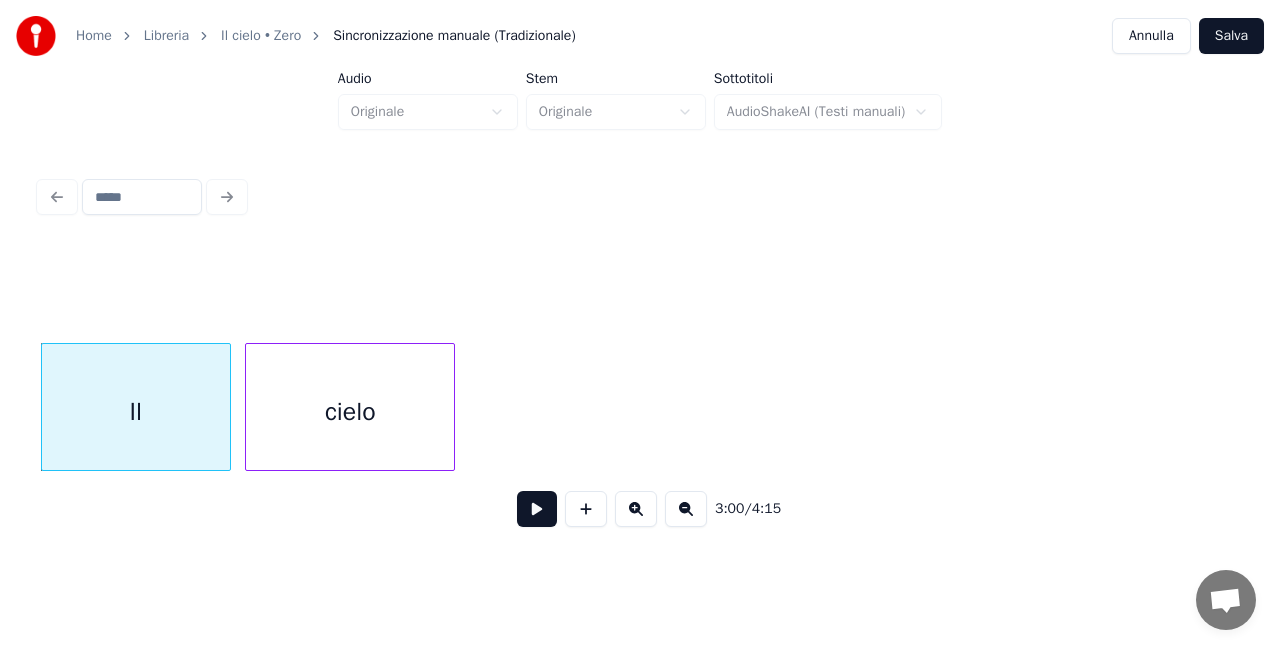 click on "cielo" at bounding box center (350, 412) 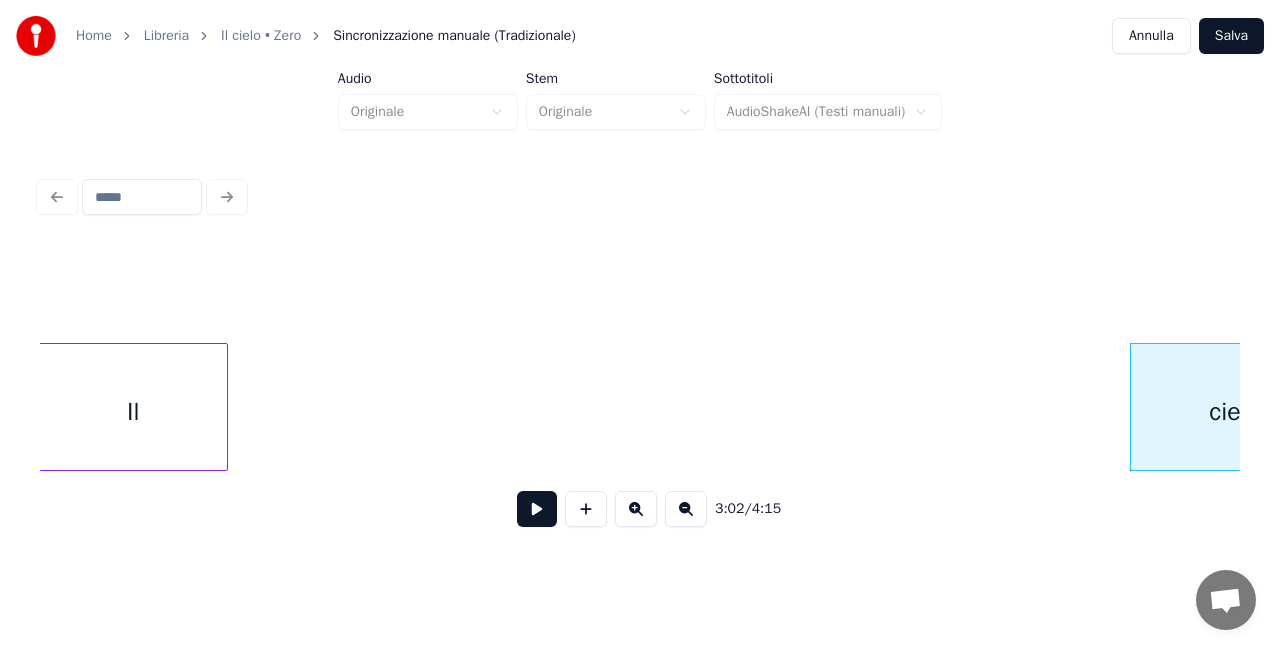 scroll, scrollTop: 0, scrollLeft: 17200, axis: horizontal 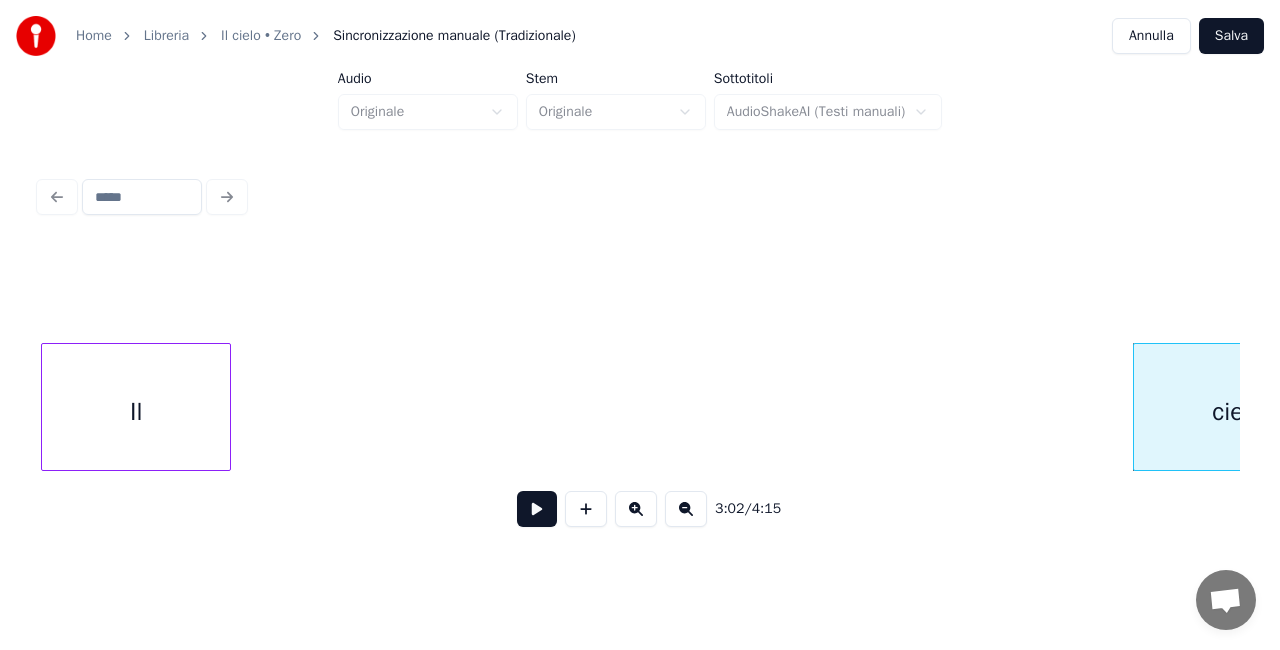 click on "3:02  /  4:15" at bounding box center (640, 357) 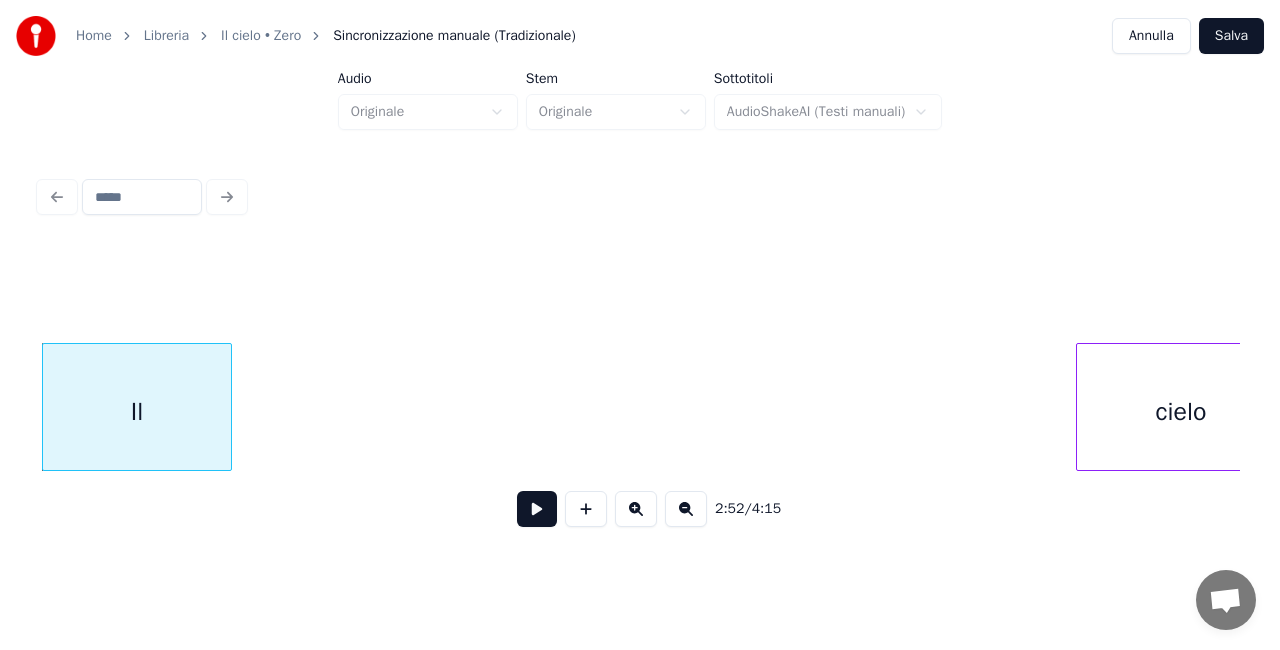 scroll, scrollTop: 0, scrollLeft: 17290, axis: horizontal 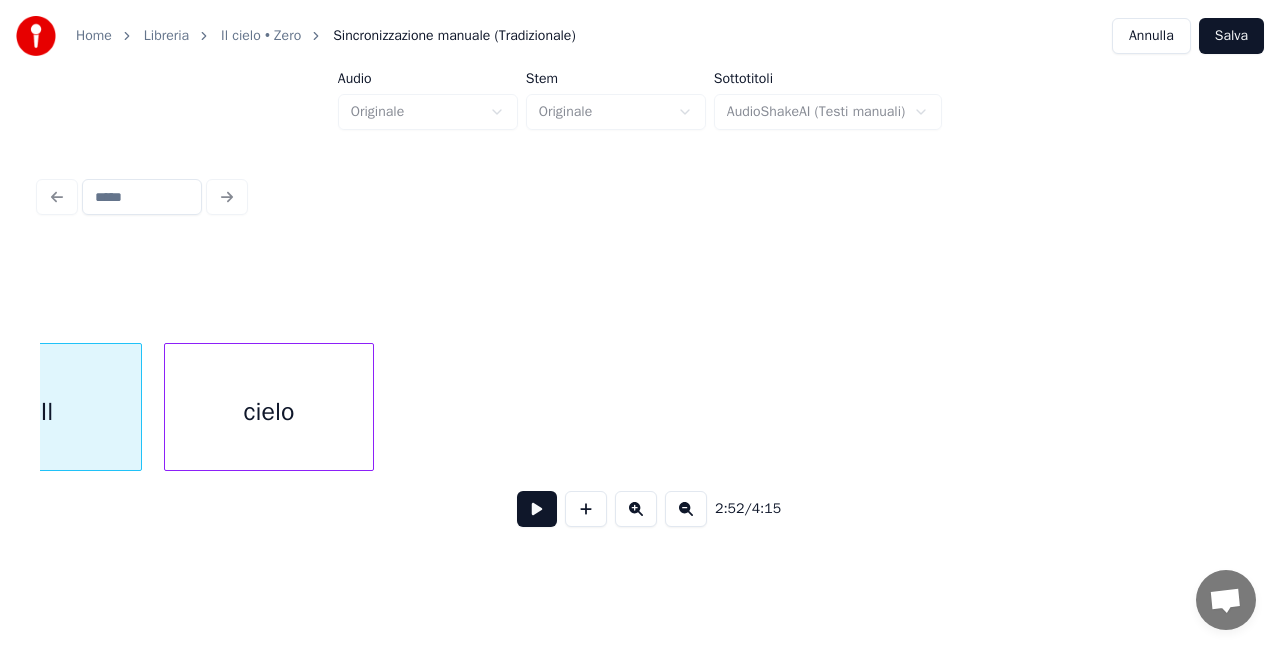 click on "cielo" at bounding box center (269, 412) 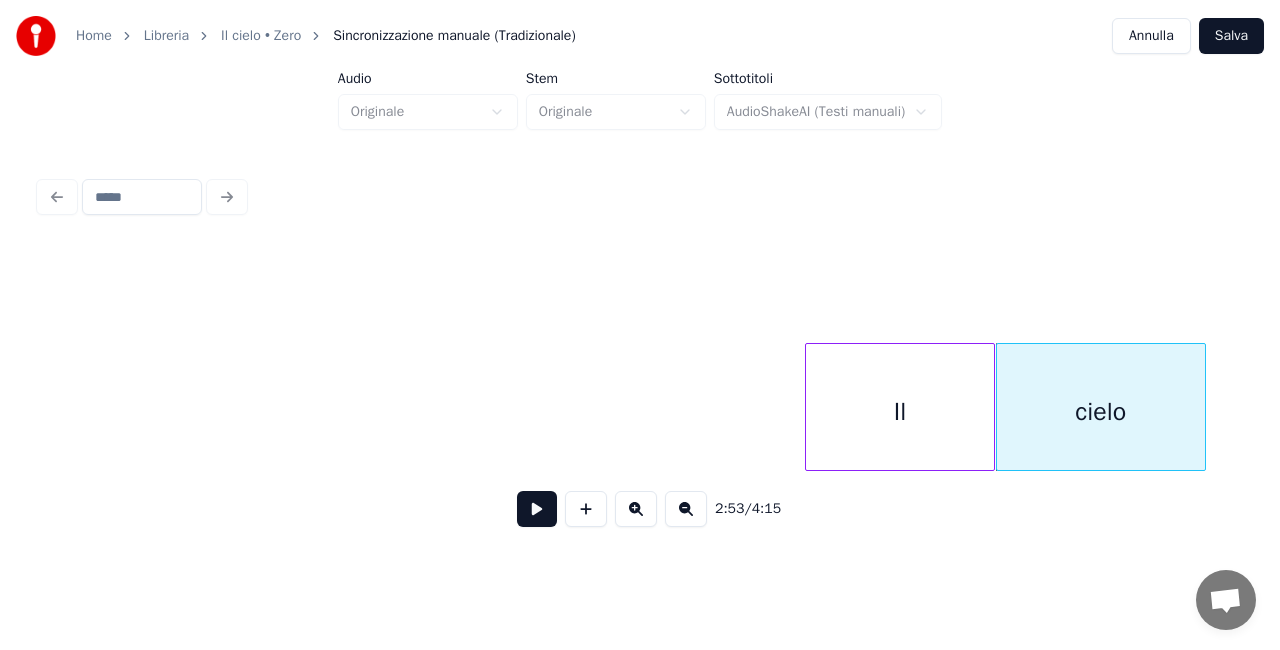scroll, scrollTop: 0, scrollLeft: 16397, axis: horizontal 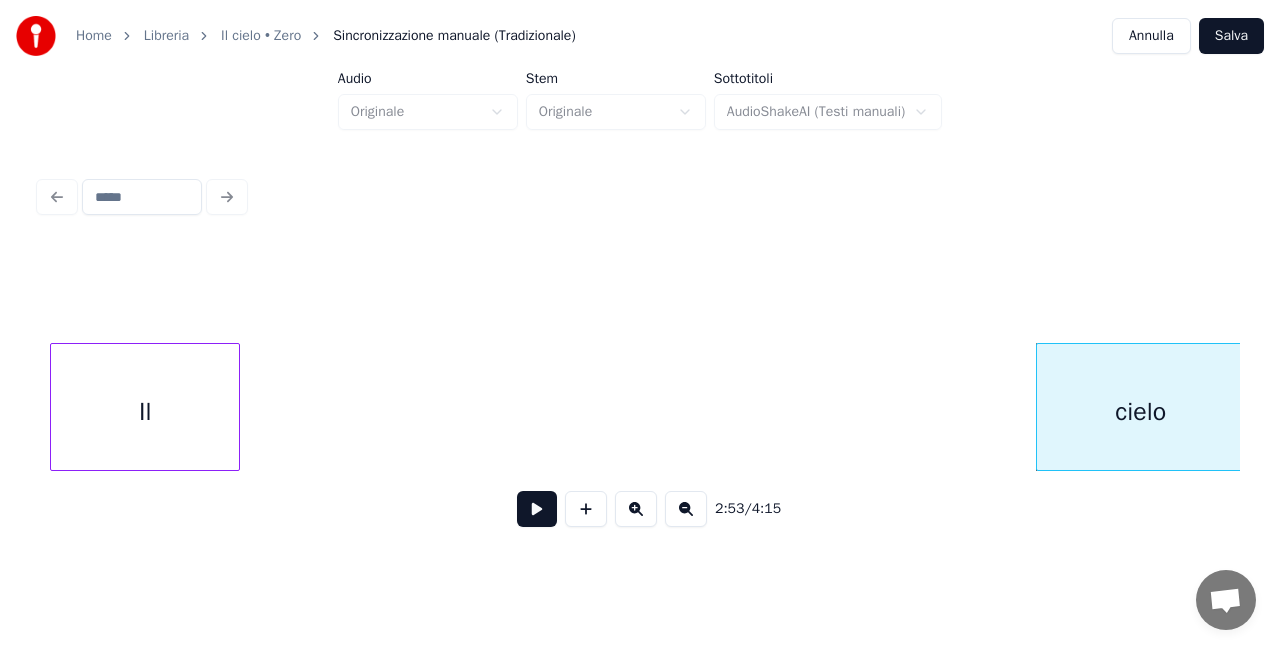 click on "Il" at bounding box center (145, 412) 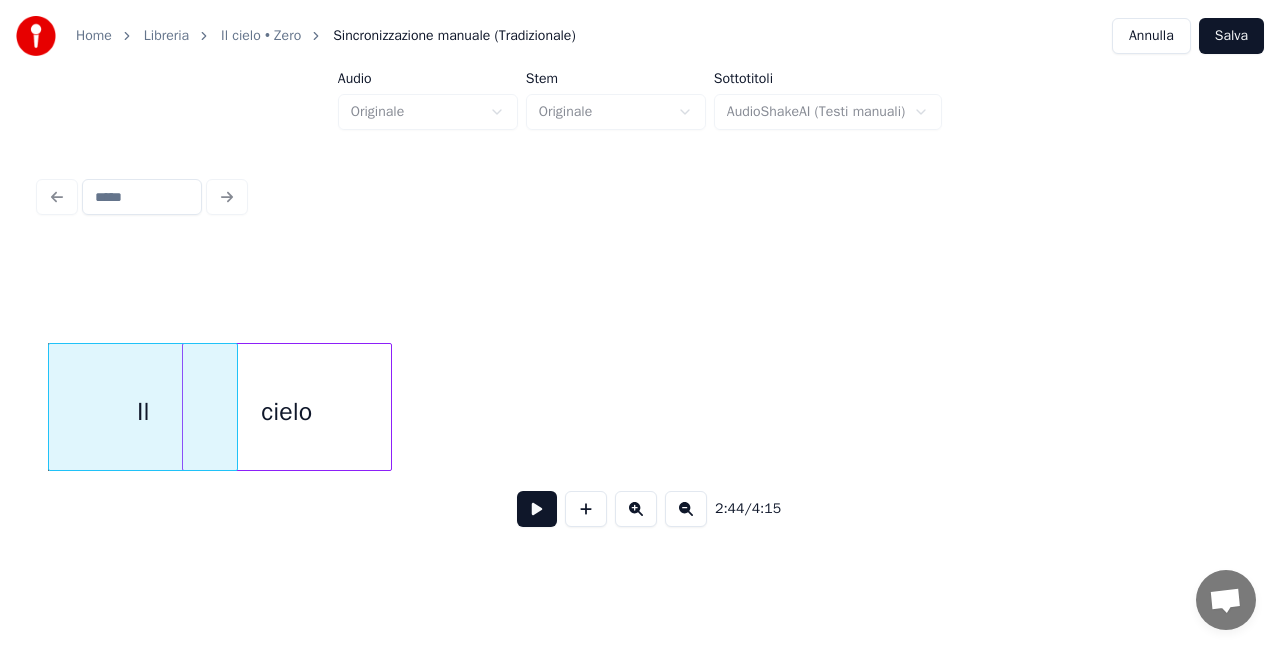 click on "cielo" at bounding box center [287, 412] 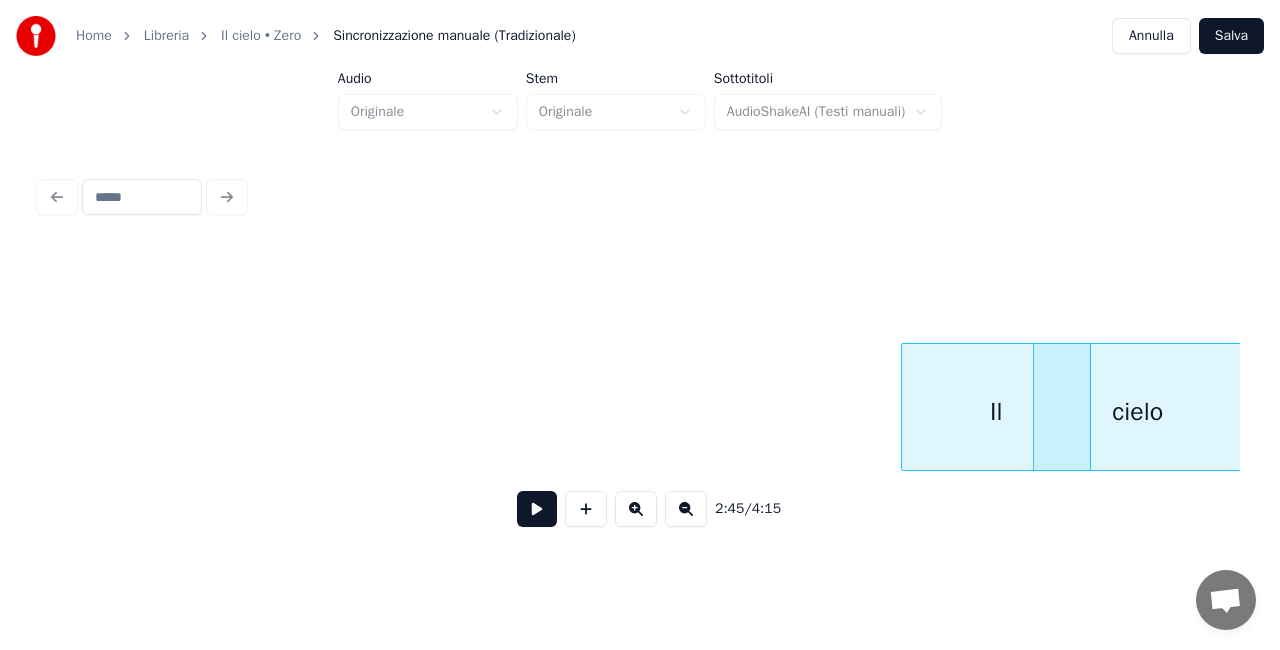 scroll, scrollTop: 0, scrollLeft: 15464, axis: horizontal 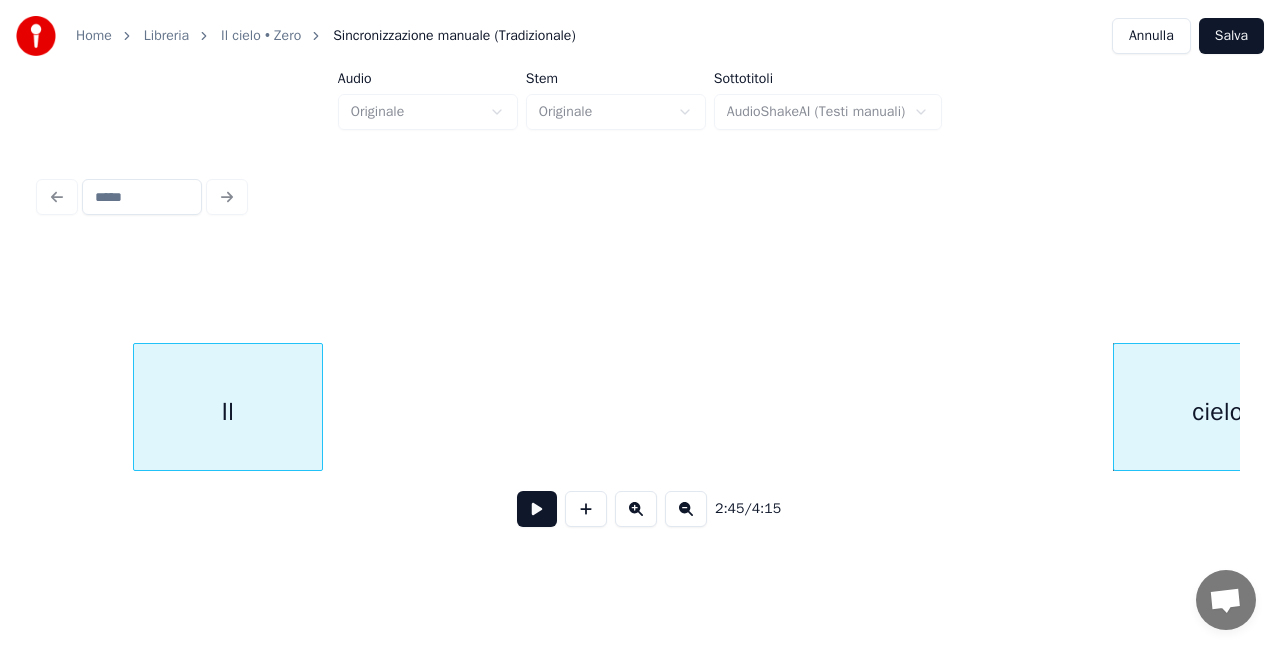 click on "Il" at bounding box center [228, 412] 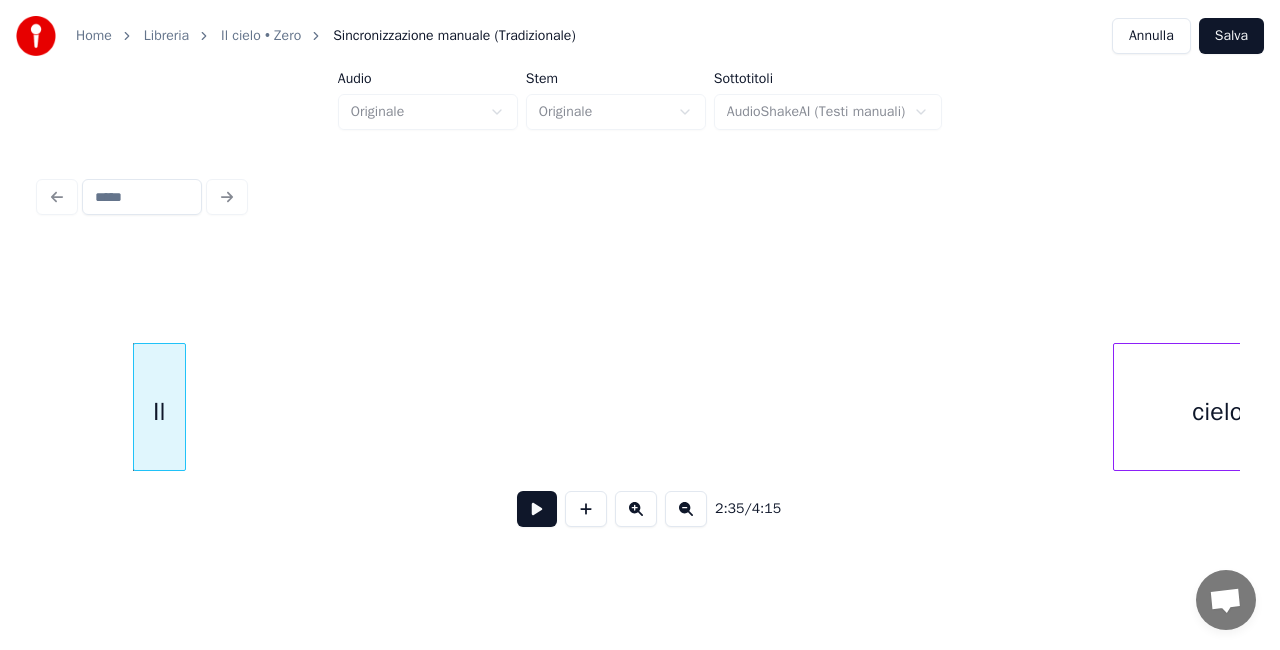 click at bounding box center [182, 407] 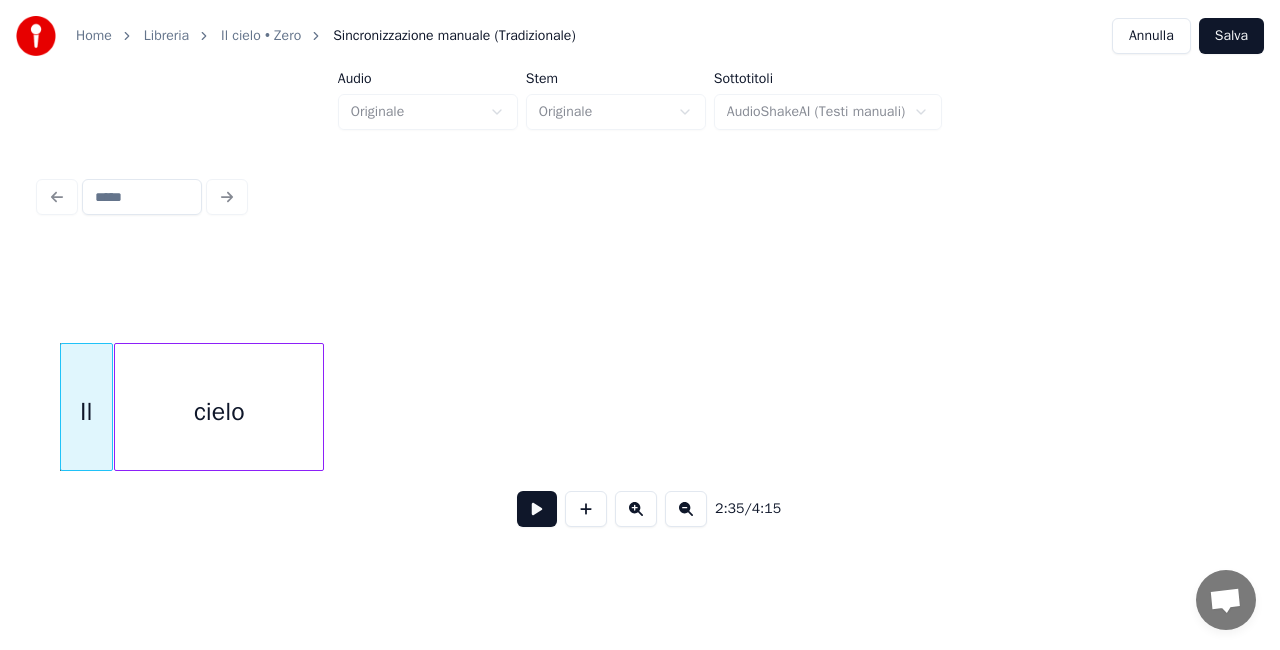 click on "cielo" at bounding box center [219, 412] 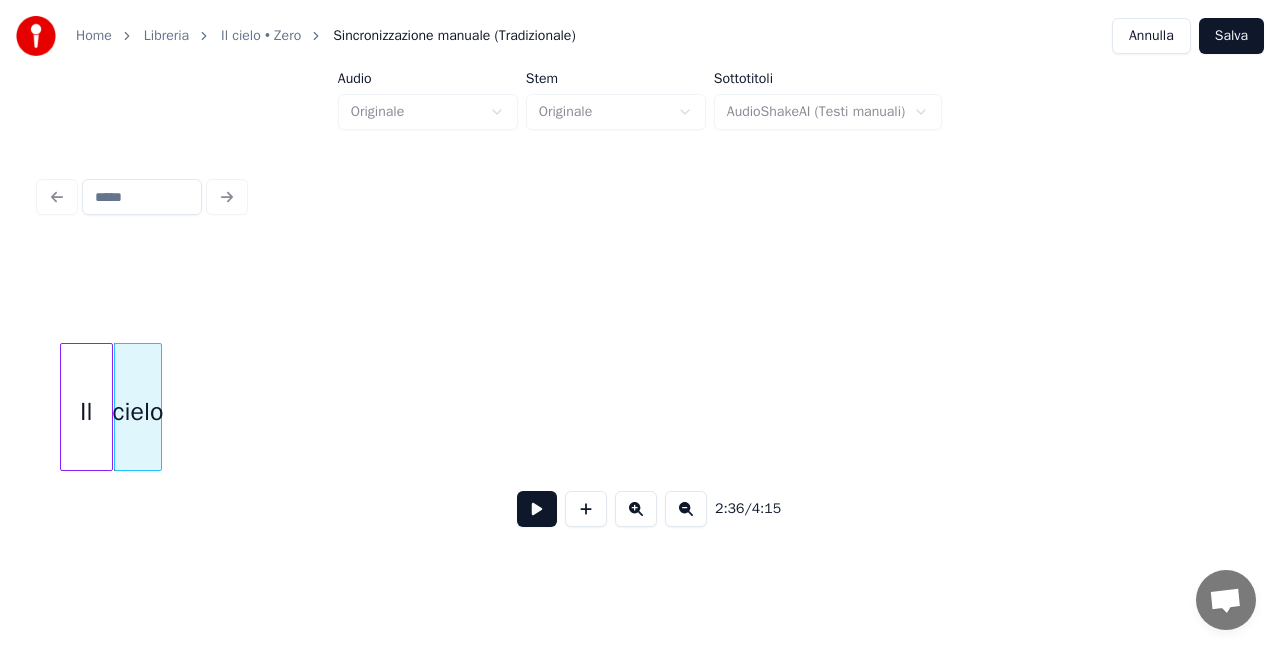 click at bounding box center [158, 407] 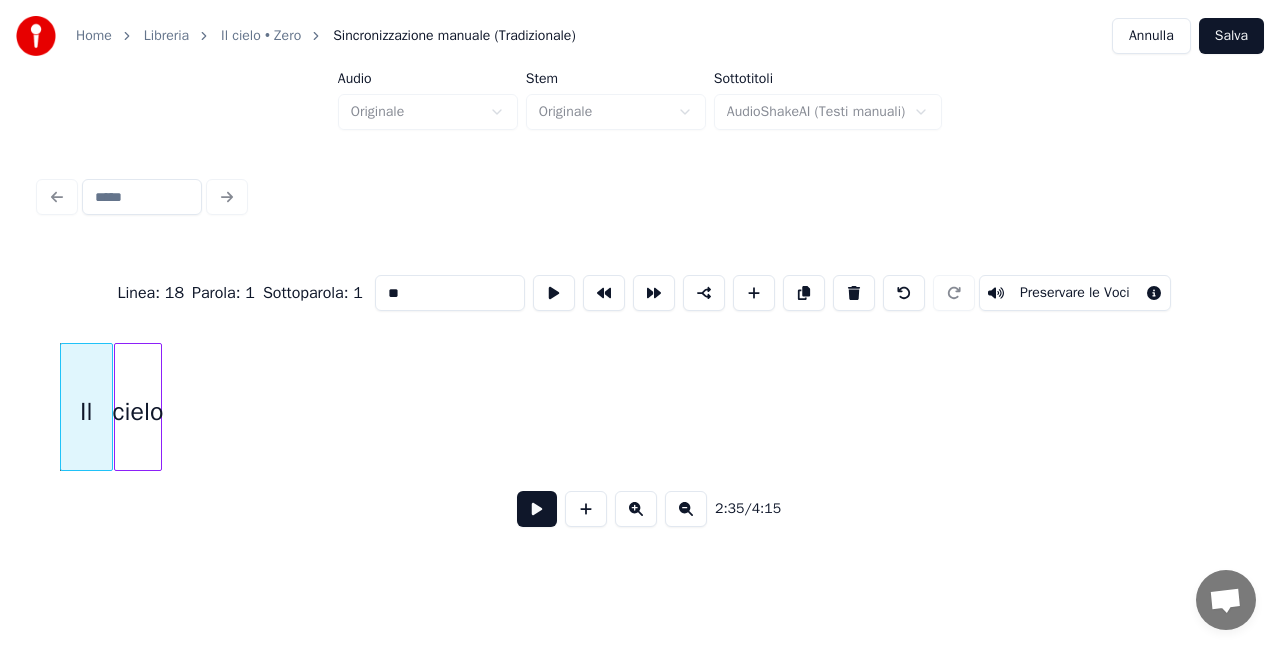 click at bounding box center [537, 509] 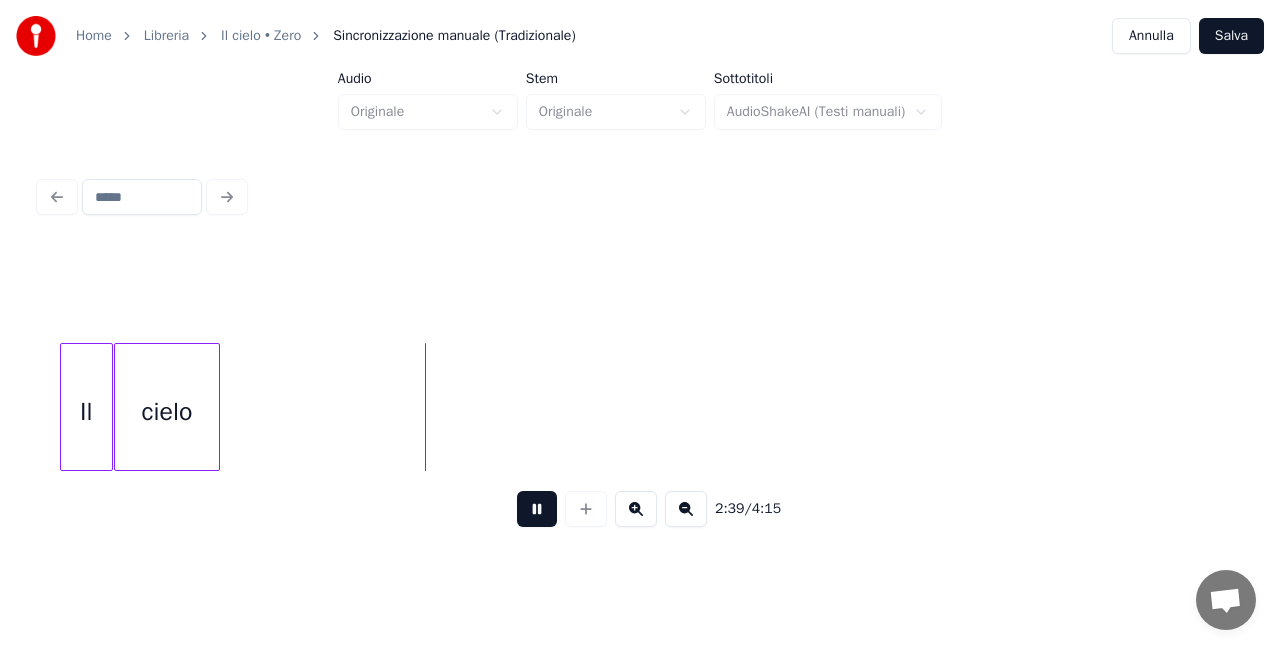 click at bounding box center (216, 407) 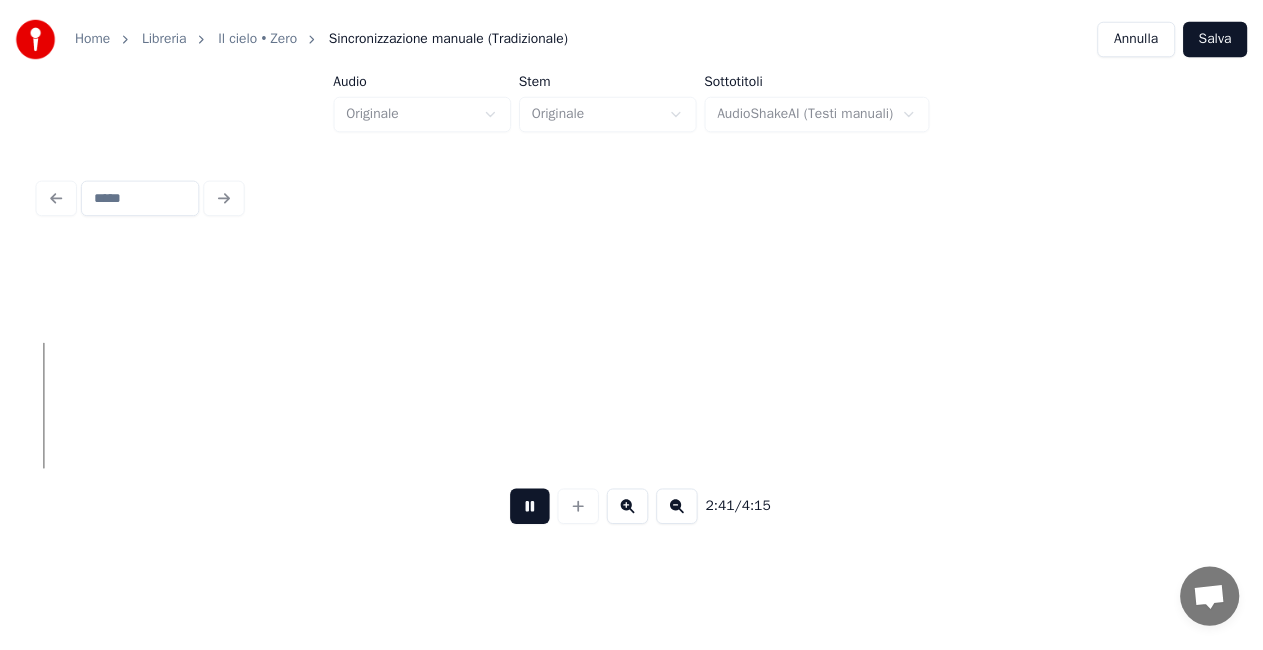 scroll, scrollTop: 0, scrollLeft: 16127, axis: horizontal 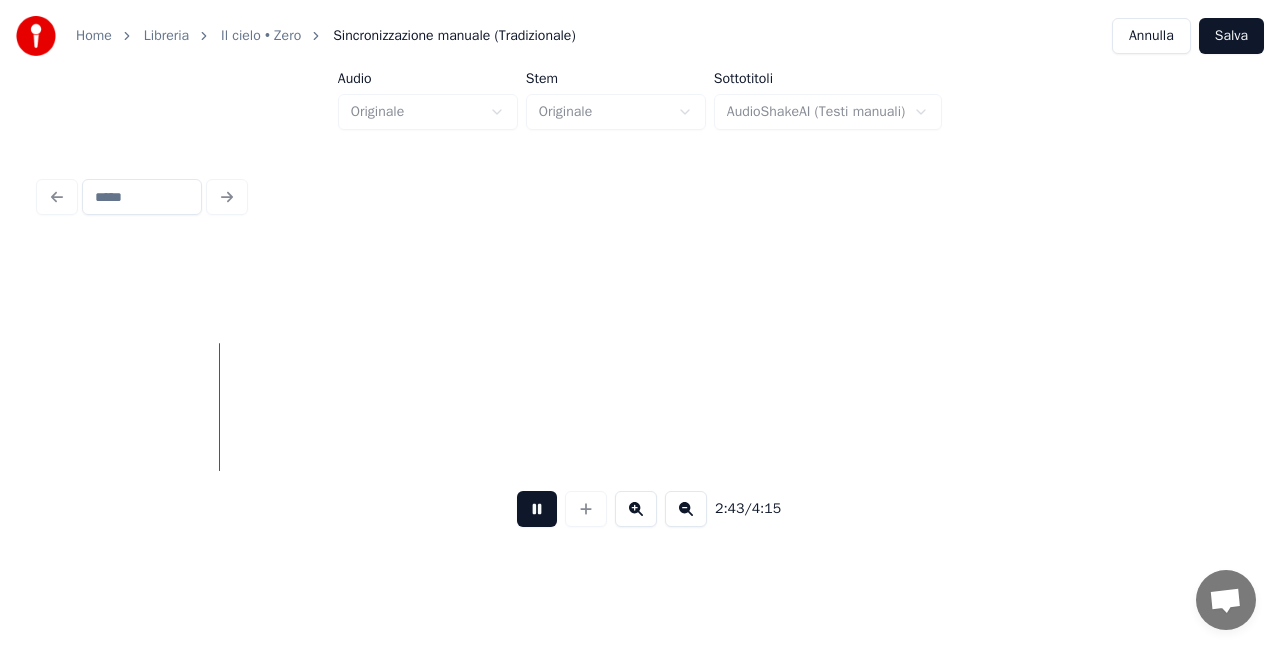 click on "Salva" at bounding box center (1231, 36) 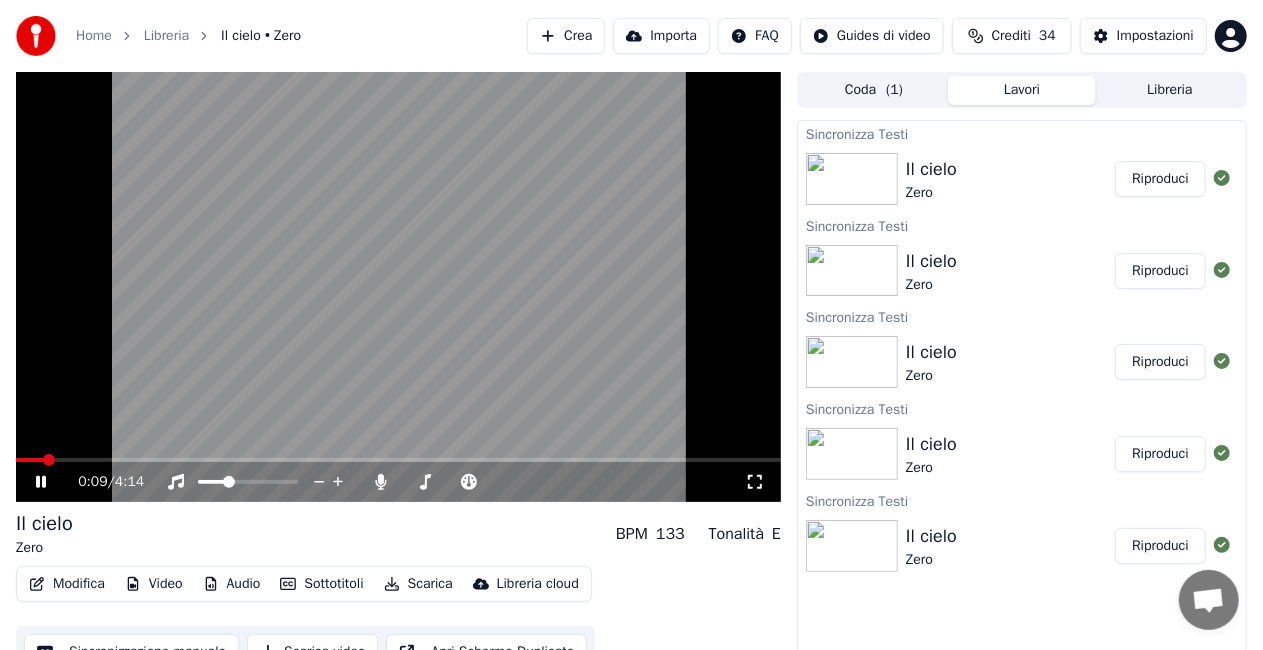 click 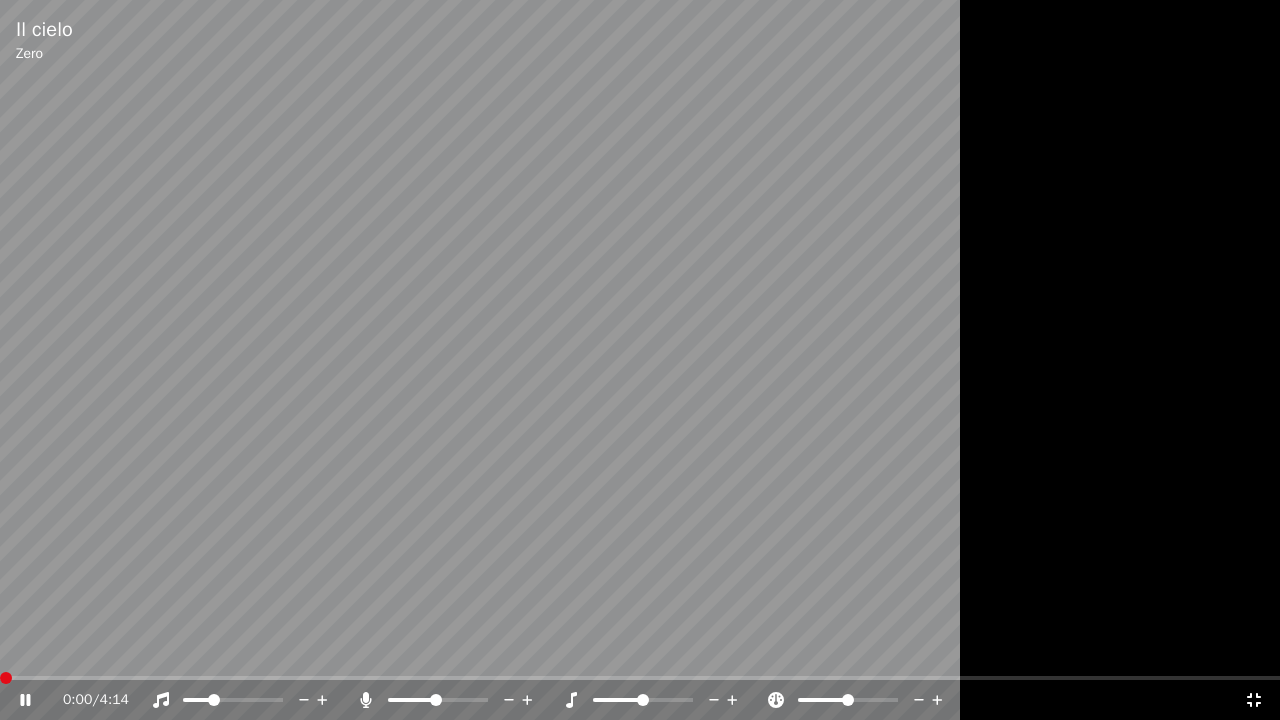 click at bounding box center [0, 678] 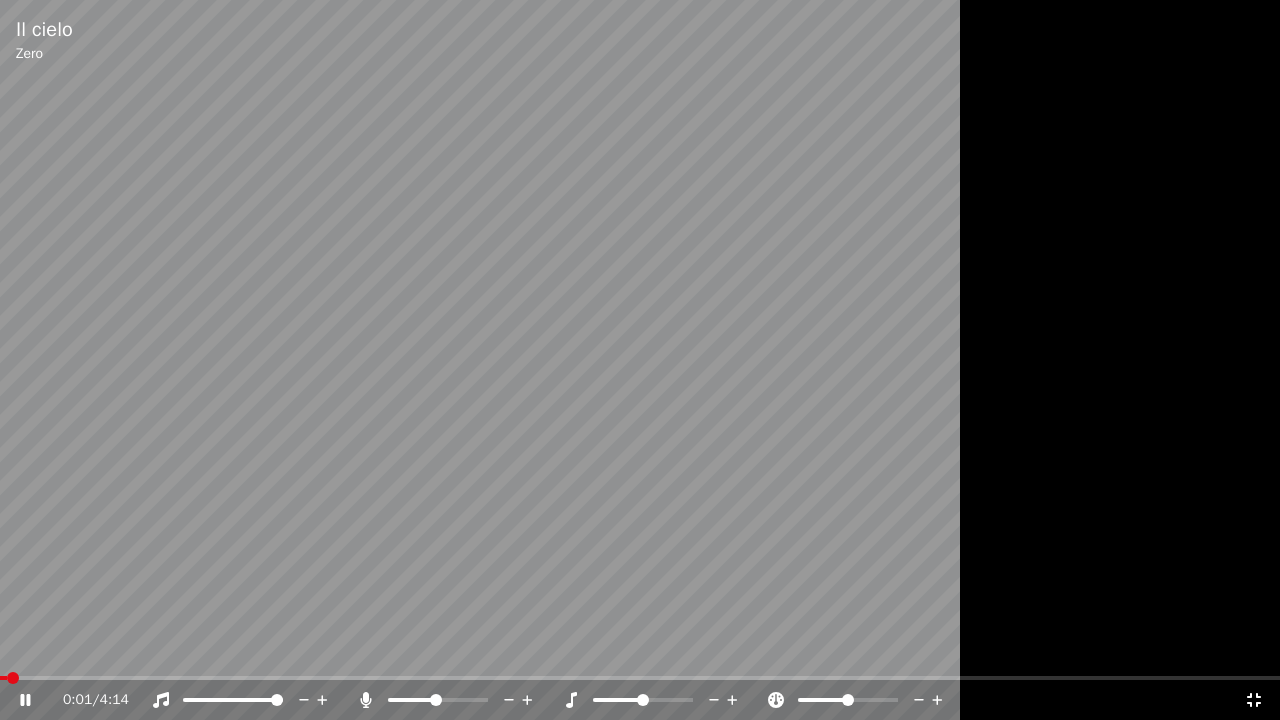 click at bounding box center [277, 700] 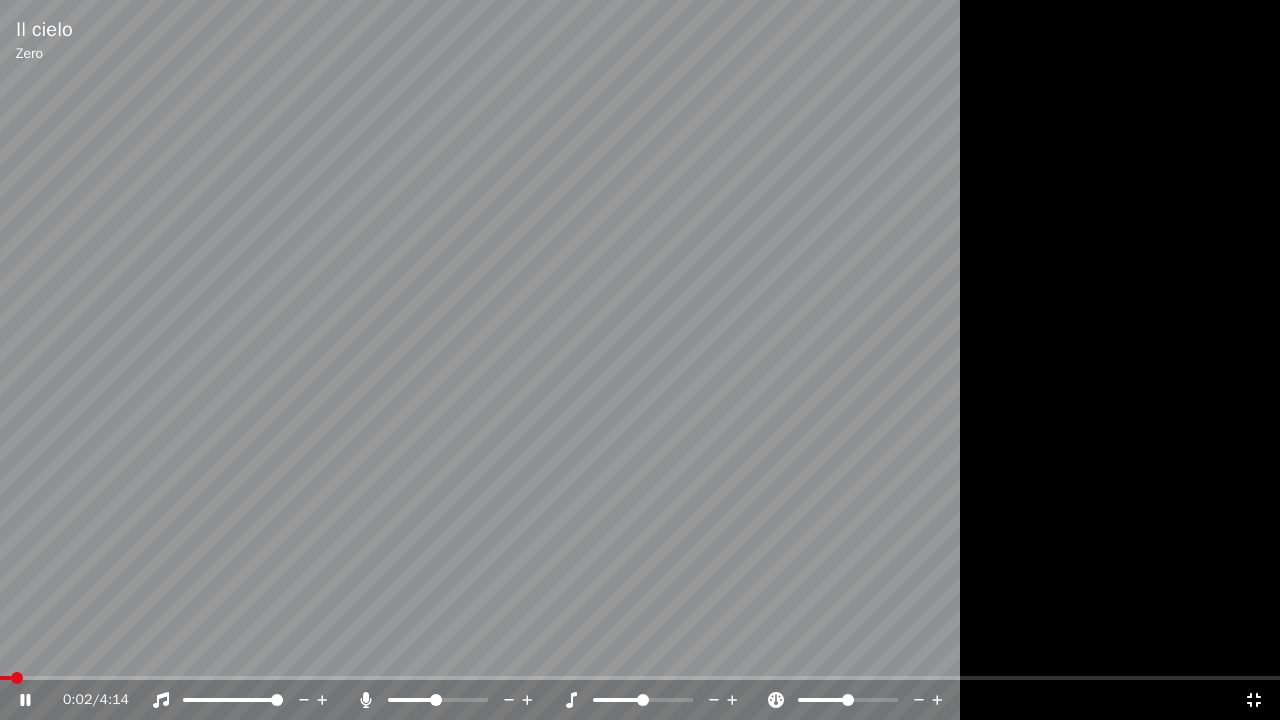 click 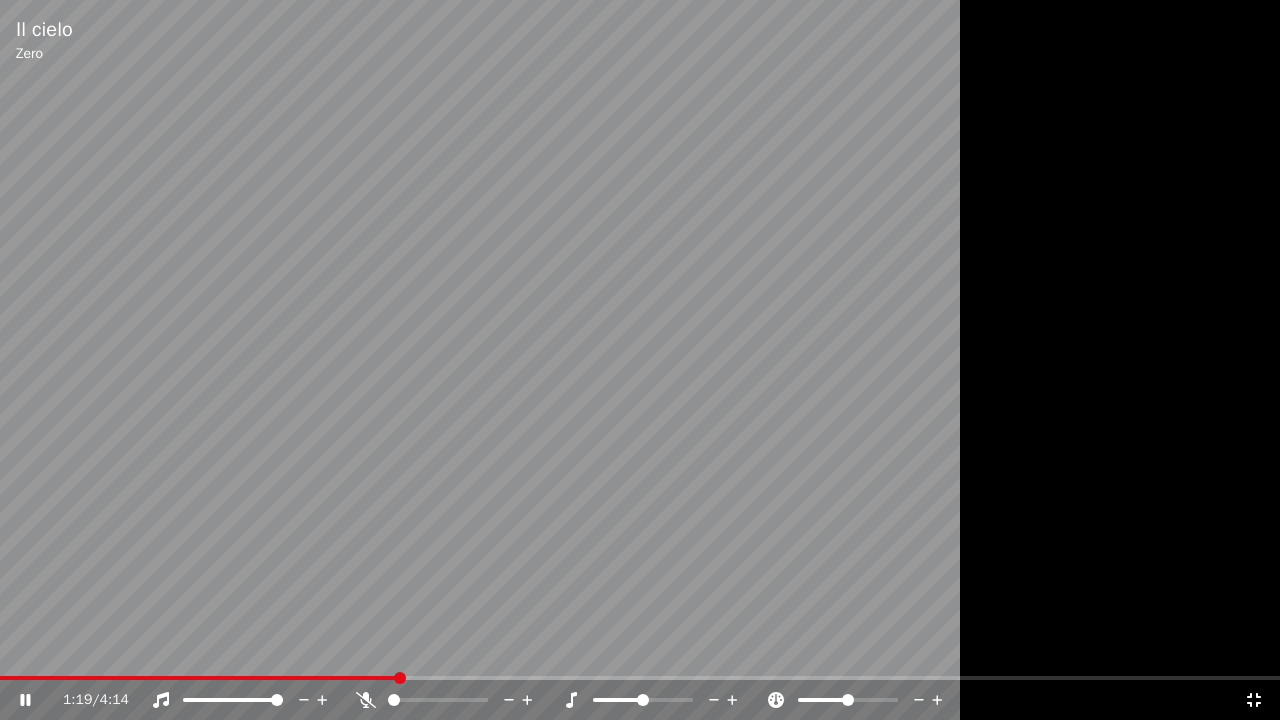 click on "1:19  /  4:14" at bounding box center [640, 700] 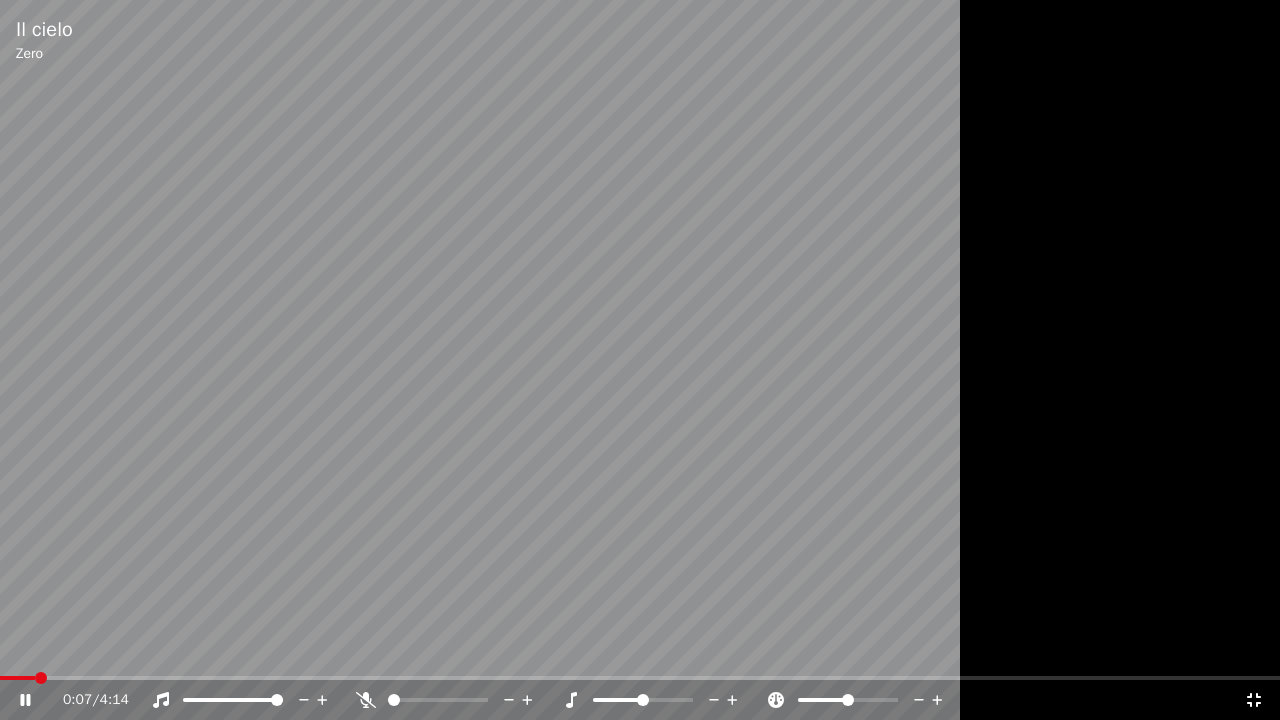 click at bounding box center [17, 678] 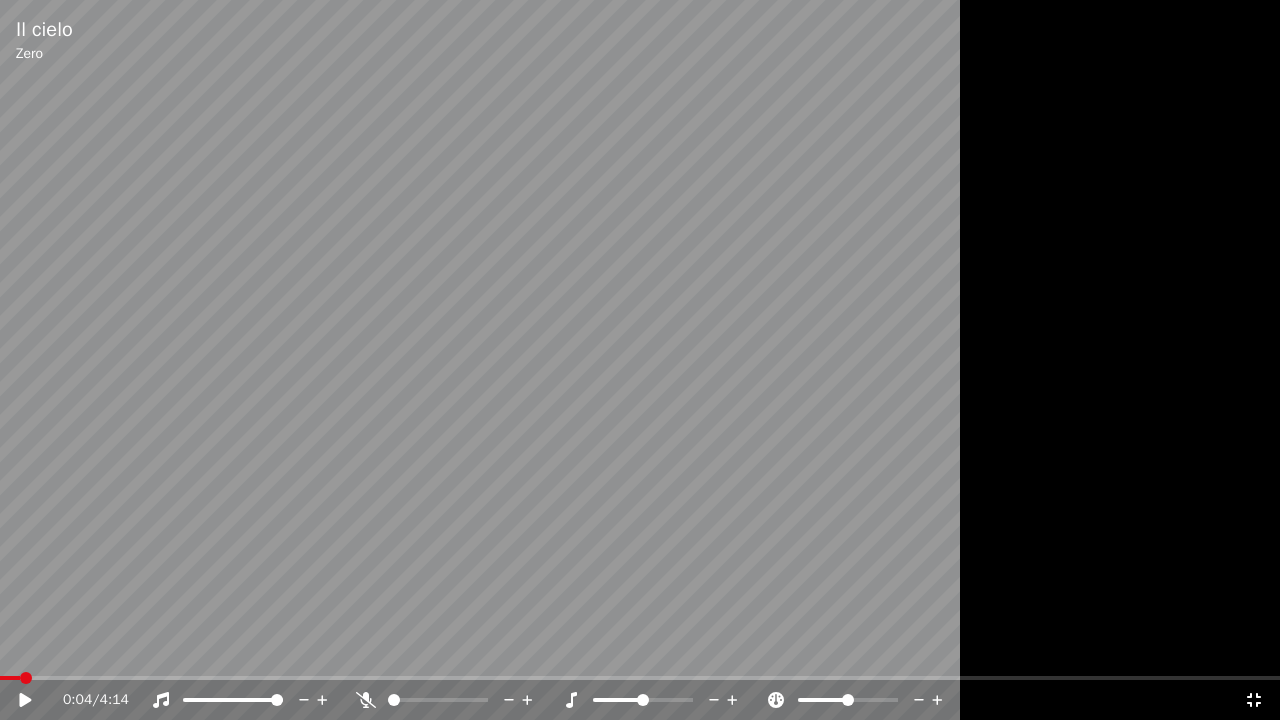 click at bounding box center (10, 678) 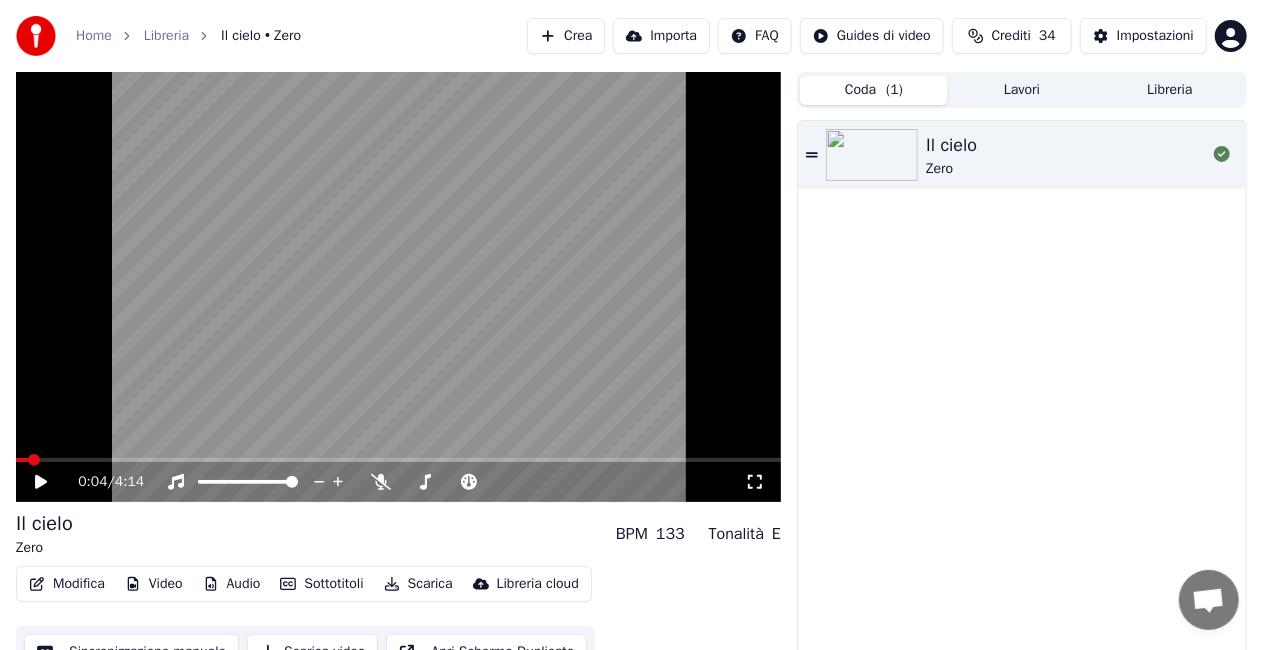 click on "Coda ( 1 )" at bounding box center (874, 90) 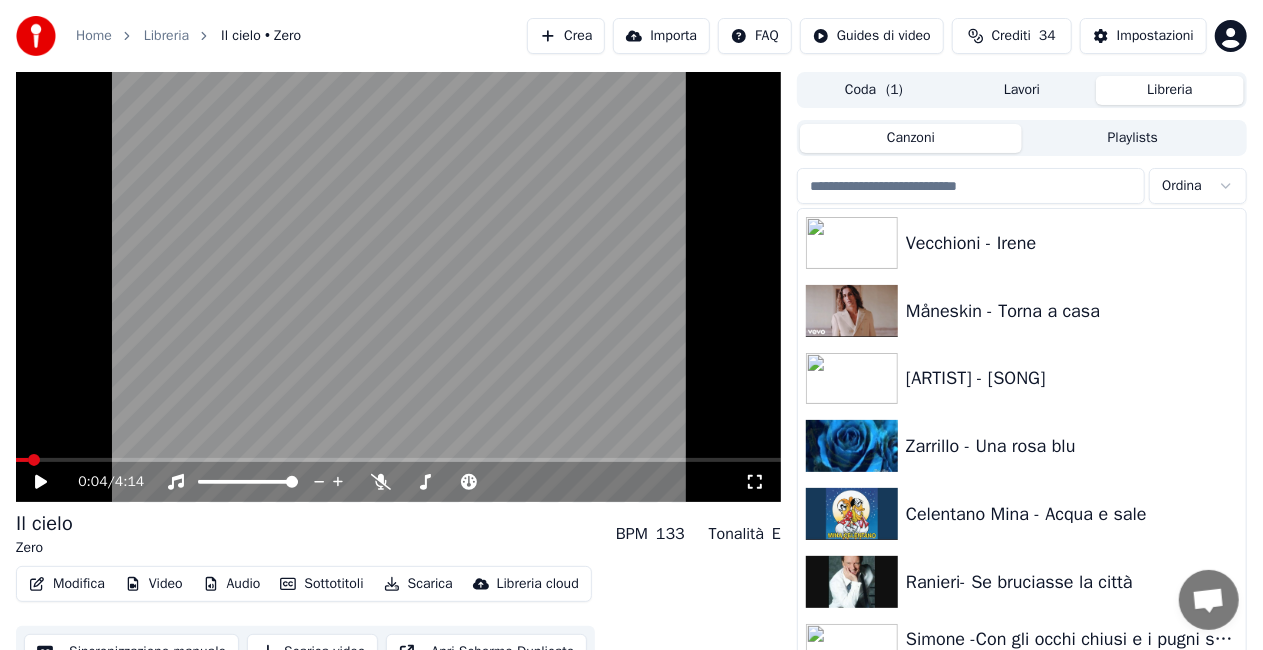 click on "Libreria" at bounding box center [1170, 90] 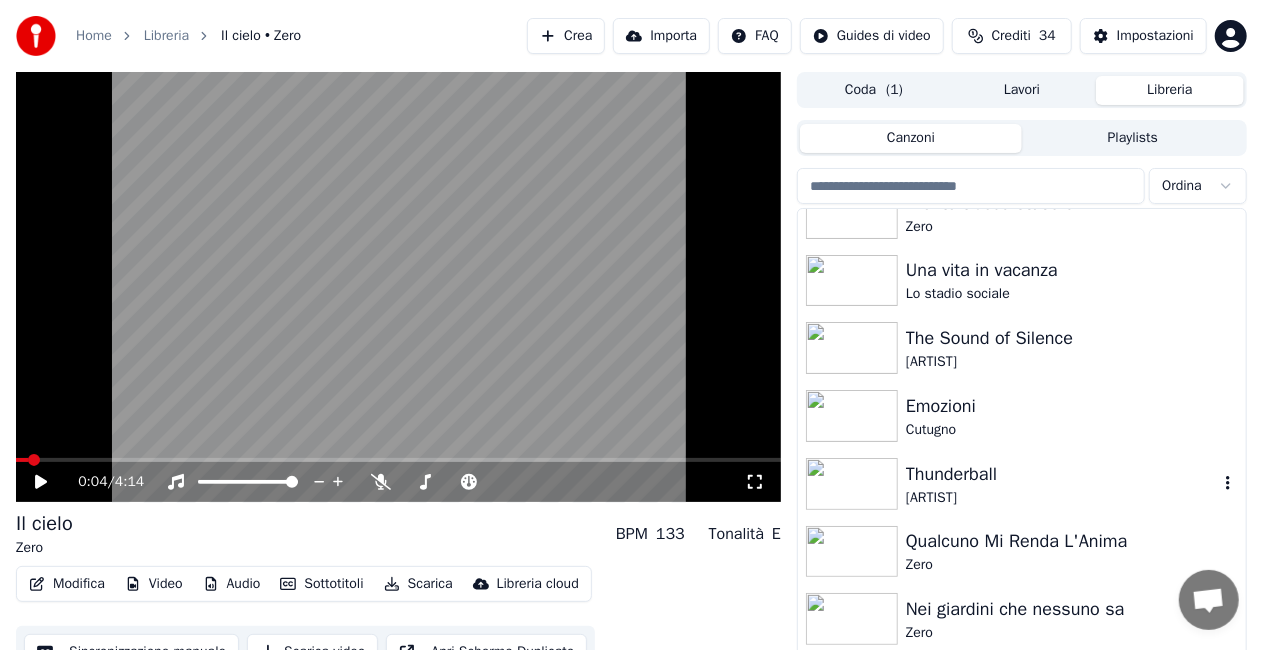 scroll, scrollTop: 28615, scrollLeft: 0, axis: vertical 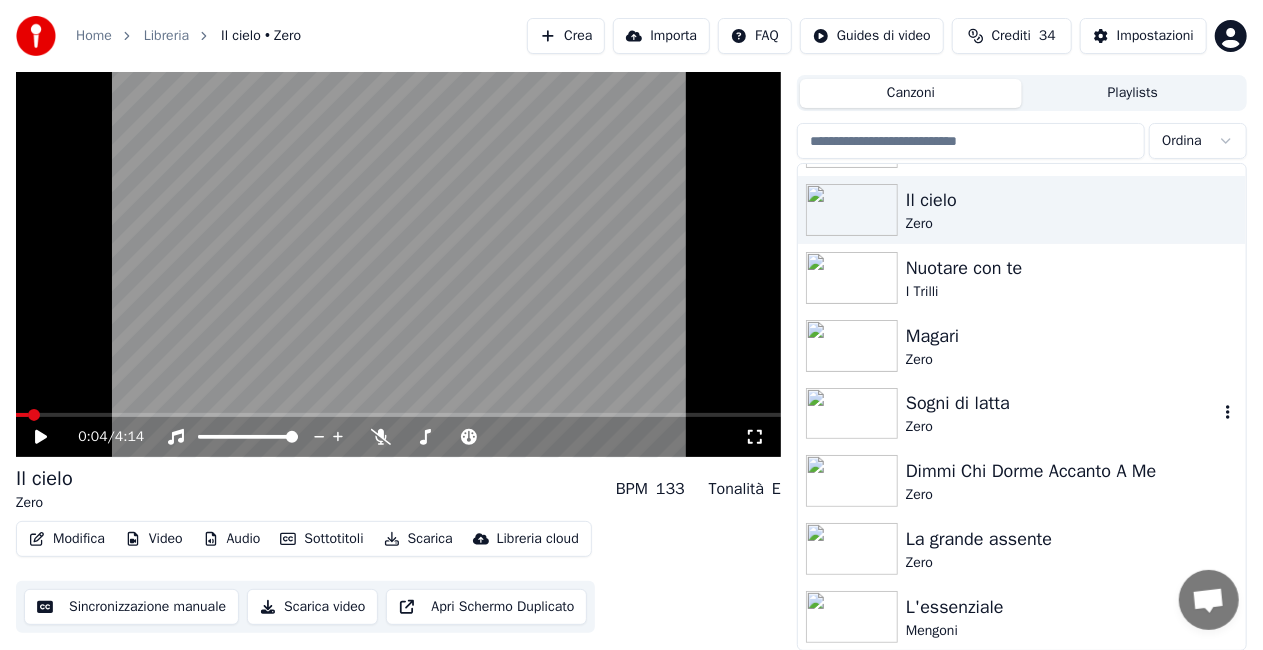 click on "Sogni di latta" at bounding box center [1062, 403] 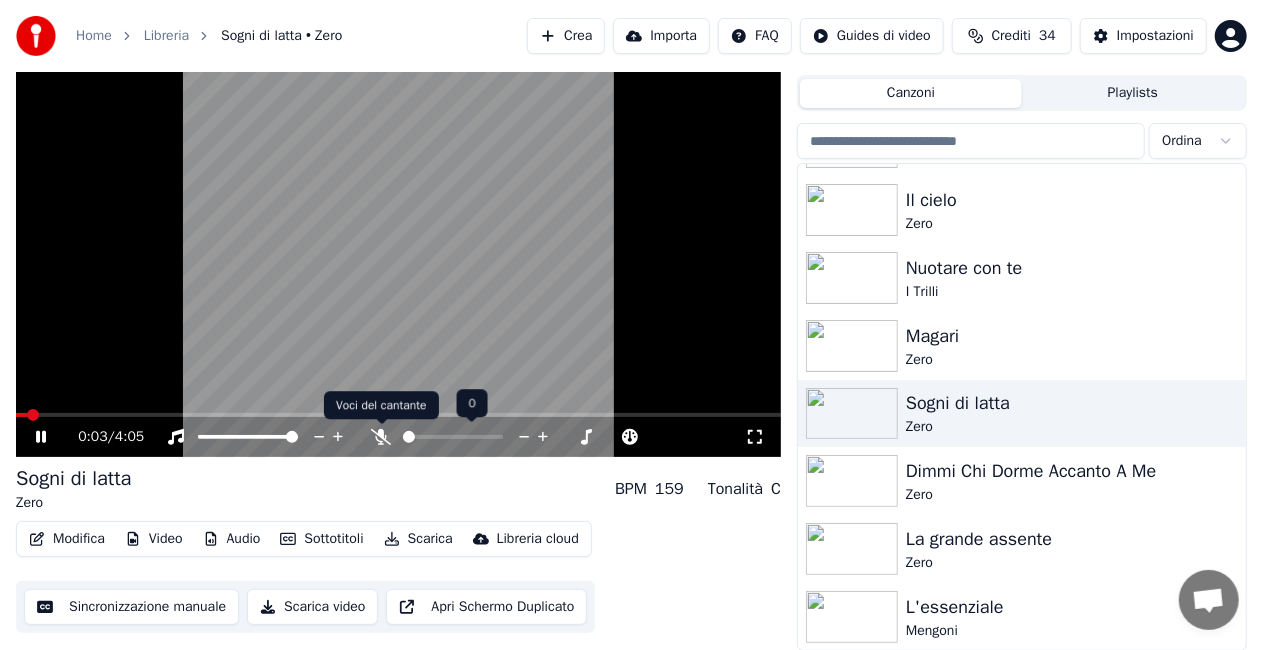 click 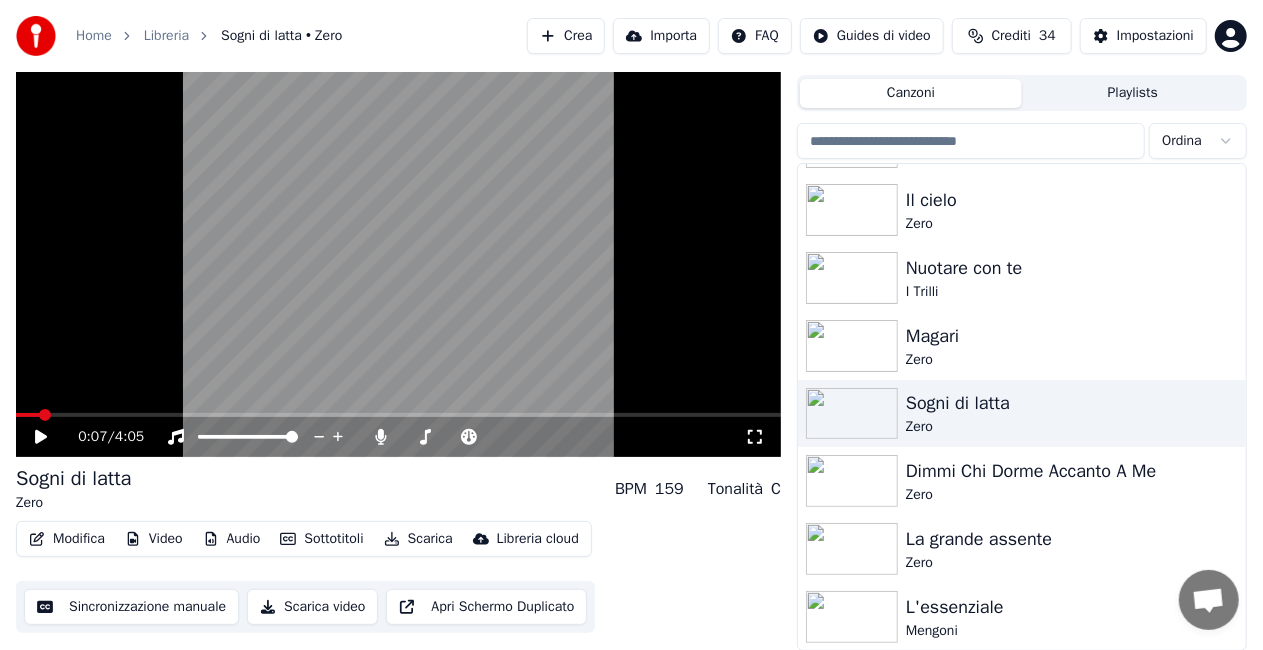 click 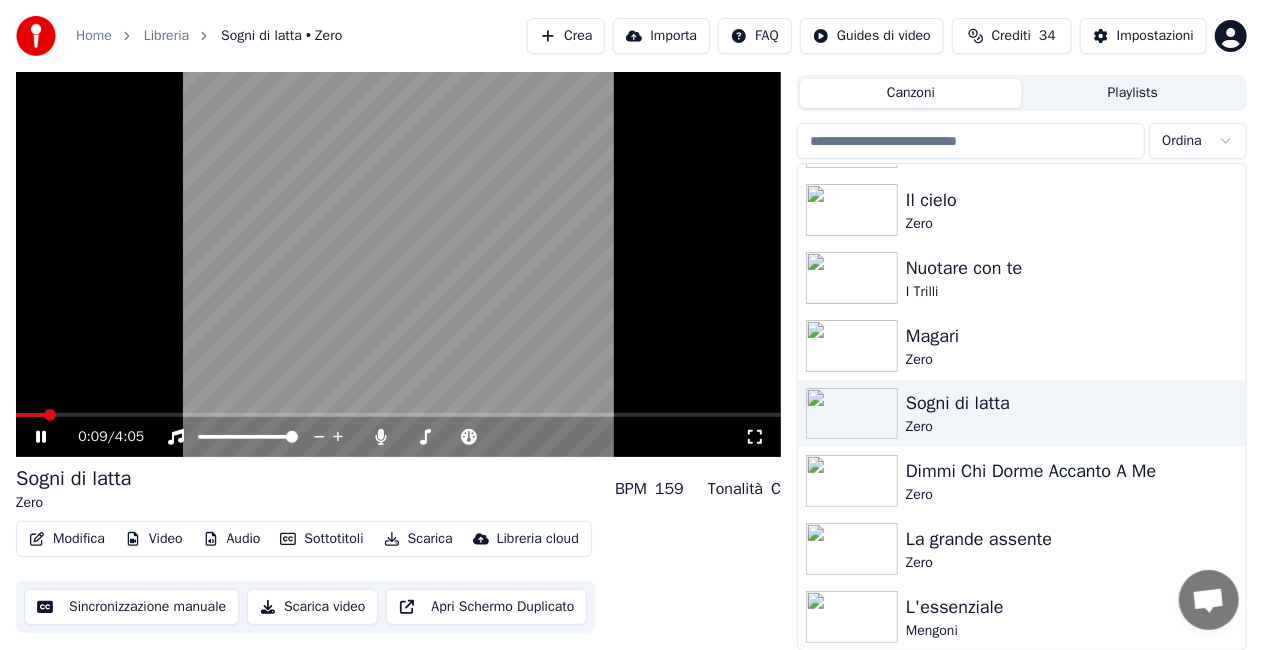 click at bounding box center (30, 415) 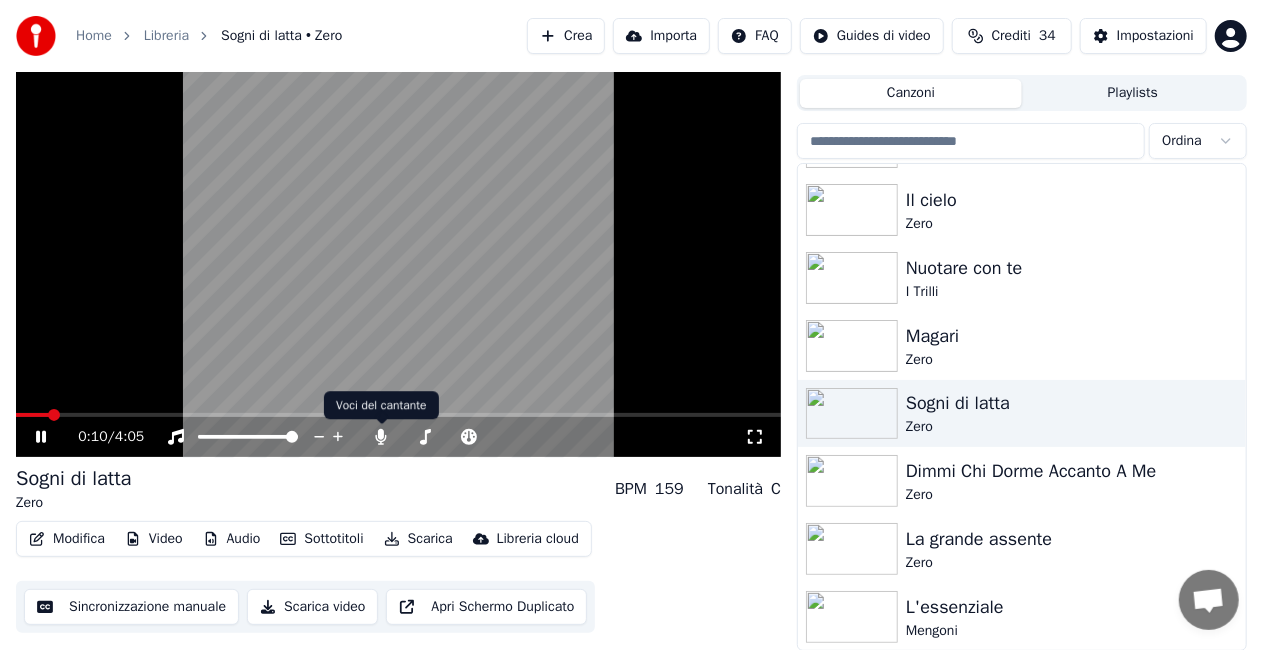 click on "0:10  /  4:05" at bounding box center (411, 437) 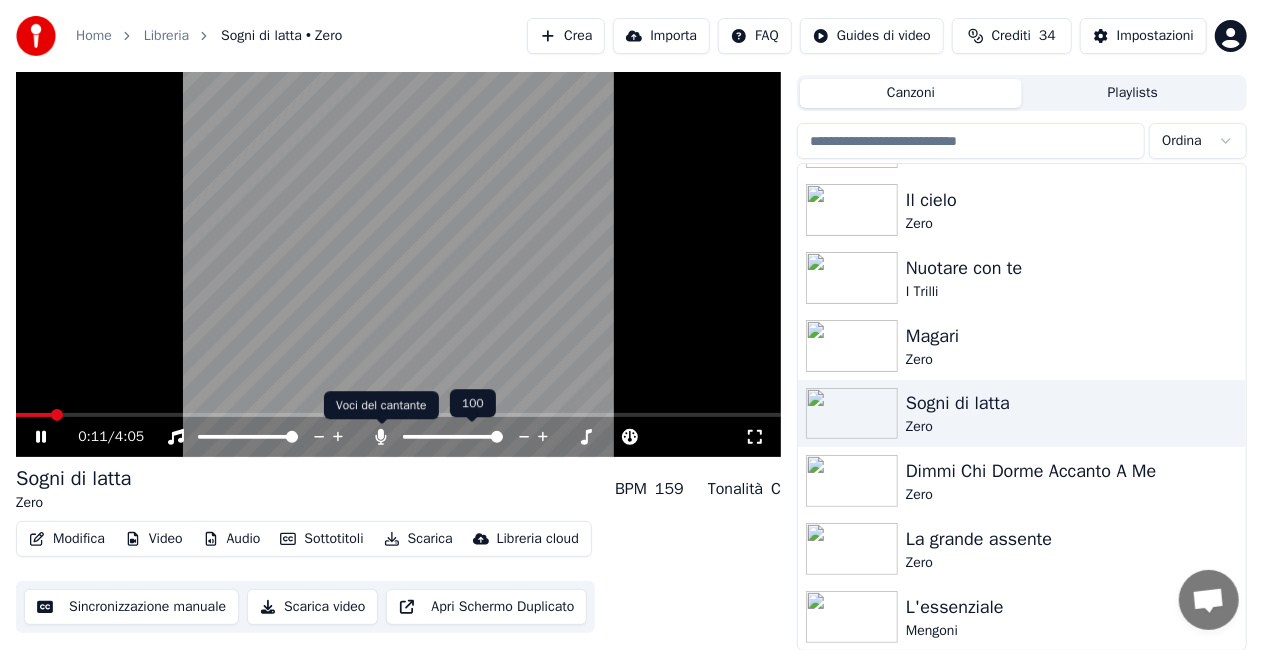 click 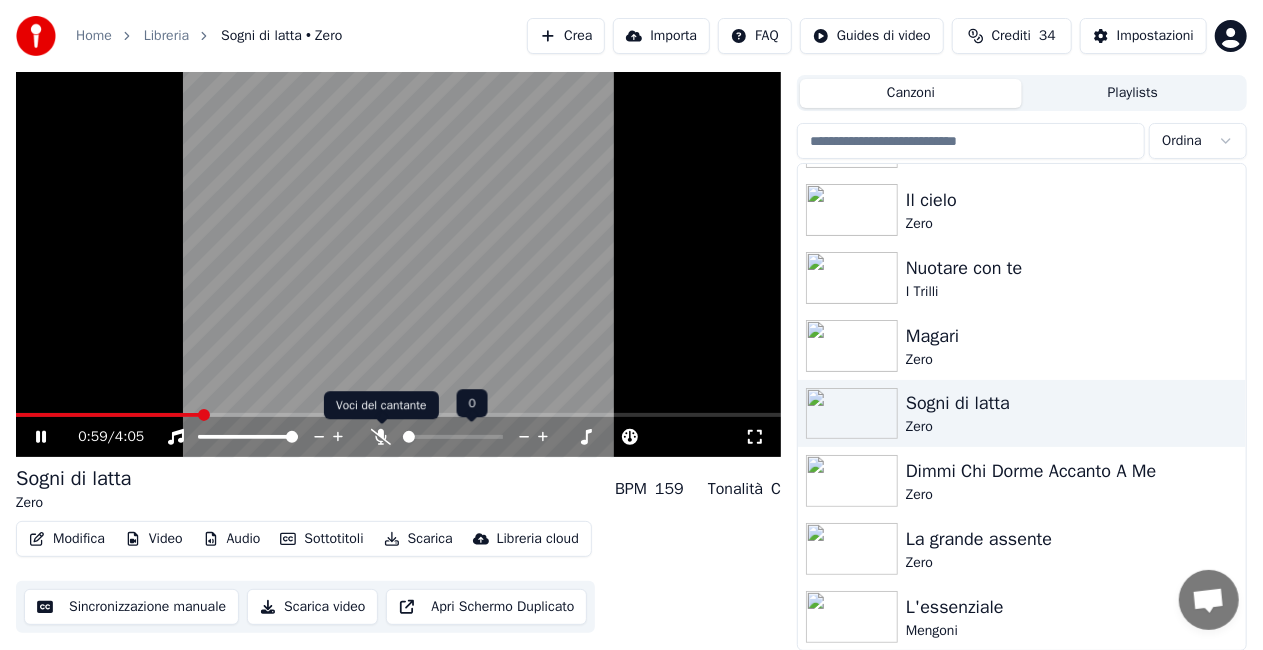 click at bounding box center (461, 437) 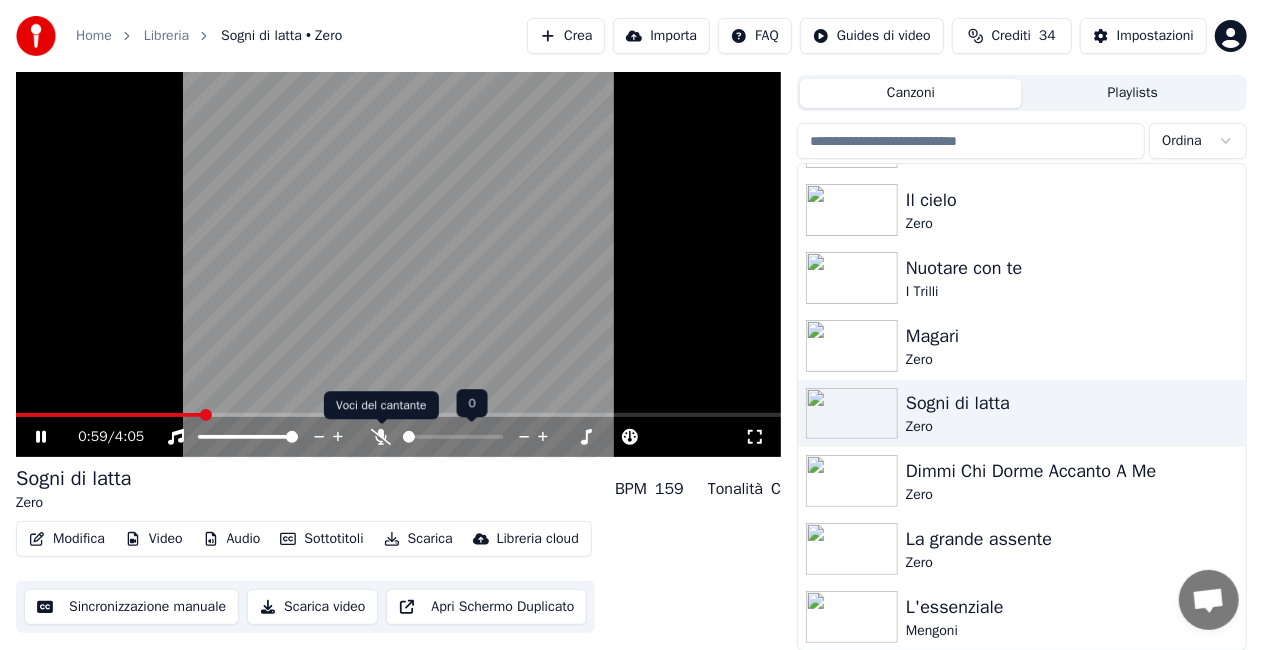 click 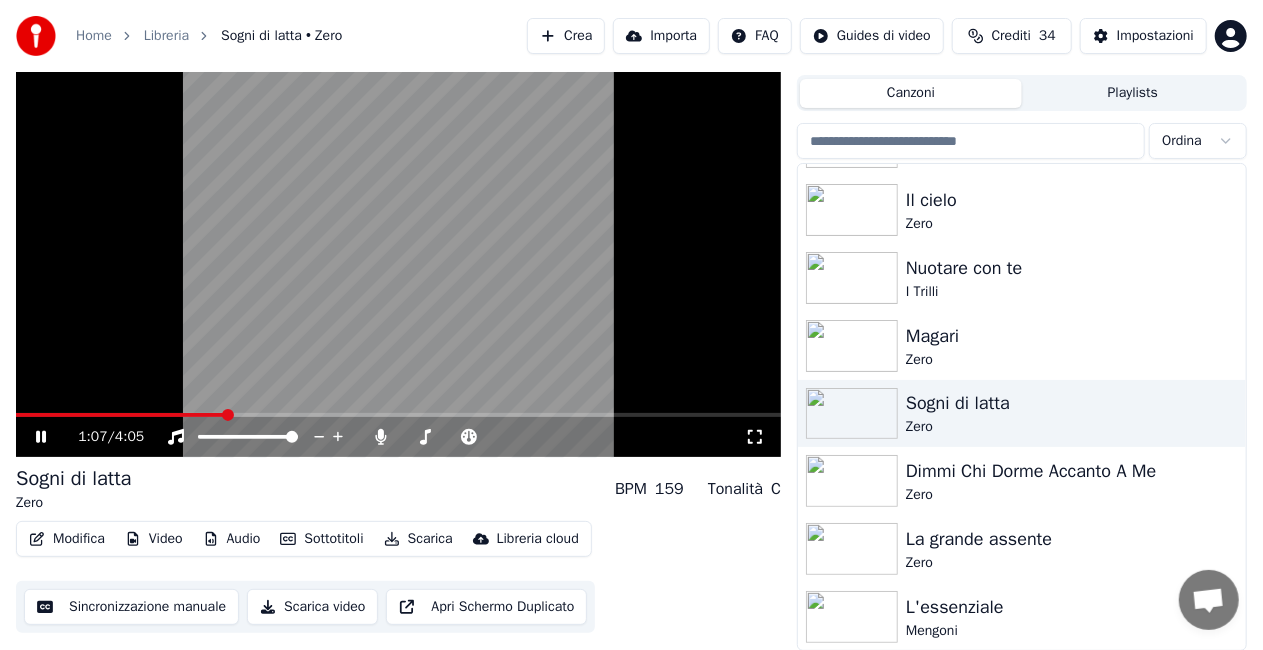 click at bounding box center [398, 242] 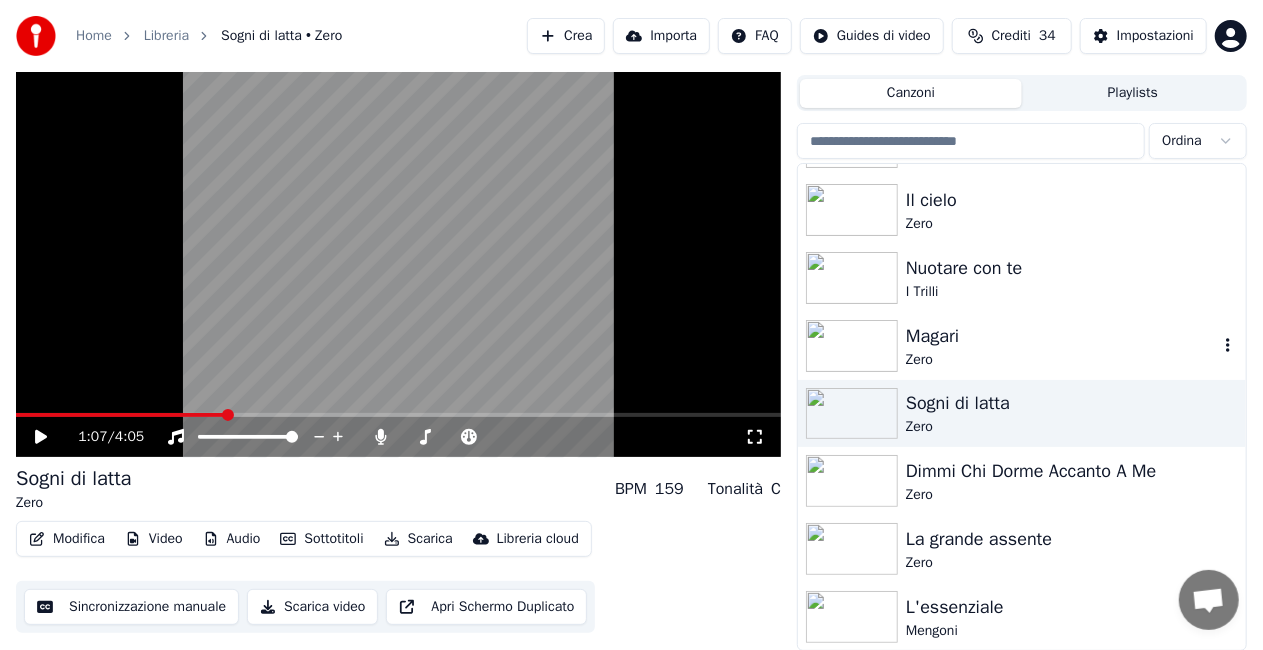 click on "Magari" at bounding box center (1062, 336) 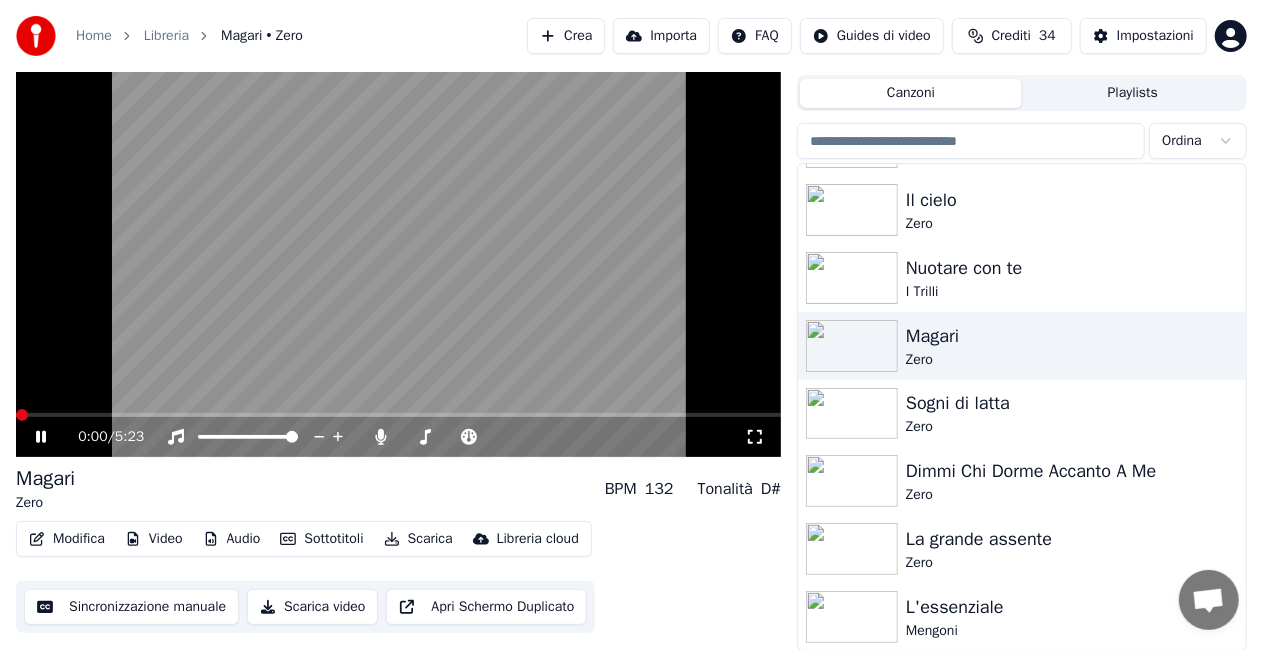 click 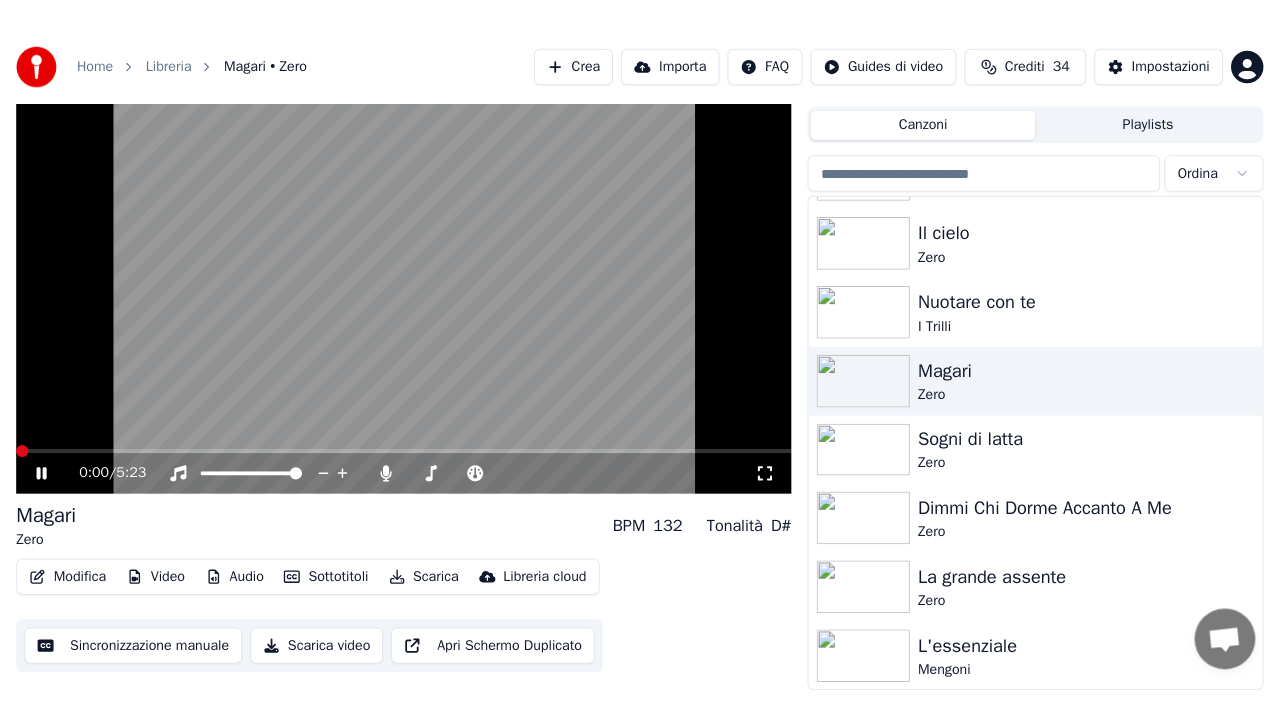 scroll, scrollTop: 28, scrollLeft: 0, axis: vertical 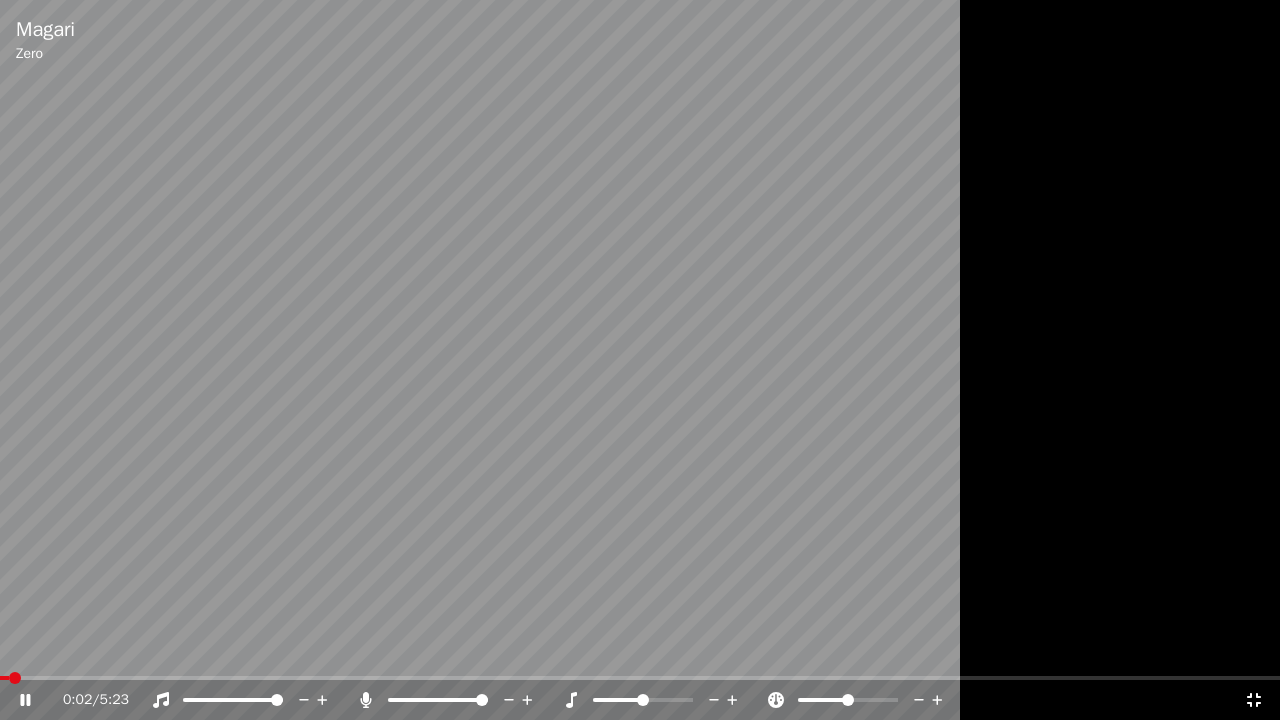 click 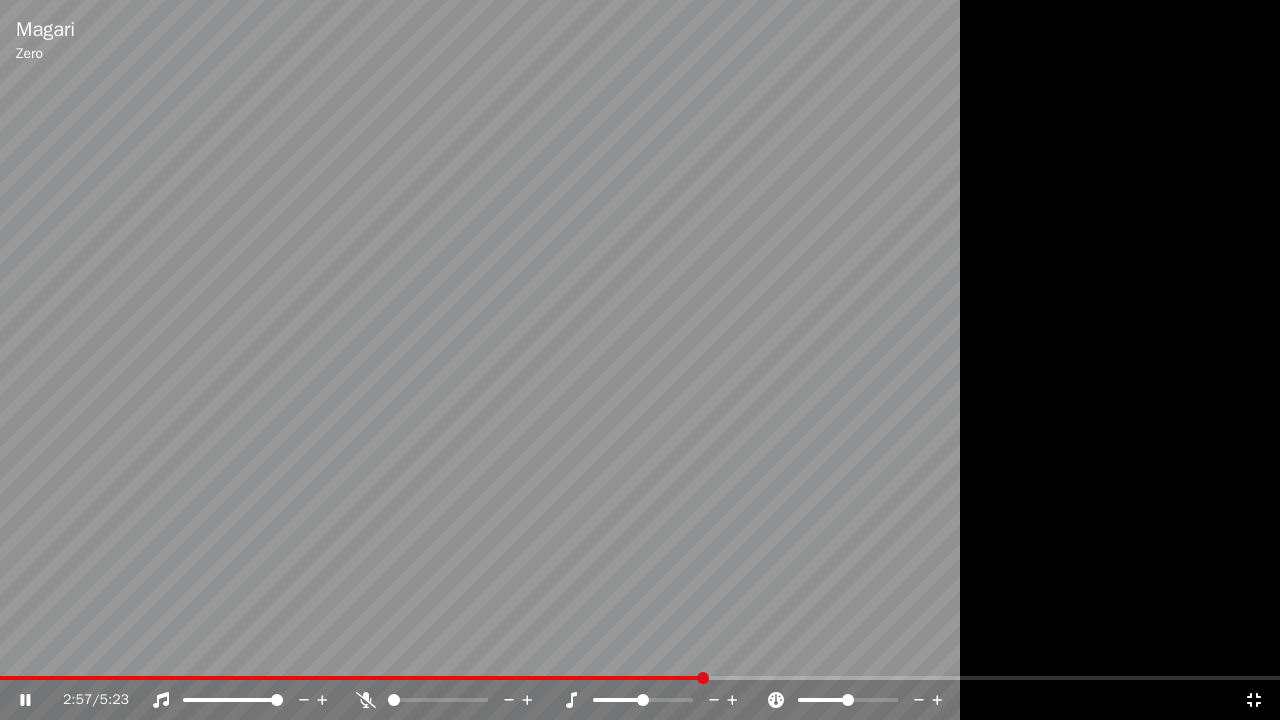 click 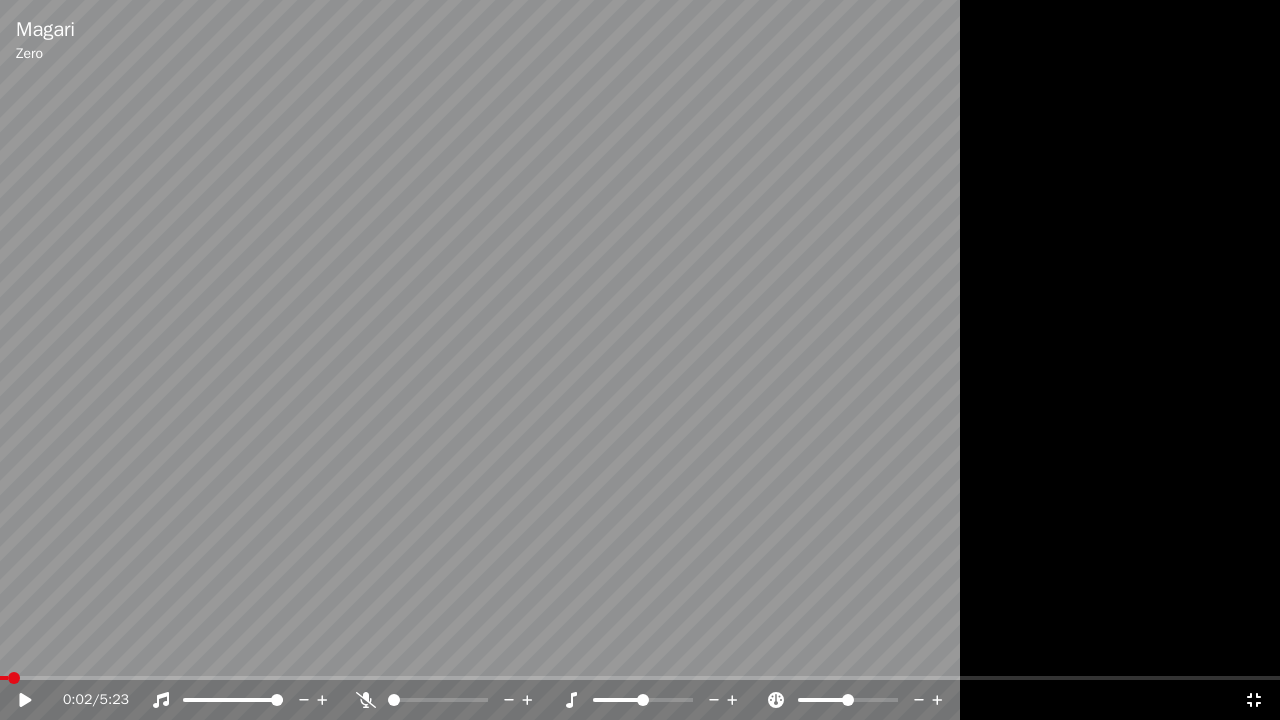 click at bounding box center [4, 678] 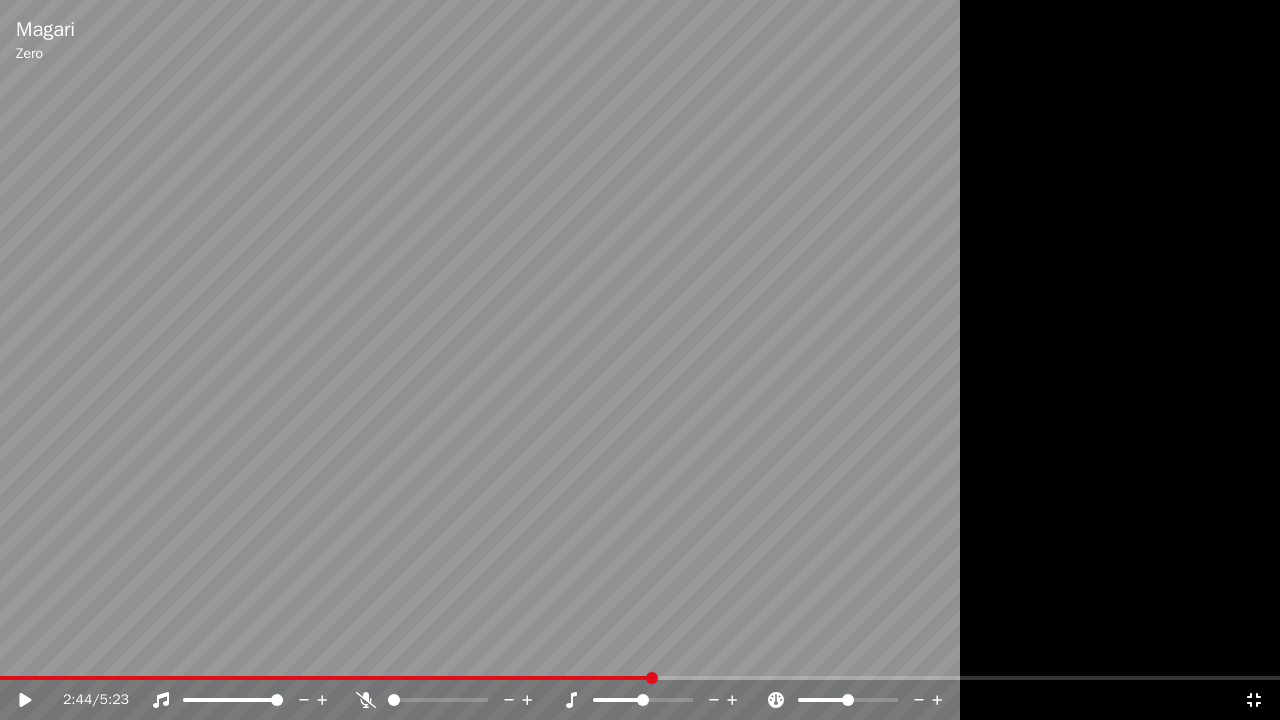 click on "2:44  /  5:23" at bounding box center [640, 700] 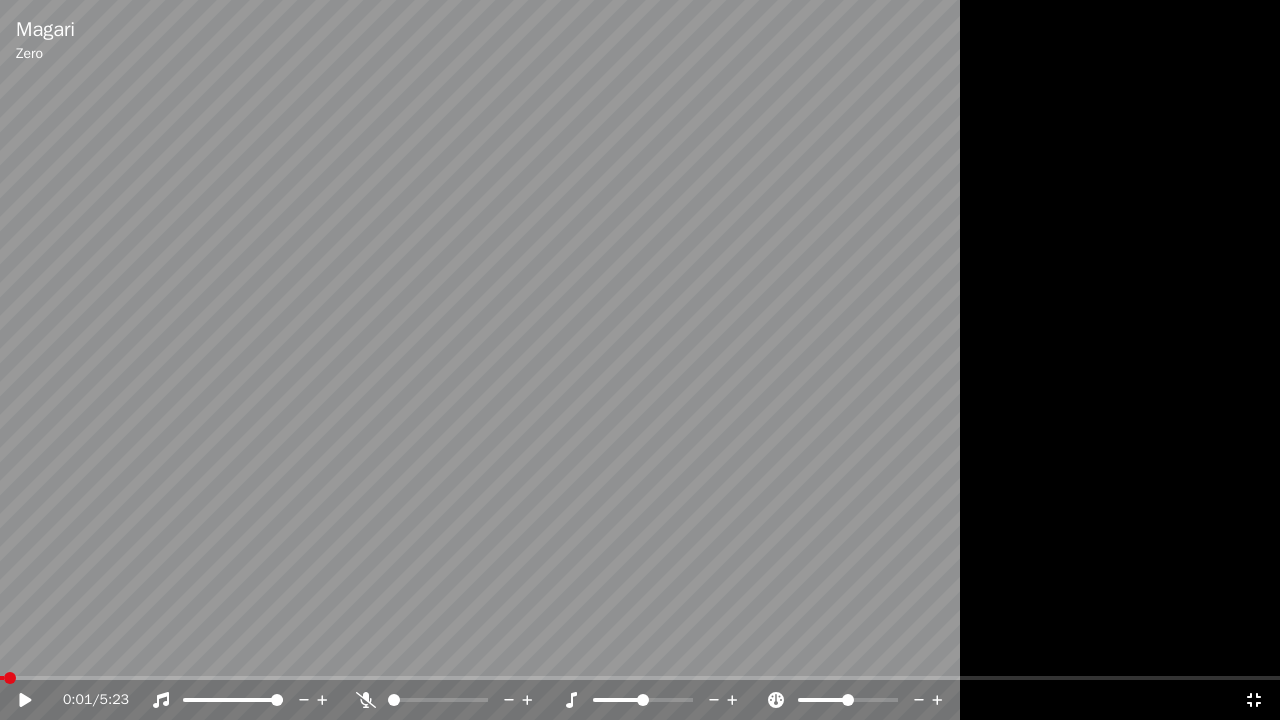 click at bounding box center [2, 678] 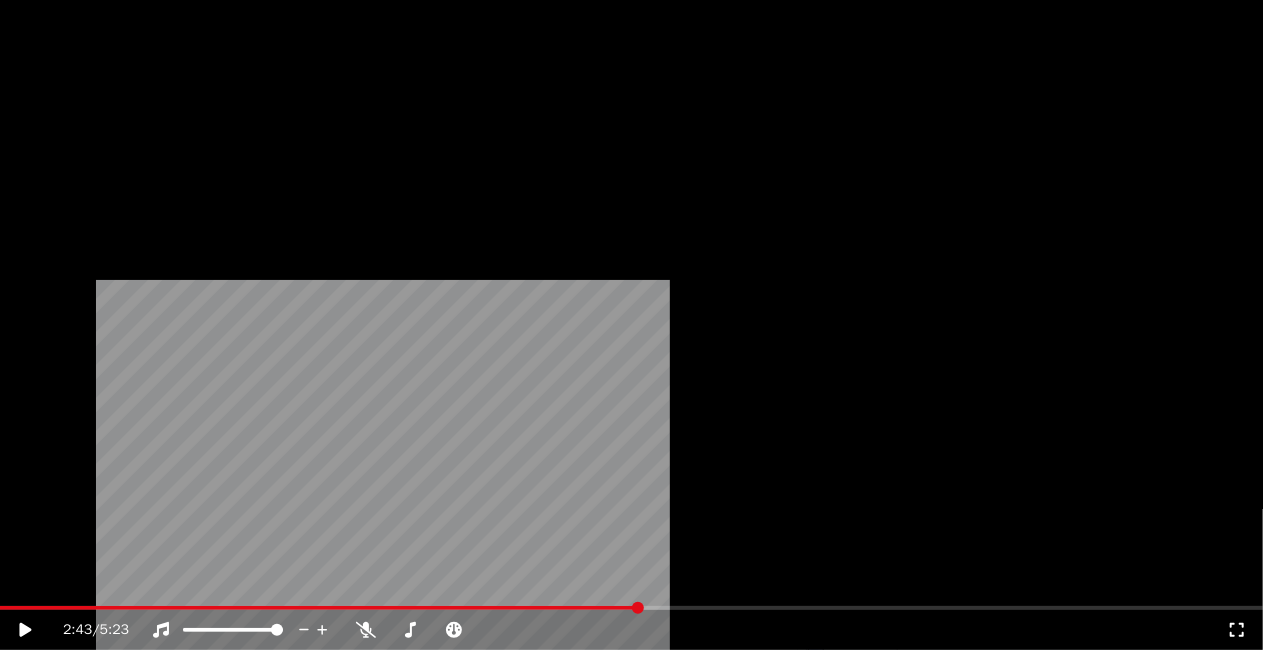 scroll, scrollTop: 28315, scrollLeft: 0, axis: vertical 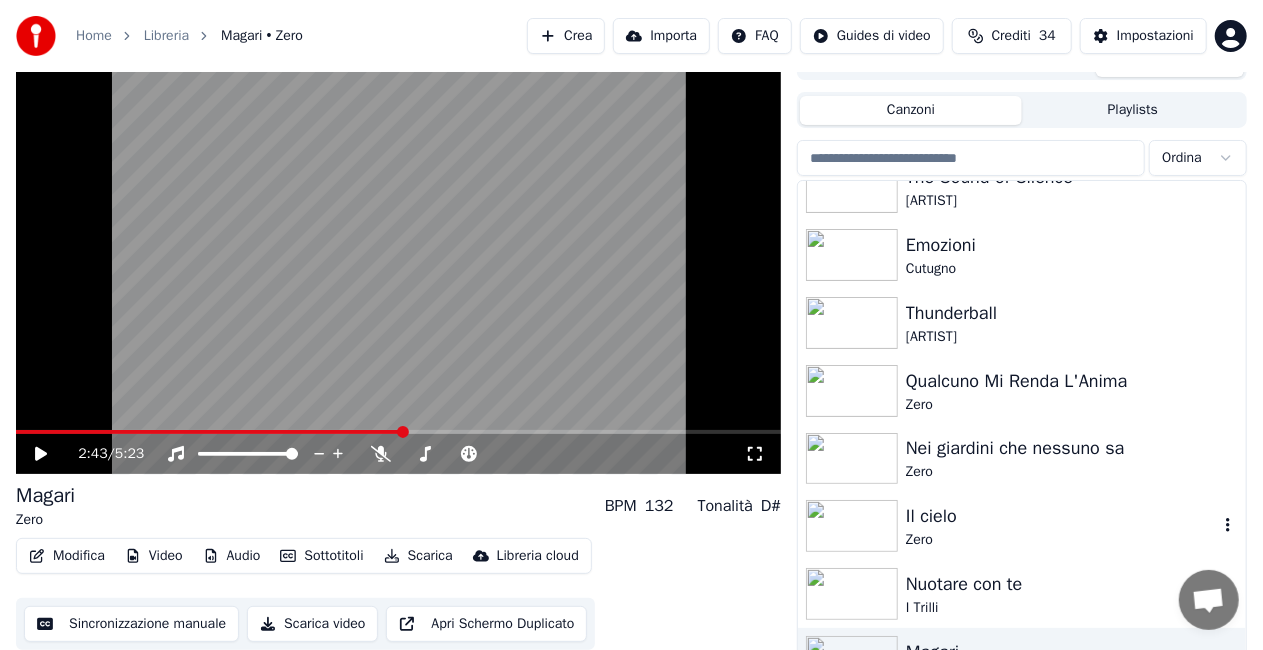 drag, startPoint x: 957, startPoint y: 531, endPoint x: 897, endPoint y: 465, distance: 89.19641 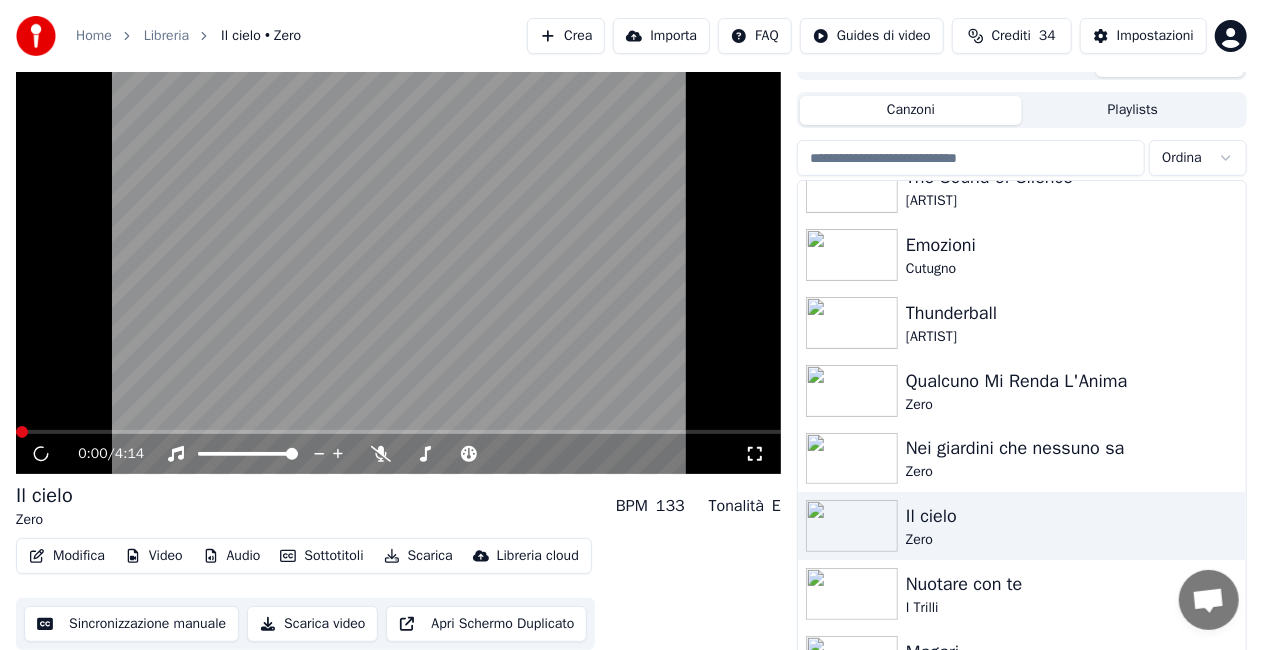 click 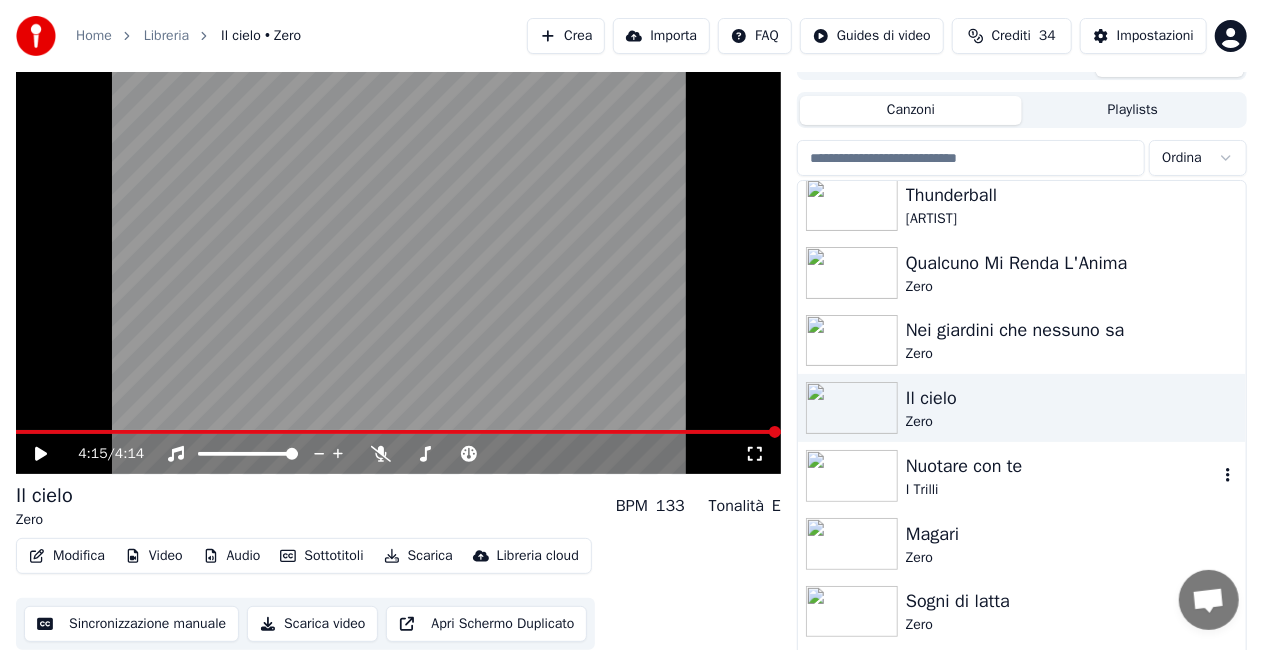 scroll, scrollTop: 28615, scrollLeft: 0, axis: vertical 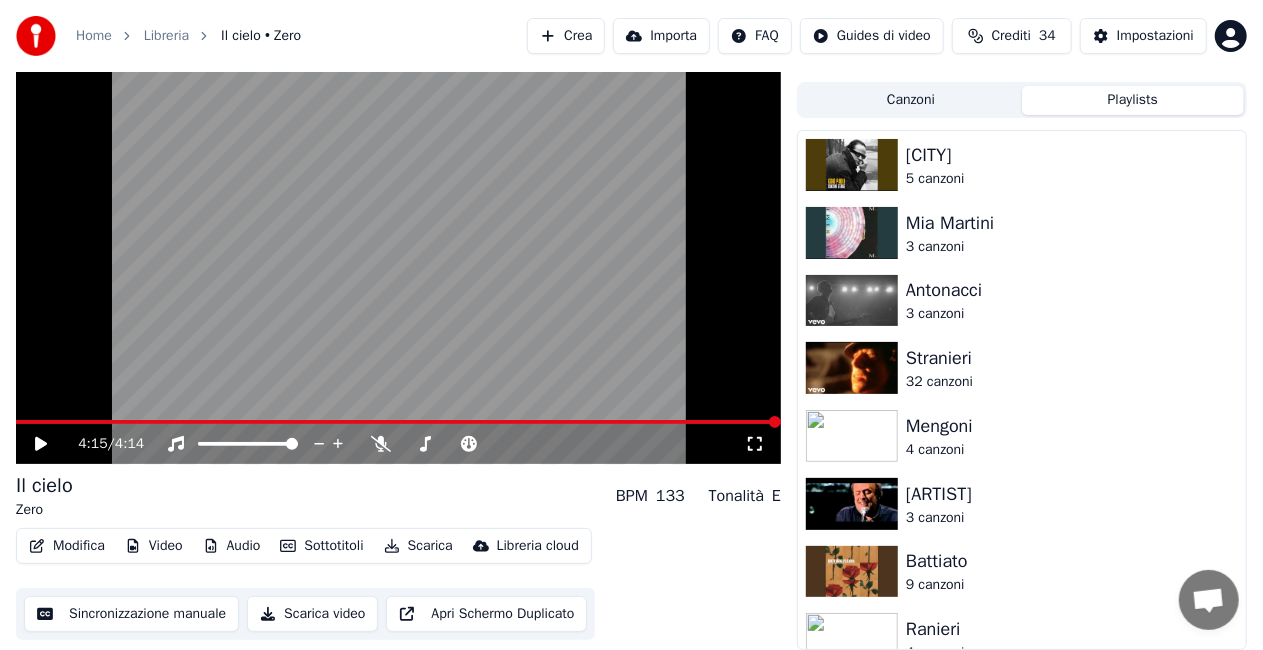 click on "Playlists" at bounding box center [1133, 100] 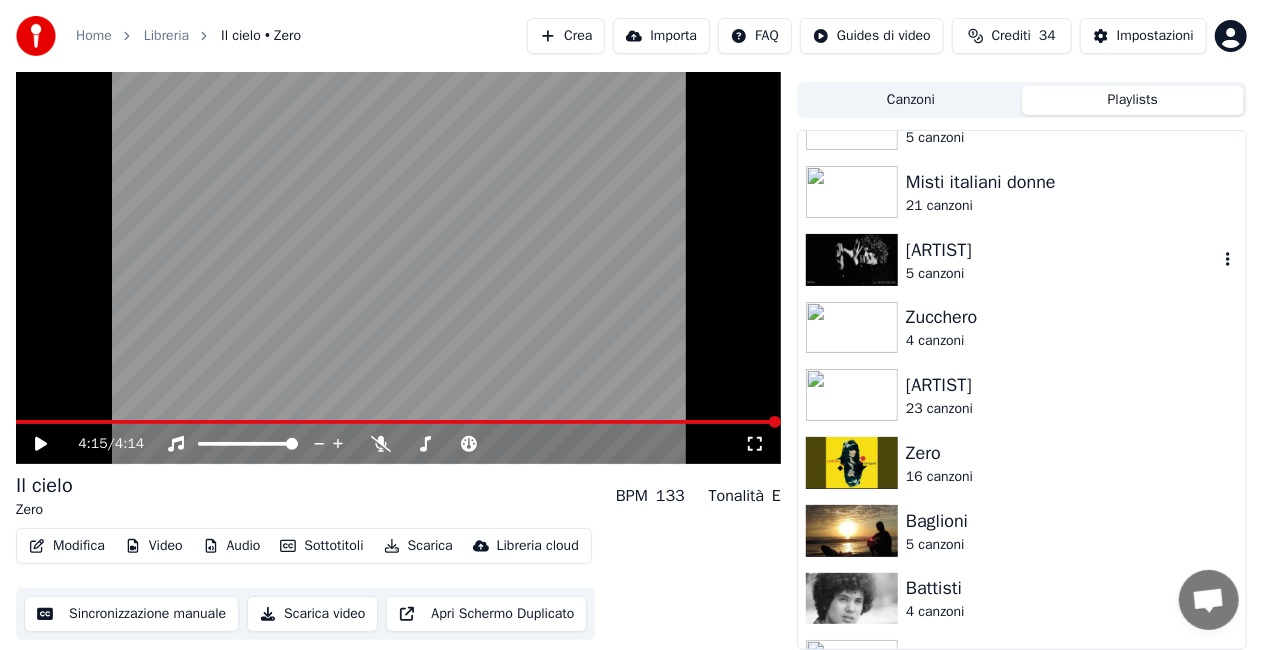 scroll, scrollTop: 1600, scrollLeft: 0, axis: vertical 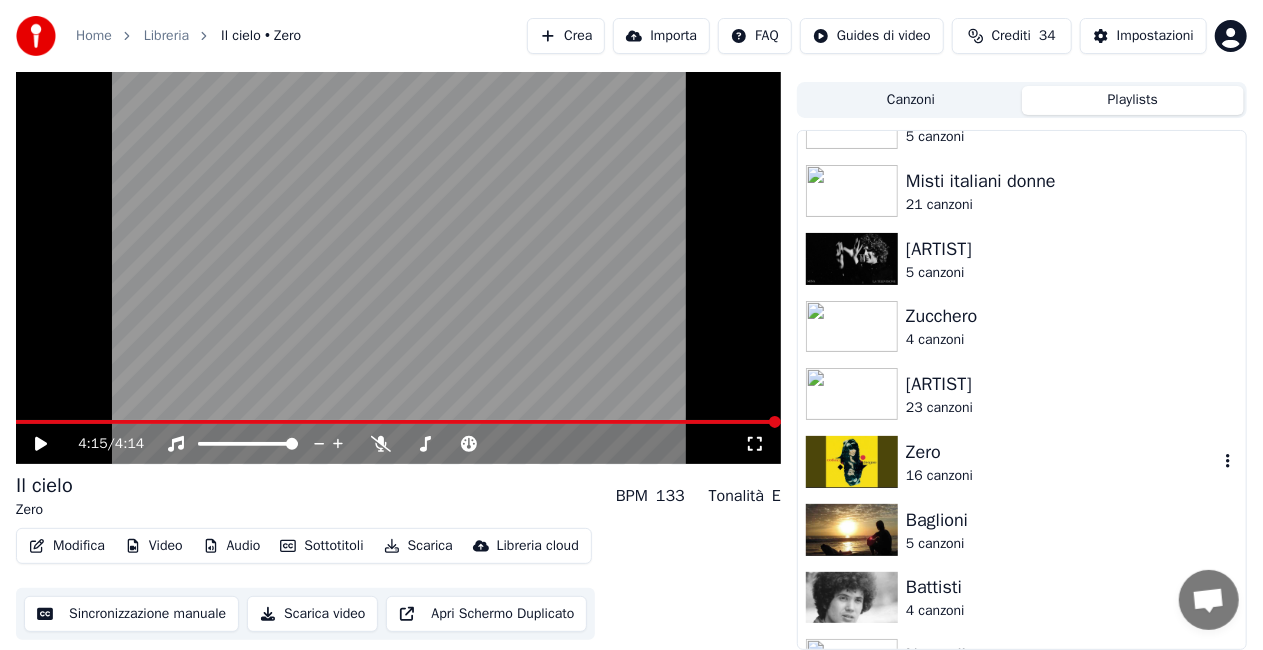 click on "Zero" at bounding box center [1062, 452] 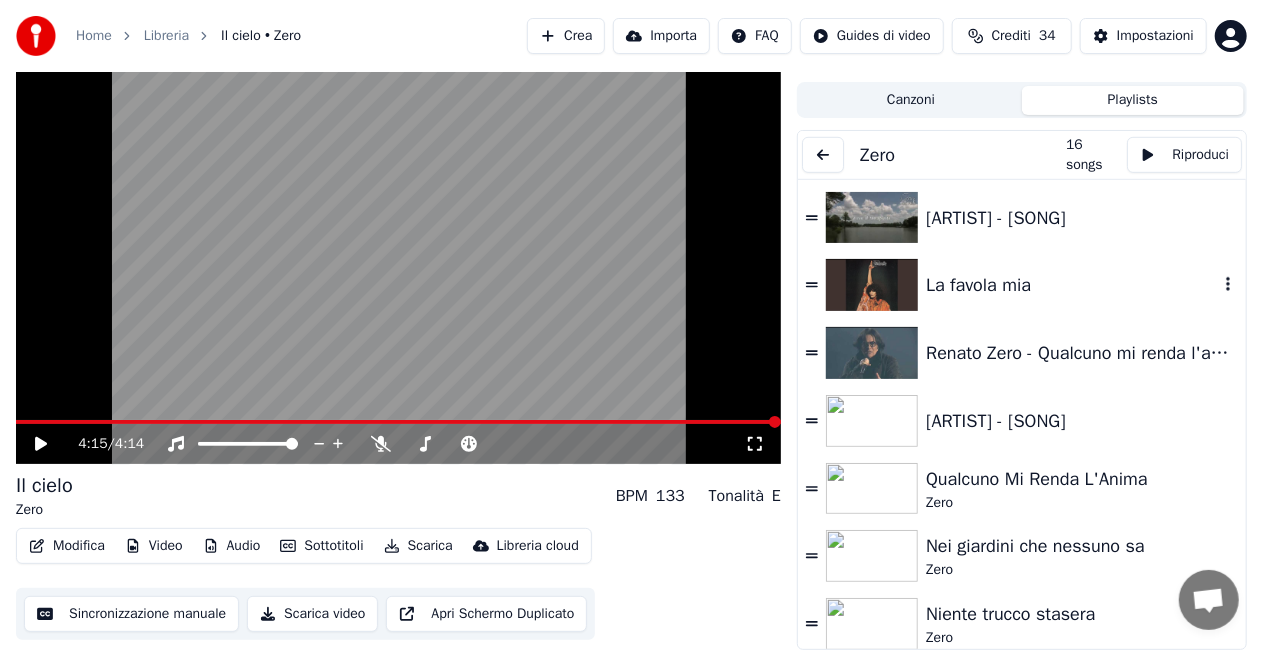 scroll, scrollTop: 614, scrollLeft: 0, axis: vertical 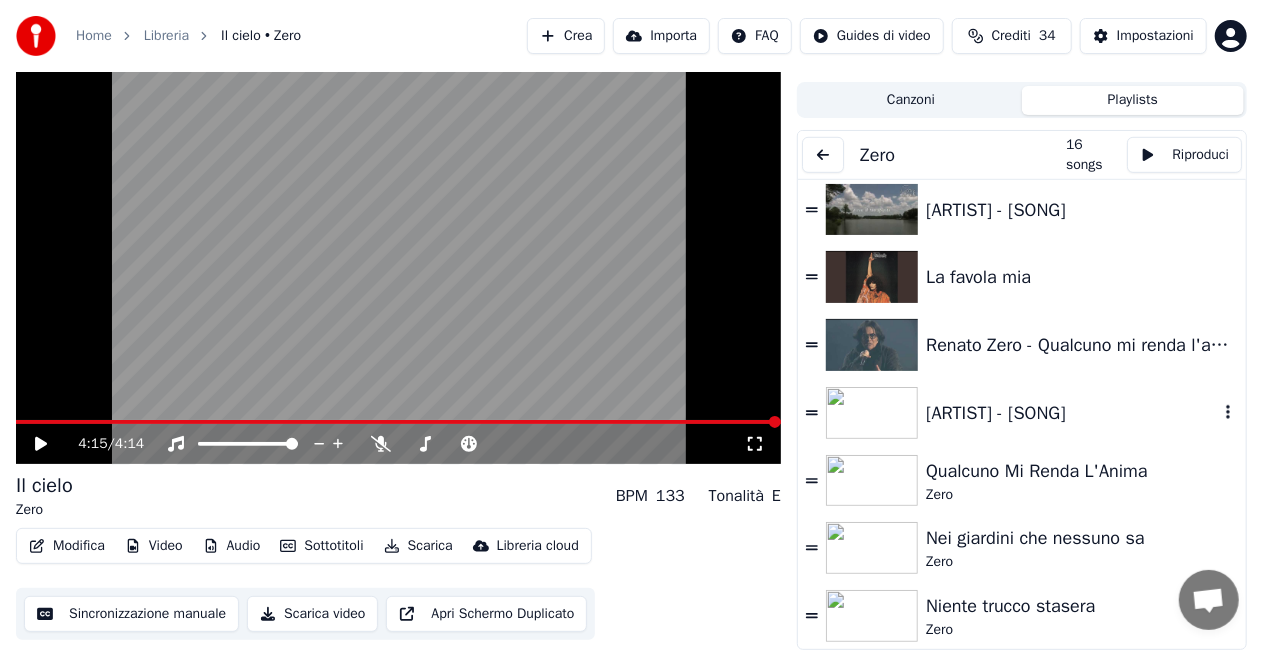 click on "[ARTIST] - [SONG]" at bounding box center [1072, 413] 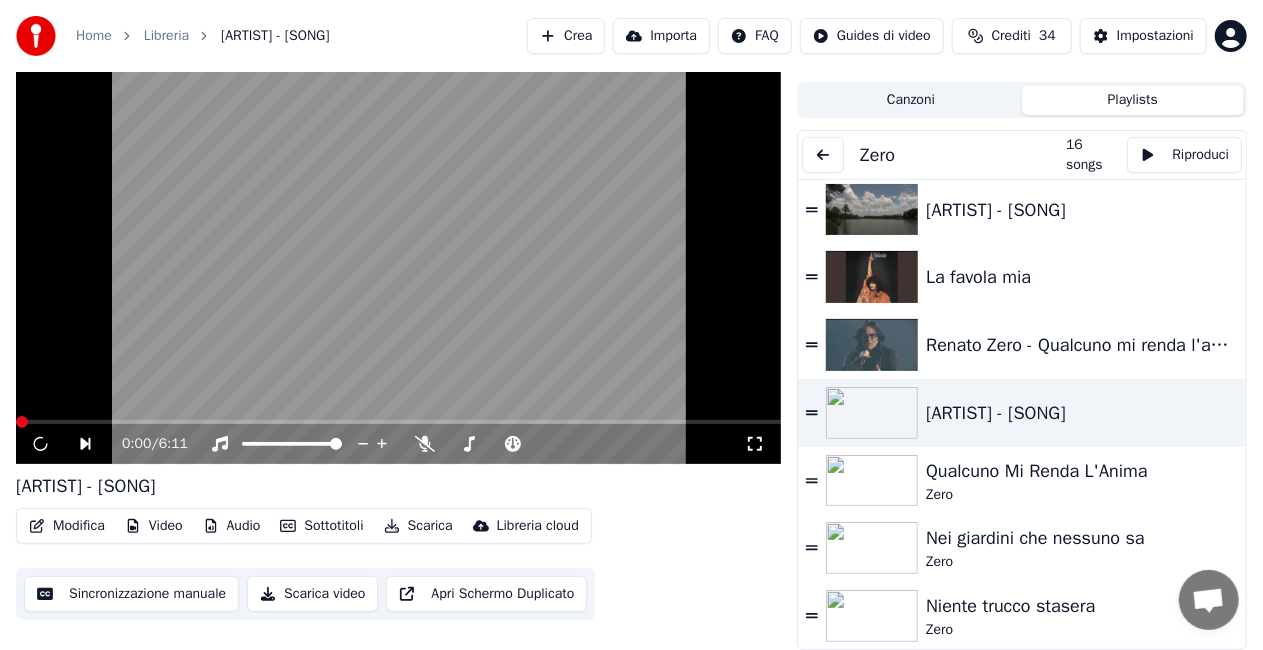 click on "0:00  /  6:11" at bounding box center (398, 444) 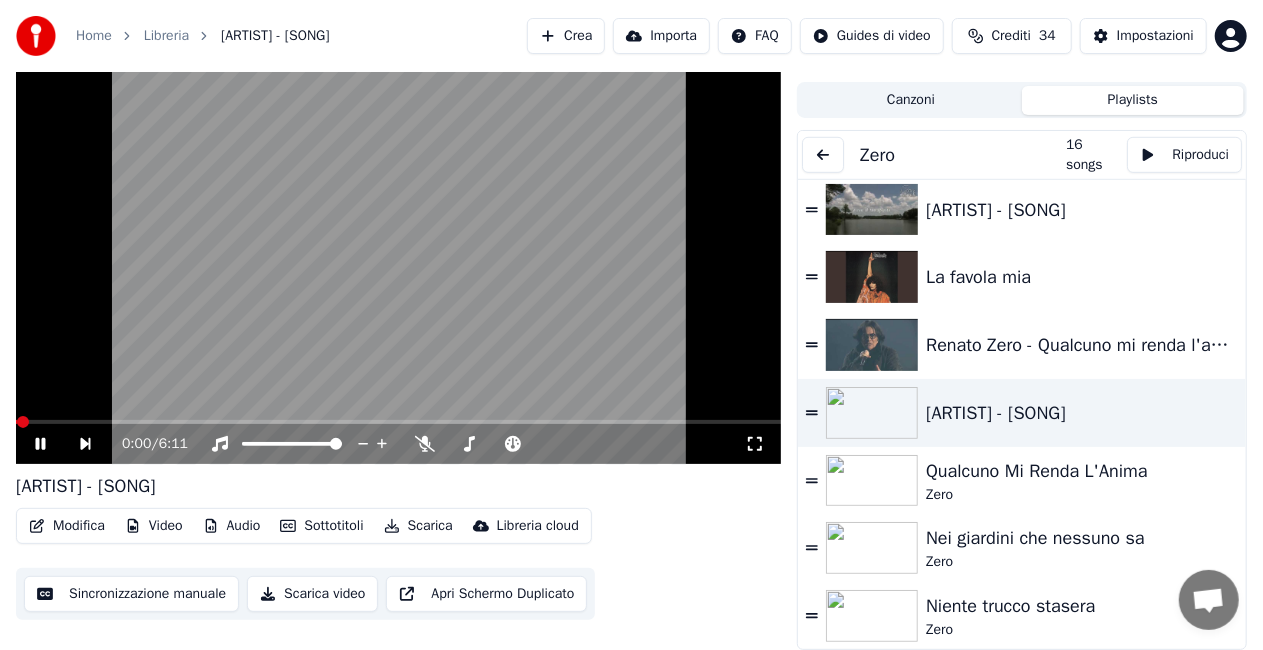 click 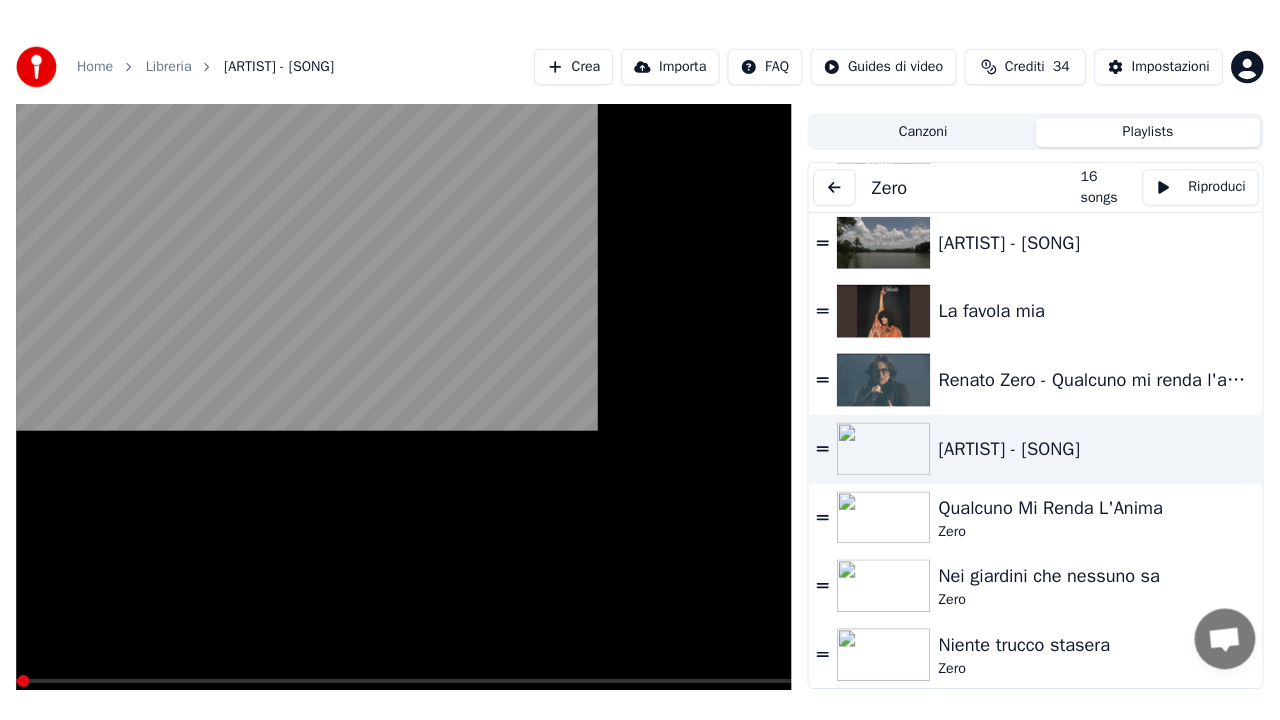 scroll, scrollTop: 24, scrollLeft: 0, axis: vertical 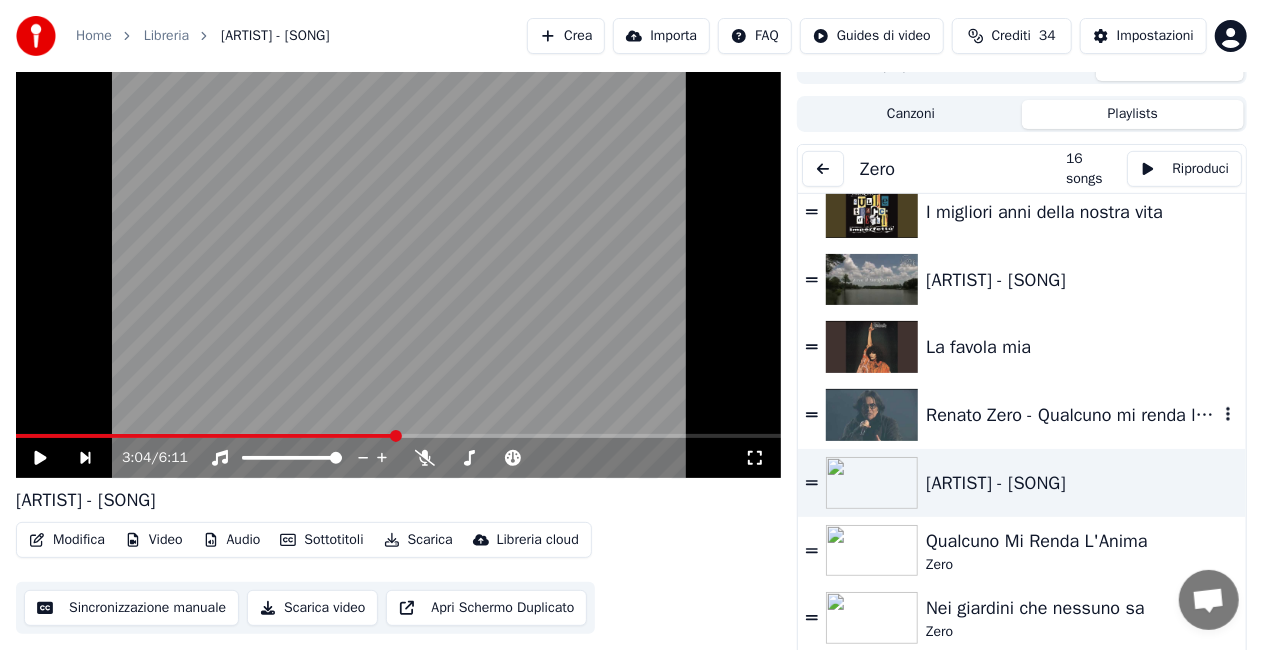 click on "Renato Zero - Qualcuno mi renda l'anima" at bounding box center (1022, 415) 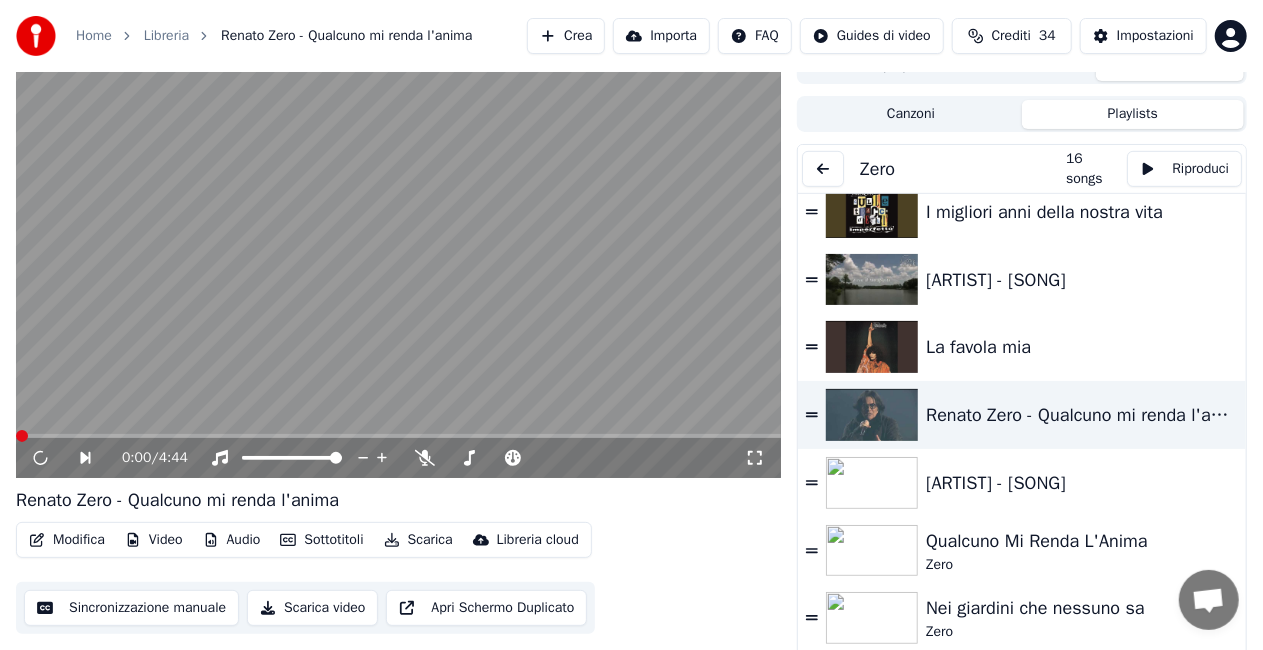click 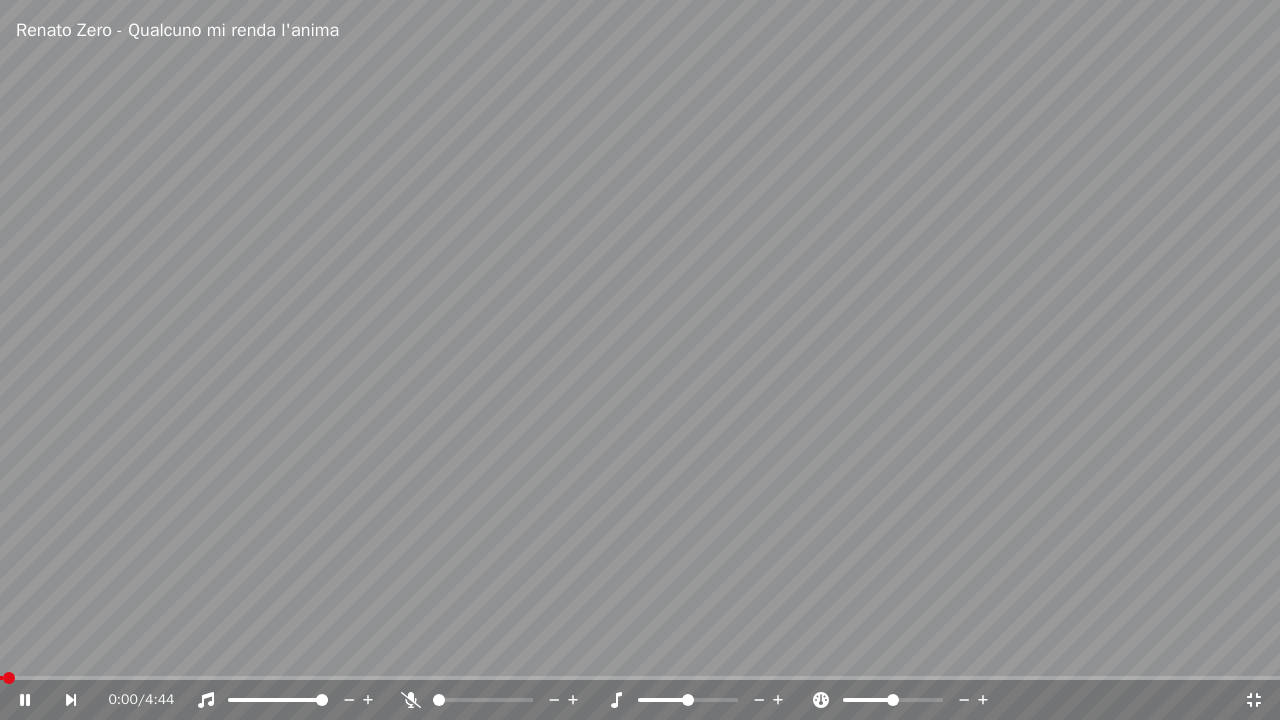 click at bounding box center [640, 360] 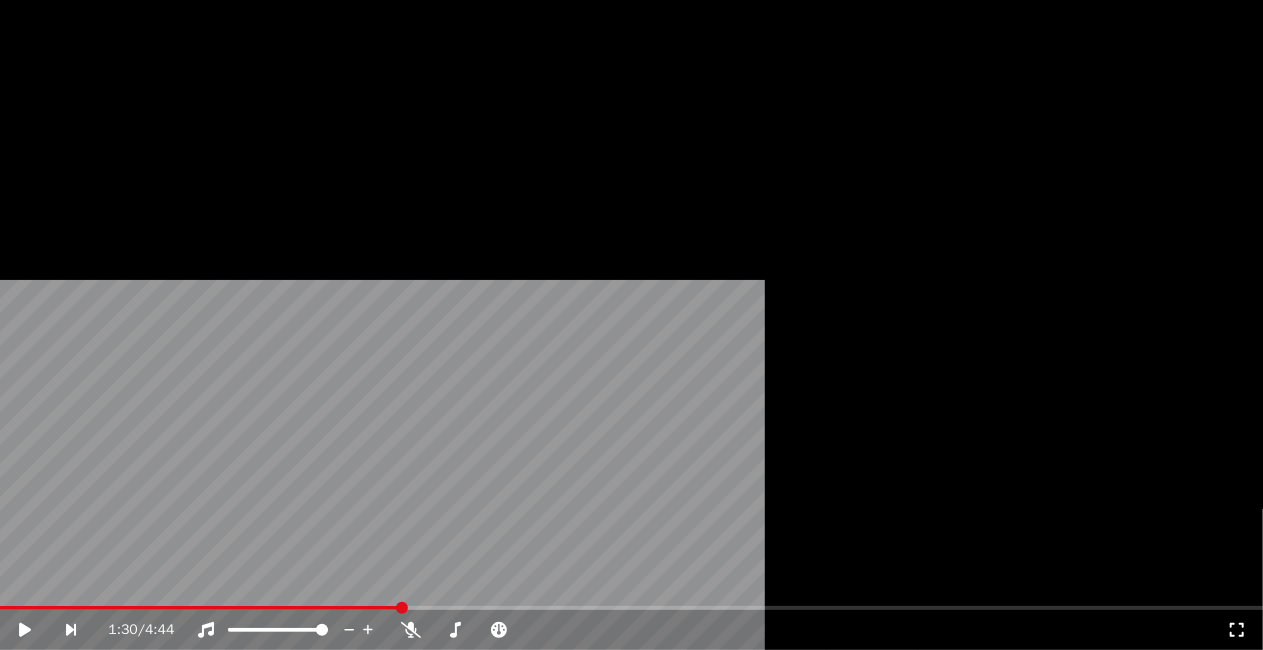 scroll, scrollTop: 614, scrollLeft: 0, axis: vertical 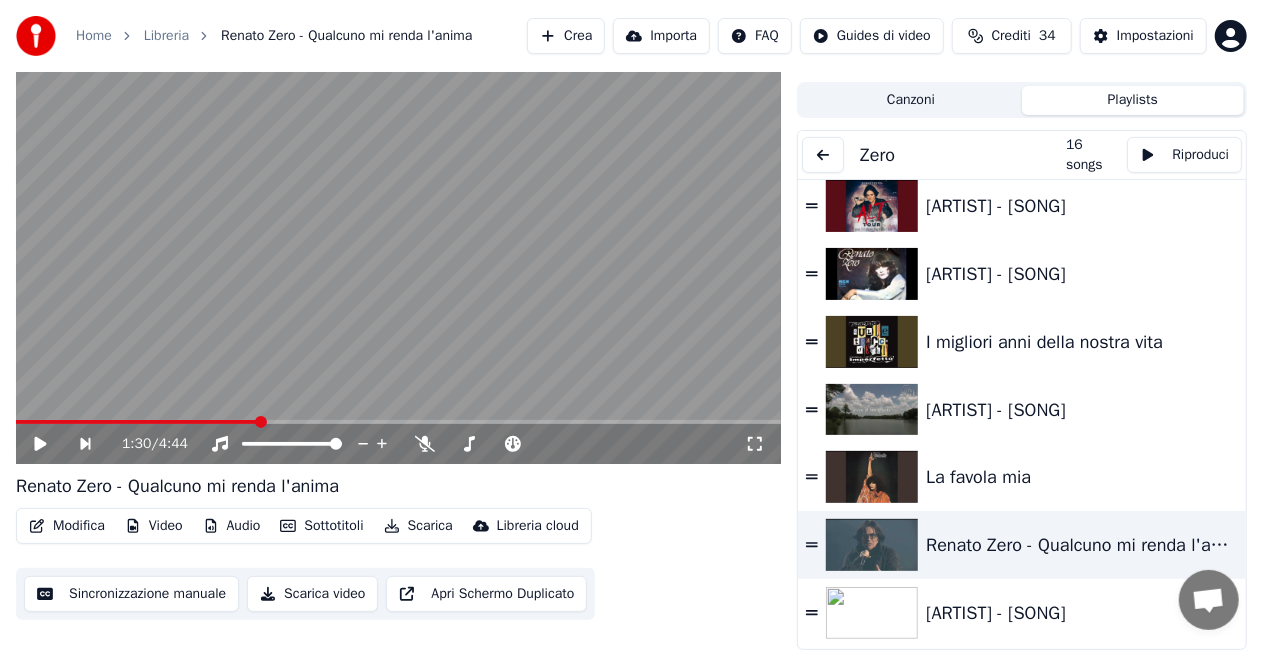 click at bounding box center (823, 155) 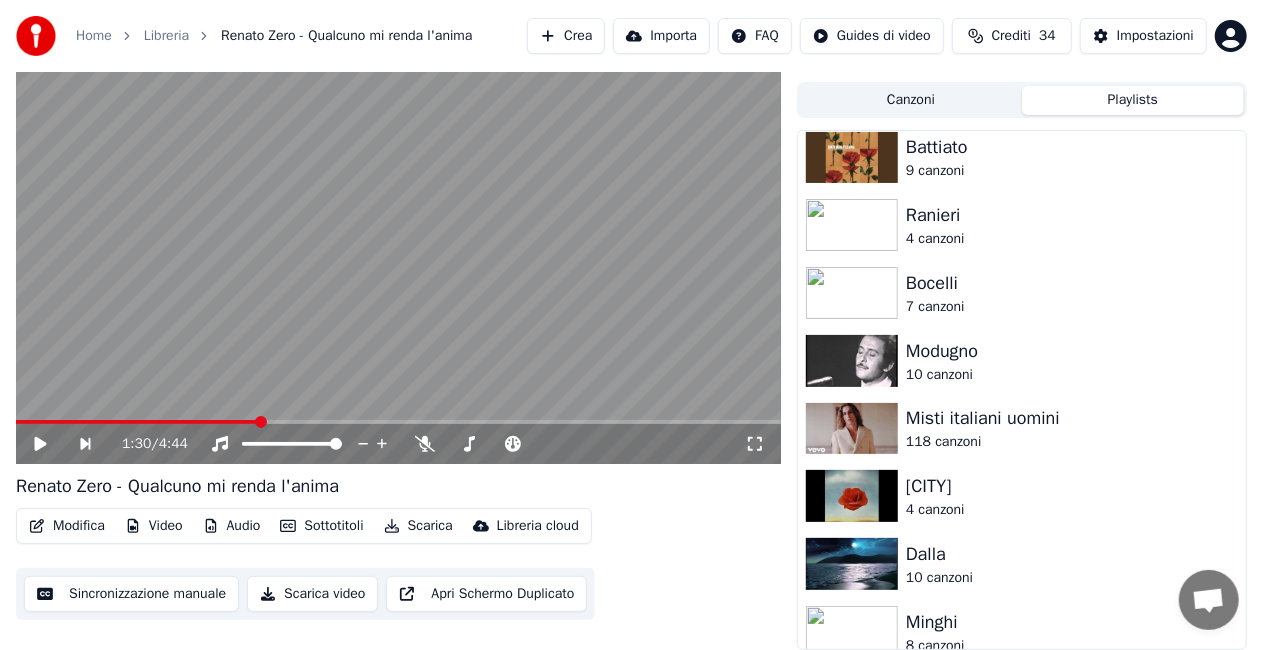 click on "Canzoni" at bounding box center (911, 100) 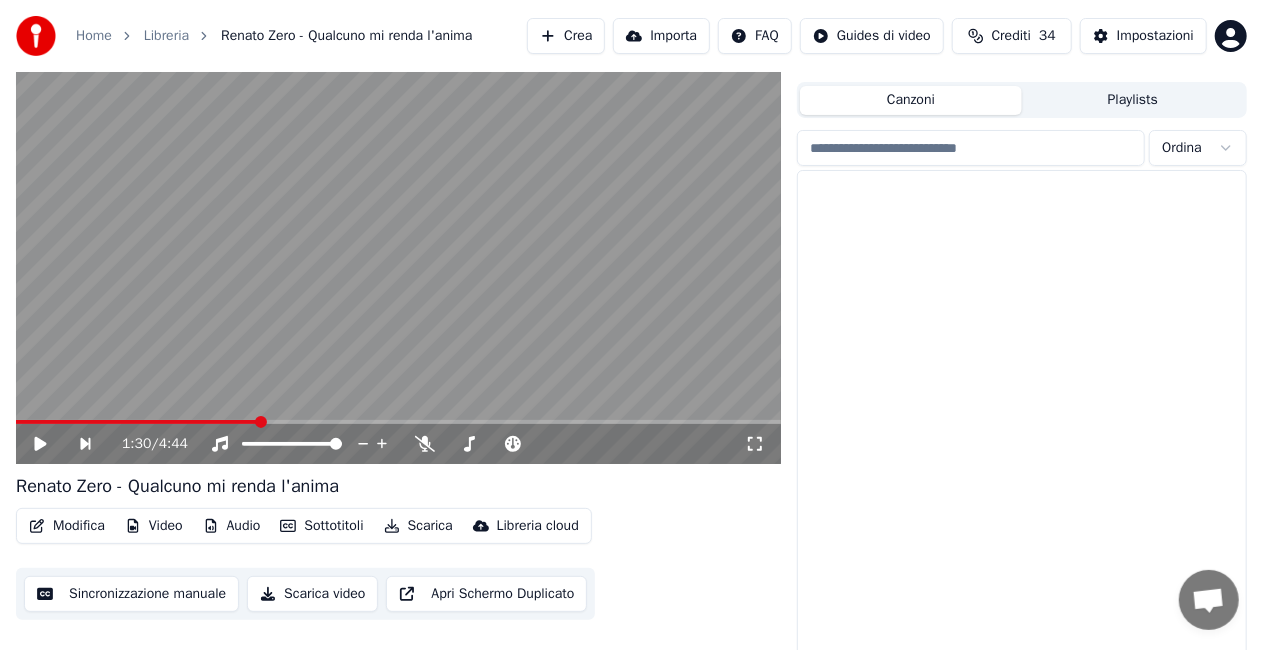 scroll, scrollTop: 28615, scrollLeft: 0, axis: vertical 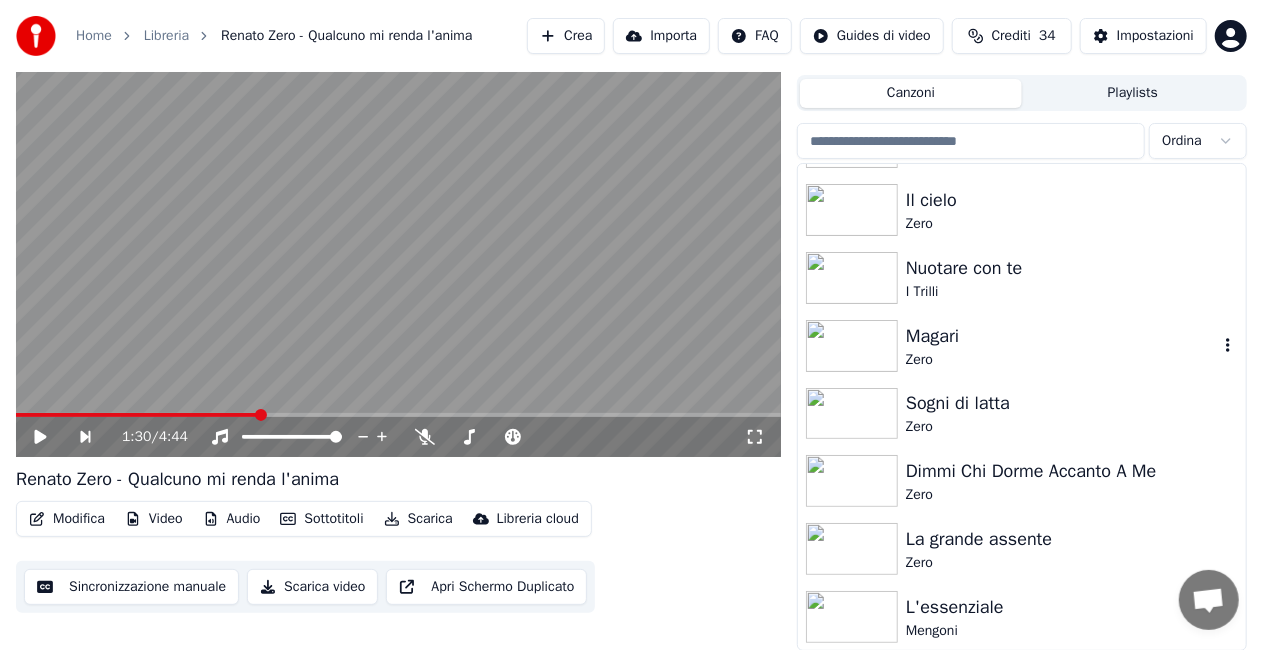 click on "Zero" at bounding box center [1062, 360] 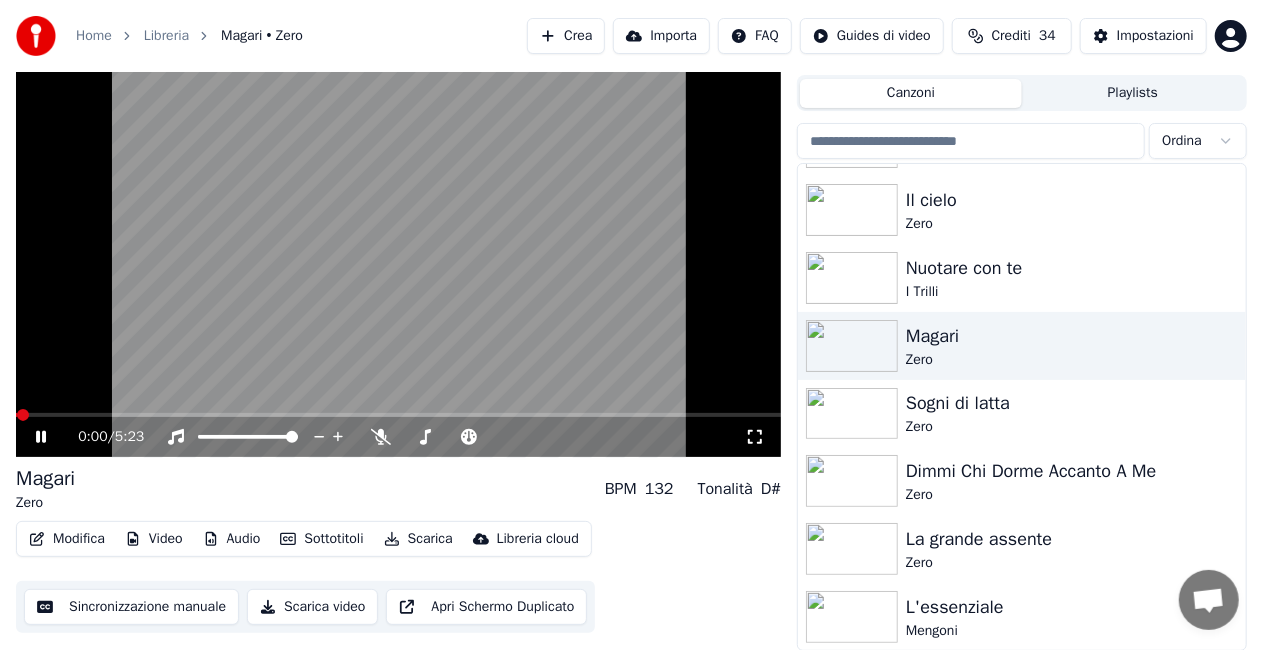 click 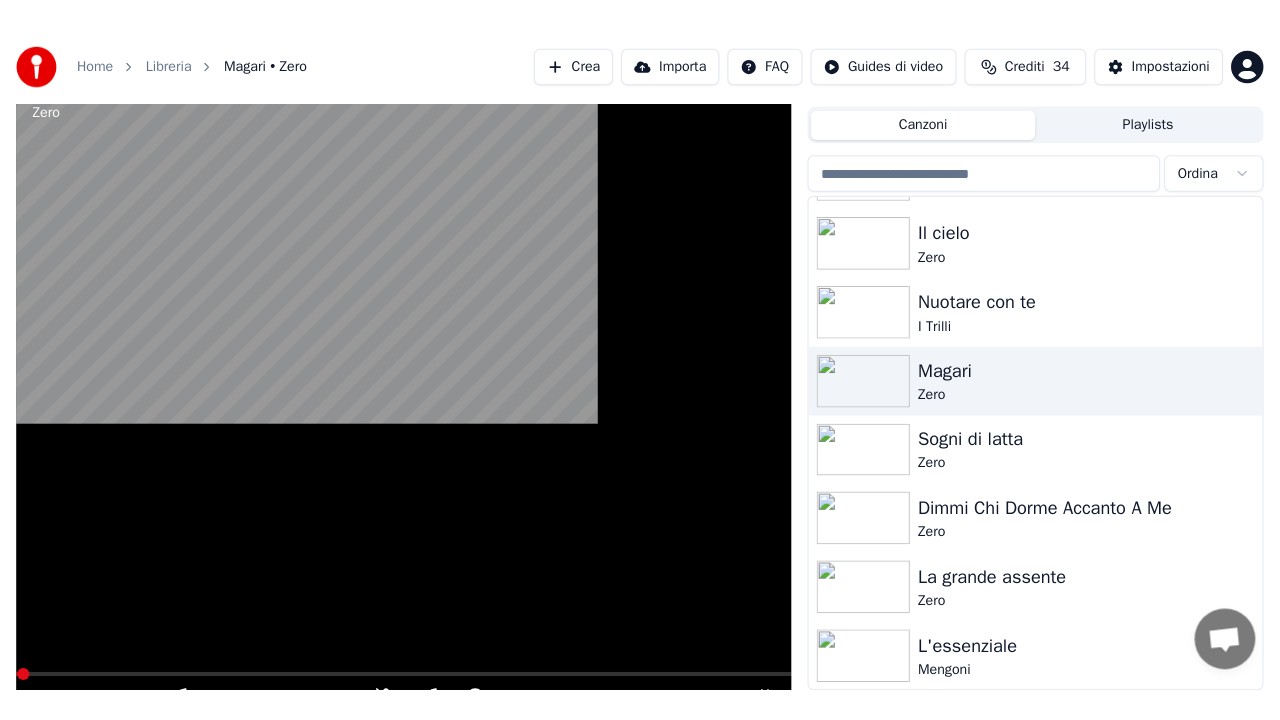 scroll, scrollTop: 28, scrollLeft: 0, axis: vertical 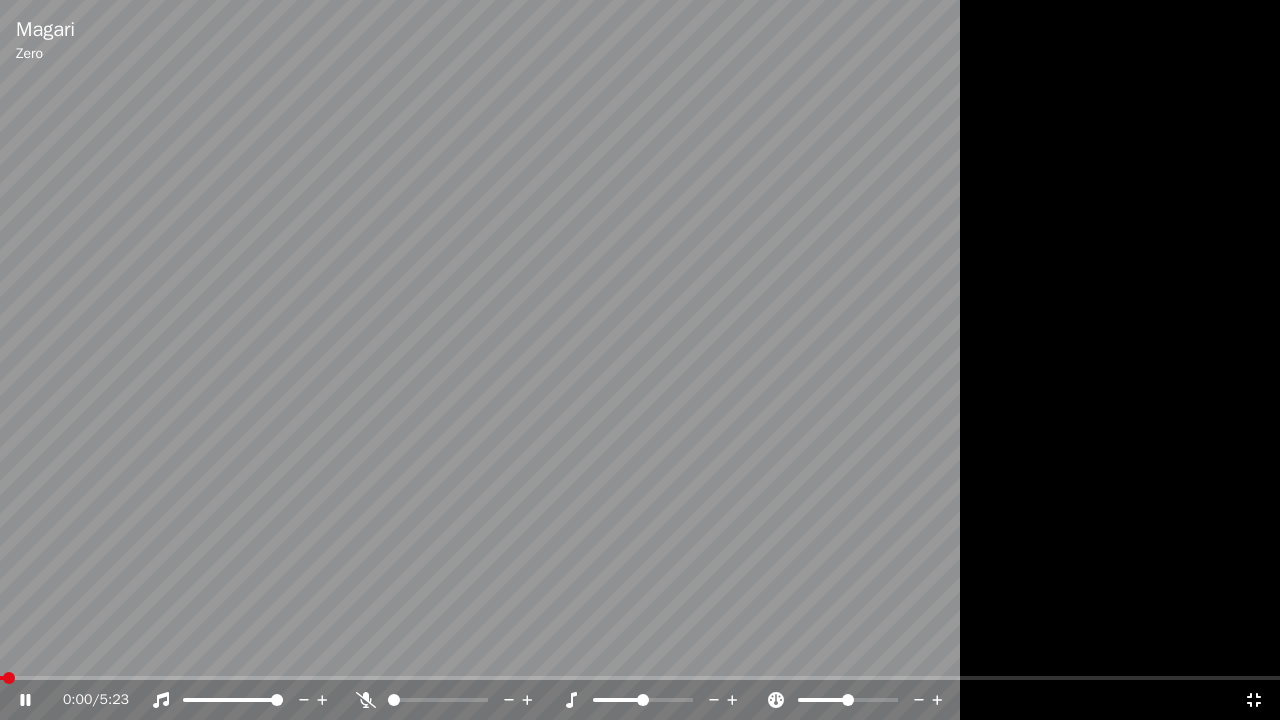 click at bounding box center (640, 360) 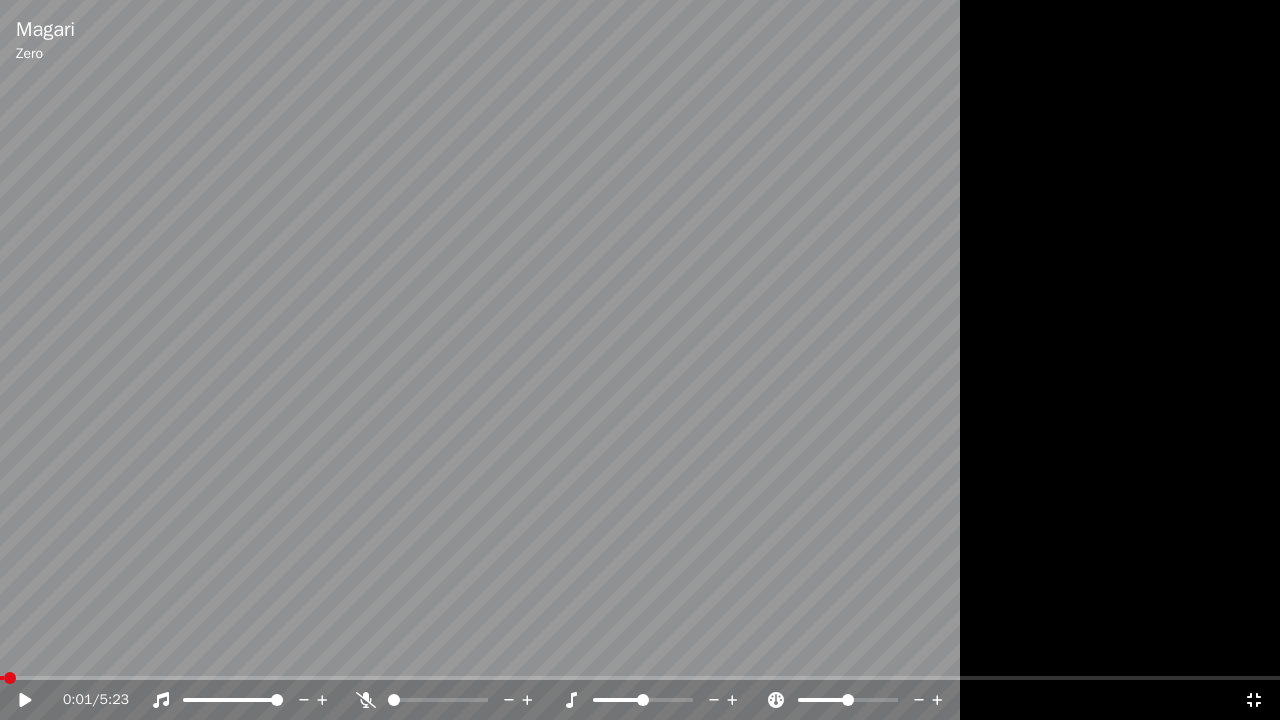 drag, startPoint x: 699, startPoint y: 337, endPoint x: 712, endPoint y: 325, distance: 17.691807 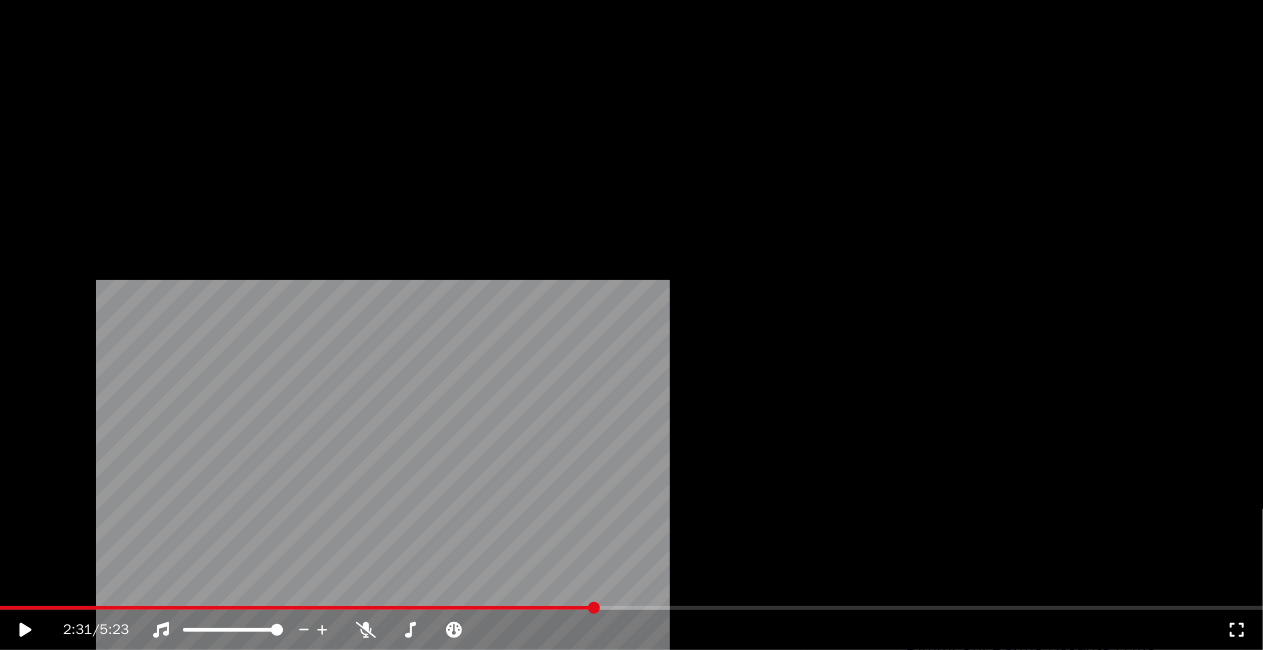 scroll, scrollTop: 28415, scrollLeft: 0, axis: vertical 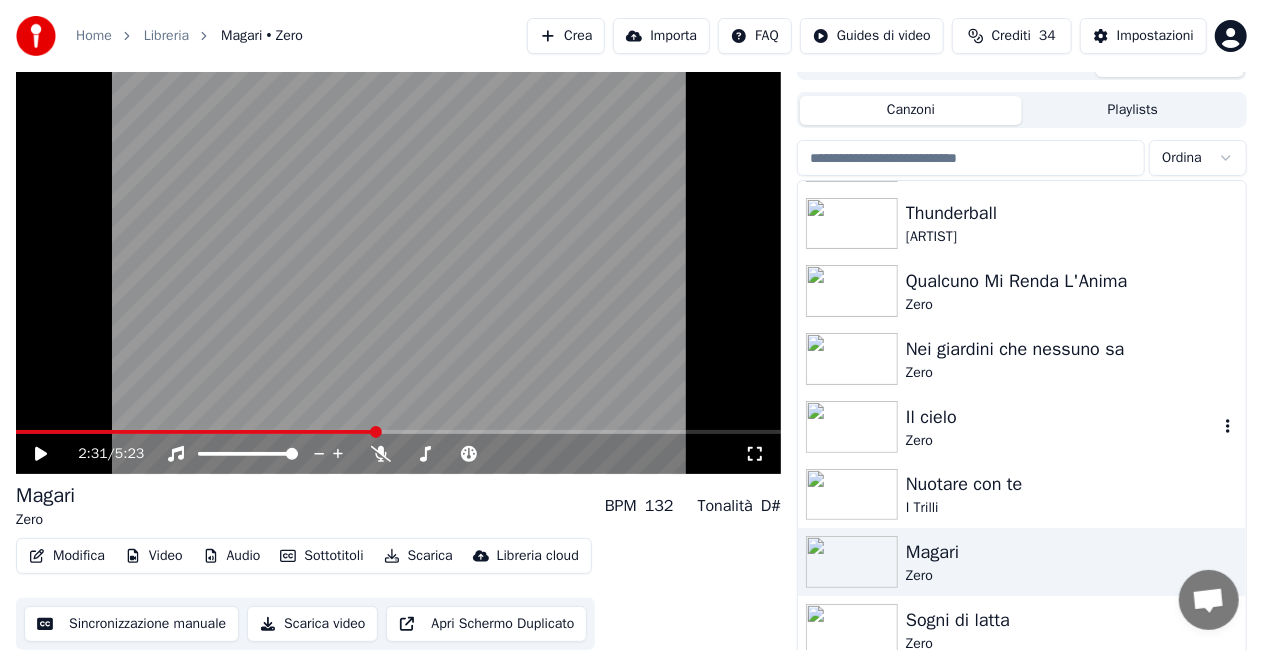 click on "Il cielo" at bounding box center (1062, 417) 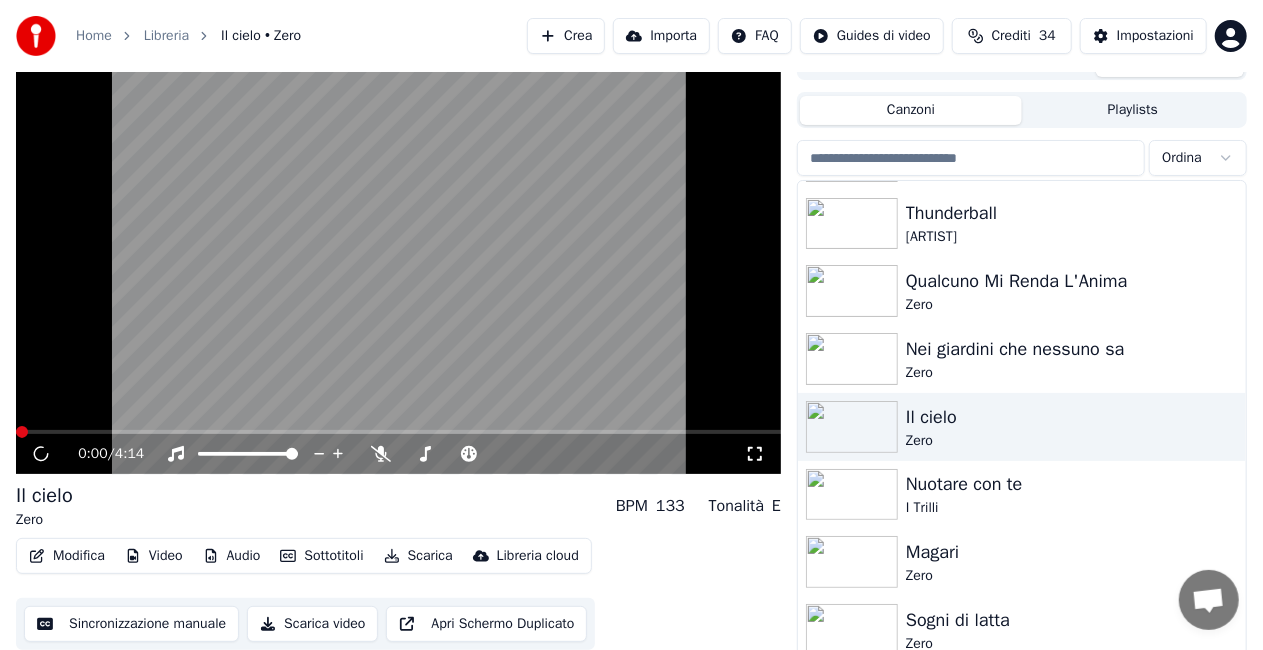 click 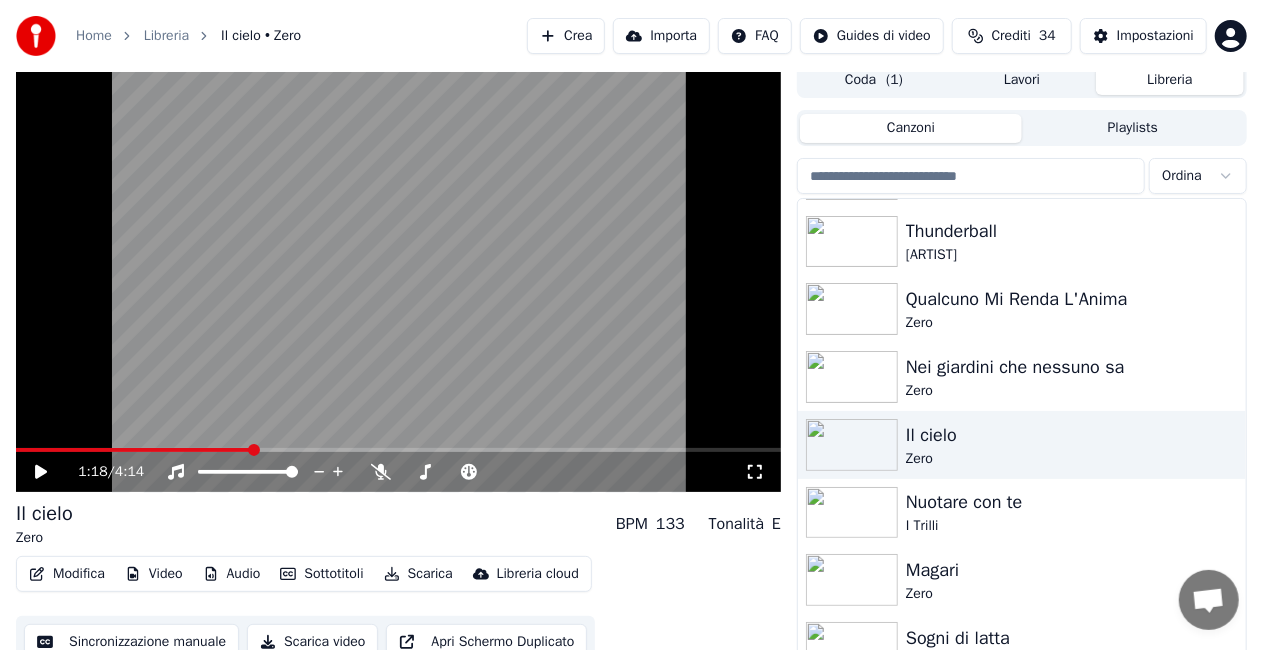 scroll, scrollTop: 0, scrollLeft: 0, axis: both 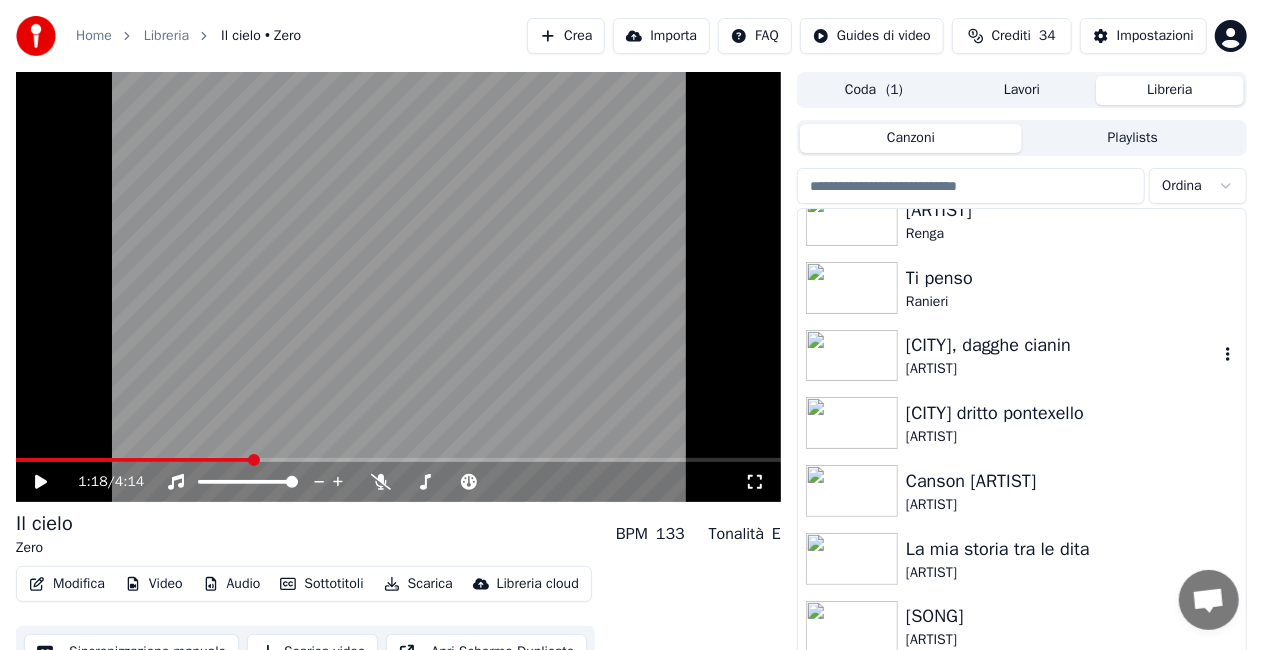 click on "[ARTIST]" at bounding box center [1062, 369] 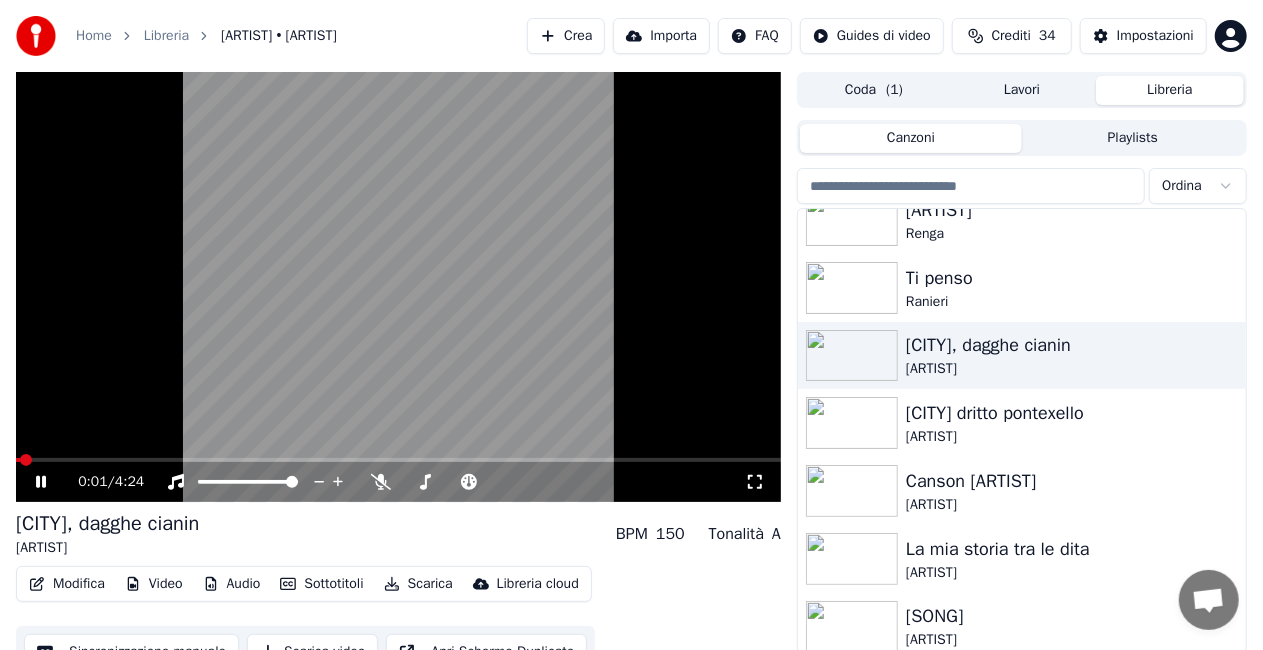 click 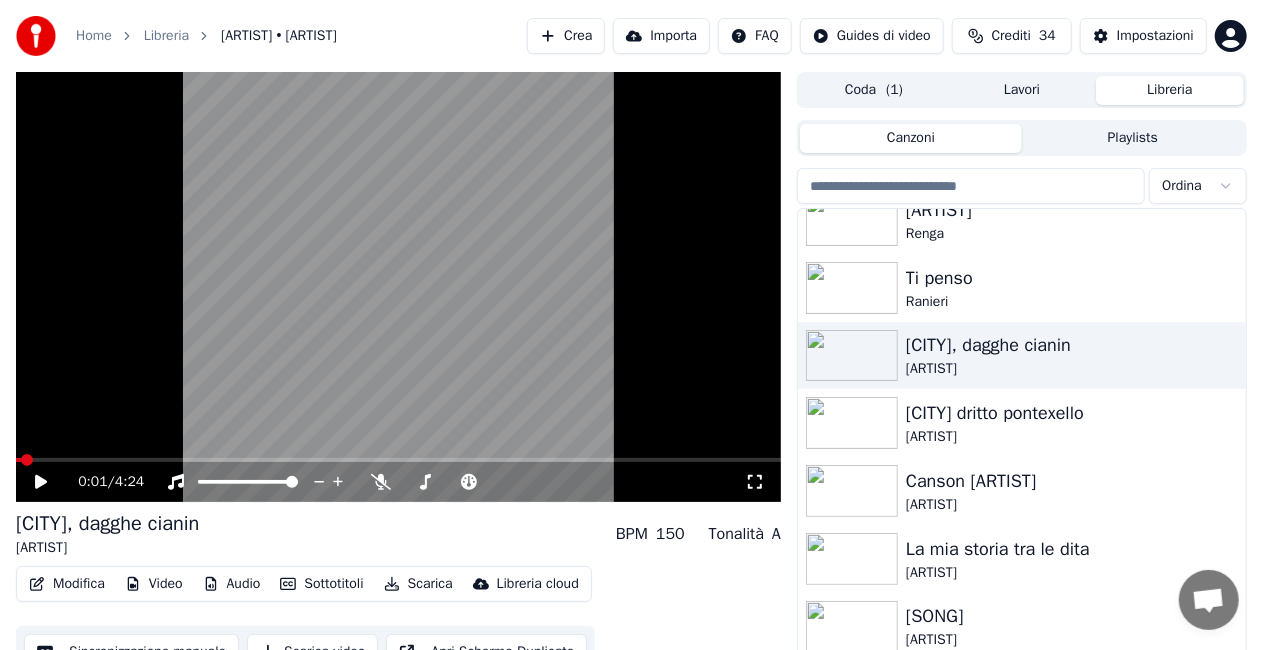 drag, startPoint x: 406, startPoint y: 264, endPoint x: 249, endPoint y: 332, distance: 171.09354 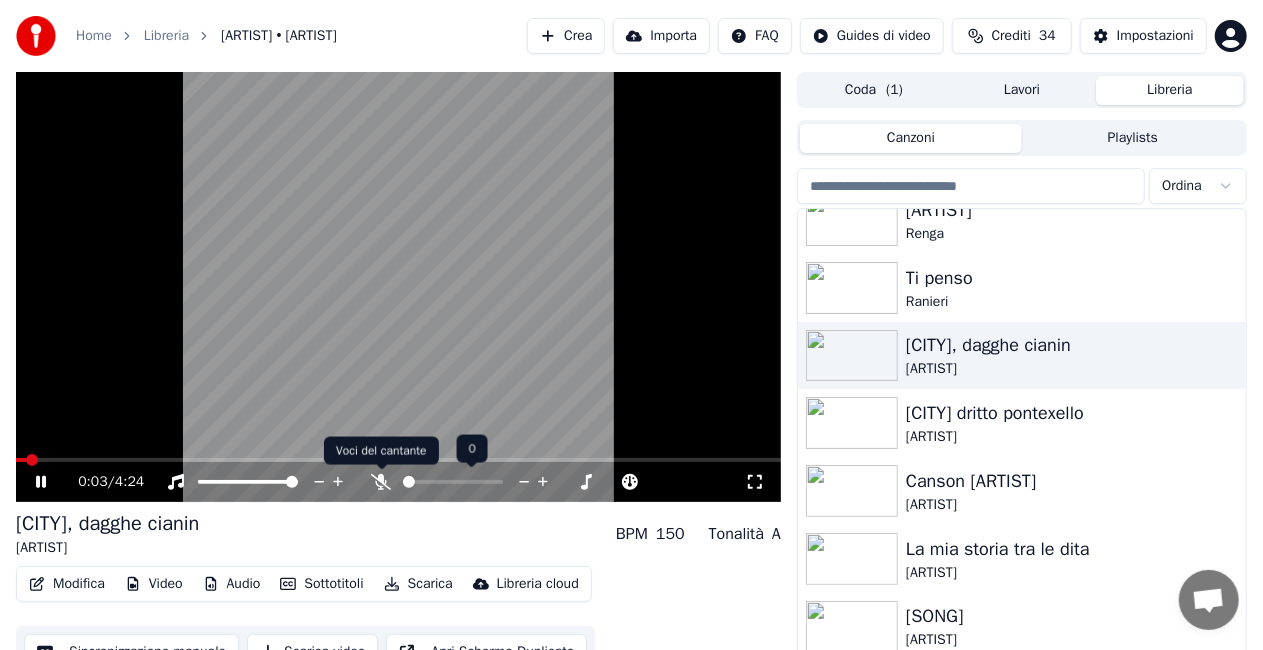 click at bounding box center [471, 482] 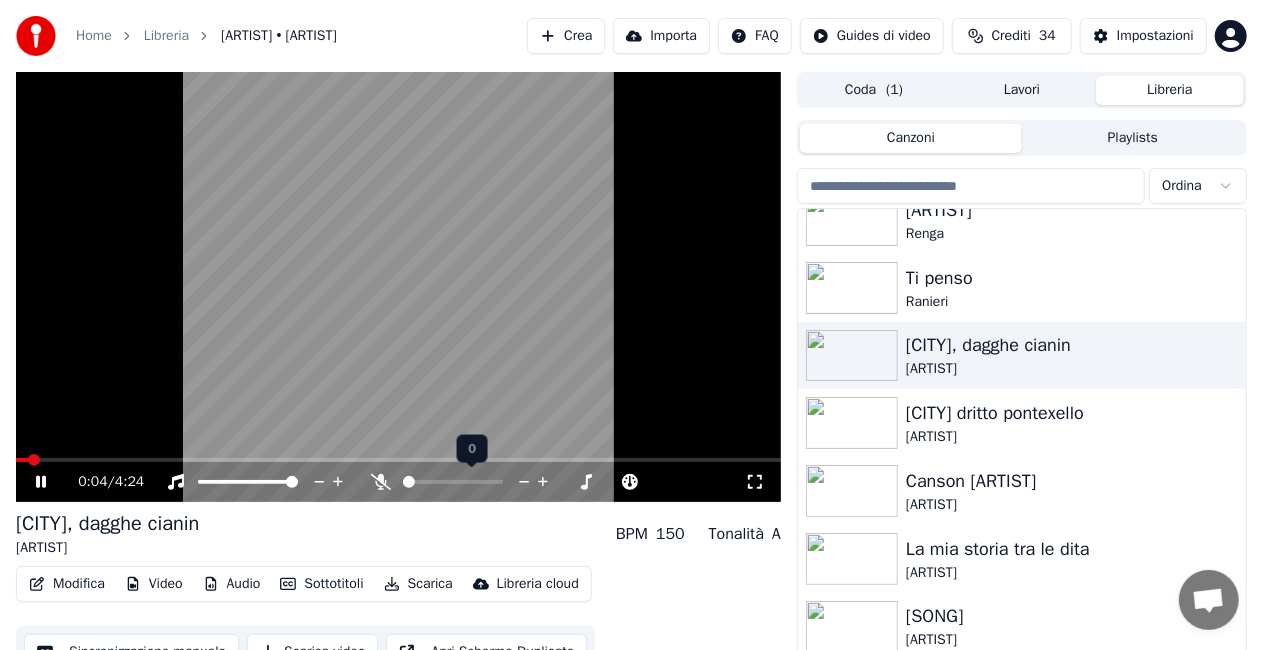 click 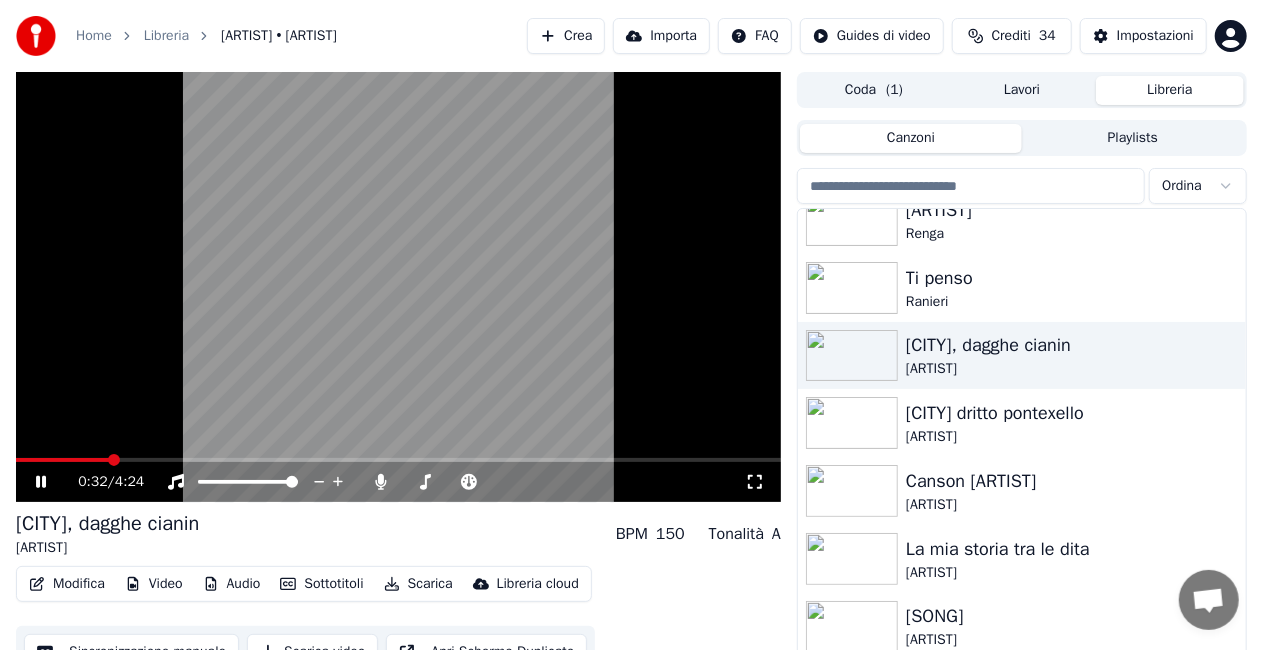 click at bounding box center [398, 287] 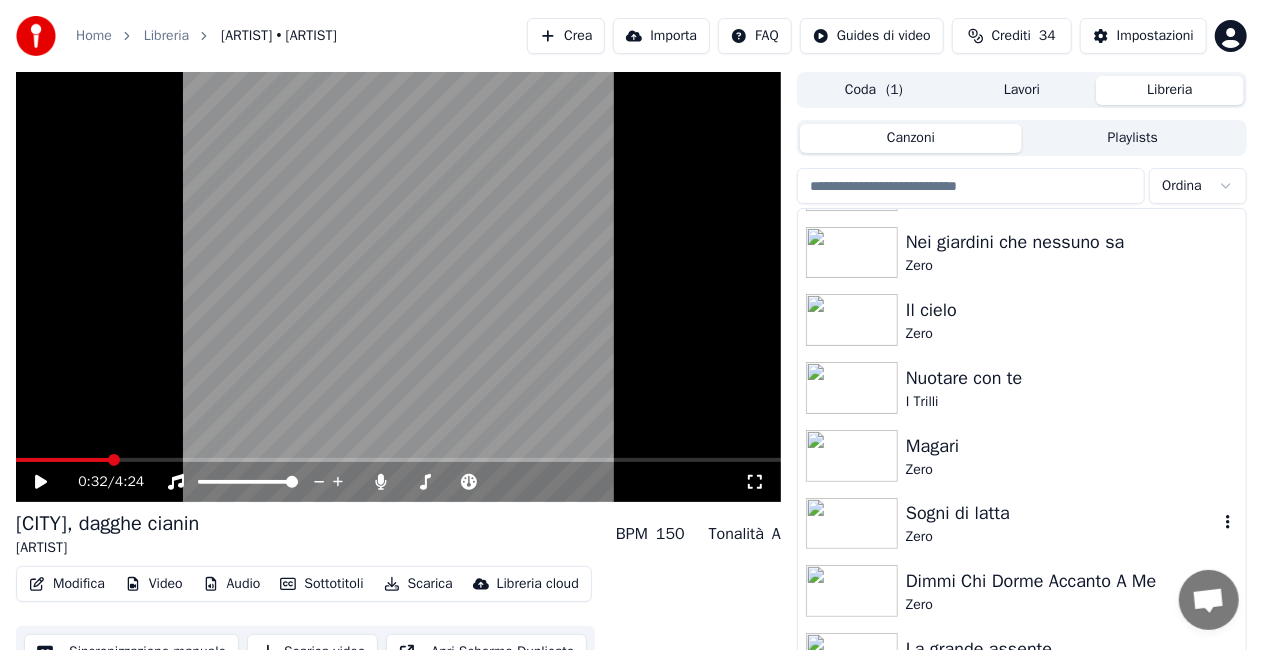 scroll, scrollTop: 28615, scrollLeft: 0, axis: vertical 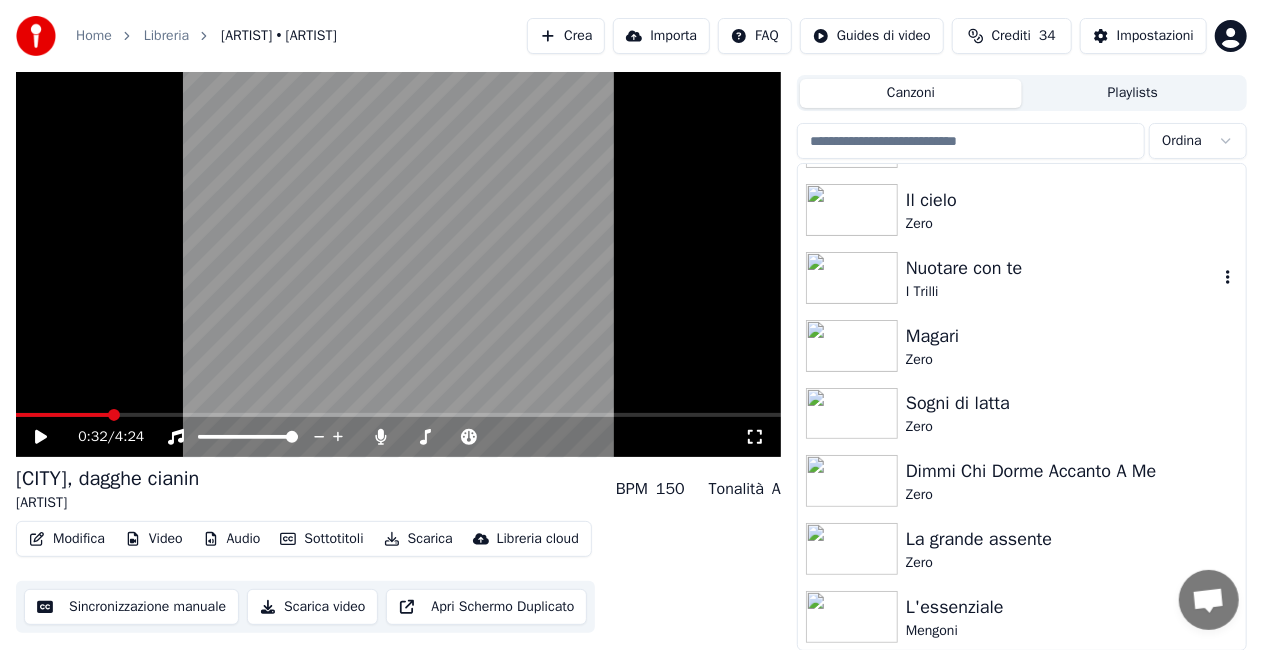 click on "Nuotare con te" at bounding box center (1062, 268) 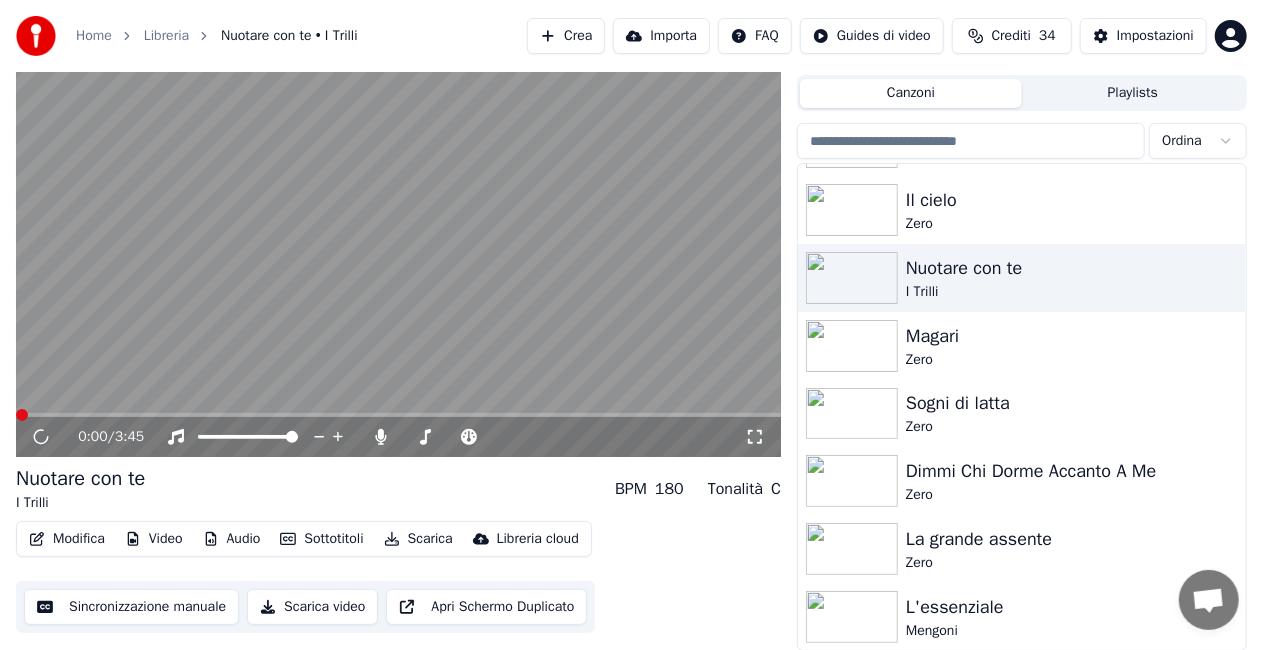 click 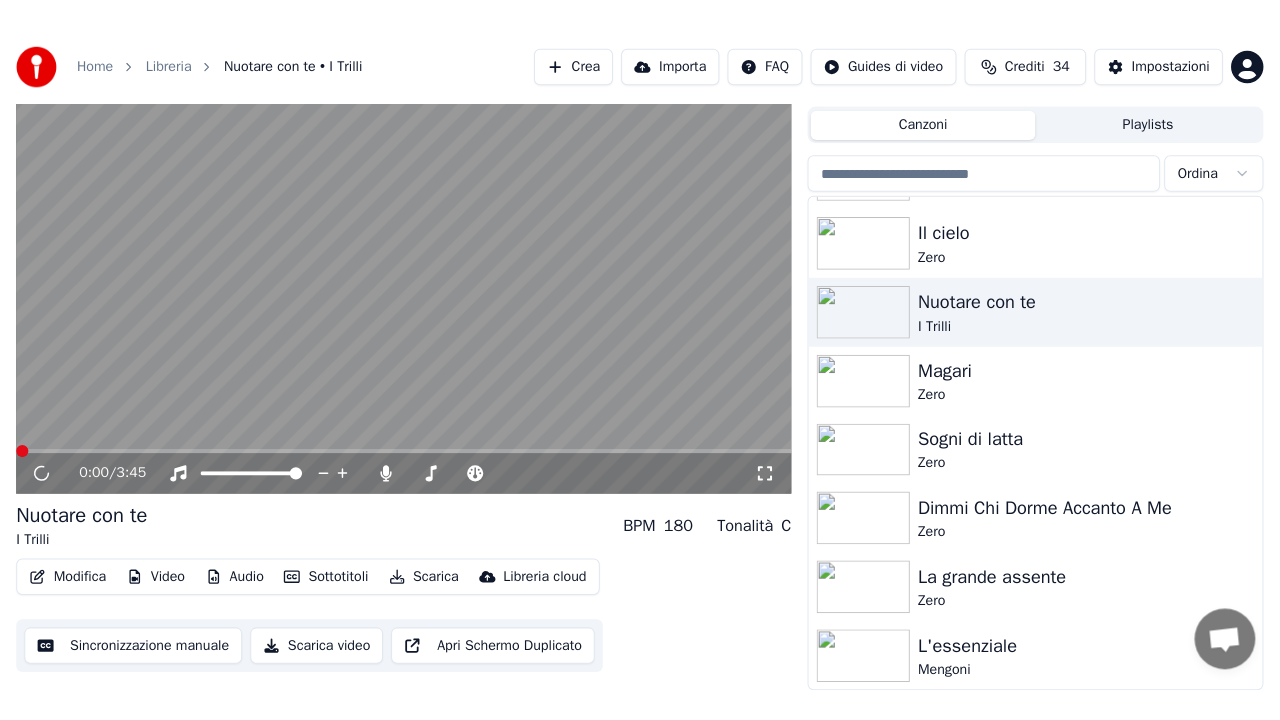 scroll, scrollTop: 28, scrollLeft: 0, axis: vertical 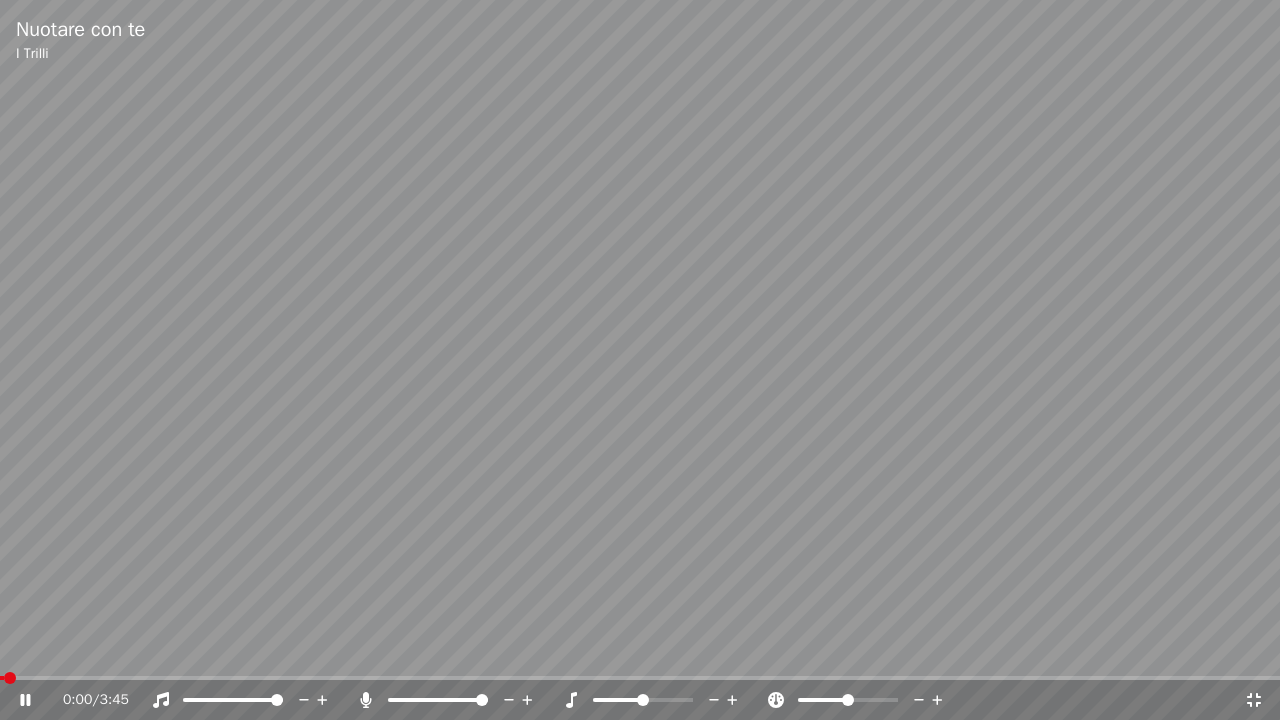 click at bounding box center (640, 360) 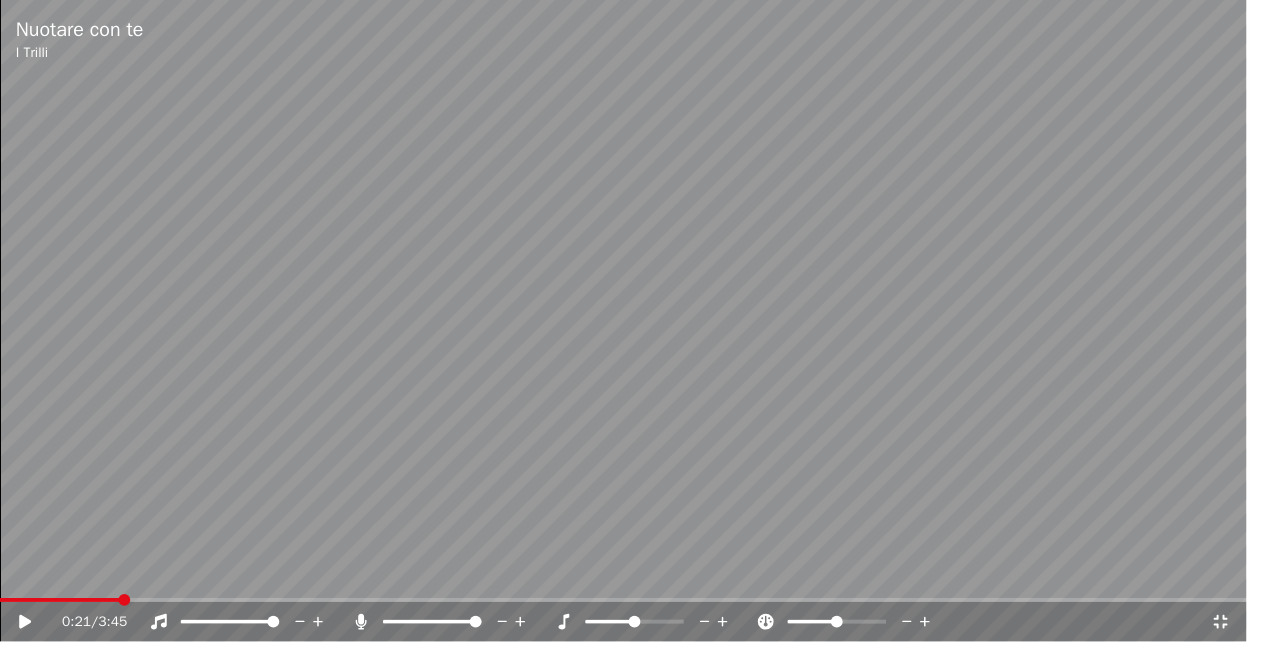scroll, scrollTop: 28615, scrollLeft: 0, axis: vertical 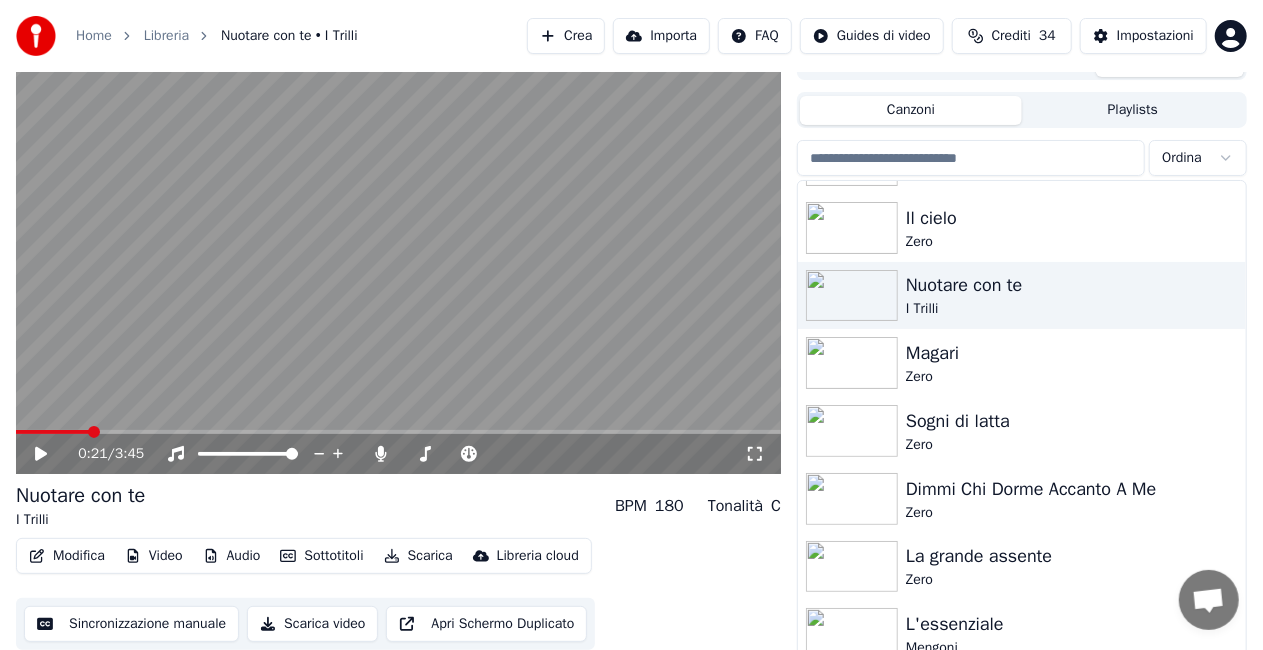 click at bounding box center (53, 432) 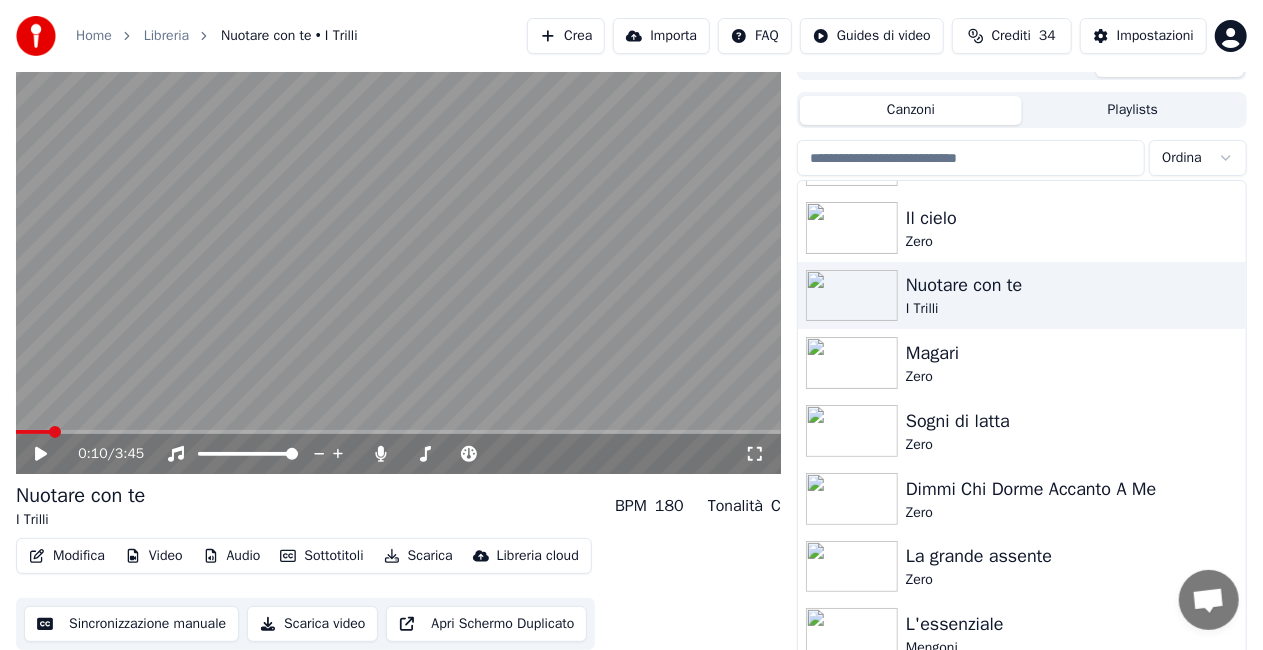 click 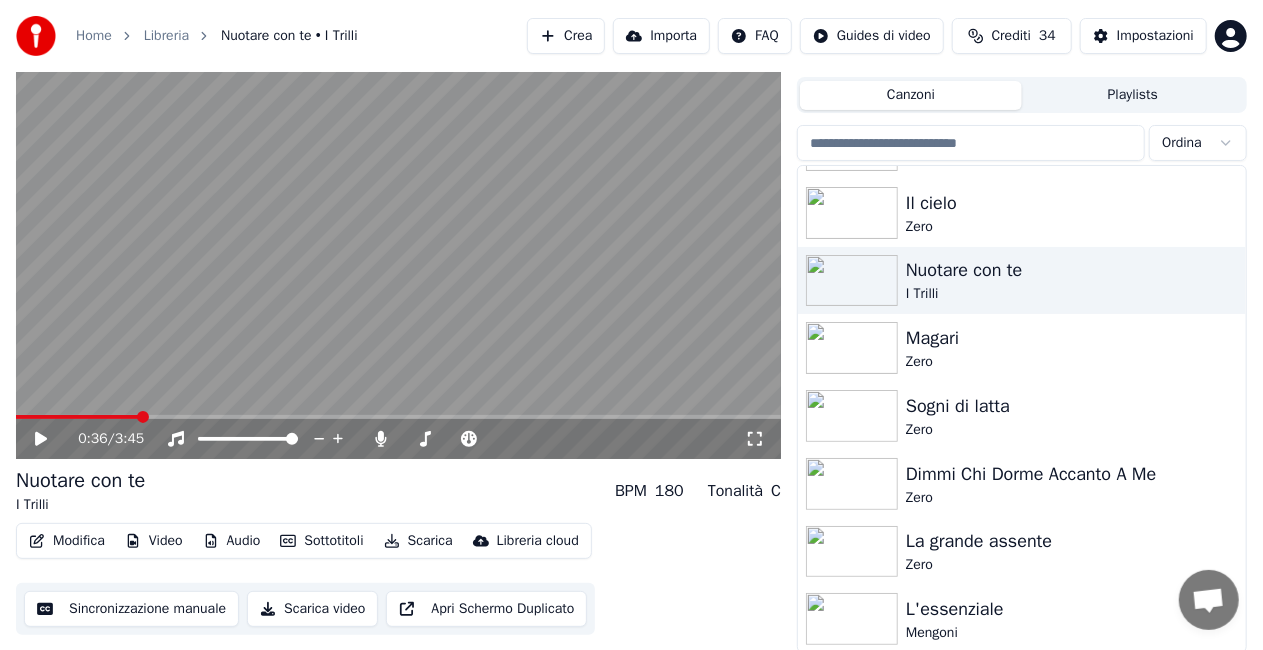 scroll, scrollTop: 45, scrollLeft: 0, axis: vertical 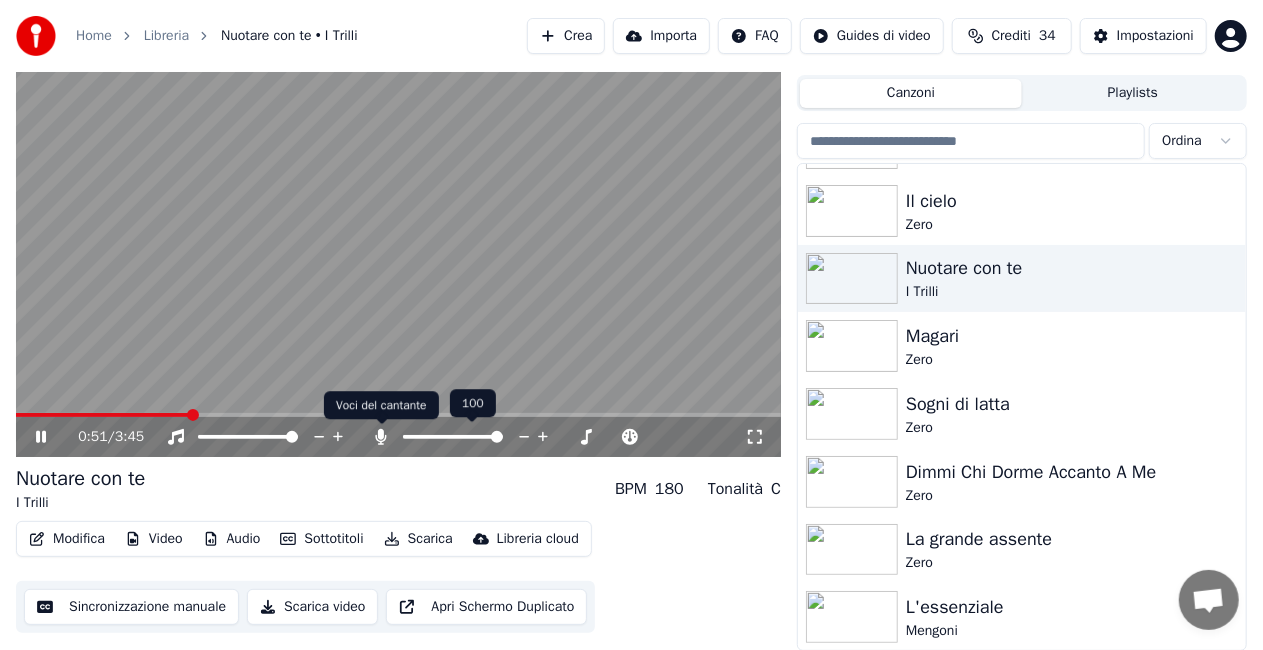 click 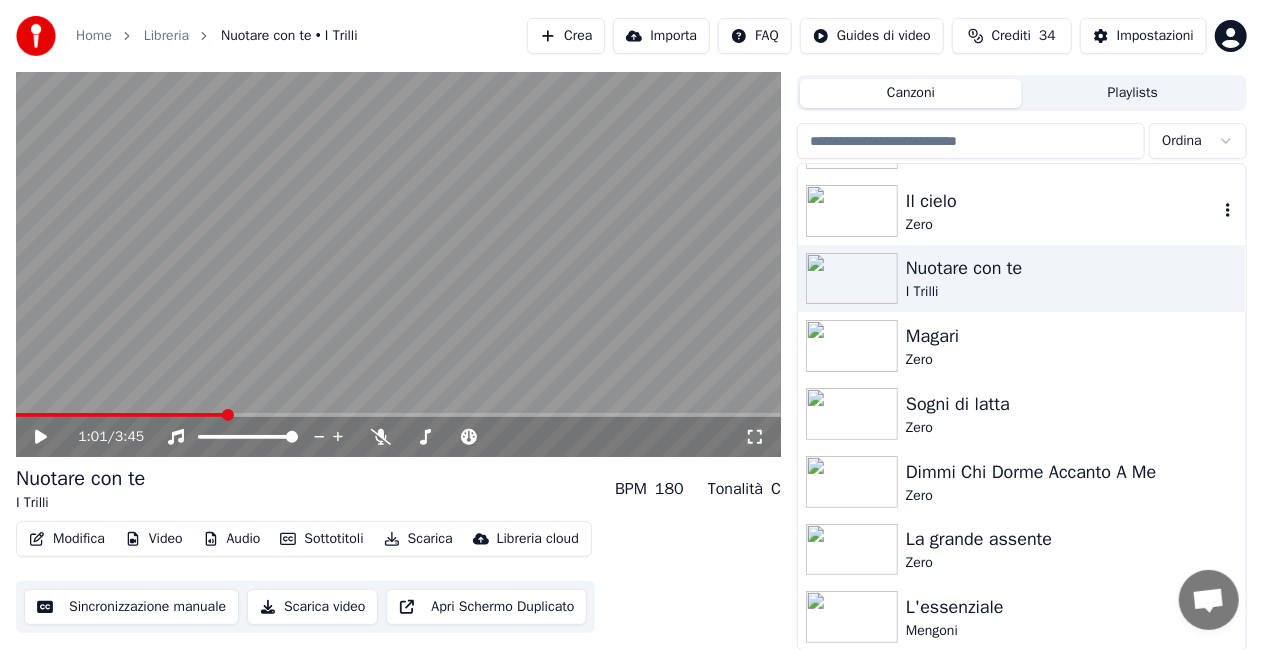 click on "Zero" at bounding box center (1062, 225) 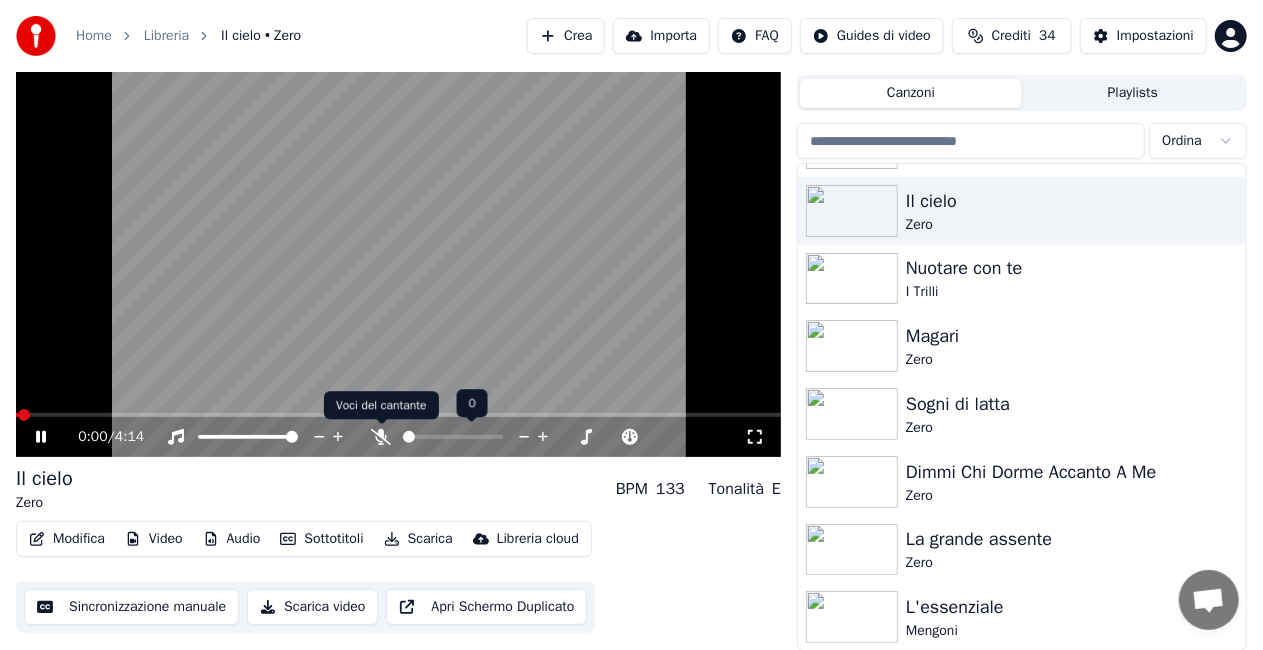 click 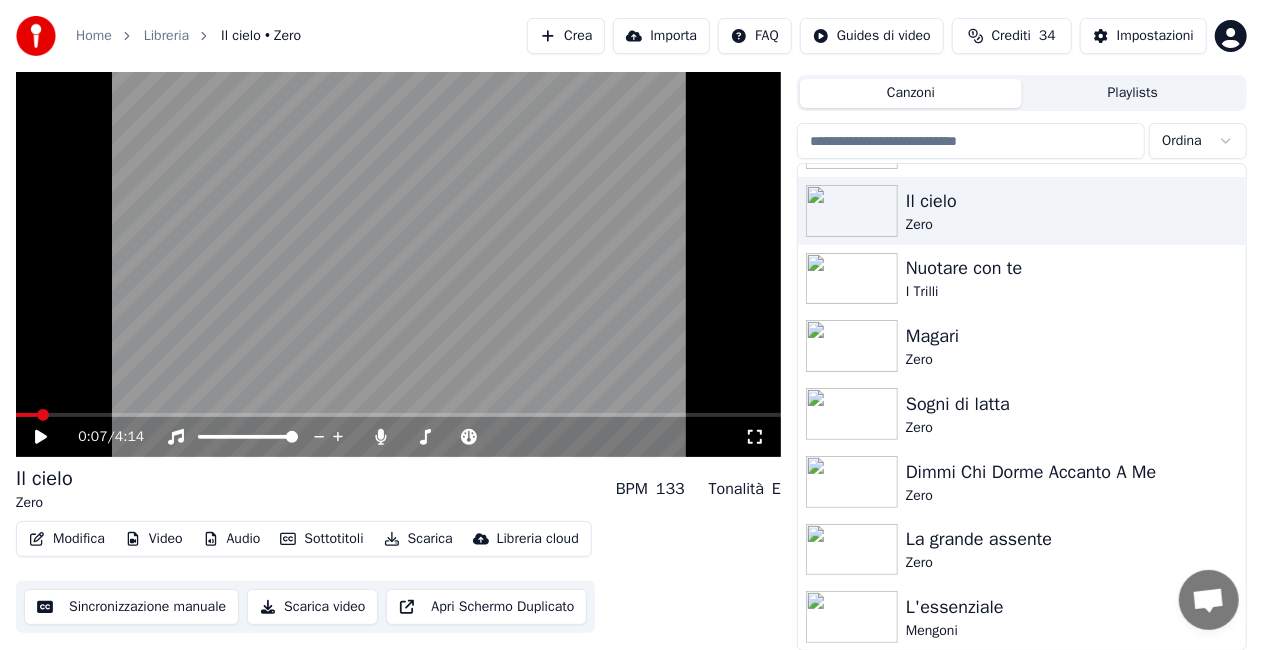 click at bounding box center [26, 415] 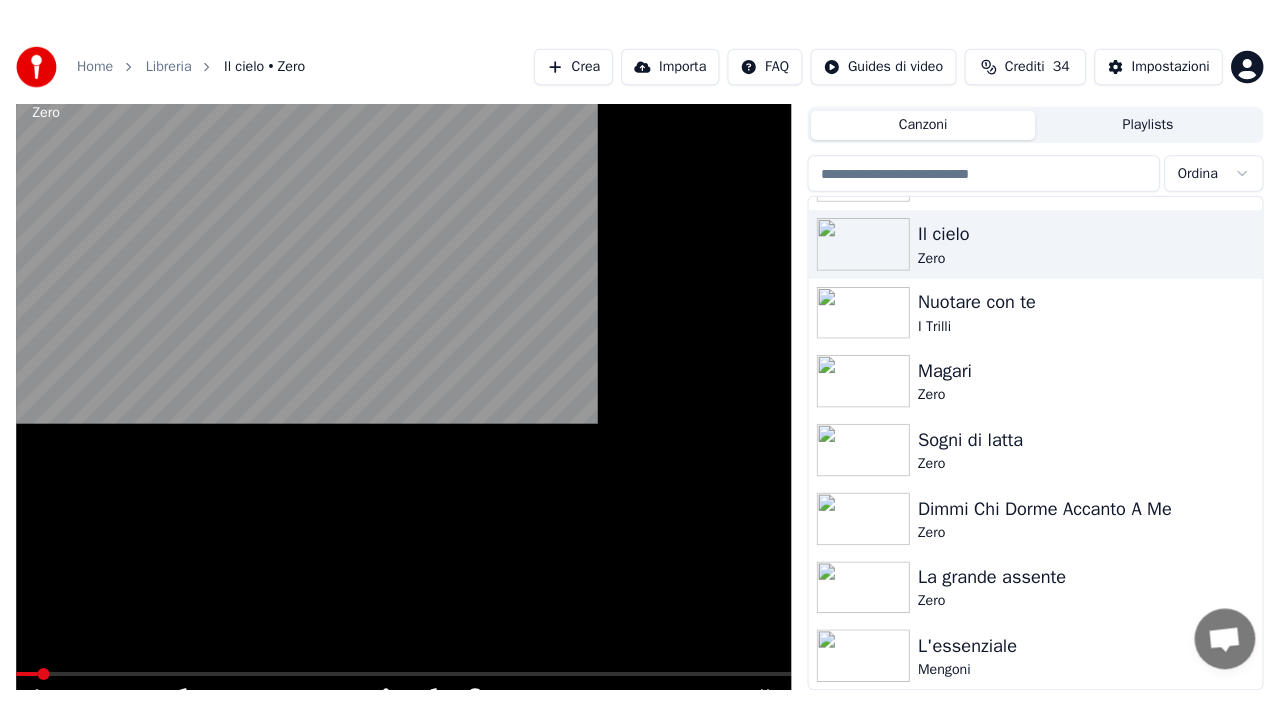 scroll, scrollTop: 28, scrollLeft: 0, axis: vertical 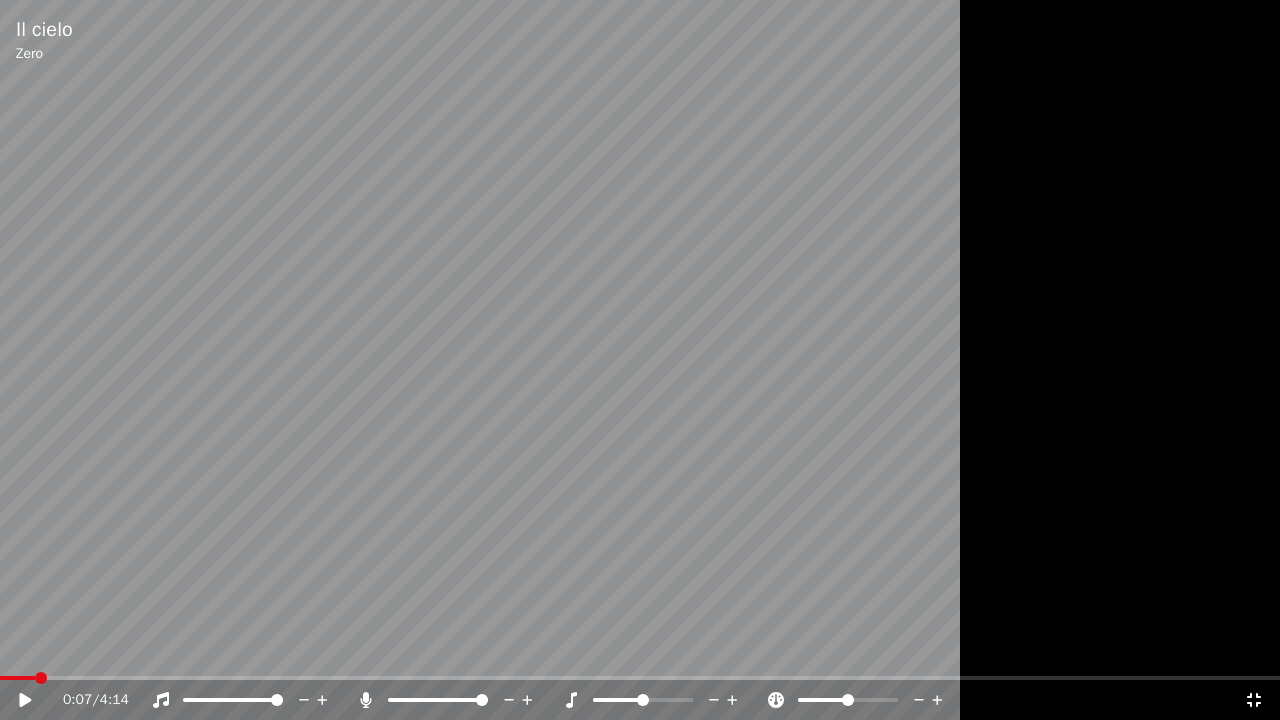 click at bounding box center [640, 360] 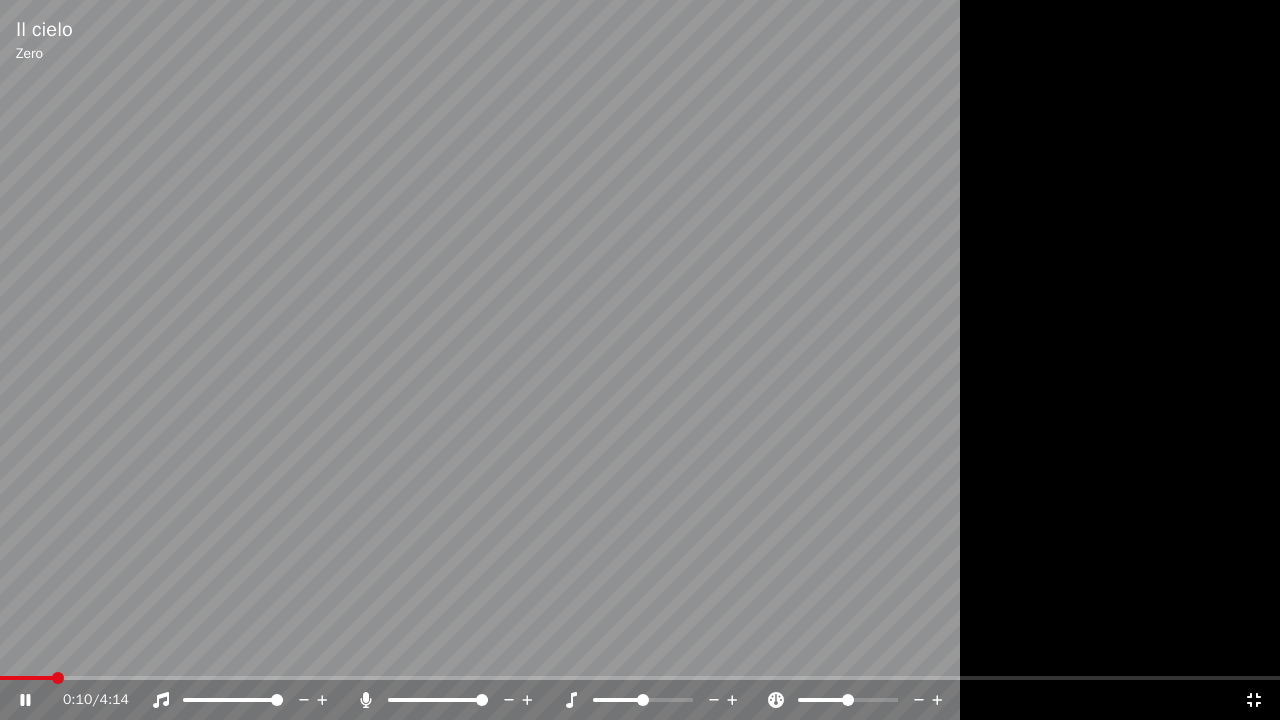 click 